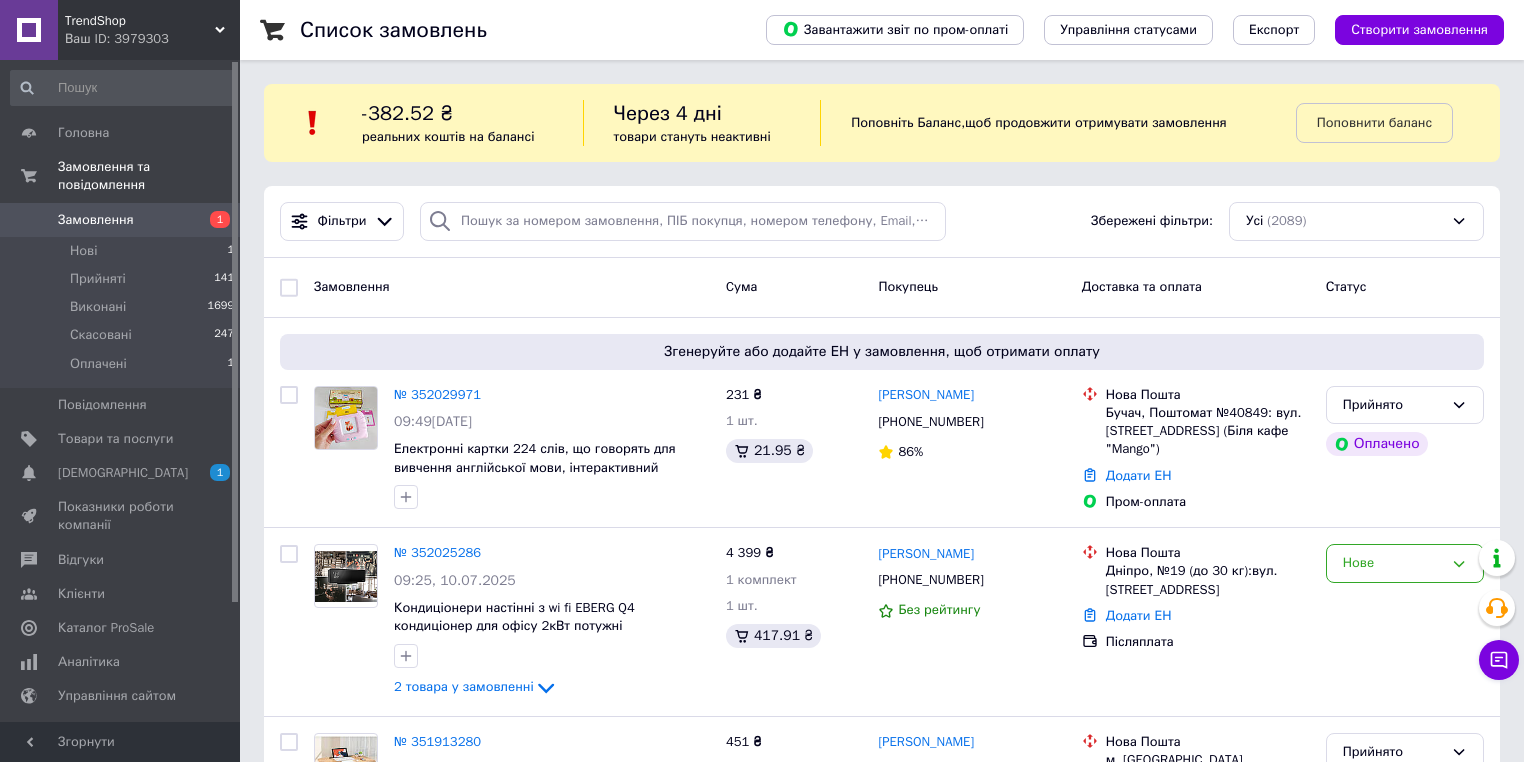 scroll, scrollTop: 0, scrollLeft: 0, axis: both 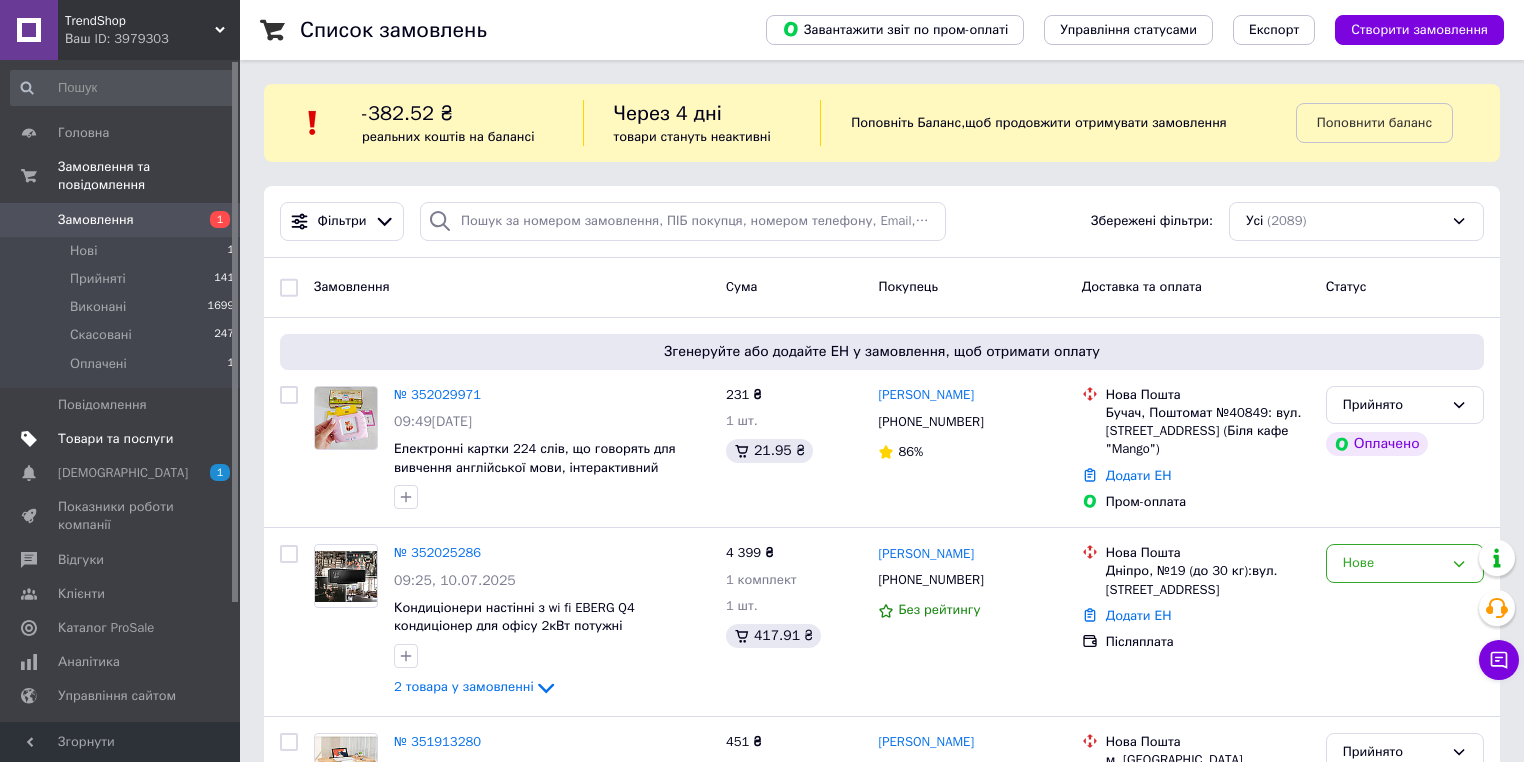 click at bounding box center [212, 439] 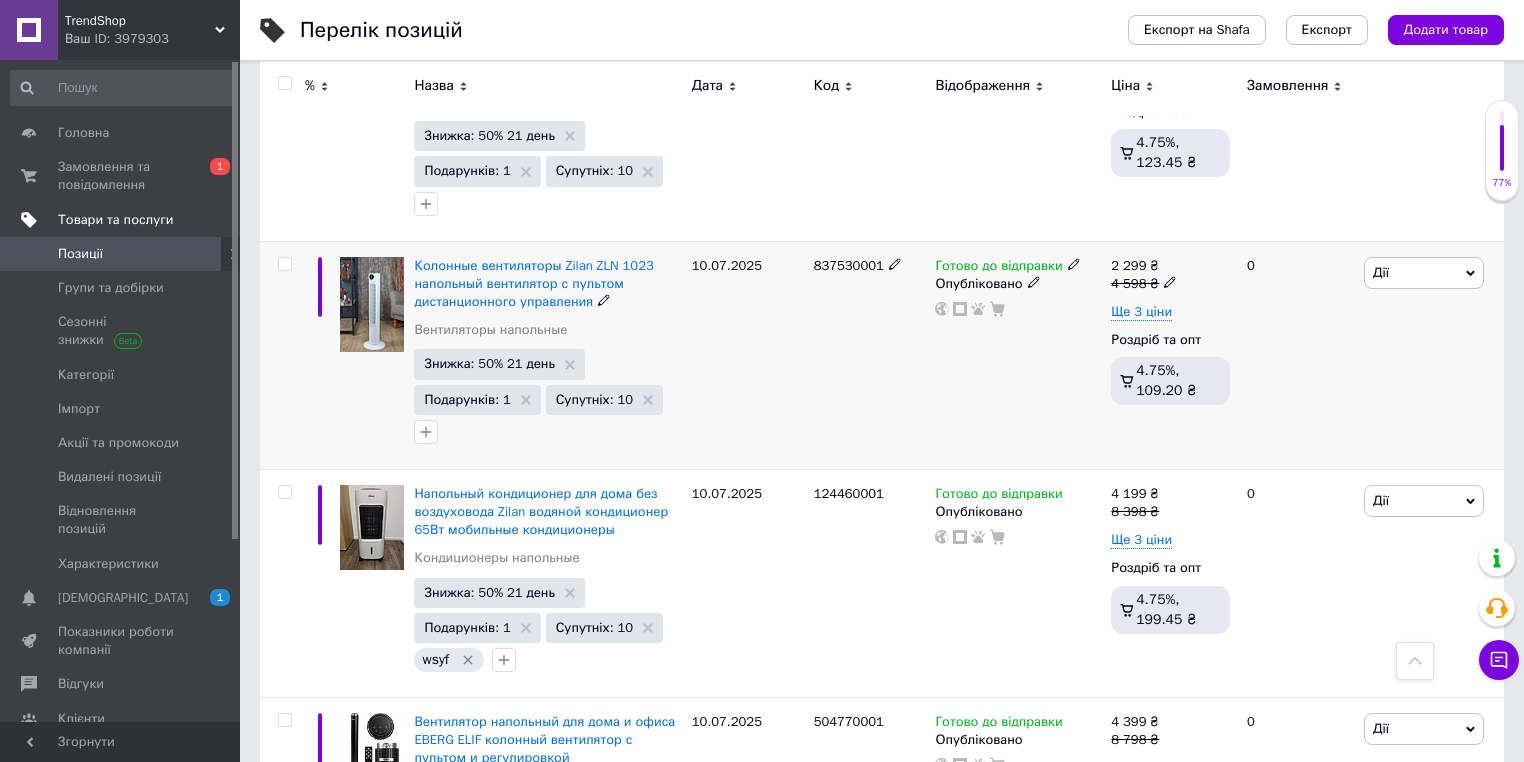 scroll, scrollTop: 1440, scrollLeft: 0, axis: vertical 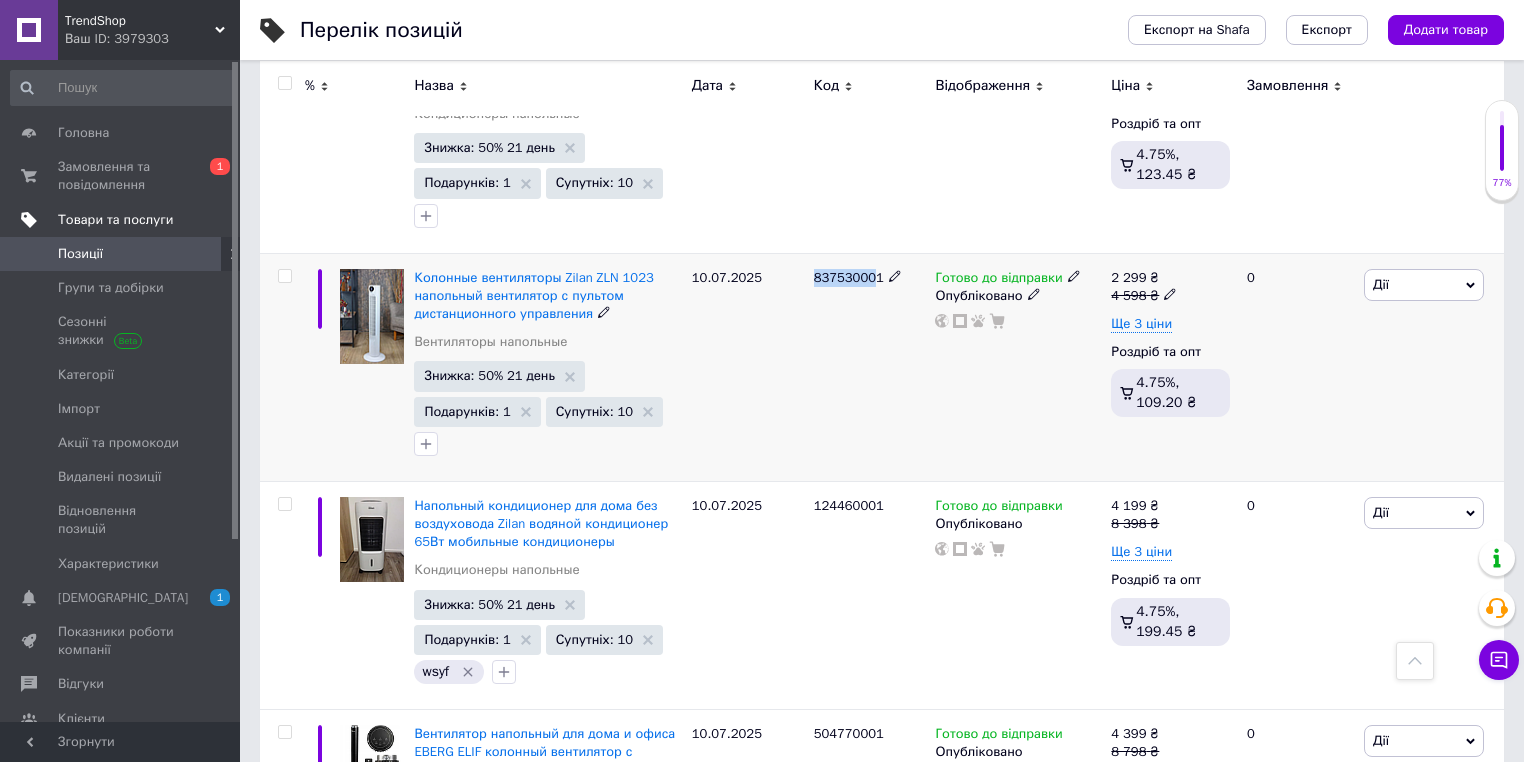 drag, startPoint x: 854, startPoint y: 280, endPoint x: 816, endPoint y: 277, distance: 38.118237 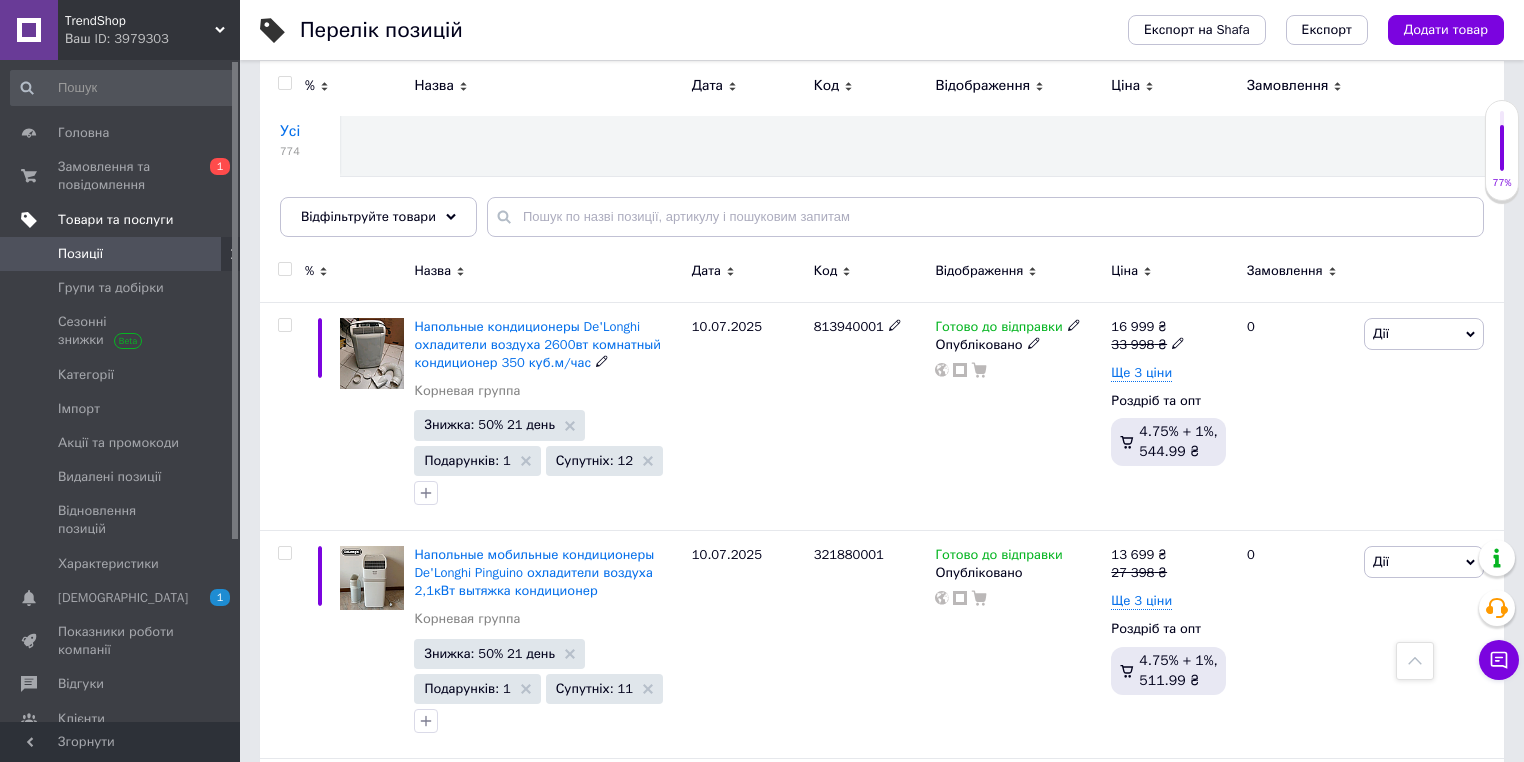 scroll, scrollTop: 0, scrollLeft: 0, axis: both 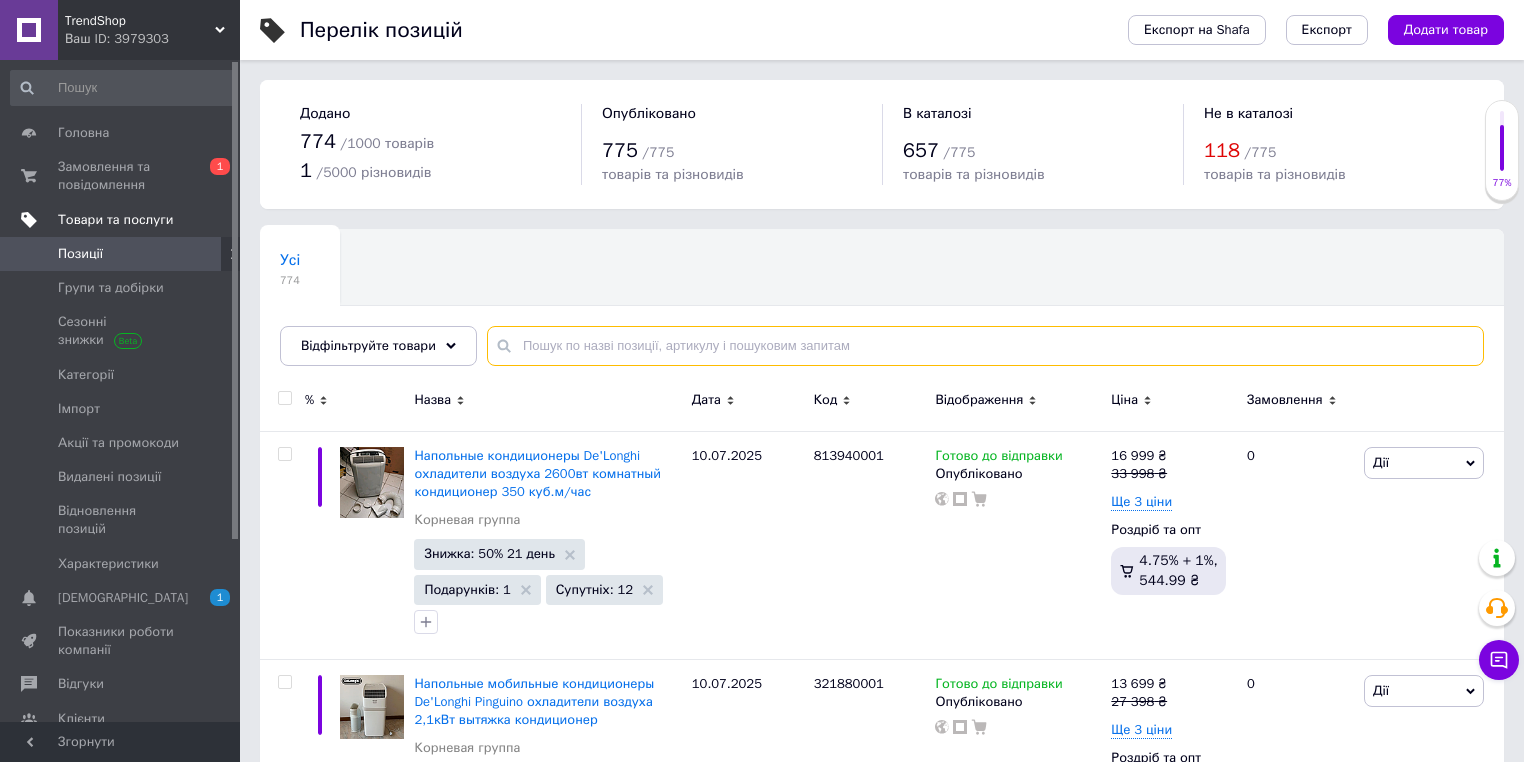 click at bounding box center [985, 346] 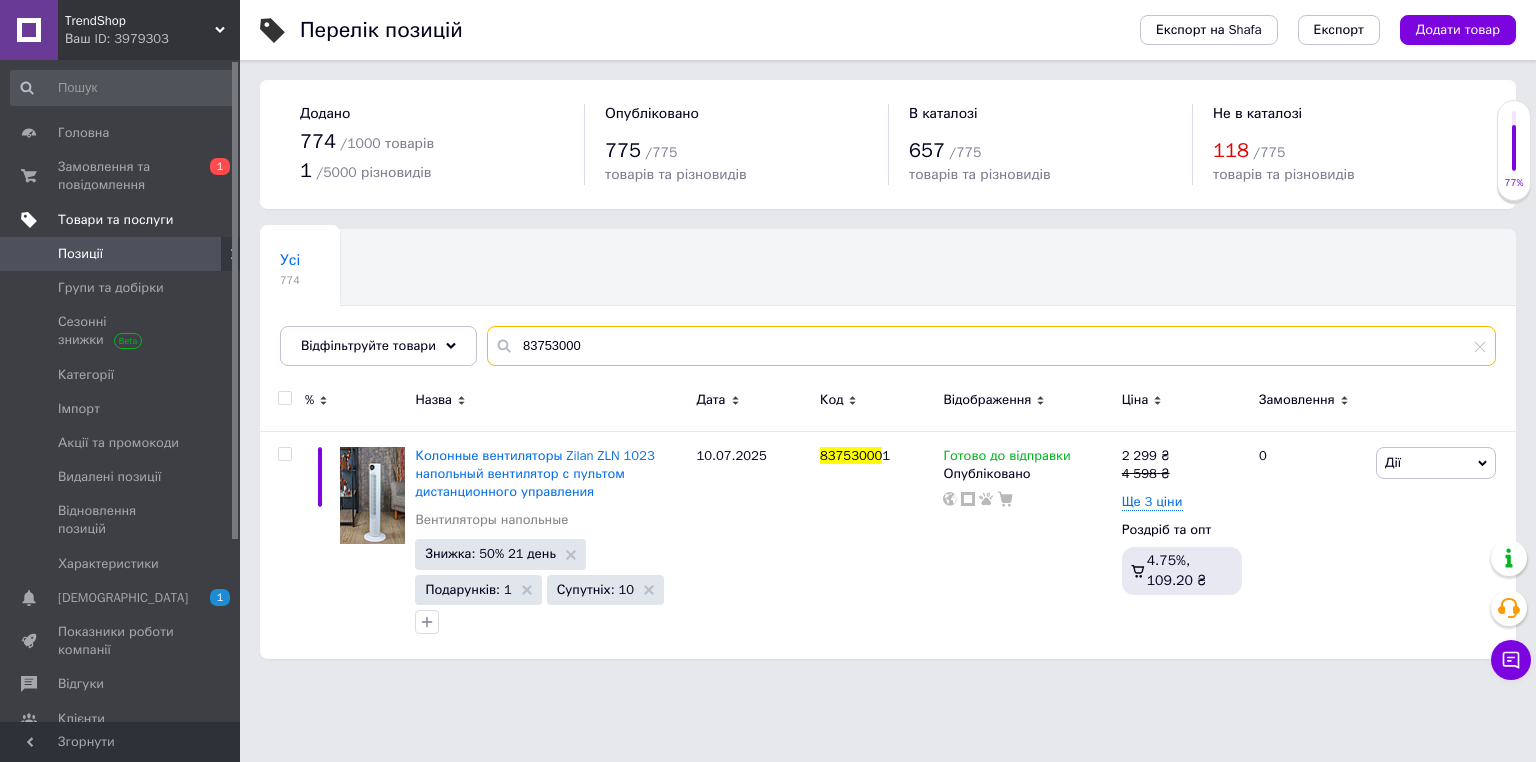 type on "83753000" 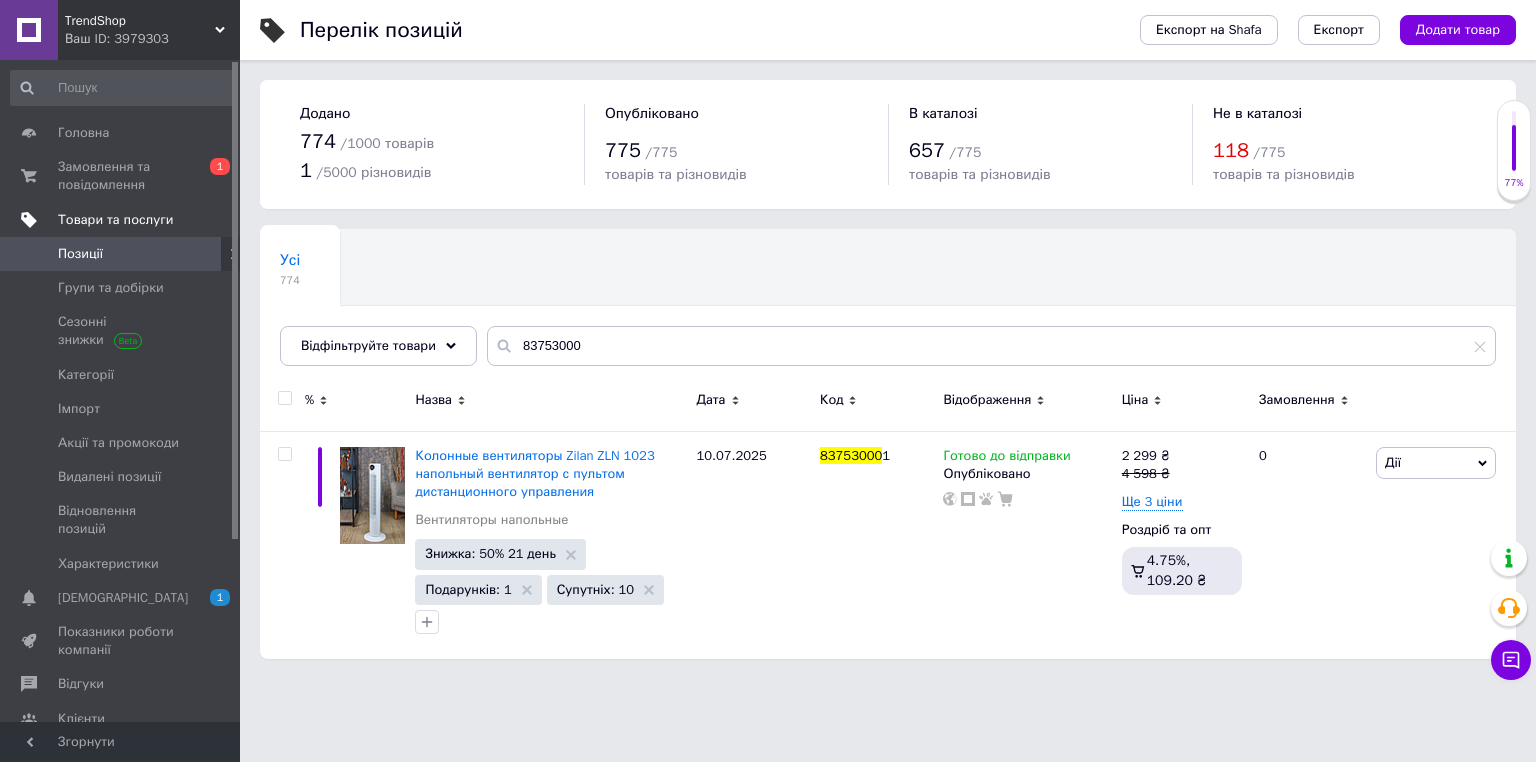 click at bounding box center [282, 403] 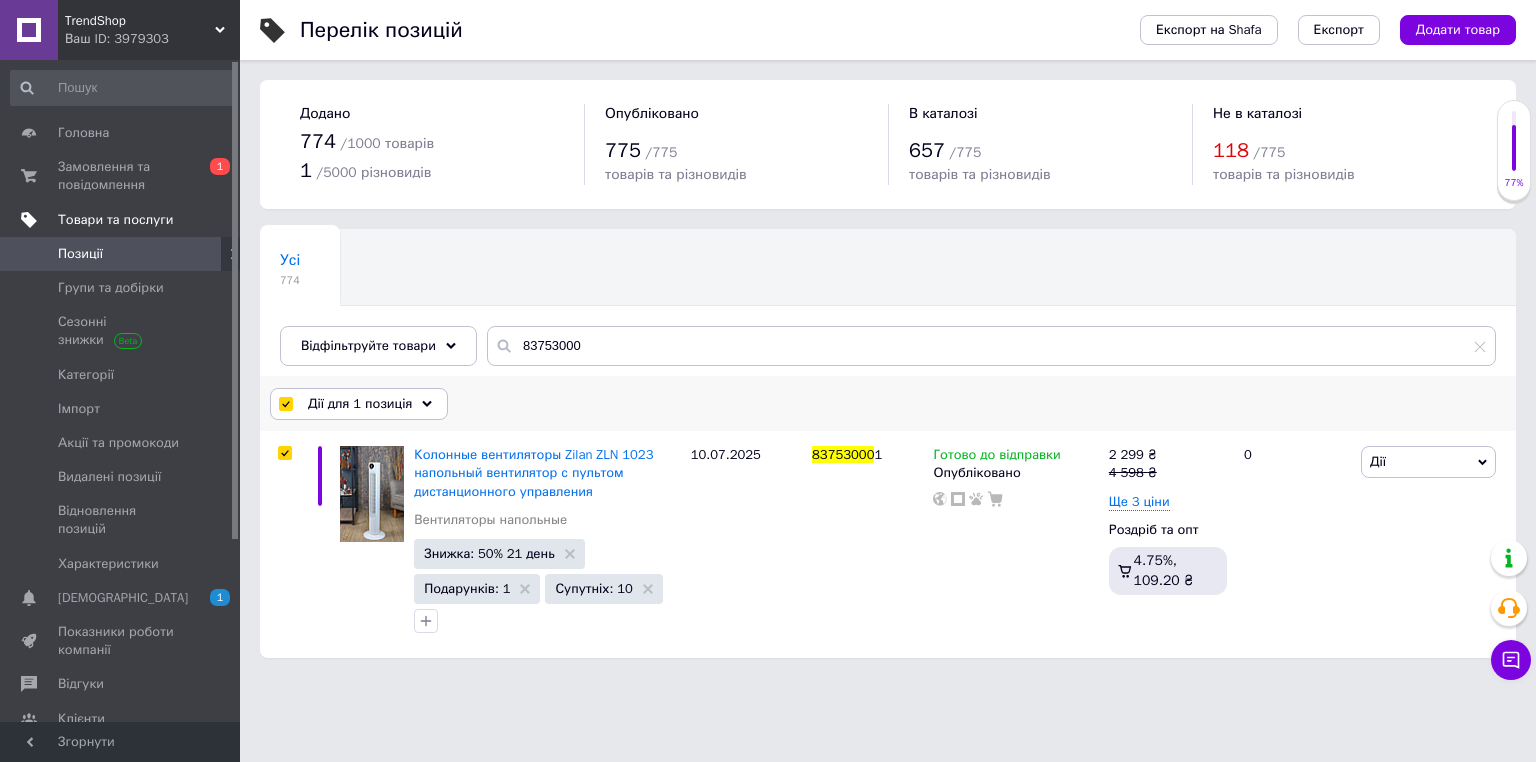 click on "Дії для 1 позиція" at bounding box center [360, 404] 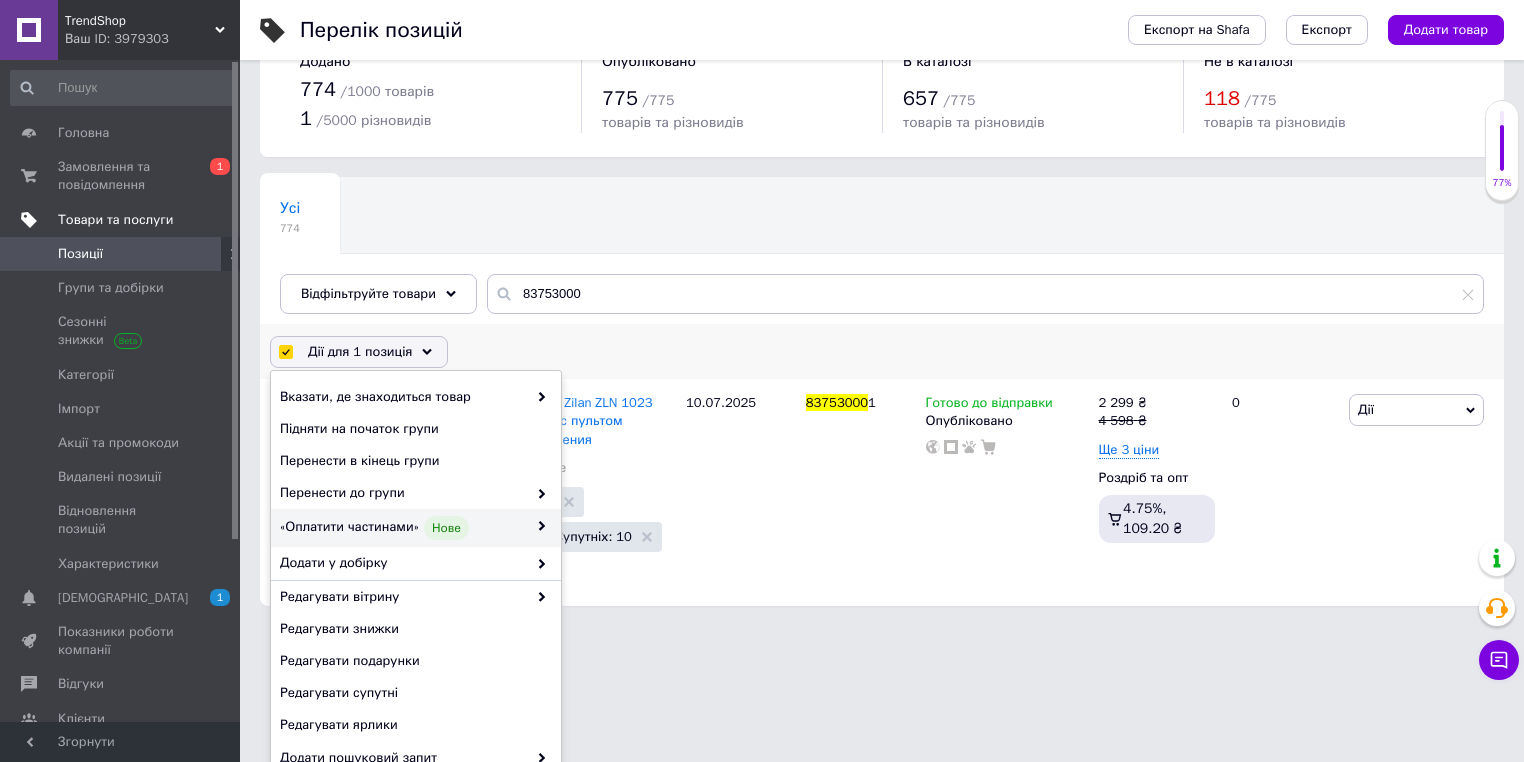 scroll, scrollTop: 80, scrollLeft: 0, axis: vertical 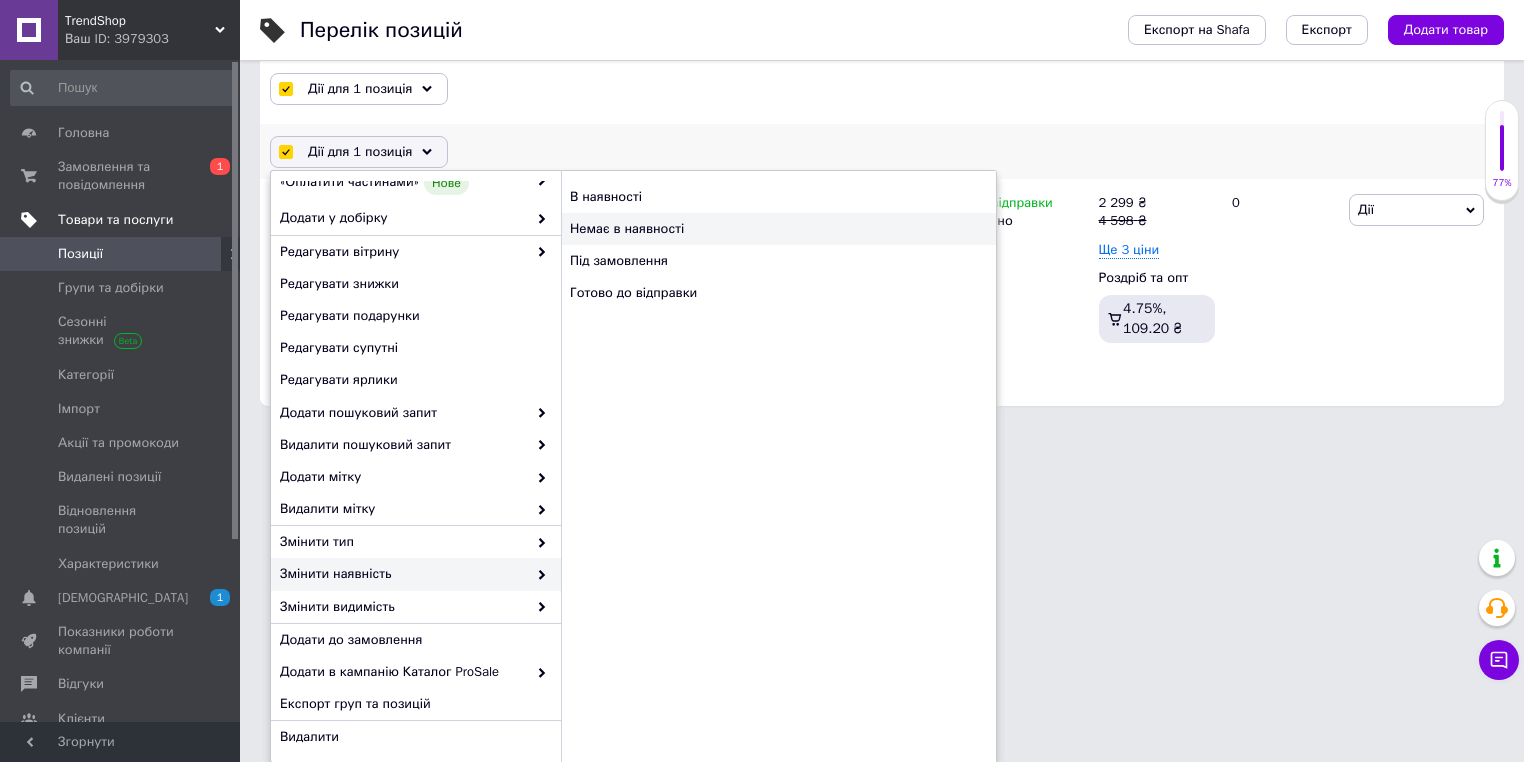 click on "Немає в наявності" at bounding box center (778, 229) 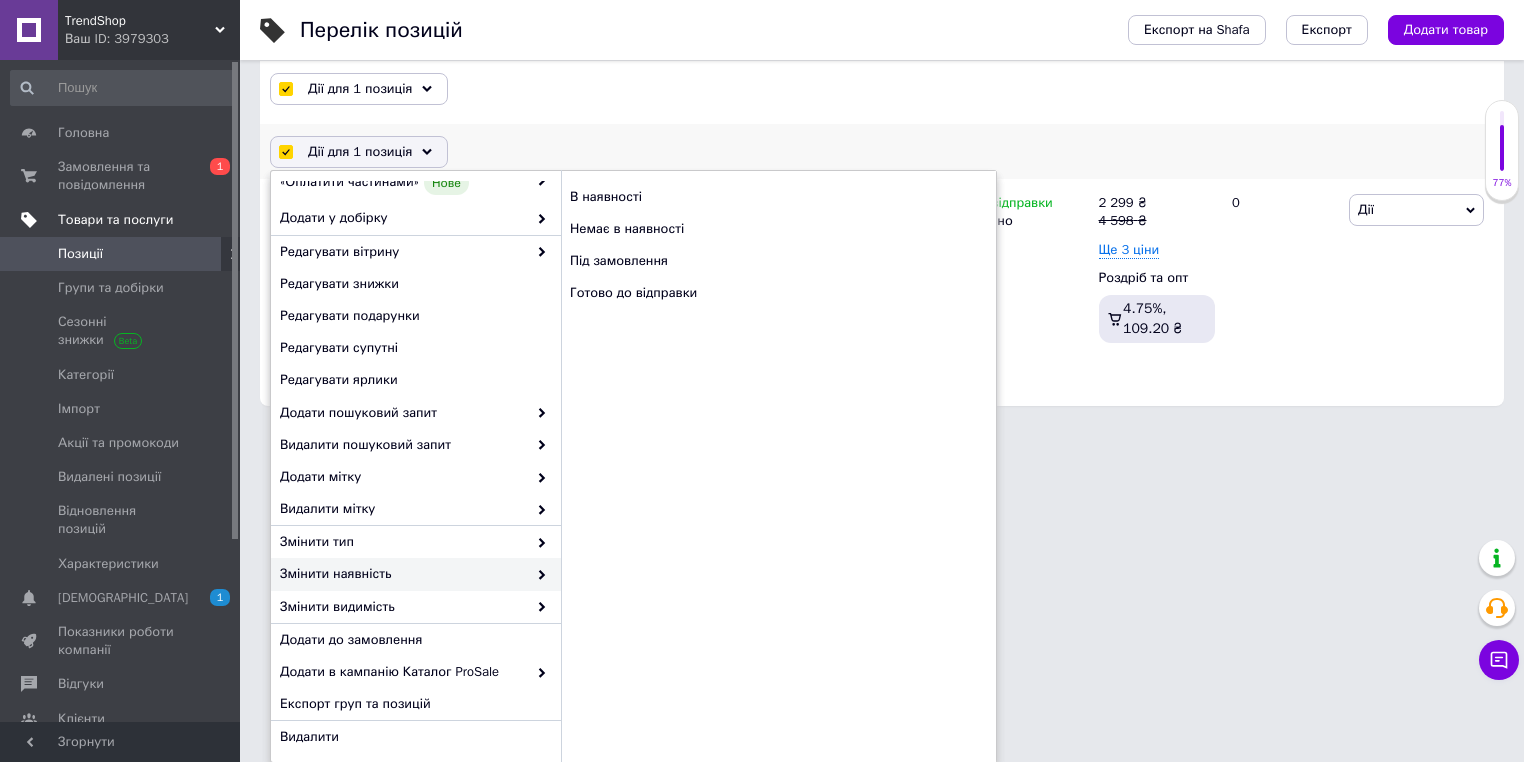 checkbox on "false" 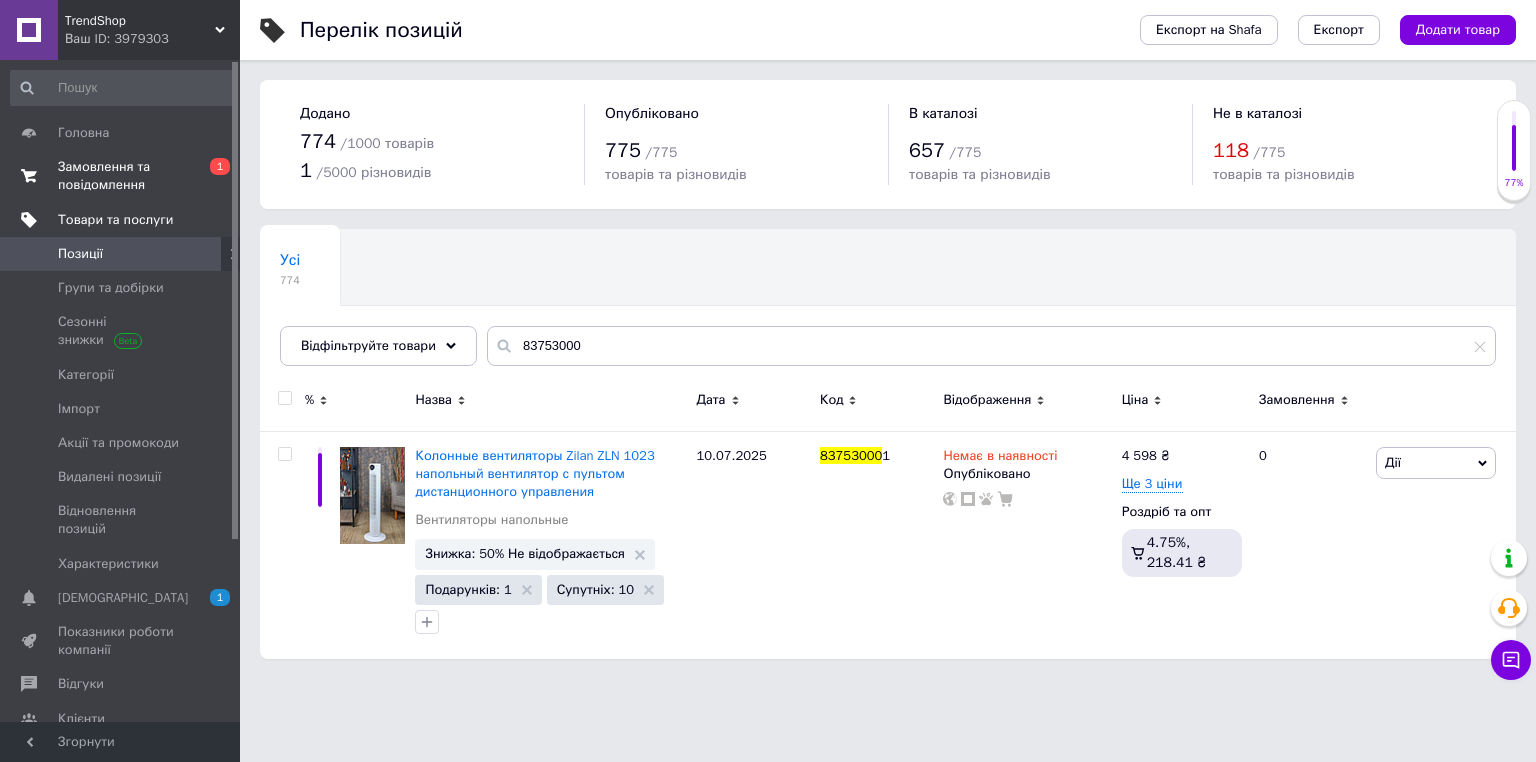 click on "Замовлення та повідомлення" at bounding box center (121, 176) 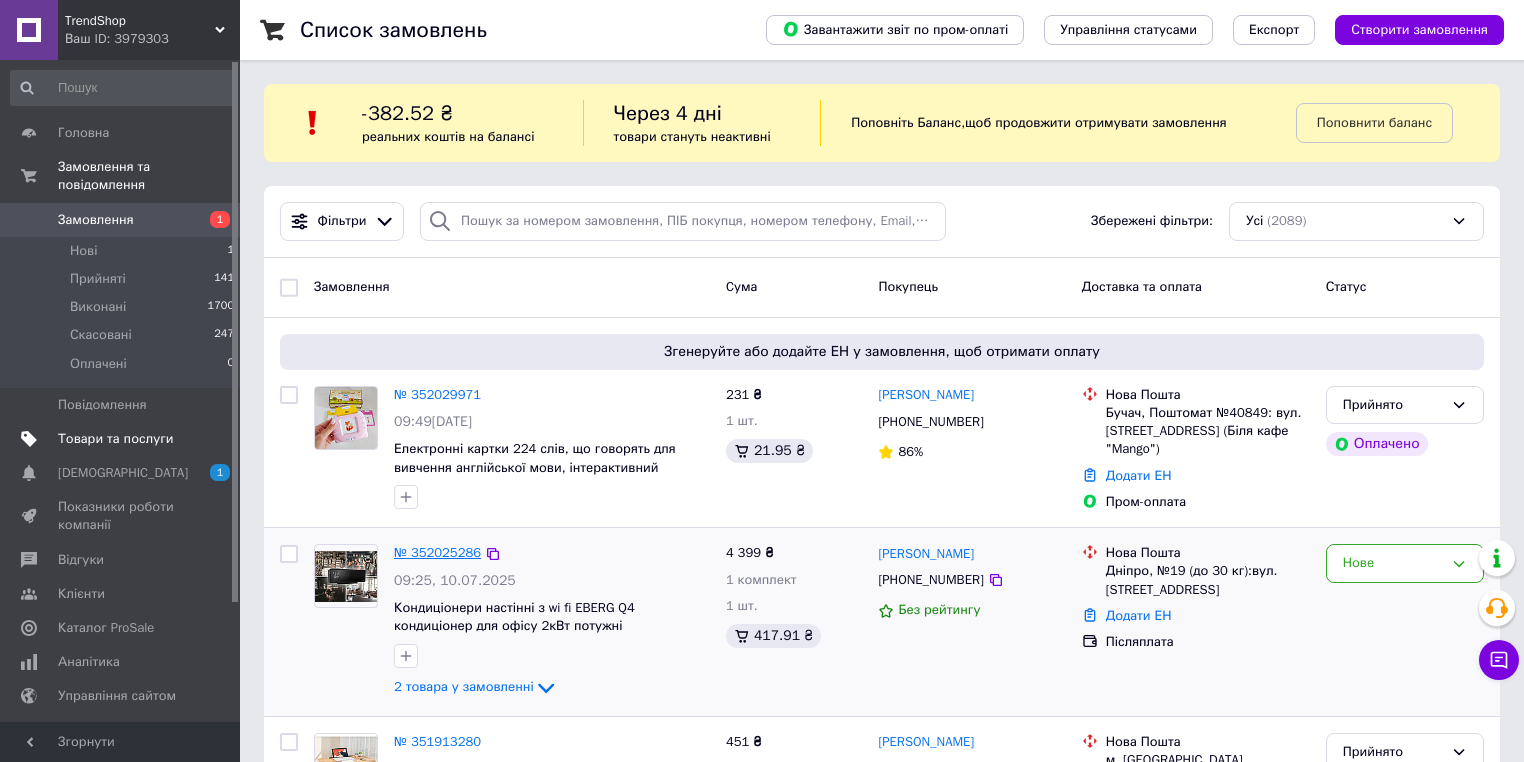 click on "№ 352025286" at bounding box center (437, 552) 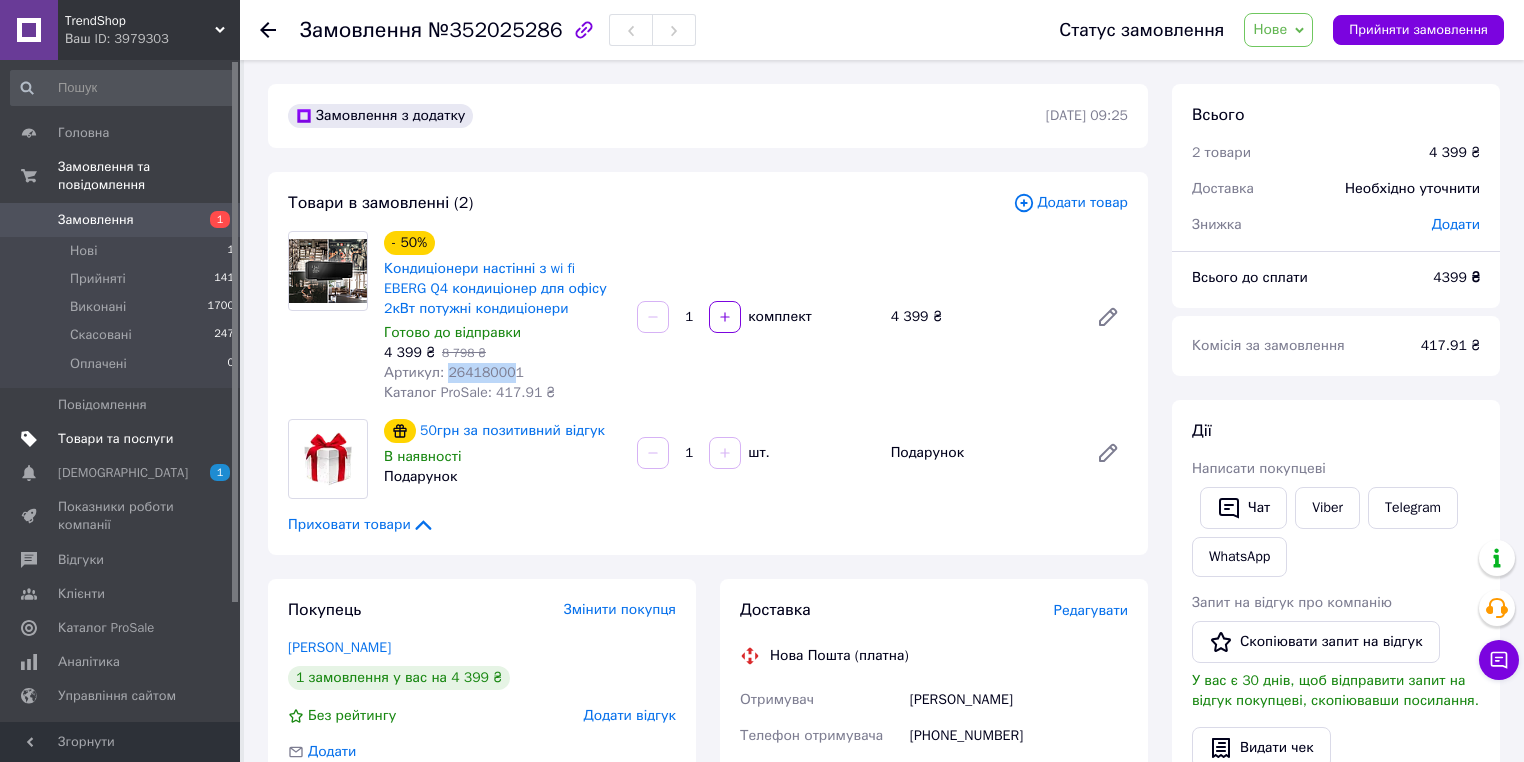 drag, startPoint x: 505, startPoint y: 372, endPoint x: 444, endPoint y: 373, distance: 61.008198 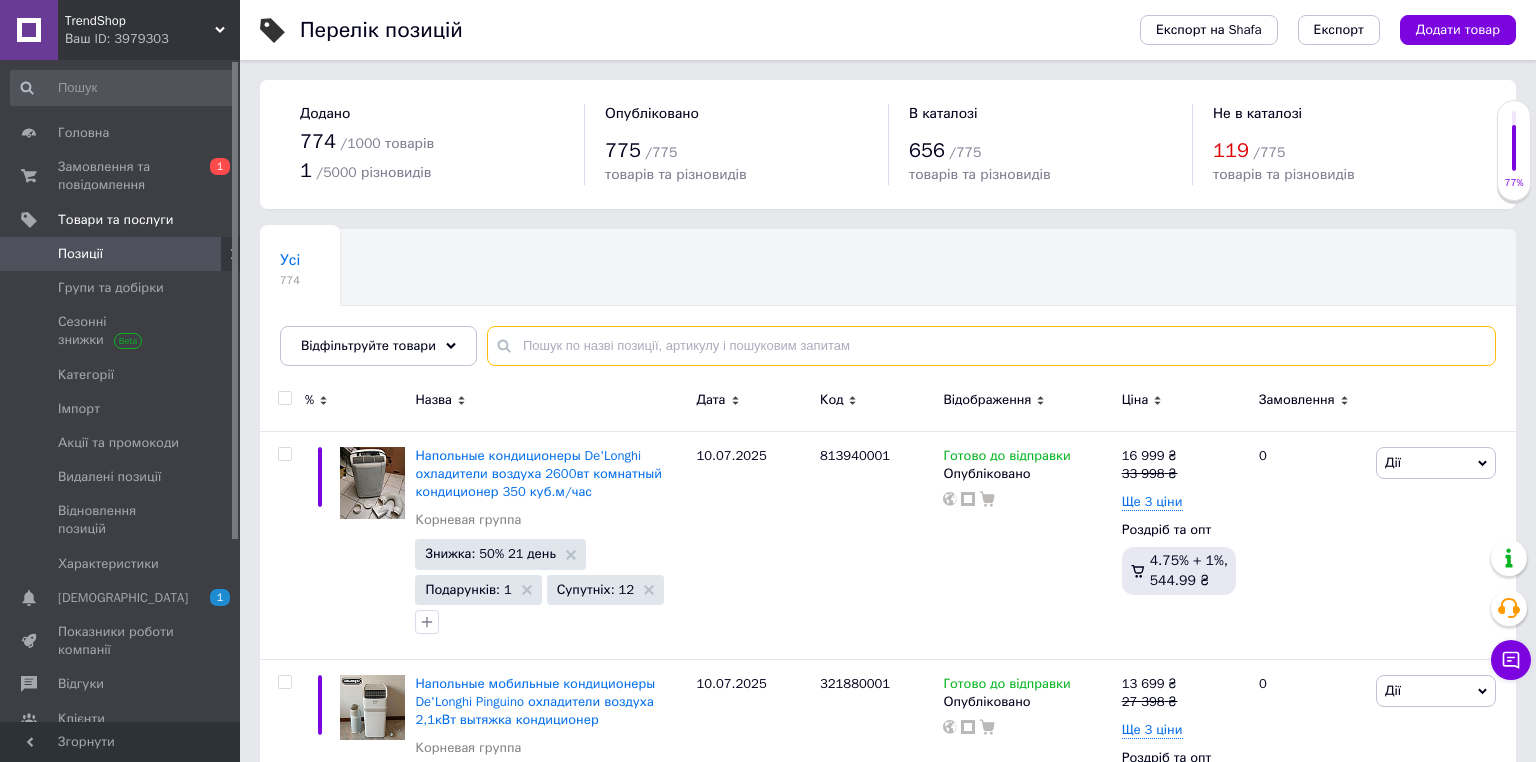 click at bounding box center (991, 346) 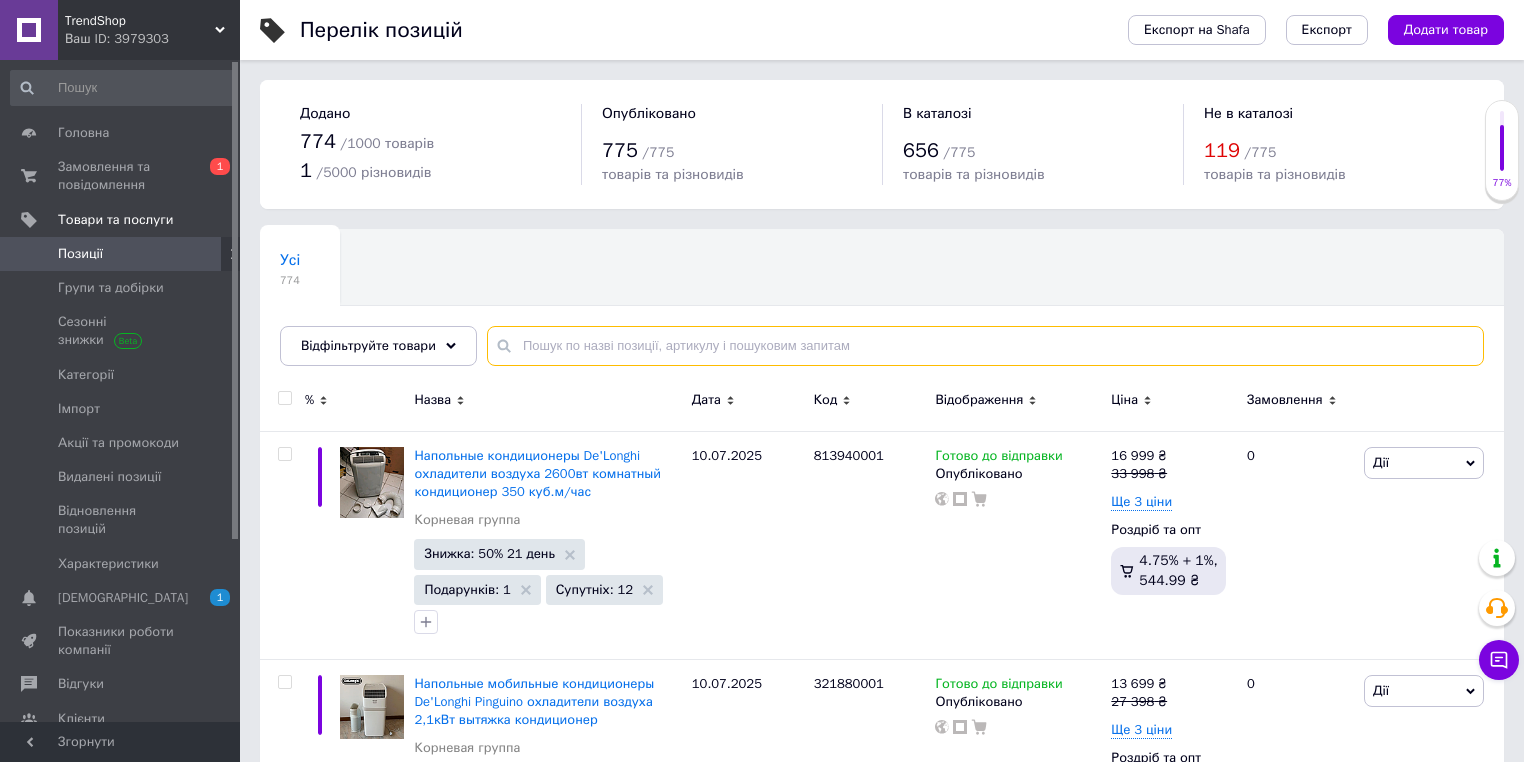 paste on "26418000" 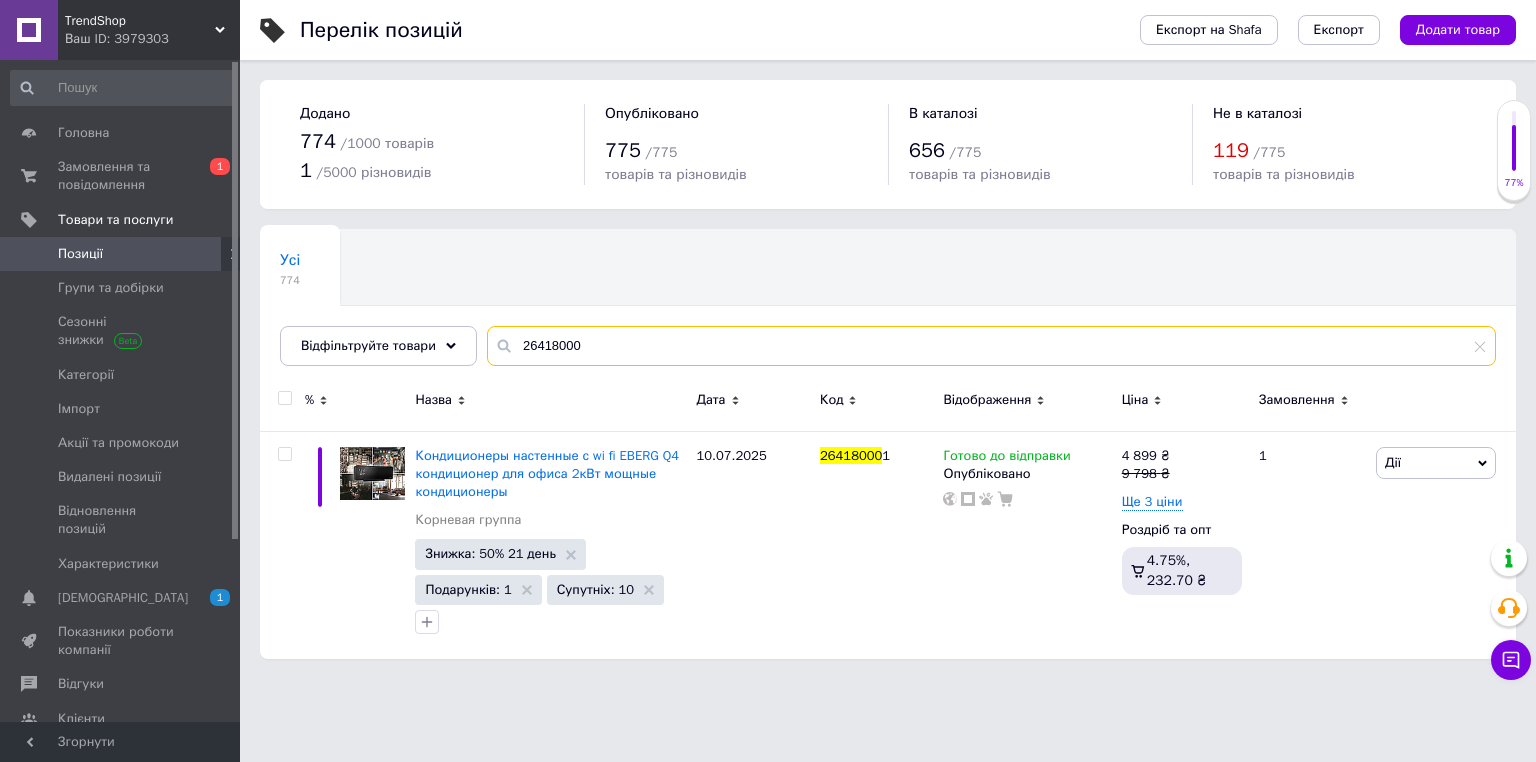 type on "26418000" 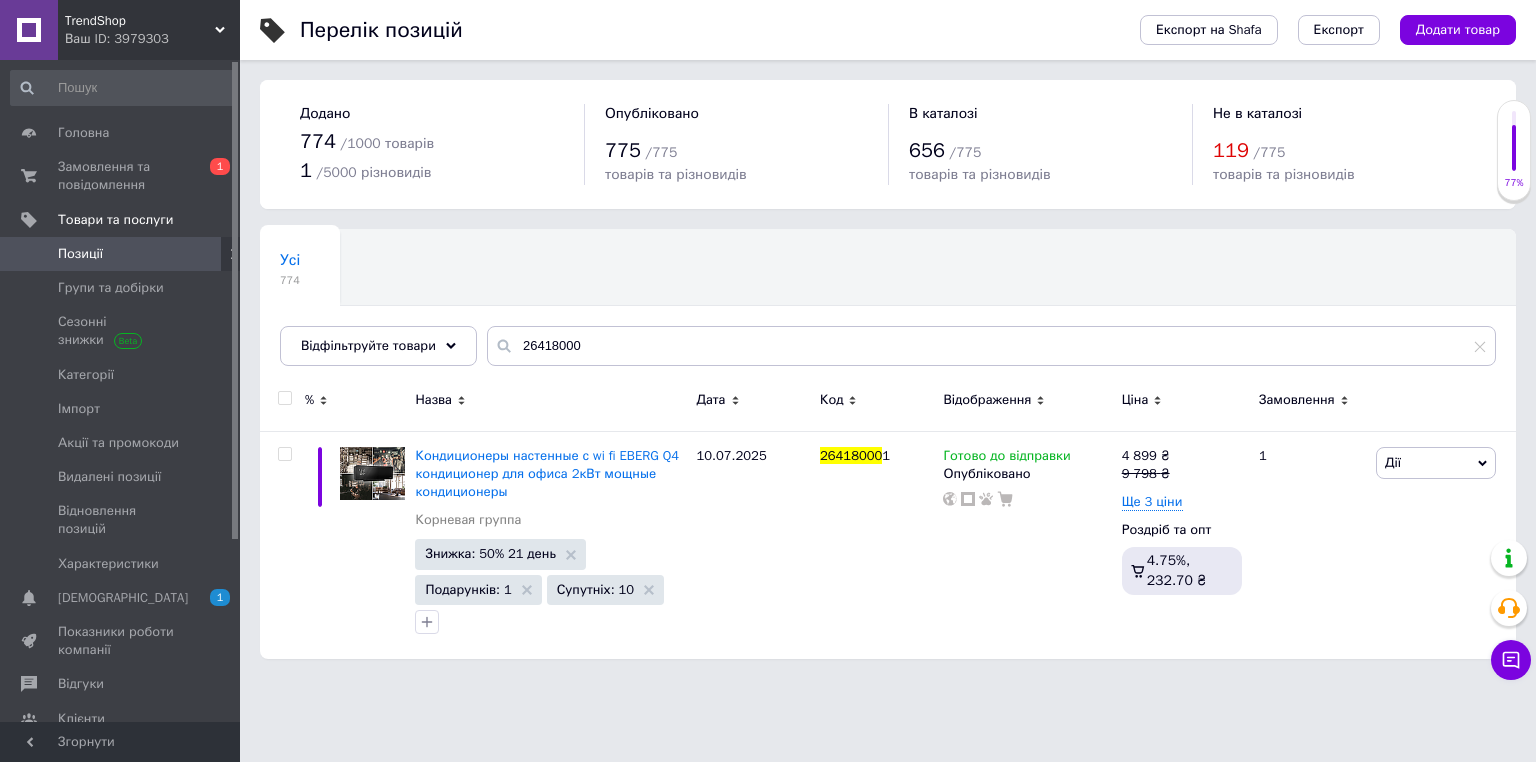 click at bounding box center [284, 398] 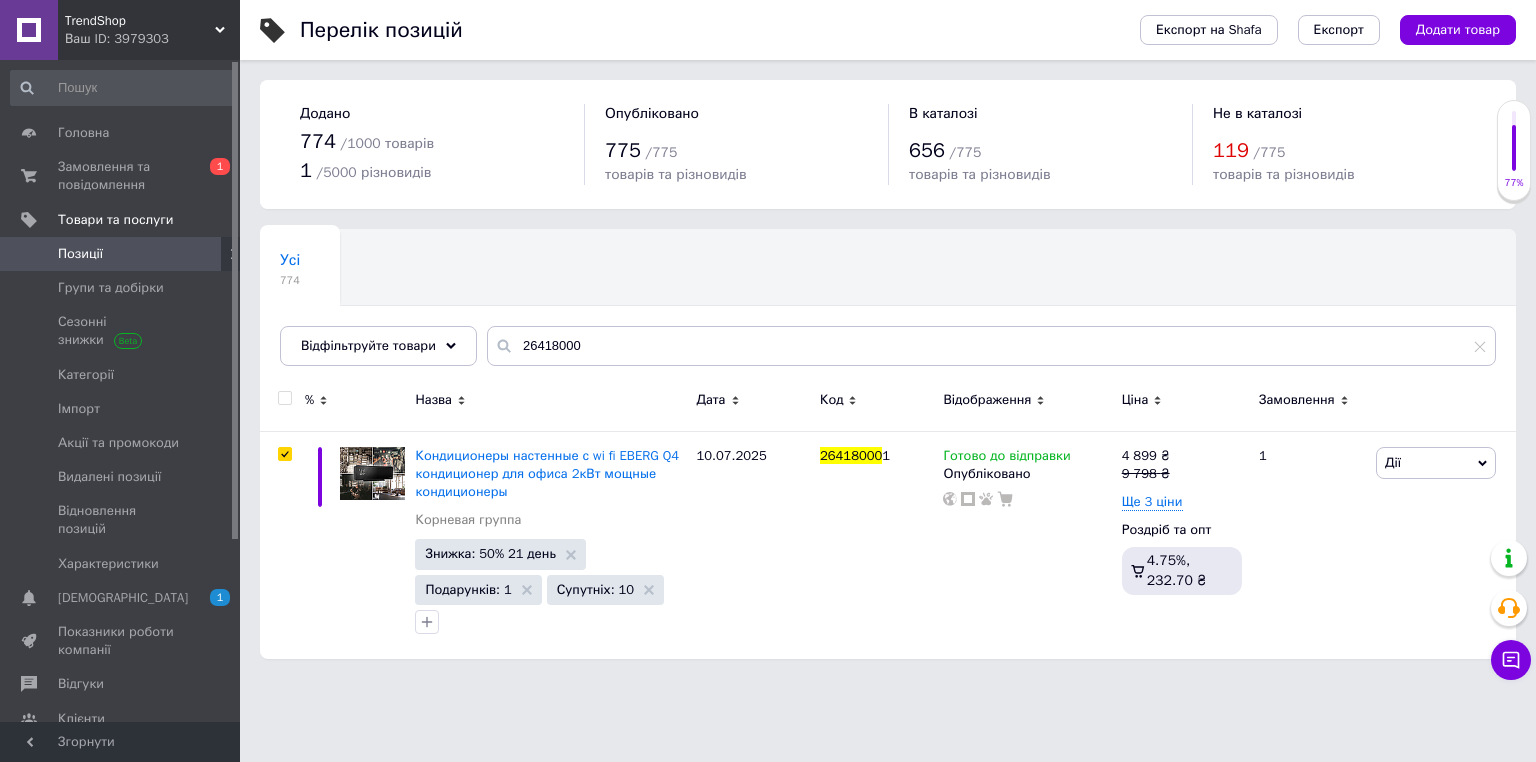 checkbox on "true" 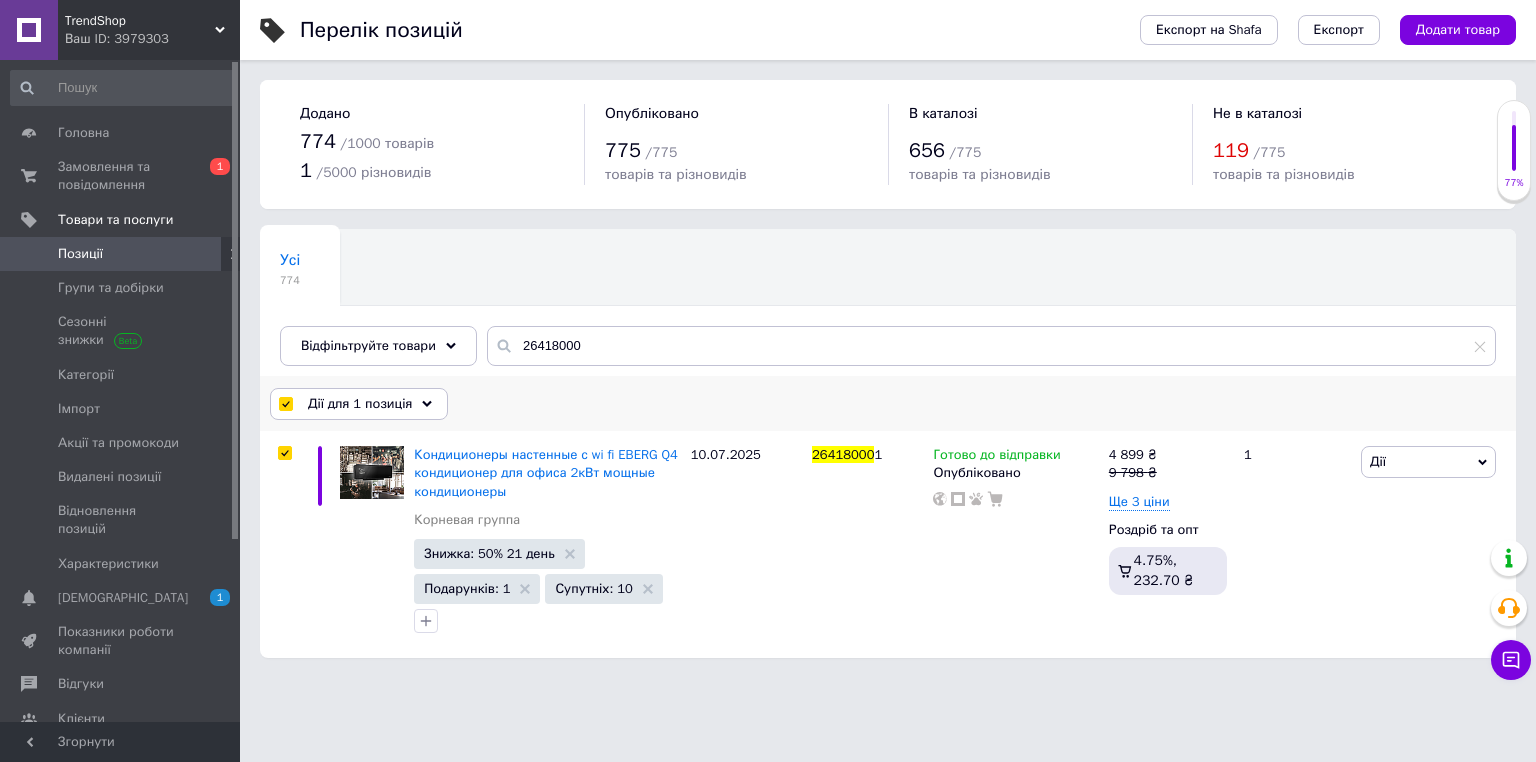 click on "Дії для 1 позиція" at bounding box center (360, 404) 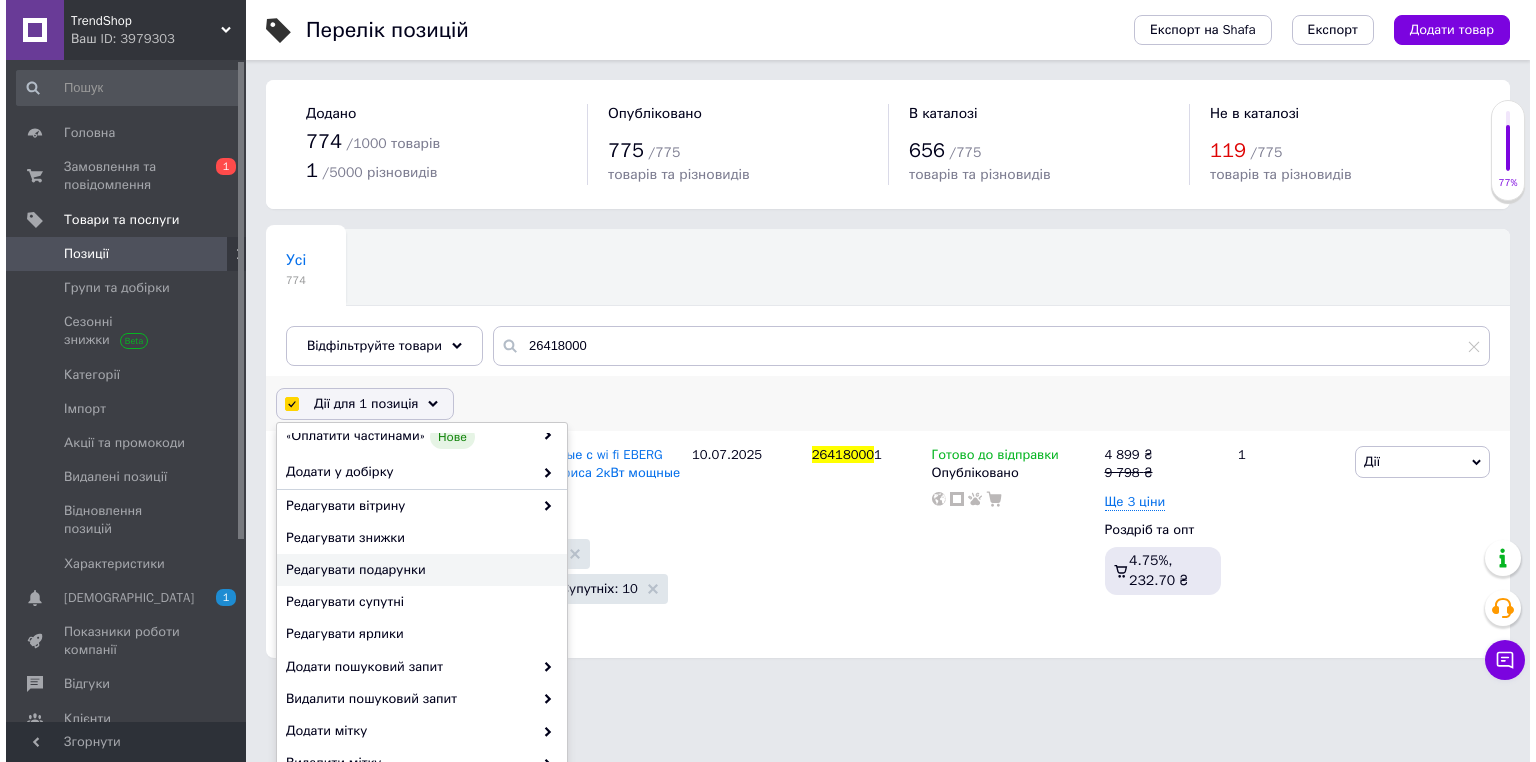 scroll, scrollTop: 145, scrollLeft: 0, axis: vertical 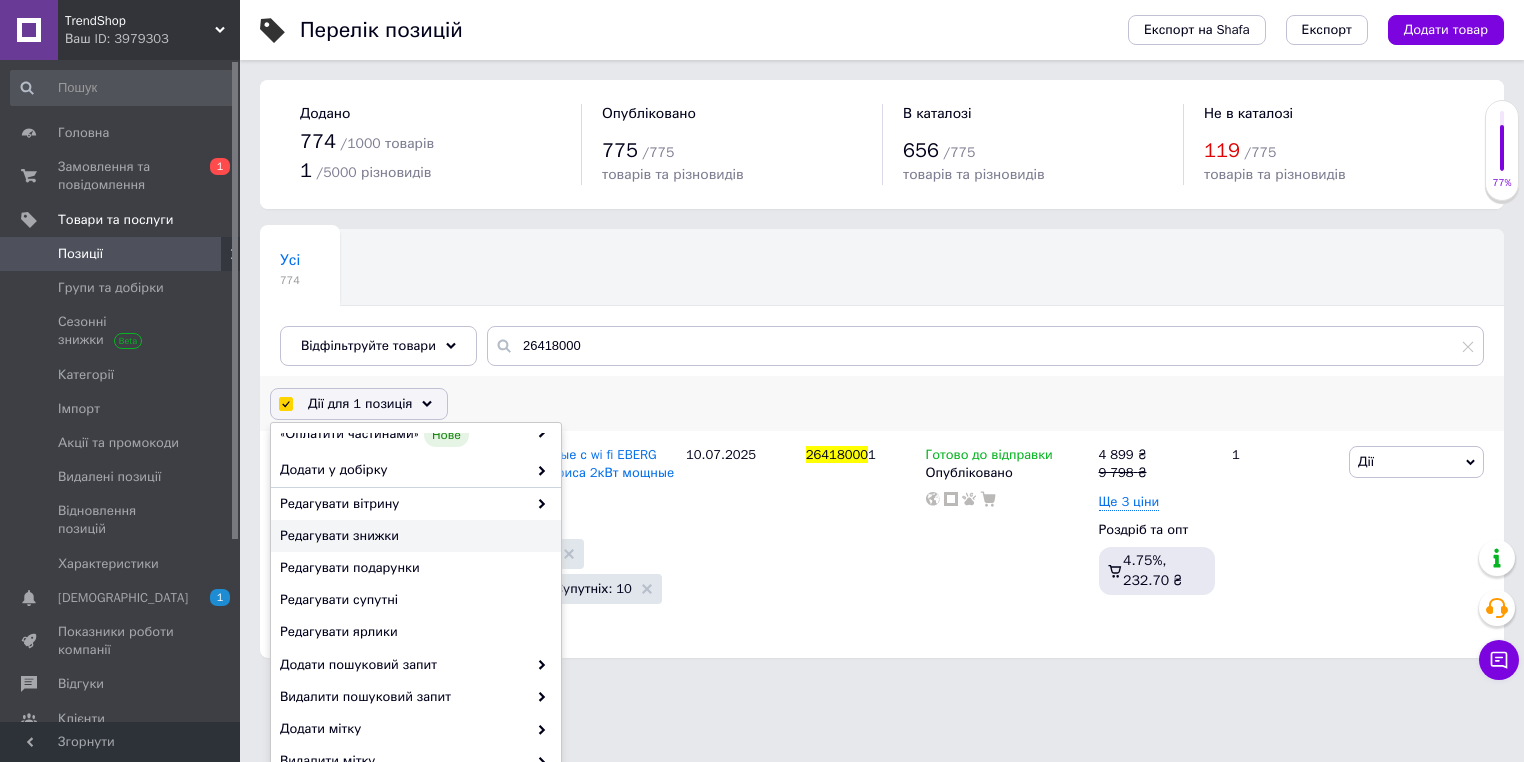 click on "Дії для 1 позиція Вибрати усі 1 позиція Вибрані всі 1 позиція Скасувати обрані Вказати, де знаходиться товар Підняти на початок групи Перенести в кінець групи Перенести до групи «Оплатити частинами»  Нове Додати у добірку Редагувати вітрину Редагувати знижки Редагувати подарунки Редагувати супутні Редагувати ярлики Додати пошуковий запит Видалити пошуковий запит Додати мітку Видалити мітку Змінити тип Змінити наявність Змінити видимість Додати до замовлення Додати в кампанію Каталог ProSale Експорт груп та позицій Видалити" at bounding box center [882, 404] 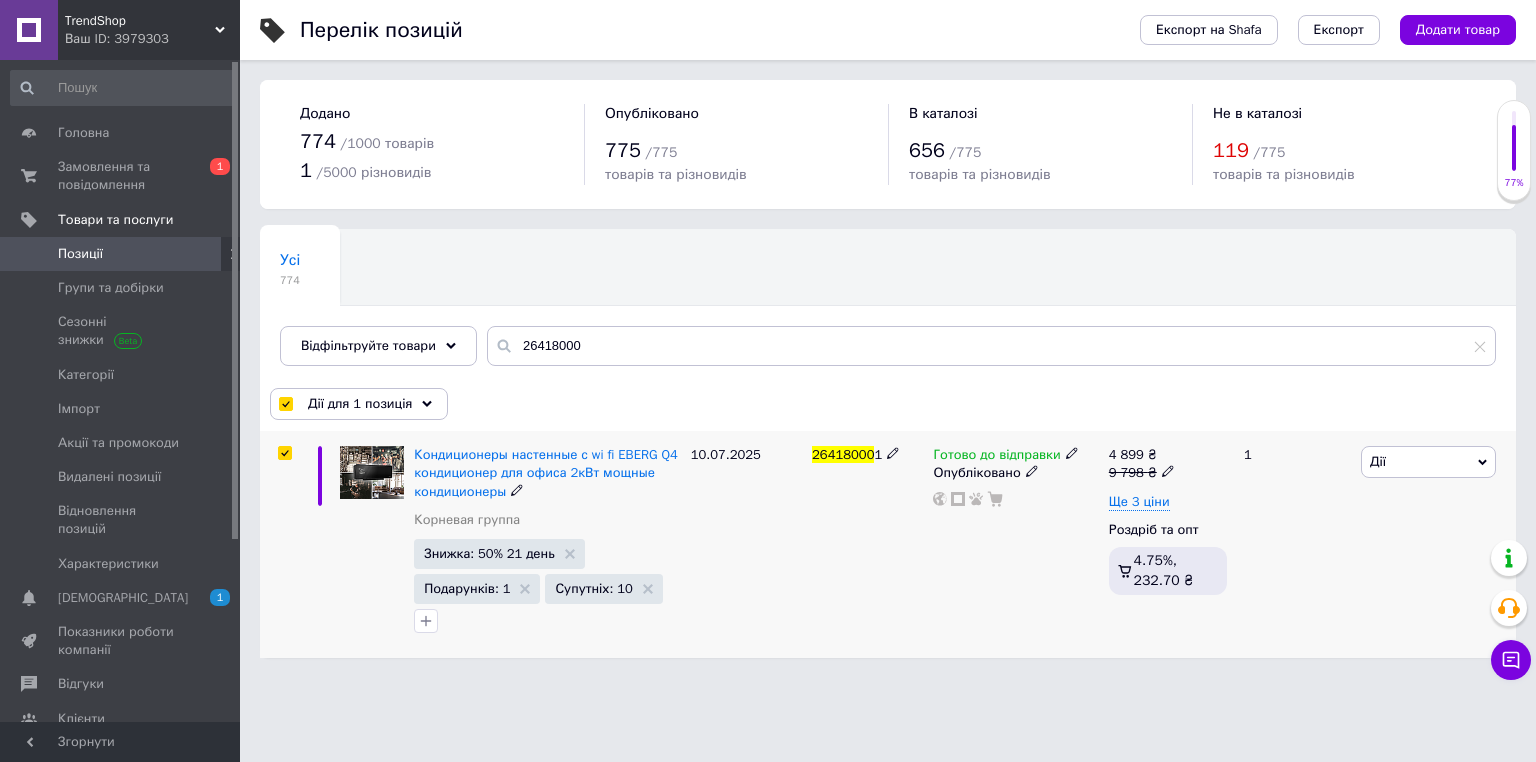 click 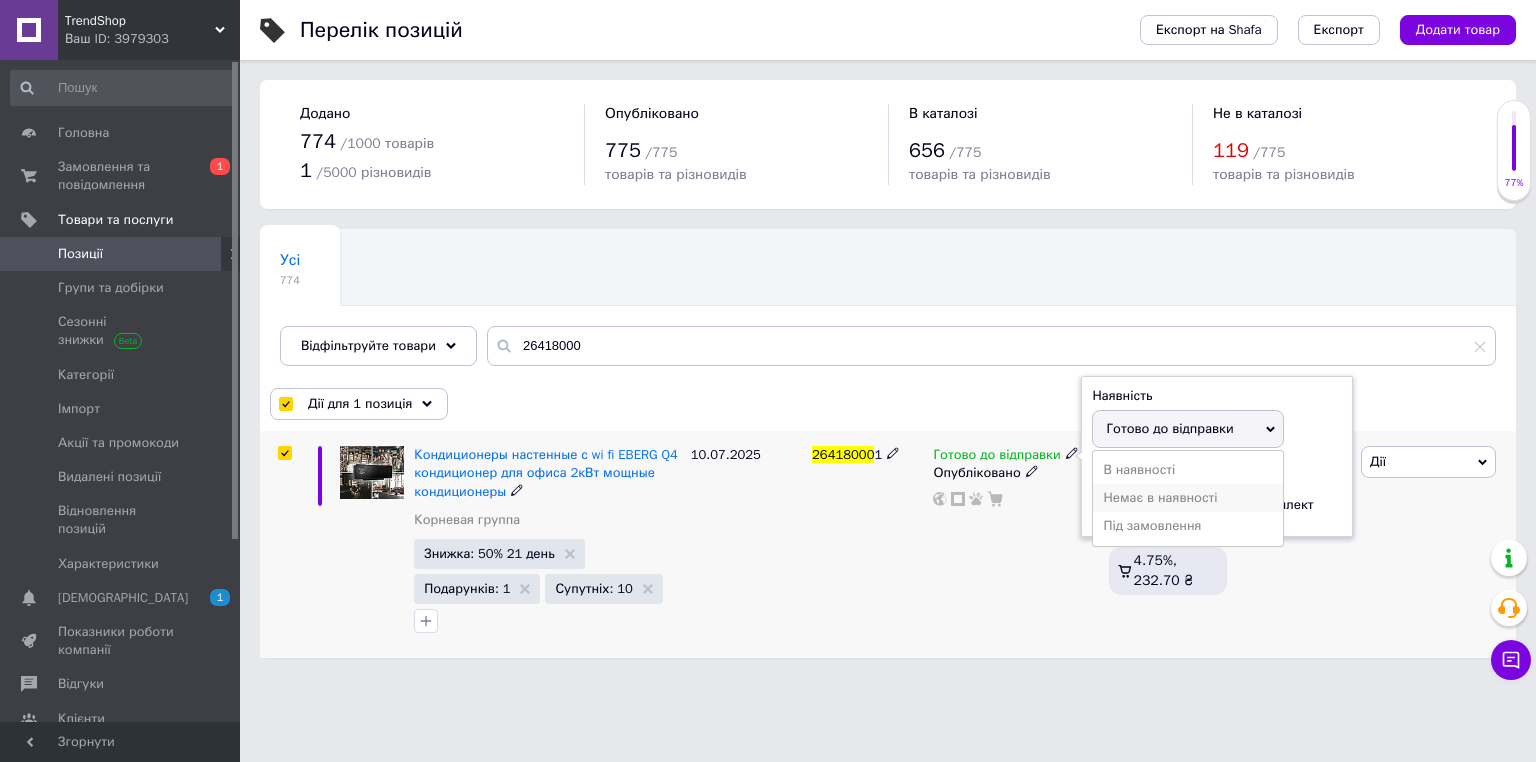 click on "Немає в наявності" at bounding box center (1188, 498) 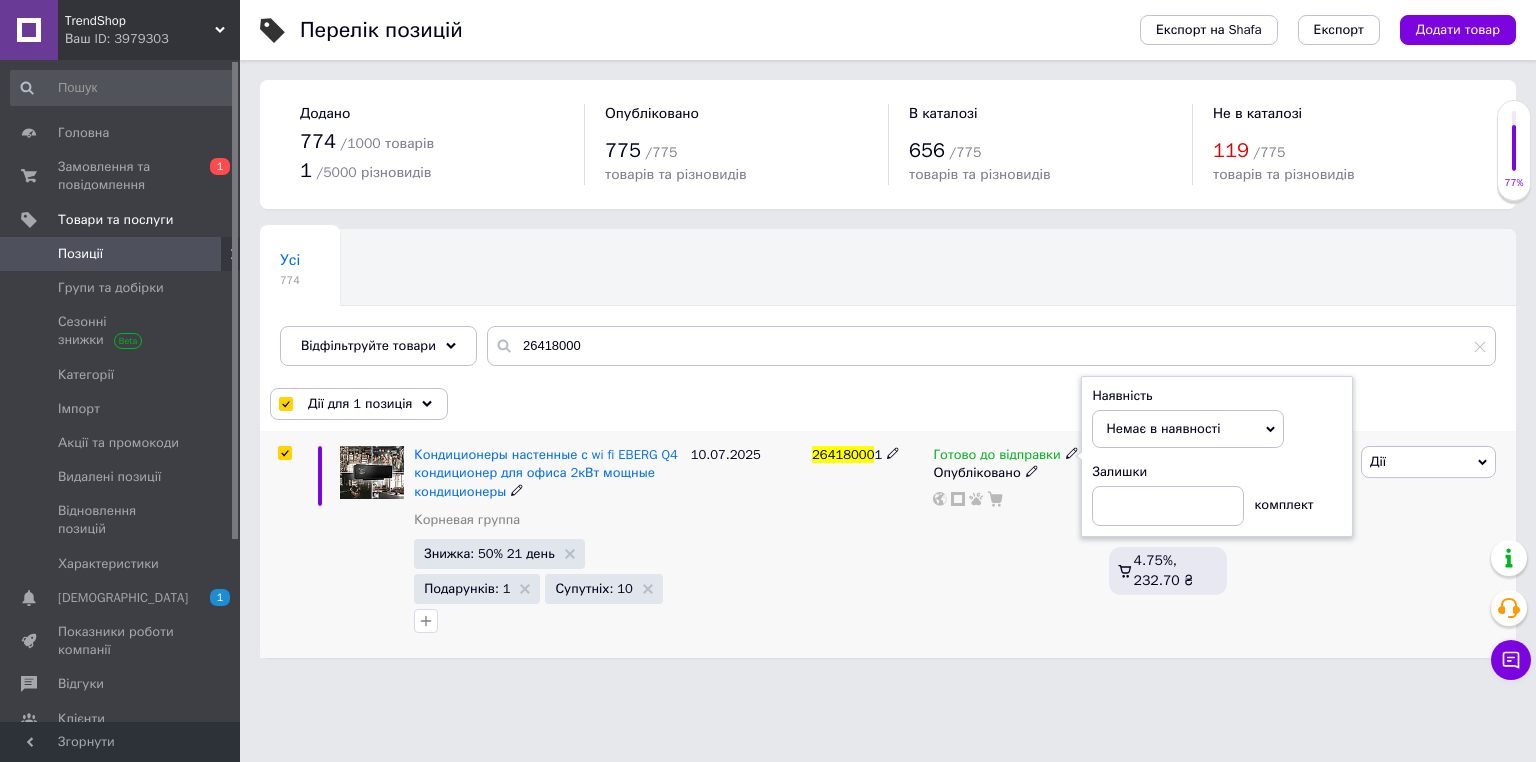 click on "Кондиционеры настенные с wi fi EBERG Q4 кондиционер для офиса 2кВт мощные кондиционеры Корневая группа Знижка: 50% 21 день Подарунків: 1 Супутніх: 10" at bounding box center [547, 544] 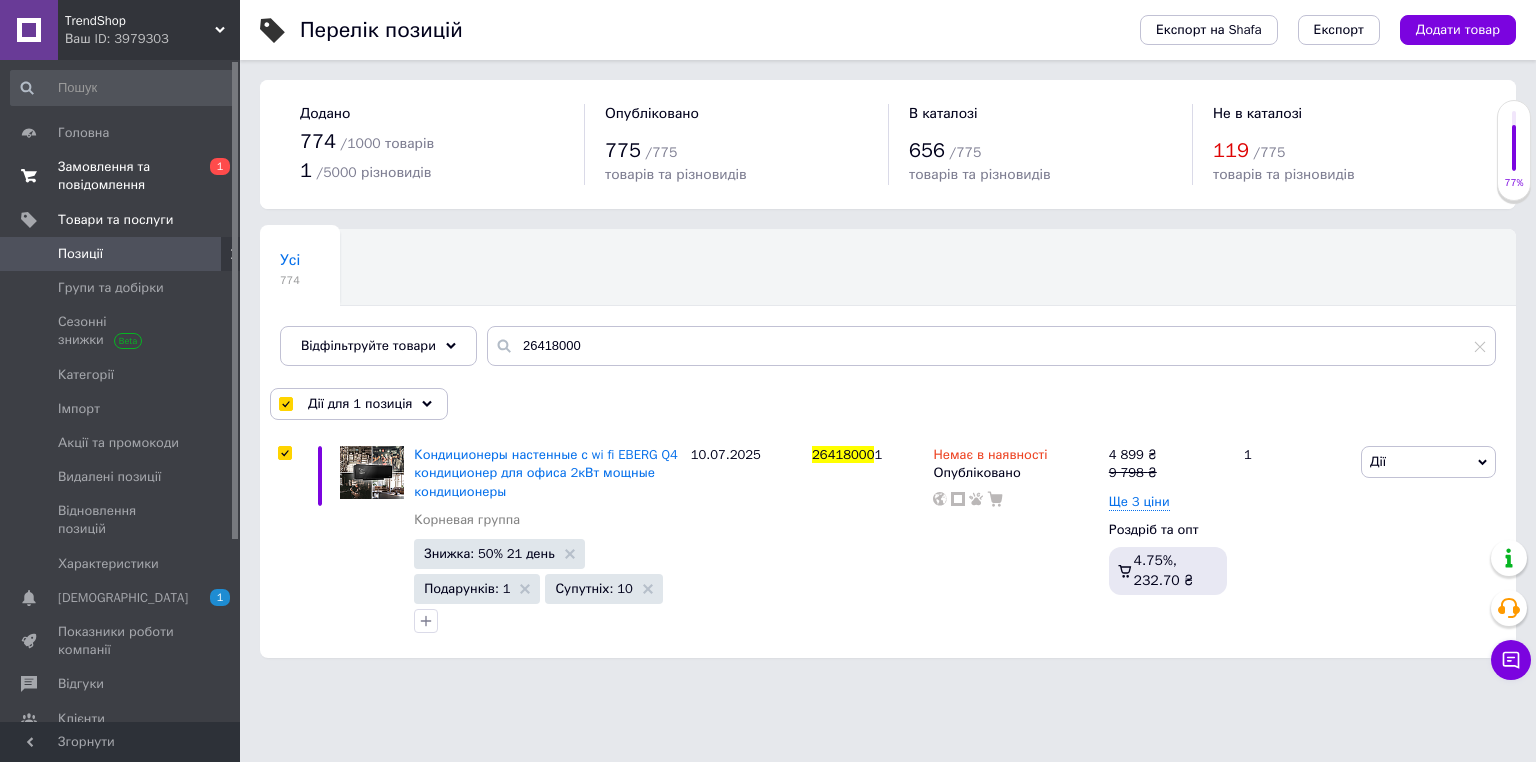 click on "Замовлення та повідомлення" at bounding box center [121, 176] 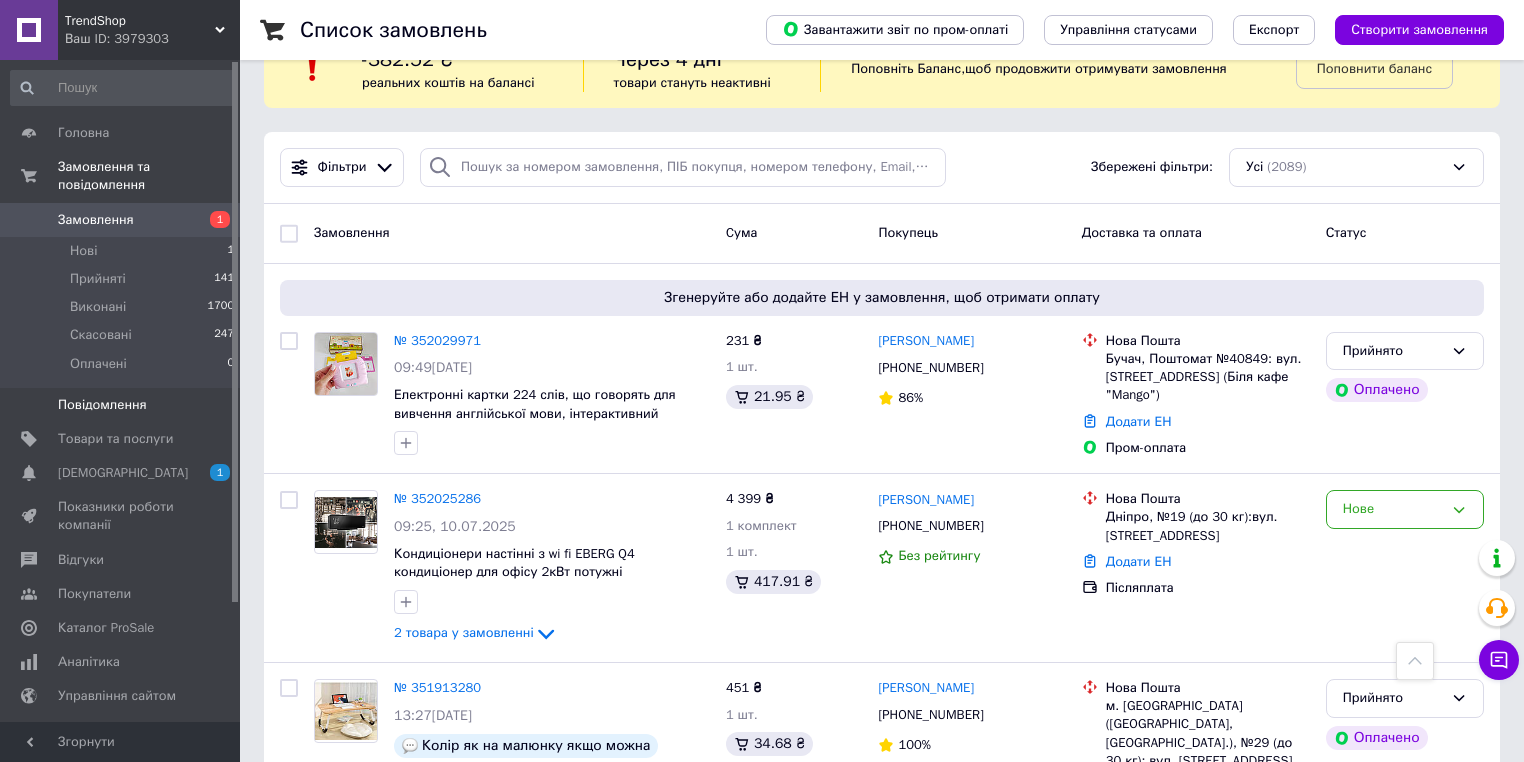 scroll, scrollTop: 0, scrollLeft: 0, axis: both 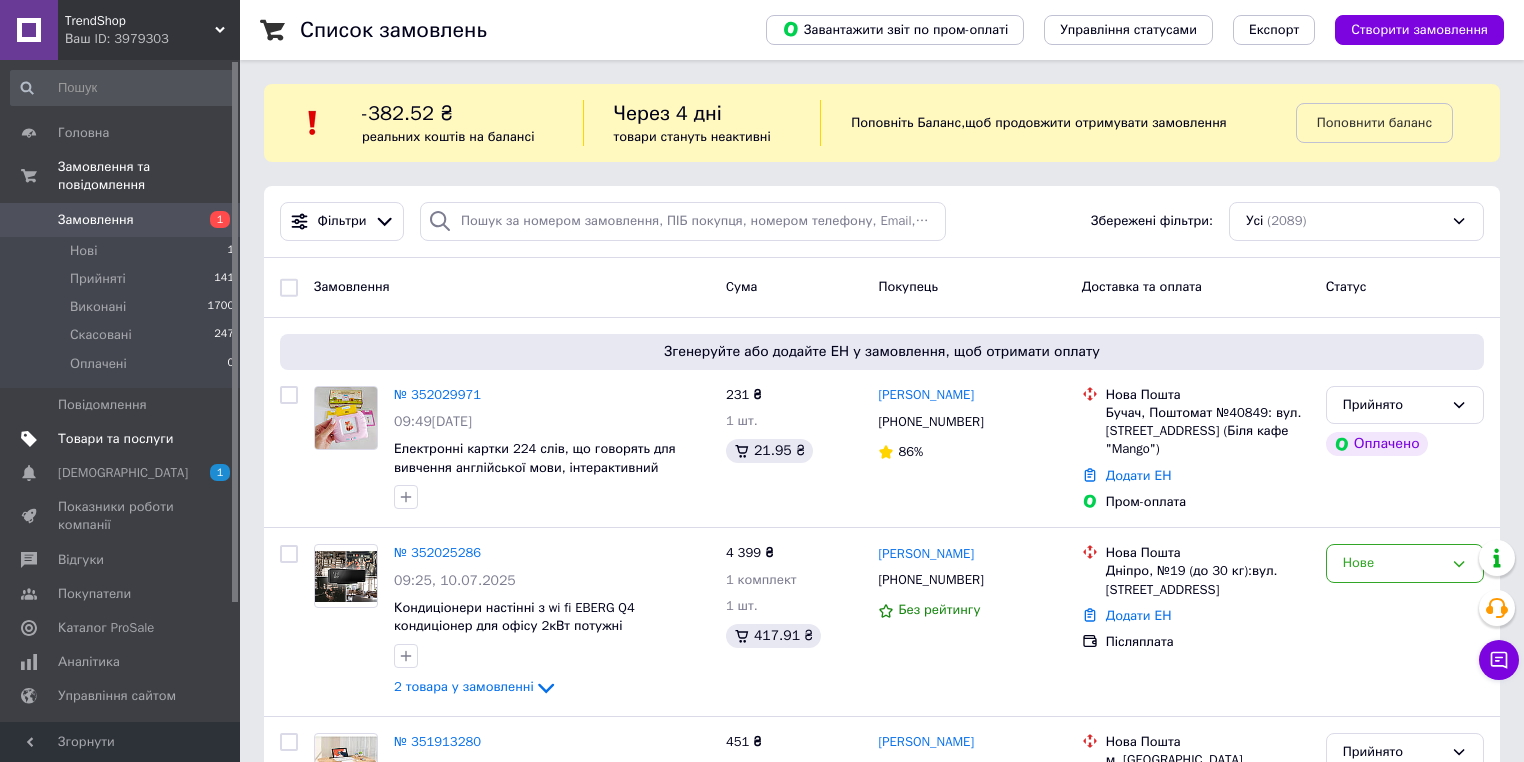 click on "Товари та послуги" at bounding box center [123, 439] 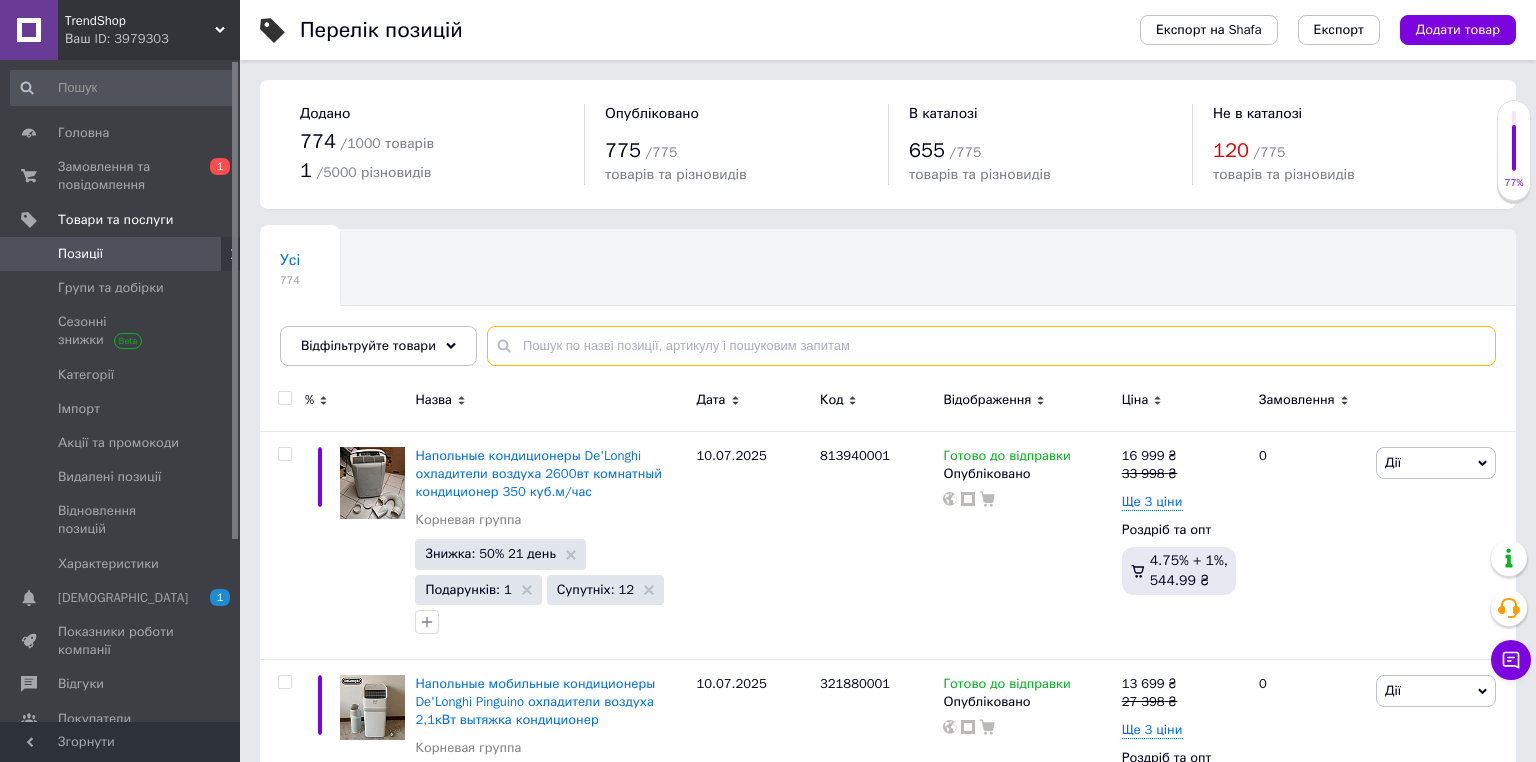 click at bounding box center [991, 346] 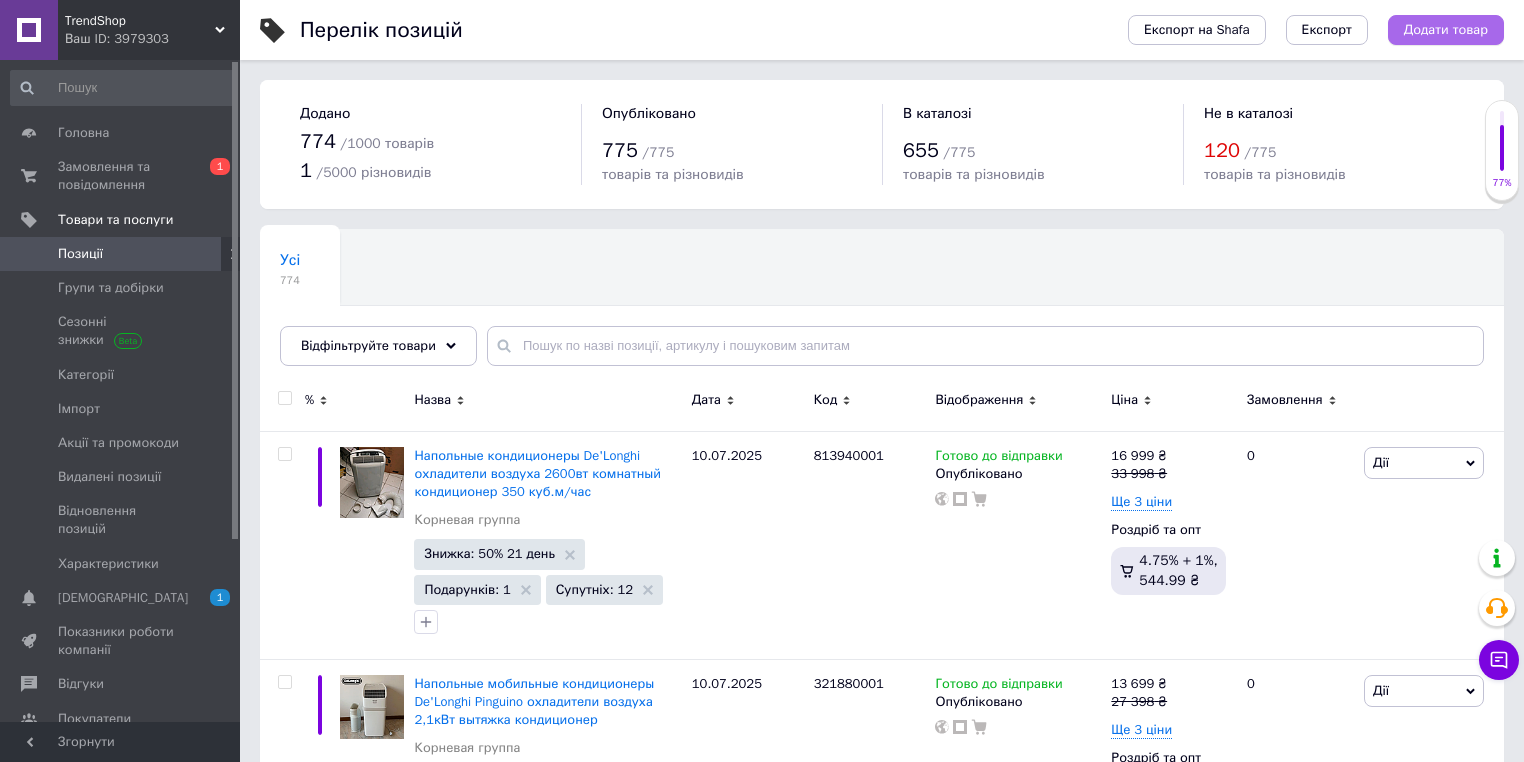 click on "Додати товар" at bounding box center [1446, 30] 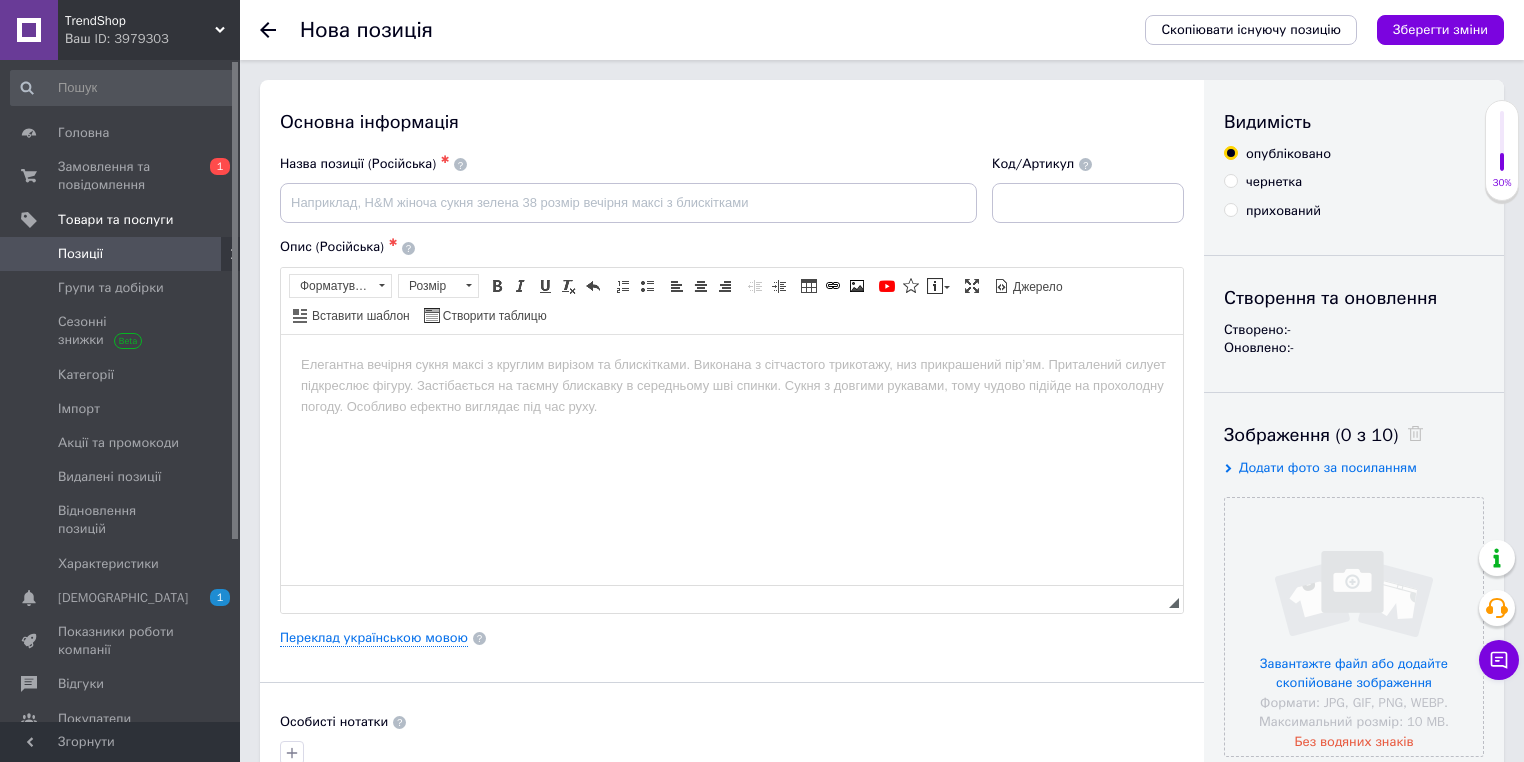 scroll, scrollTop: 0, scrollLeft: 0, axis: both 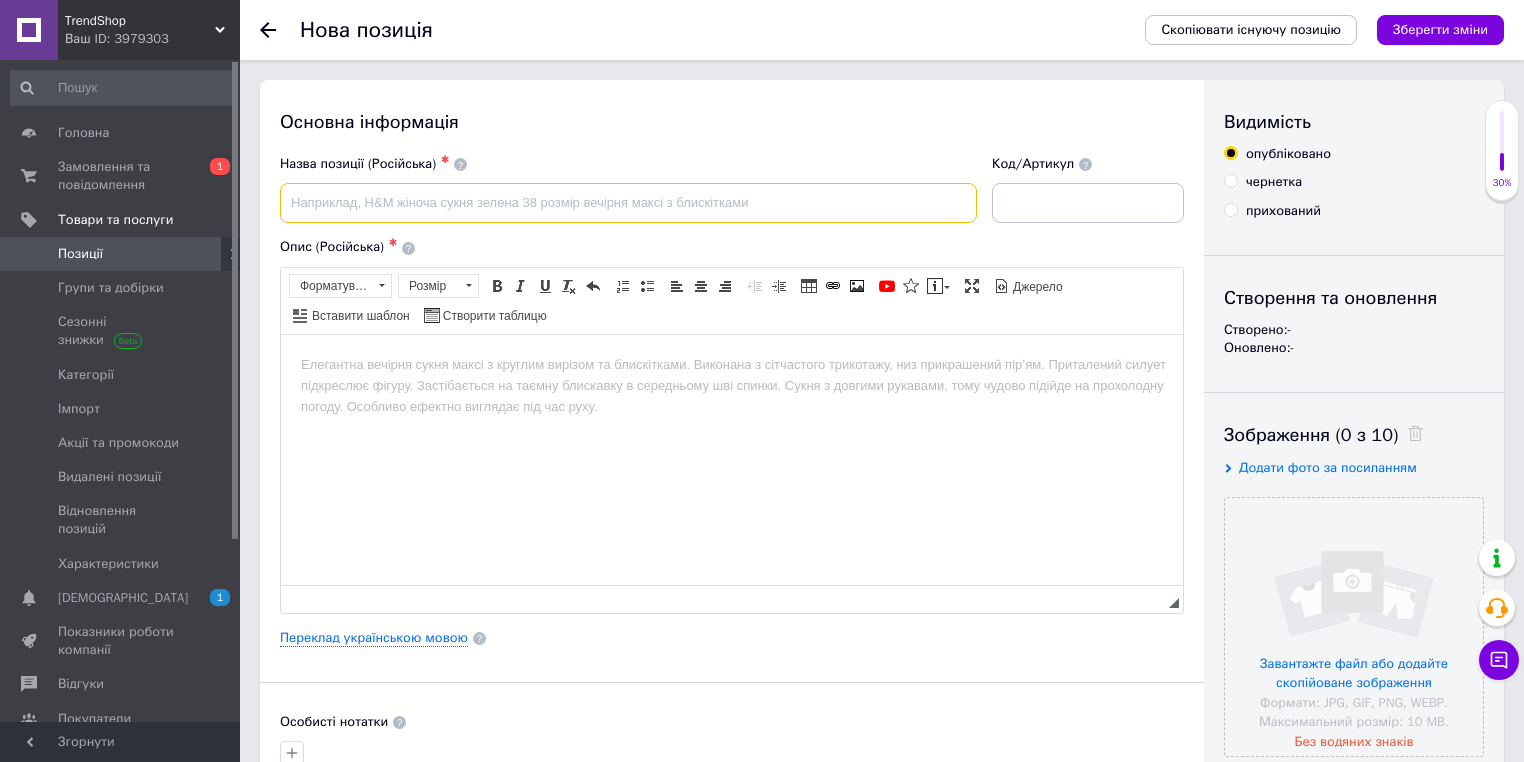 click at bounding box center (628, 203) 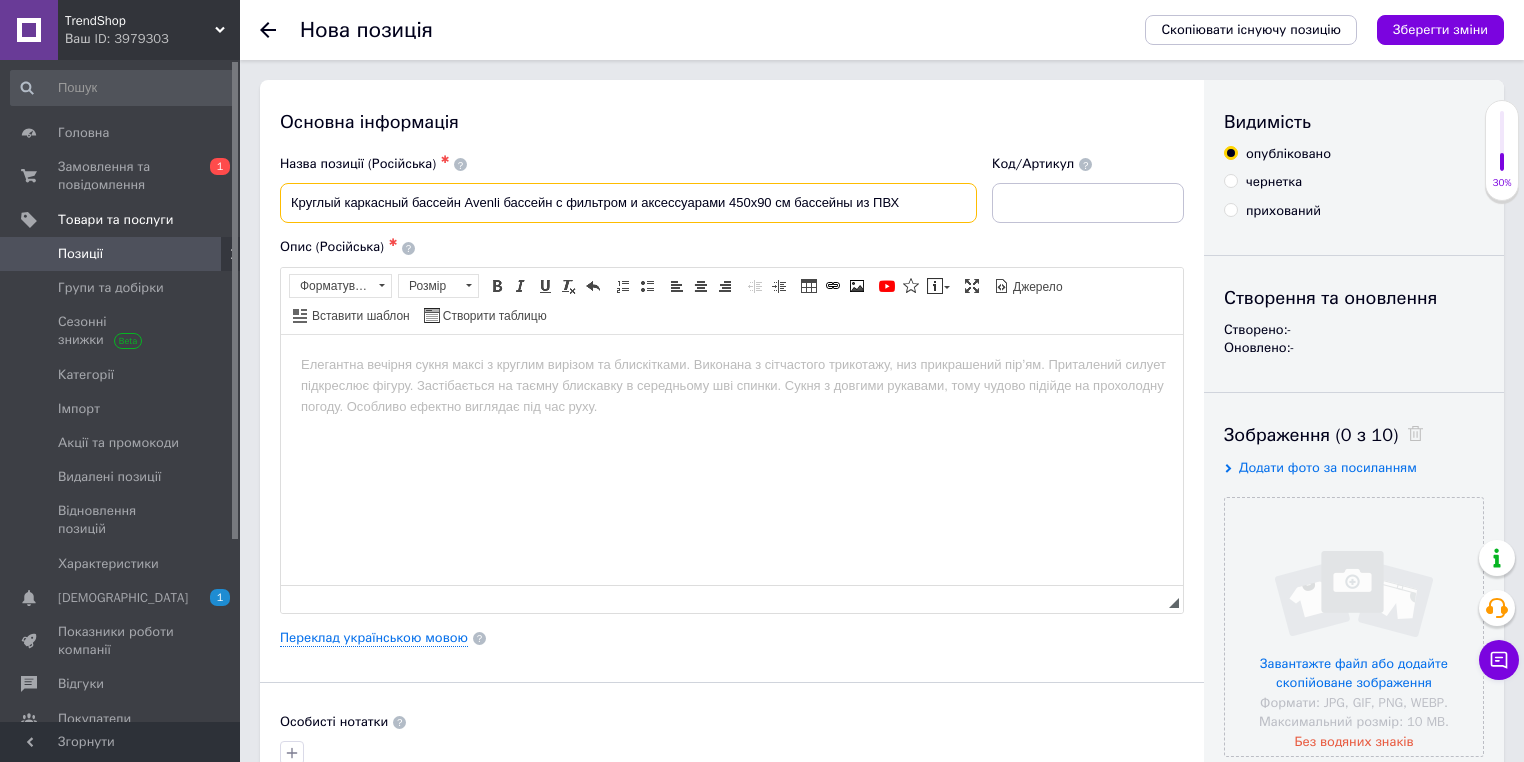 drag, startPoint x: 968, startPoint y: 207, endPoint x: 900, endPoint y: 202, distance: 68.18358 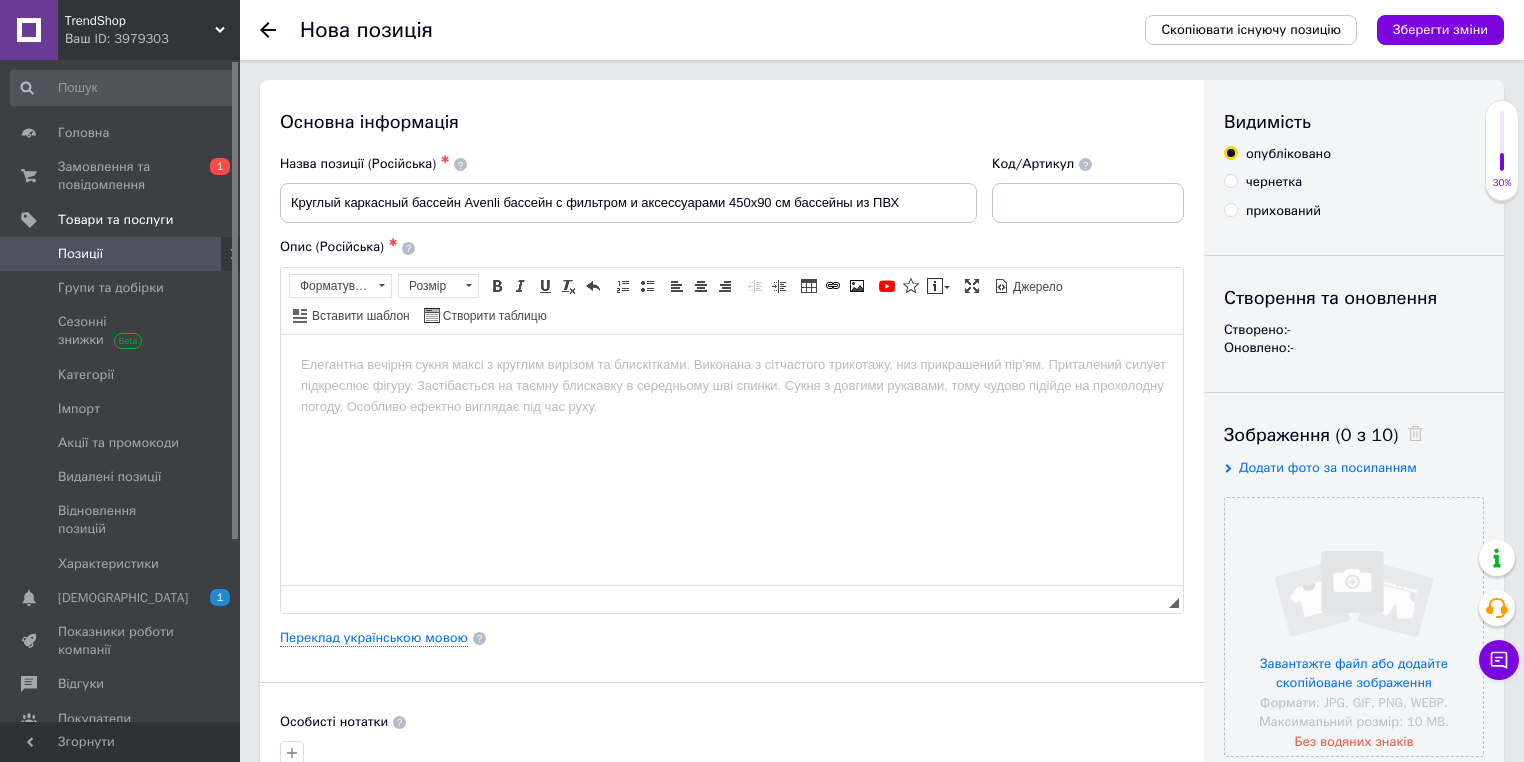 click on "Панель інструментів редактора Форматування Форматування Розмір Розмір   Жирний  Сполучення клавіш Ctrl+B   Курсив  Сполучення клавіш Ctrl+I   Підкреслений  Сполучення клавіш Ctrl+U   Видалити форматування   Повернути  Сполучення клавіш Ctrl+Z   Вставити/видалити нумерований список   Вставити/видалити маркований список   По лівому краю   По центру   По правому краю   Зменшити відступ   Збільшити відступ   Таблиця   Вставити/Редагувати посилання  Сполучення клавіш Ctrl+L   Зображення   YouTube   {label}   Вставити повідомлення   Максимізувати   Джерело   Вставити шаблон" at bounding box center [732, 301] 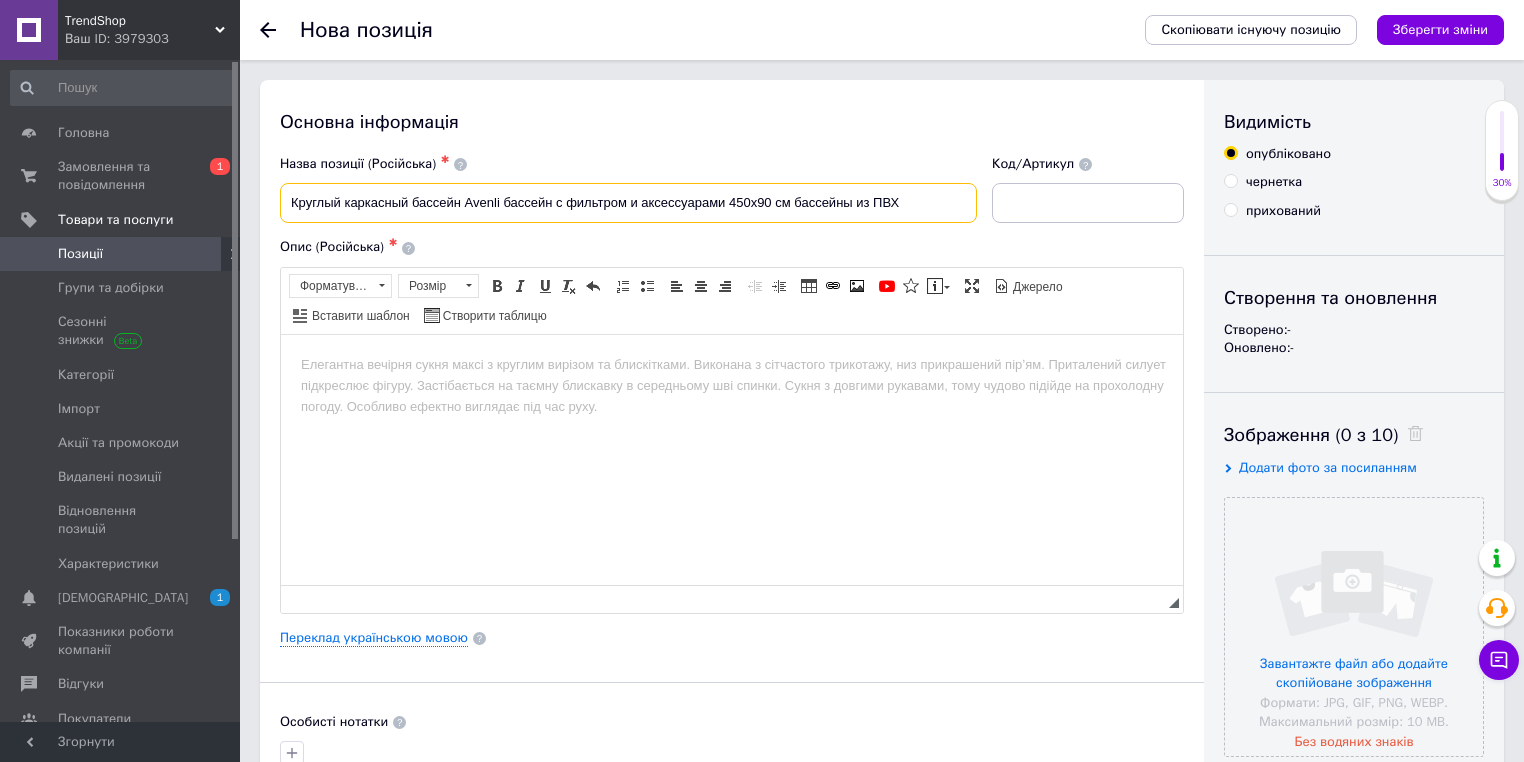 click on "Круглый каркасный бассейн Avenli бассейн с фильтром и аксессуарами 450х90 см бассейны из ПВХ" at bounding box center (628, 203) 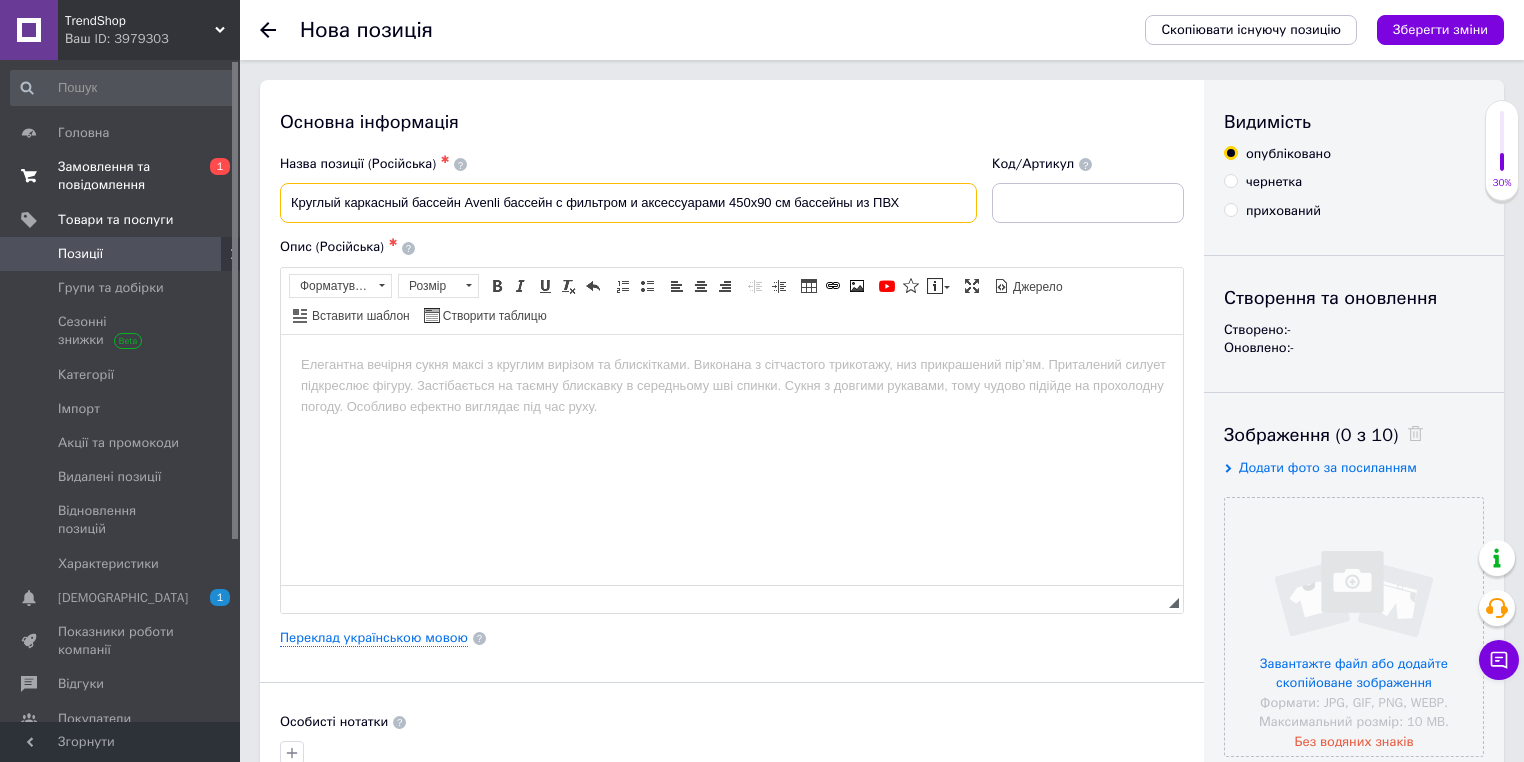 drag, startPoint x: 908, startPoint y: 203, endPoint x: 219, endPoint y: 181, distance: 689.35114 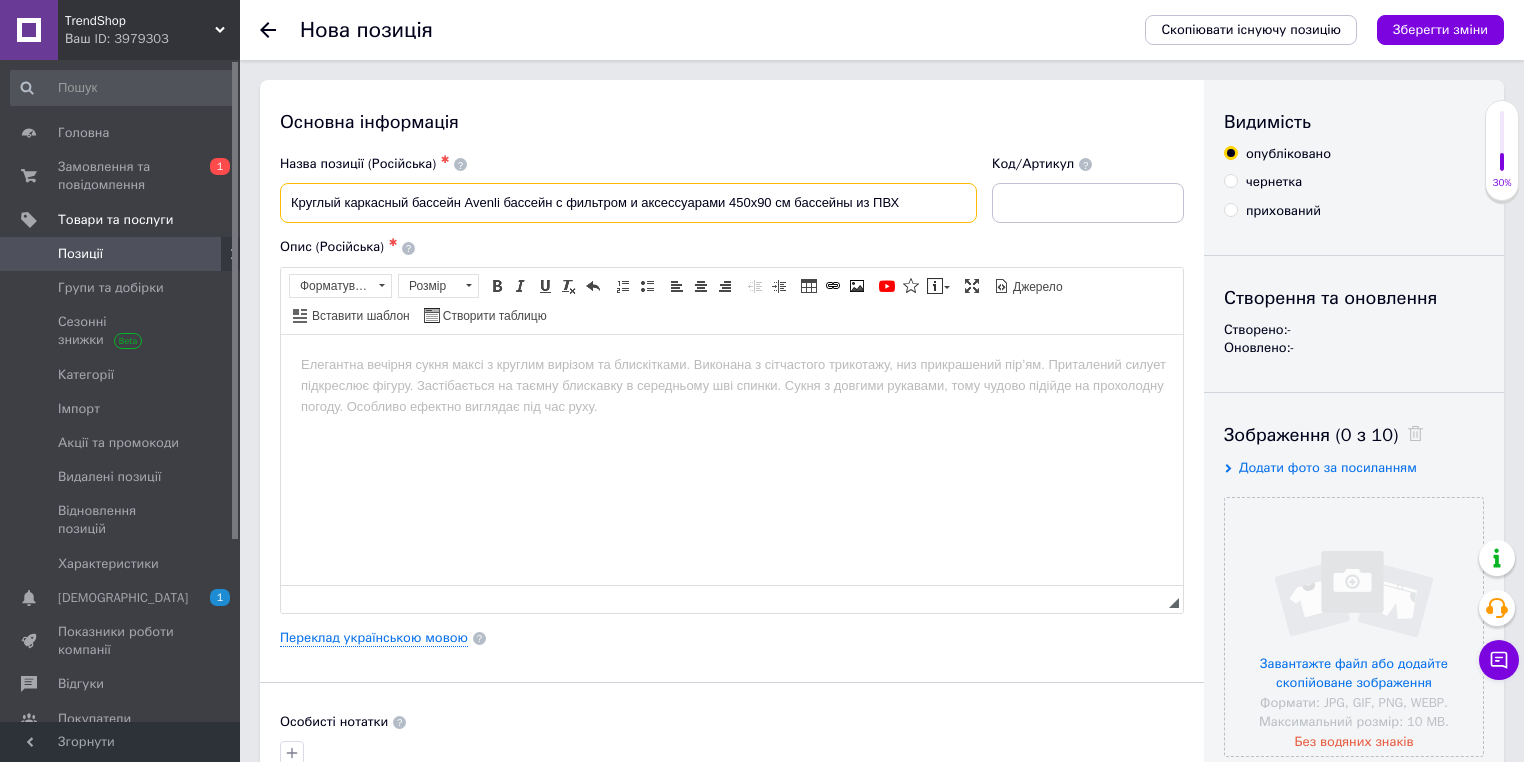 paste on "для всей семьи" 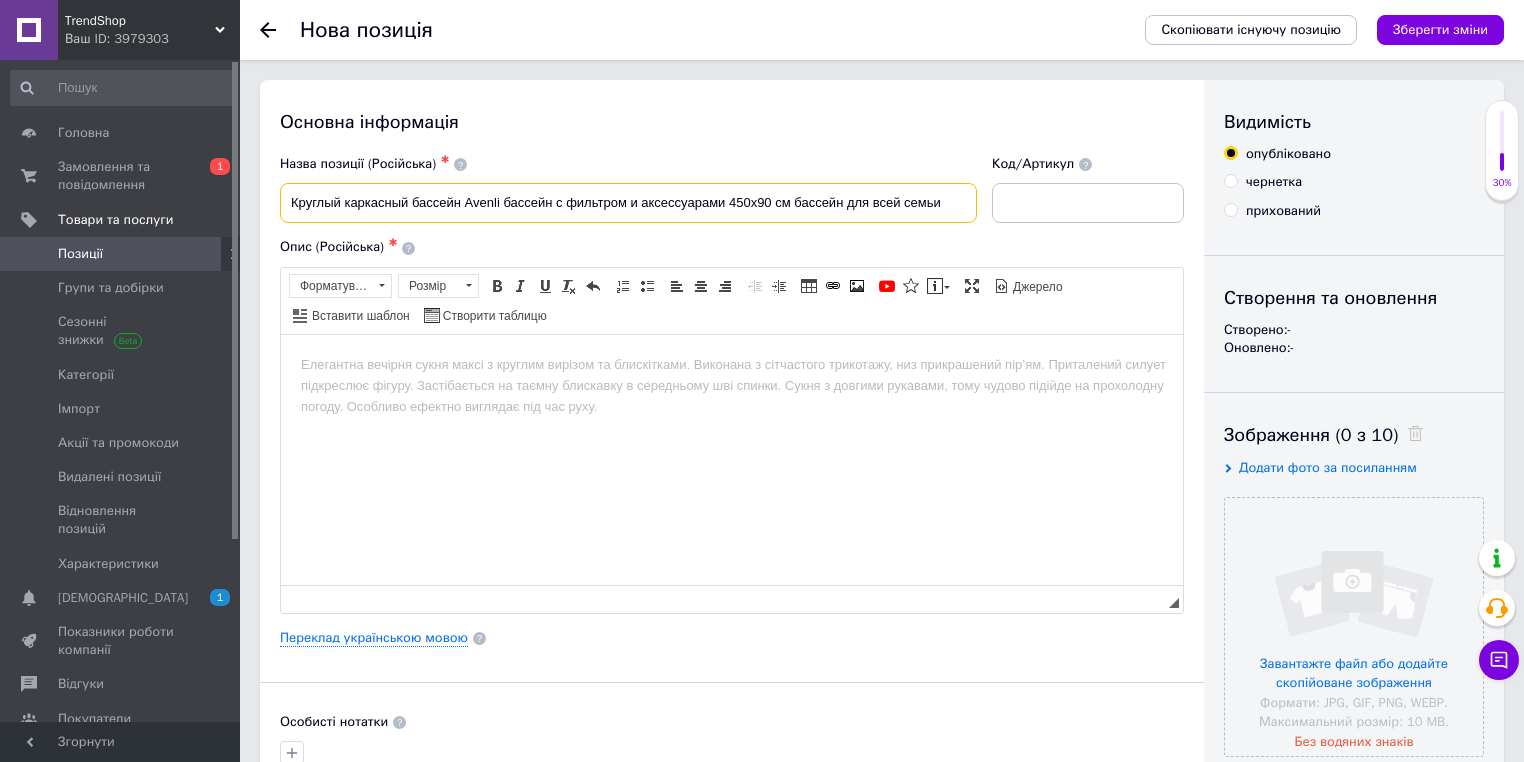 scroll, scrollTop: 0, scrollLeft: 6, axis: horizontal 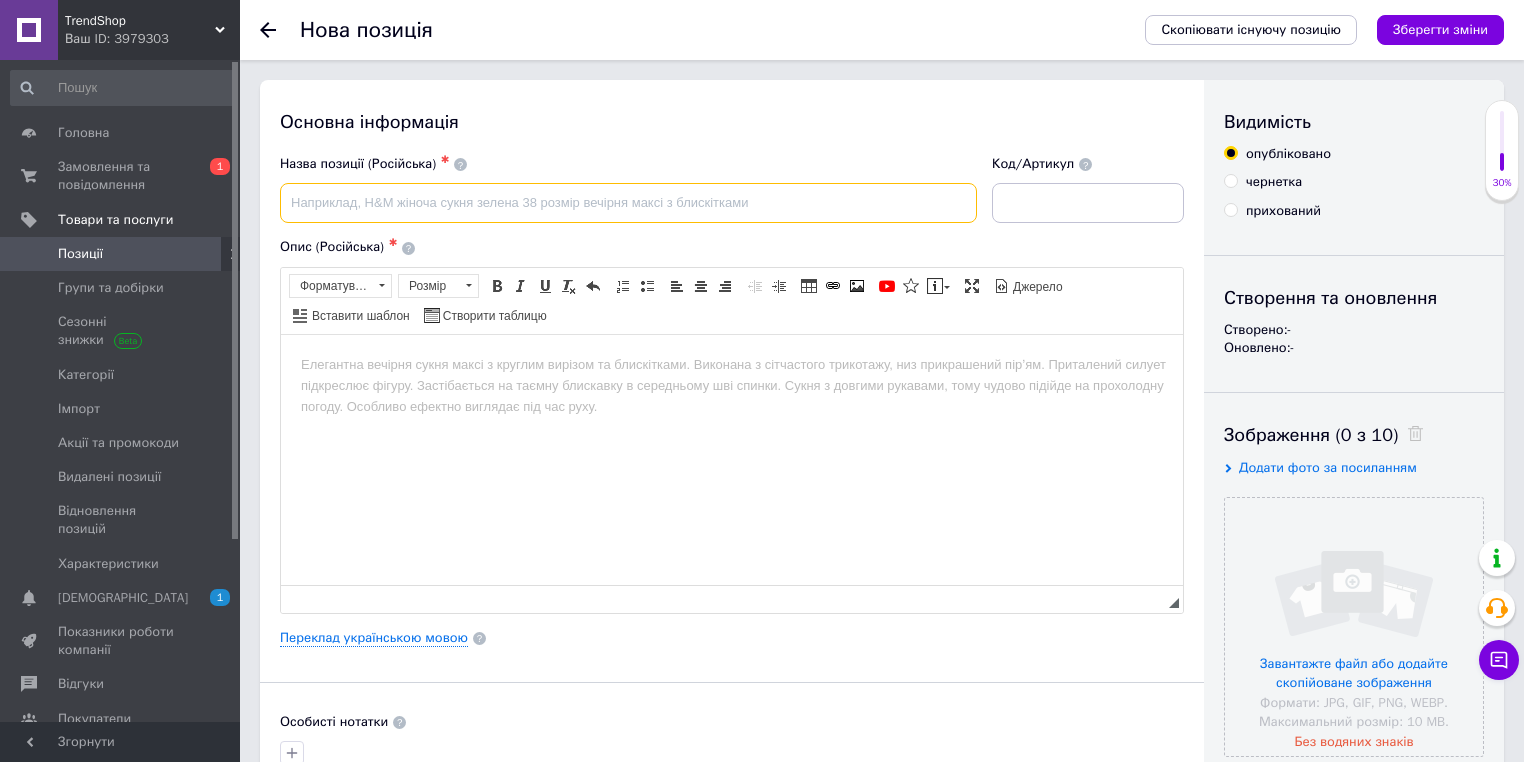 click at bounding box center [628, 203] 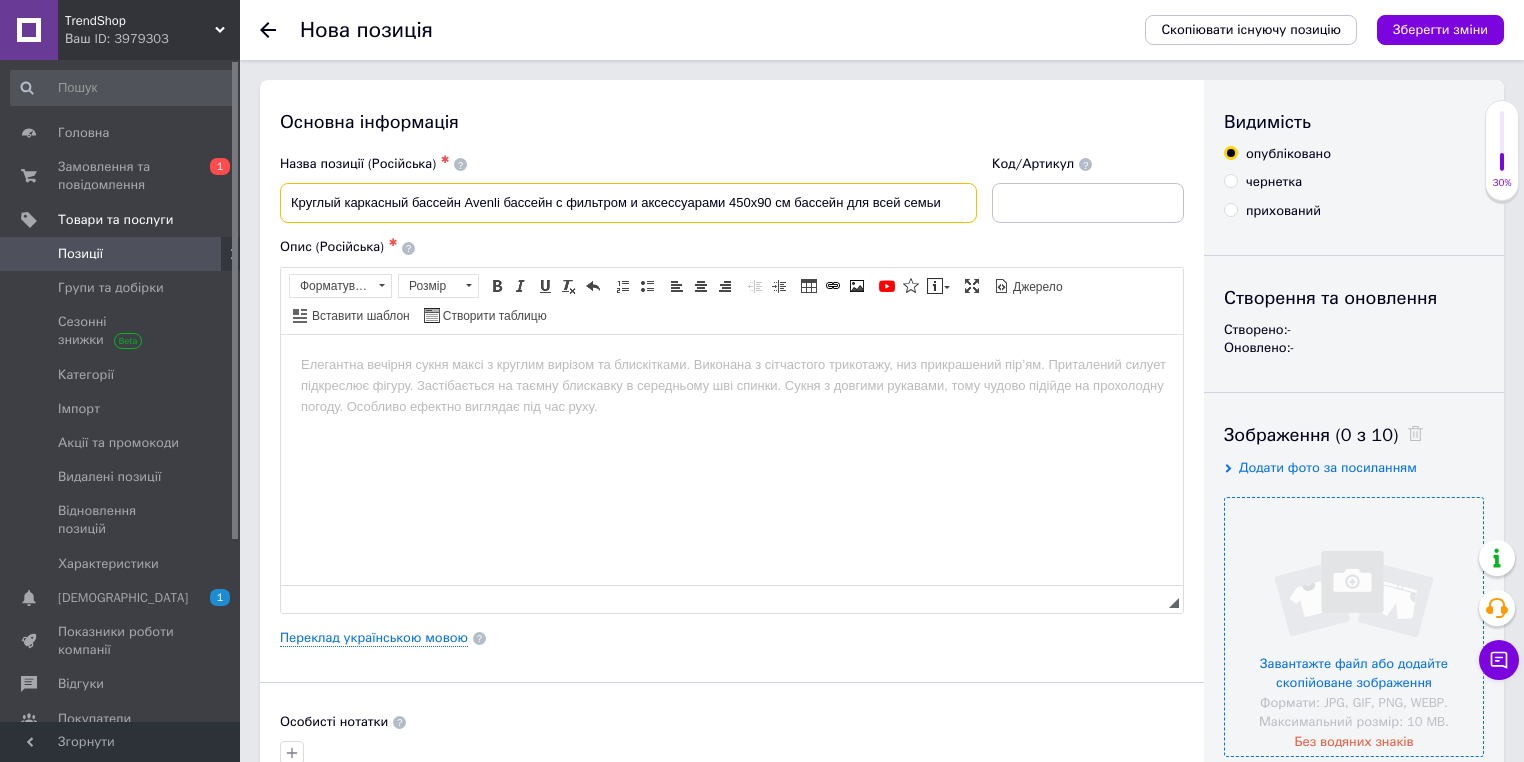 type on "Круглый каркасный бассейн Avenli бассейн с фильтром и аксессуарами 450х90 см бассейн для всей семьи" 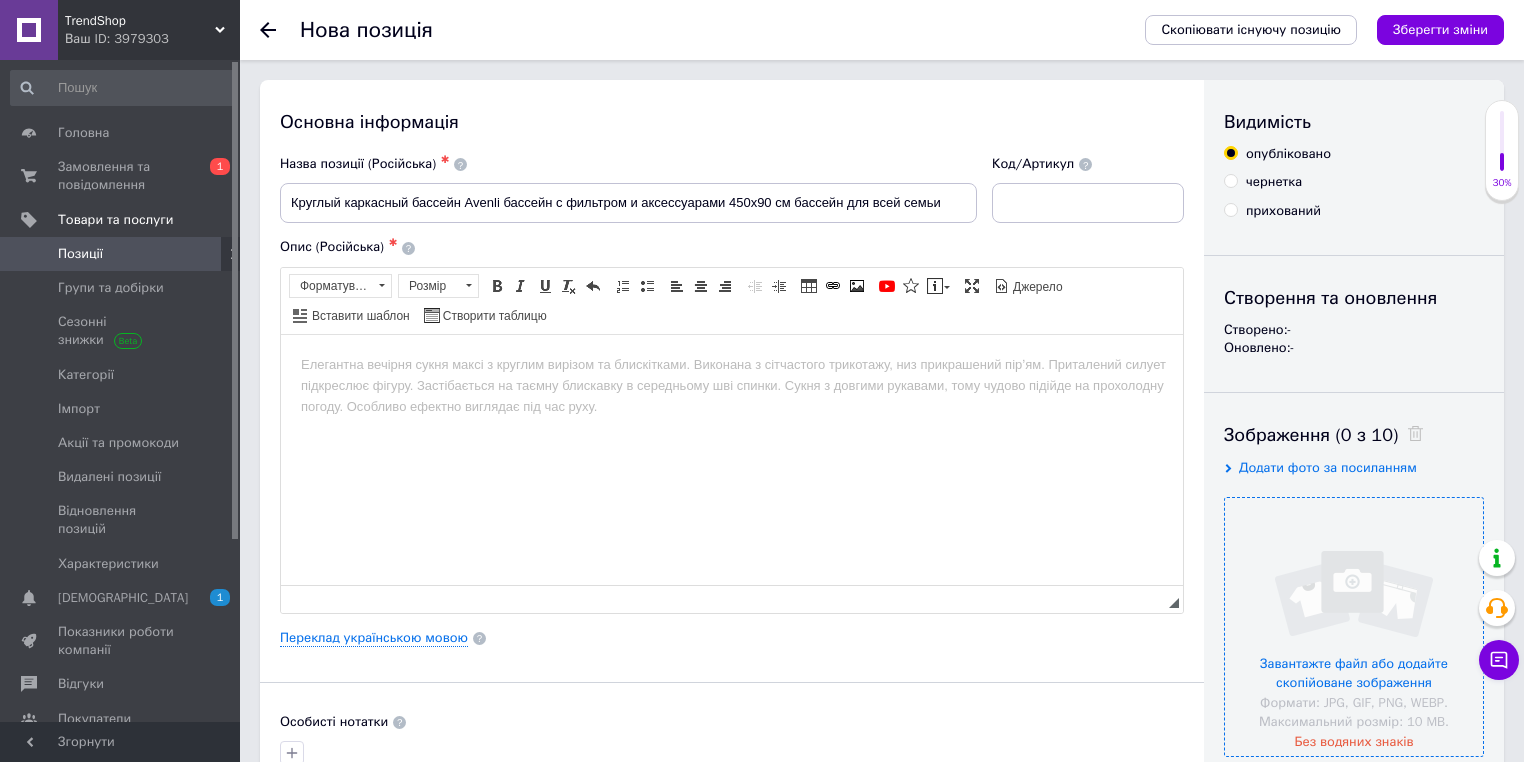 click at bounding box center [1354, 627] 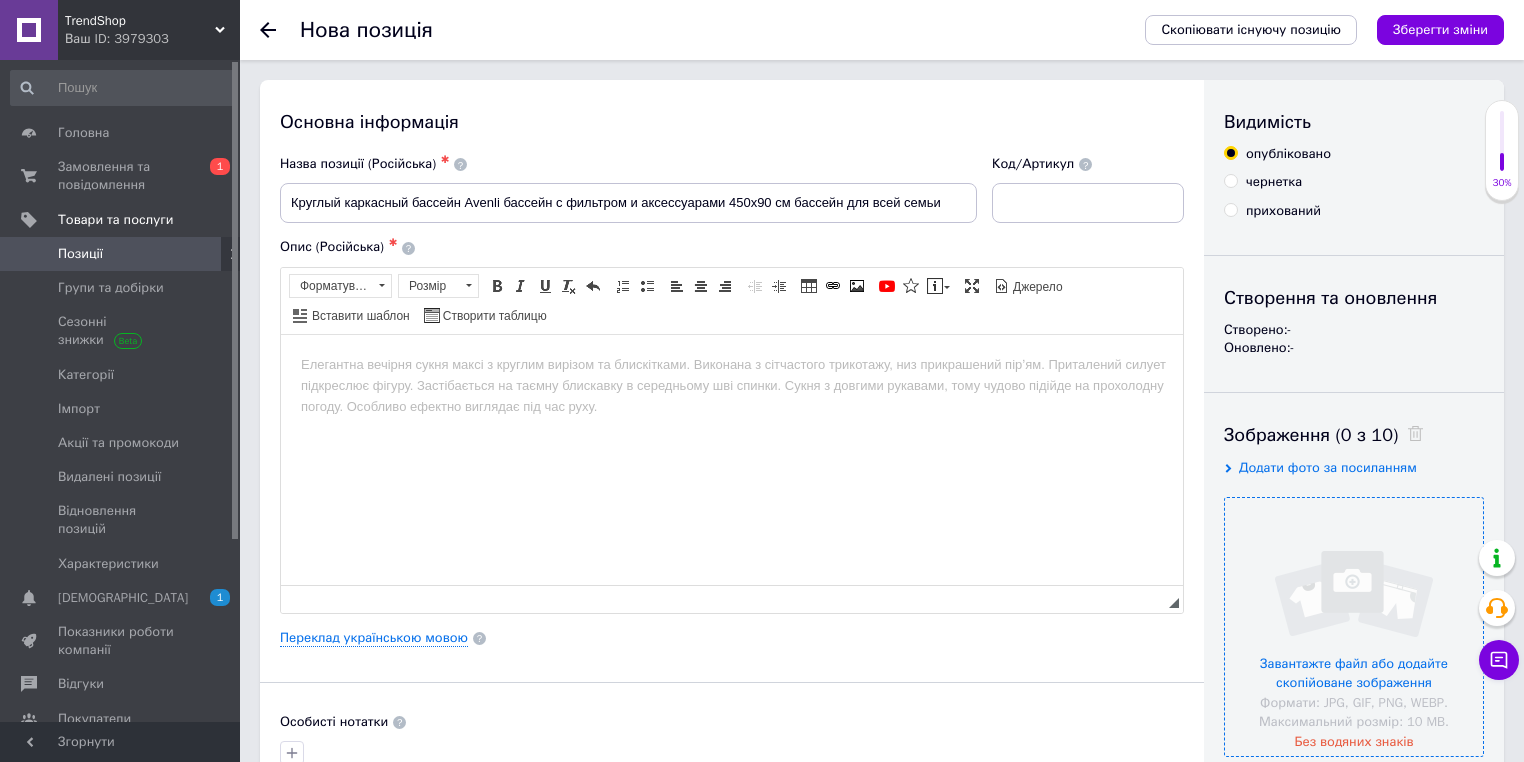 click at bounding box center [1354, 627] 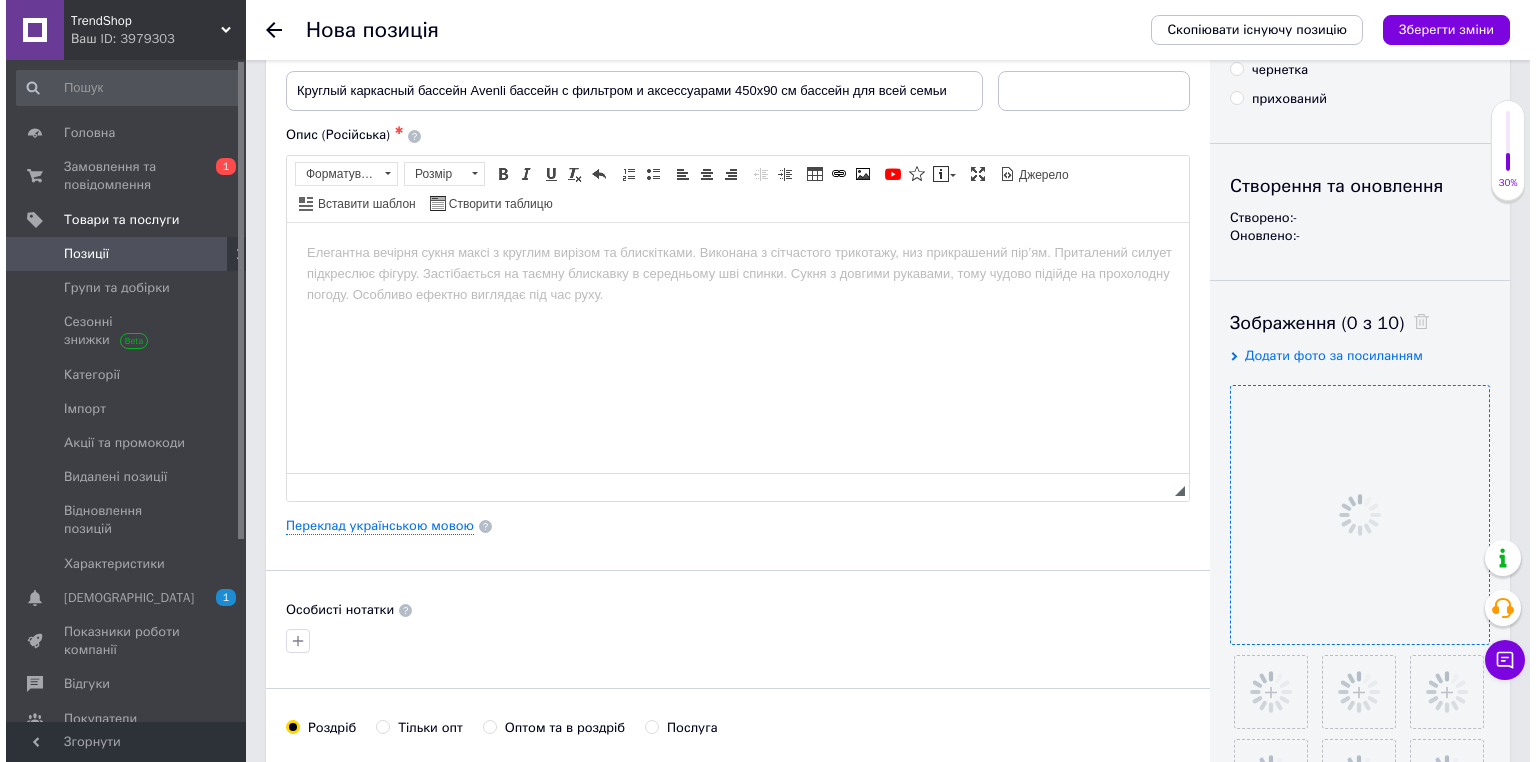 scroll, scrollTop: 320, scrollLeft: 0, axis: vertical 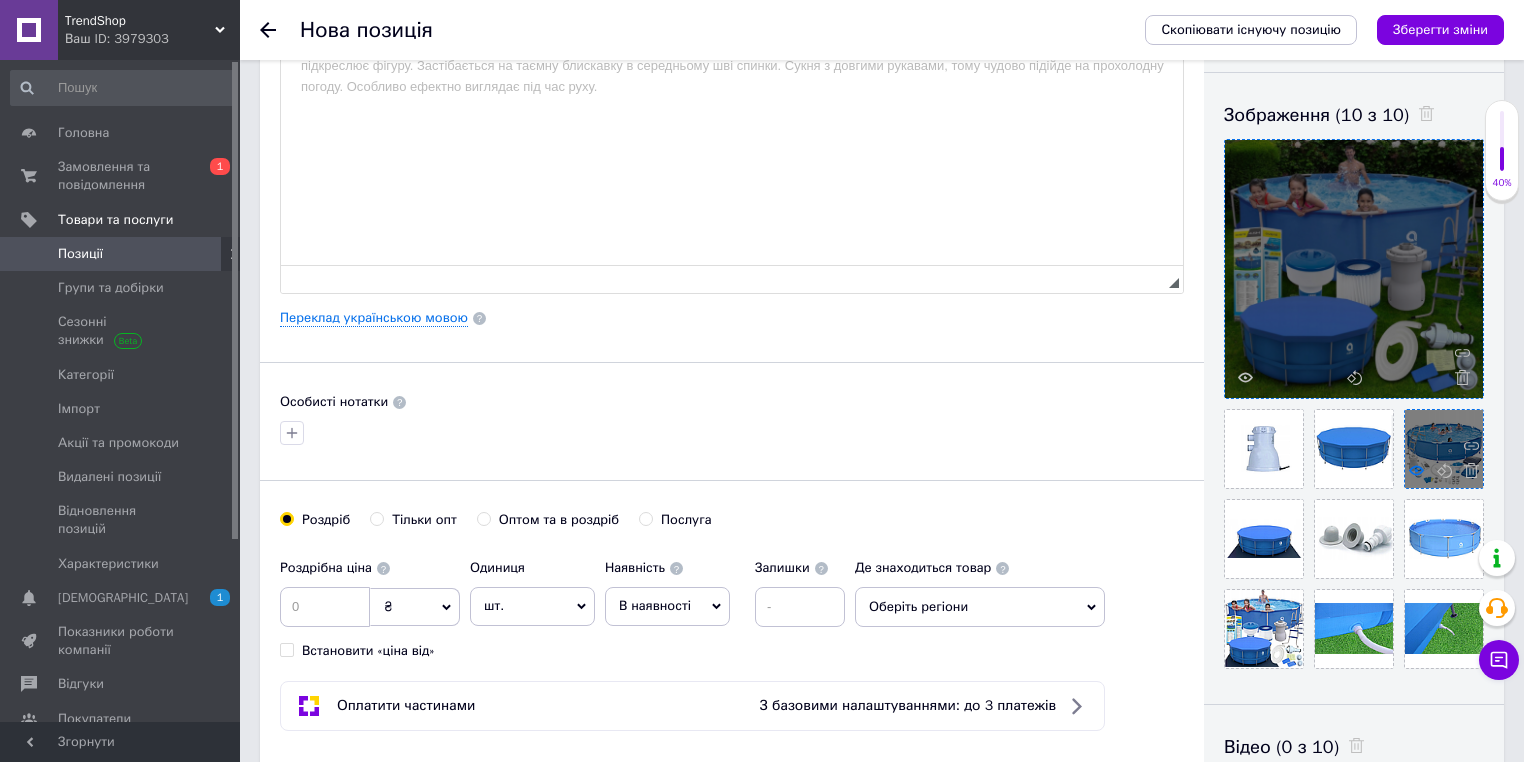 click 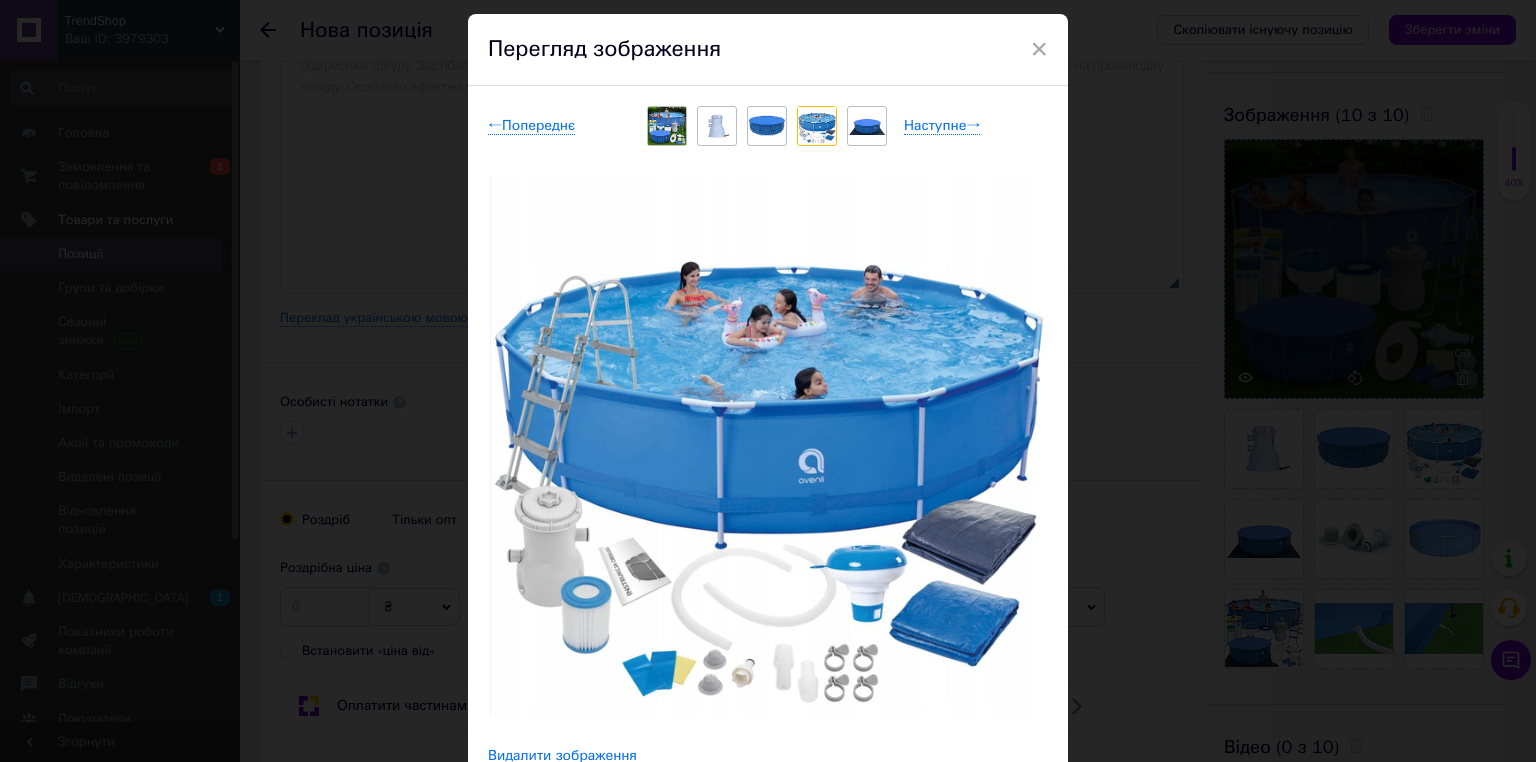 scroll, scrollTop: 80, scrollLeft: 0, axis: vertical 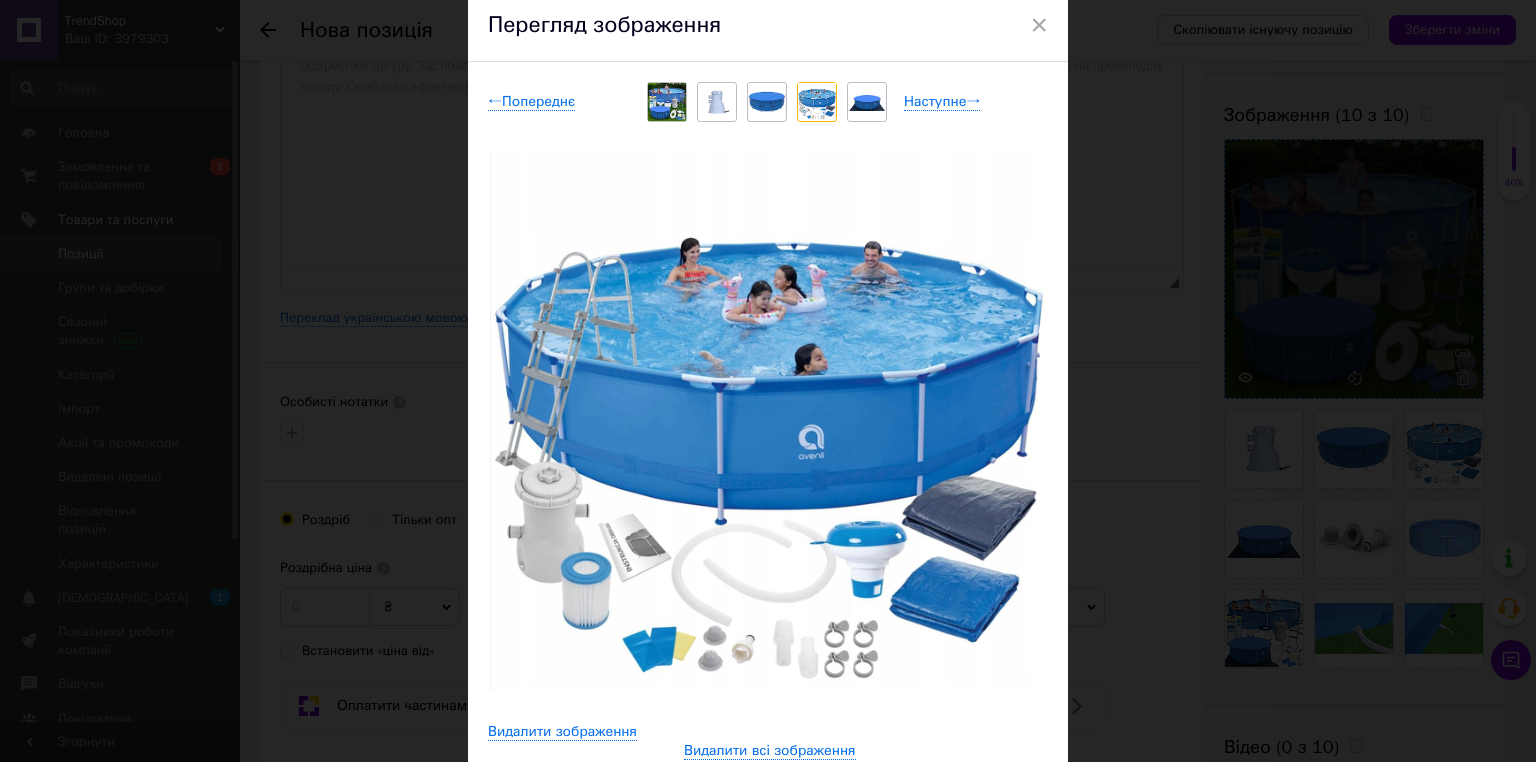click at bounding box center [667, 102] 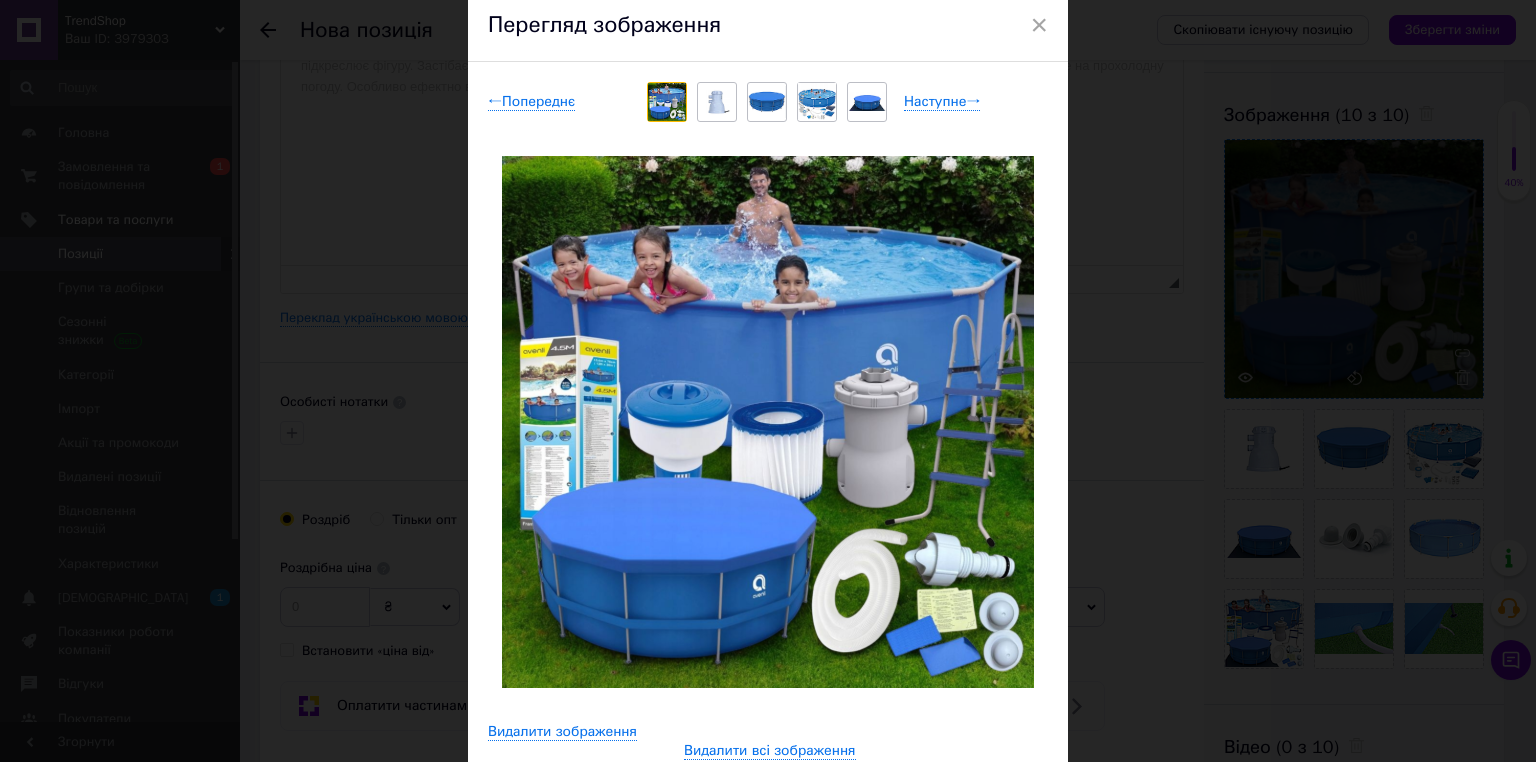 click at bounding box center (817, 101) 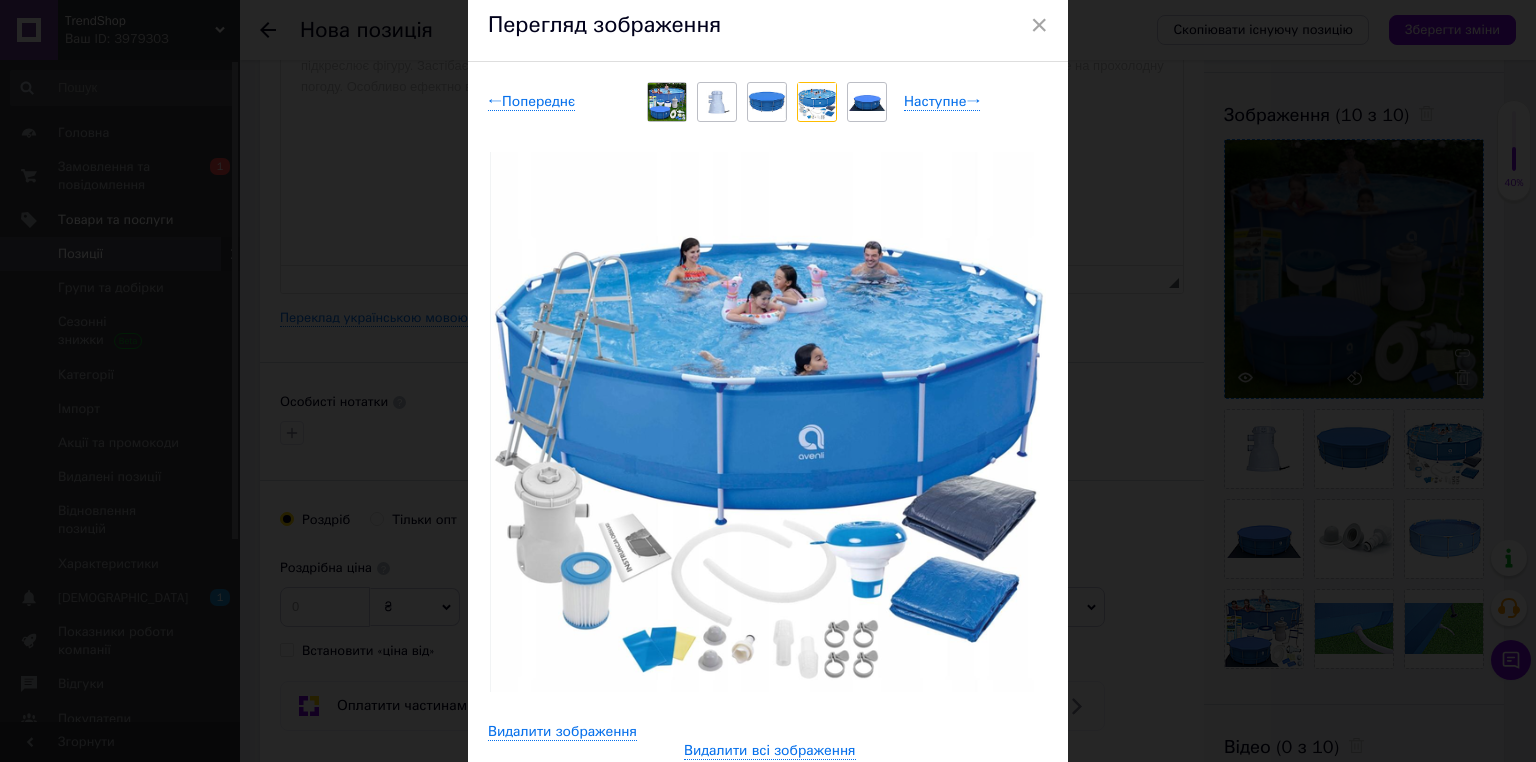 click at bounding box center [667, 102] 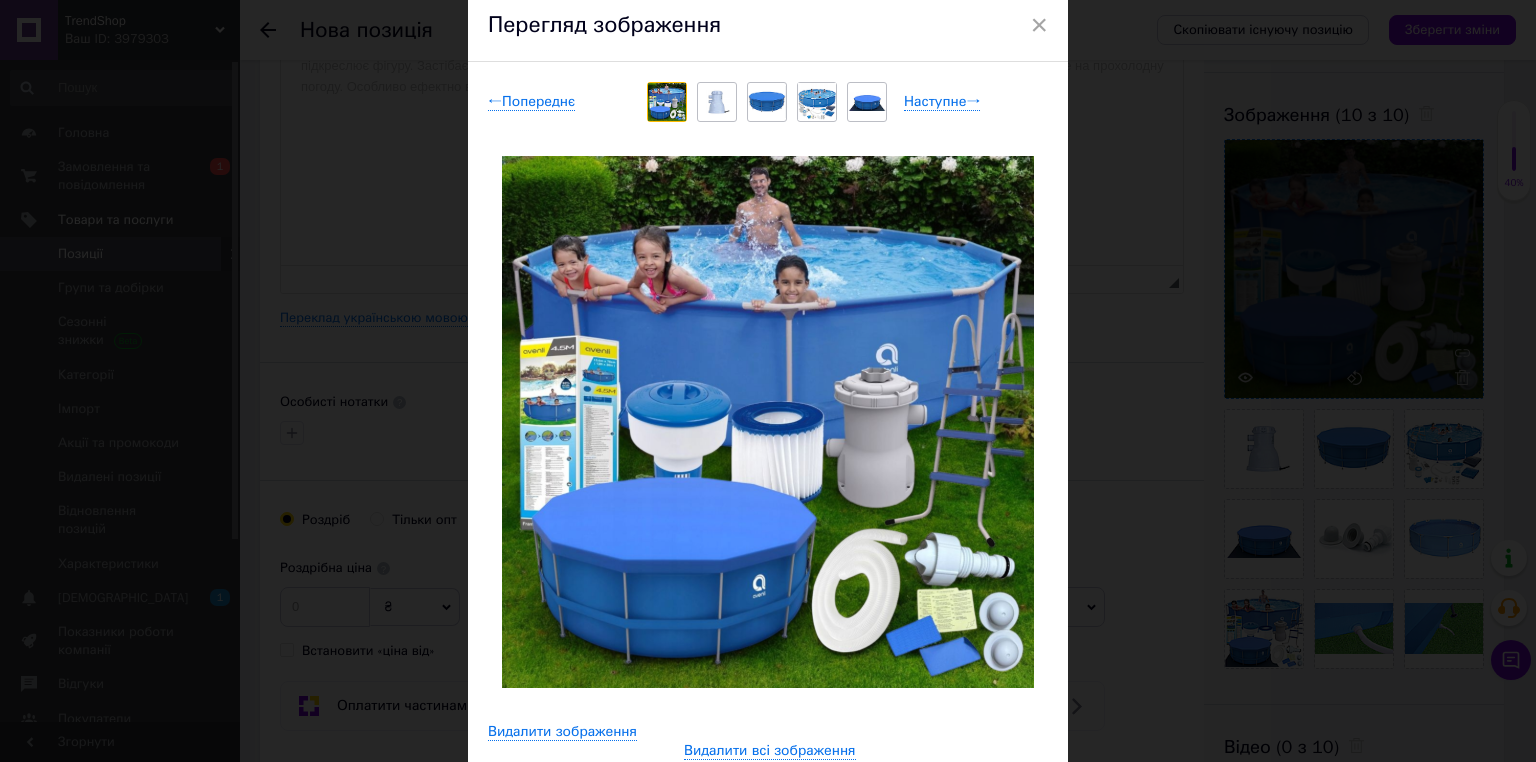 click on "Перегляд зображення" at bounding box center [768, 26] 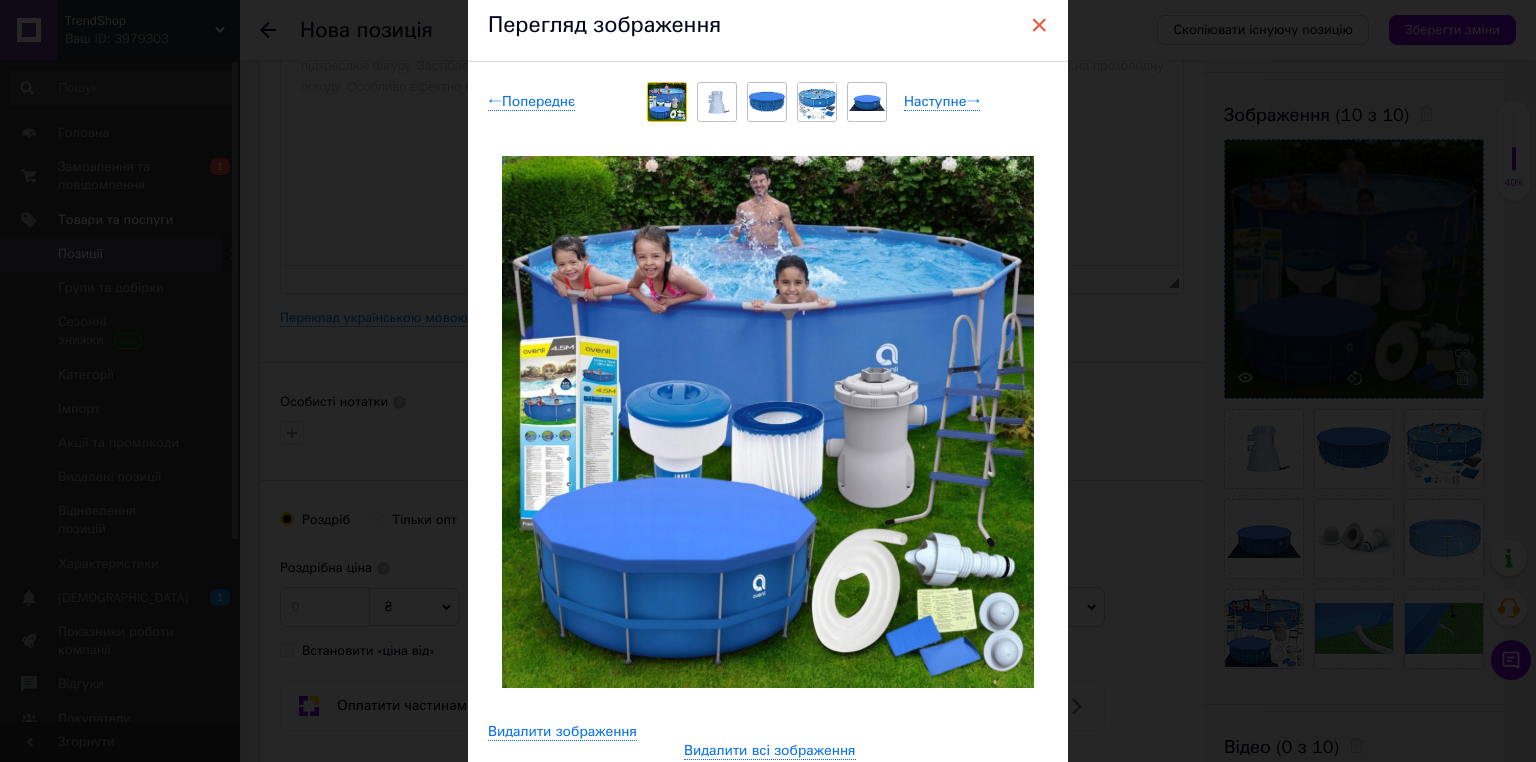 click on "×" at bounding box center [1039, 25] 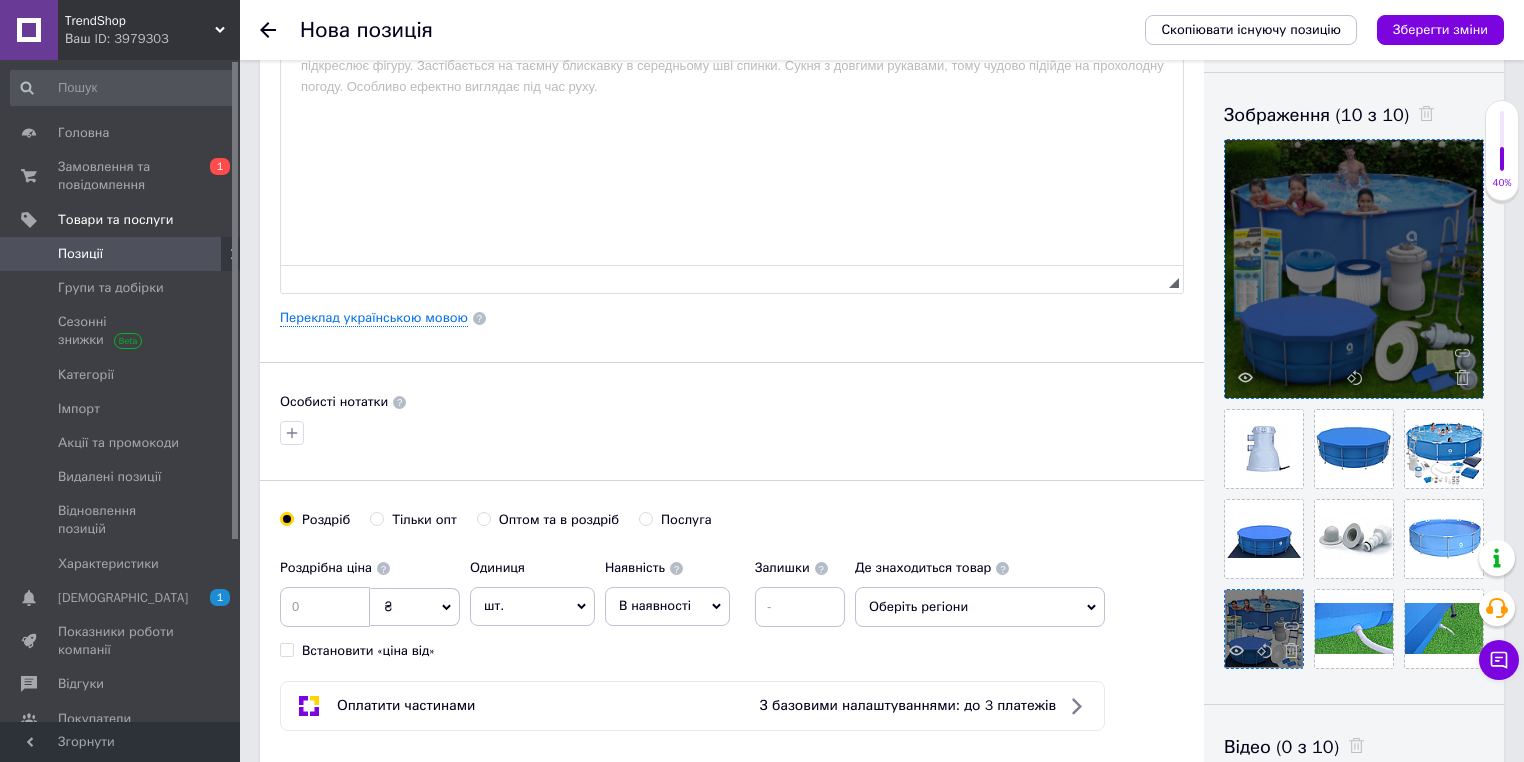 click at bounding box center [1236, 653] 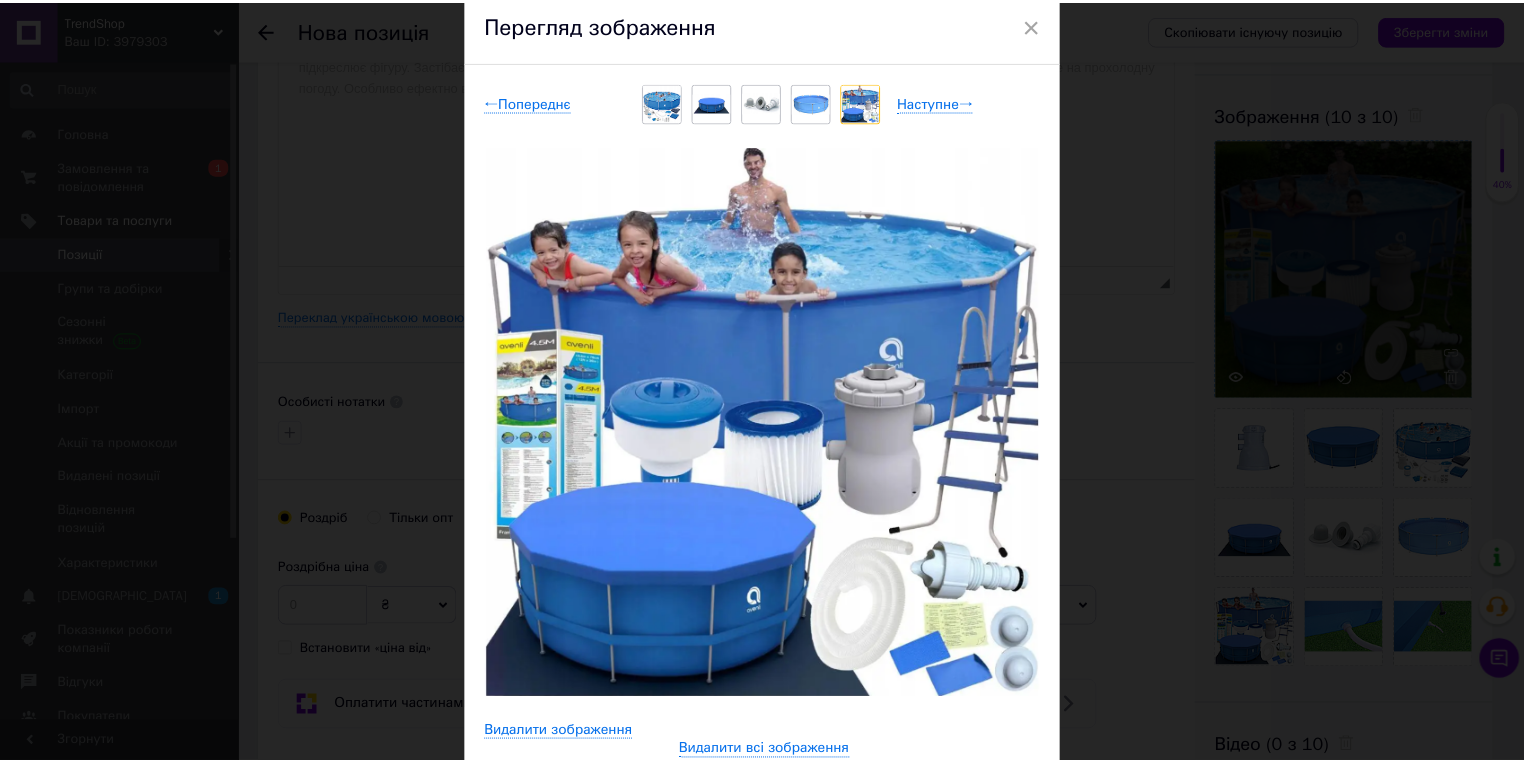 scroll, scrollTop: 0, scrollLeft: 0, axis: both 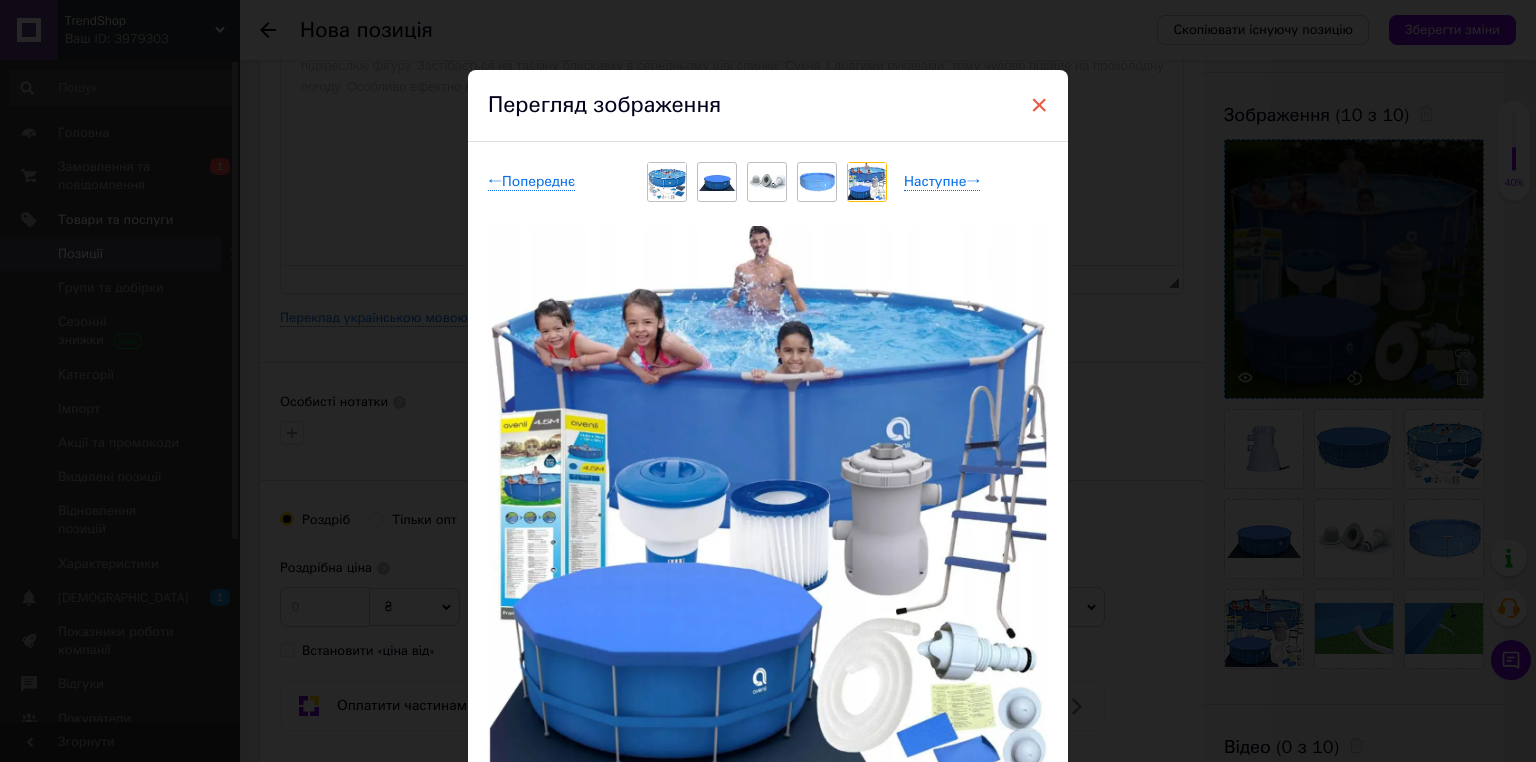 click on "×" at bounding box center (1039, 105) 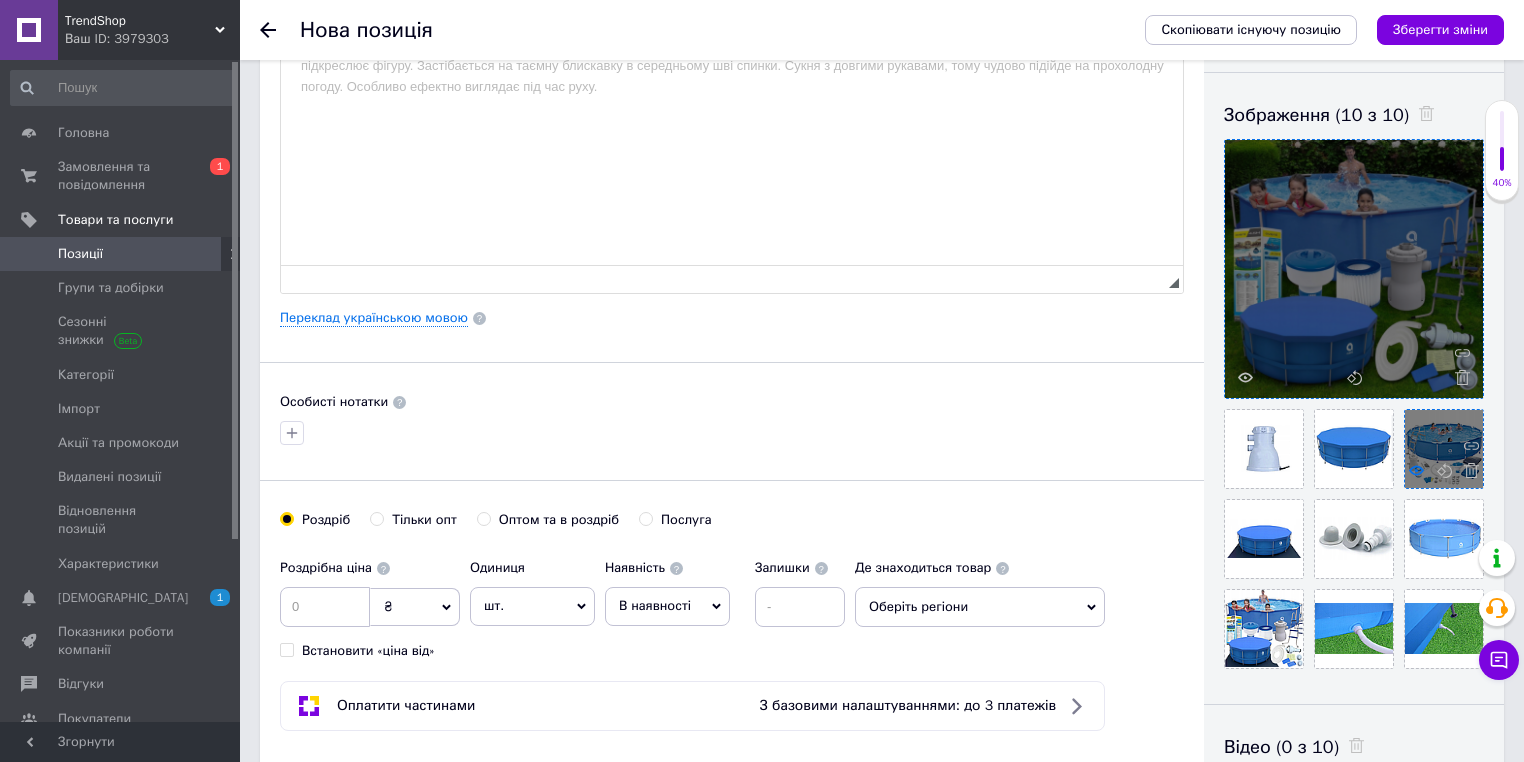 click 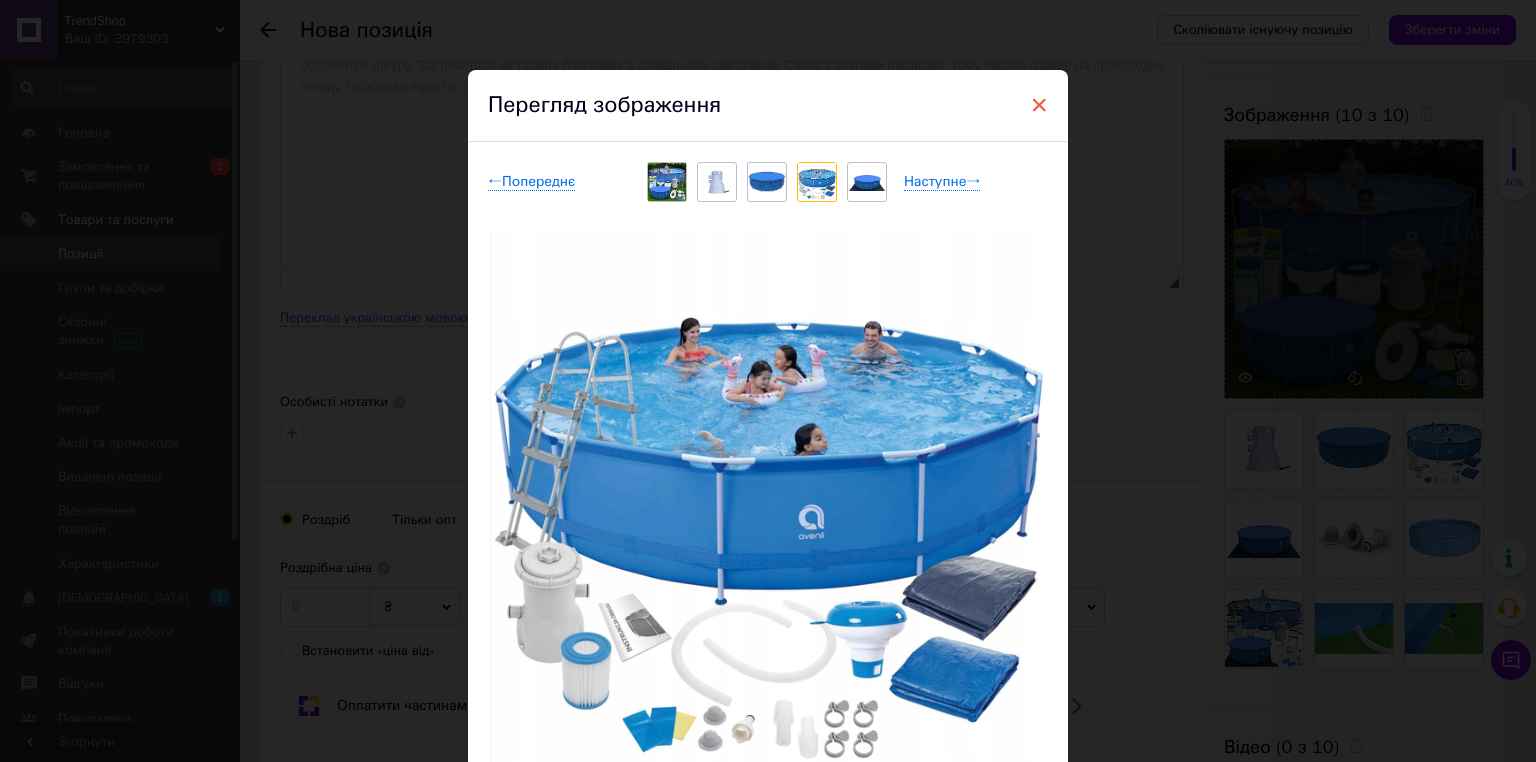 click on "×" at bounding box center (1039, 105) 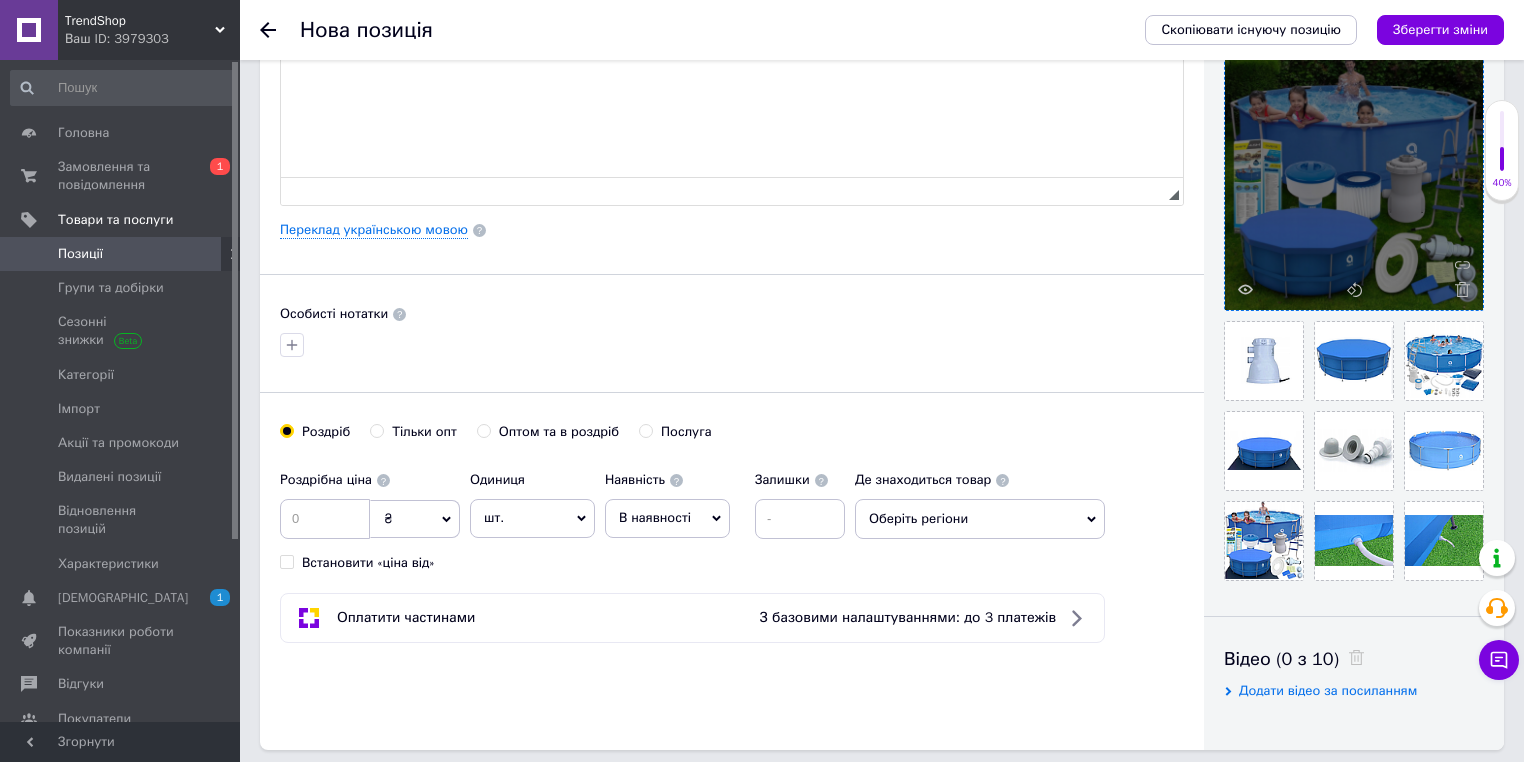 scroll, scrollTop: 560, scrollLeft: 0, axis: vertical 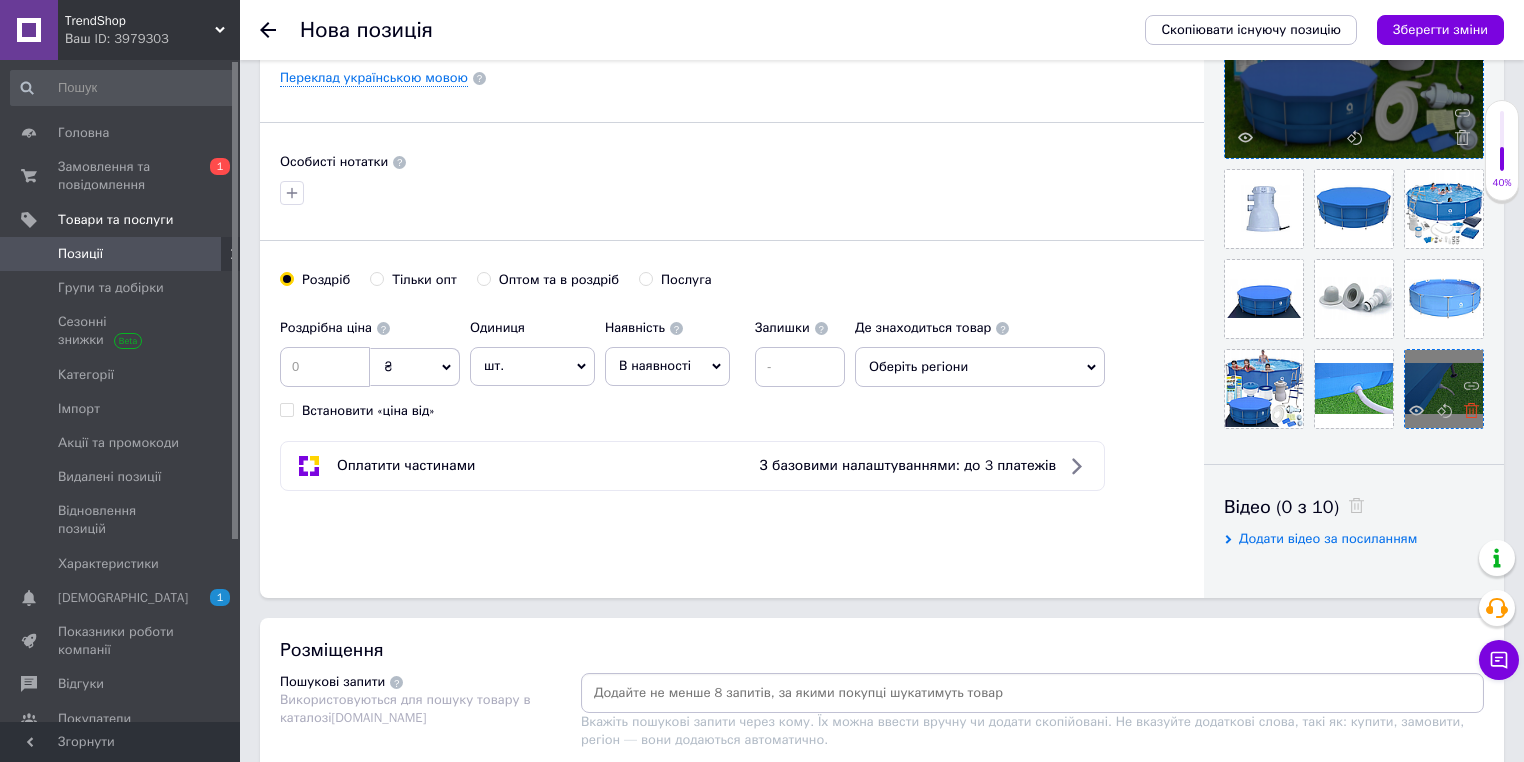 click 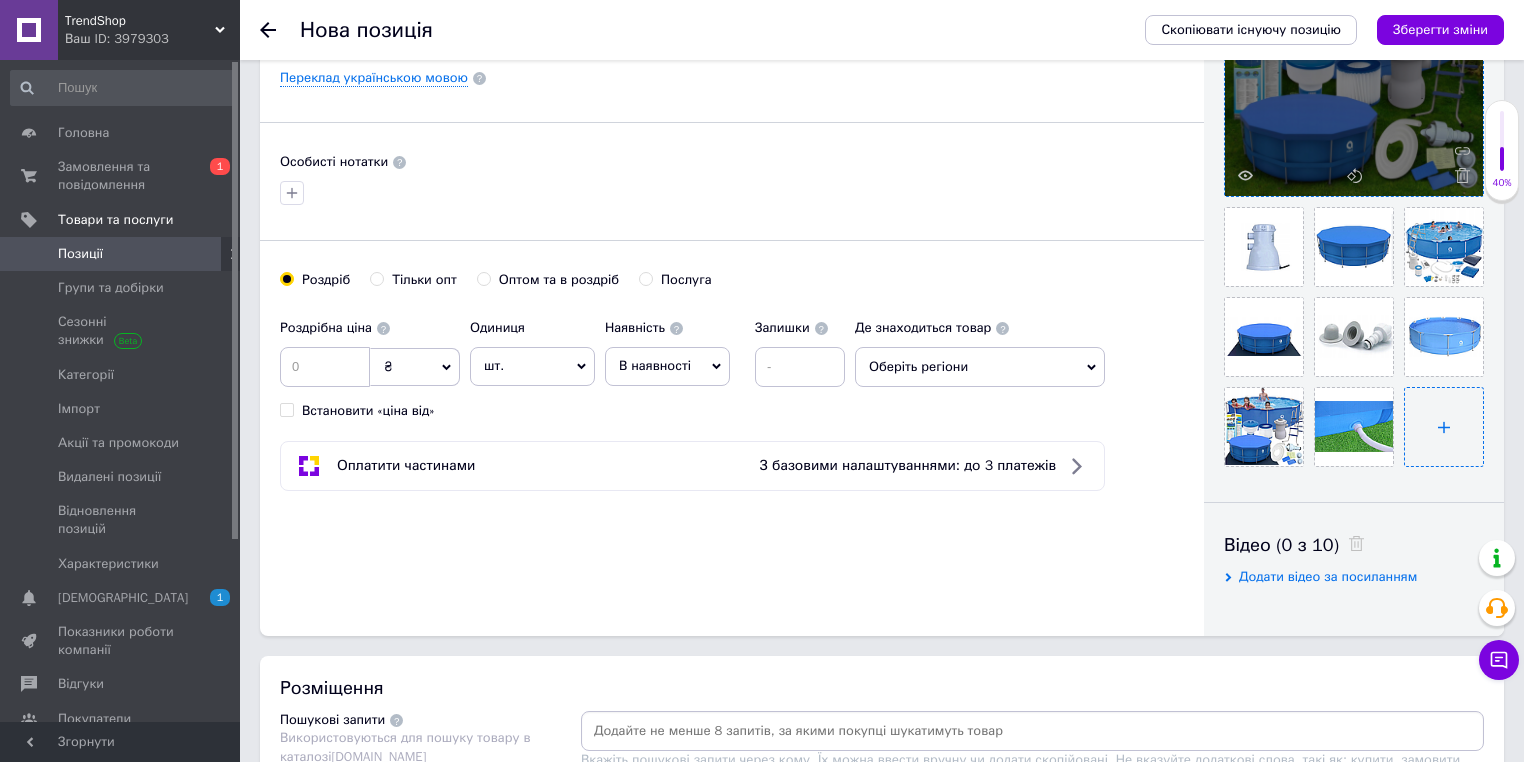 click at bounding box center [1444, 427] 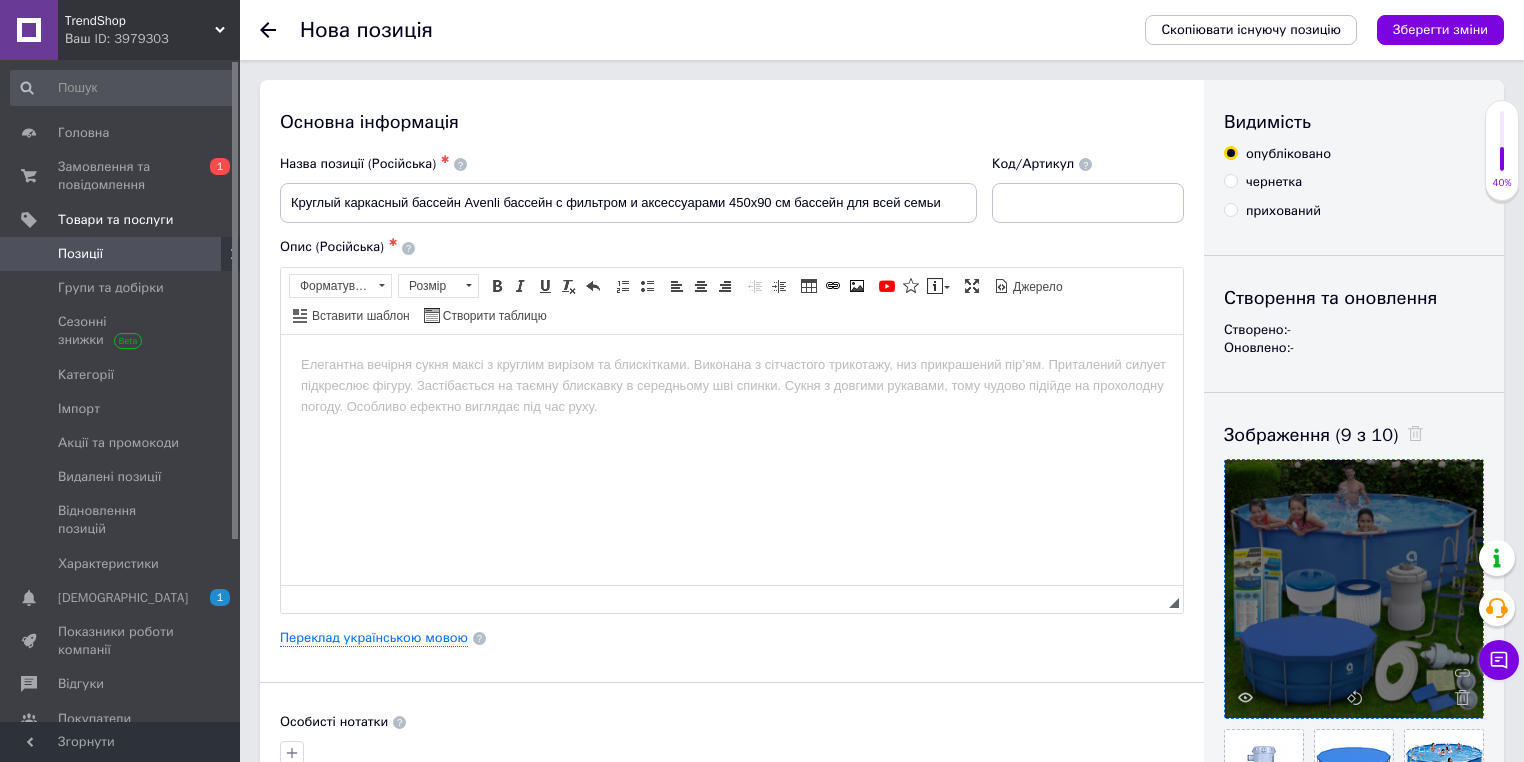 scroll, scrollTop: 0, scrollLeft: 0, axis: both 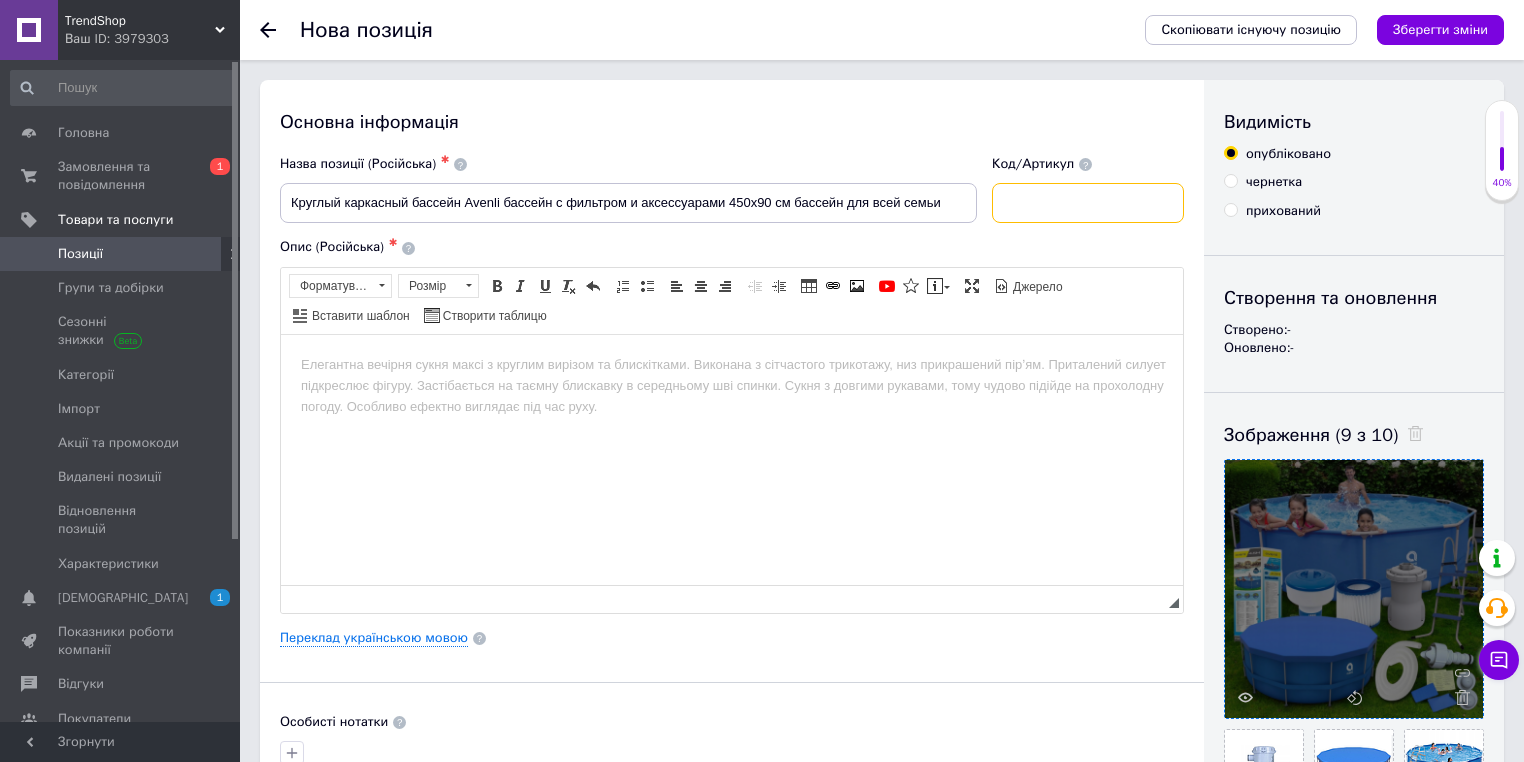 click at bounding box center [1088, 203] 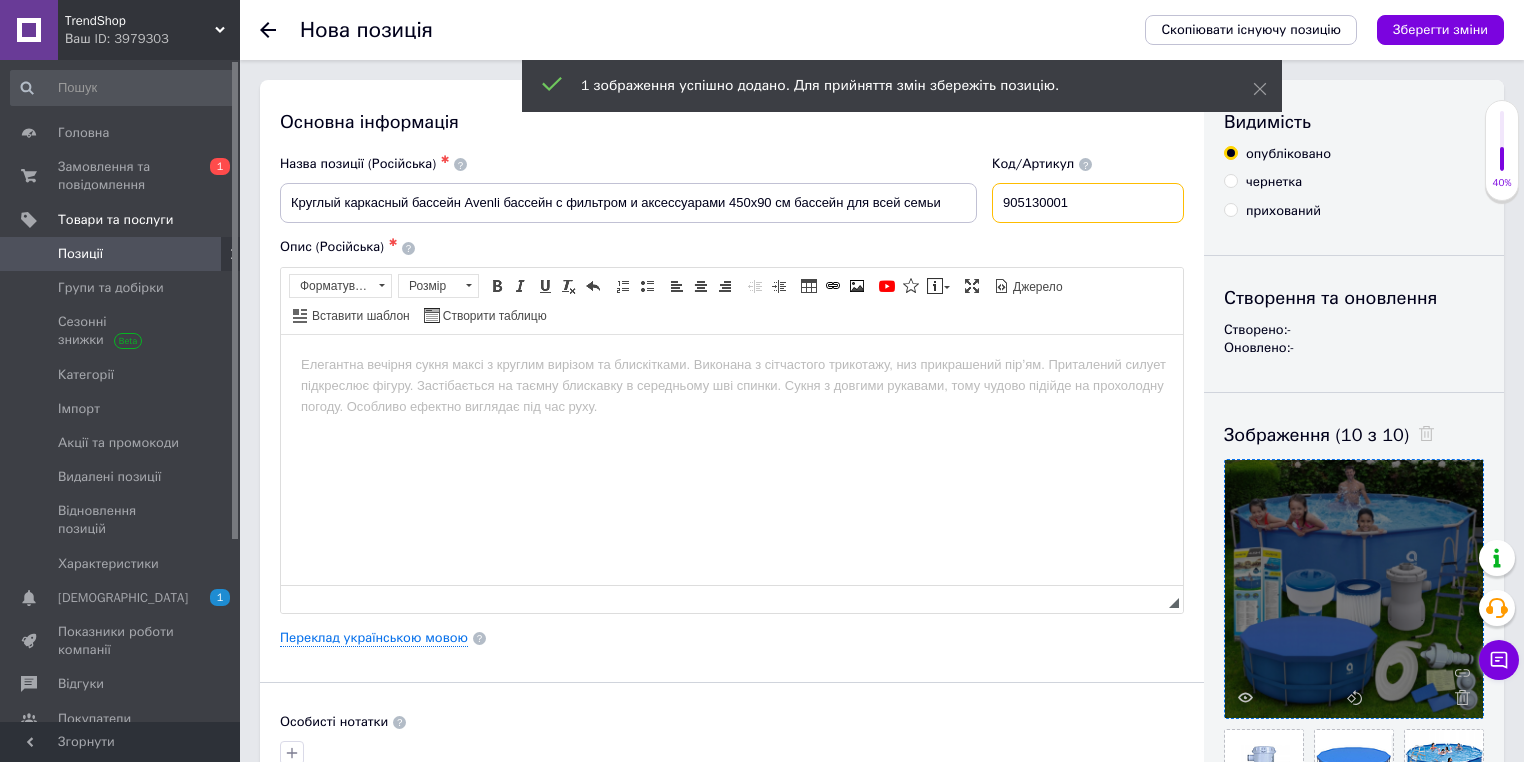 type on "905130001" 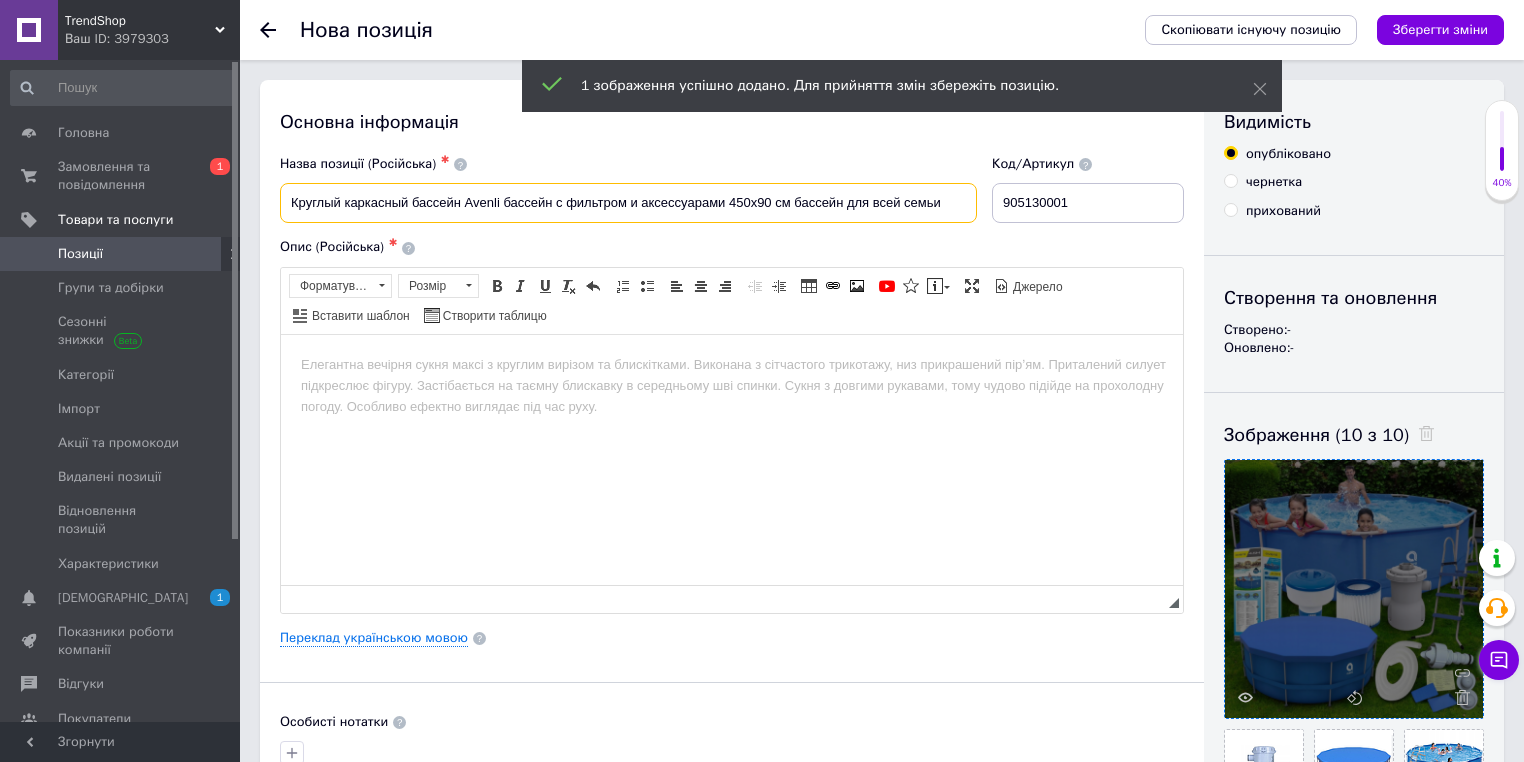 drag, startPoint x: 326, startPoint y: 204, endPoint x: 965, endPoint y: 211, distance: 639.0383 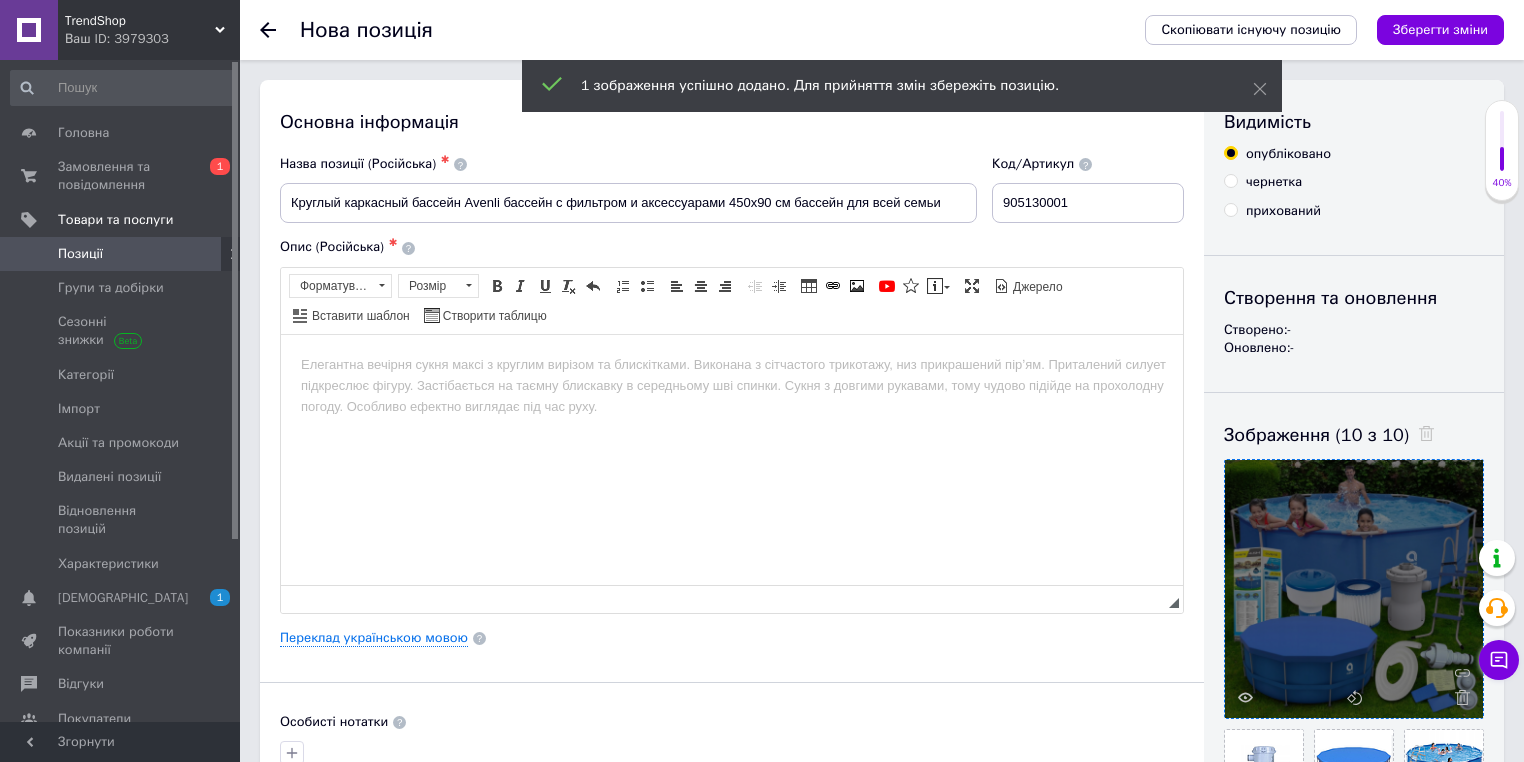click at bounding box center (732, 364) 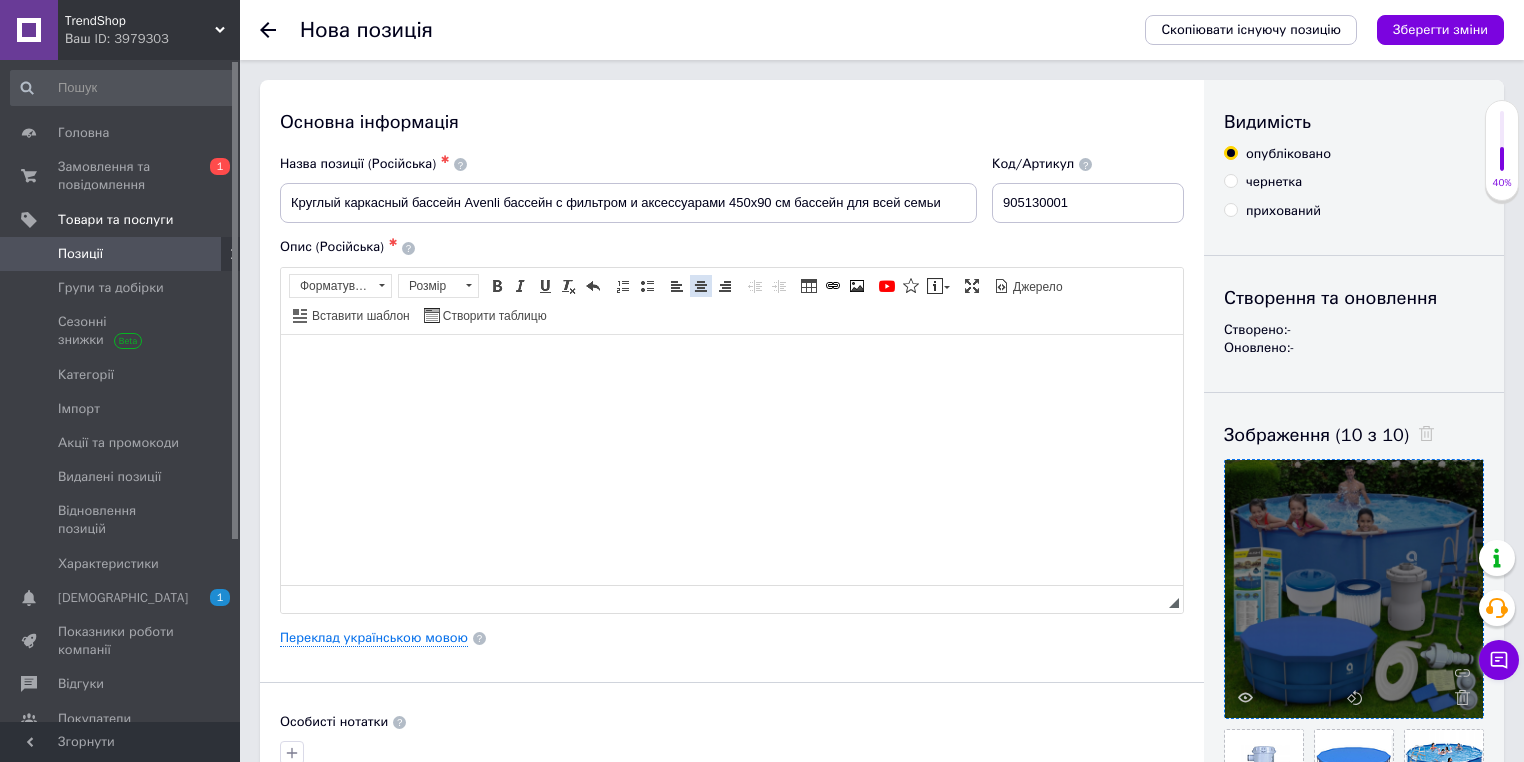 click at bounding box center (701, 286) 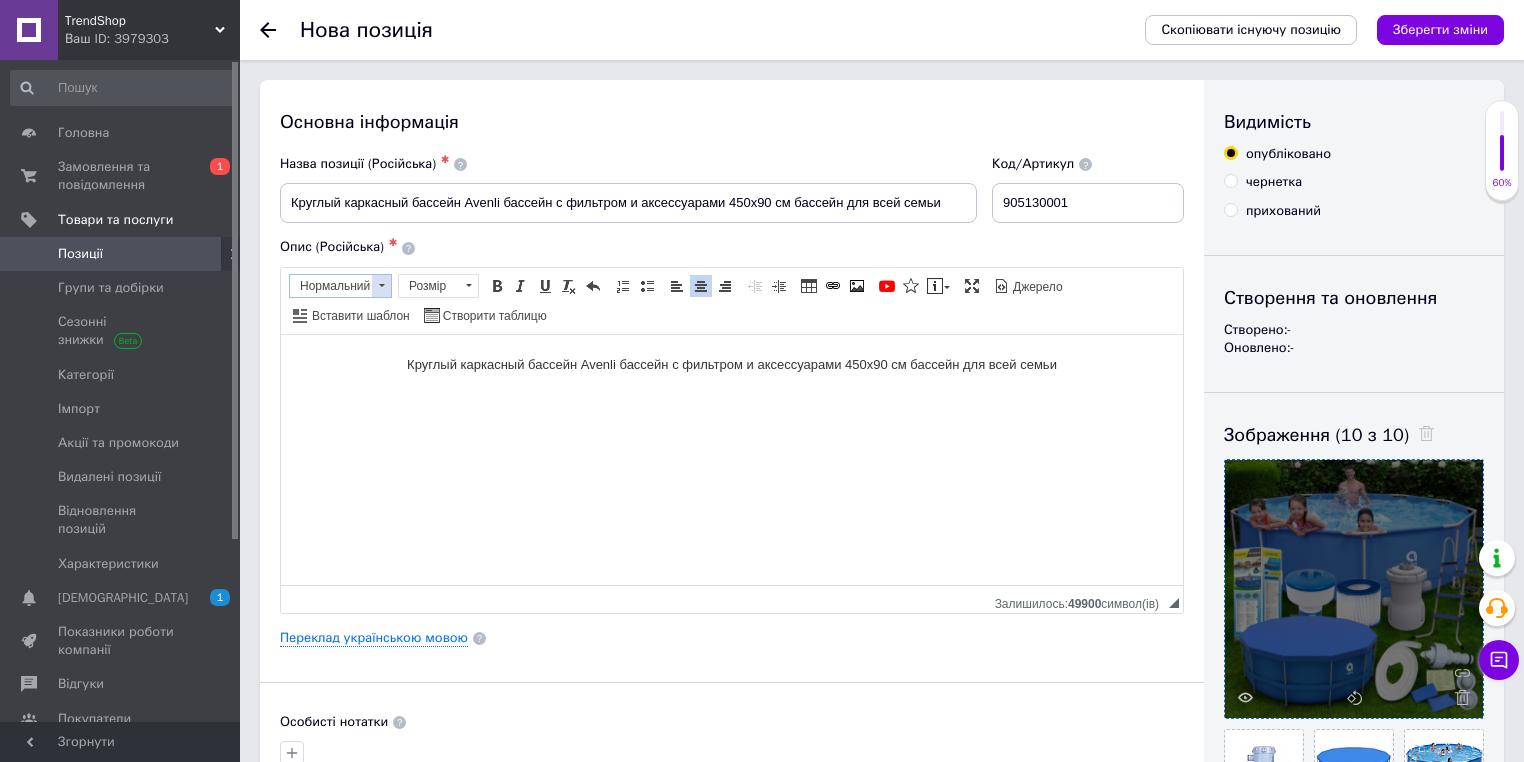 click on "Нормальний" at bounding box center [331, 286] 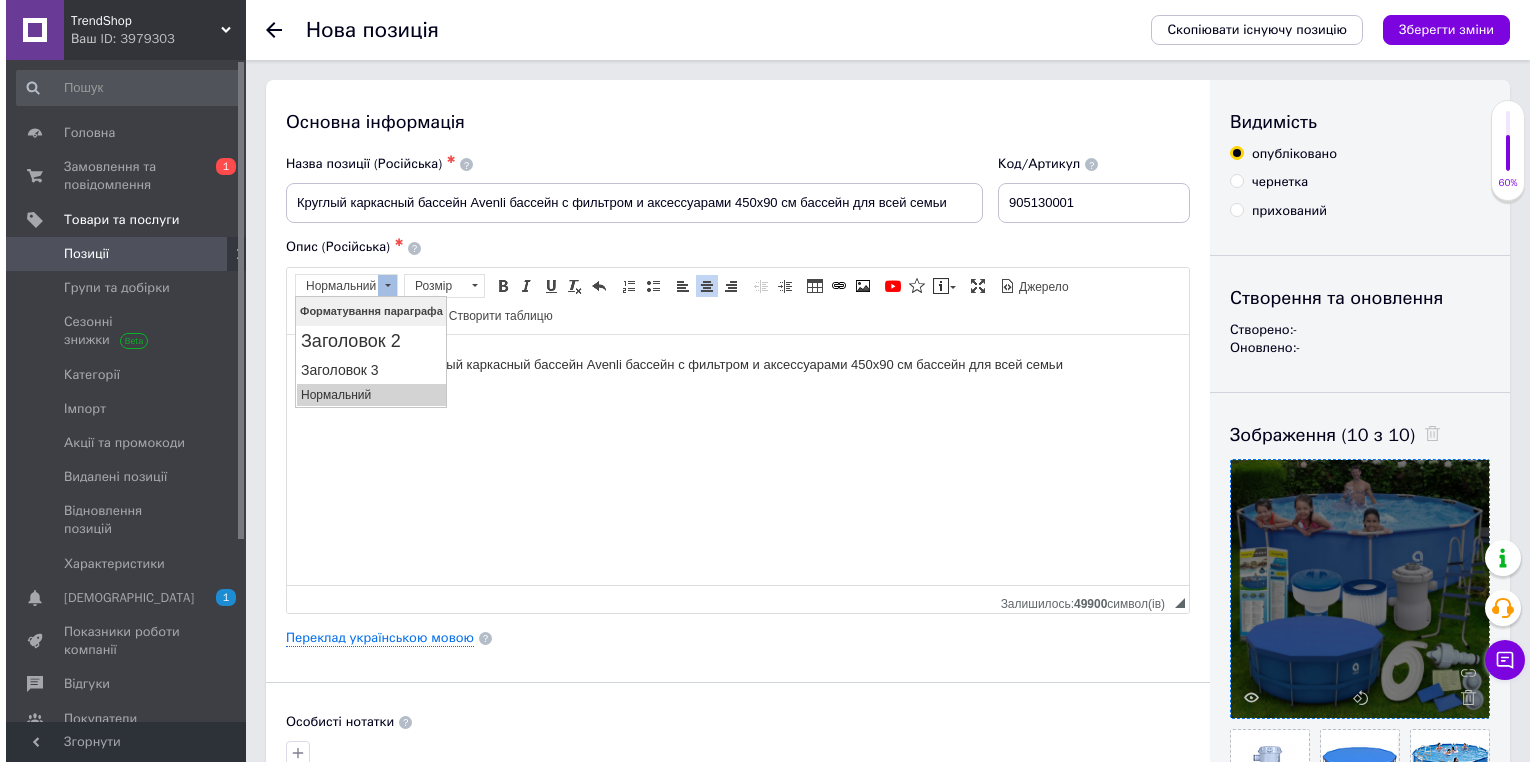 scroll, scrollTop: 0, scrollLeft: 0, axis: both 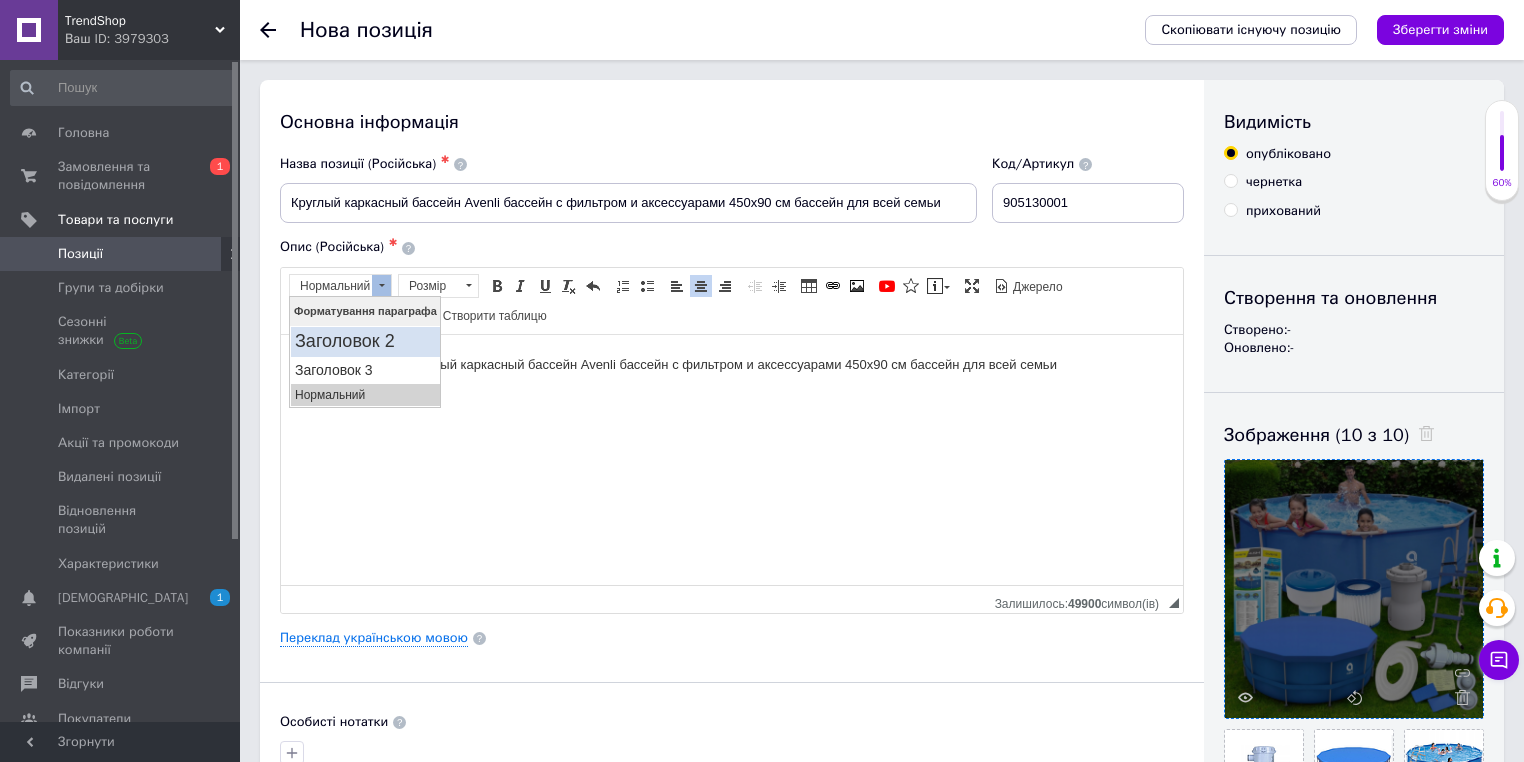 drag, startPoint x: 653, startPoint y: 591, endPoint x: 384, endPoint y: 333, distance: 372.72644 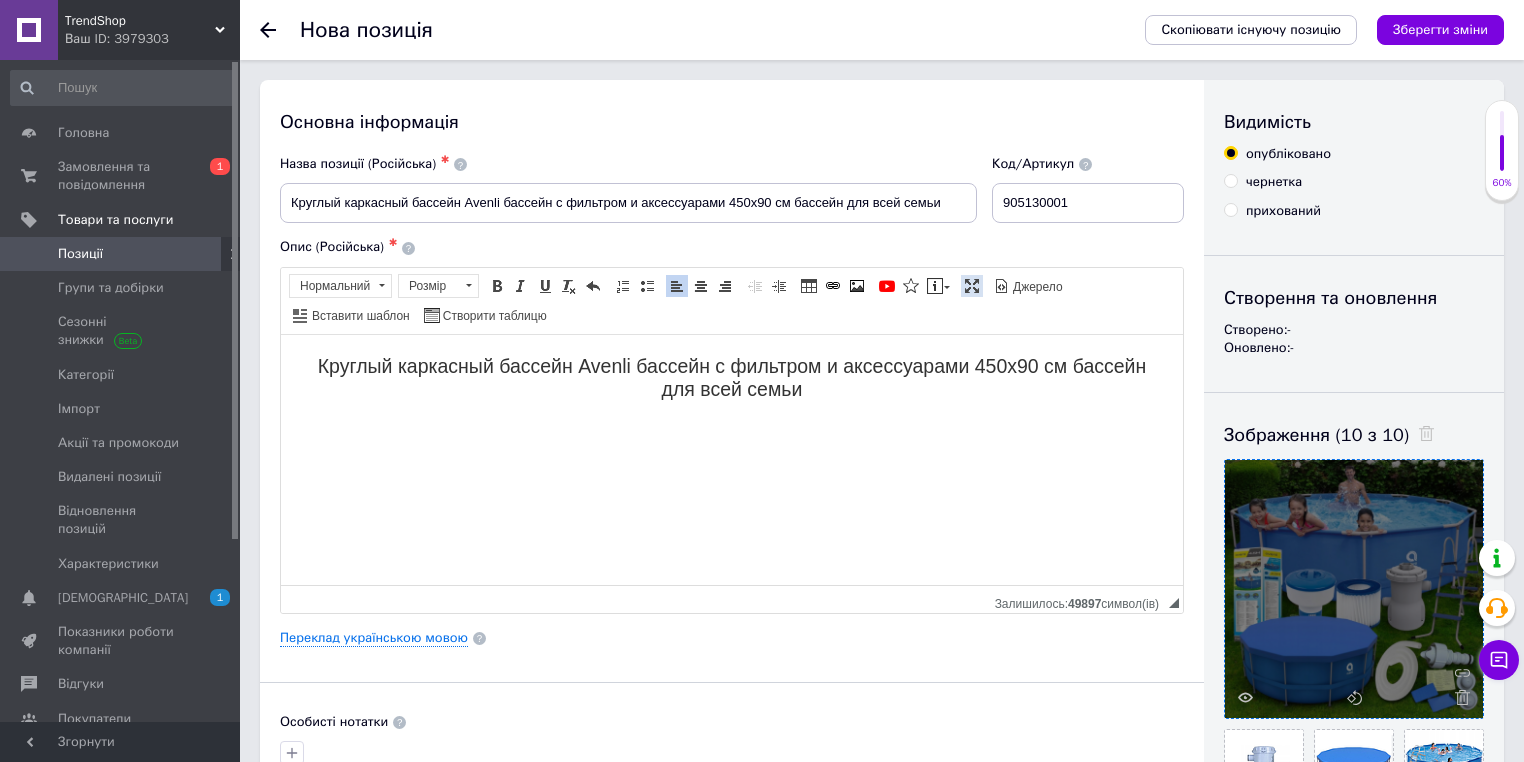 click on "Максимізувати" at bounding box center (972, 286) 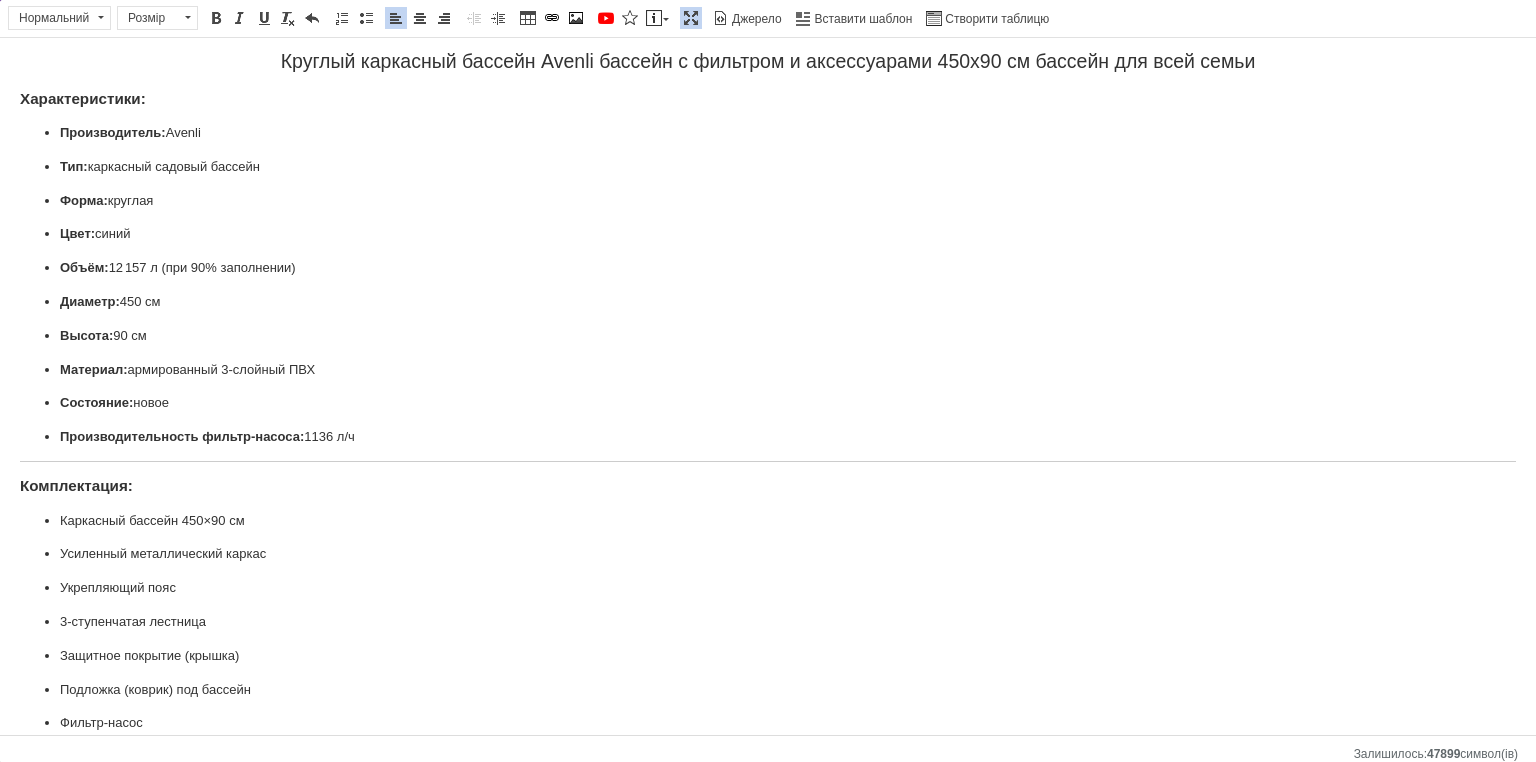 scroll, scrollTop: 0, scrollLeft: 0, axis: both 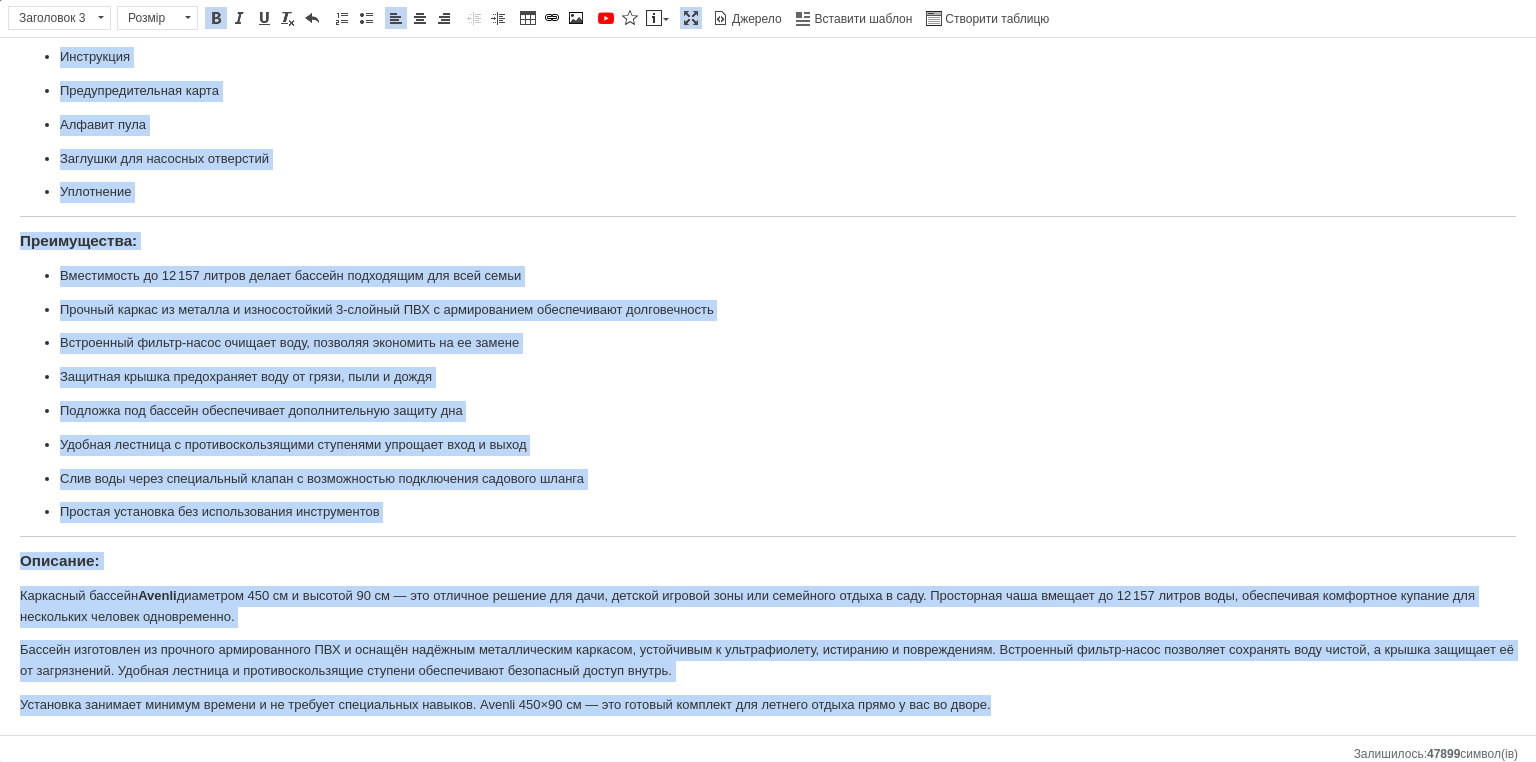 drag, startPoint x: 21, startPoint y: 101, endPoint x: 1008, endPoint y: 708, distance: 1158.714 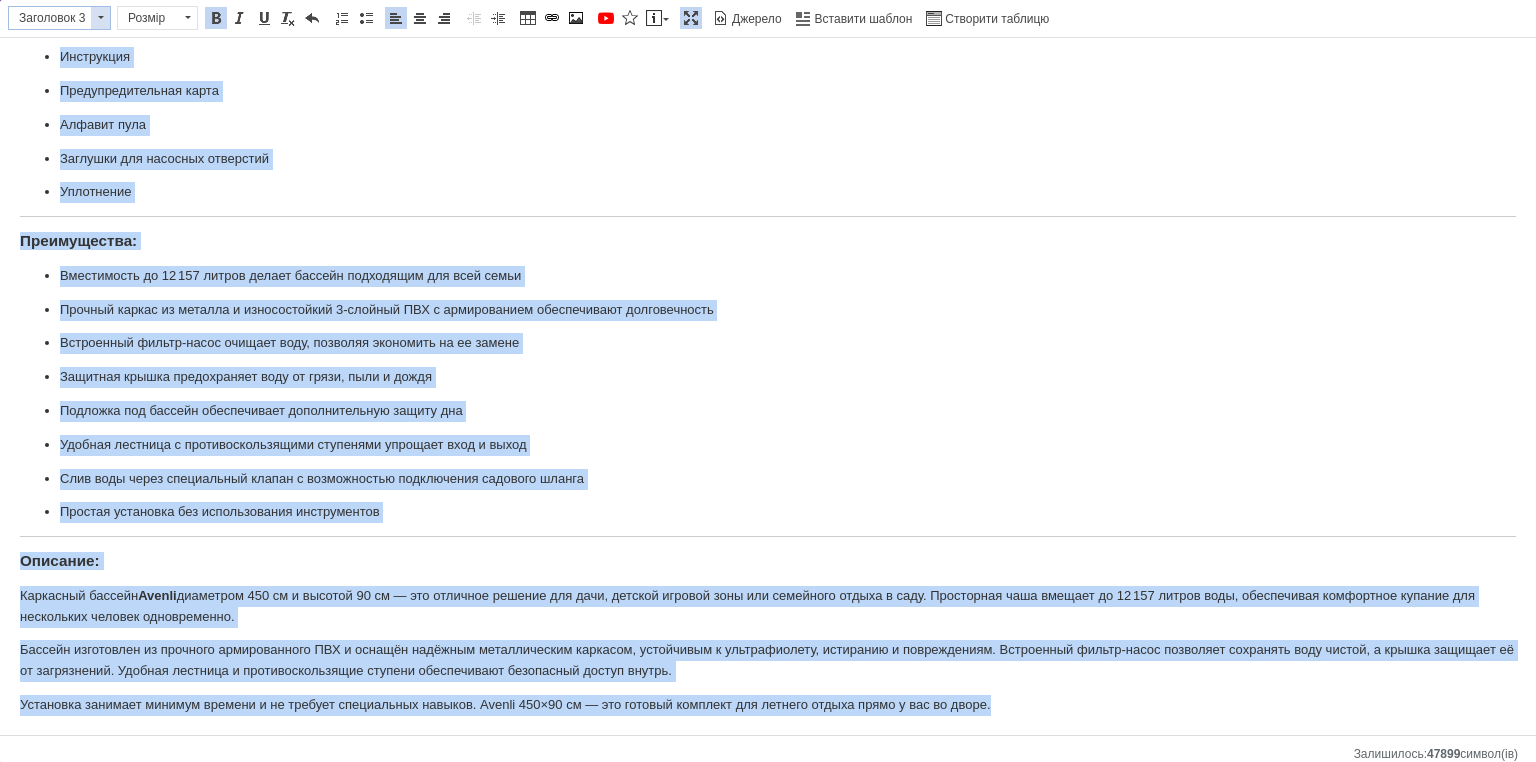 click on "Заголовок 3" at bounding box center [50, 18] 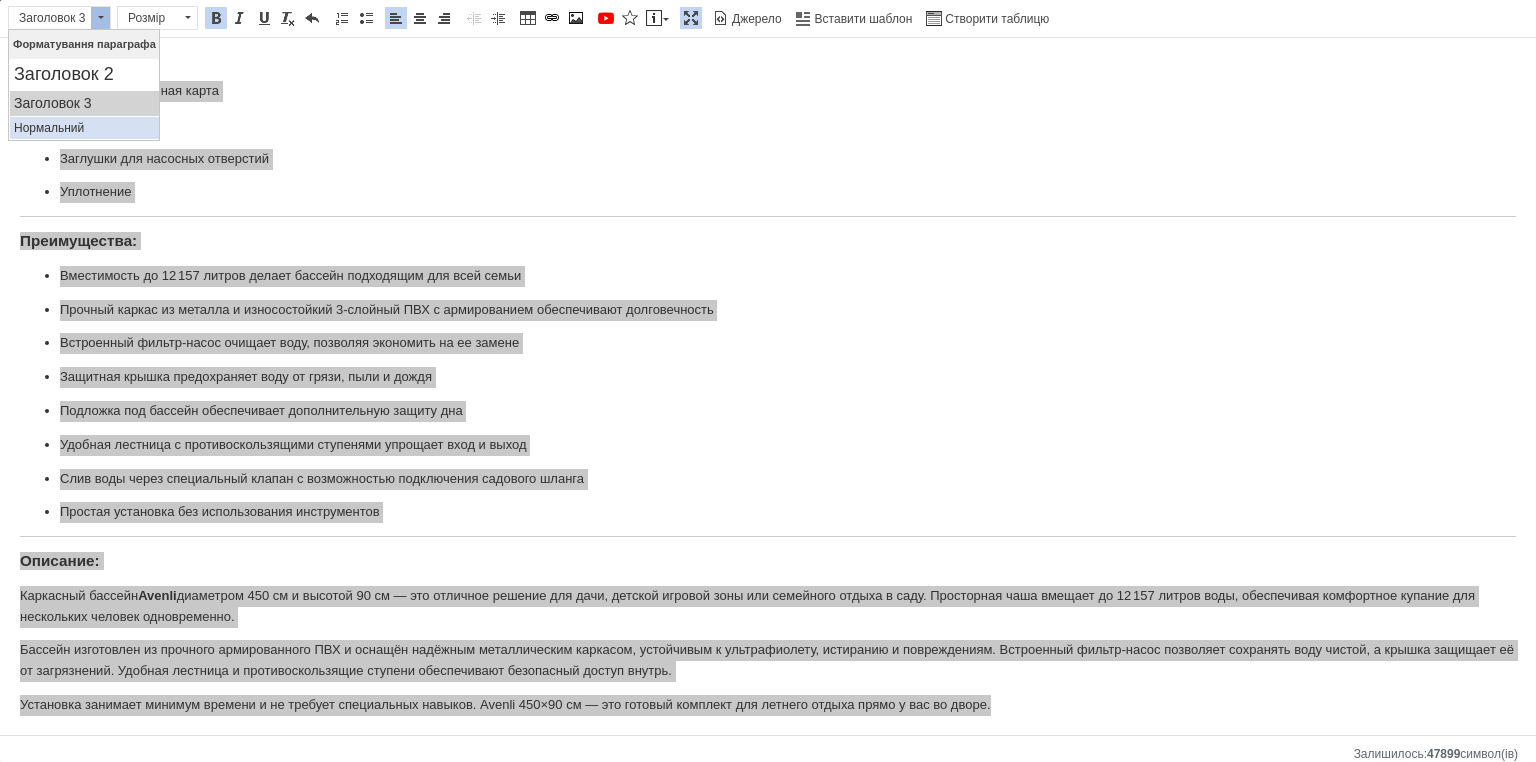 click on "Нормальний" at bounding box center (84, 128) 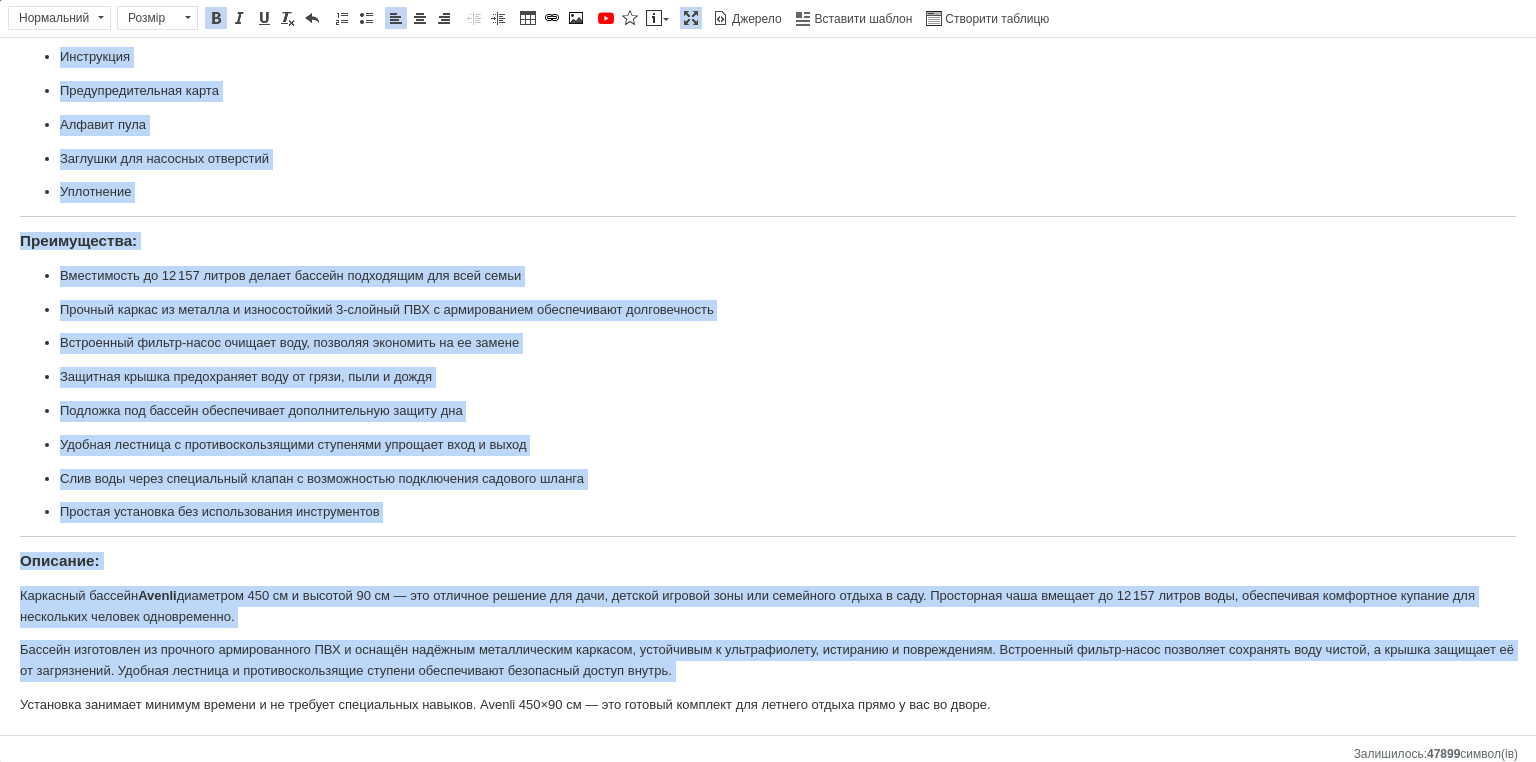 scroll, scrollTop: 872, scrollLeft: 0, axis: vertical 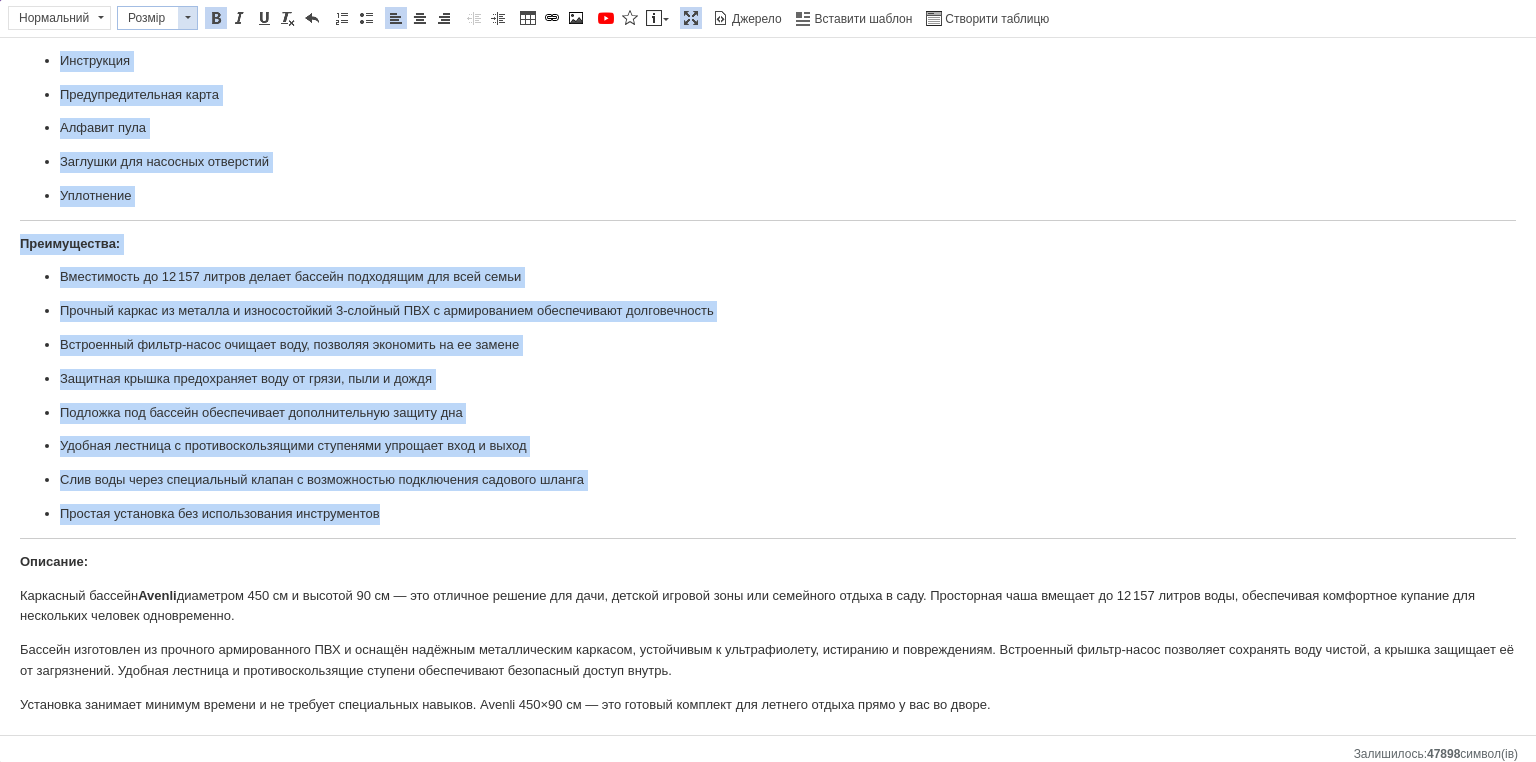 click on "Розмір" at bounding box center [148, 18] 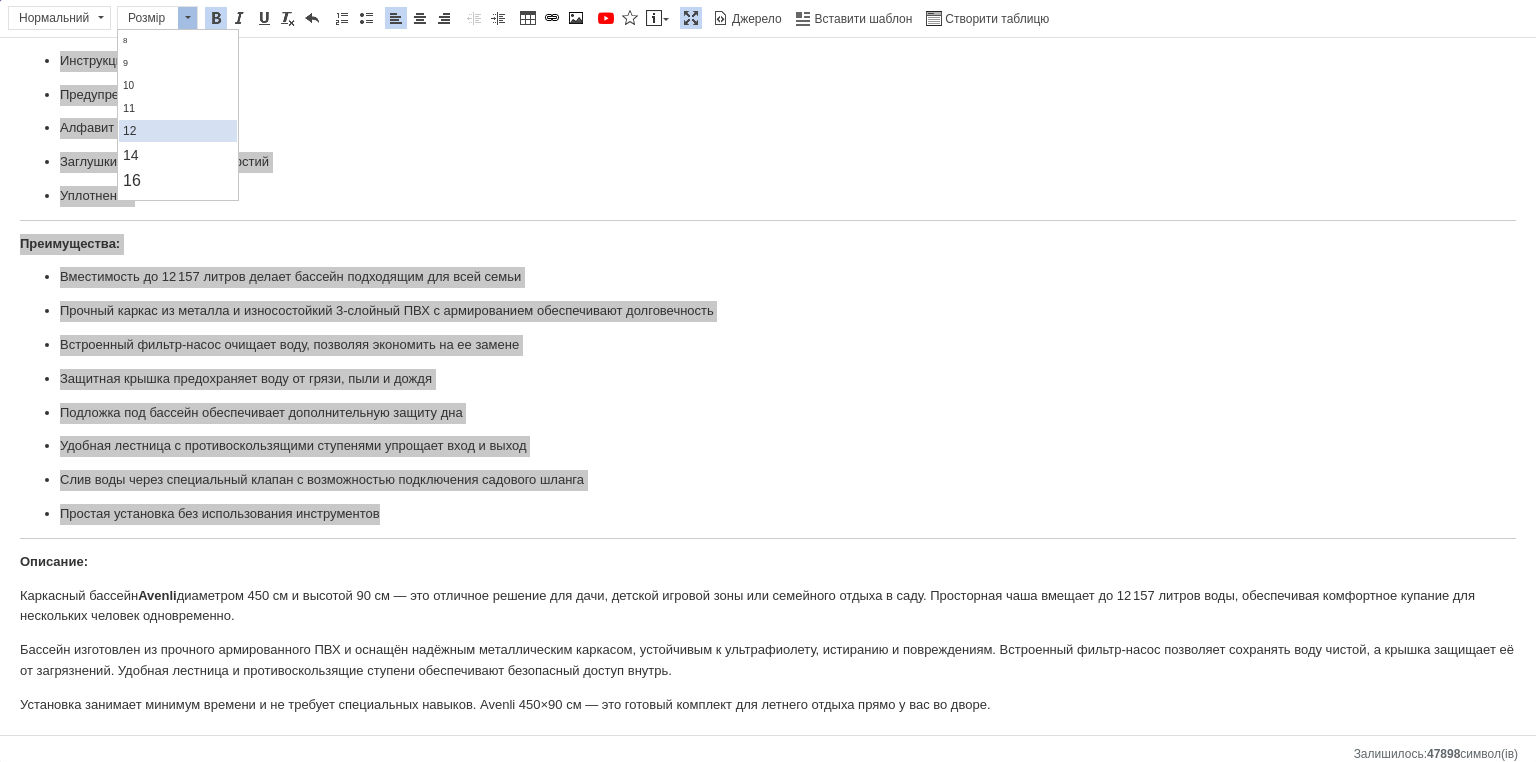 scroll, scrollTop: 80, scrollLeft: 0, axis: vertical 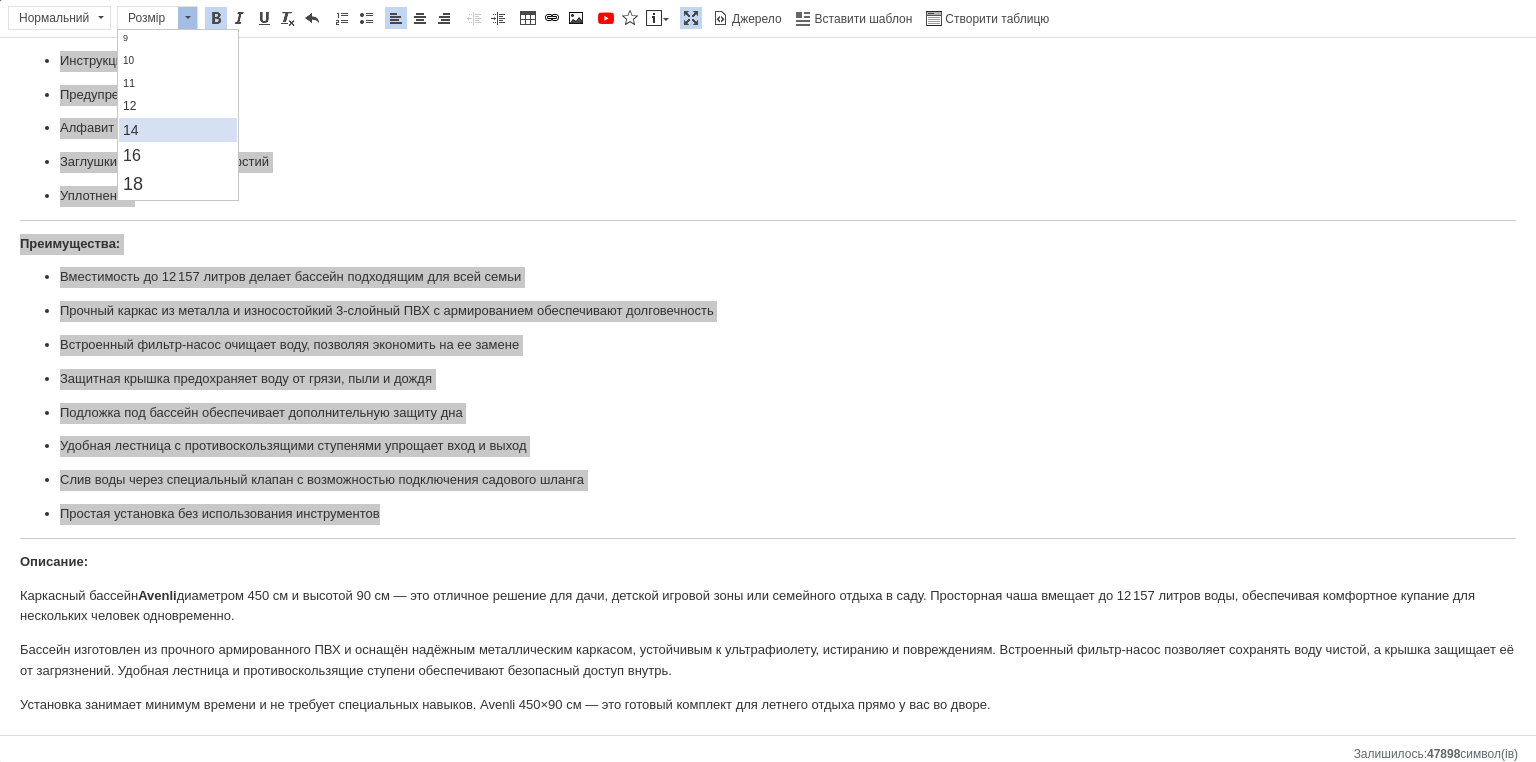 click on "14" at bounding box center (177, 130) 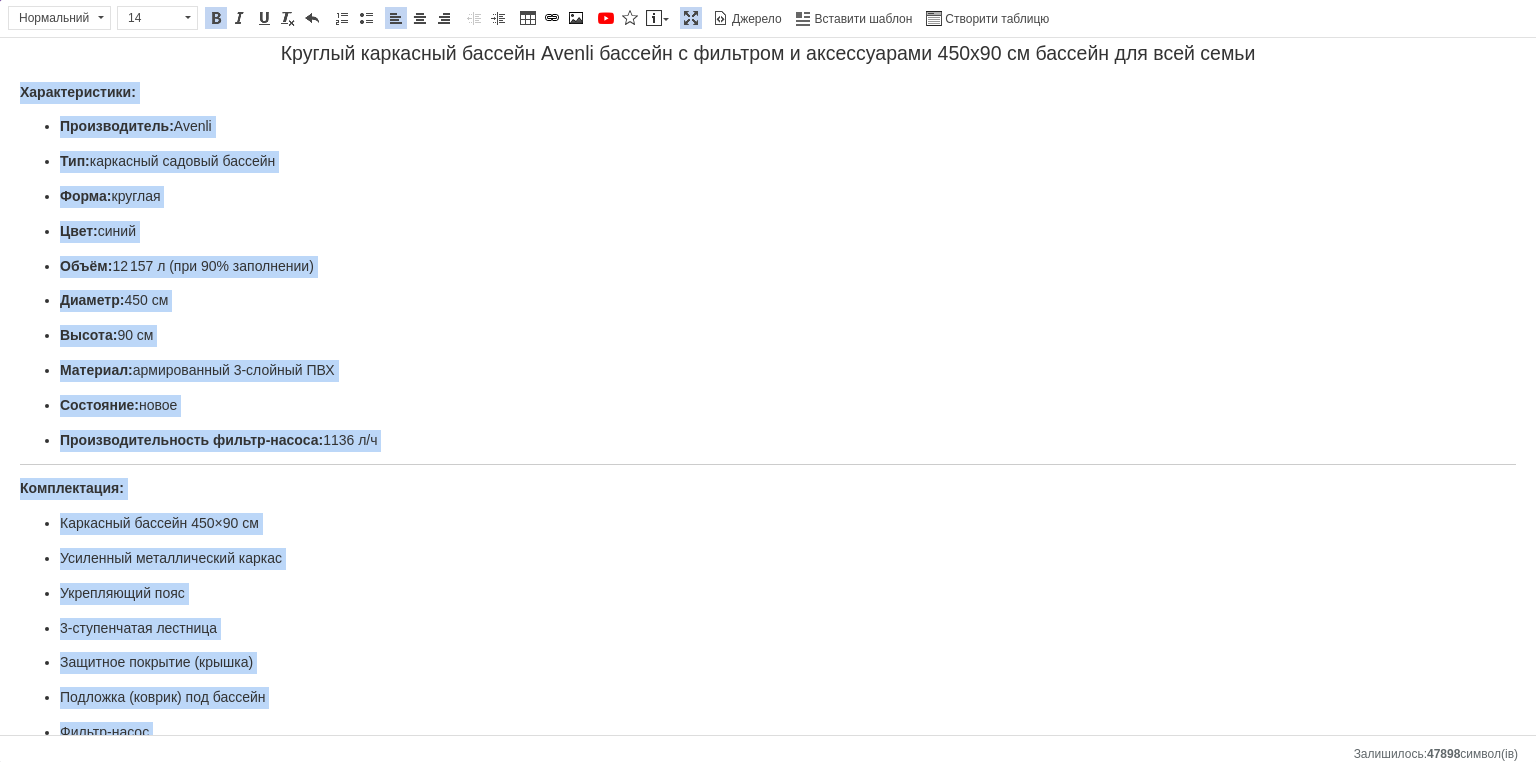 scroll, scrollTop: 0, scrollLeft: 0, axis: both 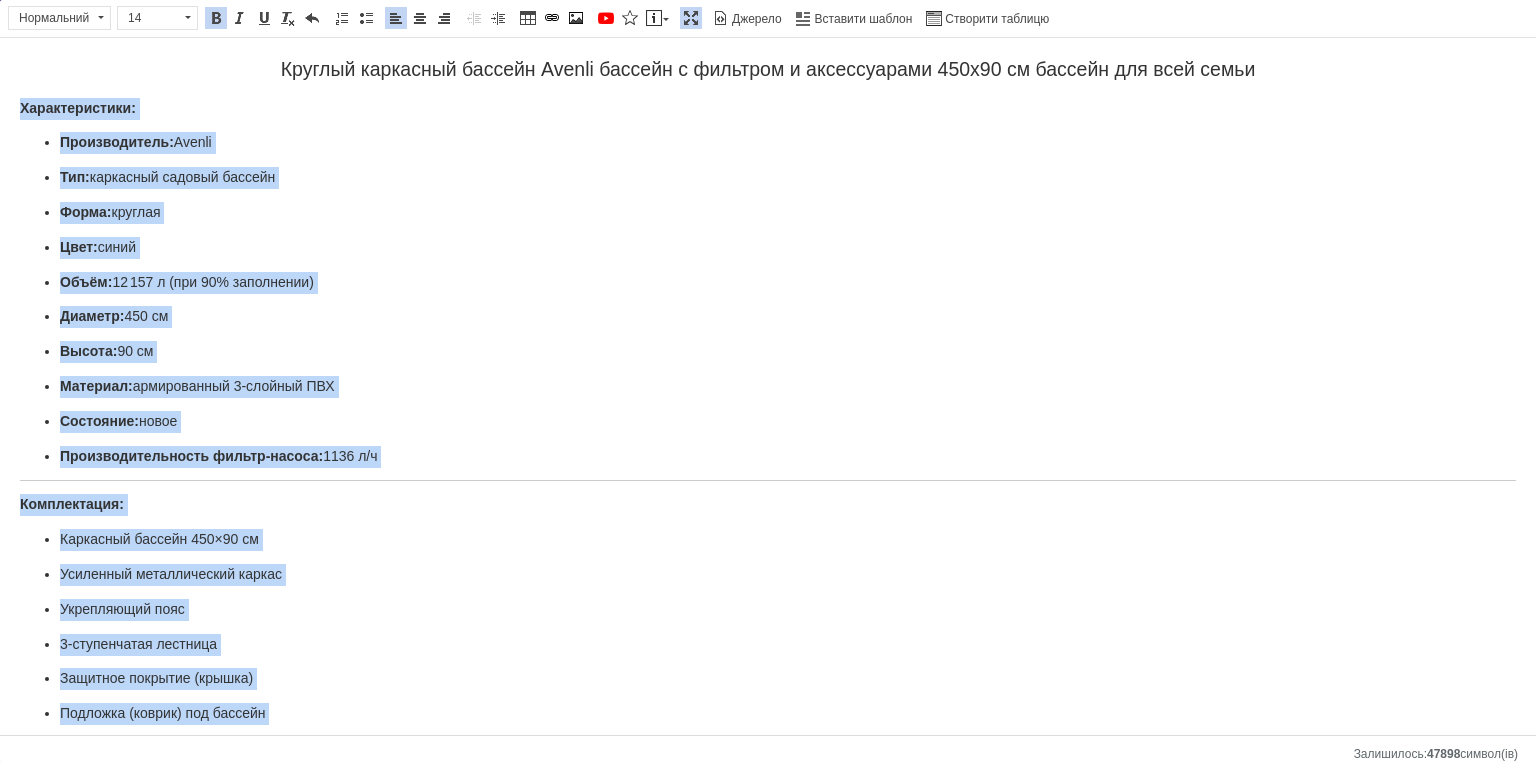 click on "Характеристики:" at bounding box center [768, 109] 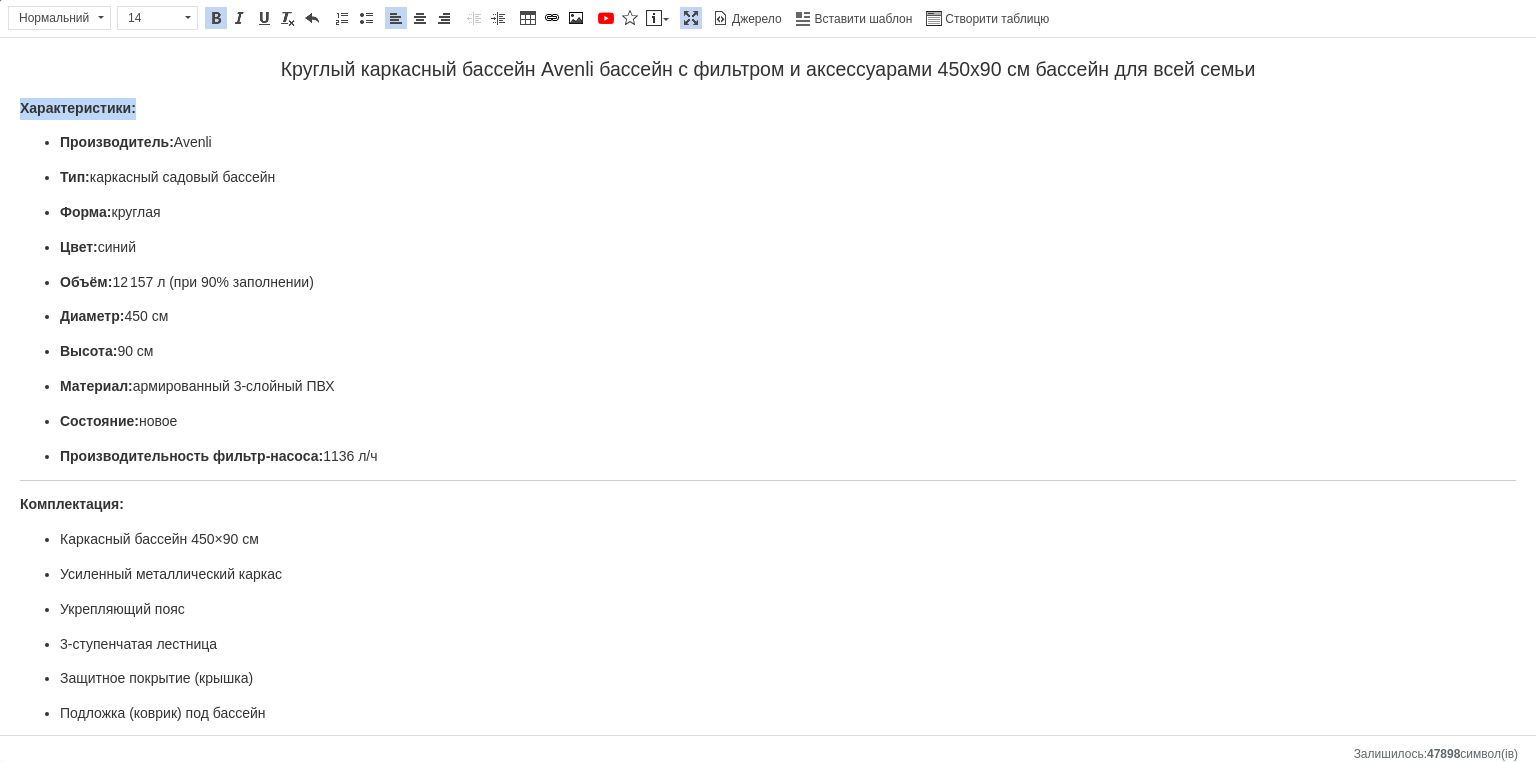 drag, startPoint x: 136, startPoint y: 106, endPoint x: 9, endPoint y: 111, distance: 127.09839 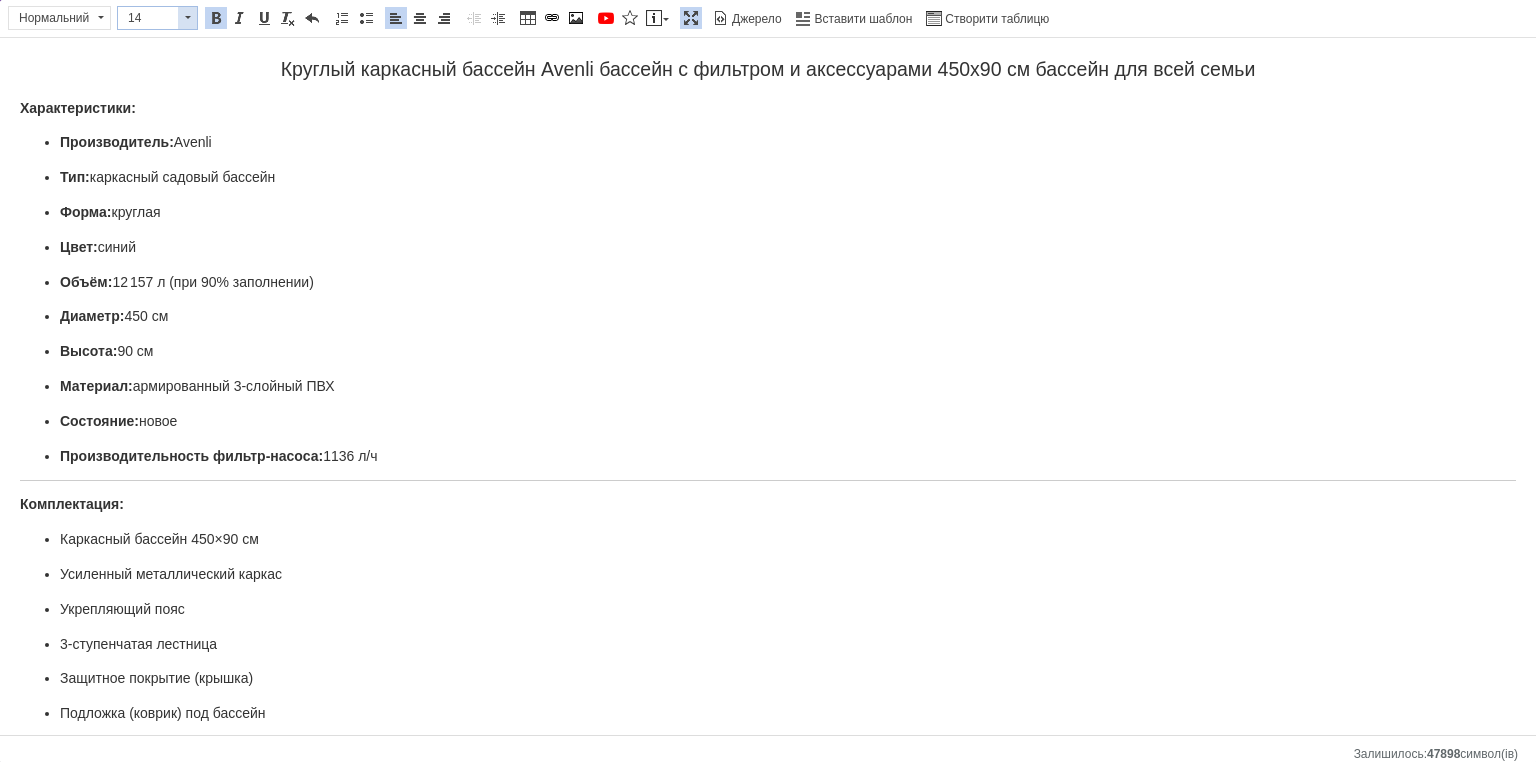 click at bounding box center [187, 18] 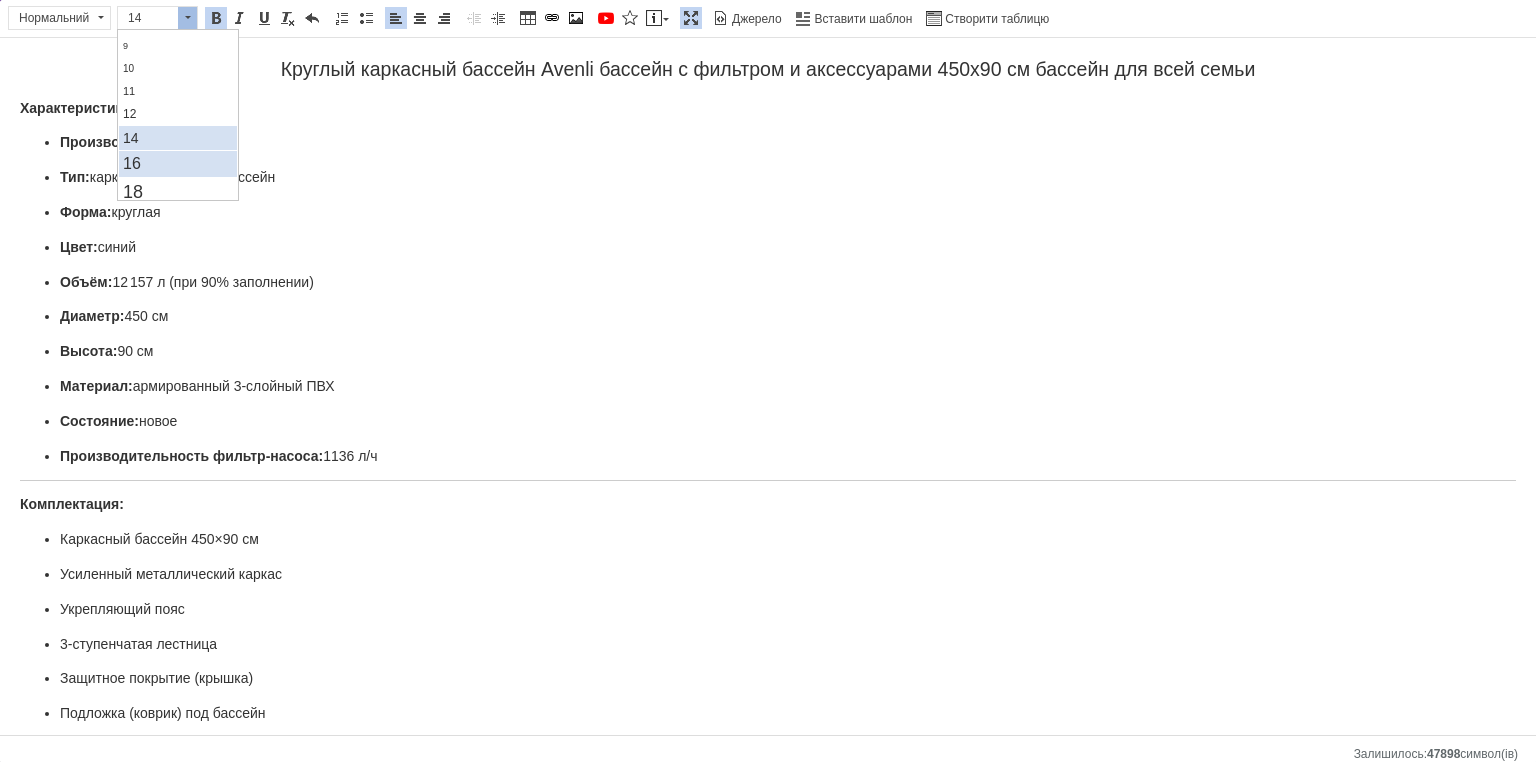 scroll, scrollTop: 100, scrollLeft: 0, axis: vertical 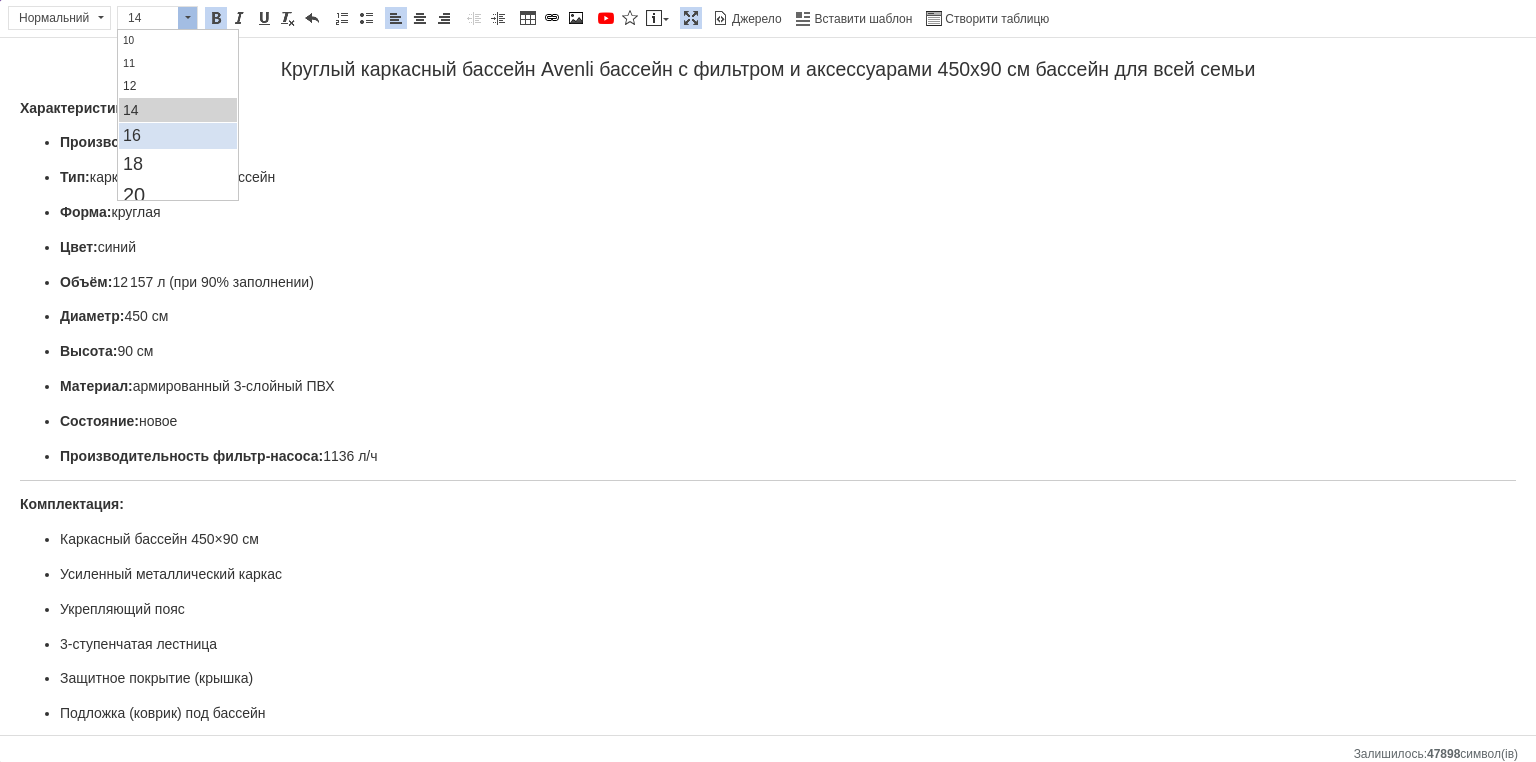 click on "16" at bounding box center [177, 136] 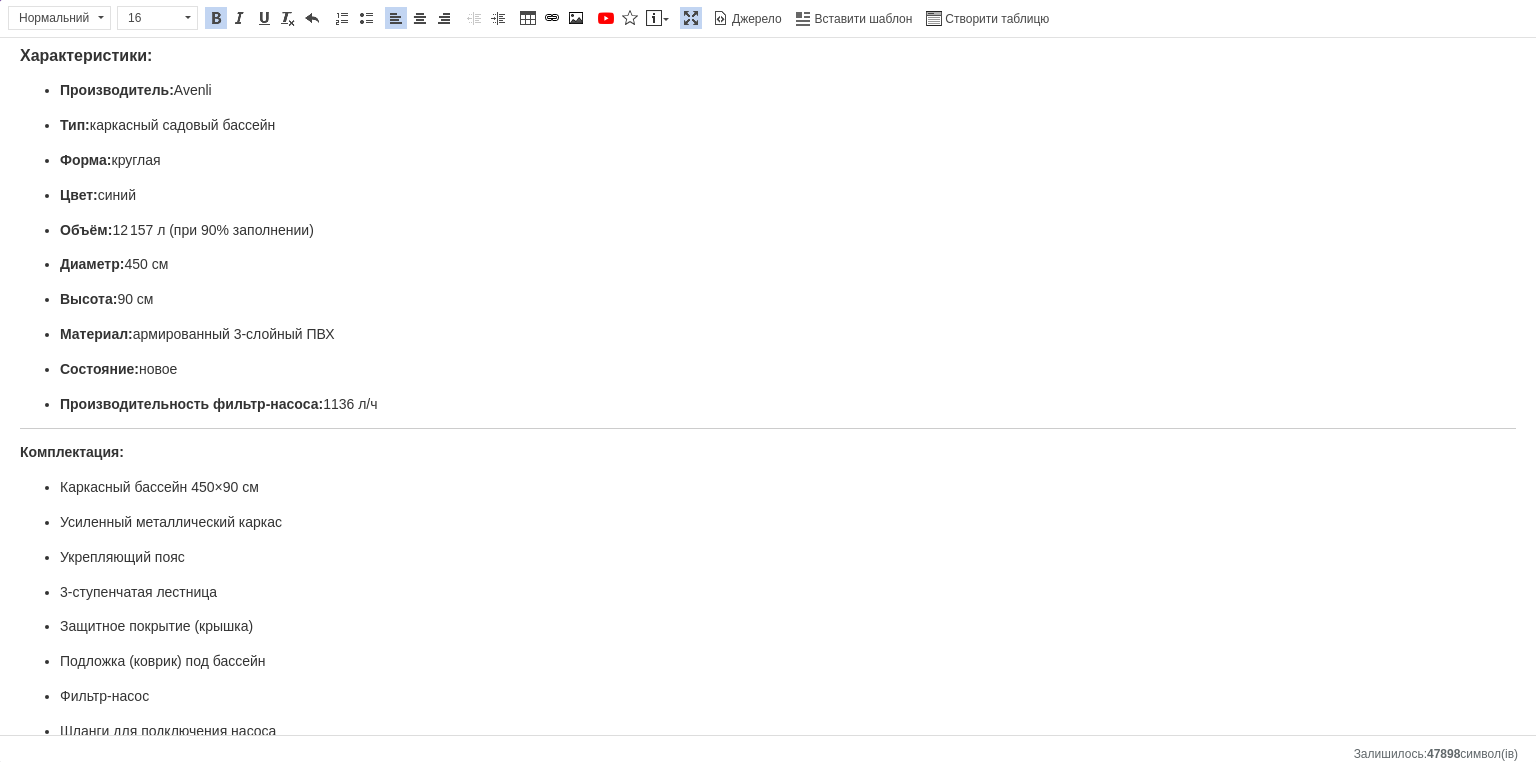scroll, scrollTop: 240, scrollLeft: 0, axis: vertical 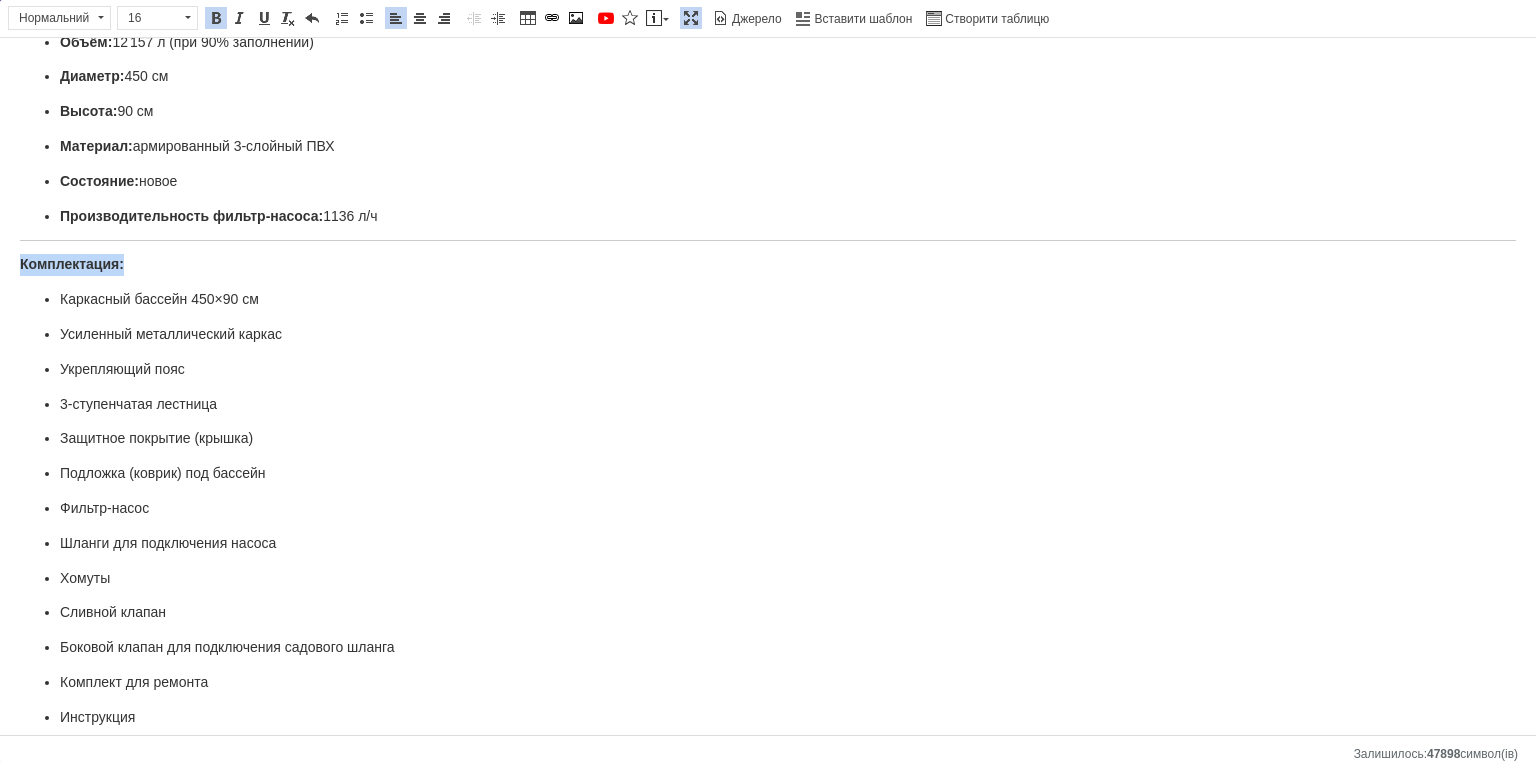 drag, startPoint x: 132, startPoint y: 254, endPoint x: 0, endPoint y: 251, distance: 132.03409 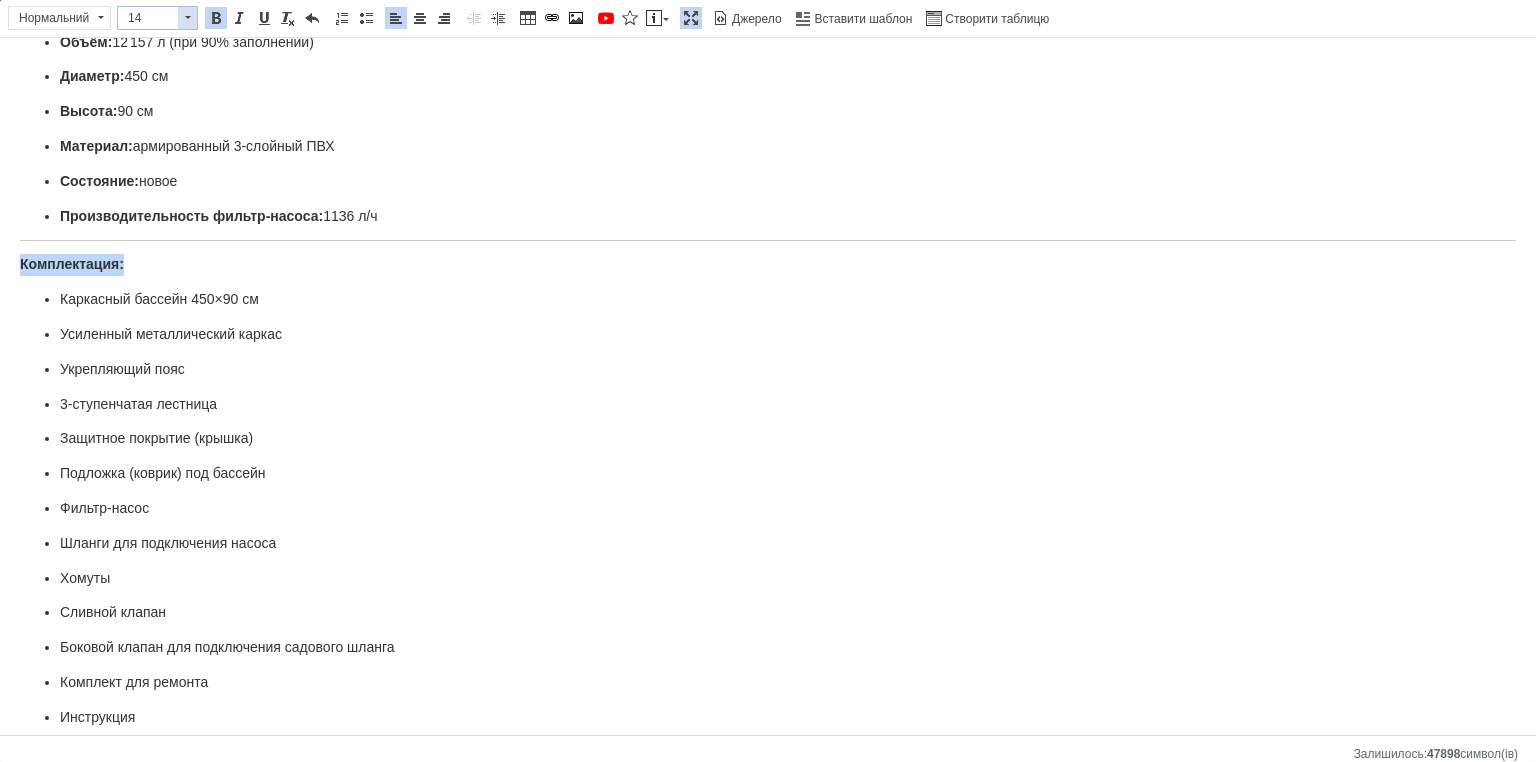 click on "14" at bounding box center [148, 18] 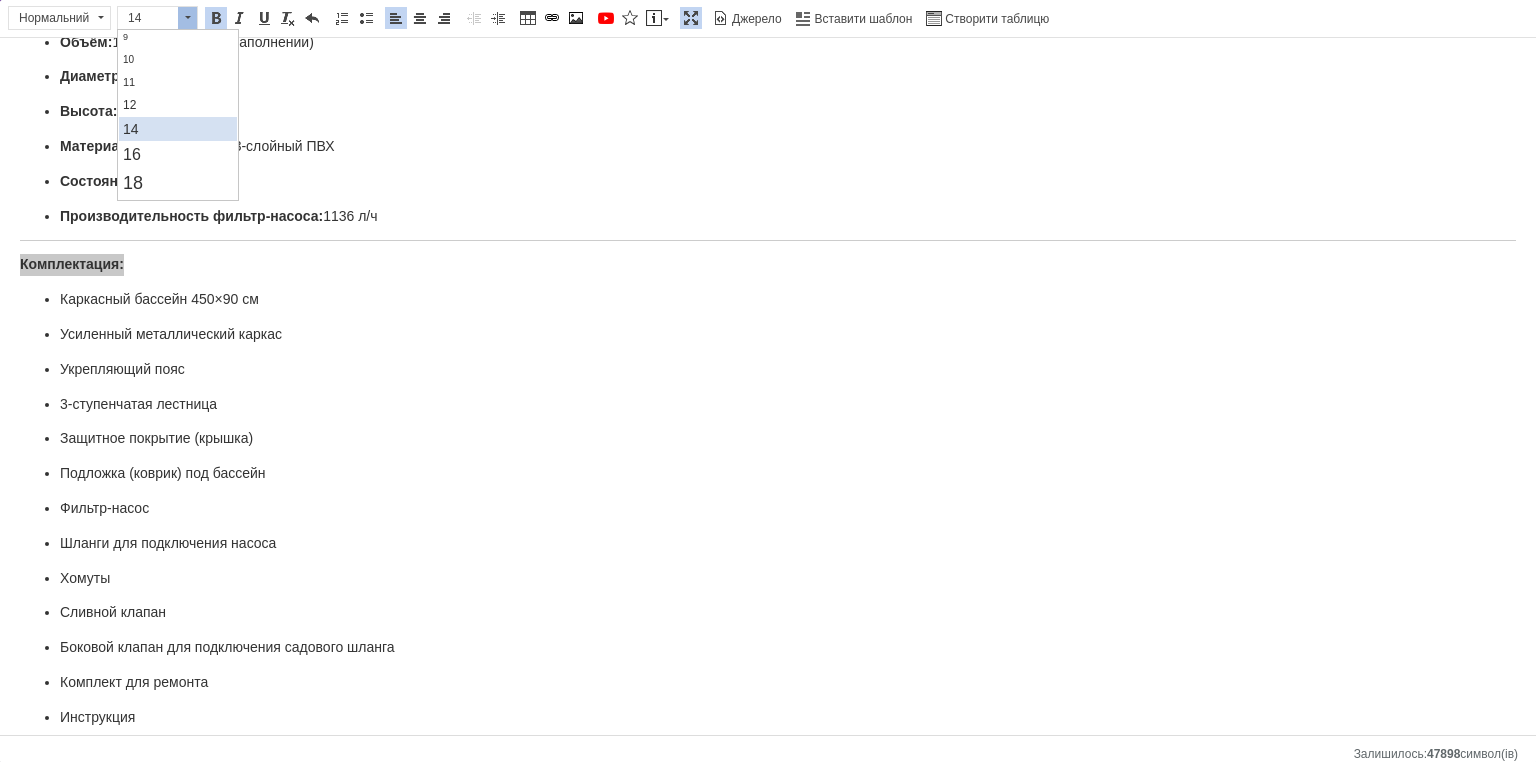 scroll, scrollTop: 100, scrollLeft: 0, axis: vertical 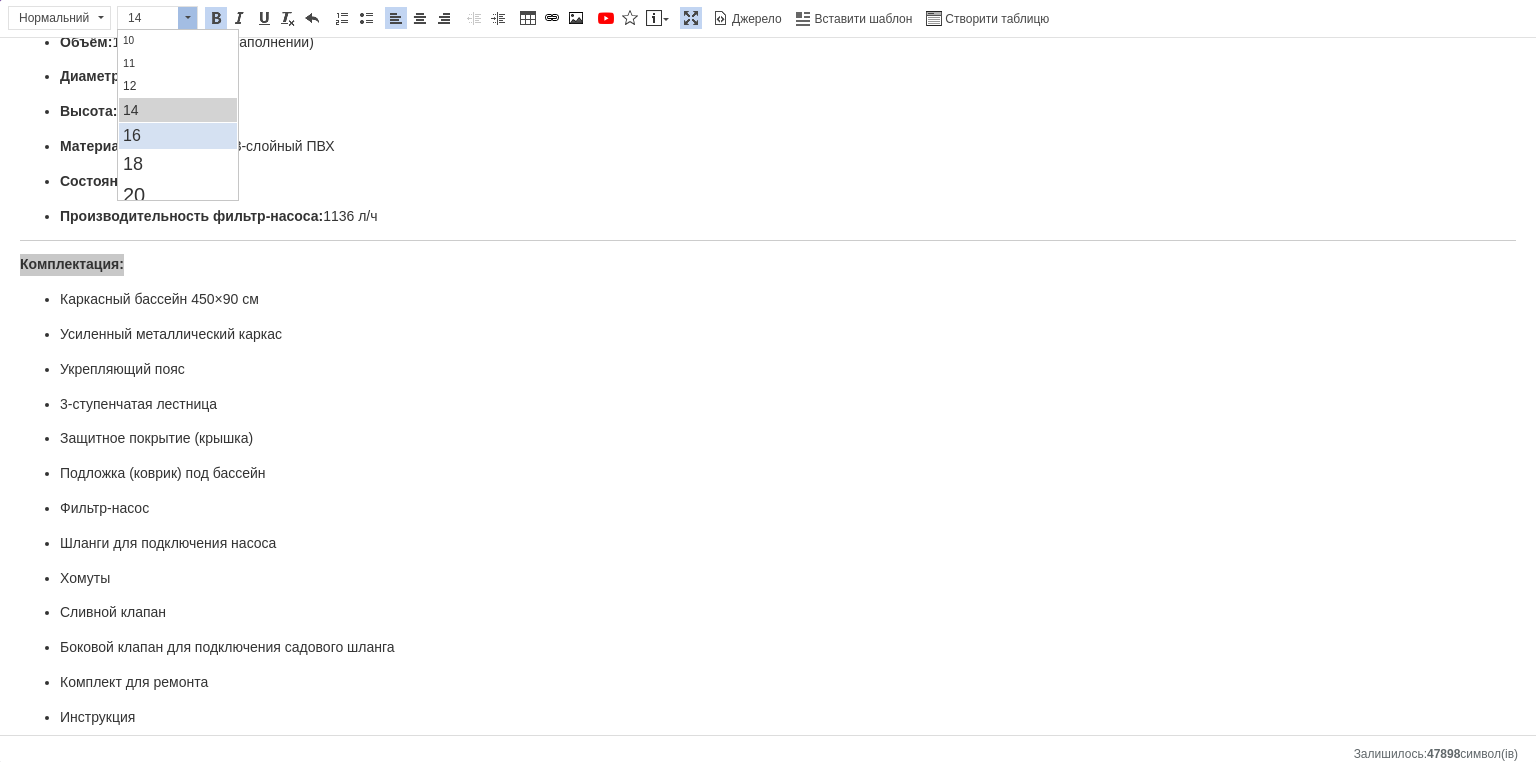 click on "16" at bounding box center [177, 136] 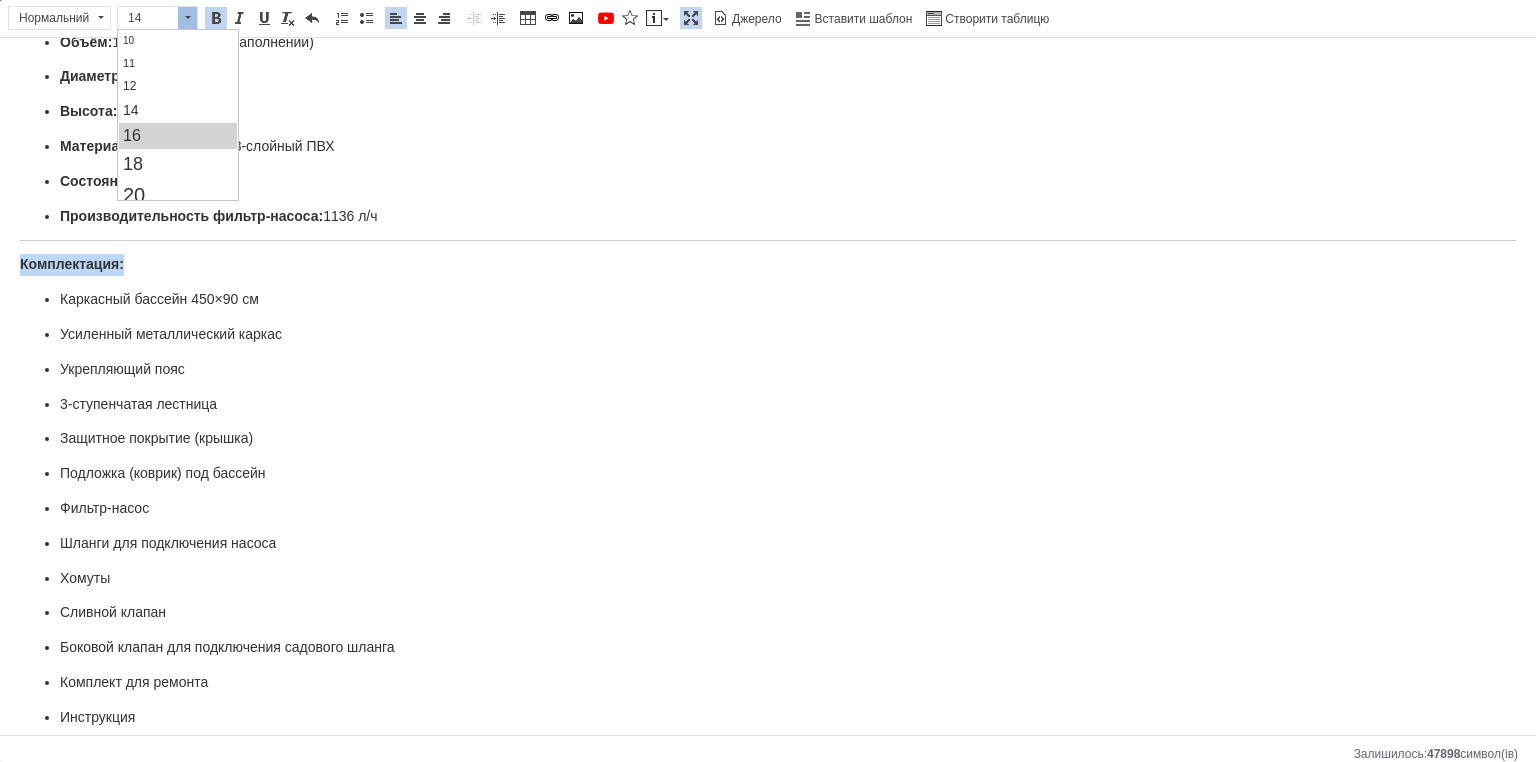 scroll, scrollTop: 0, scrollLeft: 0, axis: both 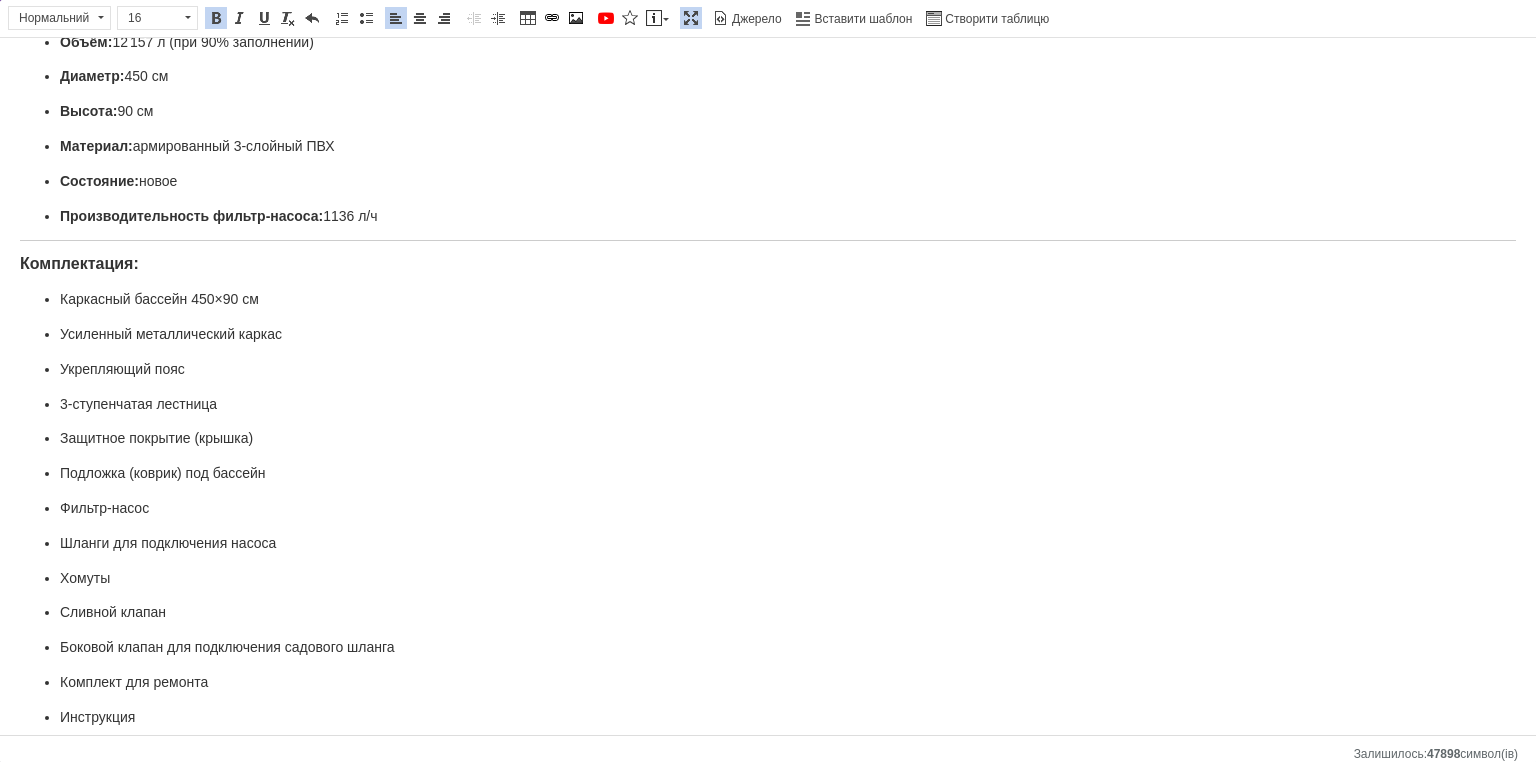 click on "Комплектация:" at bounding box center [79, 263] 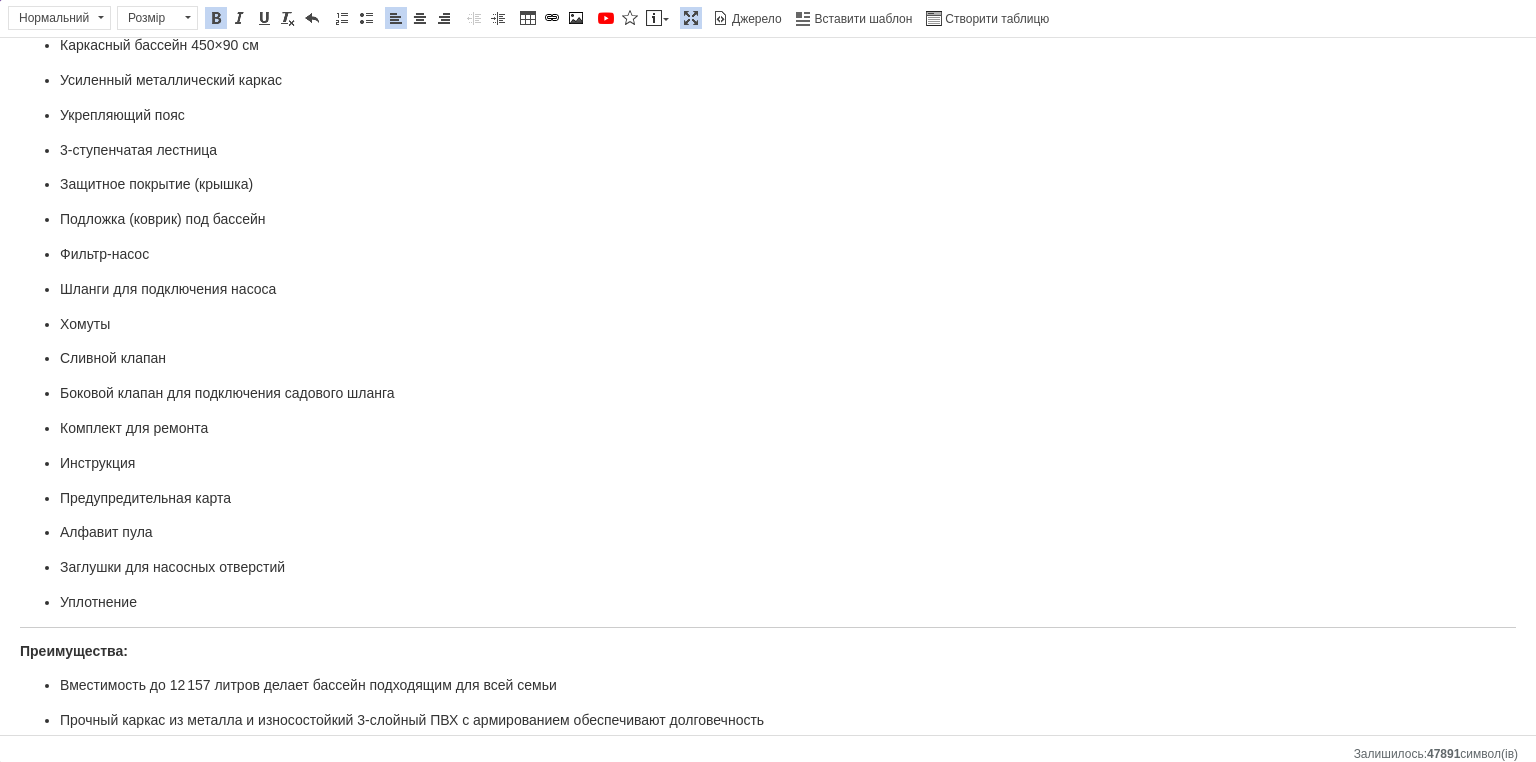 scroll, scrollTop: 640, scrollLeft: 0, axis: vertical 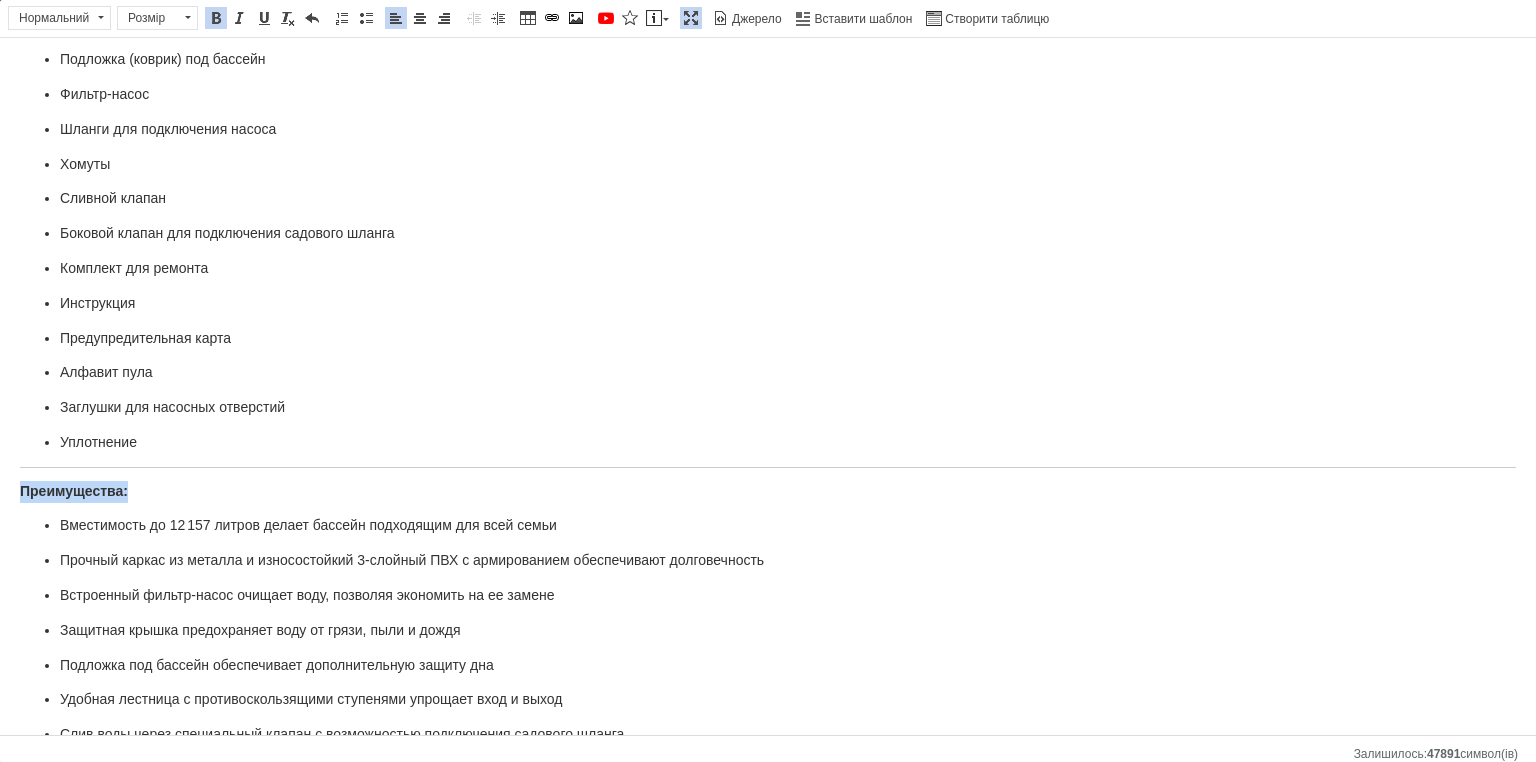drag, startPoint x: 150, startPoint y: 453, endPoint x: 3, endPoint y: 453, distance: 147 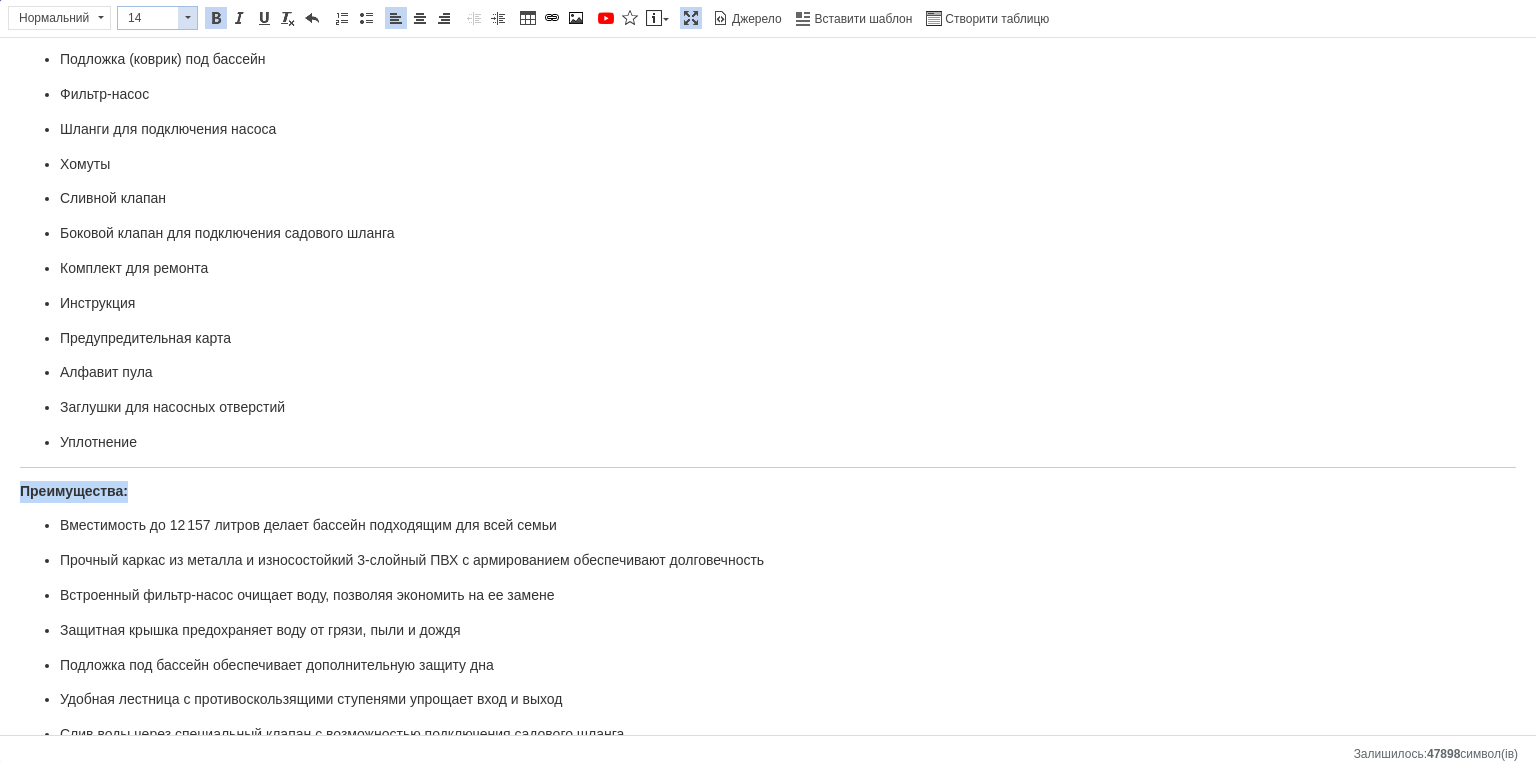 click at bounding box center (187, 18) 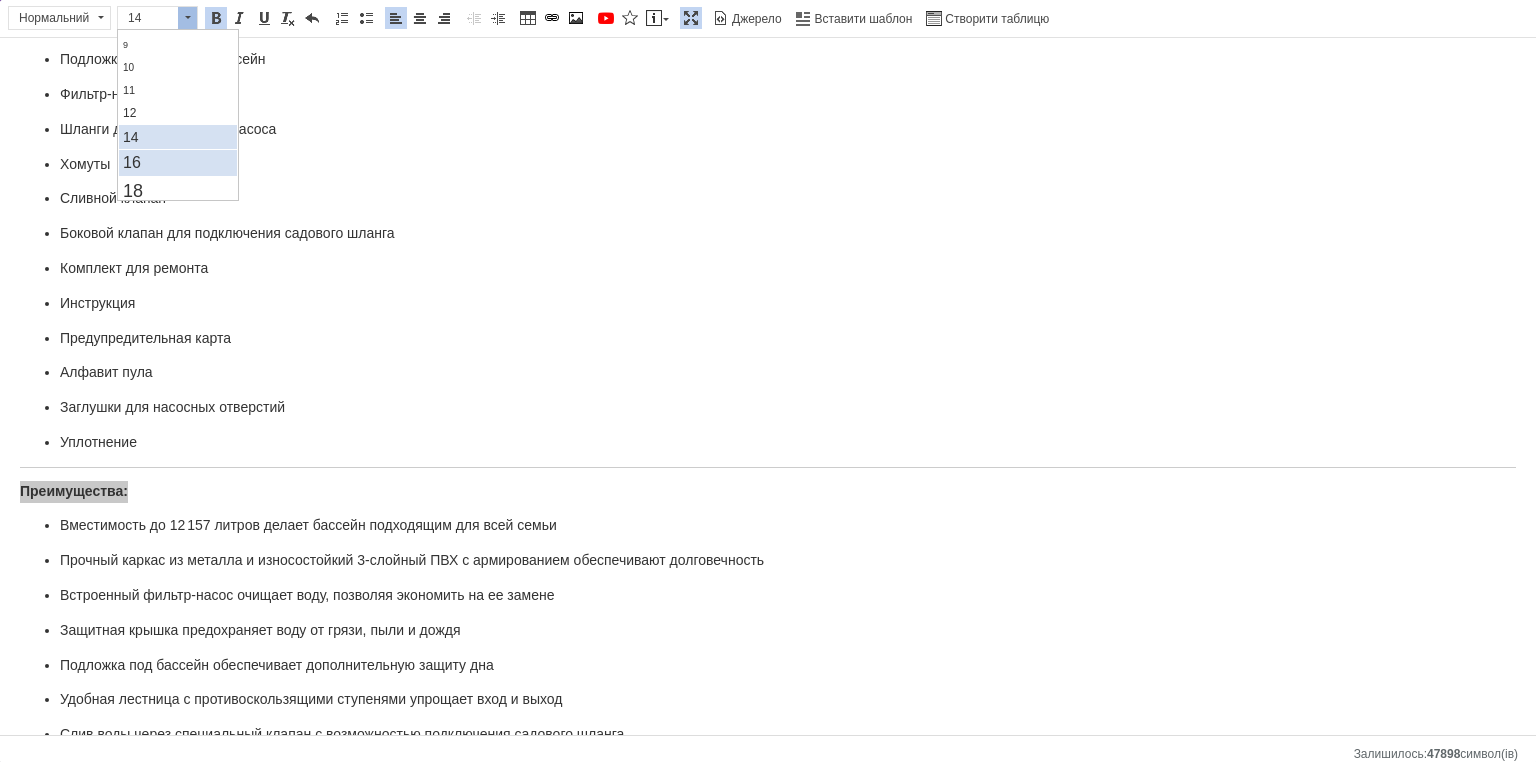 scroll, scrollTop: 100, scrollLeft: 0, axis: vertical 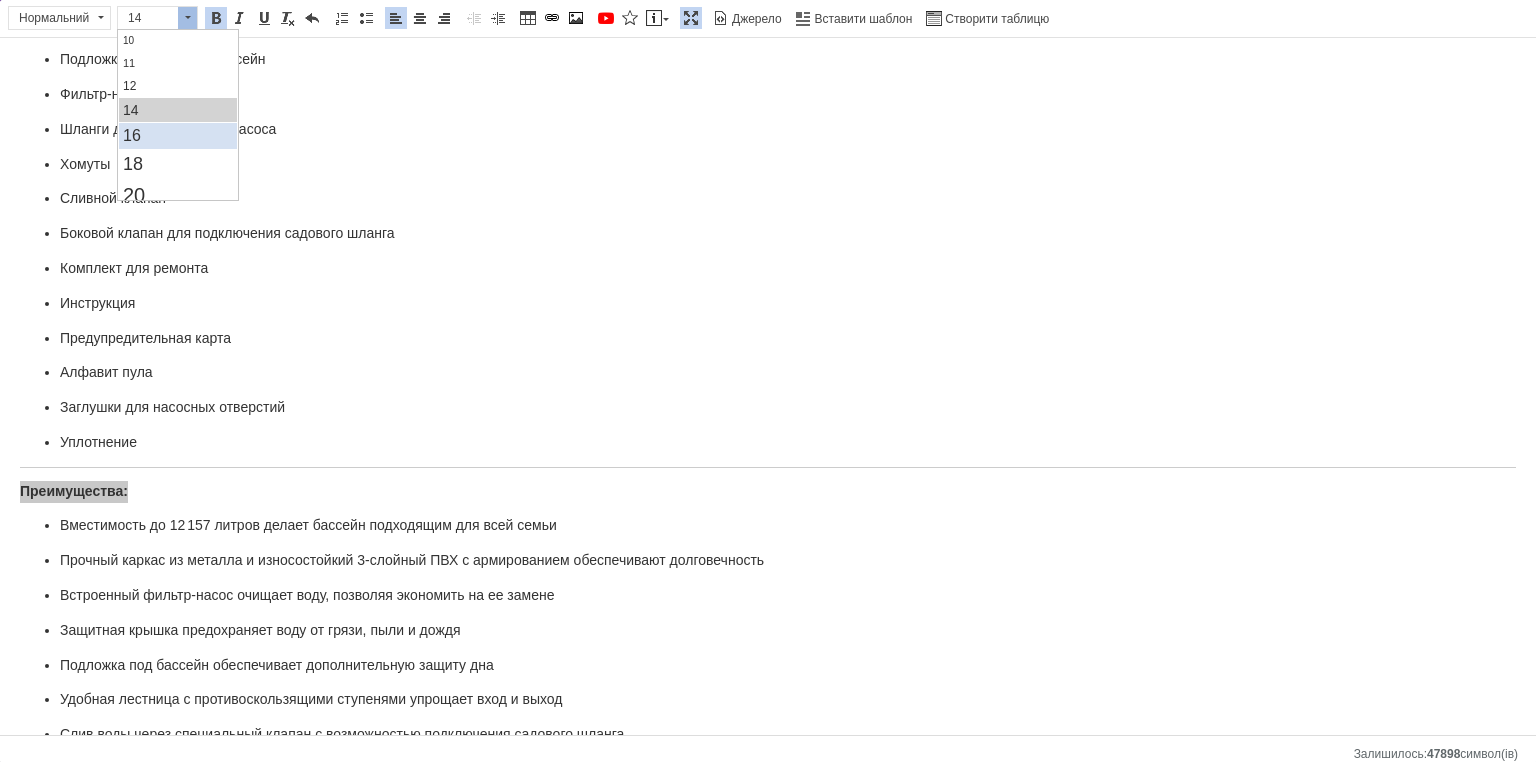 click on "16" at bounding box center [177, 136] 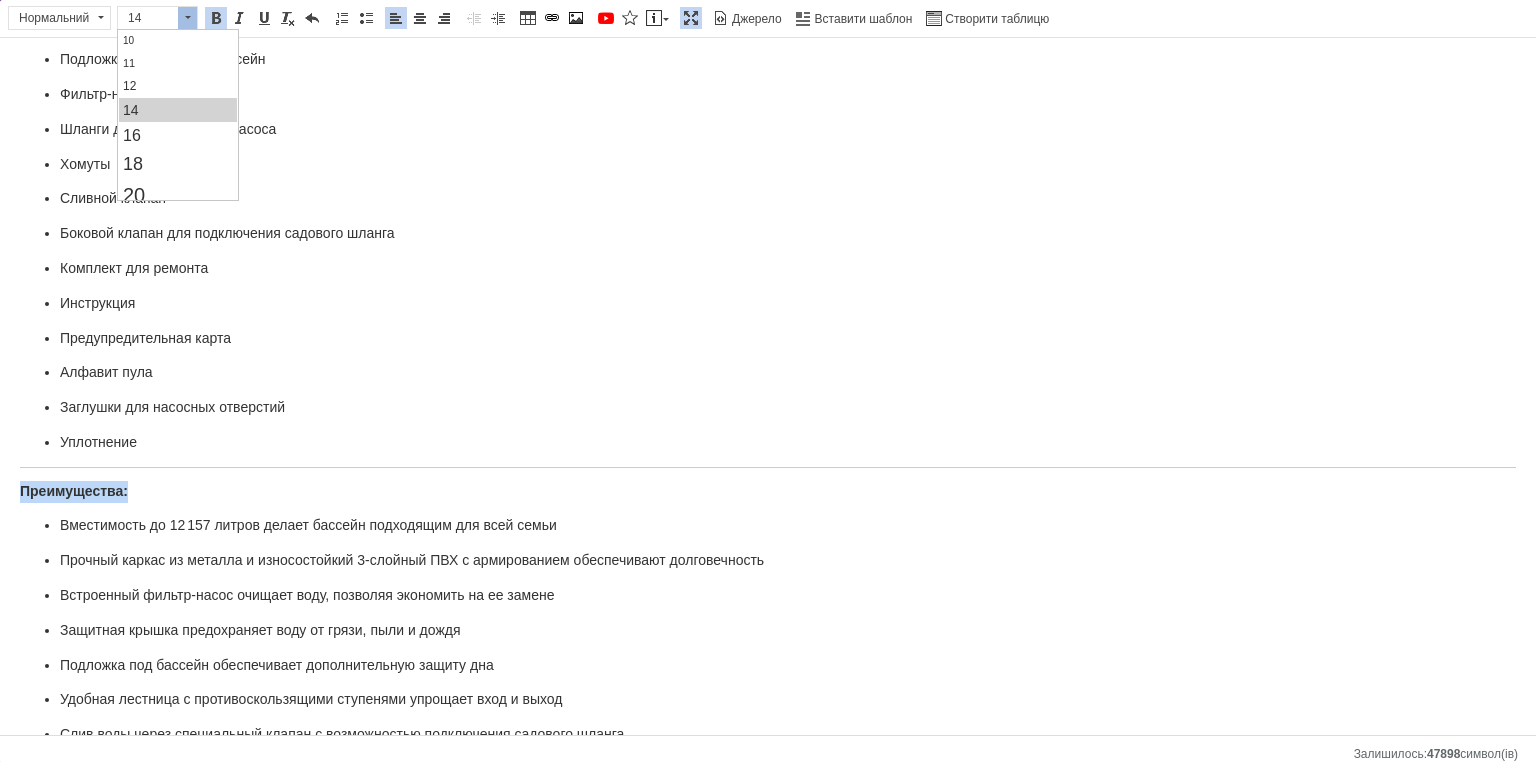 scroll, scrollTop: 0, scrollLeft: 0, axis: both 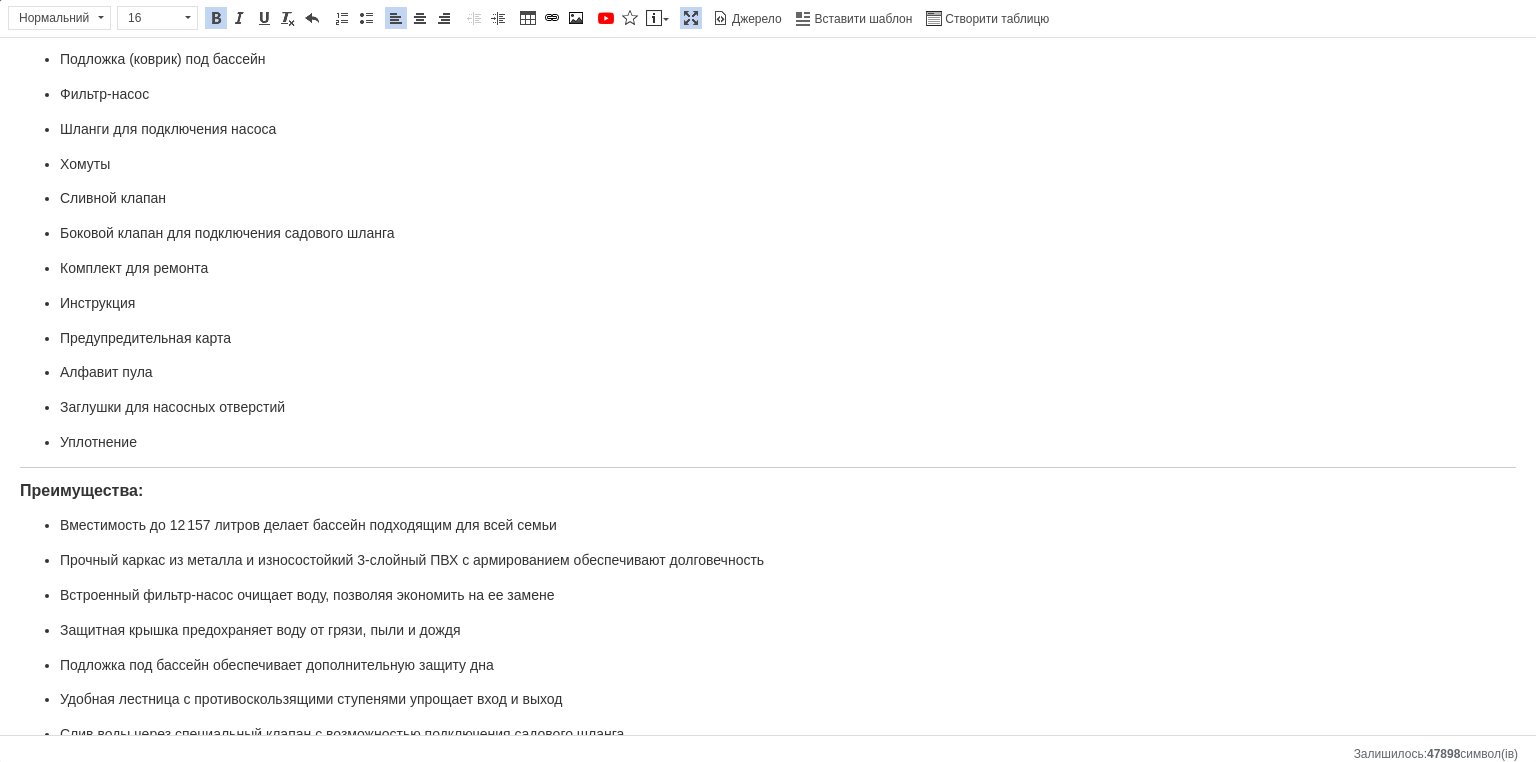 click on "Преимущества:" at bounding box center [81, 490] 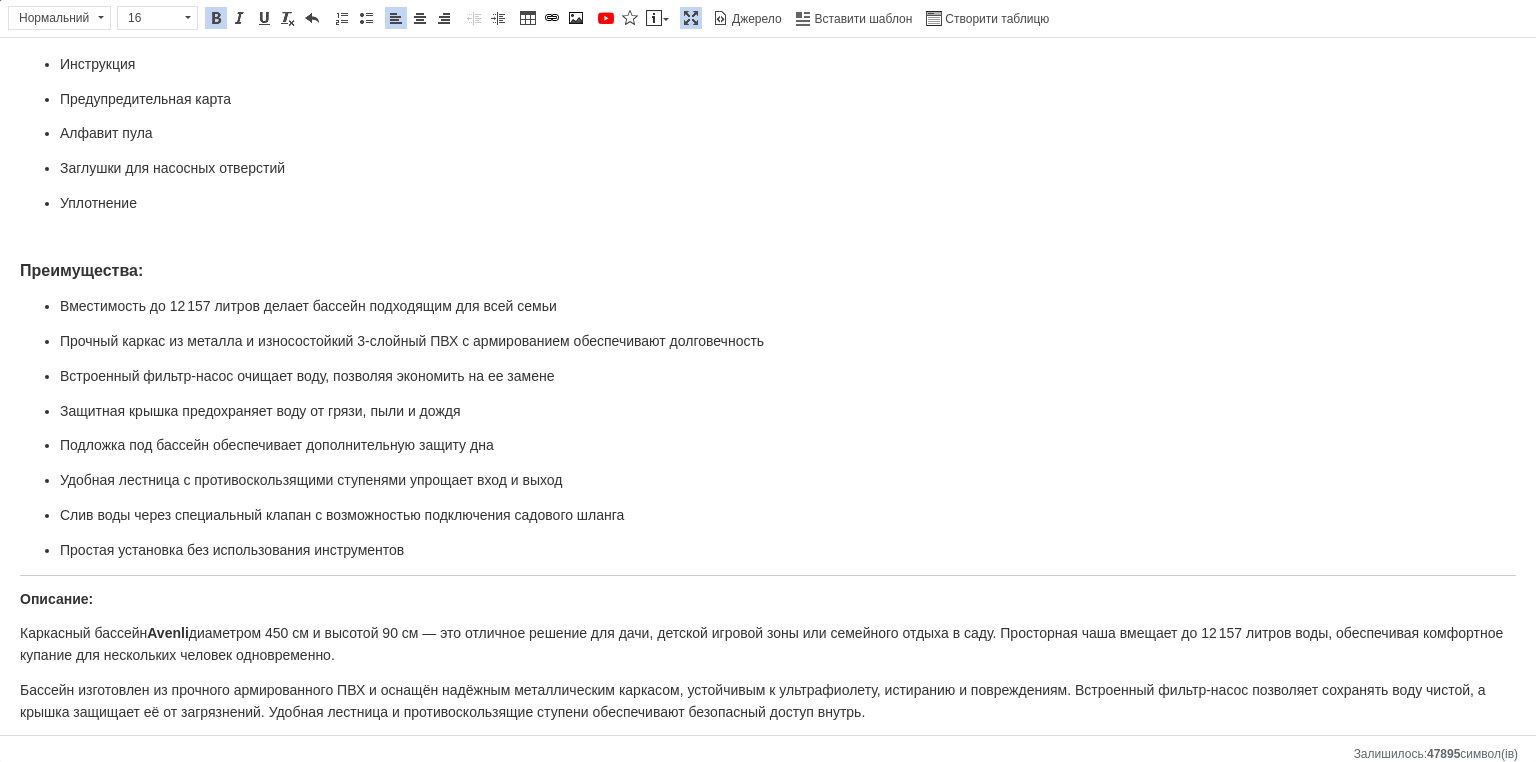 scroll, scrollTop: 880, scrollLeft: 0, axis: vertical 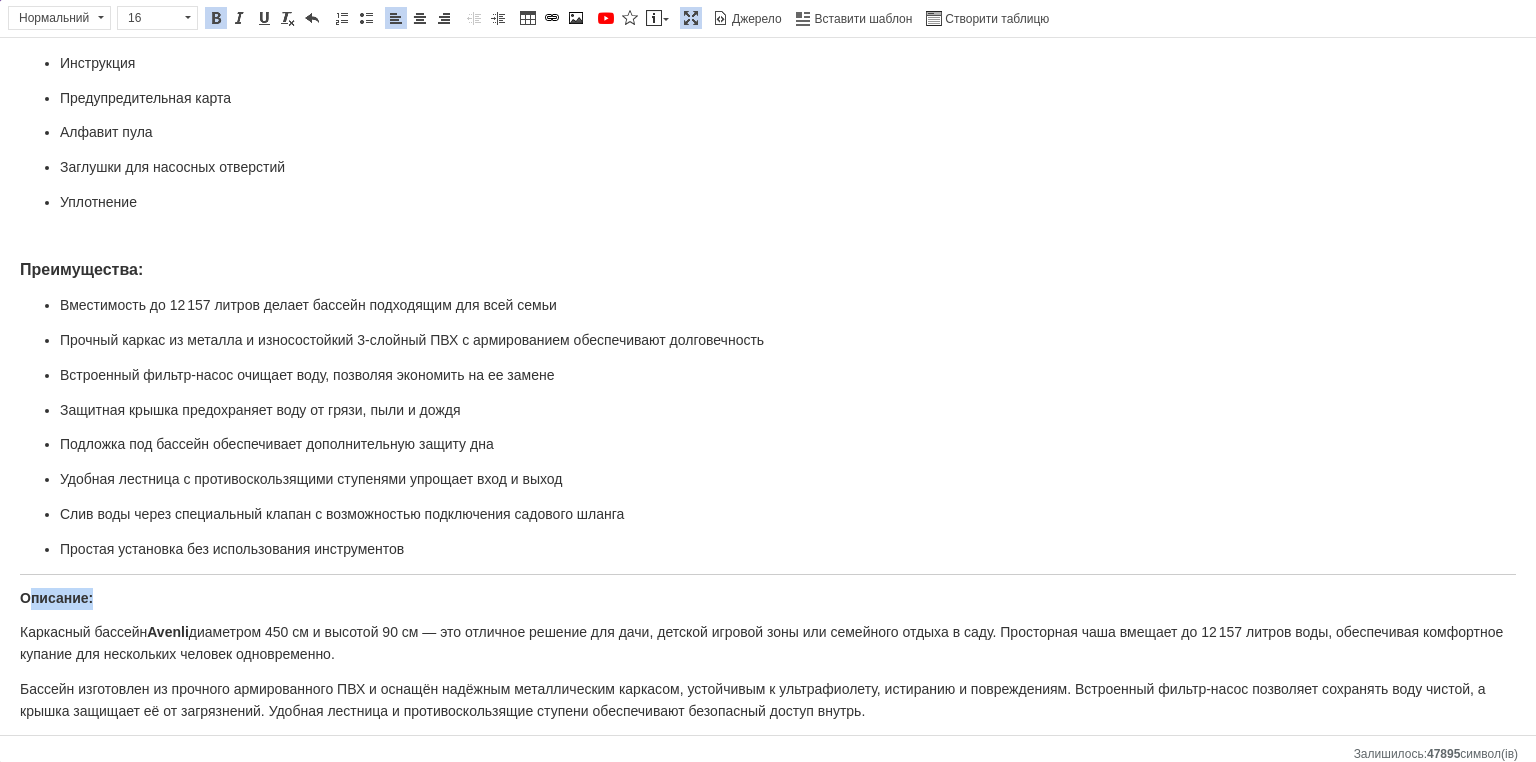 drag, startPoint x: 30, startPoint y: 559, endPoint x: 9, endPoint y: 544, distance: 25.806976 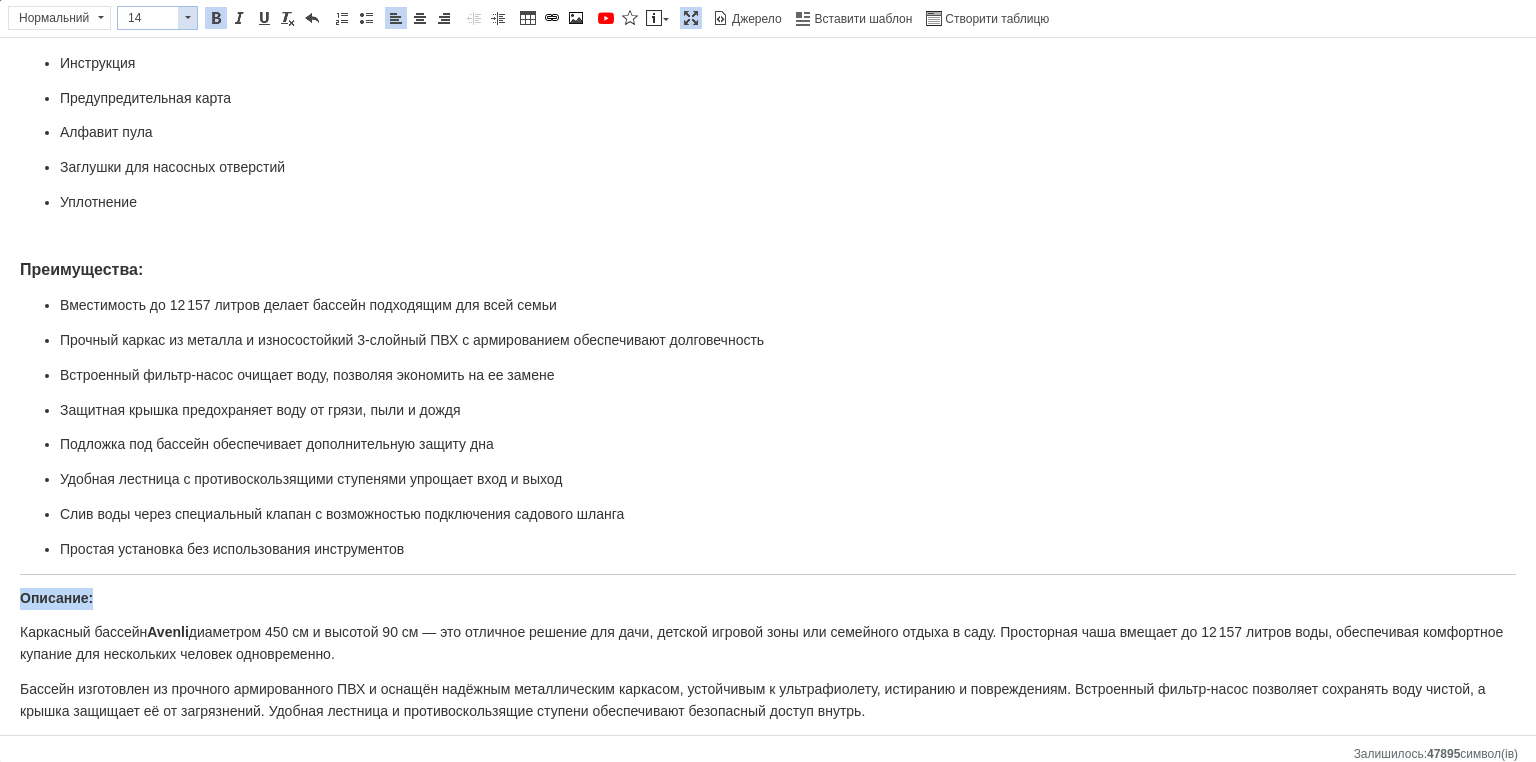drag, startPoint x: 164, startPoint y: 16, endPoint x: 53, endPoint y: 5, distance: 111.54372 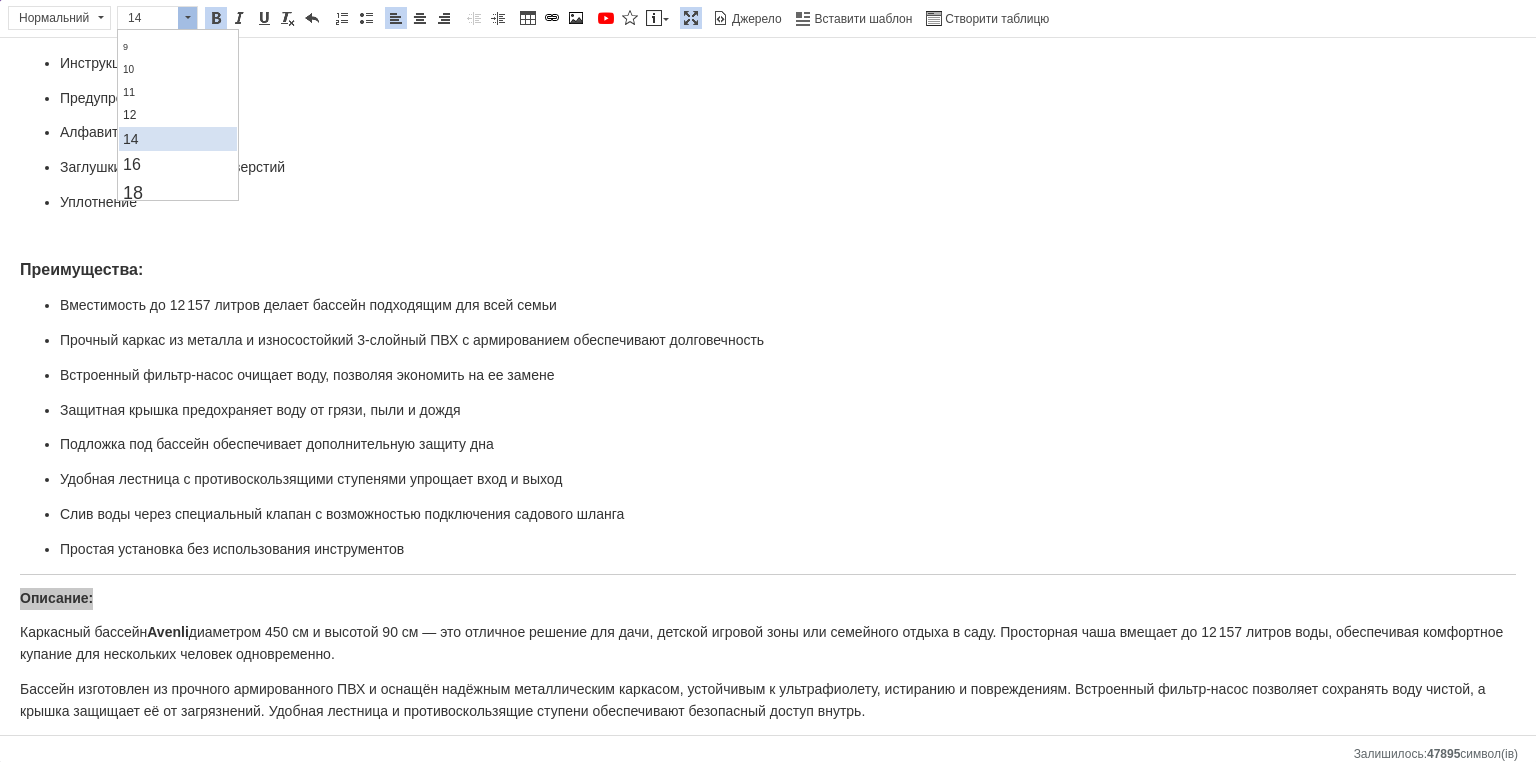 scroll, scrollTop: 100, scrollLeft: 0, axis: vertical 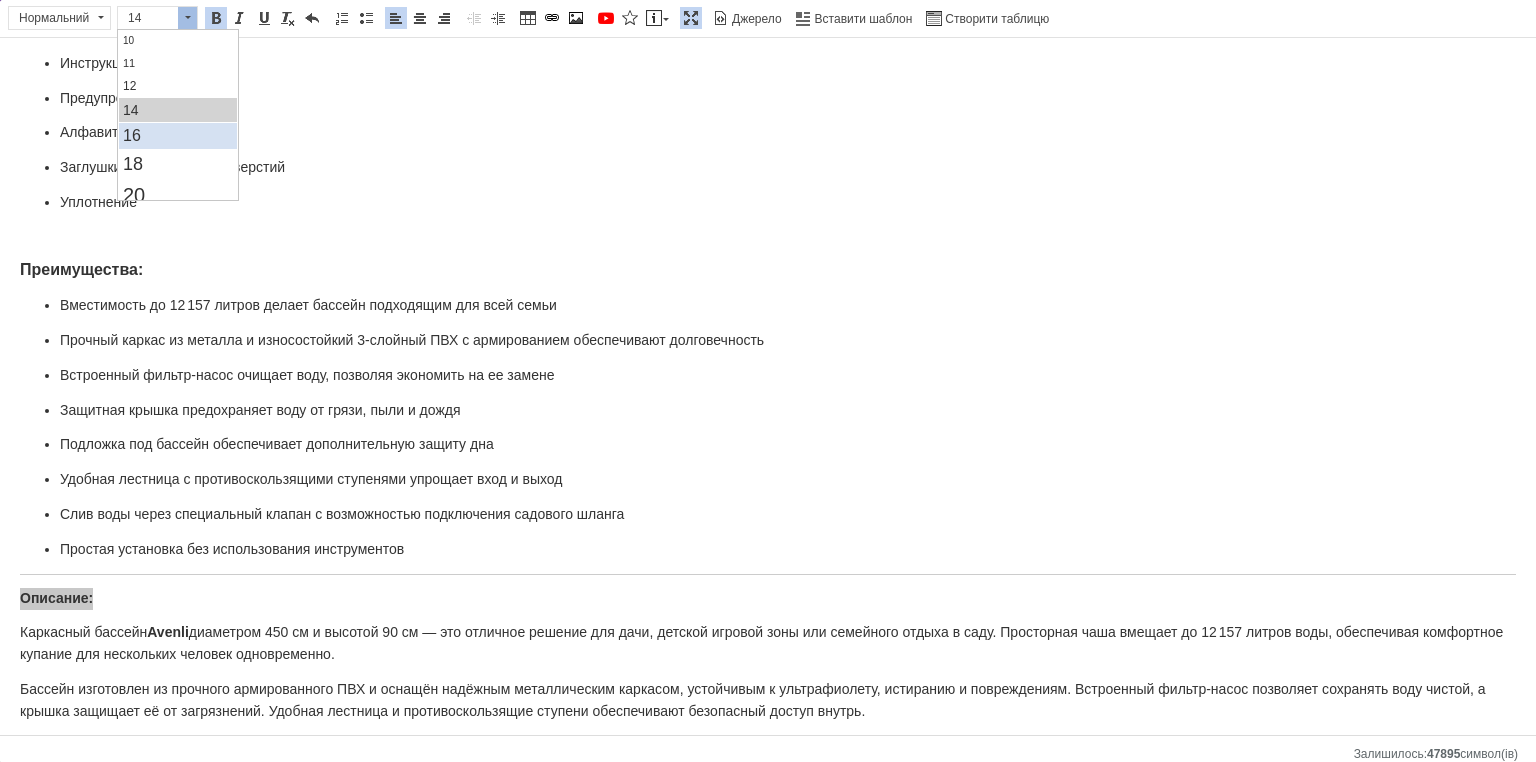 click on "16" at bounding box center [177, 136] 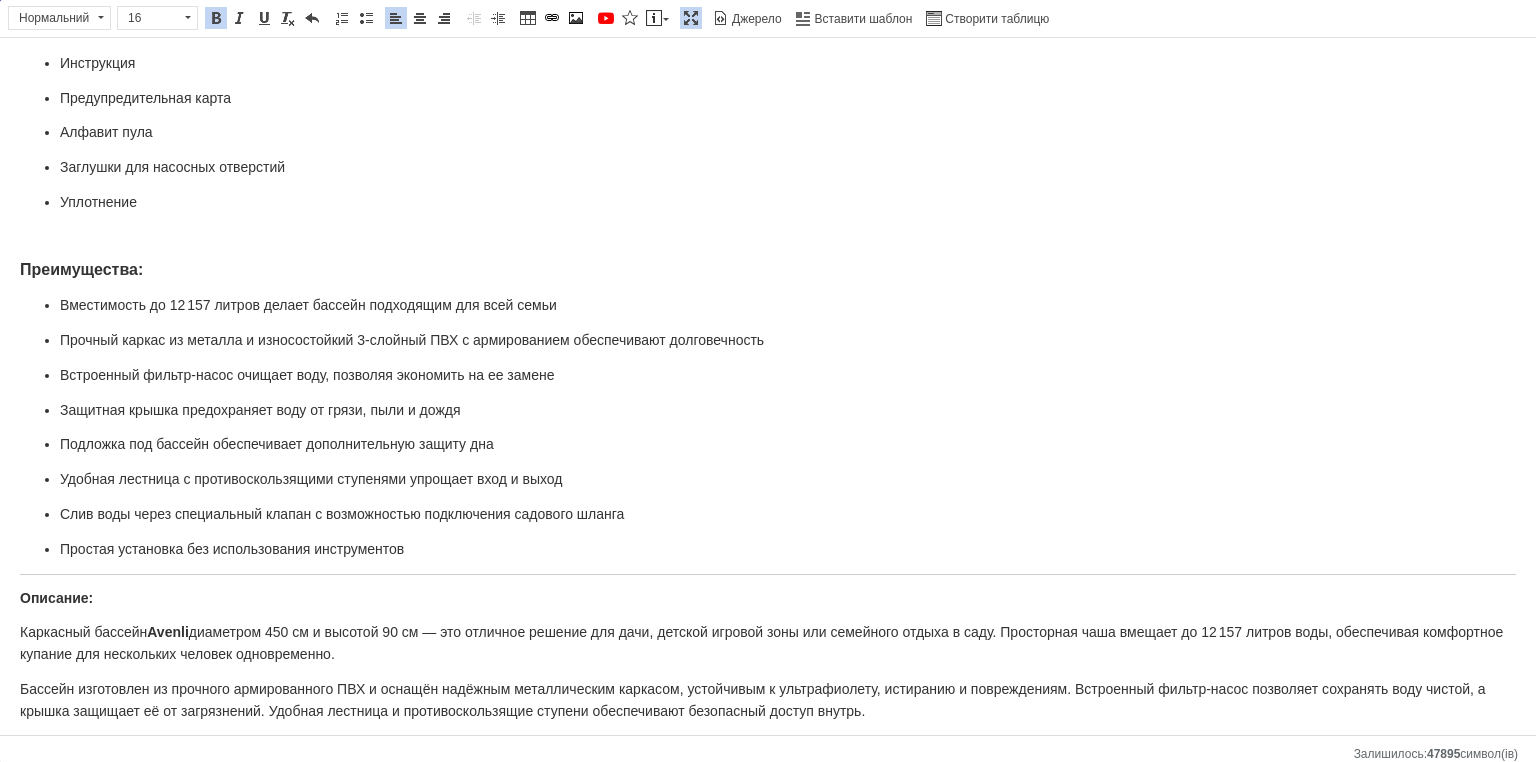 scroll, scrollTop: 0, scrollLeft: 0, axis: both 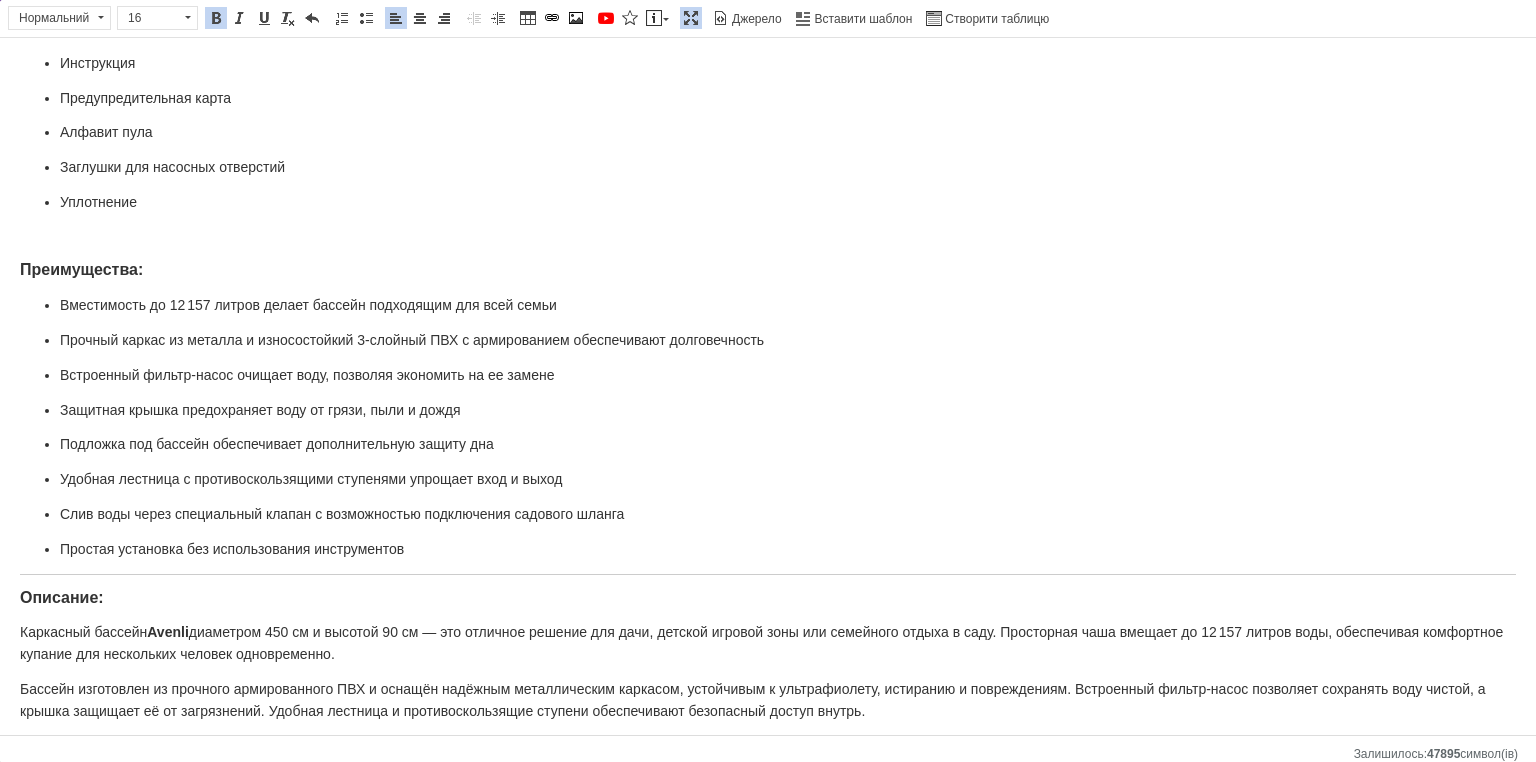 click on "Круглый каркасный бассейн Avenli бассейн с фильтром и аксессуарами 450х90 см бассейн для всей семьи Характеристики: Производитель:  Avenli Тип:  каркасный садовый бассейн Форма:  круглая Цвет:  синий Объём:  12 157 л (при 90% заполнении) Диаметр:  450 см Высота:  90 см Материал:  армированный 3-слойный ПВХ Состояние:  новое Производительность фильтр-насоса:  1136 л/ч Комплектация: Каркасный бассейн 450×90 см Усиленный металлический каркас Укрепляющий пояс 3-ступенчатая лестница Защитное покрытие (крышка) Подложка (коврик) под бассейн Фильтр-насос Шланги для подключения насоса" at bounding box center [768, -33] 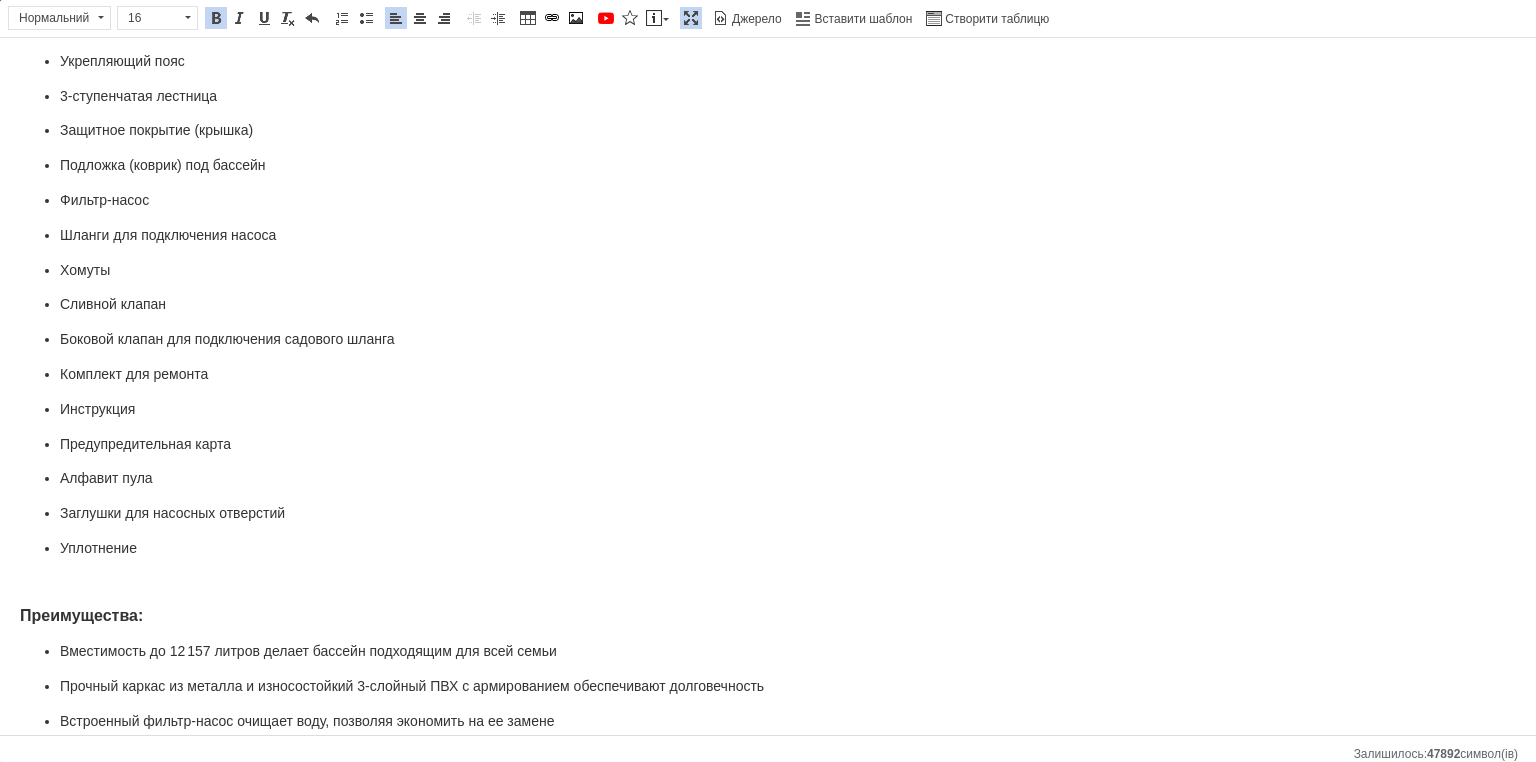 scroll, scrollTop: 640, scrollLeft: 0, axis: vertical 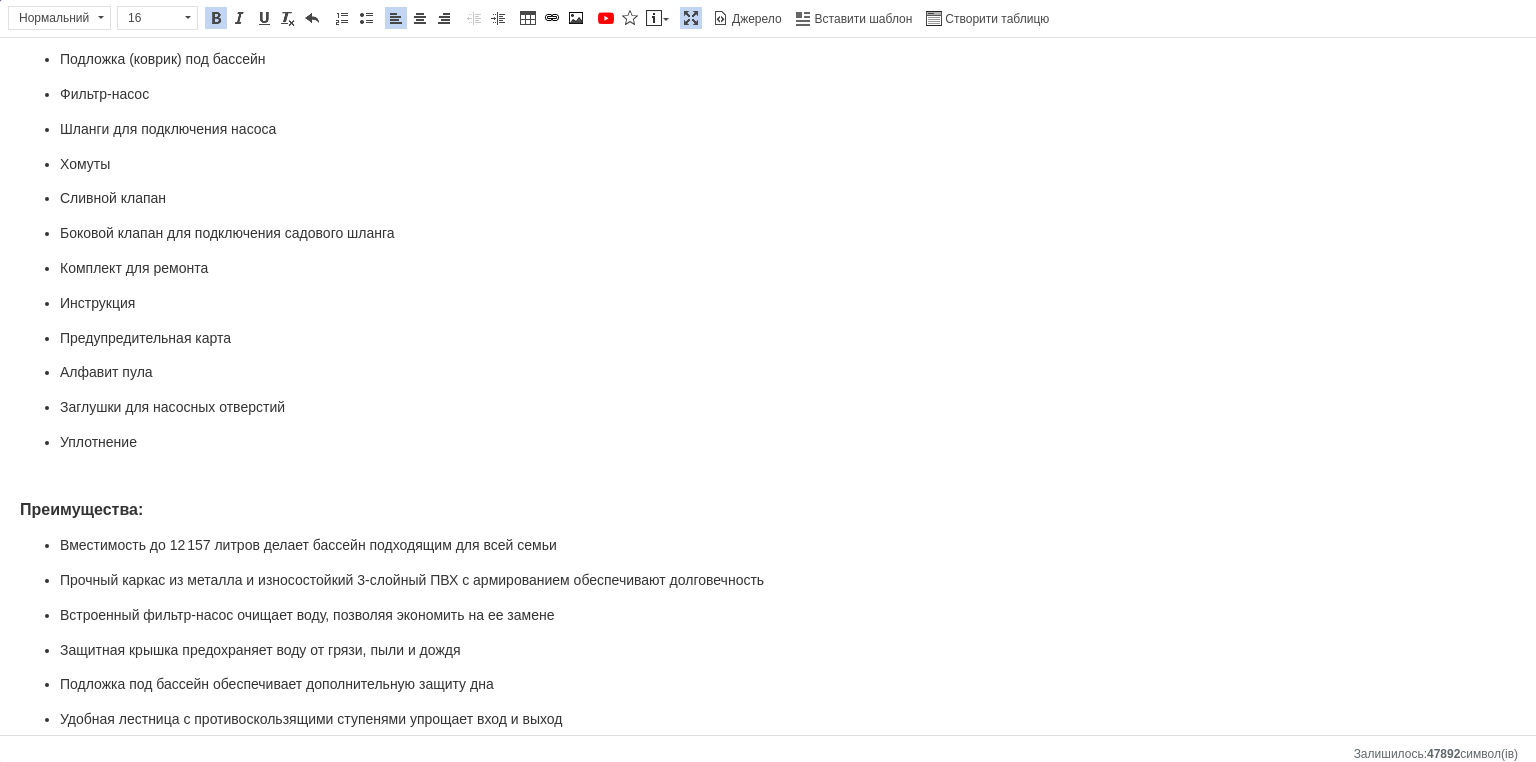 click on "Круглый каркасный бассейн Avenli бассейн с фильтром и аксессуарами 450х90 см бассейн для всей семьи Характеристики: Производитель:  Avenli Тип:  каркасный садовый бассейн Форма:  круглая Цвет:  синий Объём:  12 157 л (при 90% заполнении) Диаметр:  450 см Высота:  90 см Материал:  армированный 3-слойный ПВХ Состояние:  новое Производительность фильтр-насоса:  1136 л/ч Комплектация: Каркасный бассейн 450×90 см Усиленный металлический каркас Укрепляющий пояс 3-ступенчатая лестница Защитное покрытие (крышка) Подложка (коврик) под бассейн Фильтр-насос Шланги для подключения насоса" at bounding box center [768, 217] 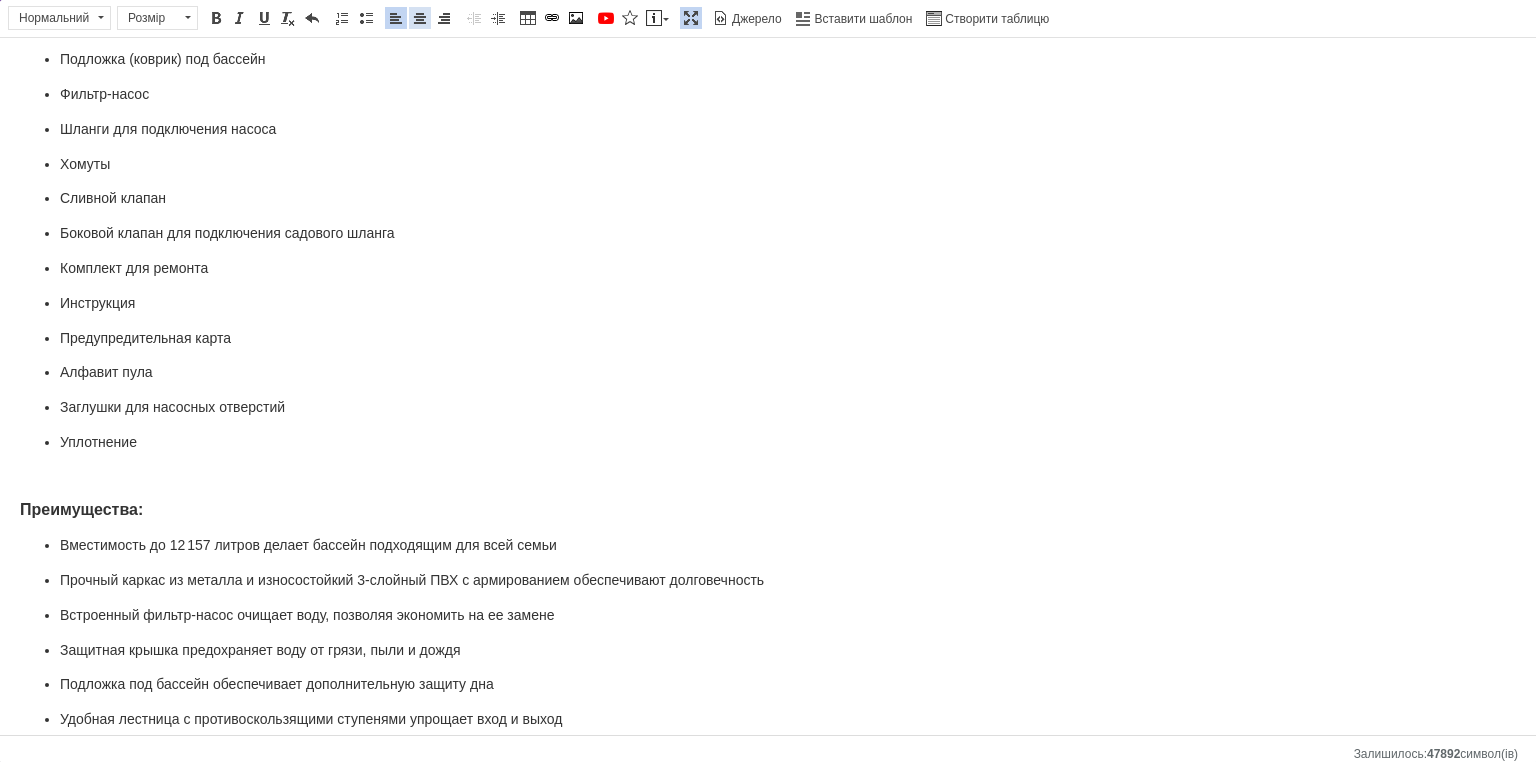 click at bounding box center [420, 18] 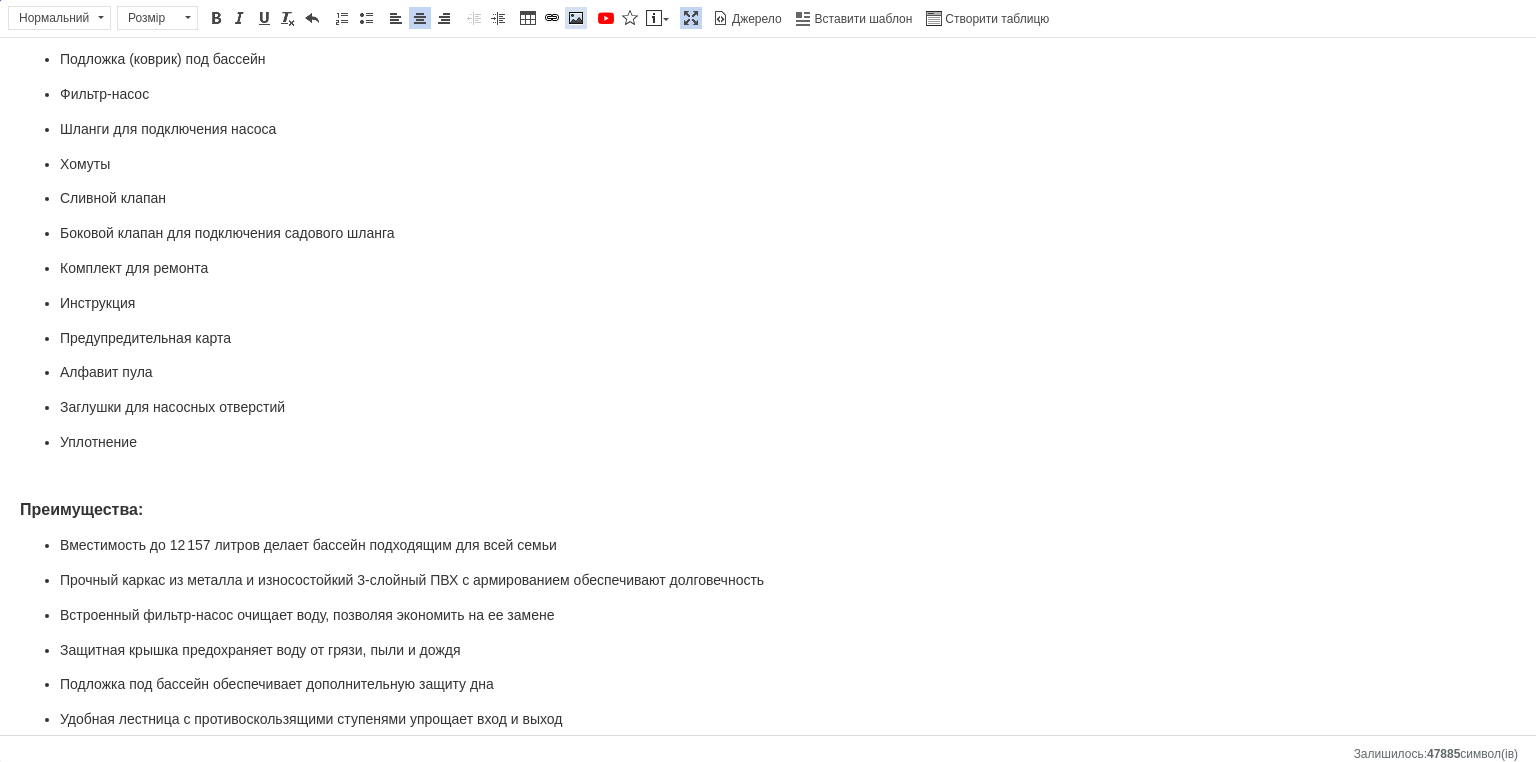 click at bounding box center (576, 18) 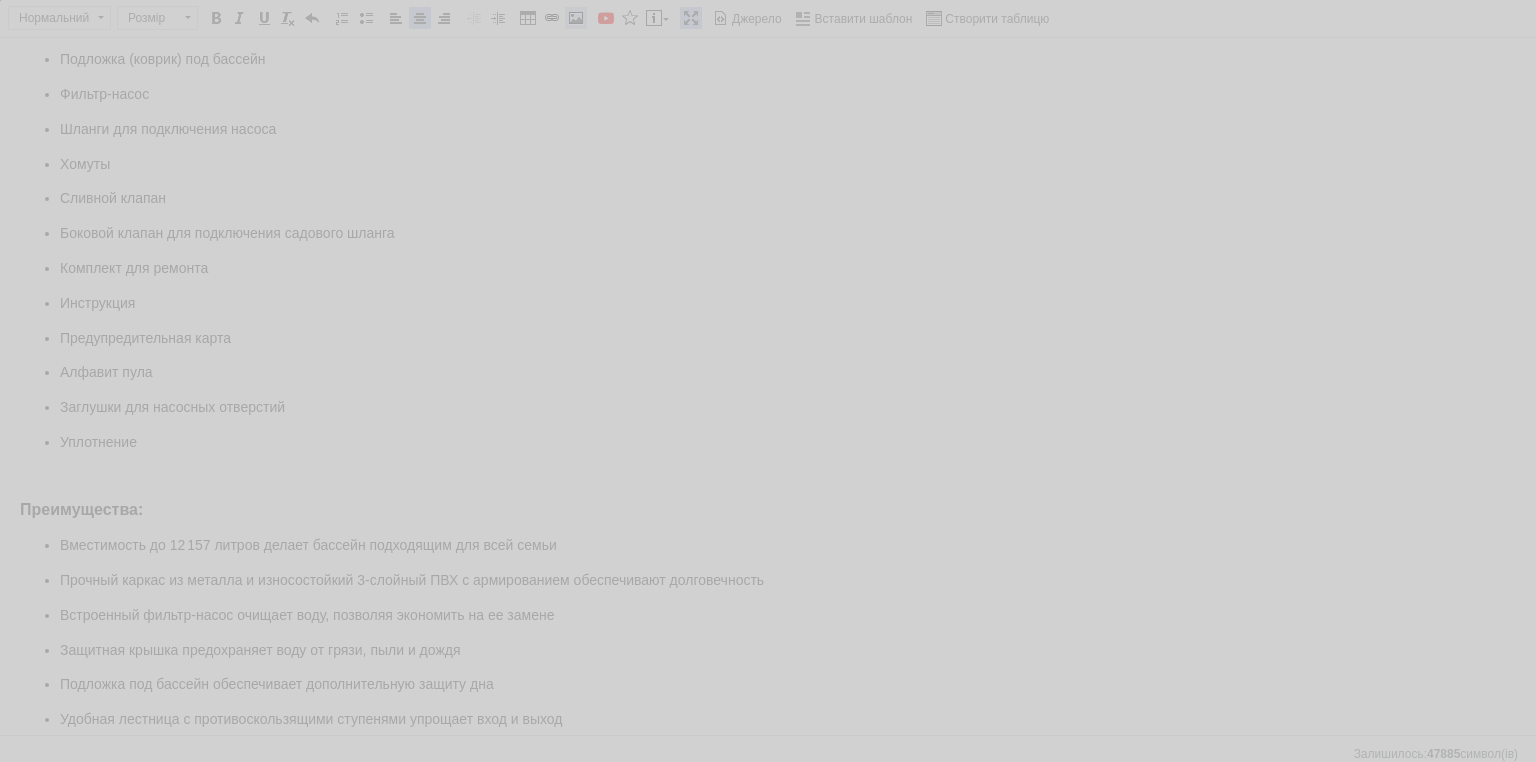 select 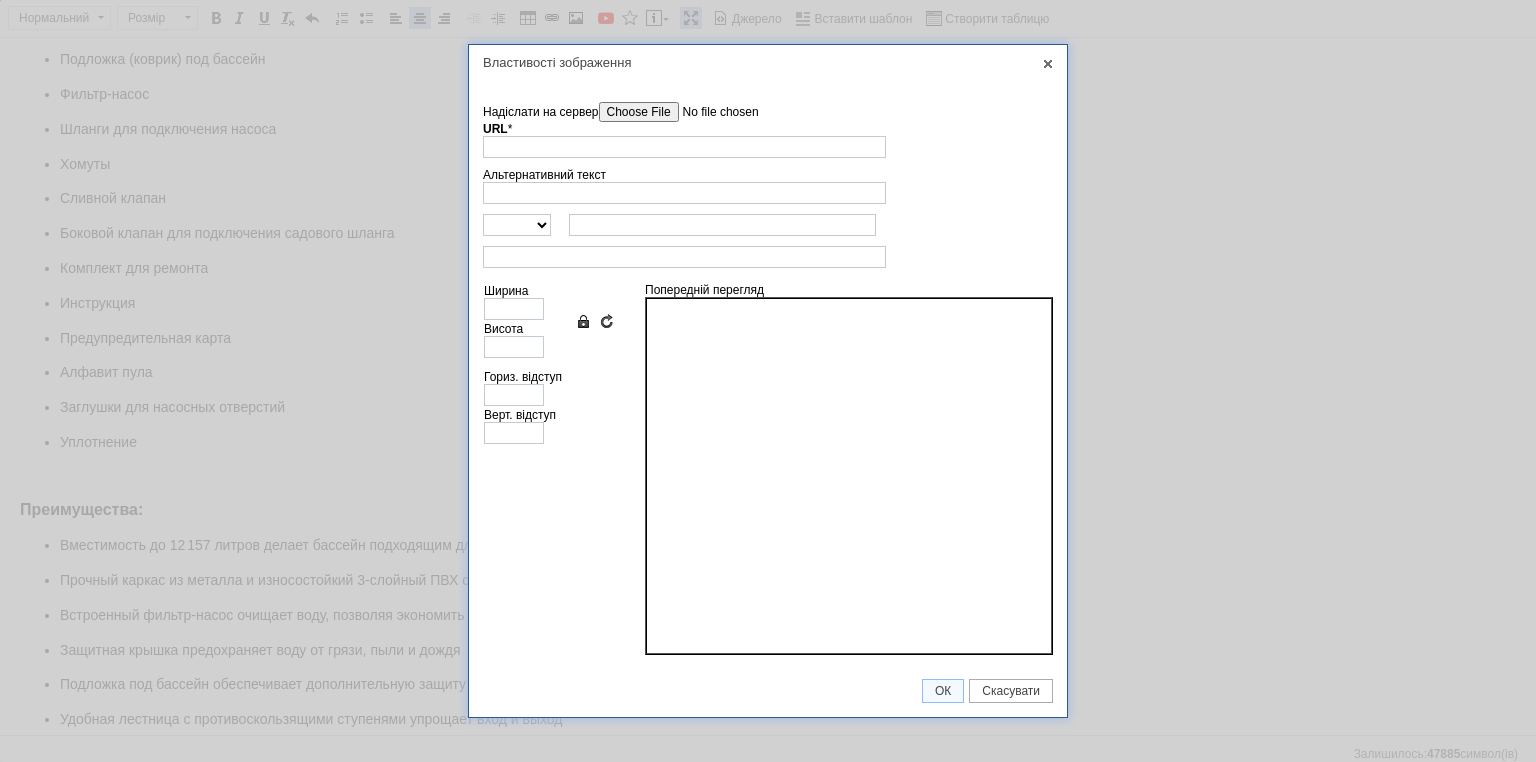 click on "Надіслати на сервер undefined URL * Огляд Сервера" at bounding box center [768, 130] 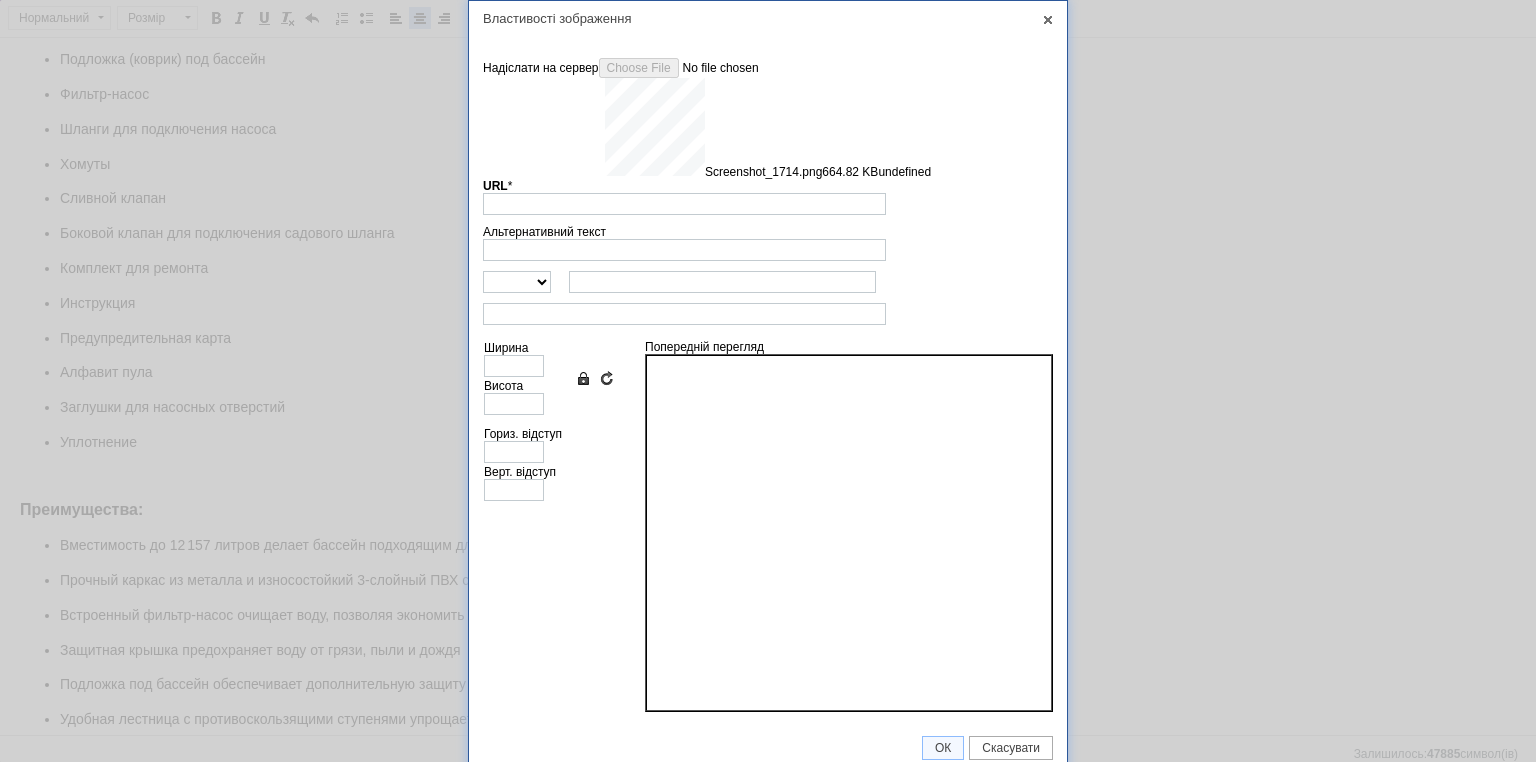 click on "http://  https://  ftp://  news://" at bounding box center (768, 282) 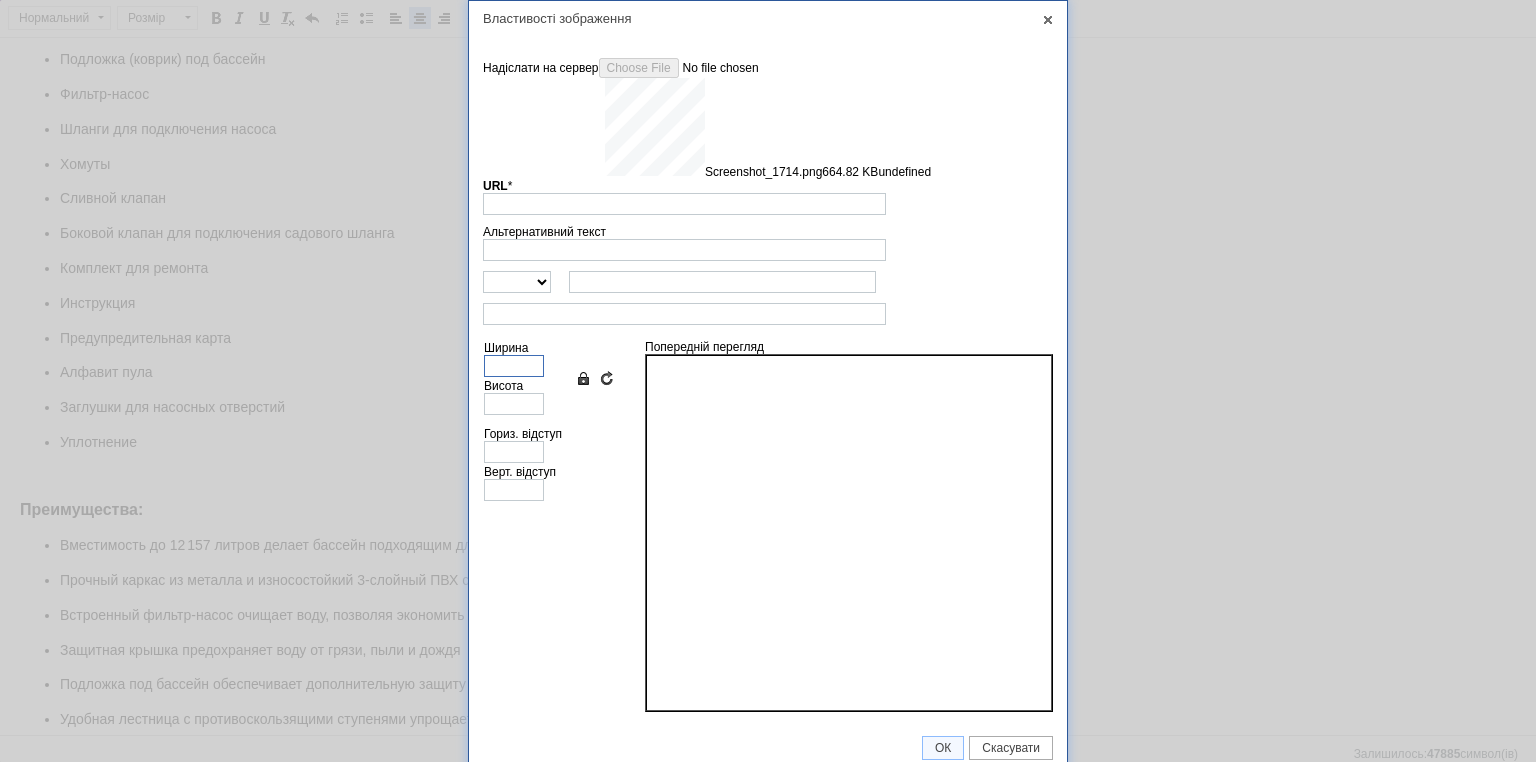 click on "Ширина" at bounding box center (514, 366) 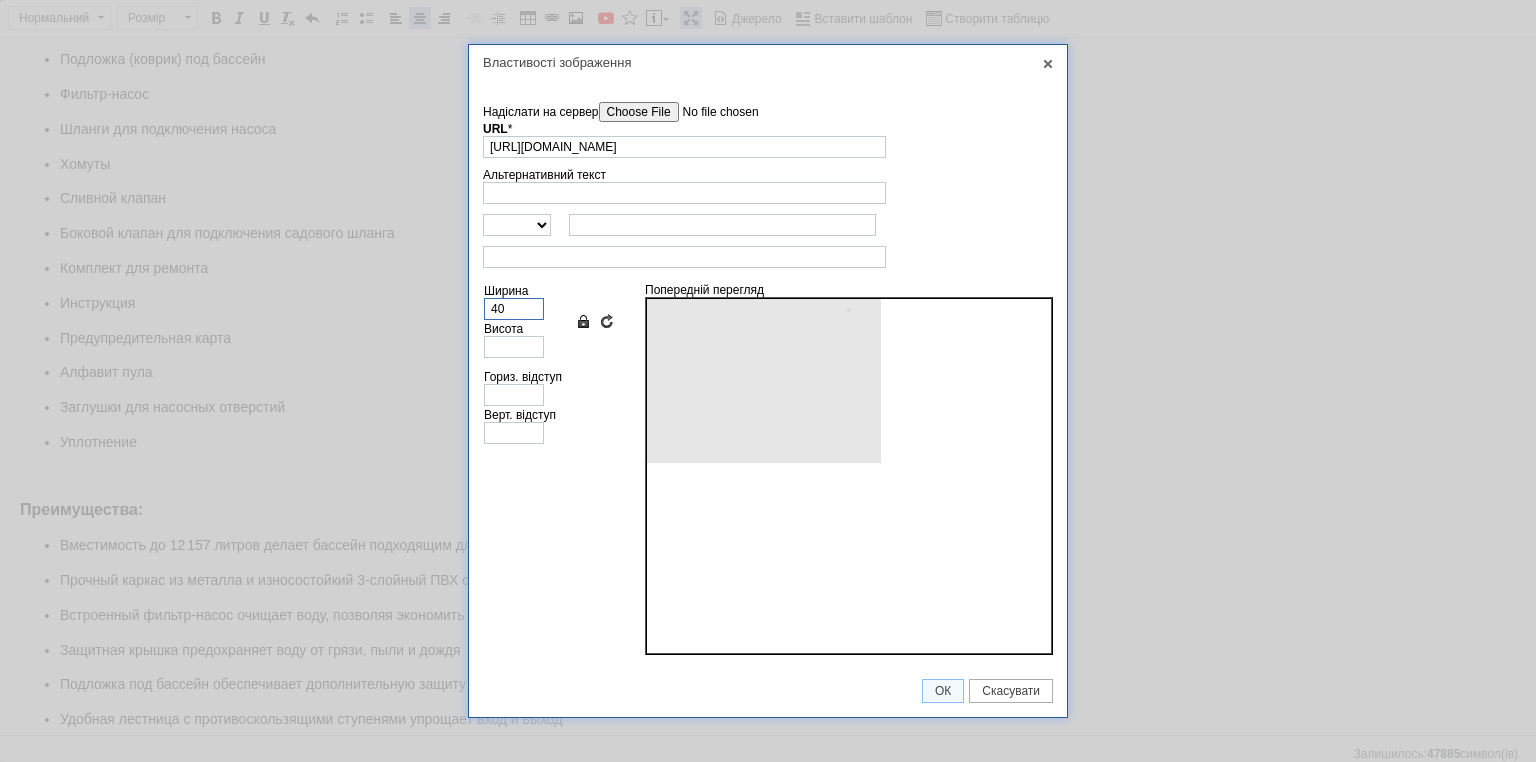 type on "619" 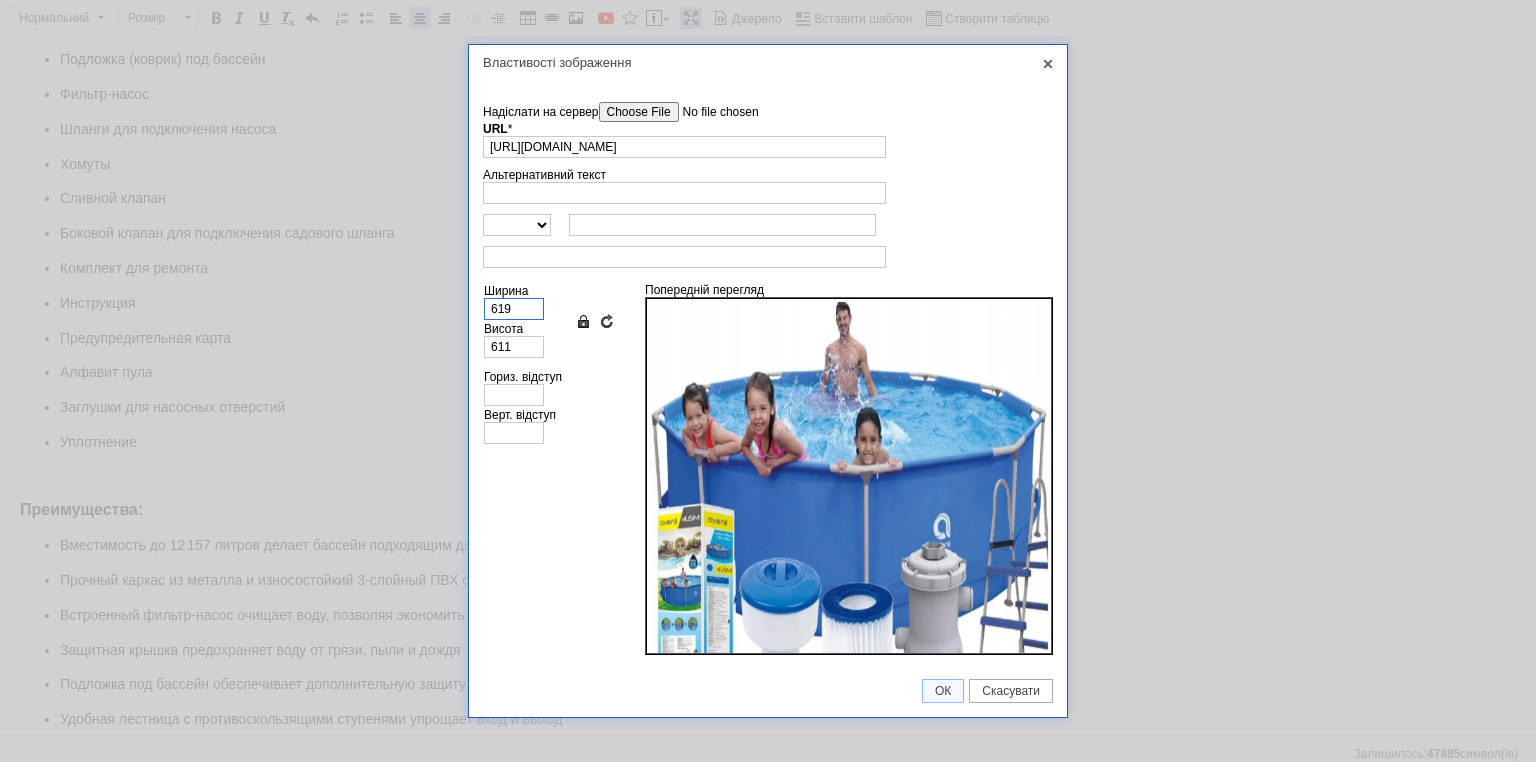 type on "6190" 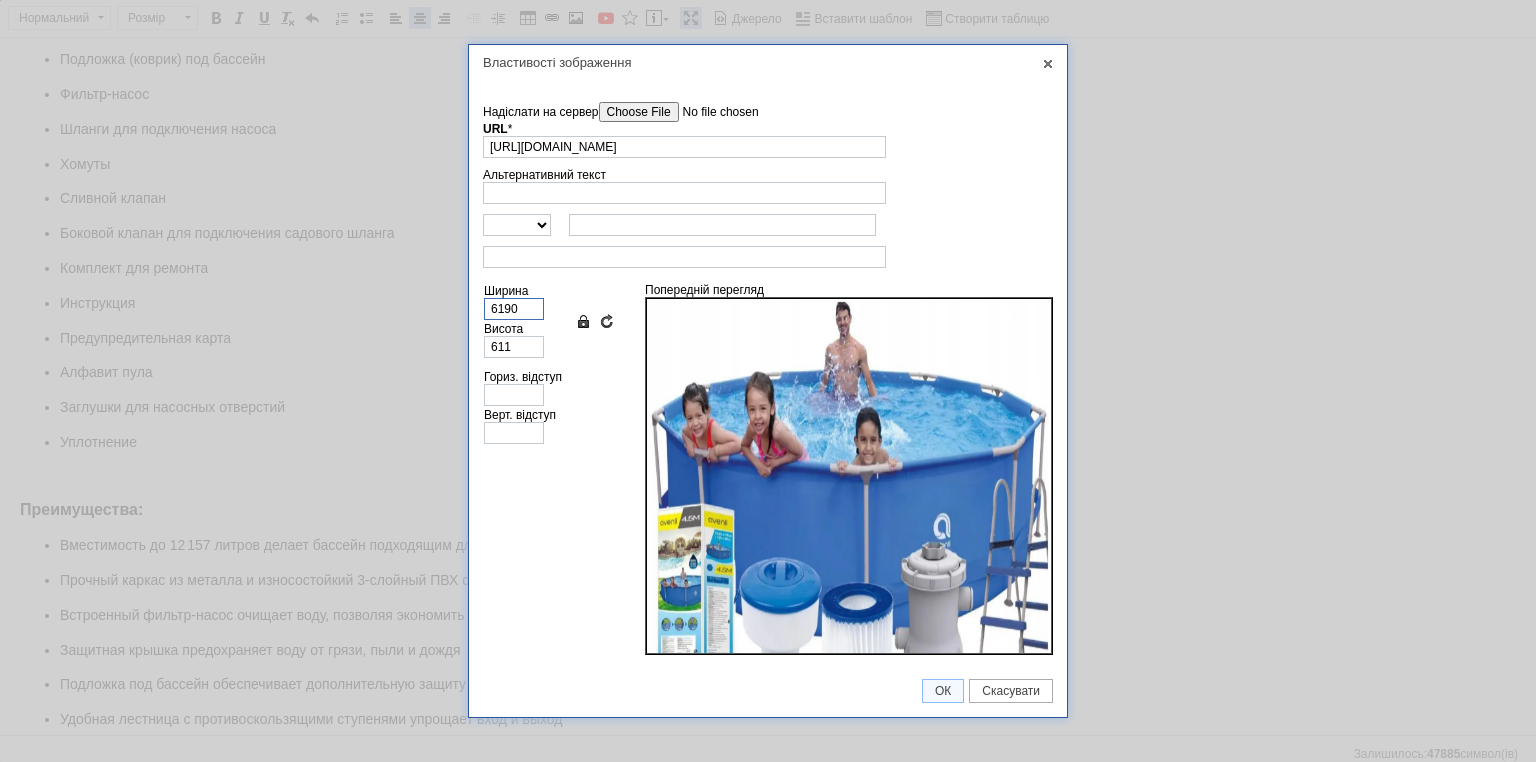 type on "6110" 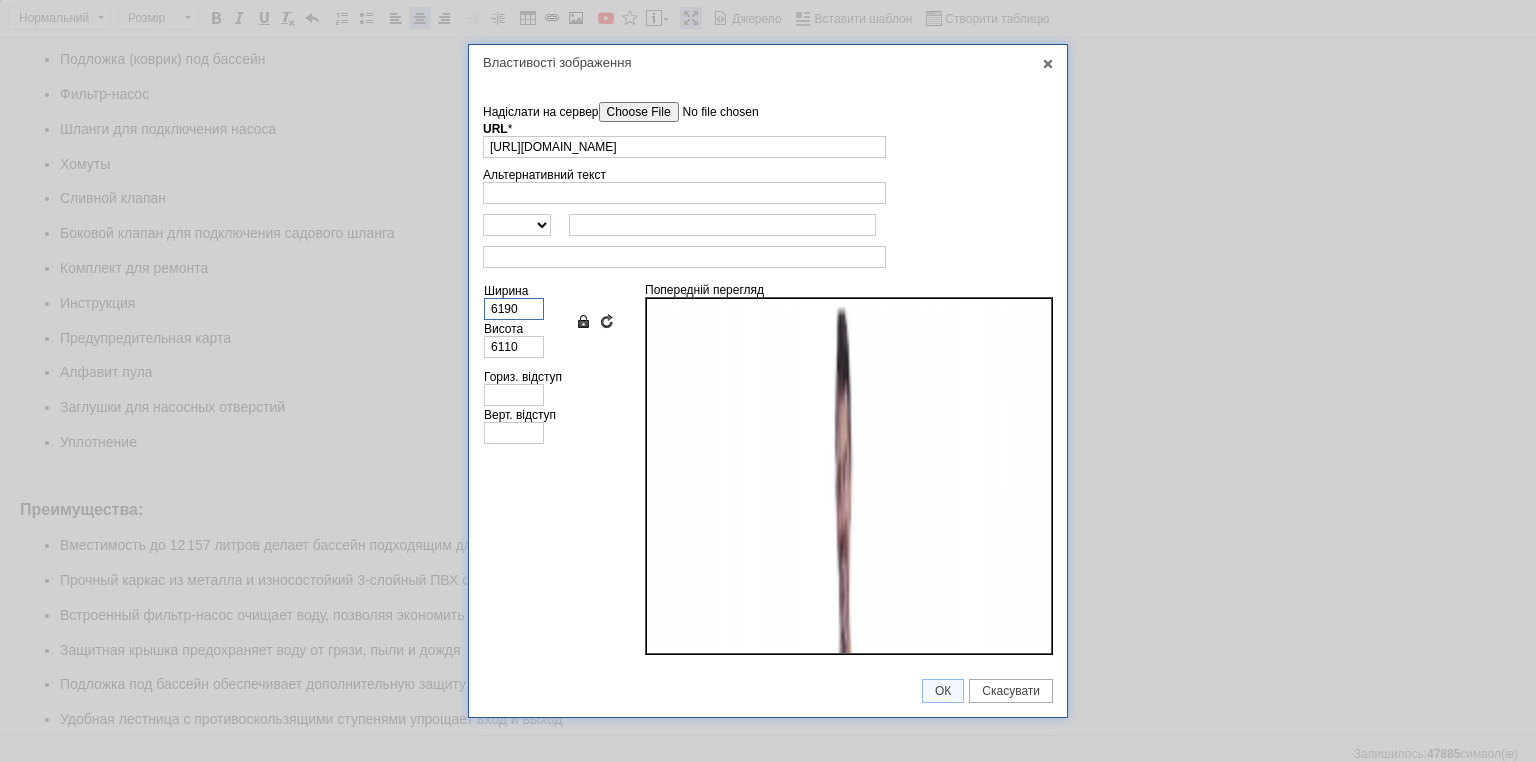 type on "619" 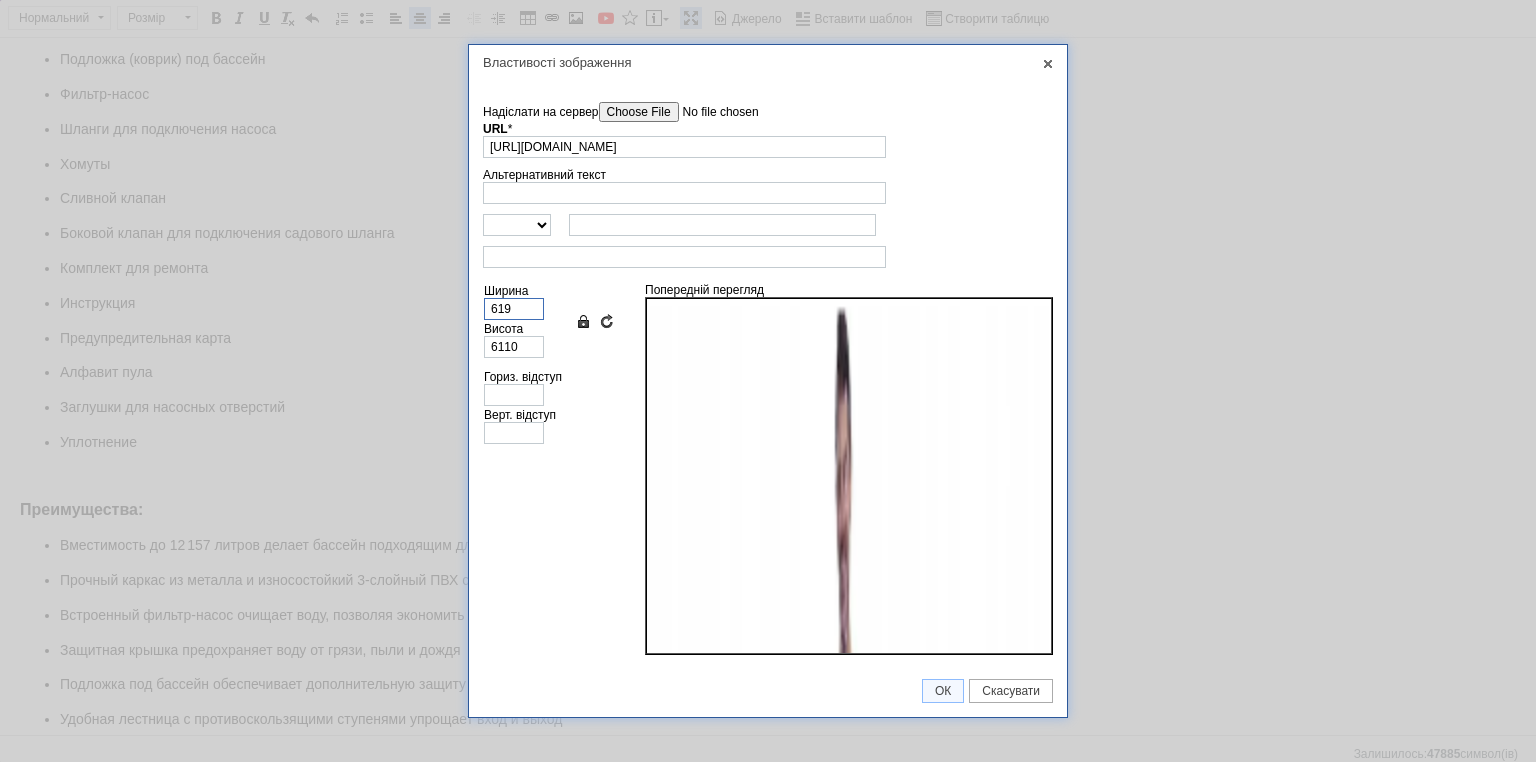 type on "611" 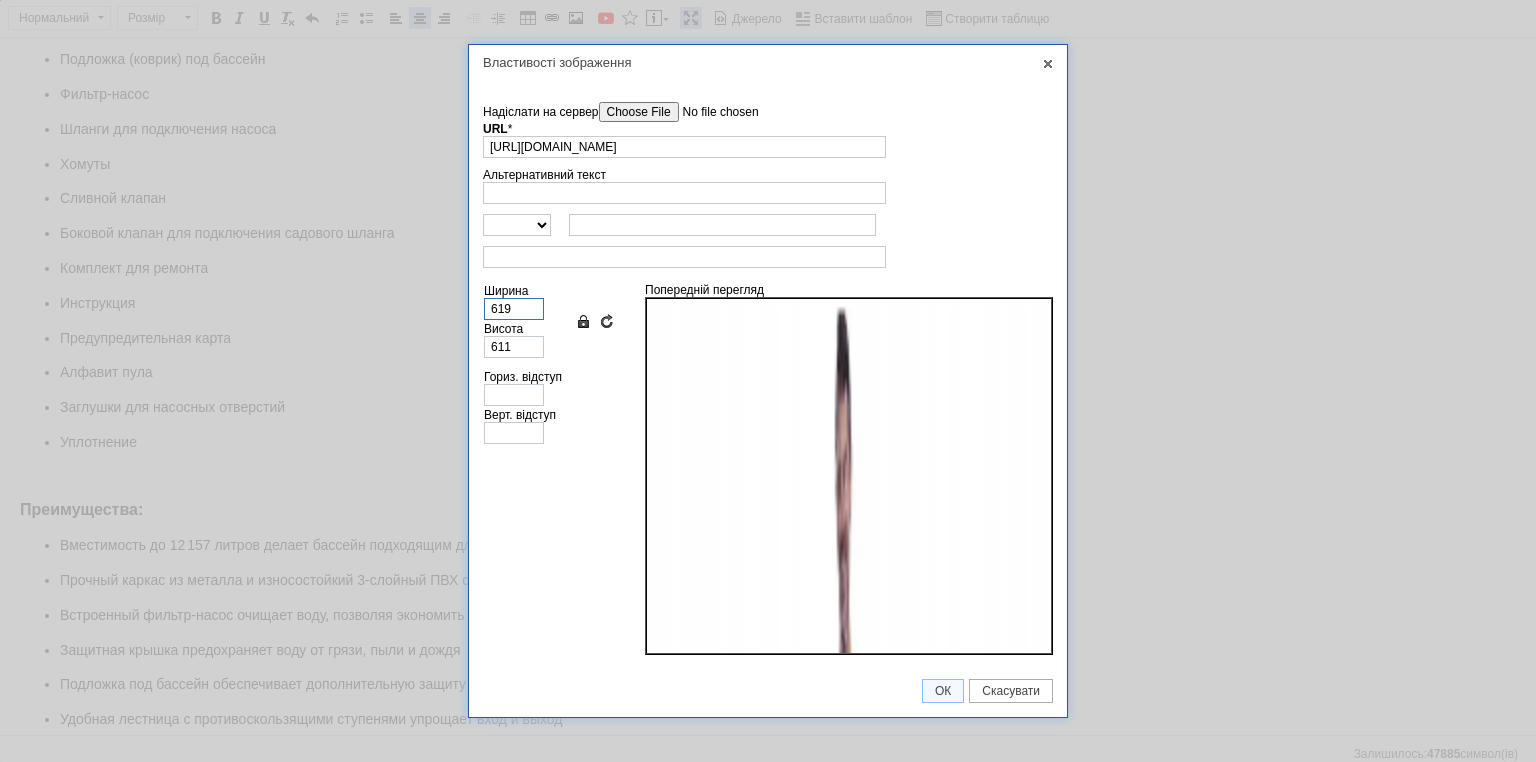 type on "61" 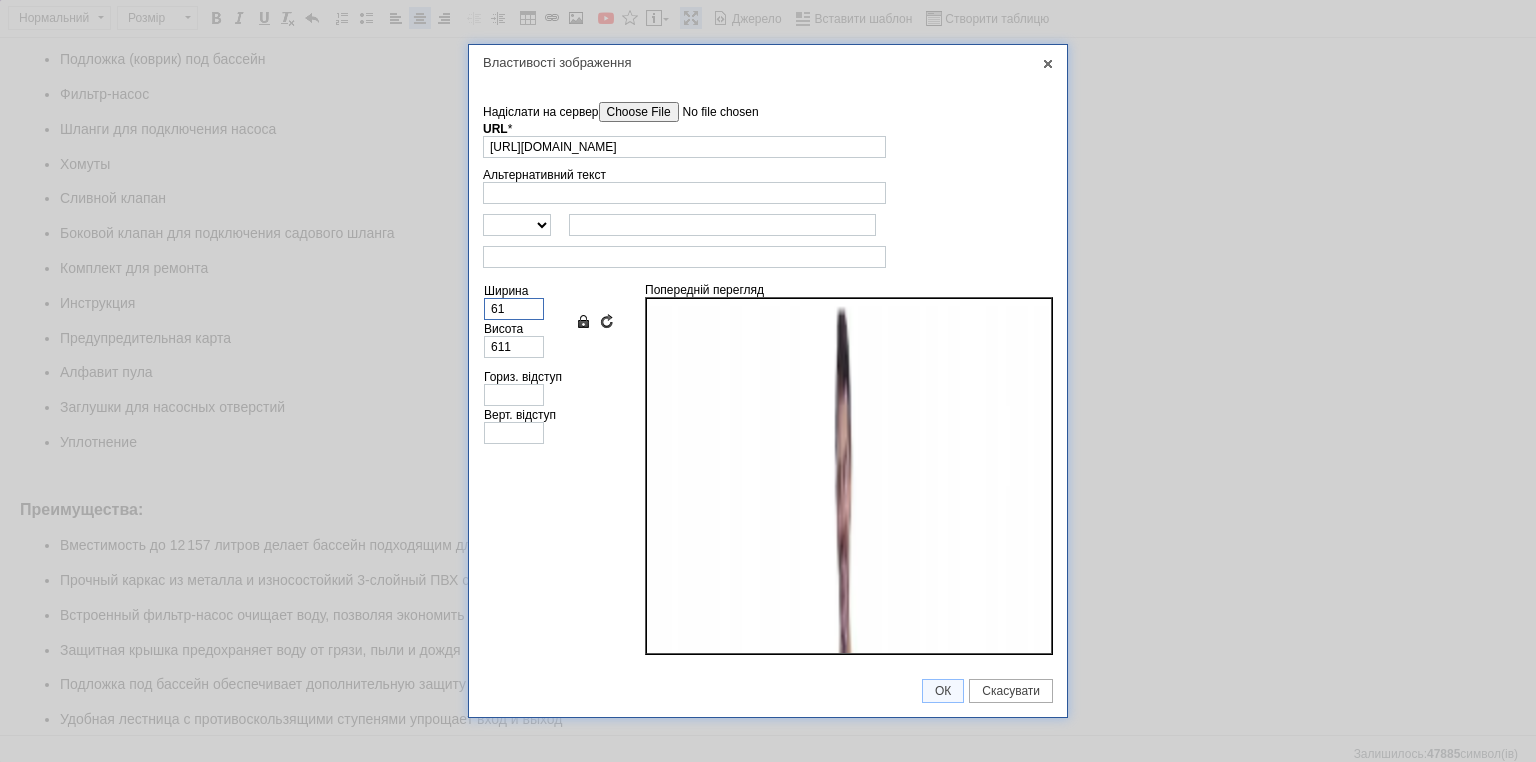 type on "60" 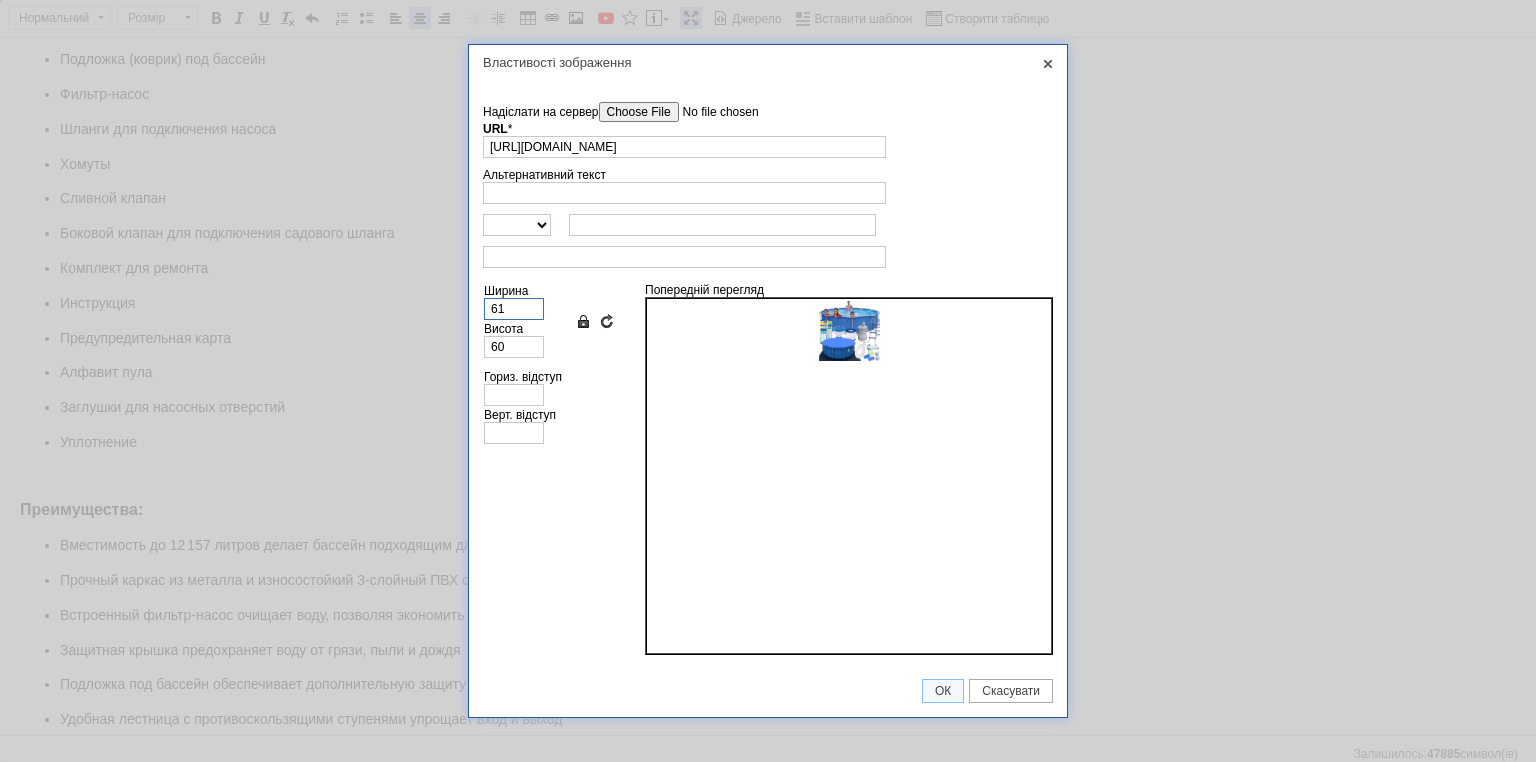 type on "6" 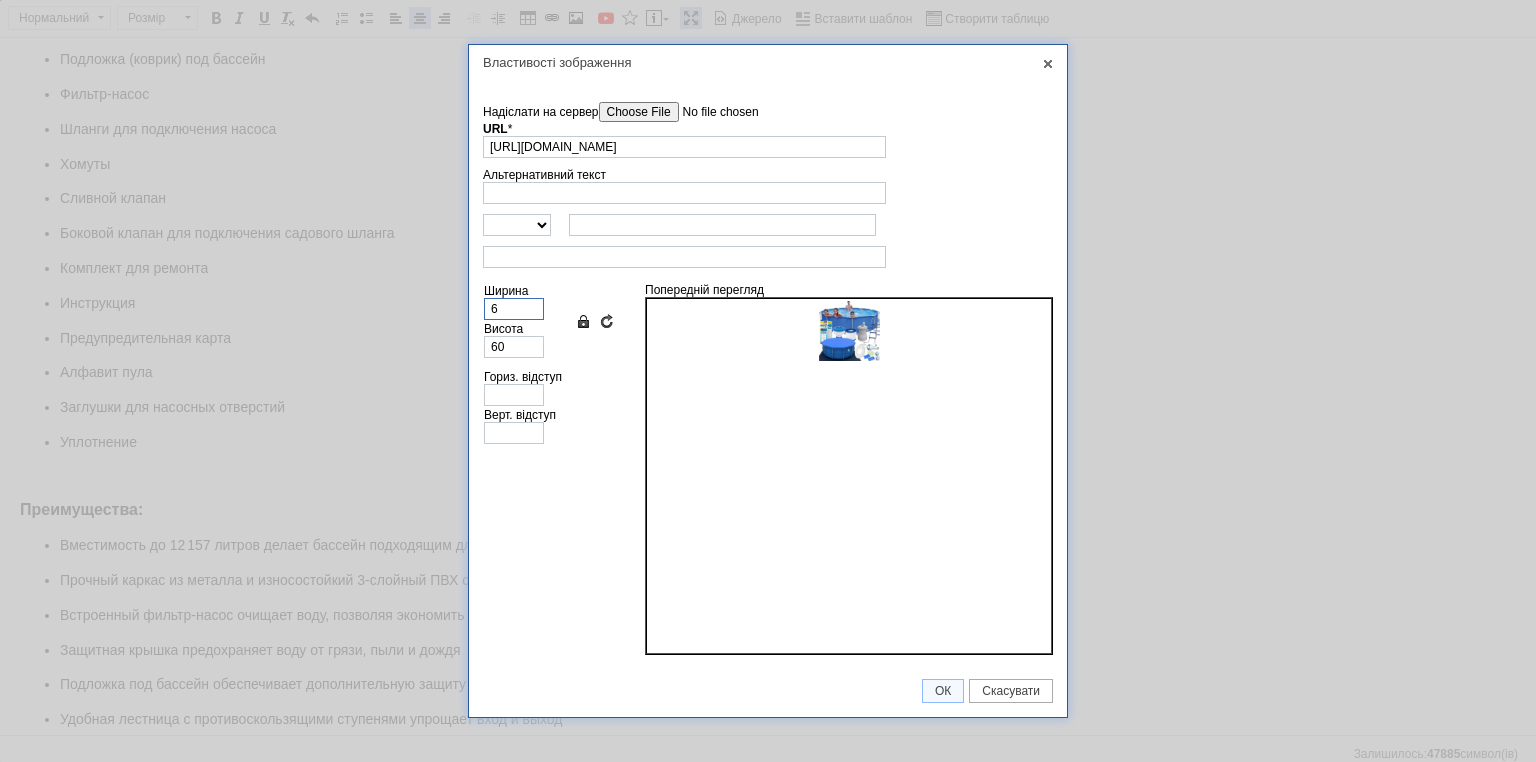 type on "6" 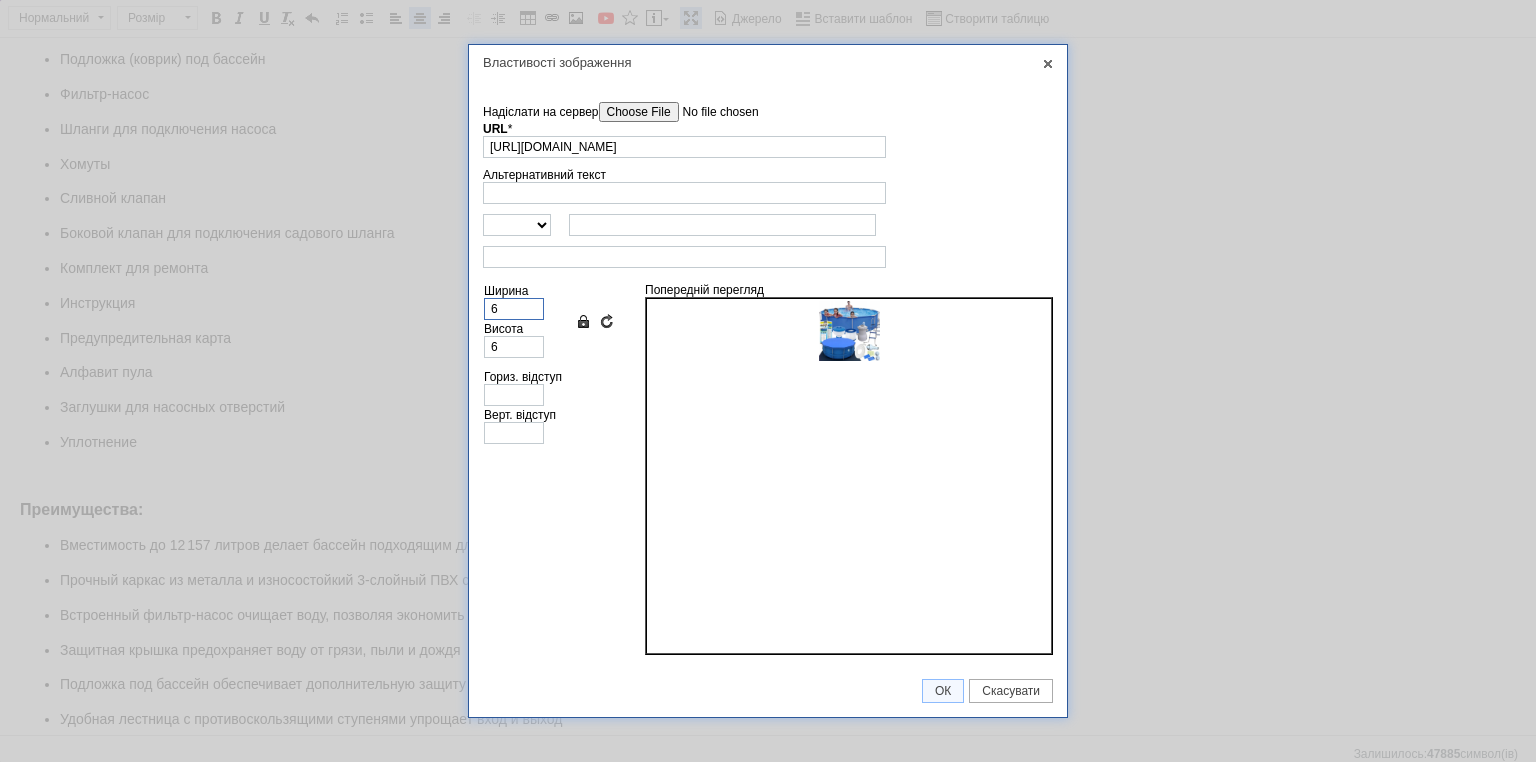 type 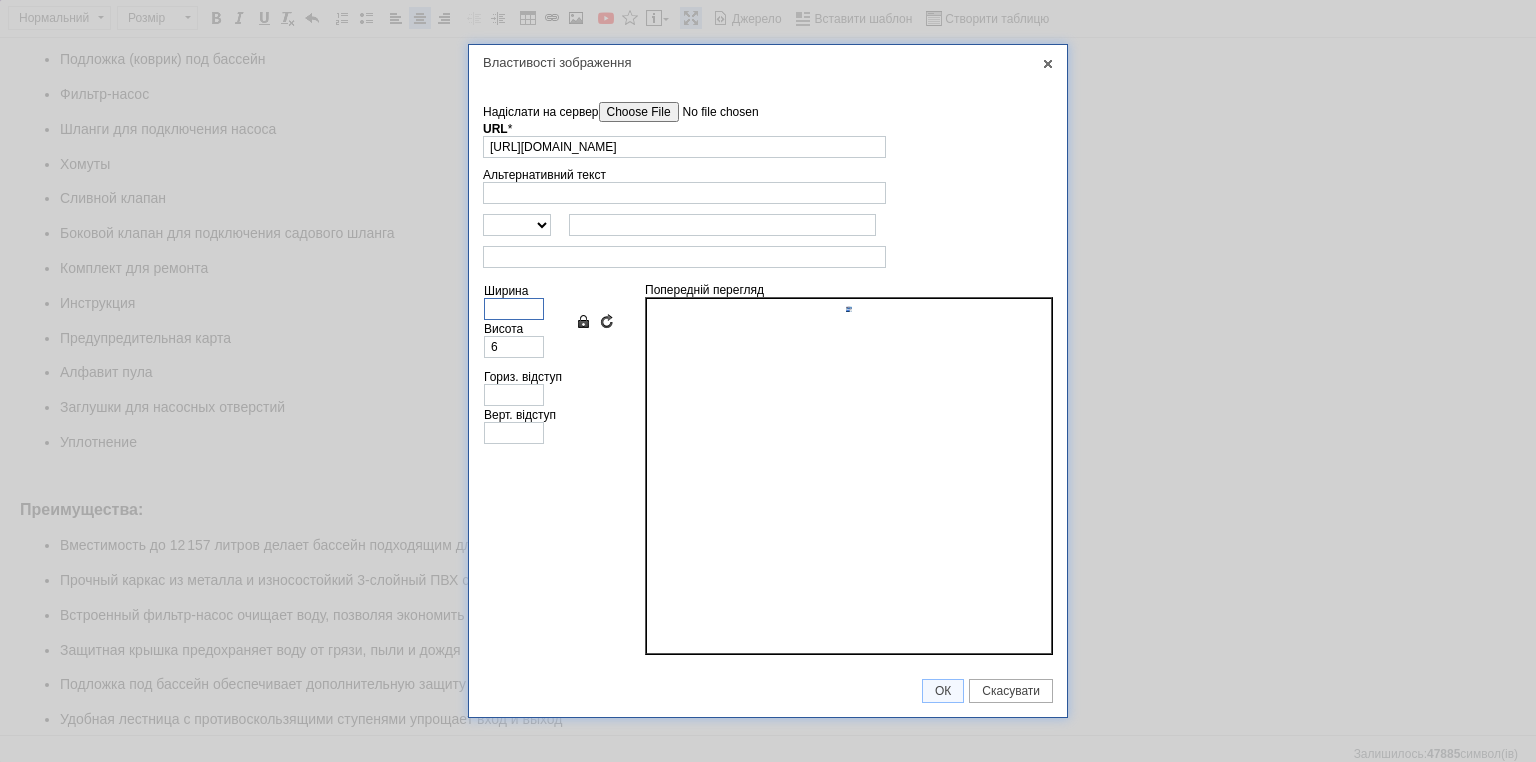 type 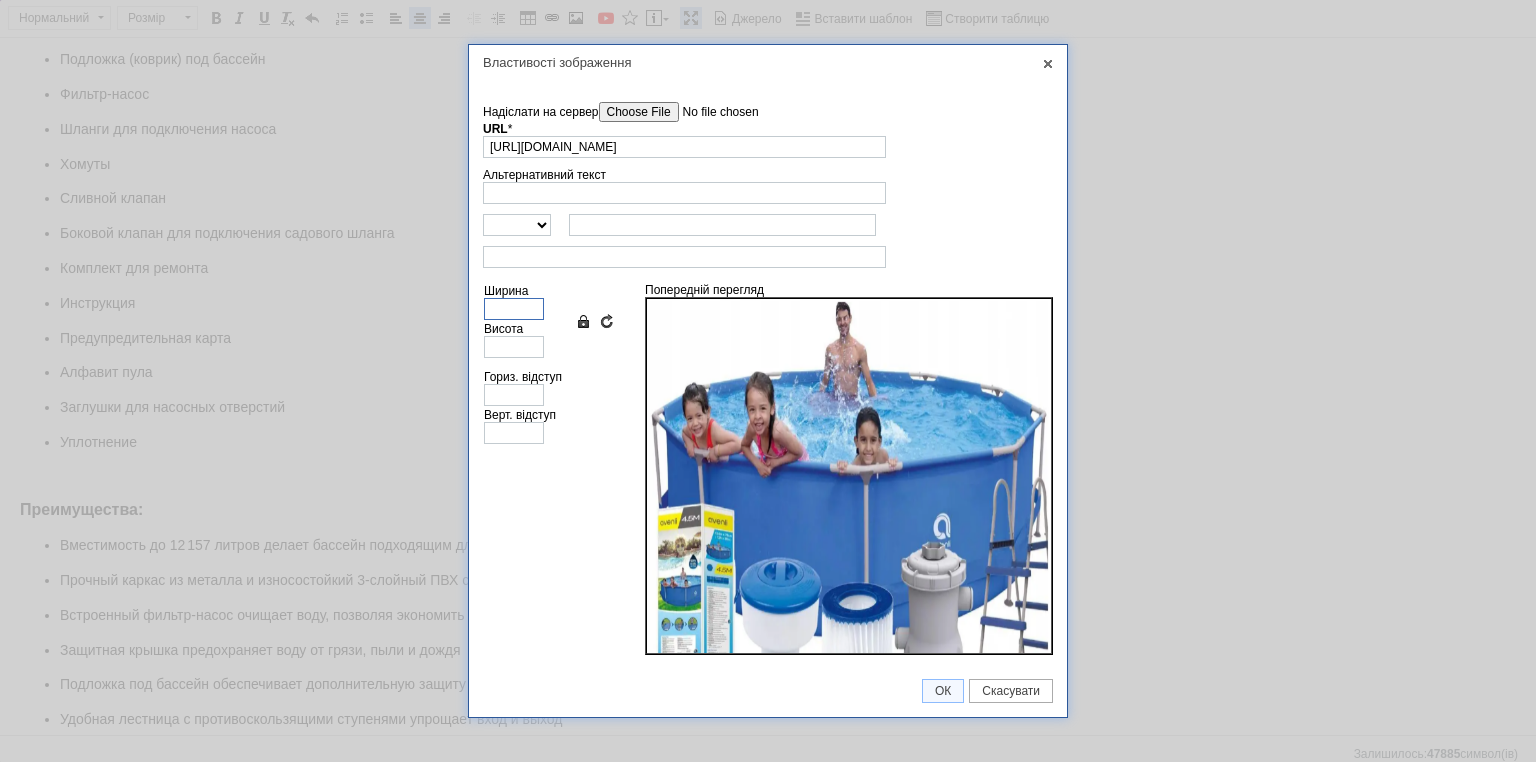 type on "4" 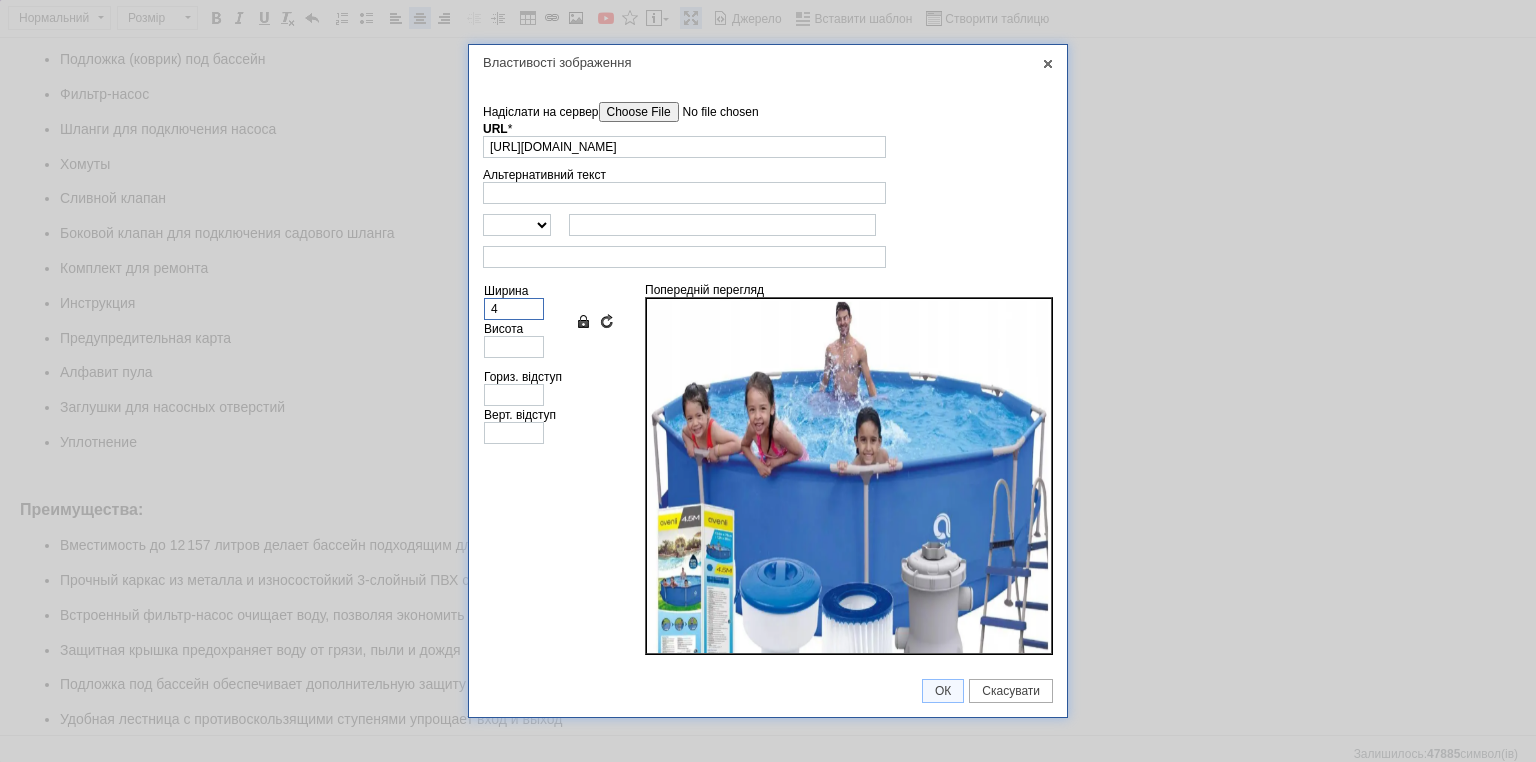 type on "4" 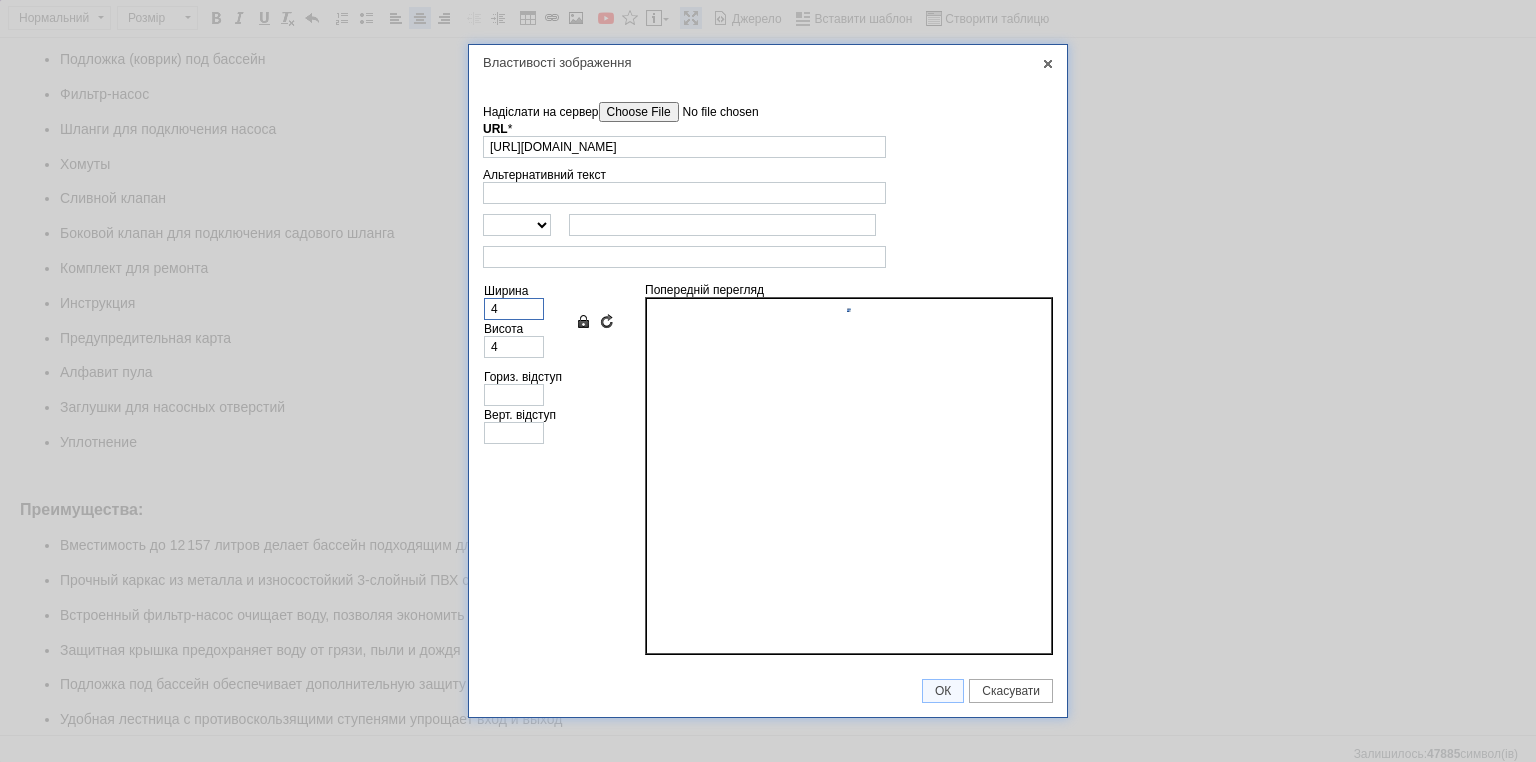 type on "40" 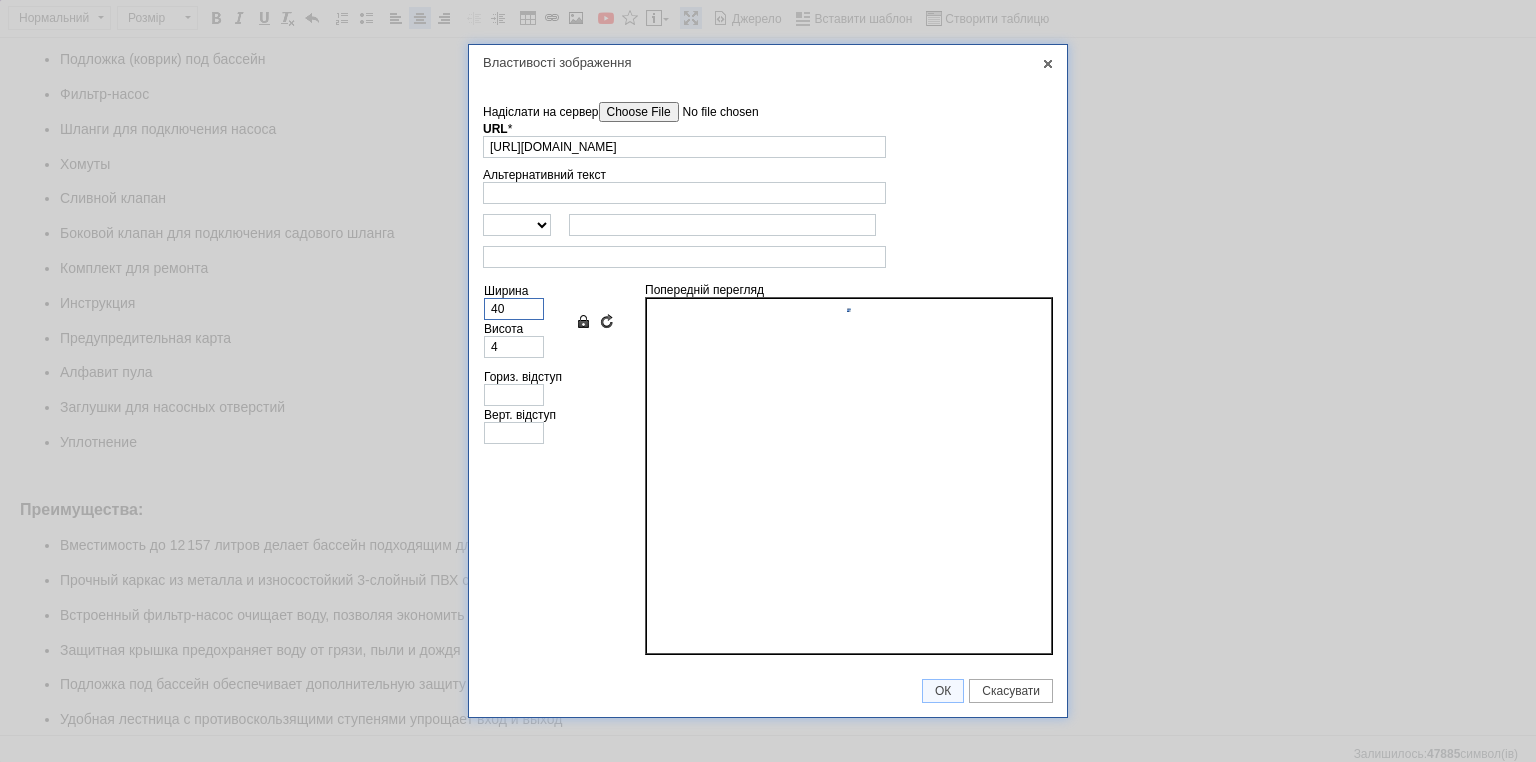 type on "39" 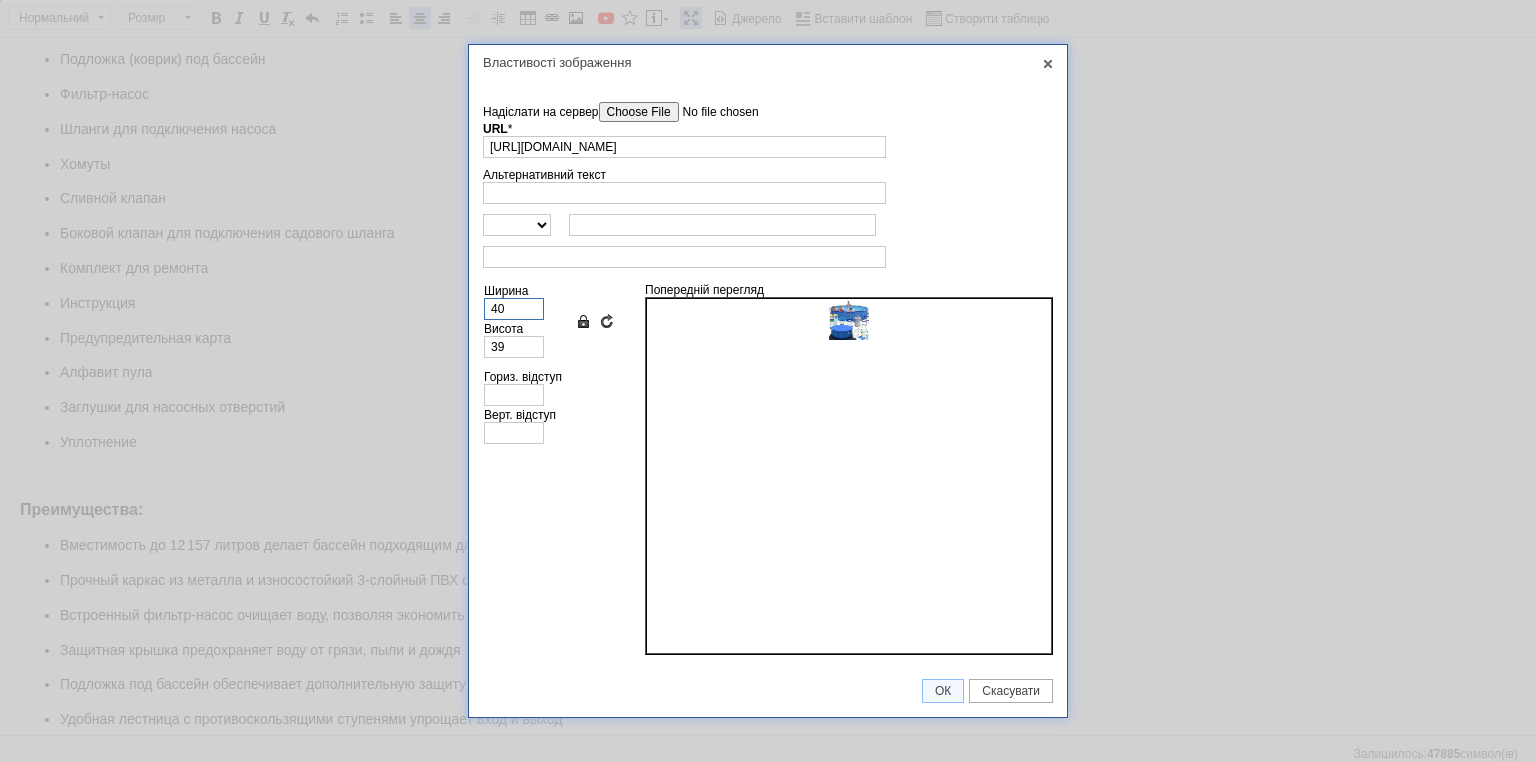 type on "400" 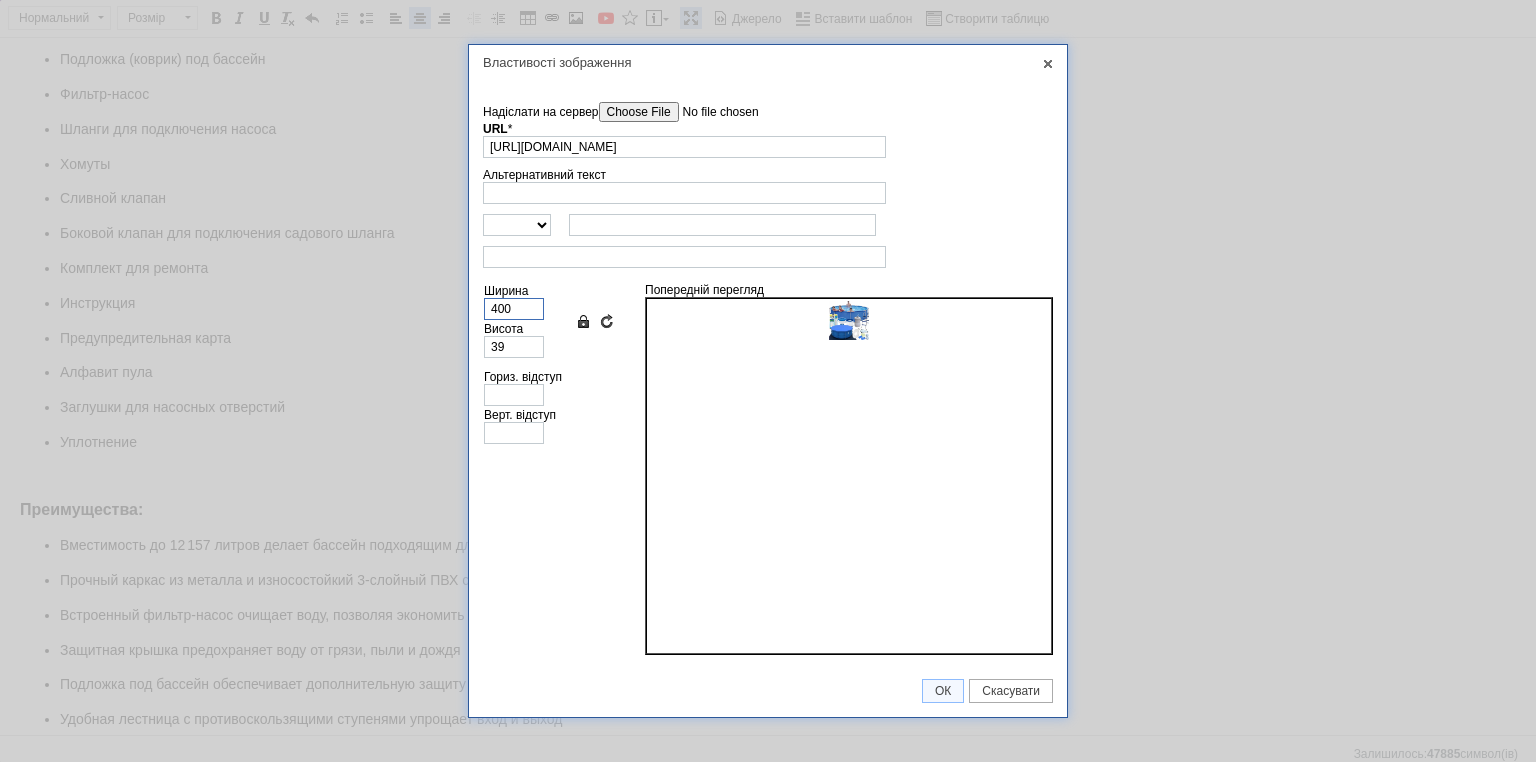 type on "395" 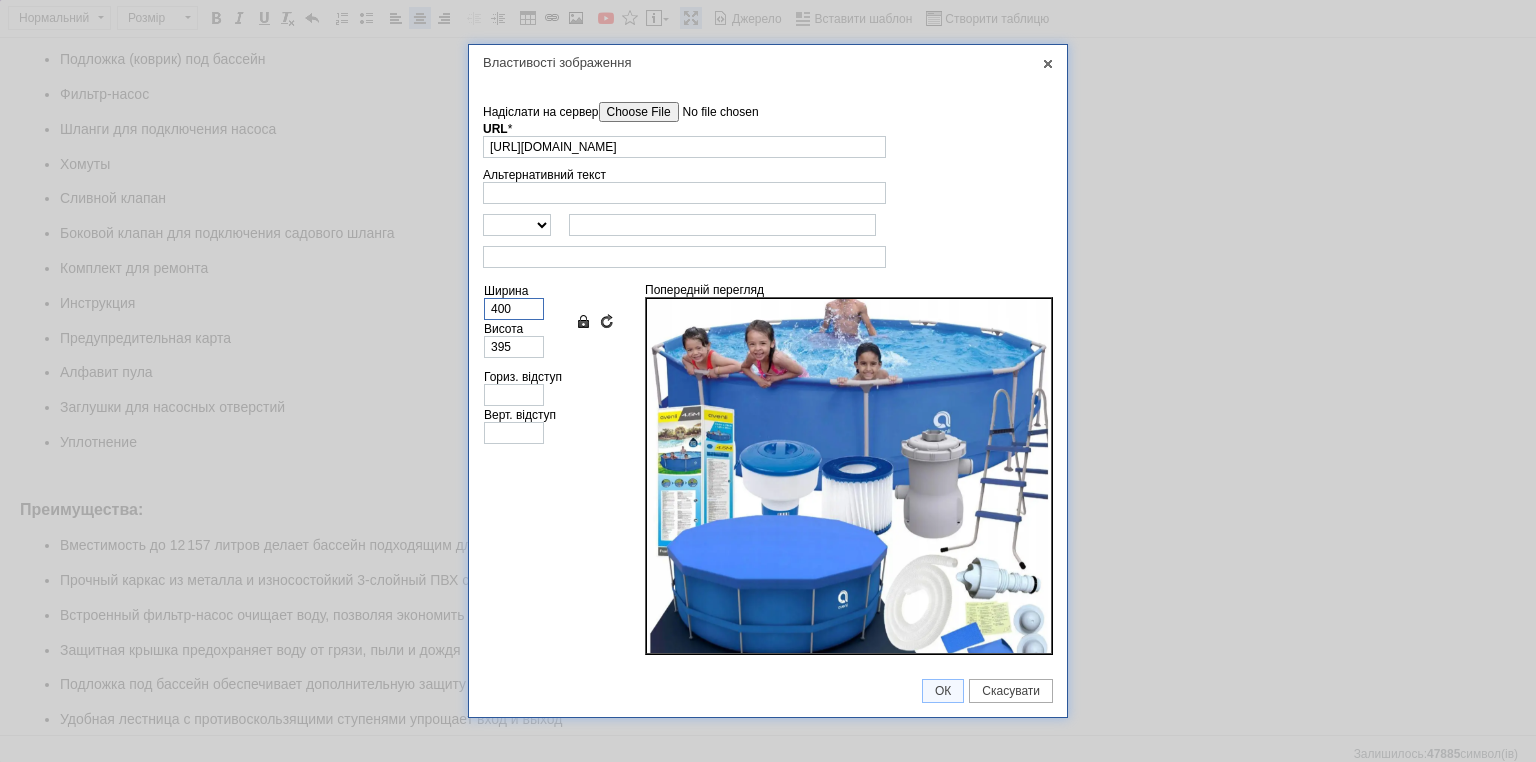 scroll, scrollTop: 52, scrollLeft: 0, axis: vertical 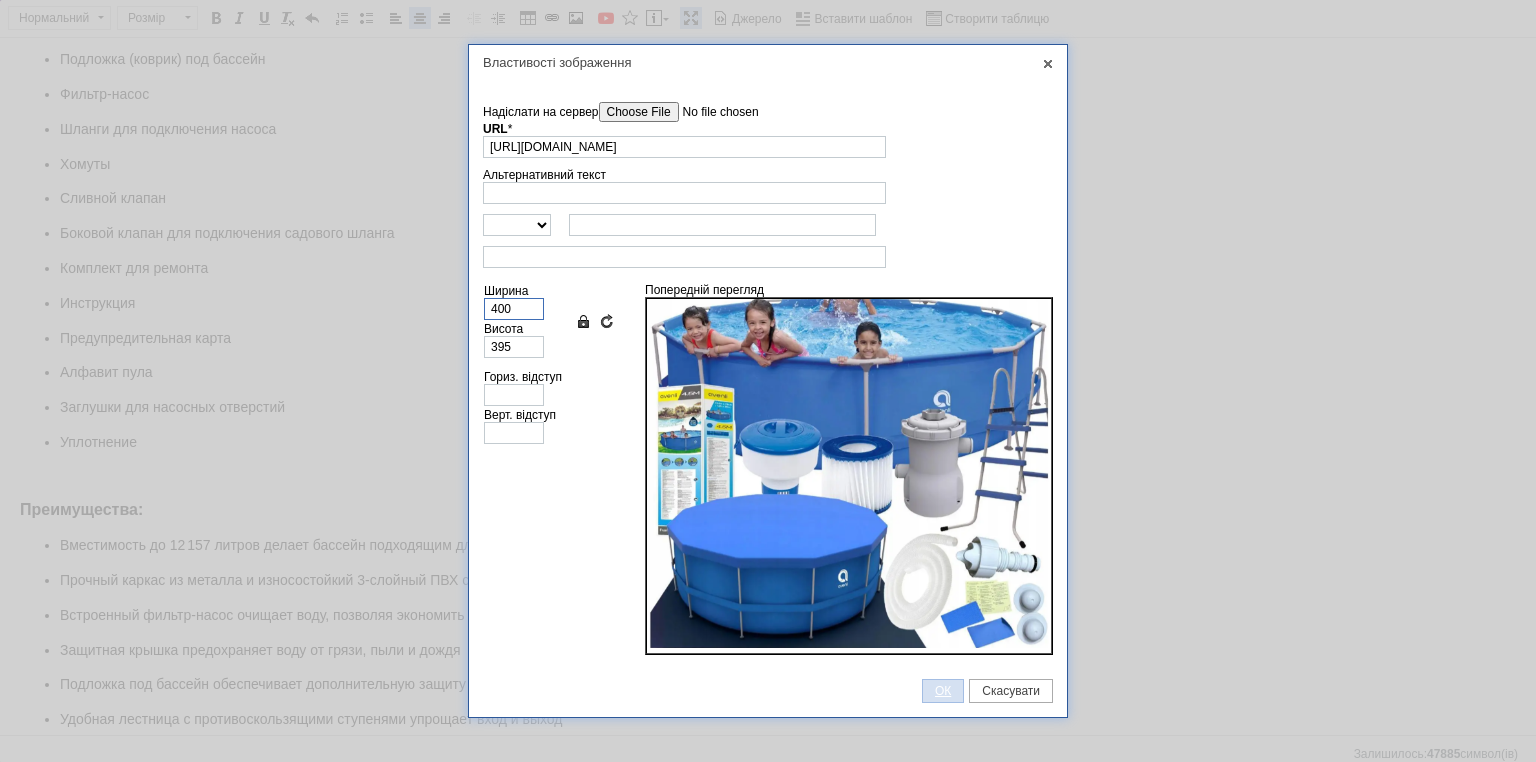 type on "400" 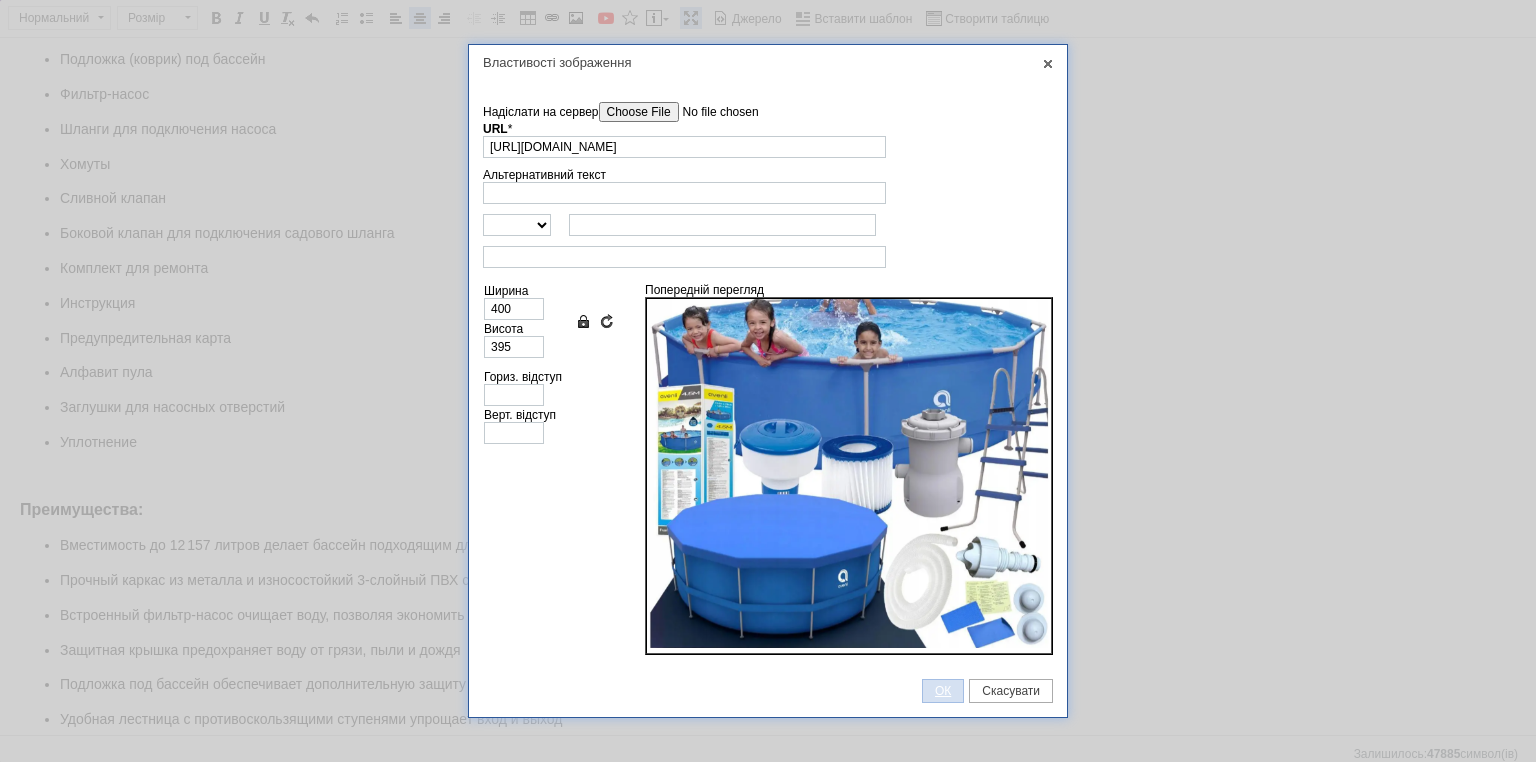 click on "ОК" at bounding box center (943, 691) 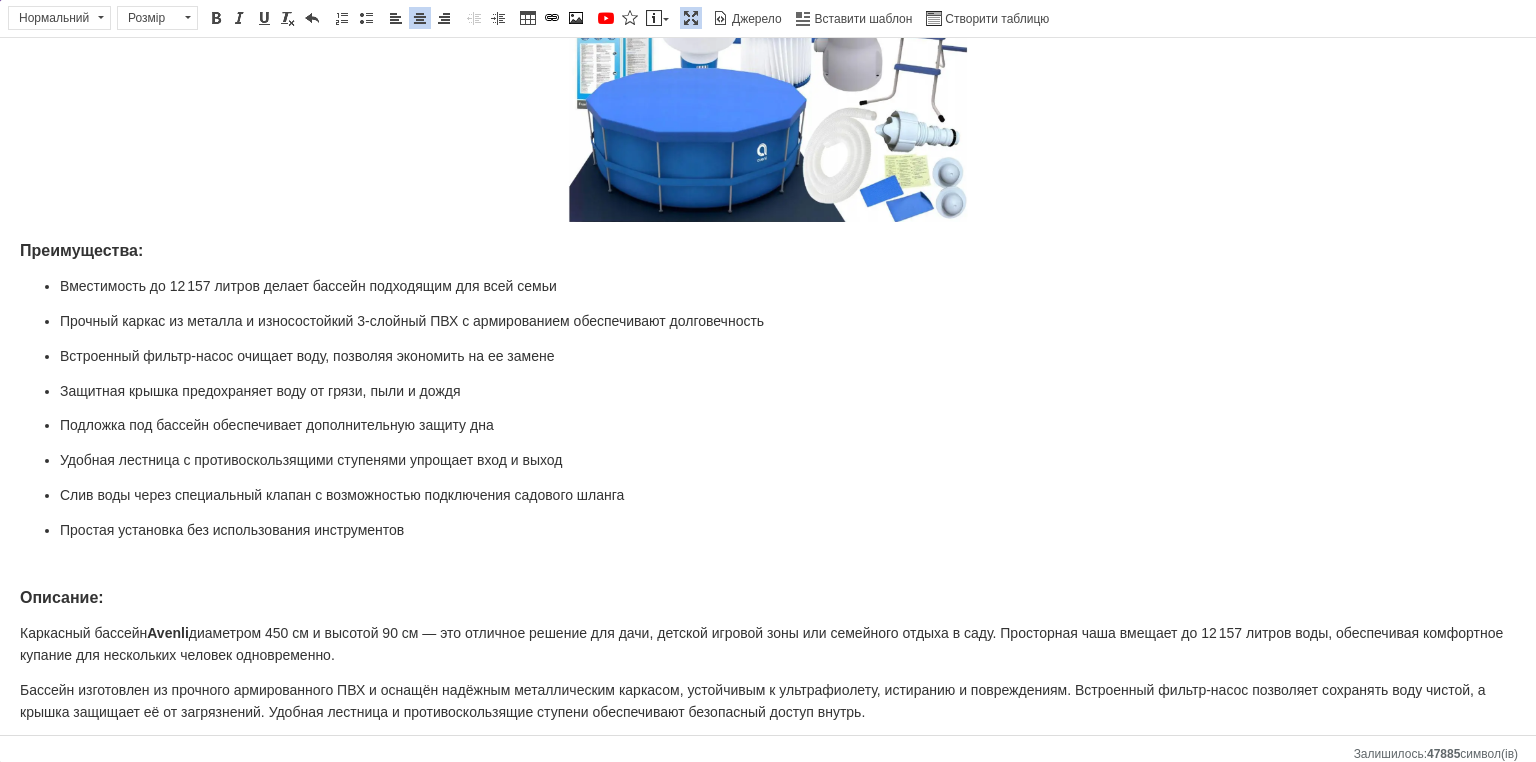 scroll, scrollTop: 1281, scrollLeft: 0, axis: vertical 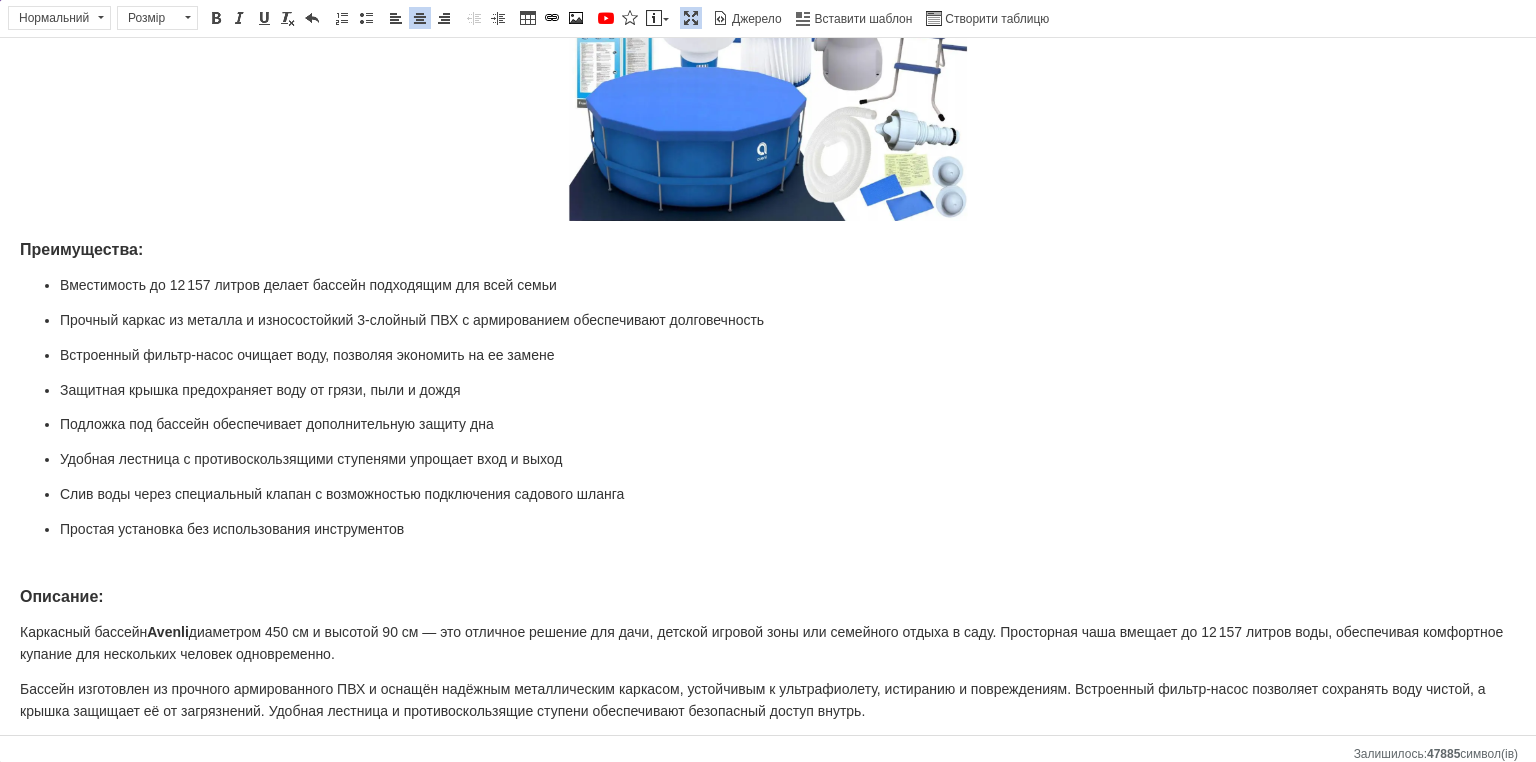 click on "Круглый каркасный бассейн Avenli бассейн с фильтром и аксессуарами 450х90 см бассейн для всей семьи Характеристики: Производитель:  Avenli Тип:  каркасный садовый бассейн Форма:  круглая Цвет:  синий Объём:  12 157 л (при 90% заполнении) Диаметр:  450 см Высота:  90 см Материал:  армированный 3-слойный ПВХ Состояние:  новое Производительность фильтр-насоса:  1136 л/ч Комплектация: Каркасный бассейн 450×90 см Усиленный металлический каркас Укрепляющий пояс 3-ступенчатая лестница Защитное покрытие (крышка) Подложка (коврик) под бассейн Фильтр-насос Шланги для подключения насоса" at bounding box center [768, -233] 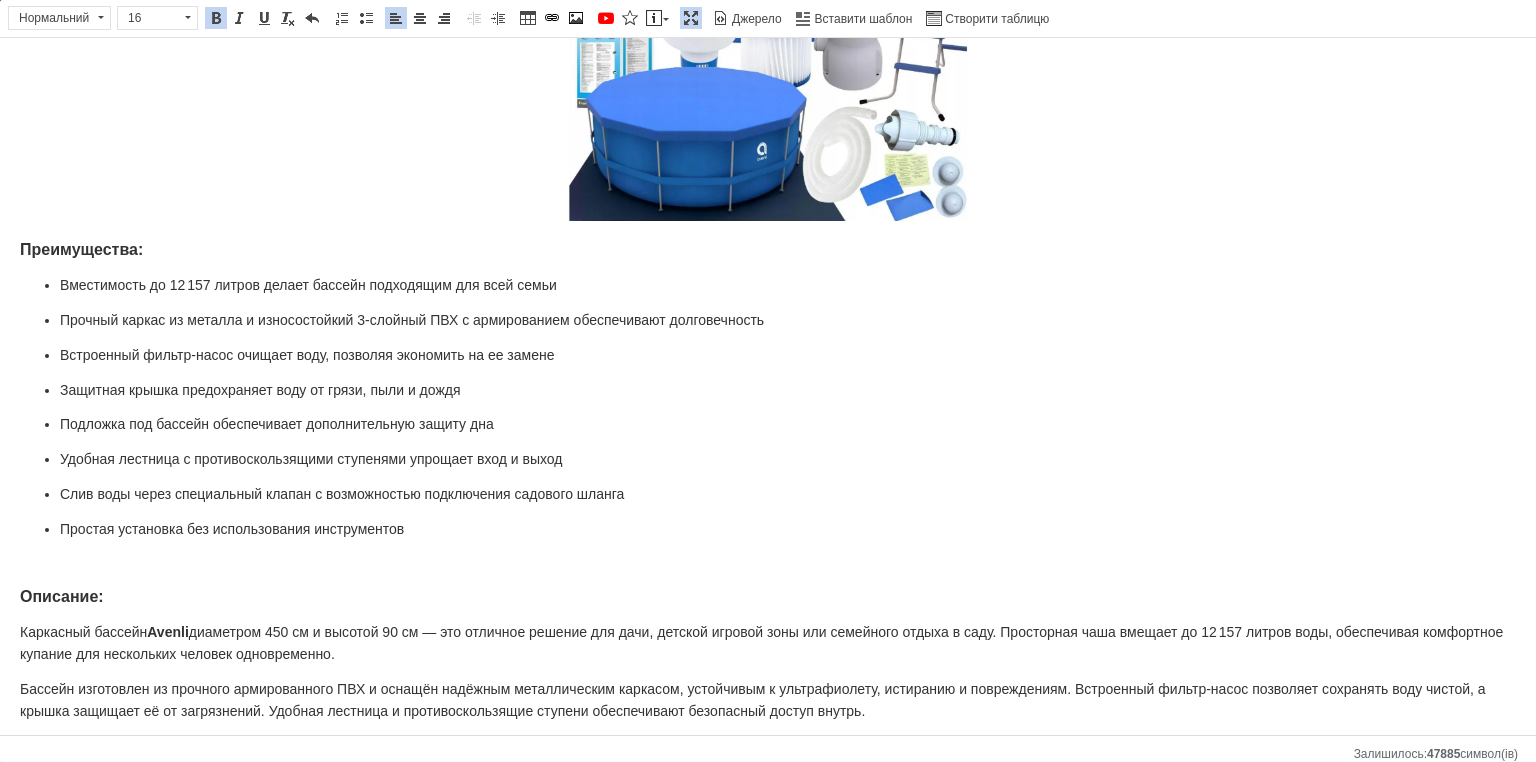 drag, startPoint x: 292, startPoint y: 491, endPoint x: 287, endPoint y: 508, distance: 17.720045 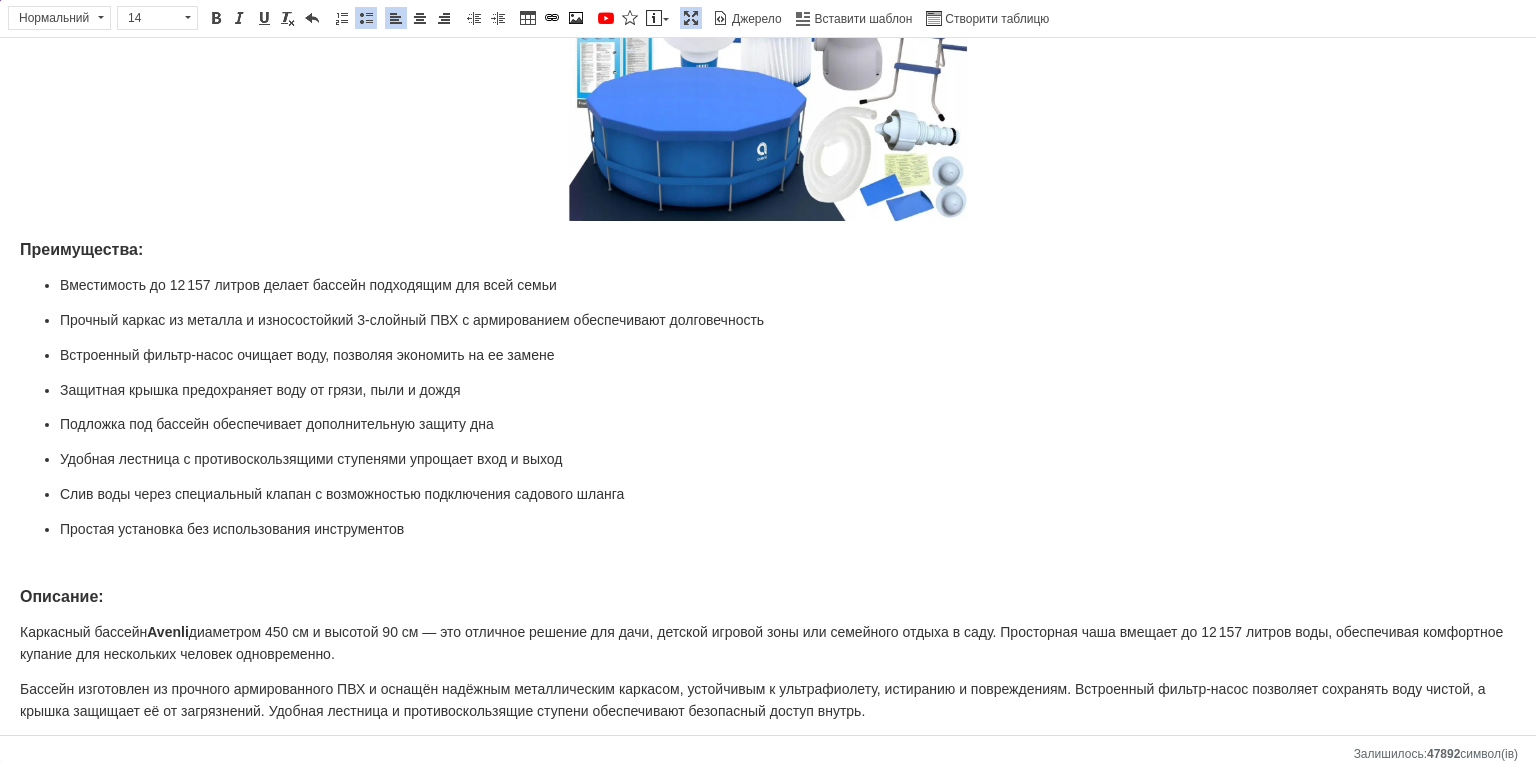 click on "Круглый каркасный бассейн Avenli бассейн с фильтром и аксессуарами 450х90 см бассейн для всей семьи Характеристики: Производитель:  Avenli Тип:  каркасный садовый бассейн Форма:  круглая Цвет:  синий Объём:  12 157 л (при 90% заполнении) Диаметр:  450 см Высота:  90 см Материал:  армированный 3-слойный ПВХ Состояние:  новое Производительность фильтр-насоса:  1136 л/ч Комплектация: Каркасный бассейн 450×90 см Усиленный металлический каркас Укрепляющий пояс 3-ступенчатая лестница Защитное покрытие (крышка) Подложка (коврик) под бассейн Фильтр-насос Шланги для подключения насоса" at bounding box center [768, -233] 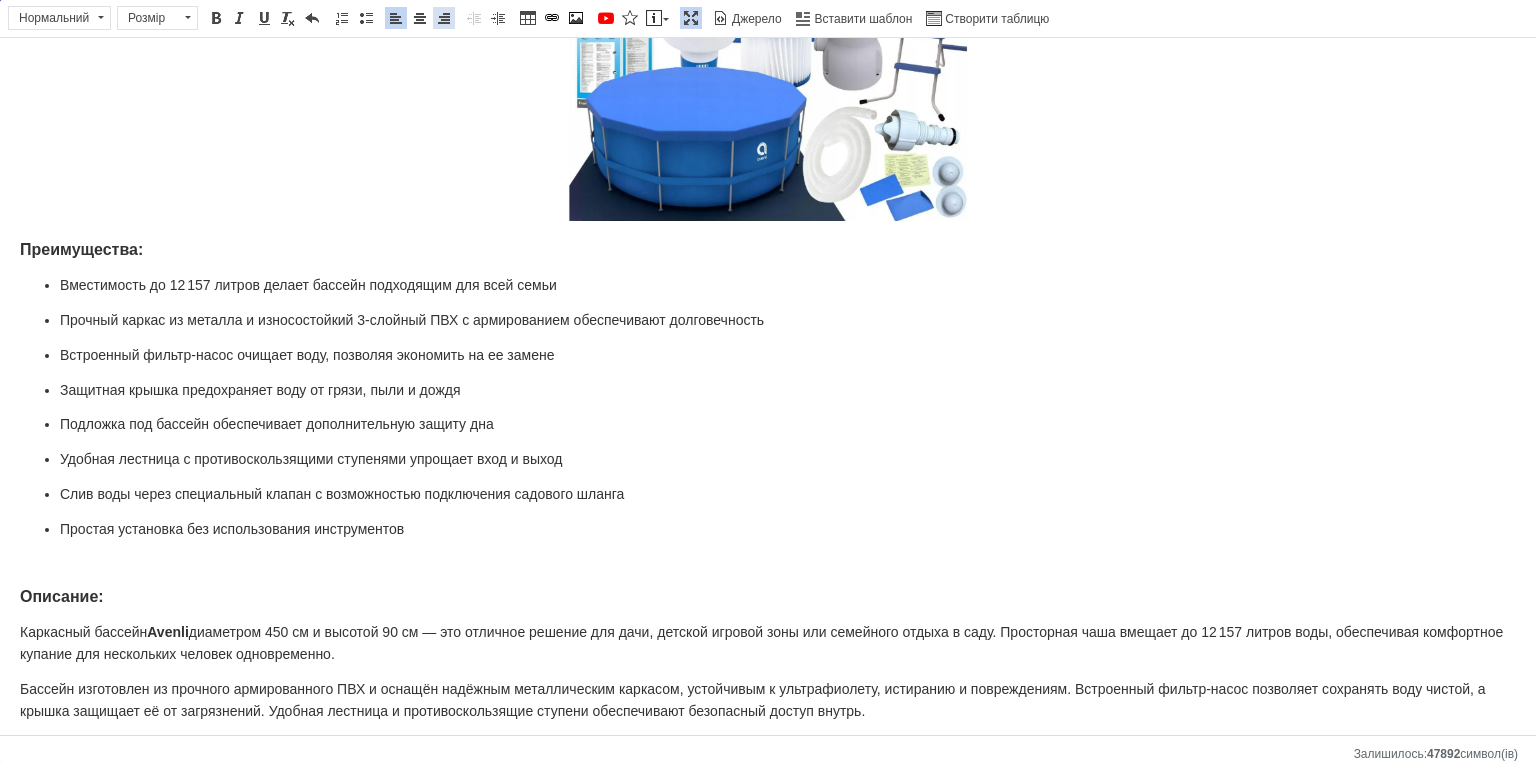 click at bounding box center [420, 18] 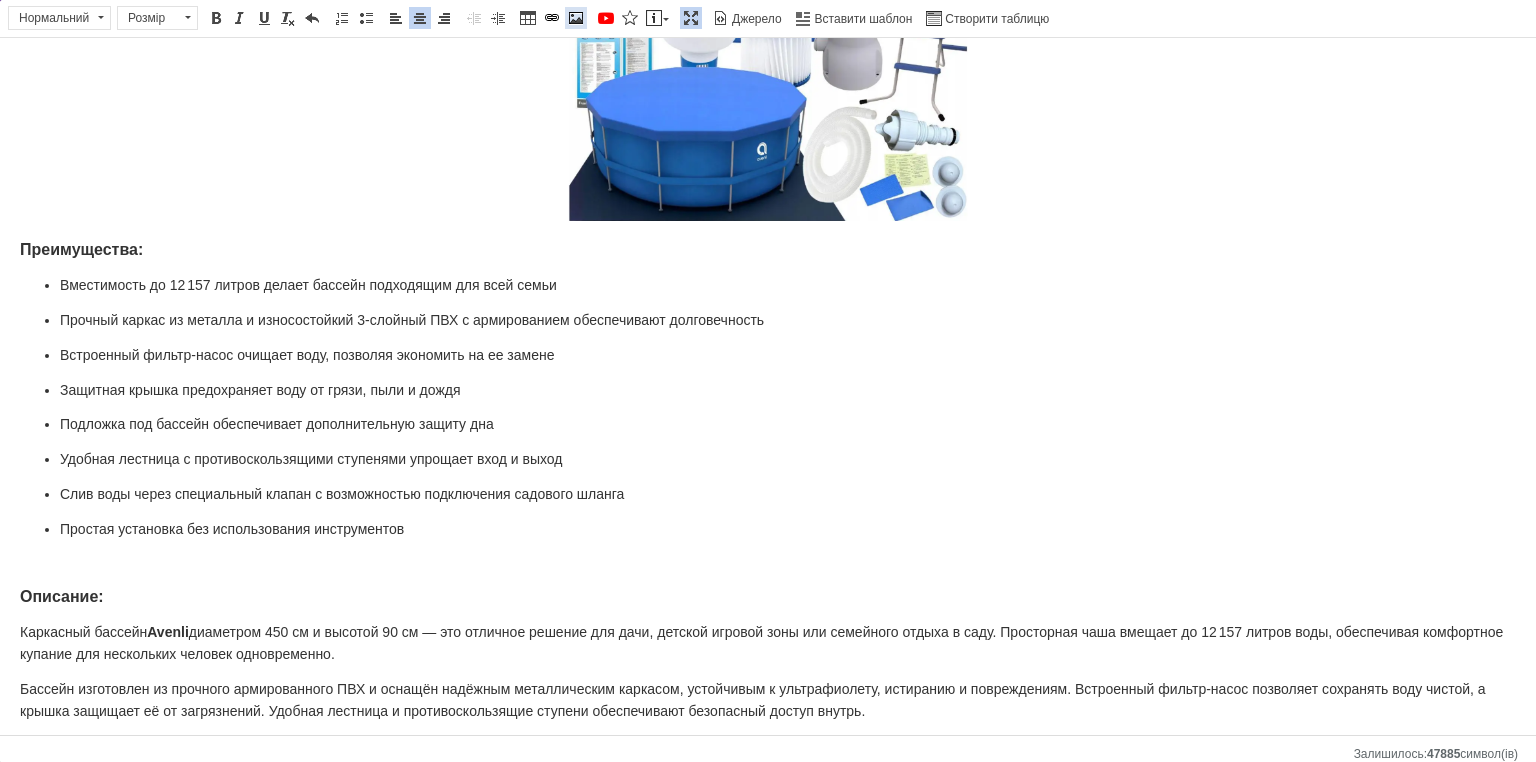 click at bounding box center [576, 18] 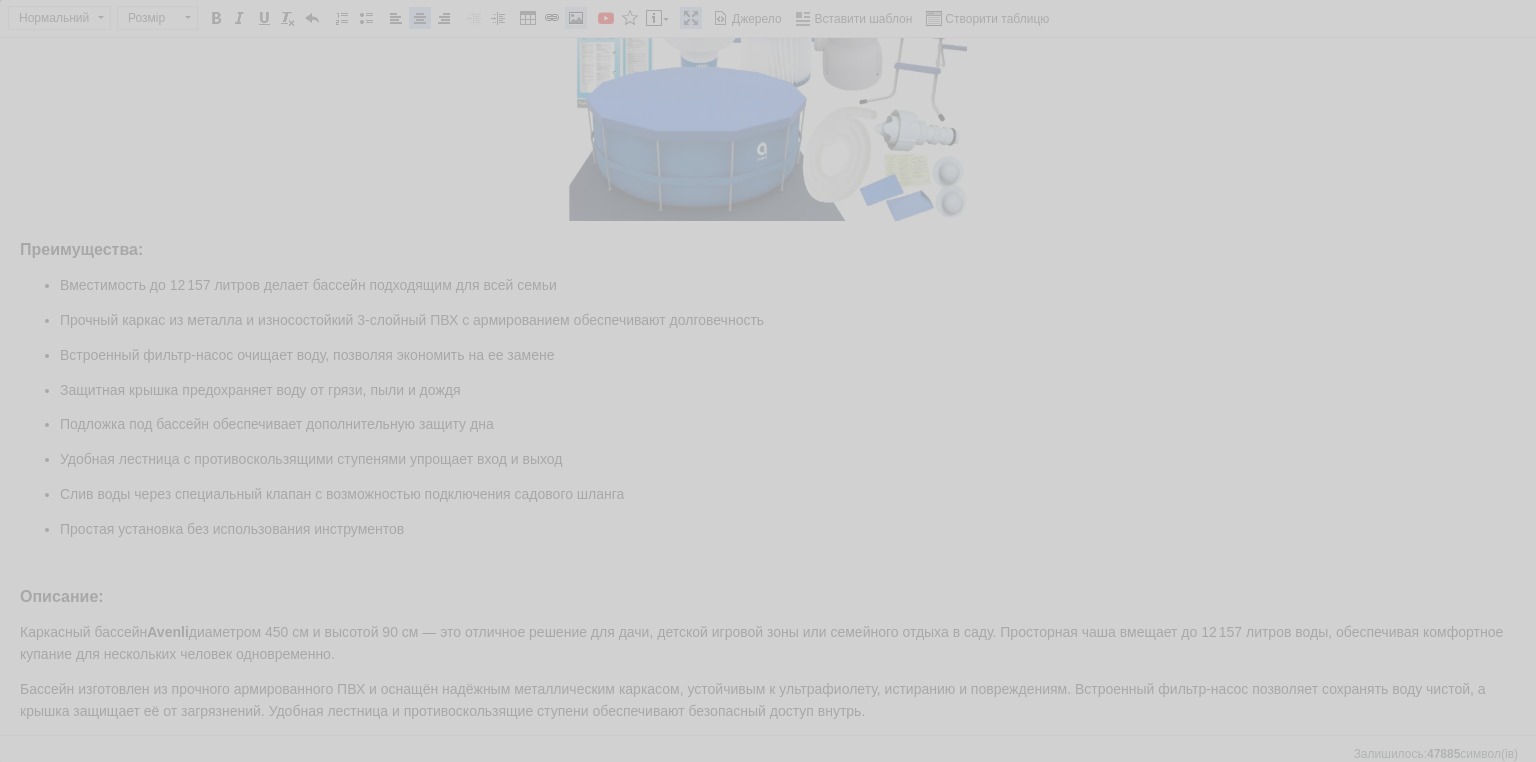 scroll, scrollTop: 0, scrollLeft: 0, axis: both 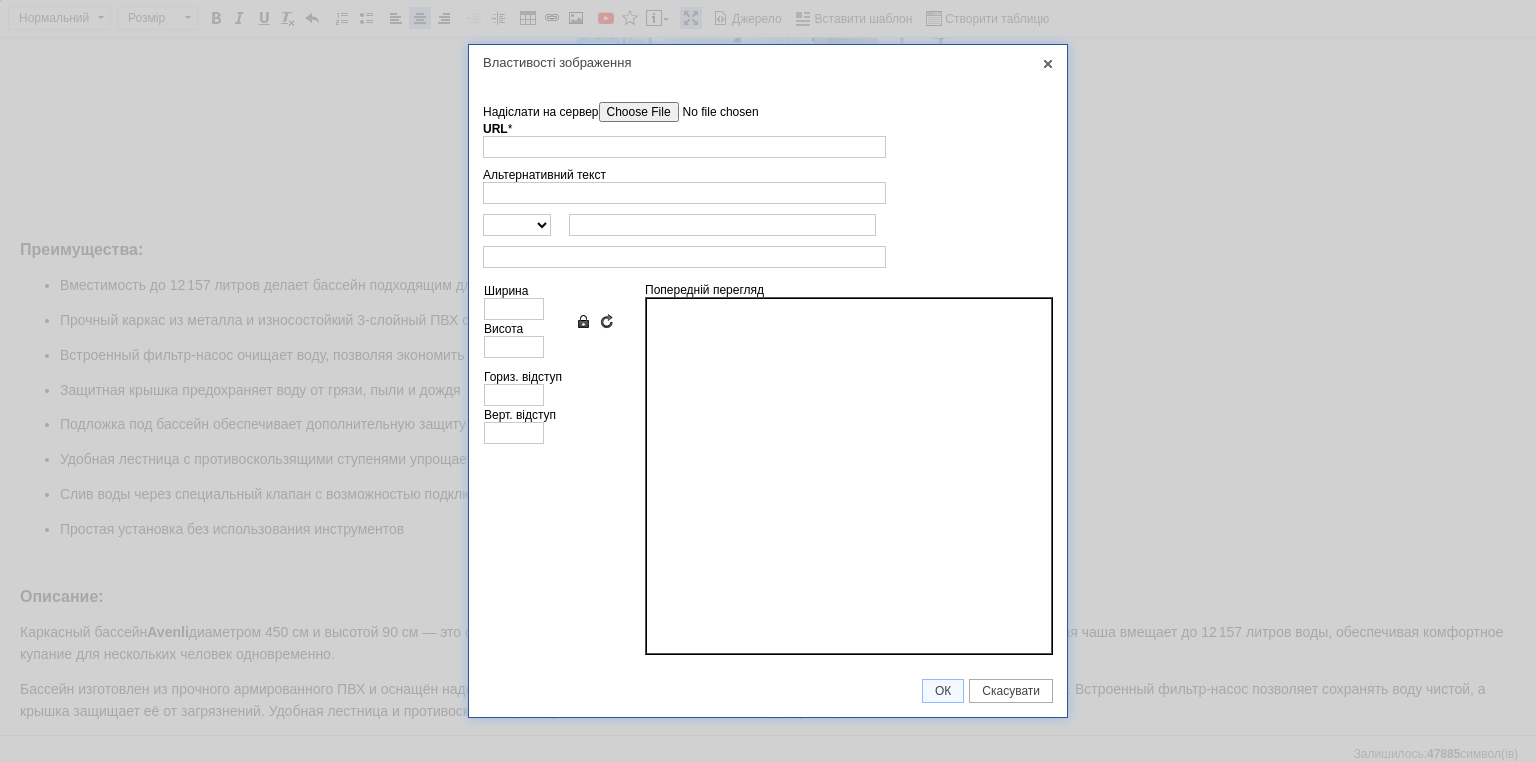click on "Надіслати на сервер" at bounding box center [712, 112] 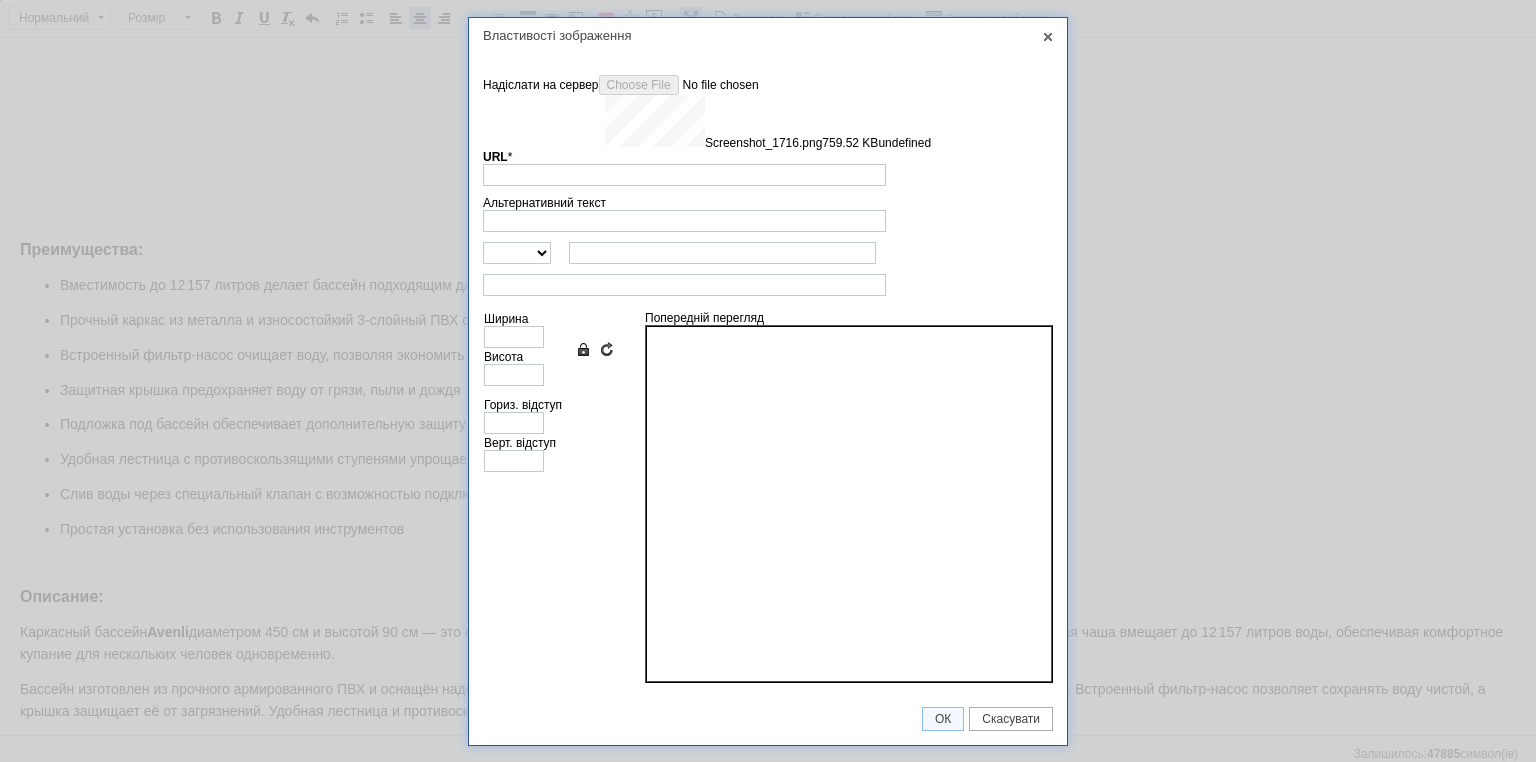 click at bounding box center (811, 253) 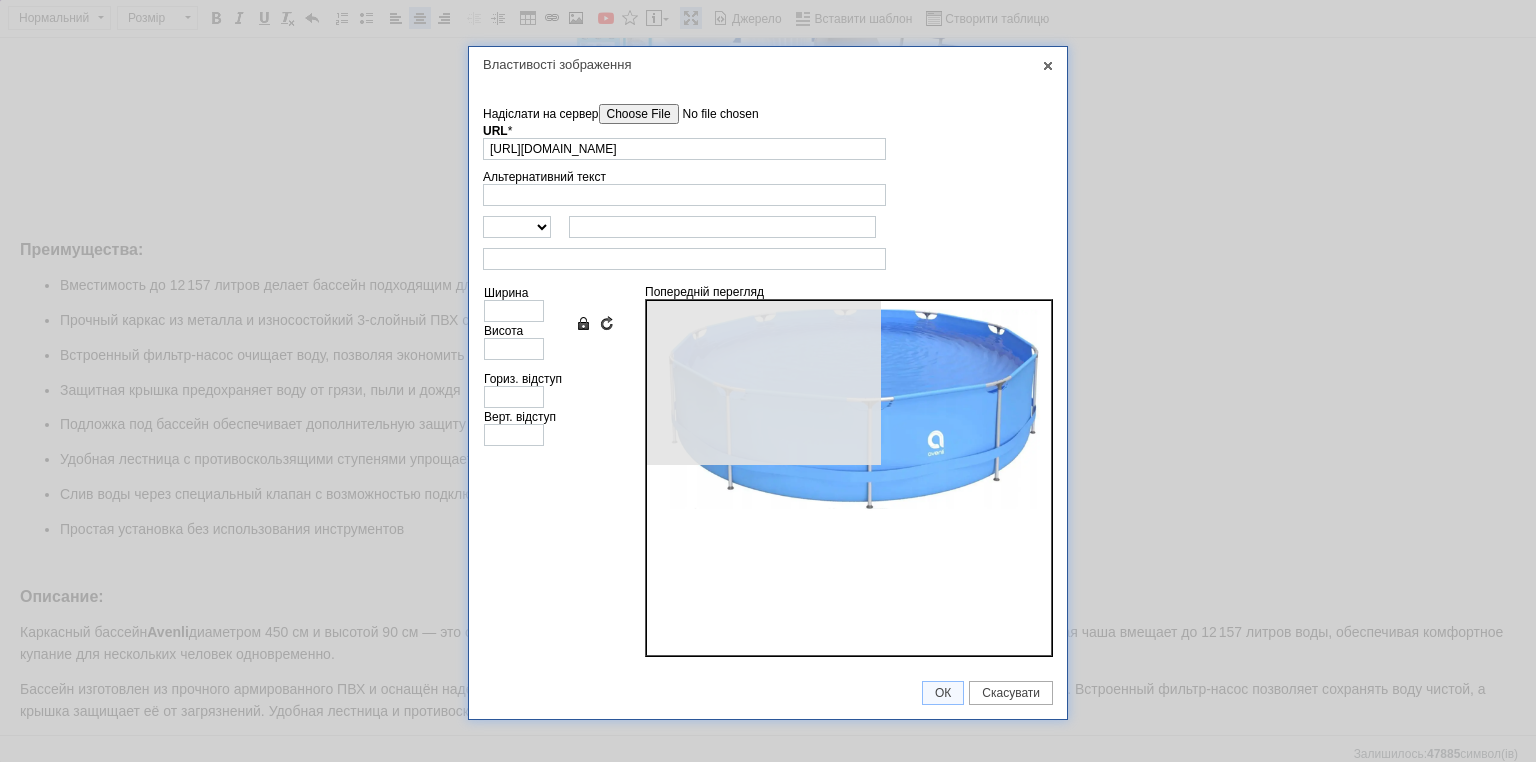 type on "640" 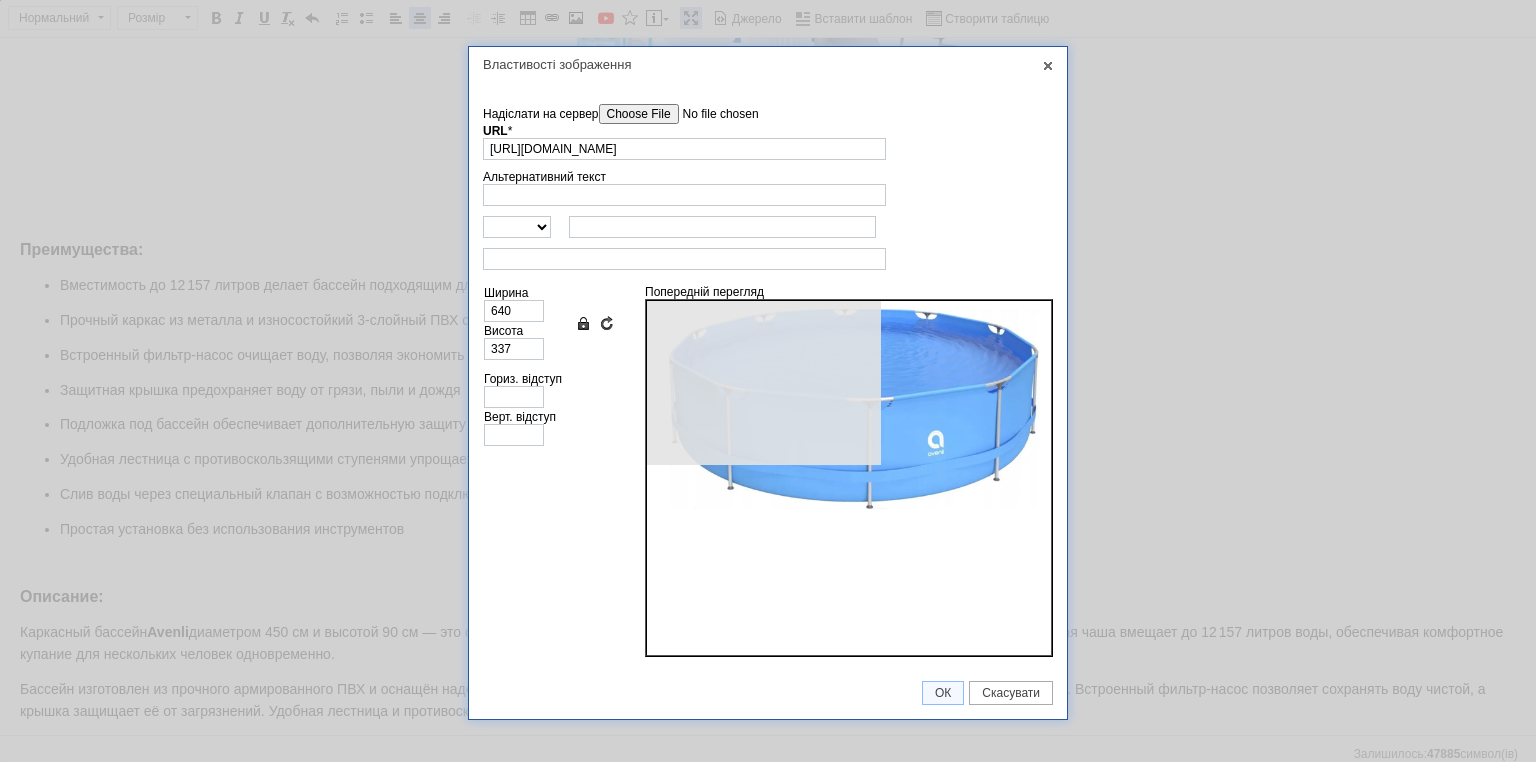 click on "Властивості зображення" at bounding box center (768, 64) 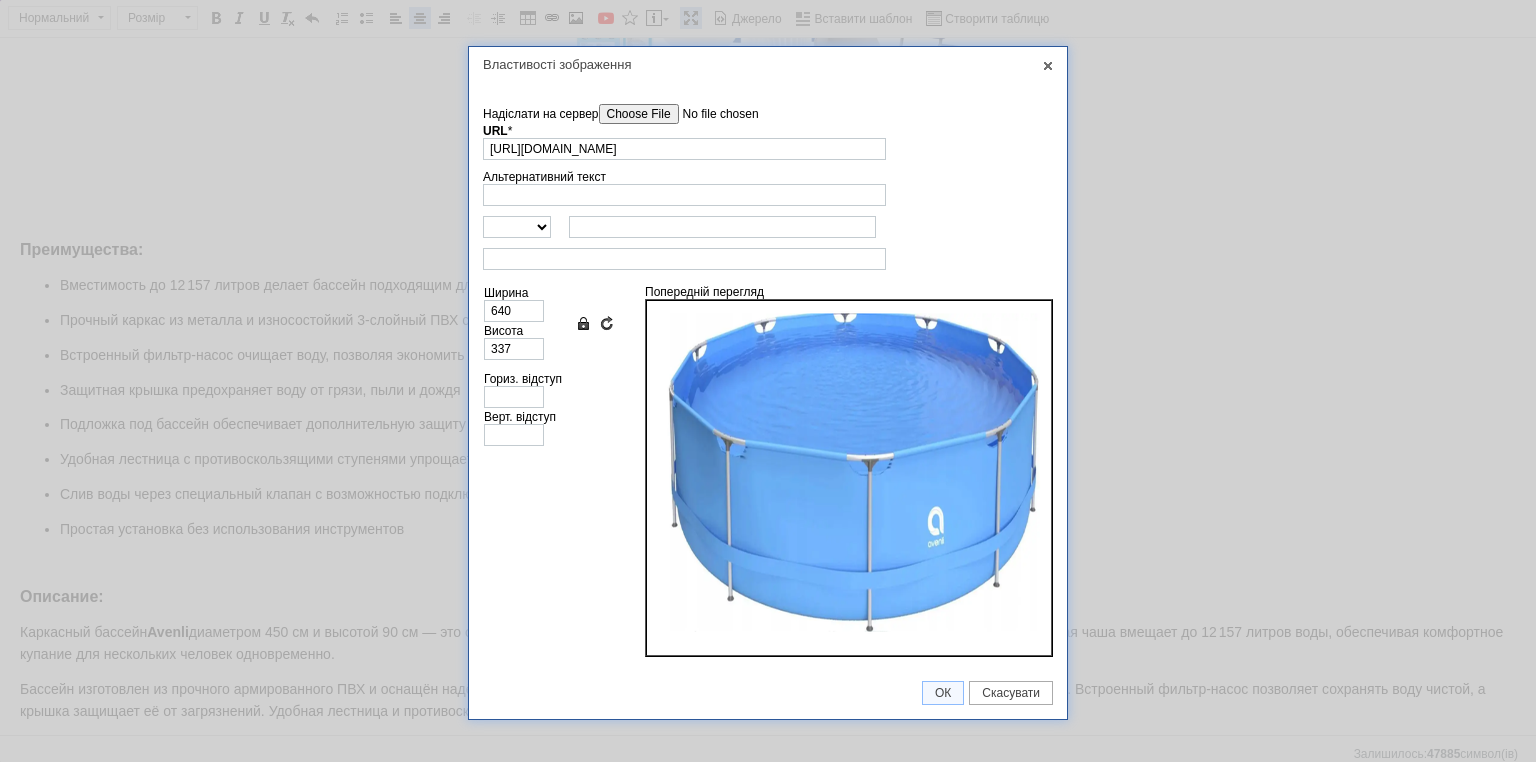 click on "Висота" at bounding box center [503, 331] 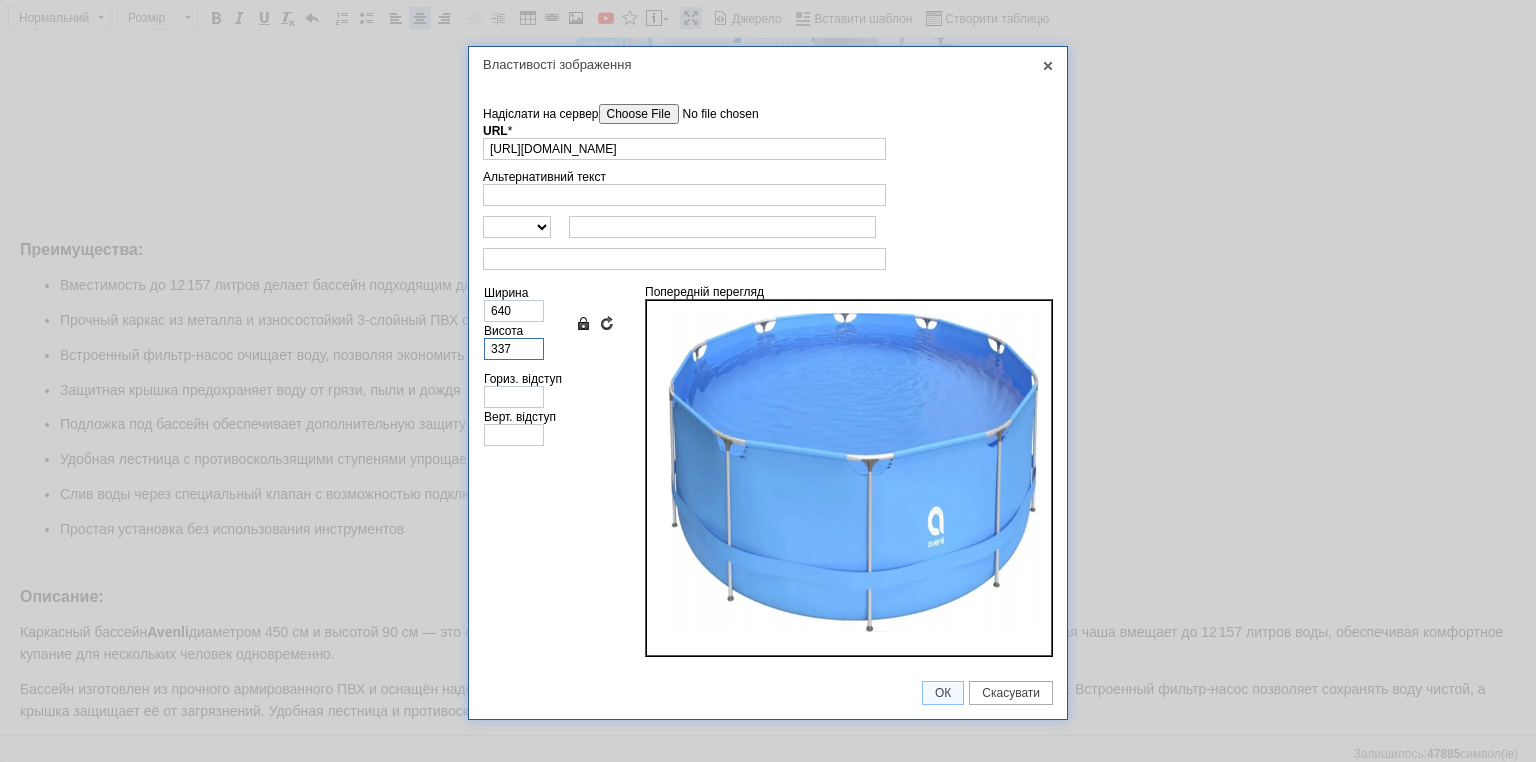 click on "337" at bounding box center (514, 349) 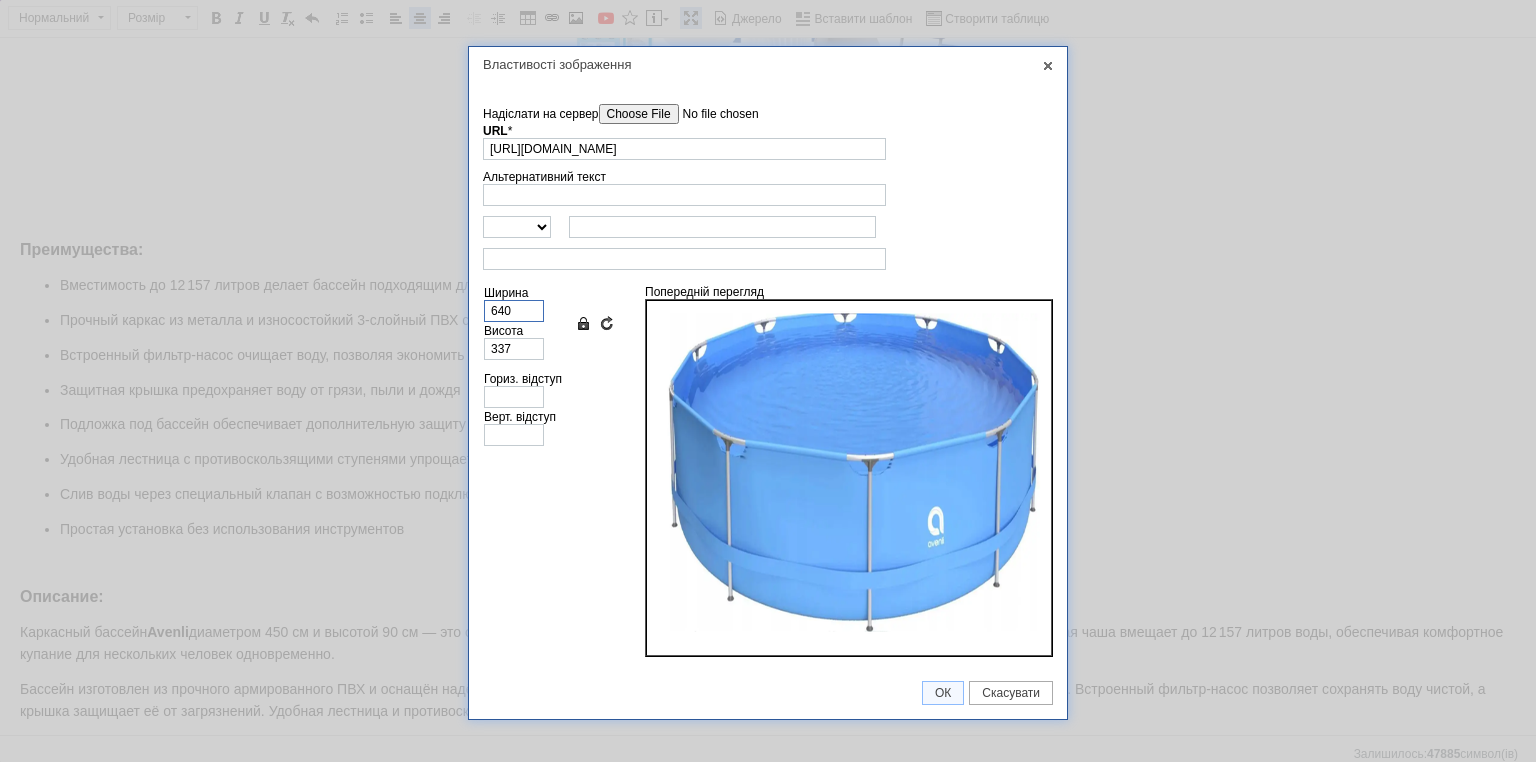 drag, startPoint x: 510, startPoint y: 313, endPoint x: 452, endPoint y: 312, distance: 58.00862 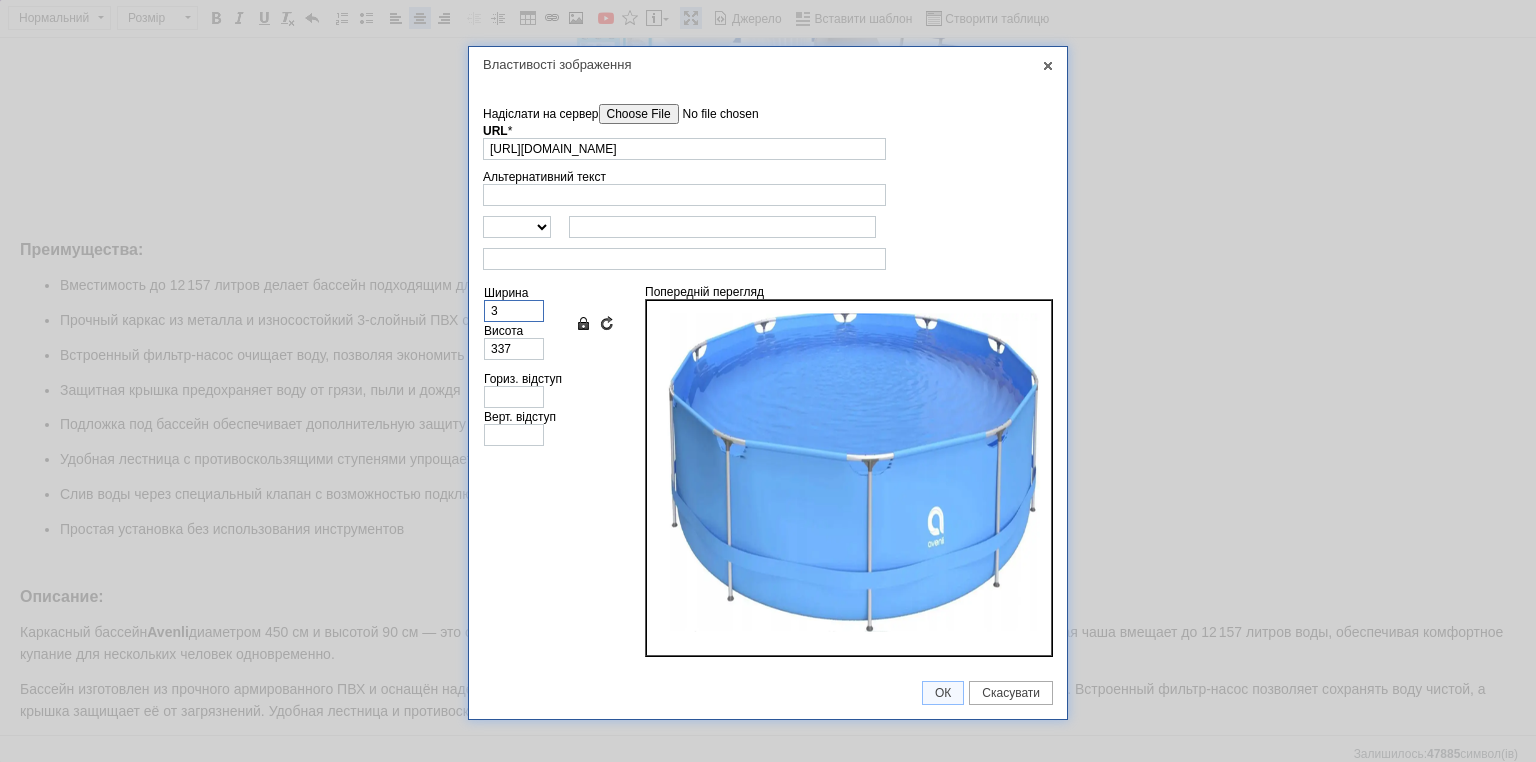 type on "2" 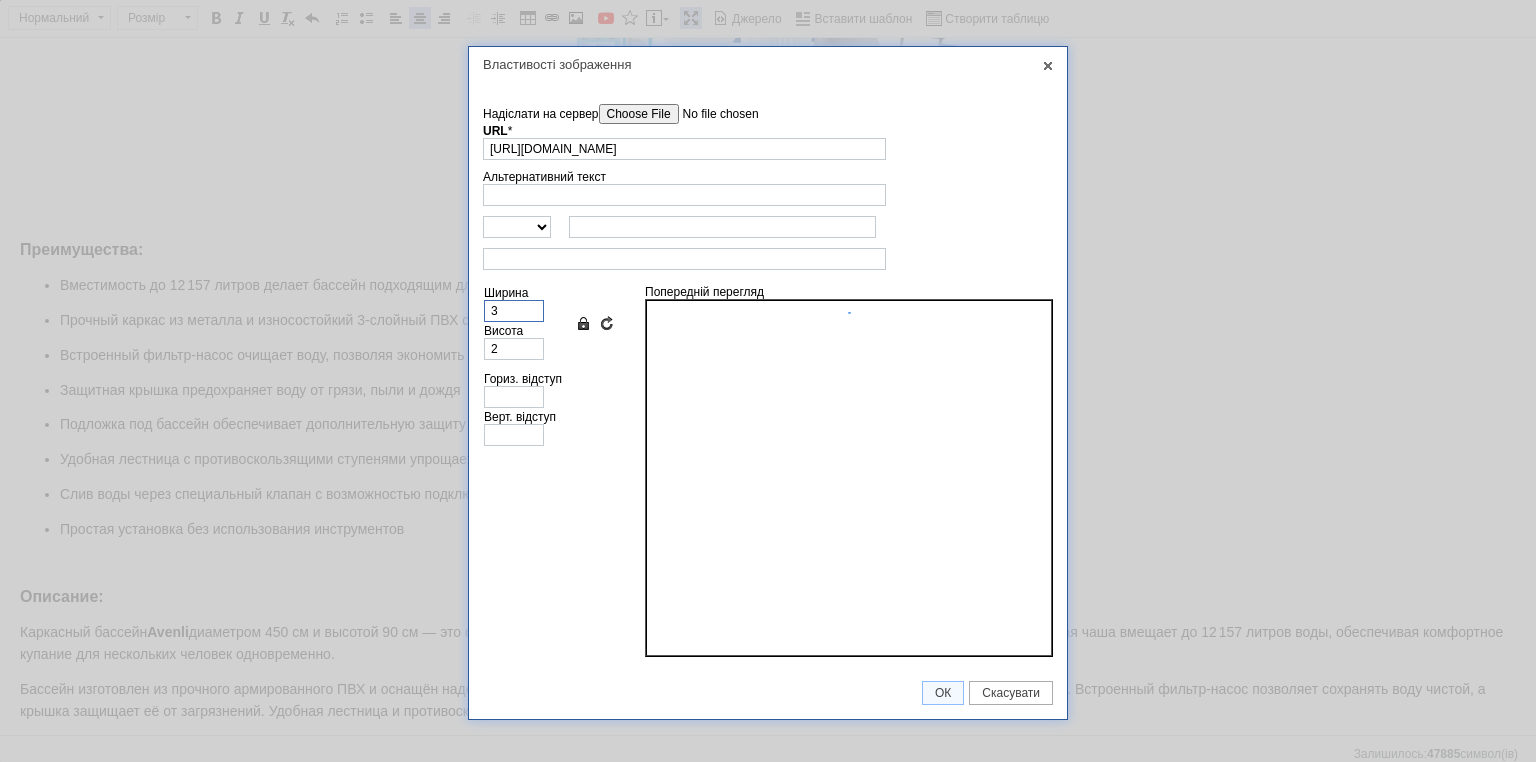 type 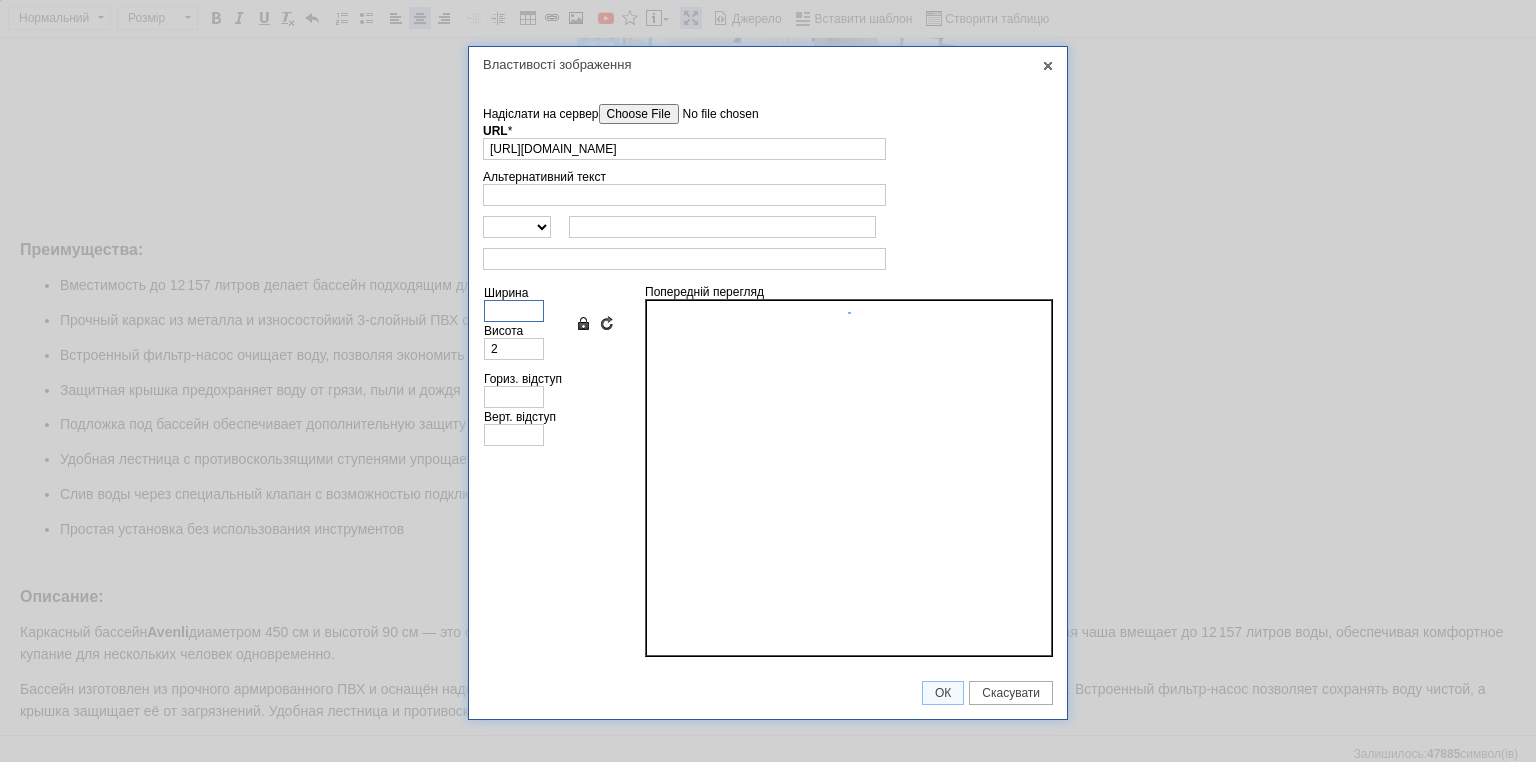 type 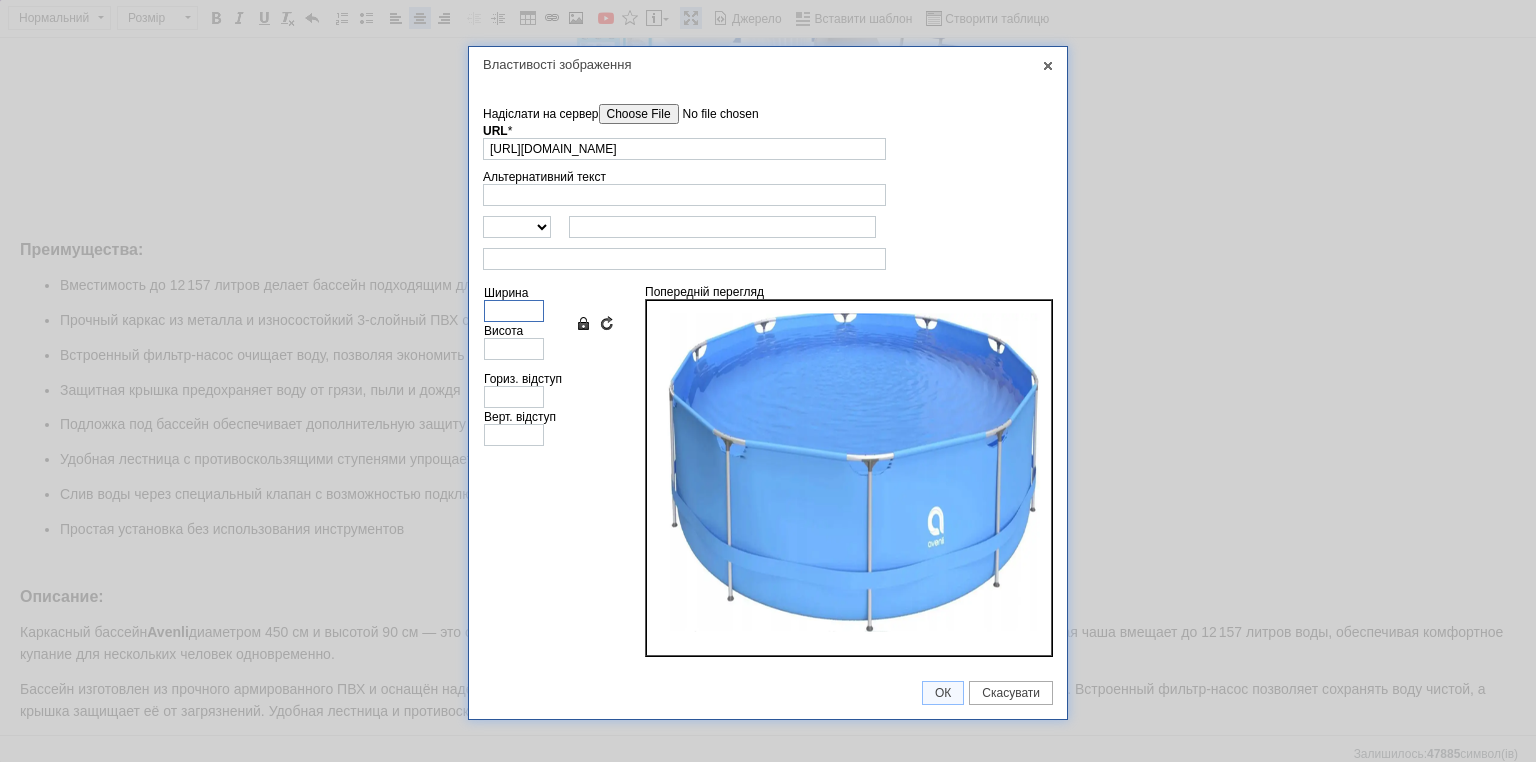 type on "4" 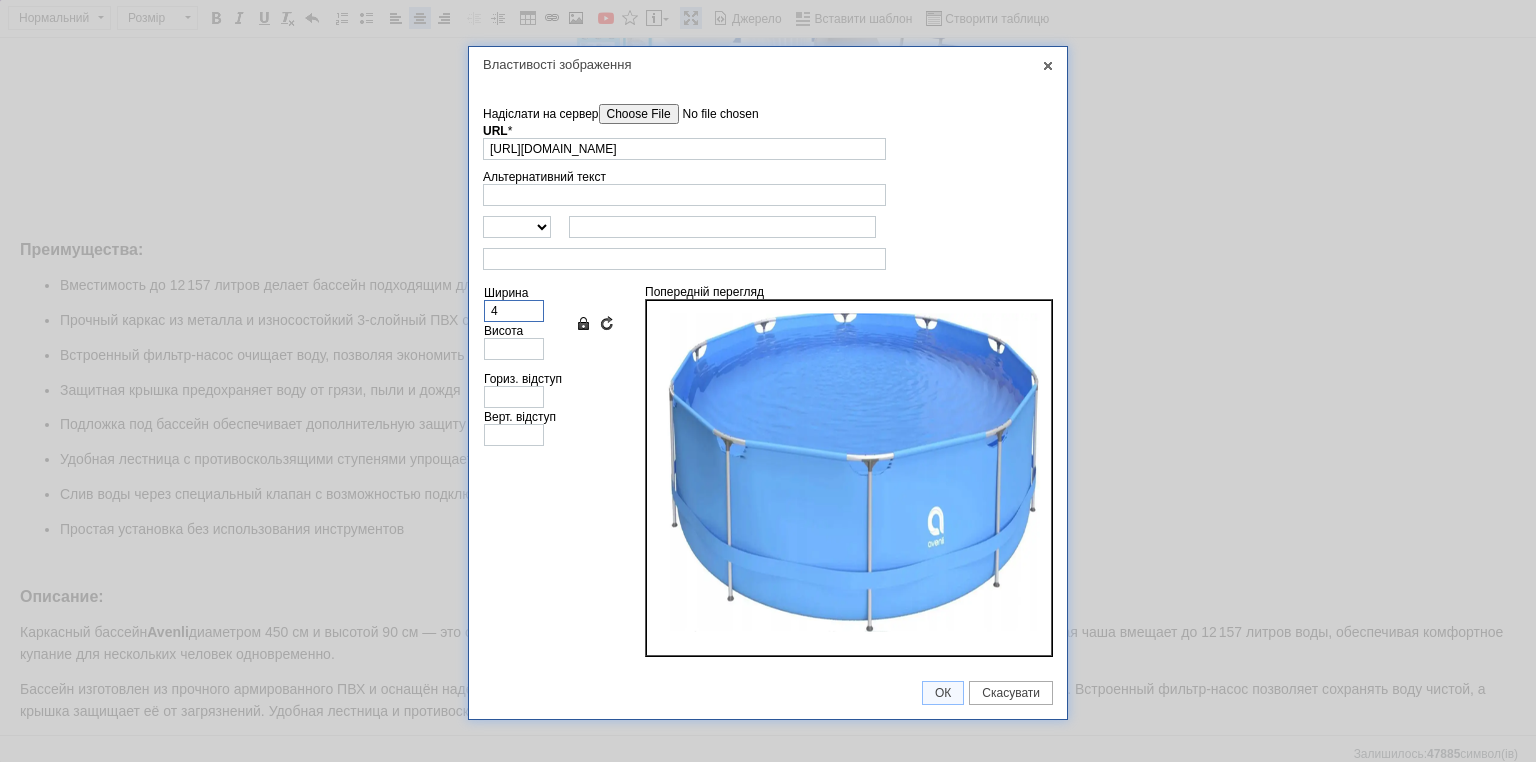 type on "2" 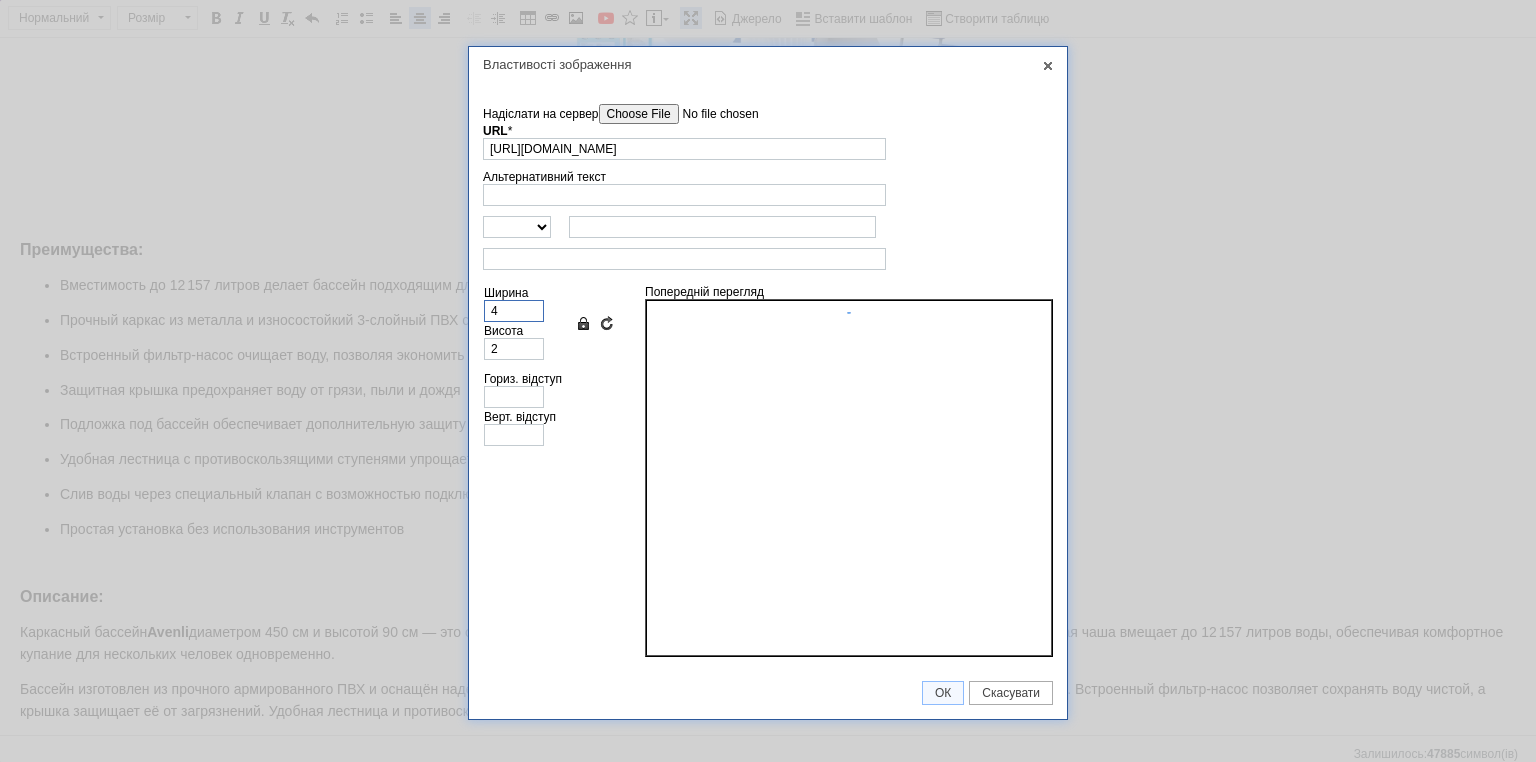 type on "40" 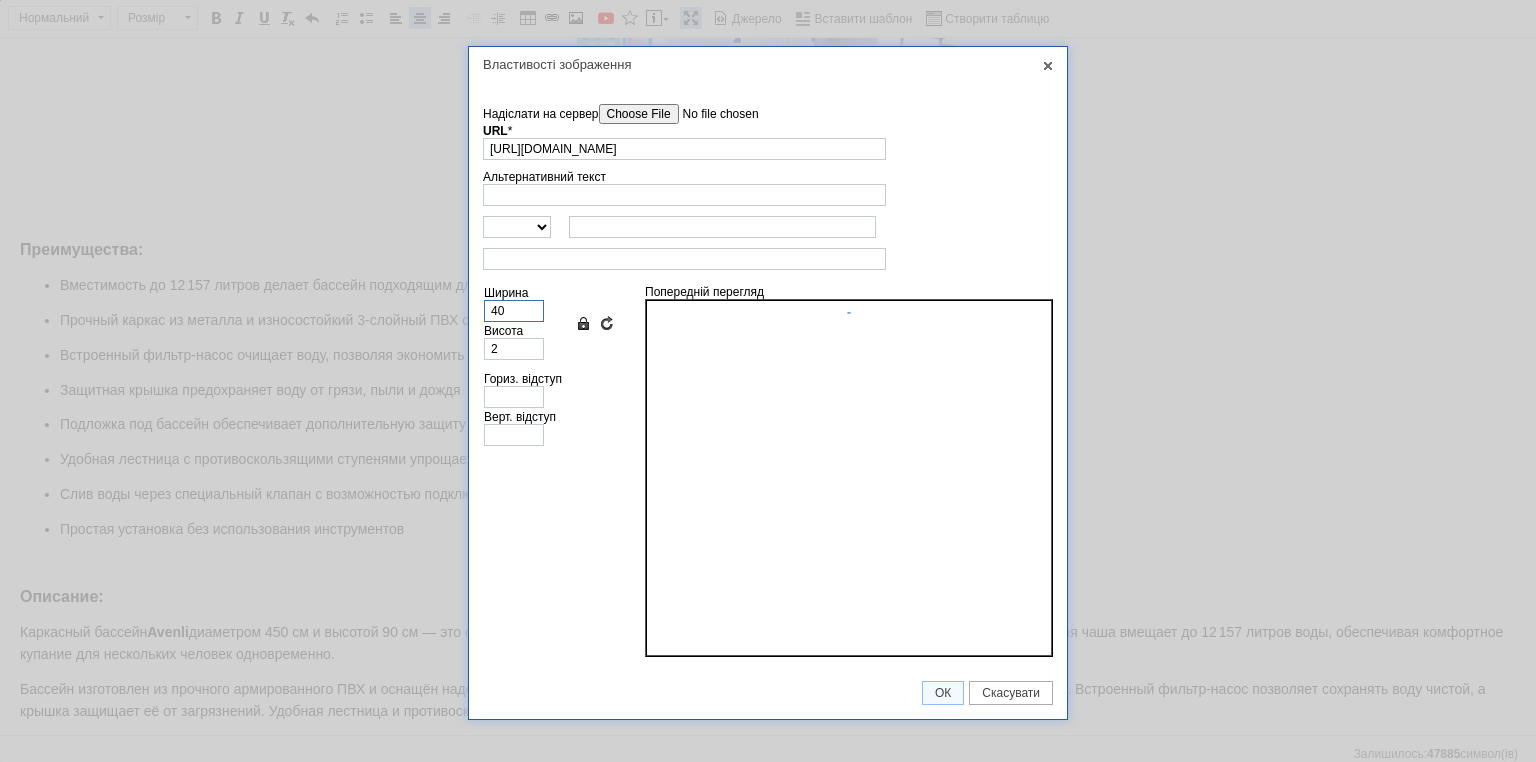 type on "21" 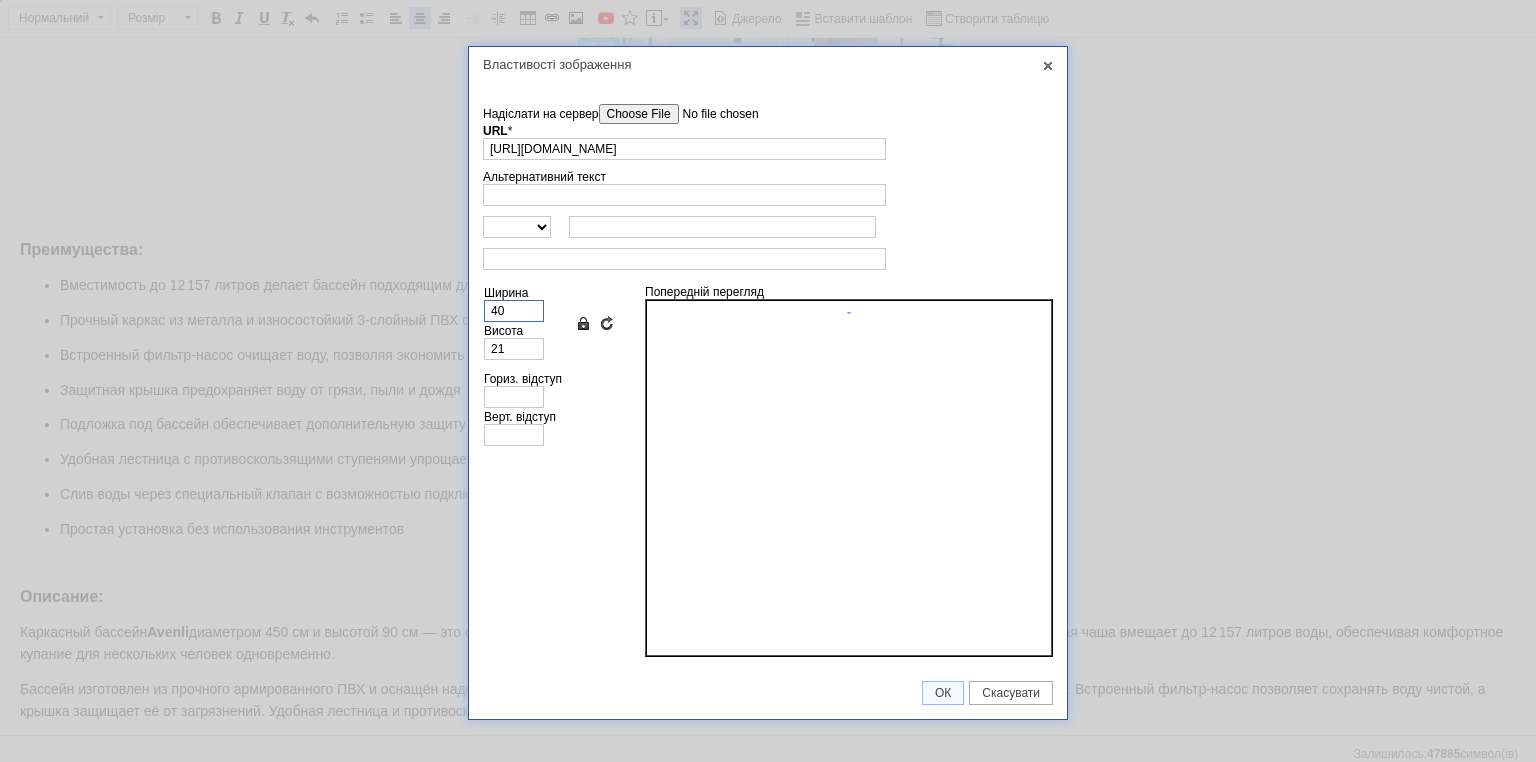 type on "400" 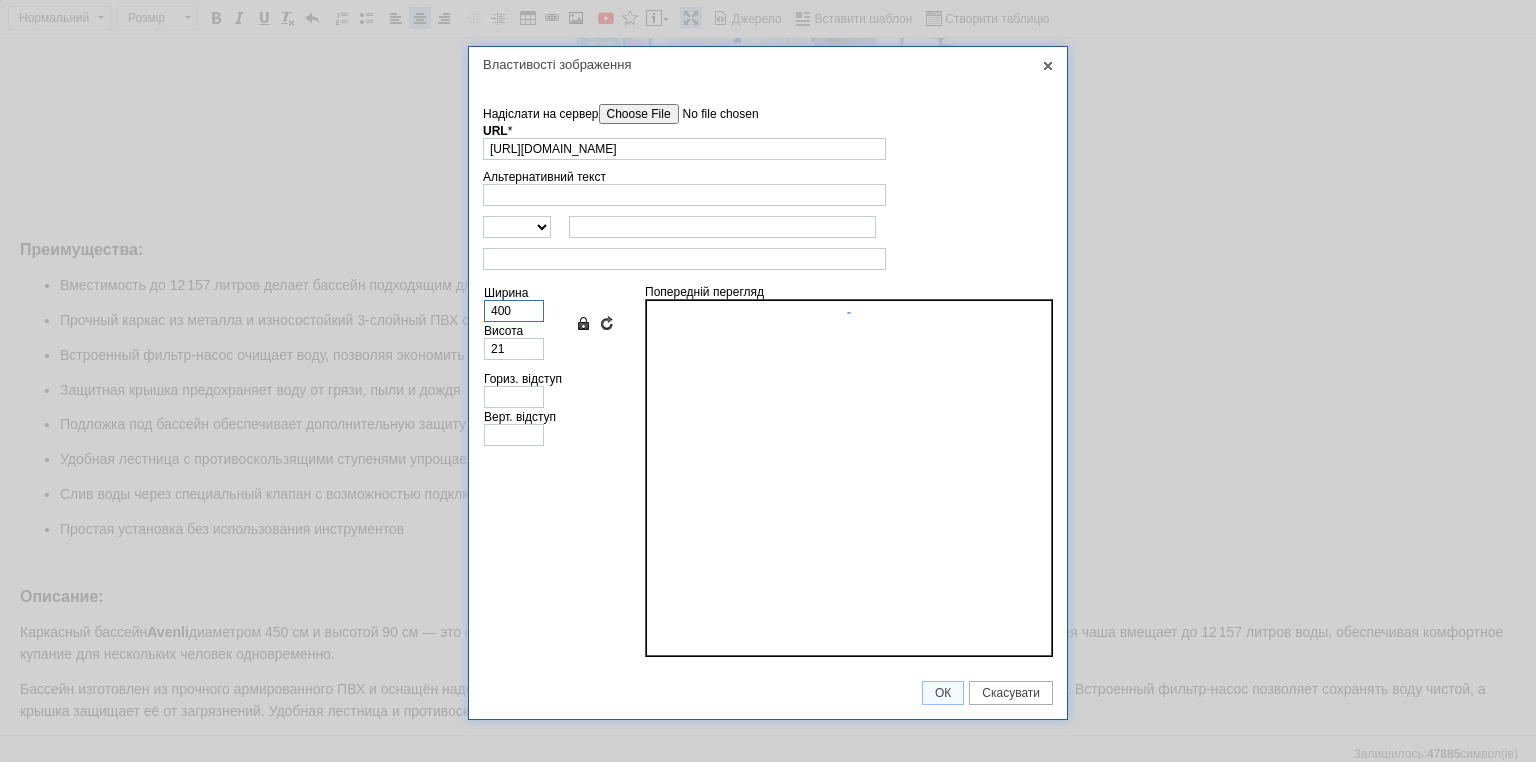 type on "211" 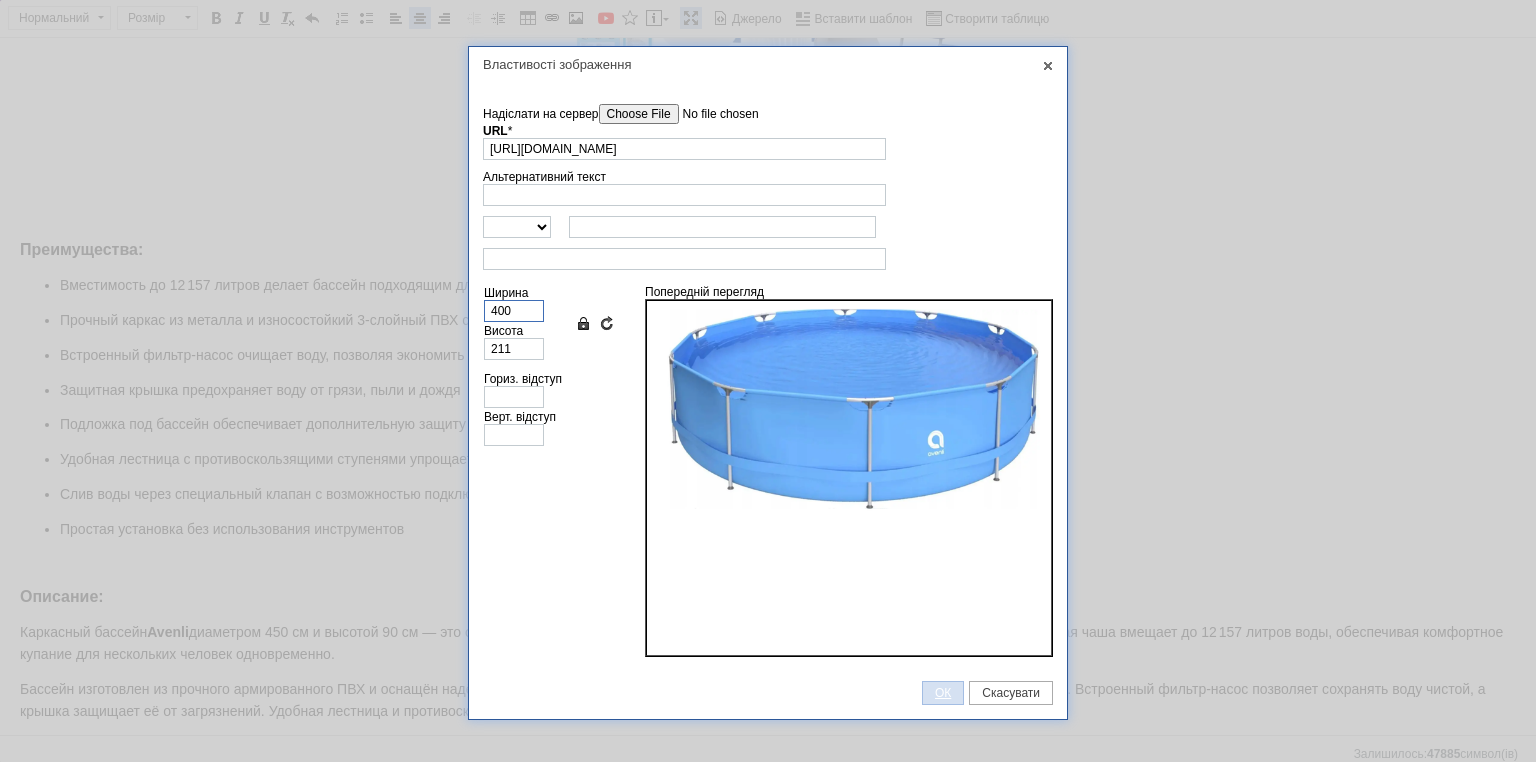 type on "400" 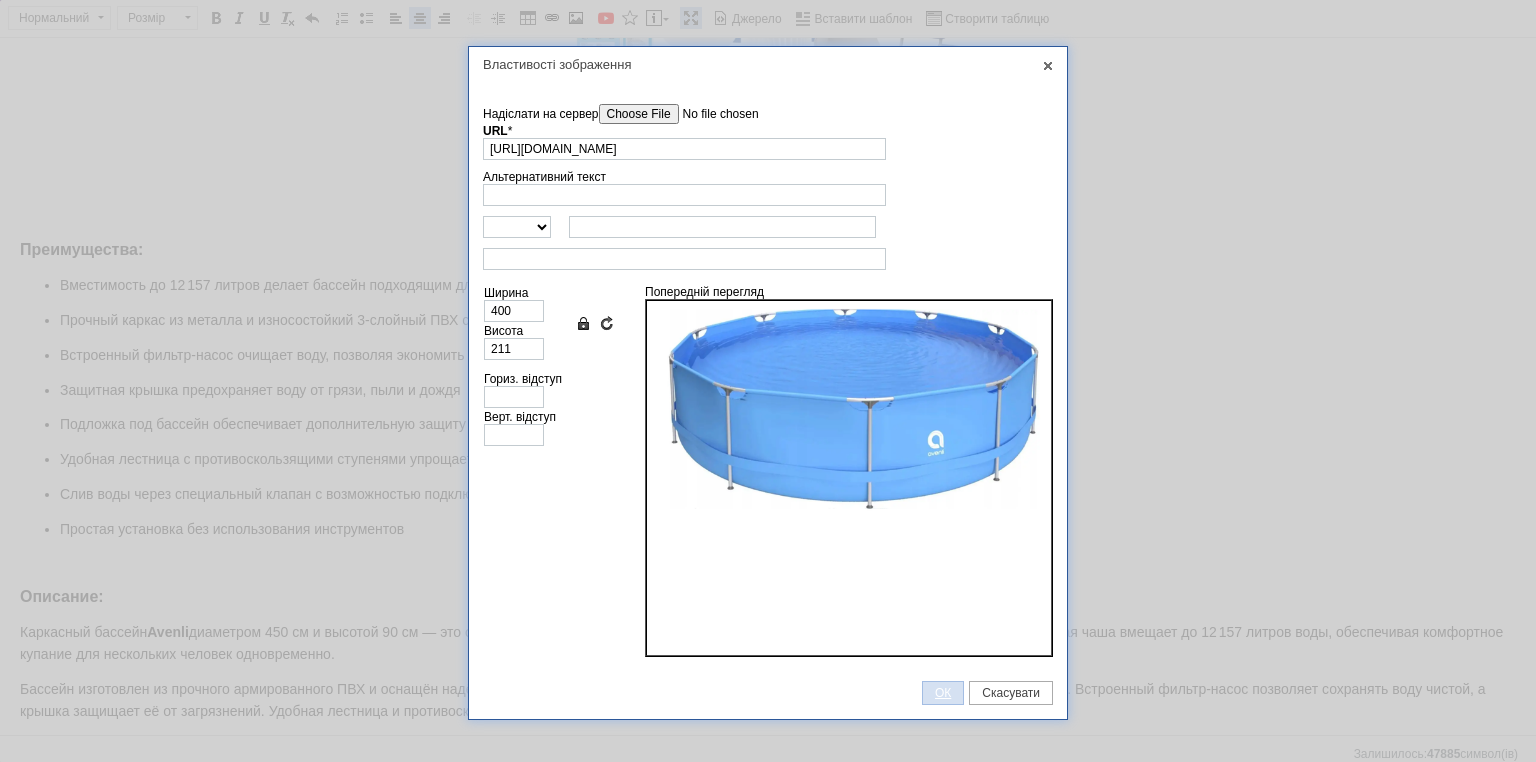 click on "ОК" at bounding box center (943, 693) 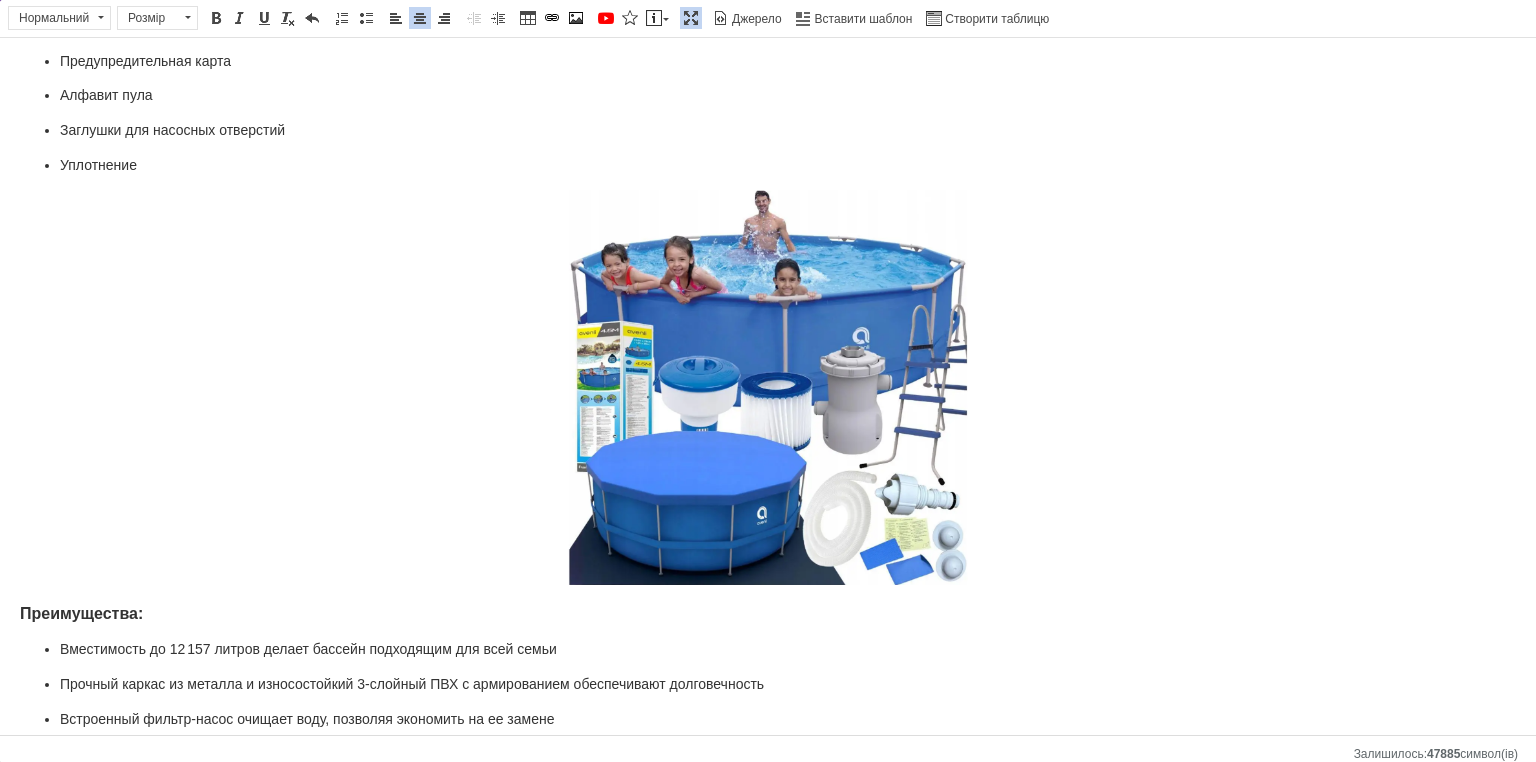 click on "Максимізувати" at bounding box center (691, 18) 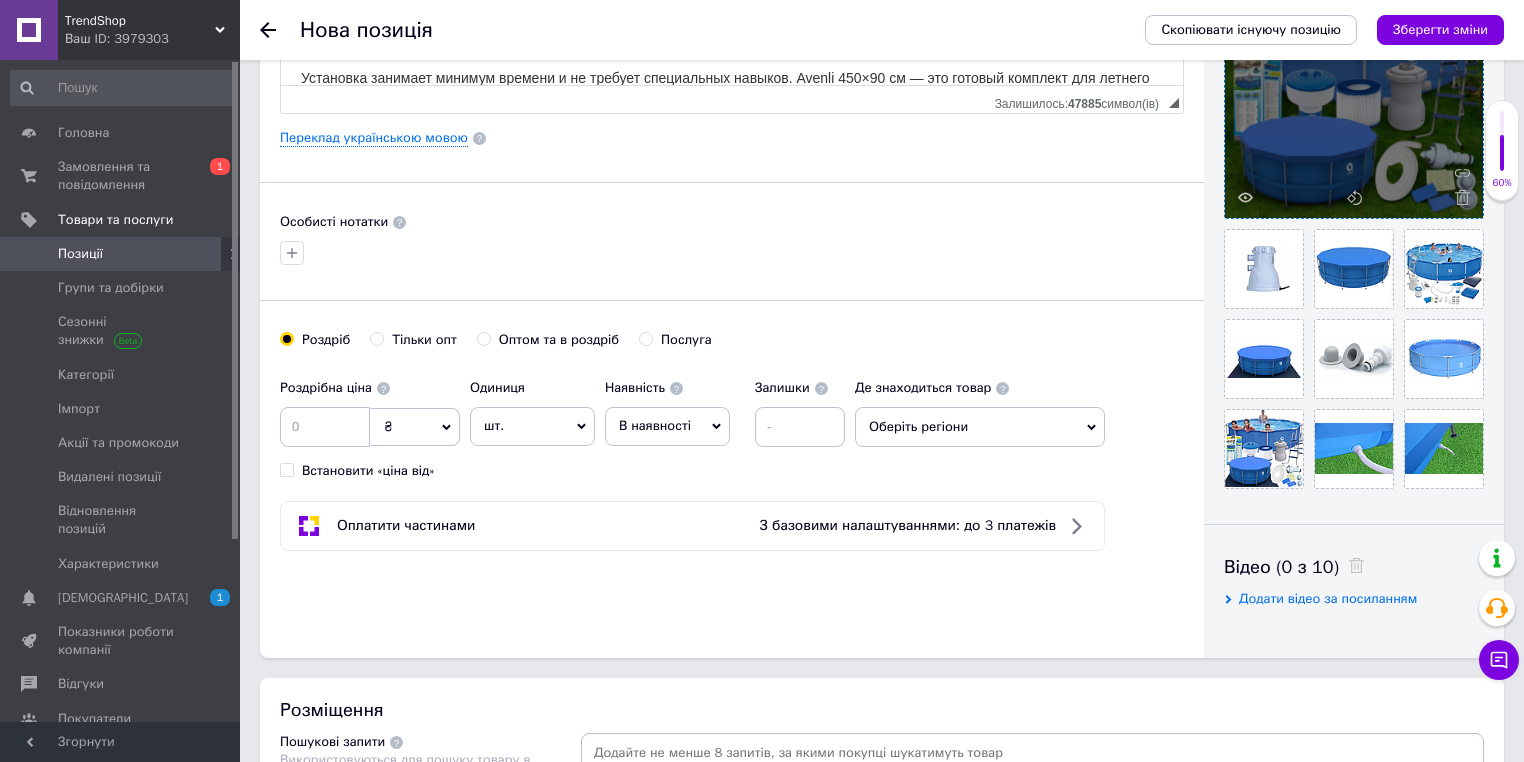 scroll, scrollTop: 400, scrollLeft: 0, axis: vertical 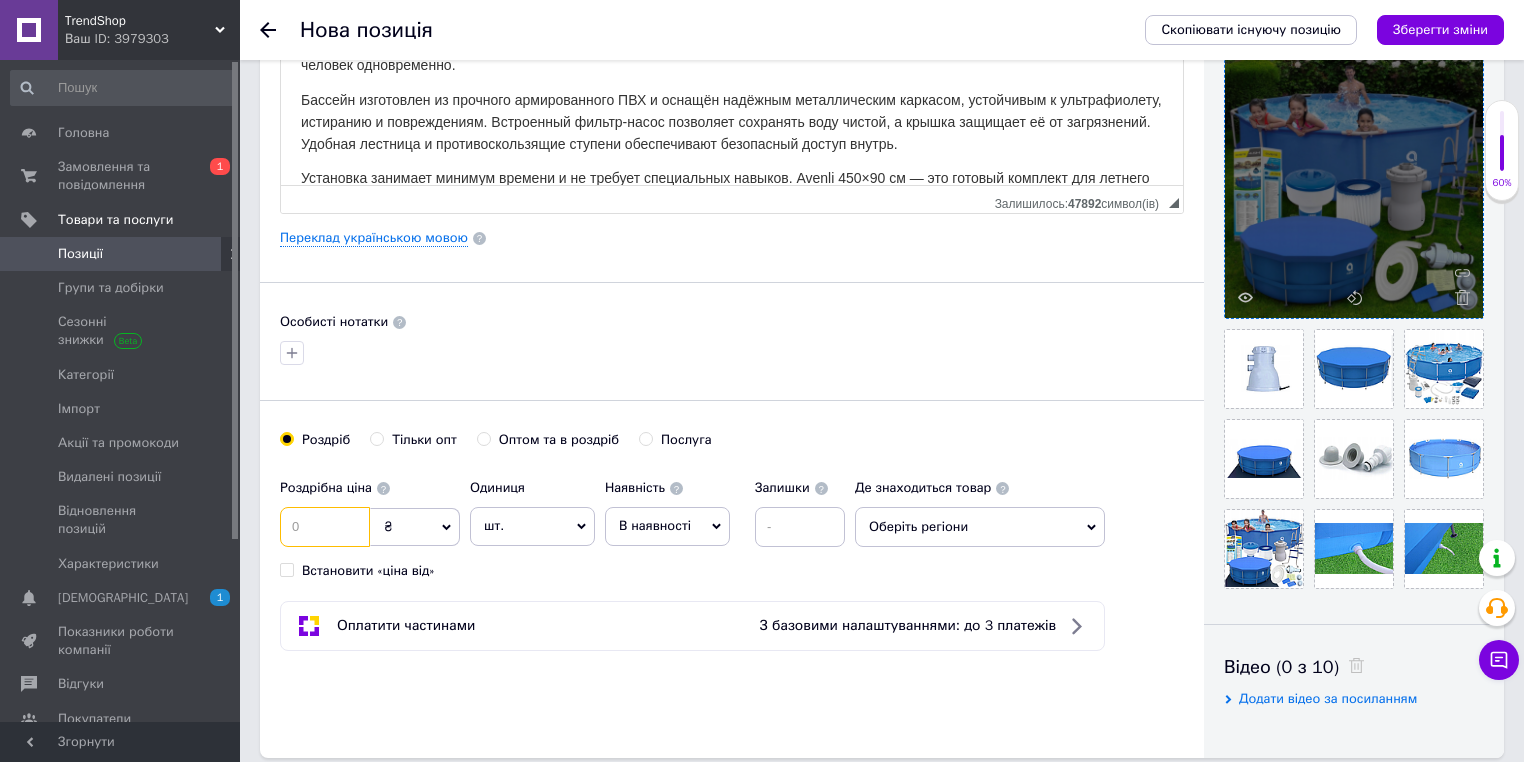 click at bounding box center [325, 527] 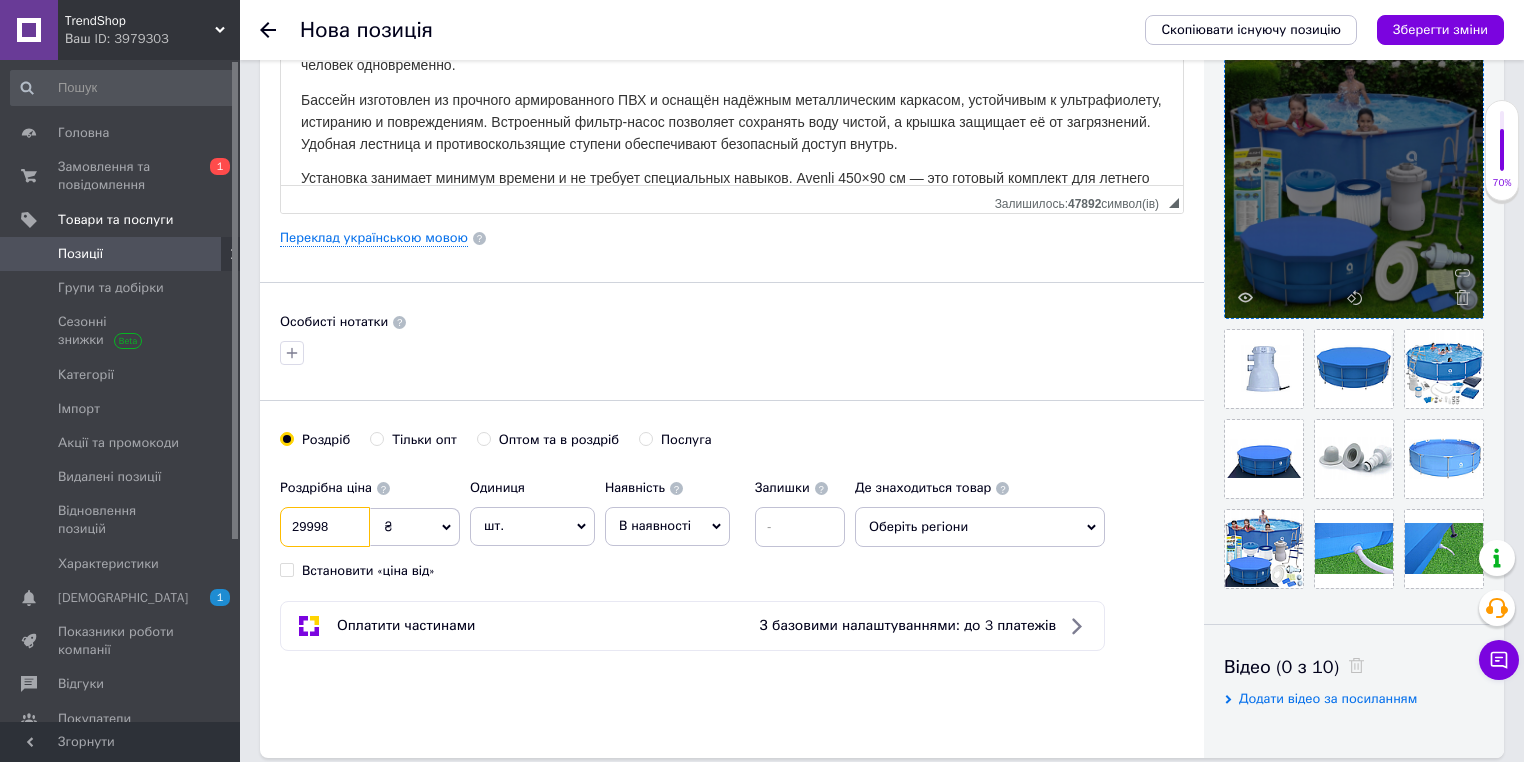 type on "29998" 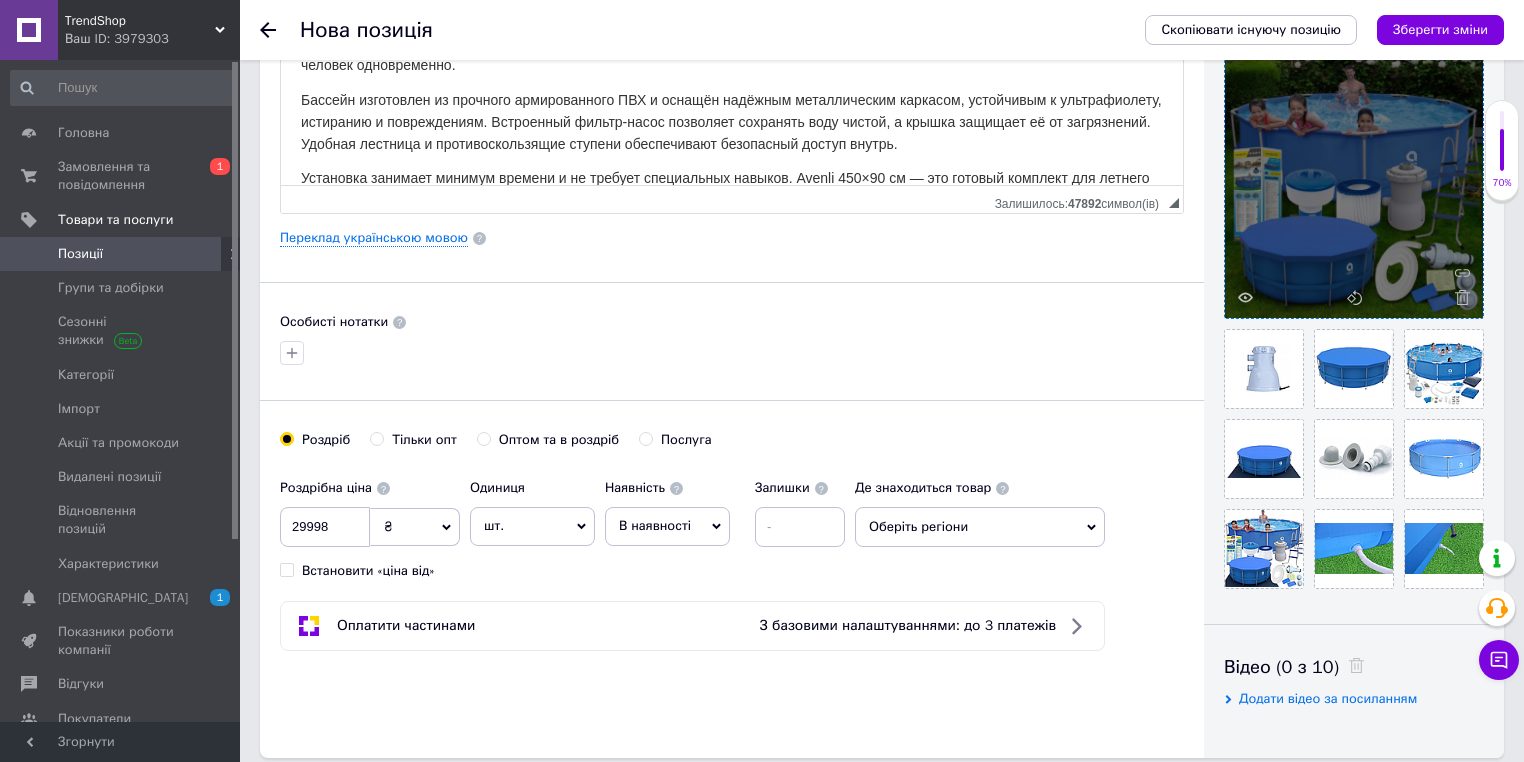 click on "Оптом та в роздріб" at bounding box center [559, 440] 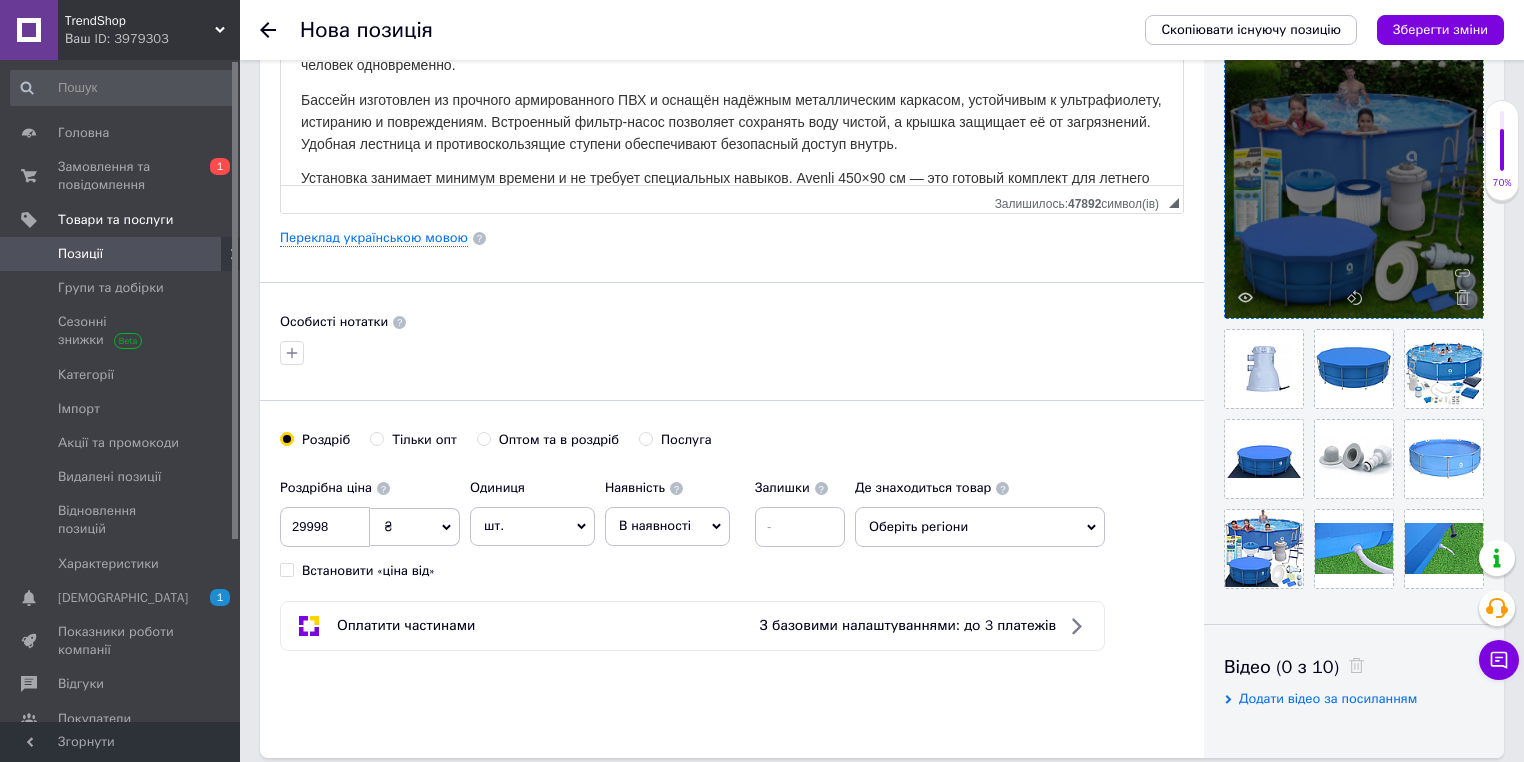 radio on "true" 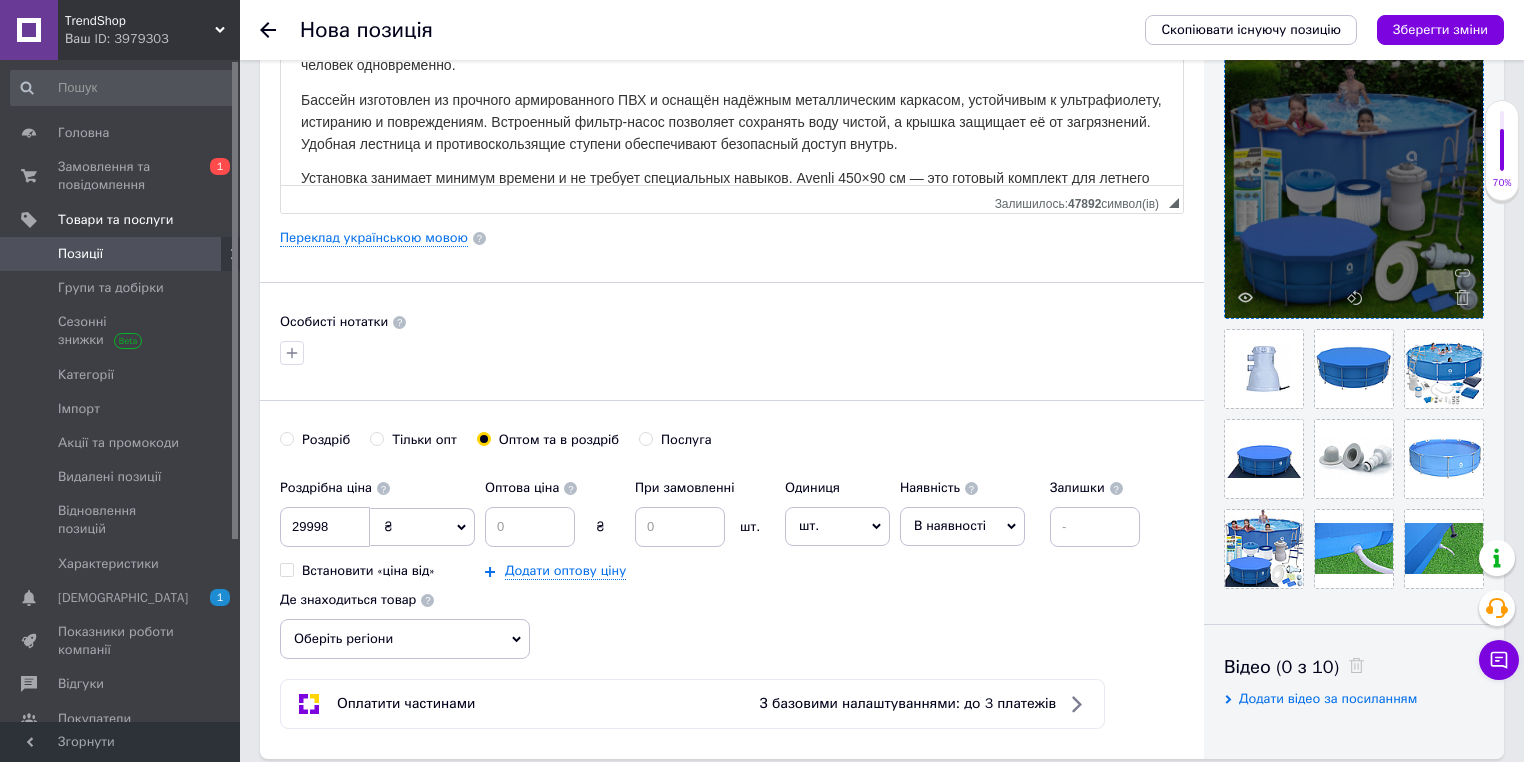 click on "шт." at bounding box center [837, 526] 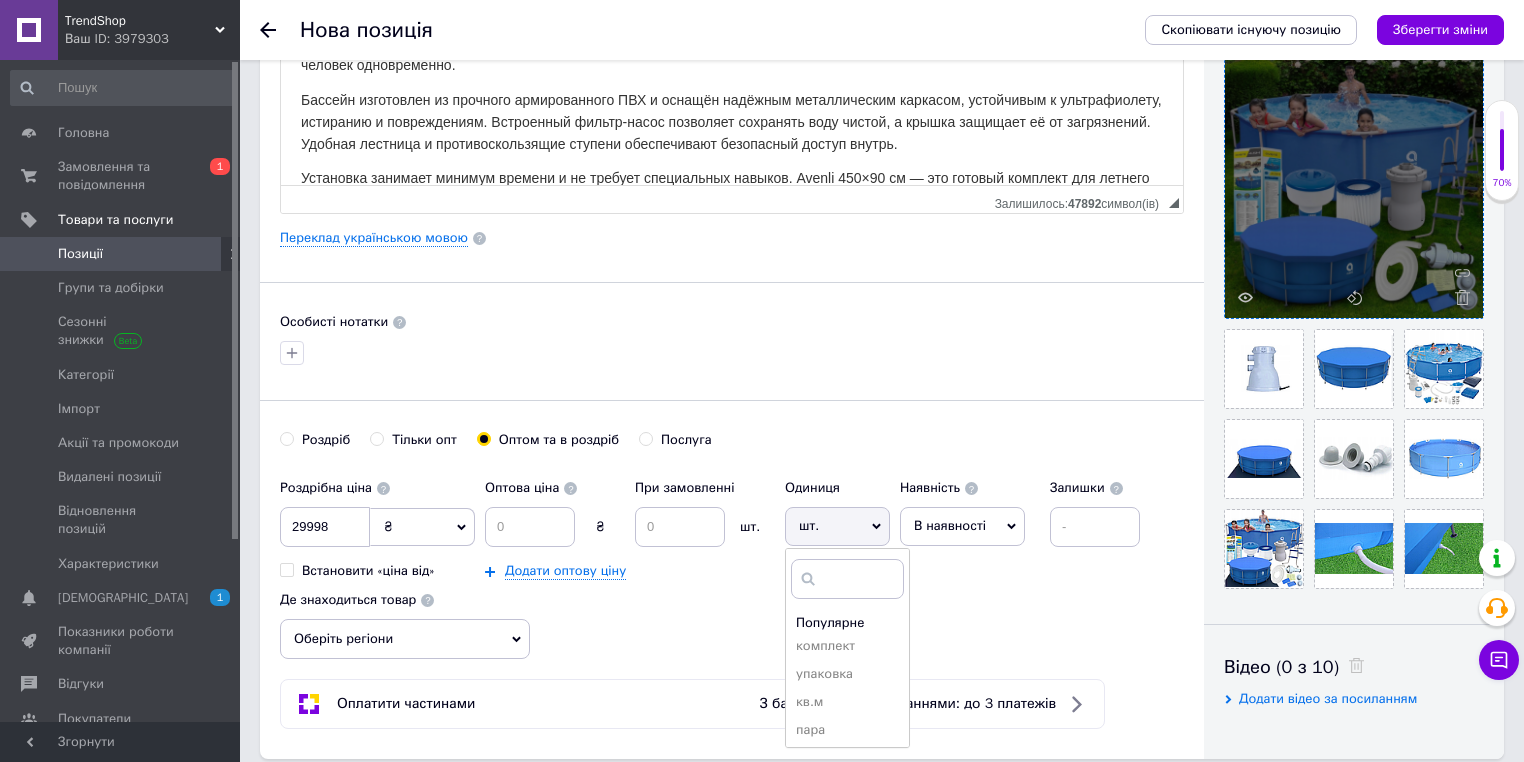 click on "комплект" at bounding box center [847, 646] 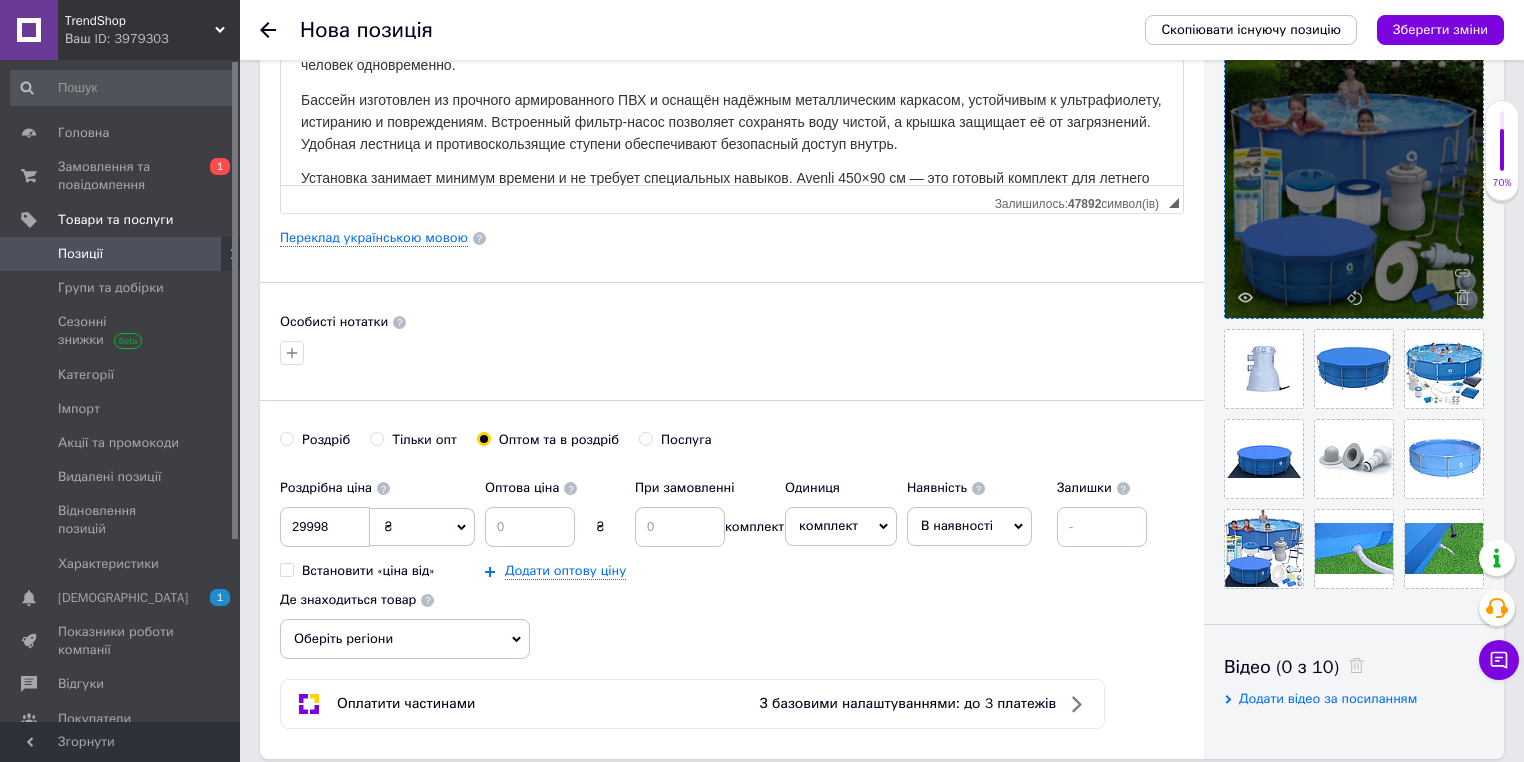 click on "В наявності" at bounding box center (957, 525) 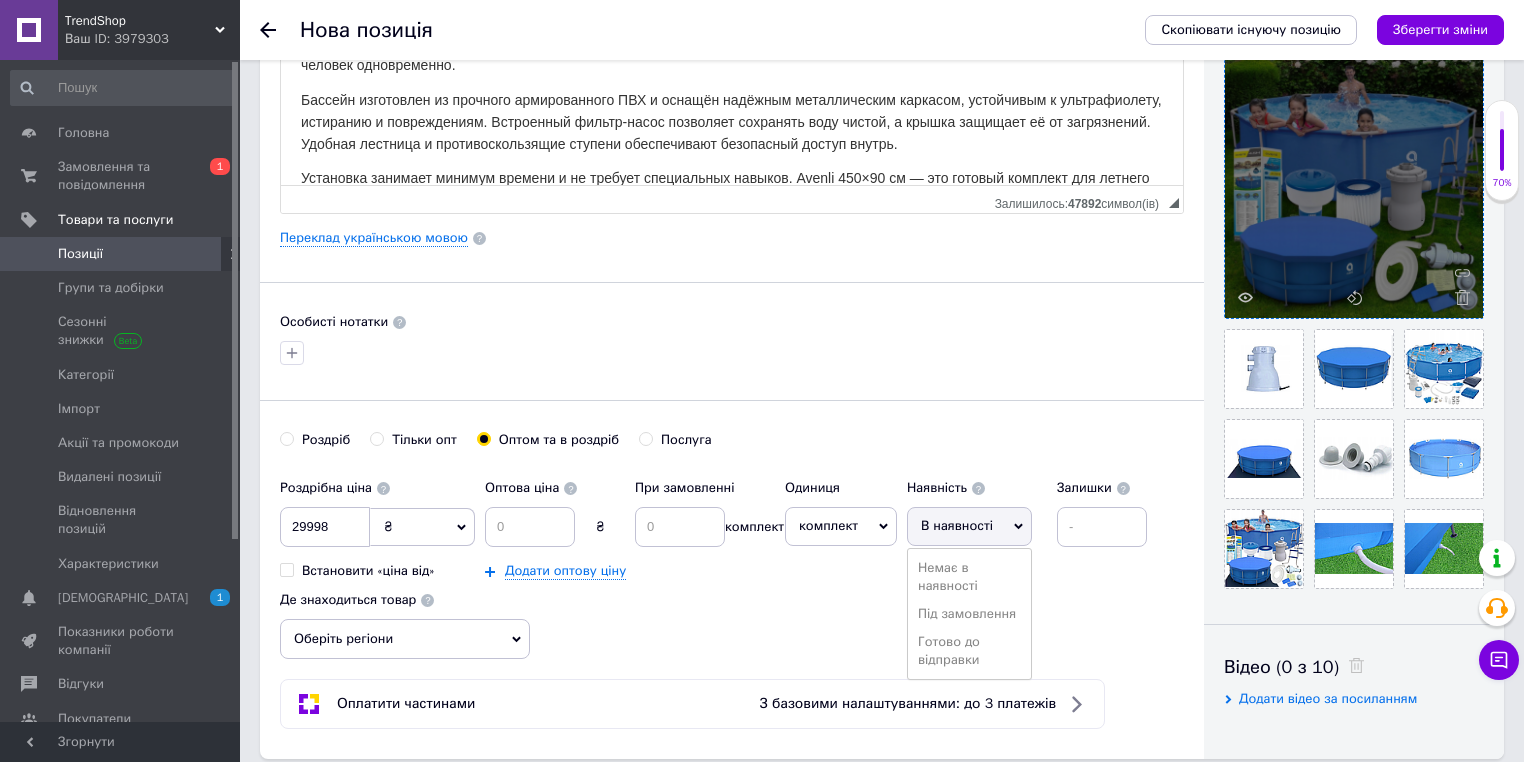 click on "Готово до відправки" at bounding box center (969, 651) 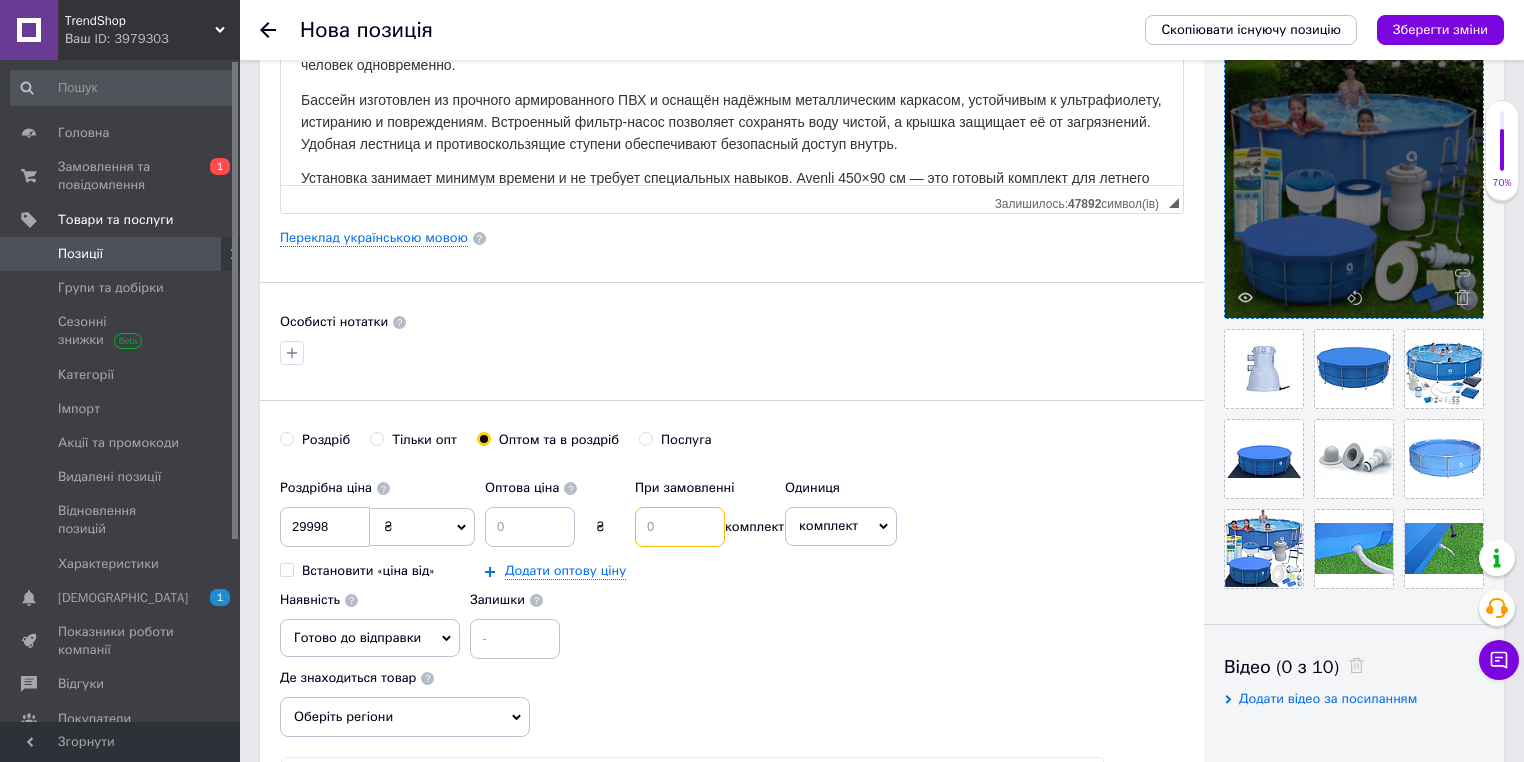 click at bounding box center (680, 527) 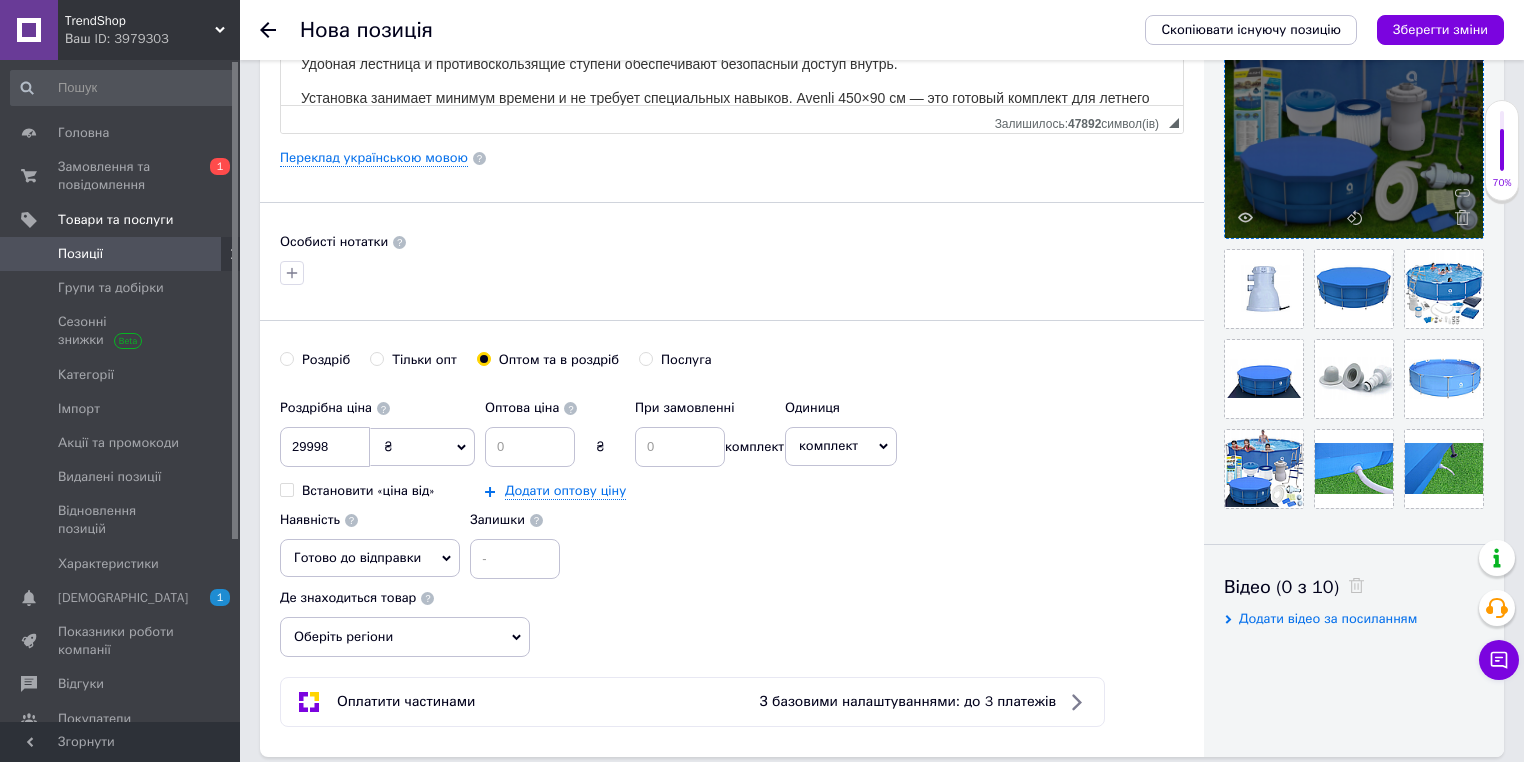 click on "Оберіть регіони" at bounding box center (405, 637) 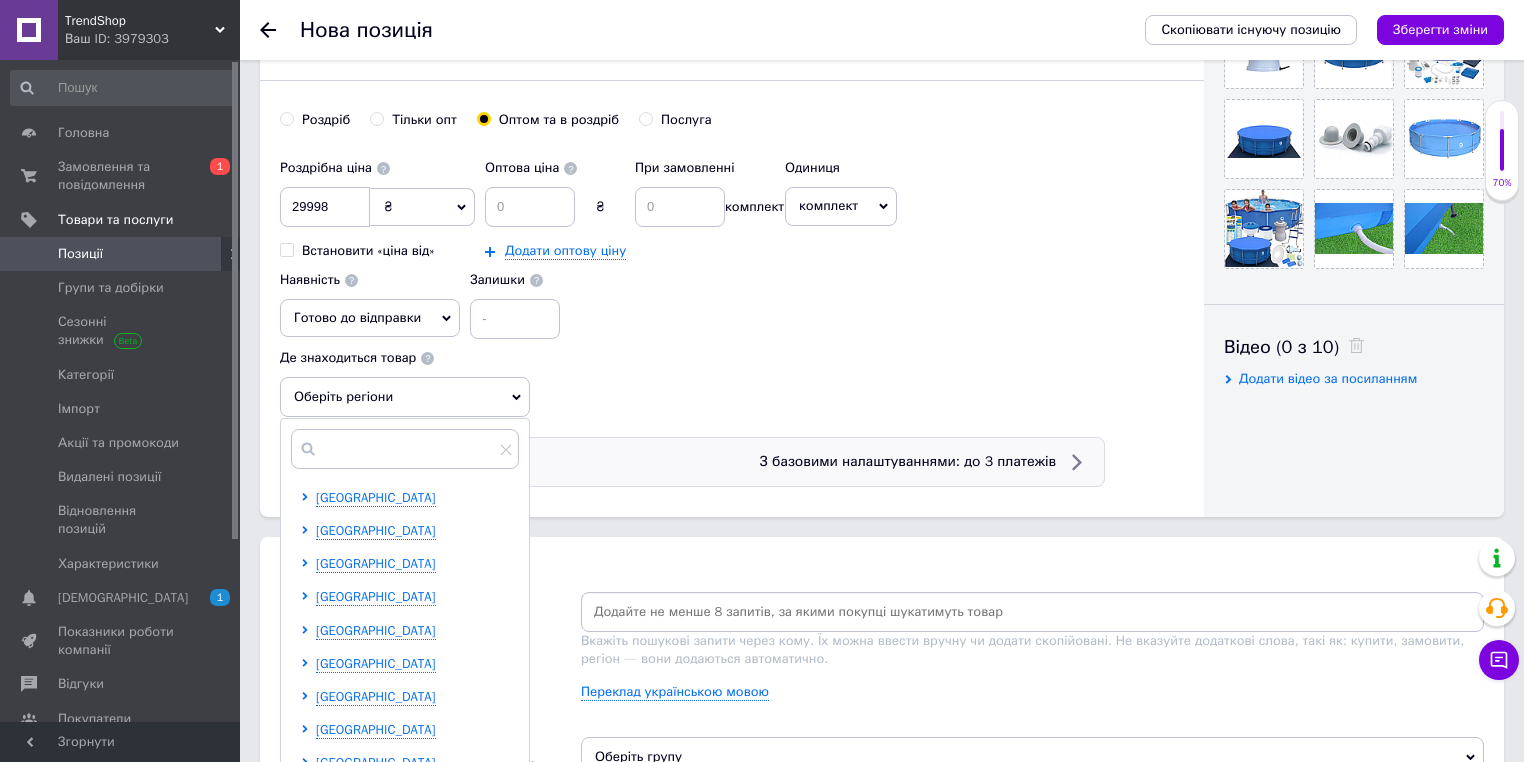 scroll, scrollTop: 880, scrollLeft: 0, axis: vertical 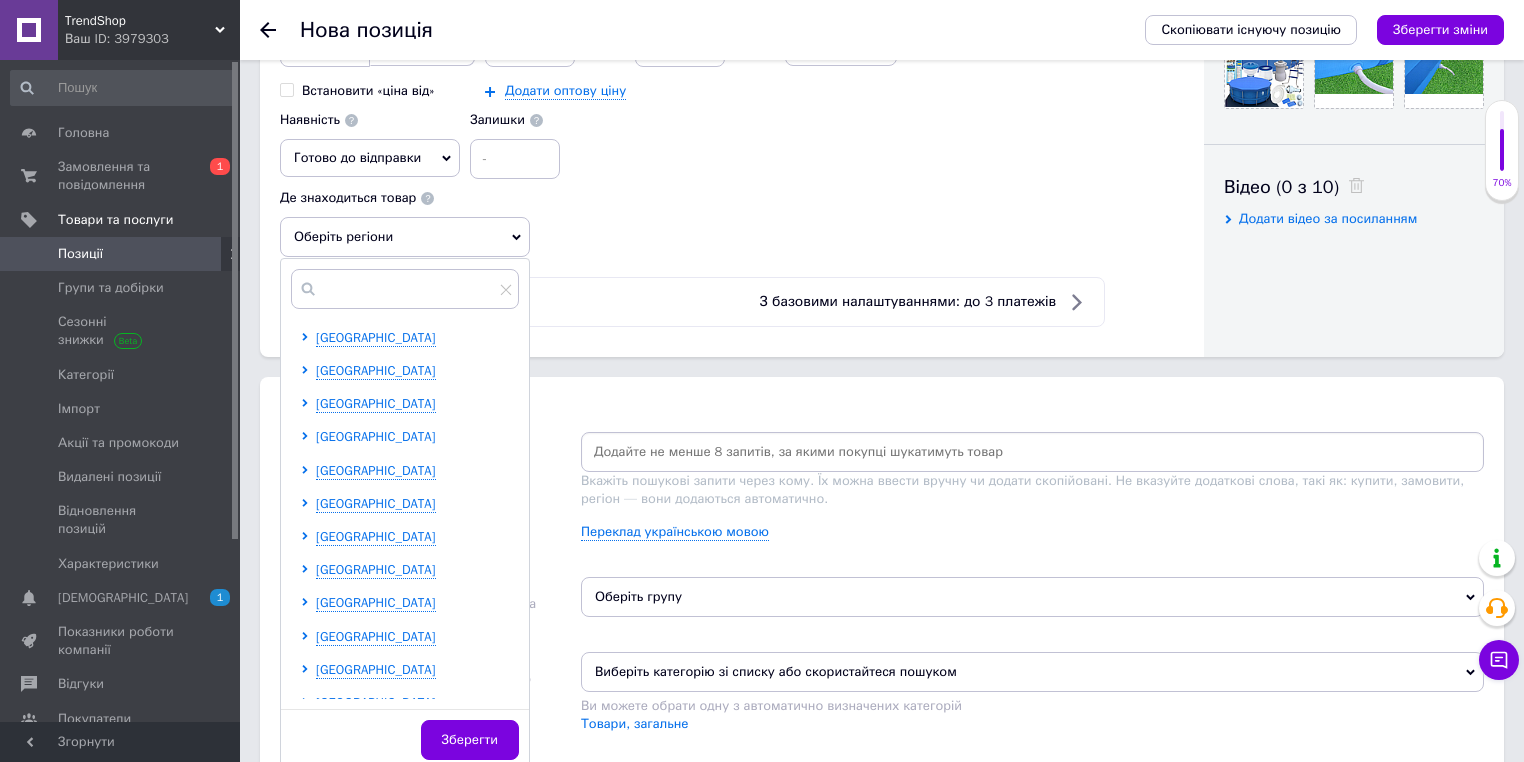 click on "Дніпропетровська область" at bounding box center [376, 436] 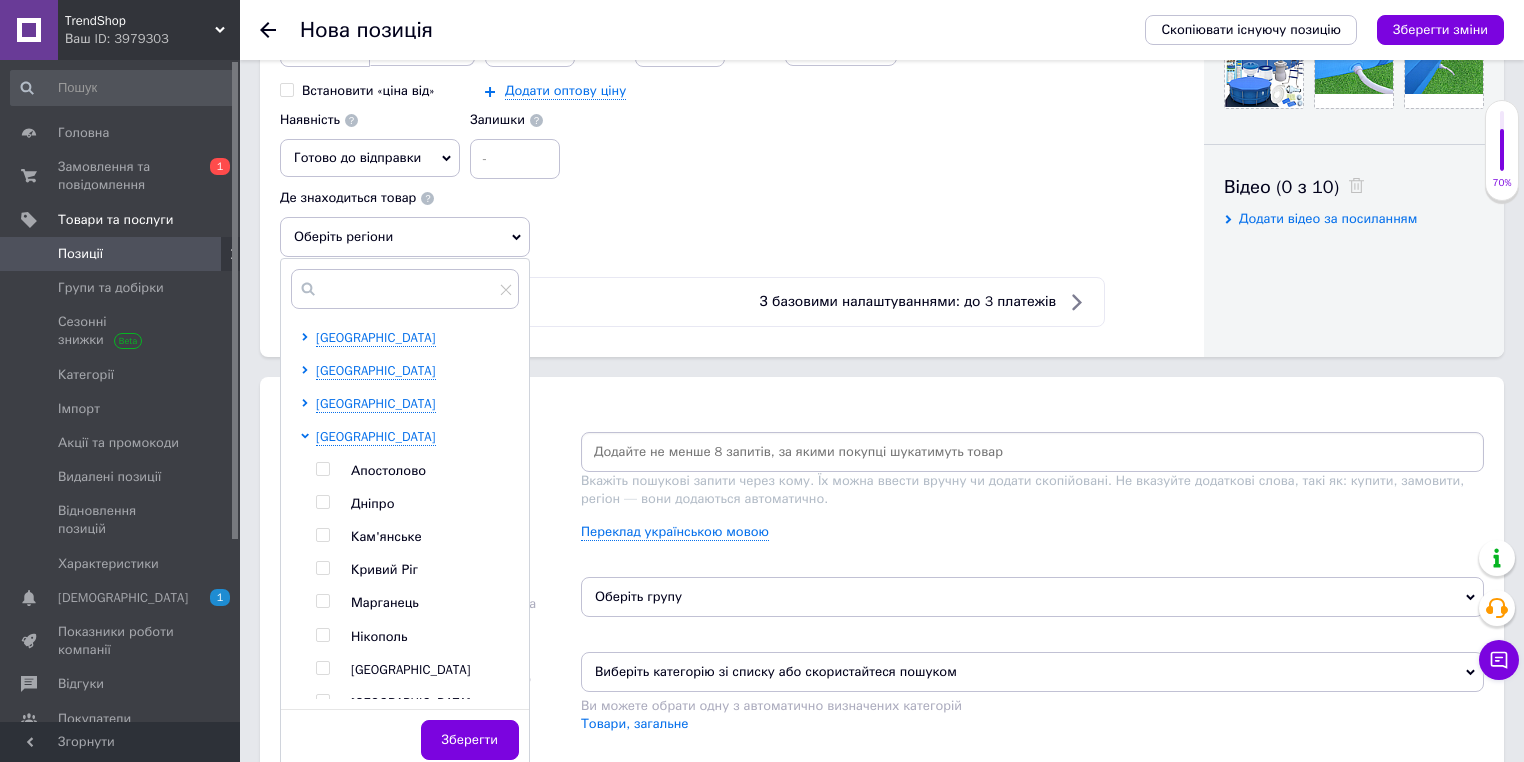 click at bounding box center [322, 502] 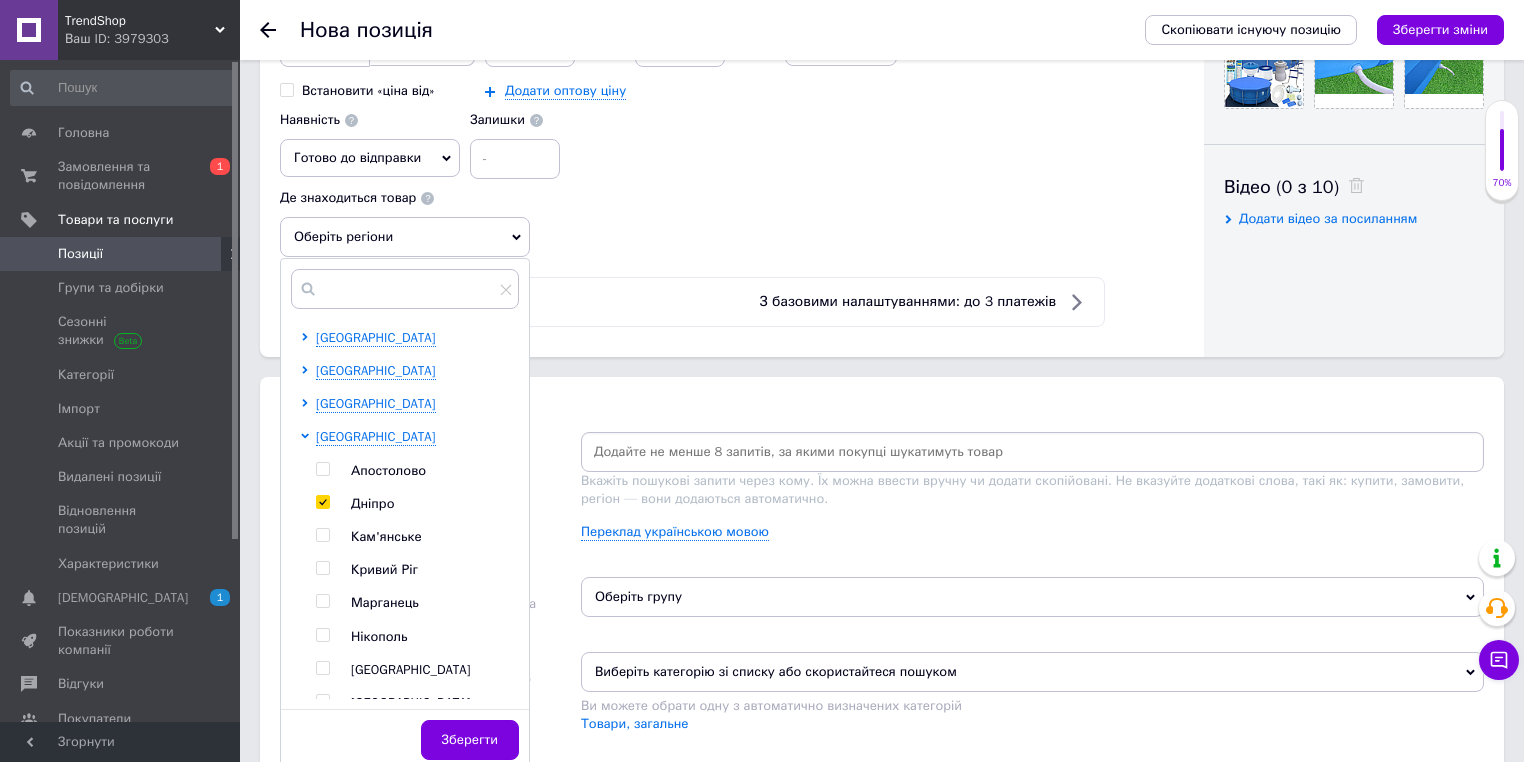 checkbox on "true" 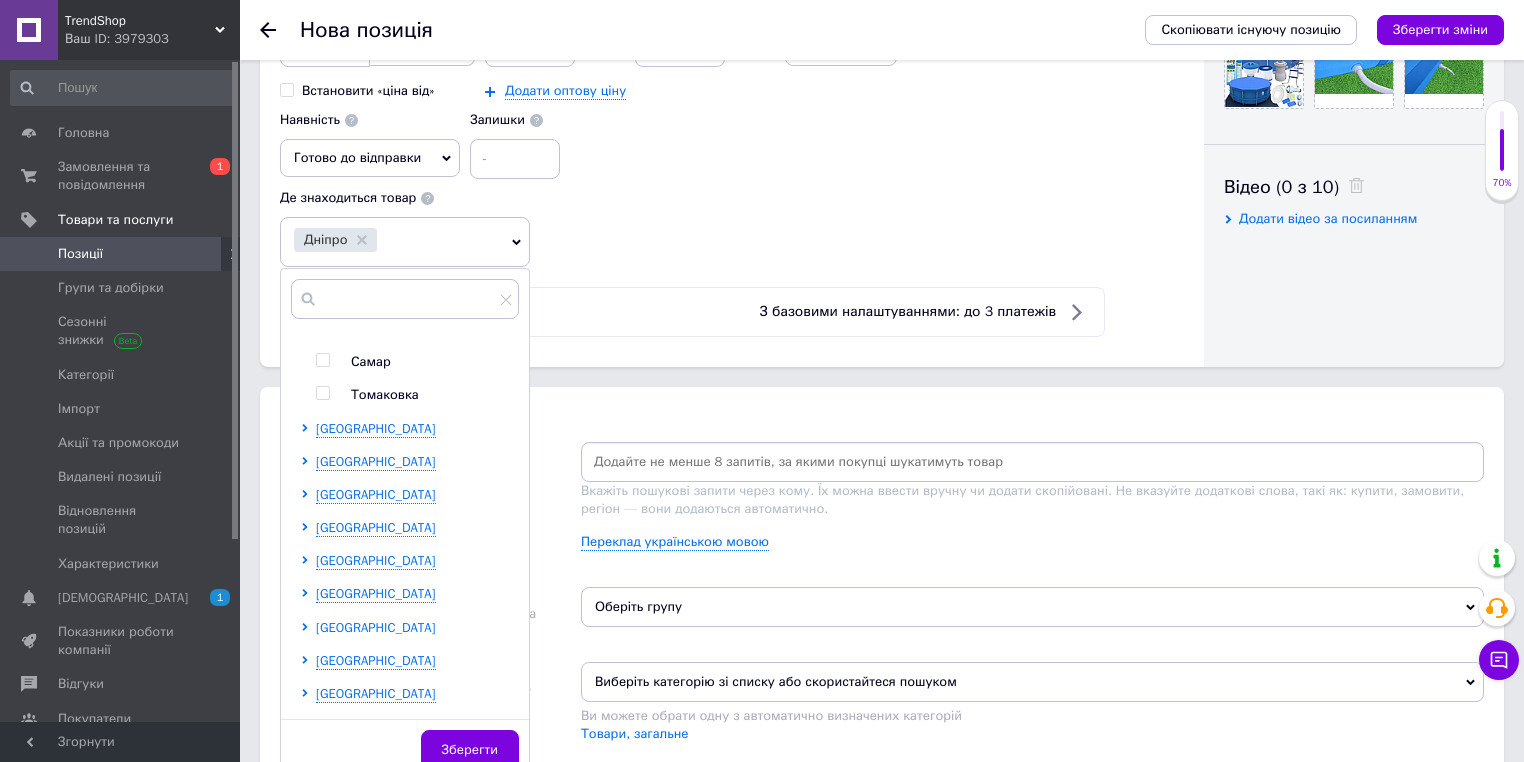 scroll, scrollTop: 480, scrollLeft: 0, axis: vertical 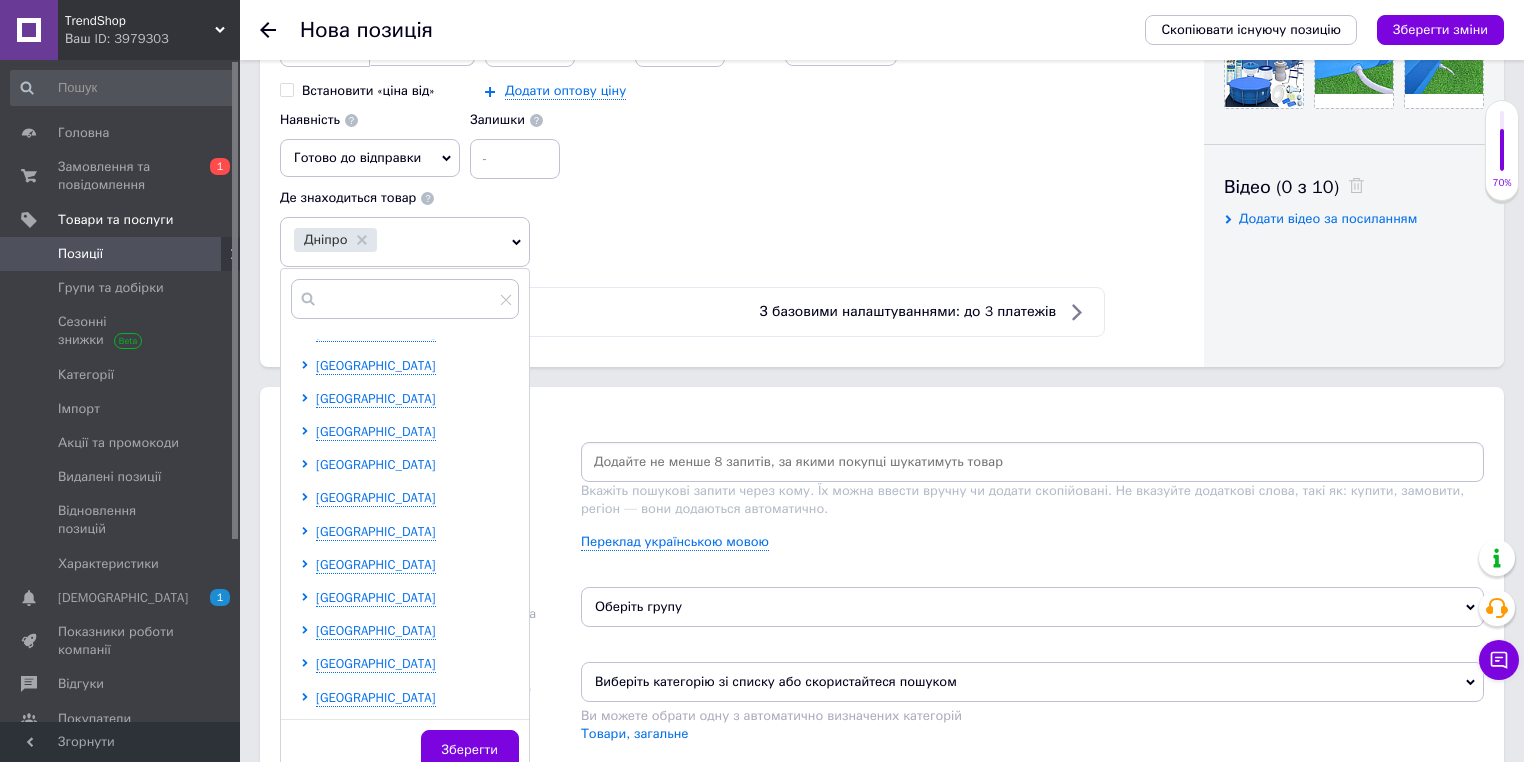 click on "Київська область" at bounding box center (376, 464) 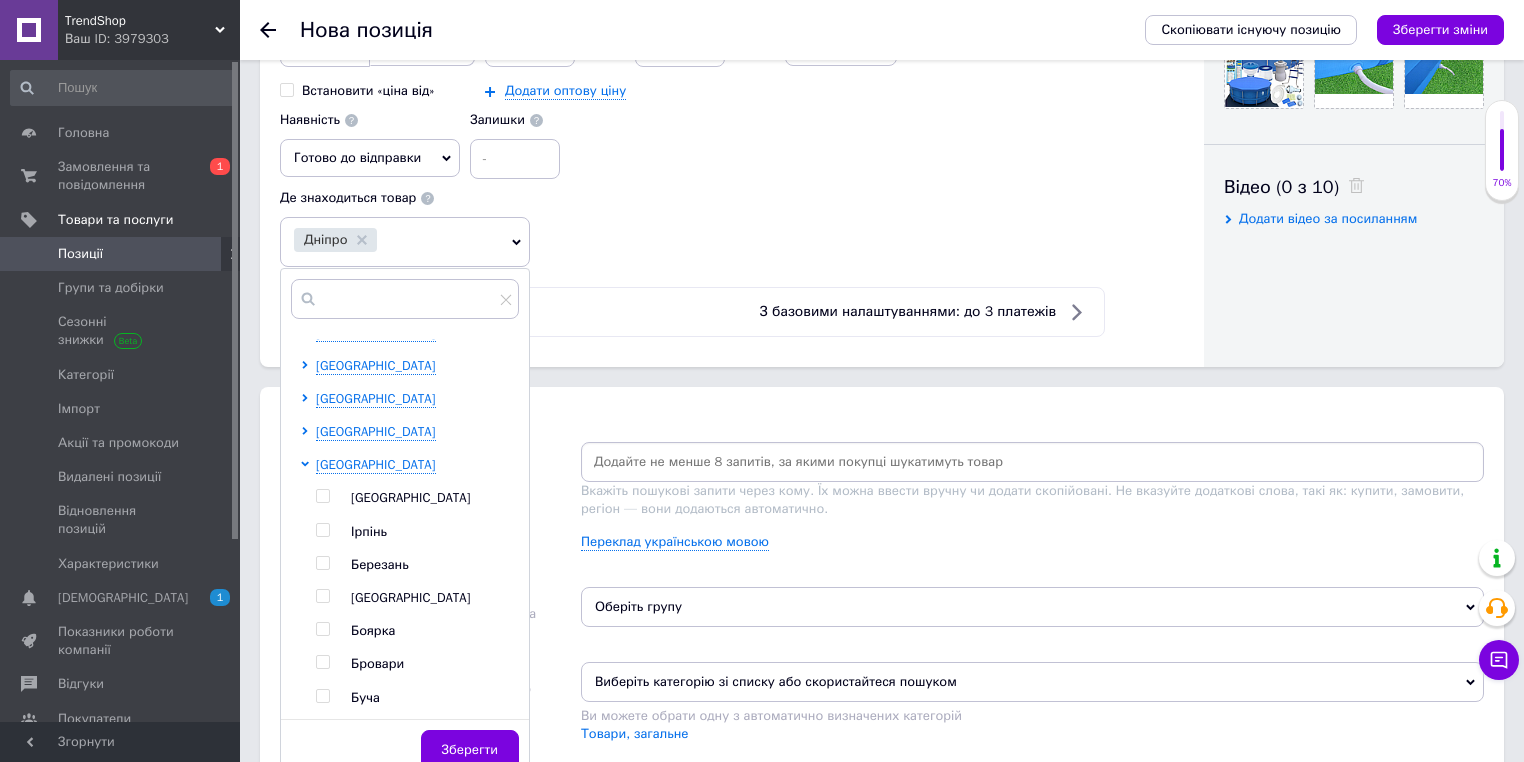 click at bounding box center (326, 498) 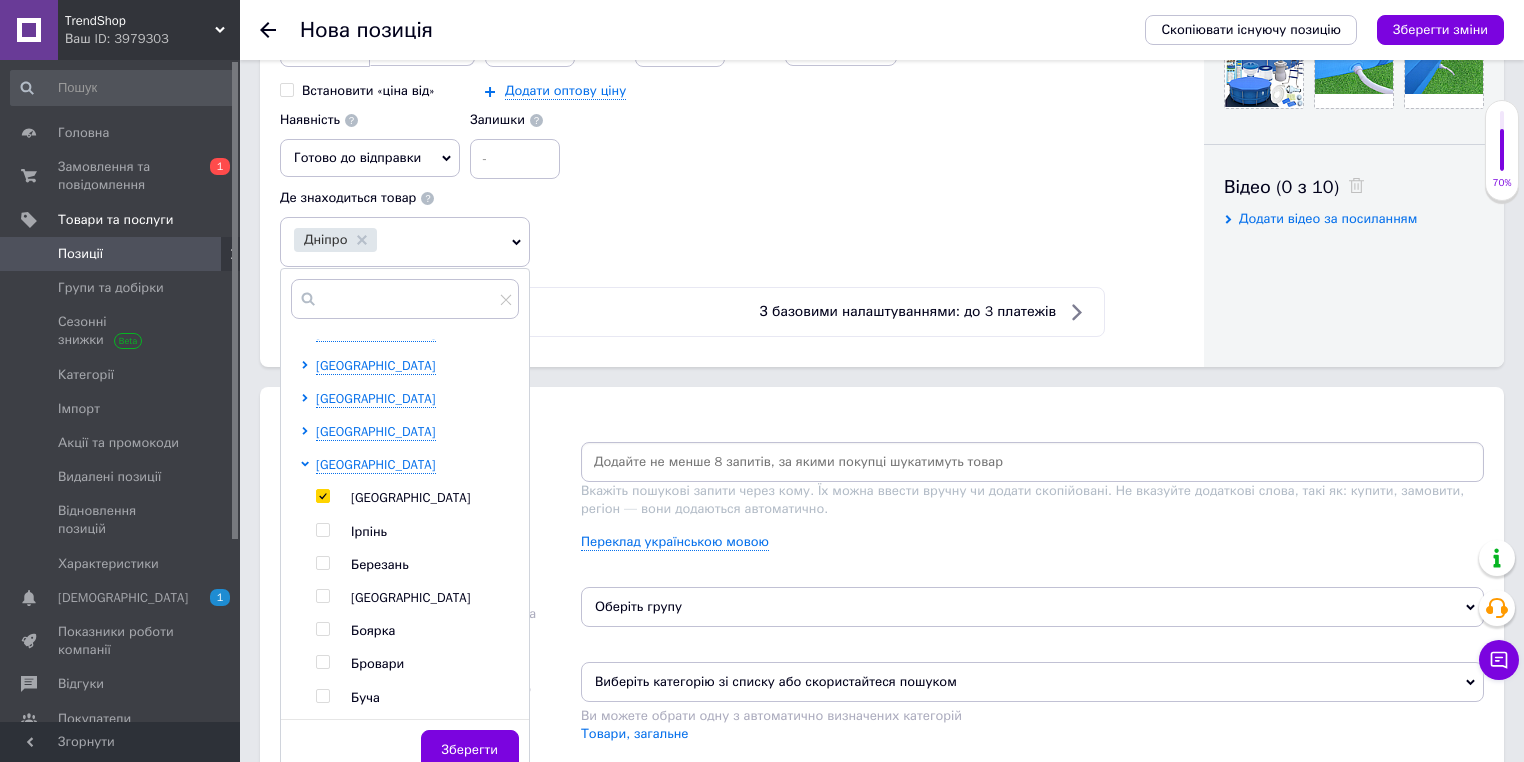checkbox on "true" 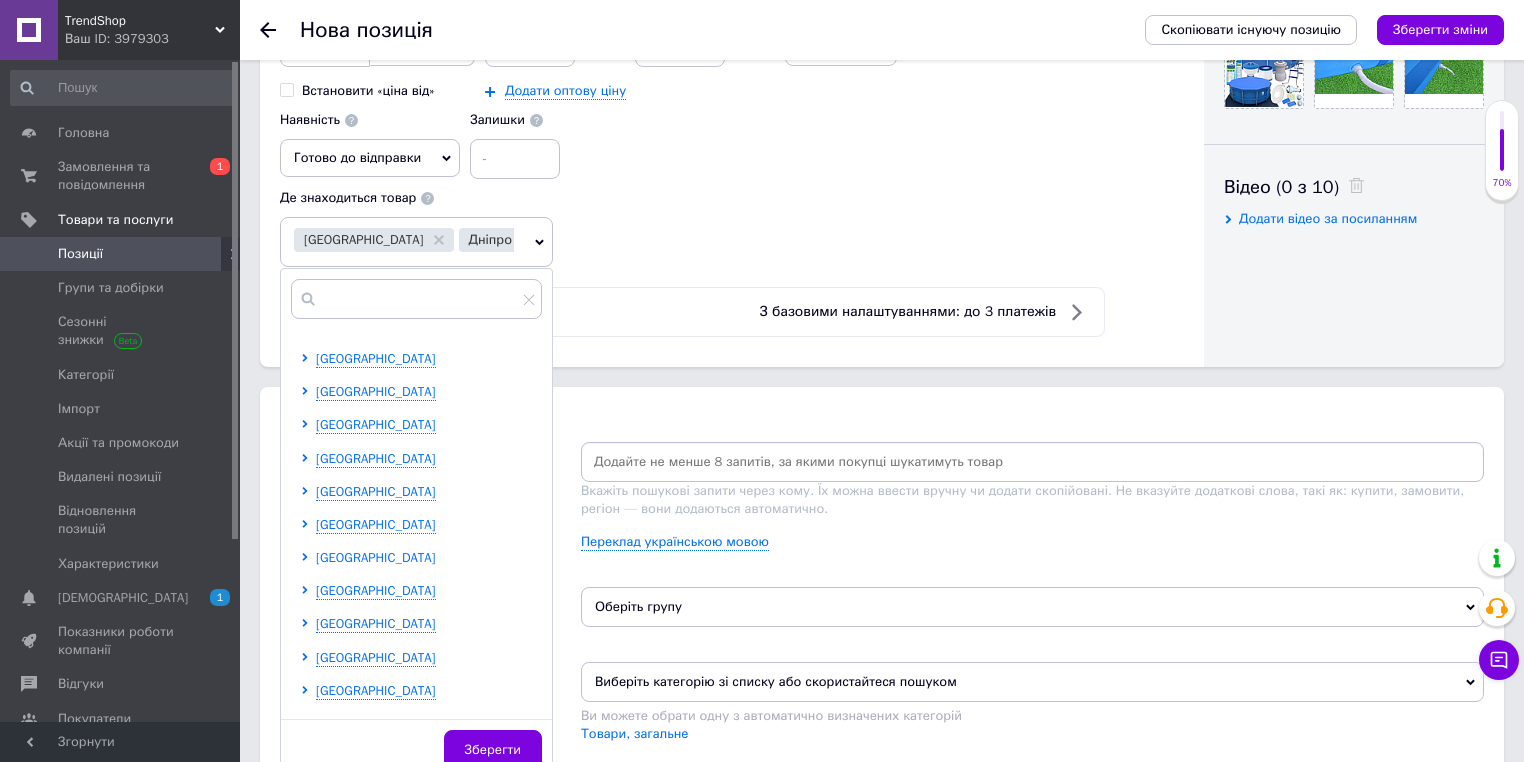 scroll, scrollTop: 1440, scrollLeft: 0, axis: vertical 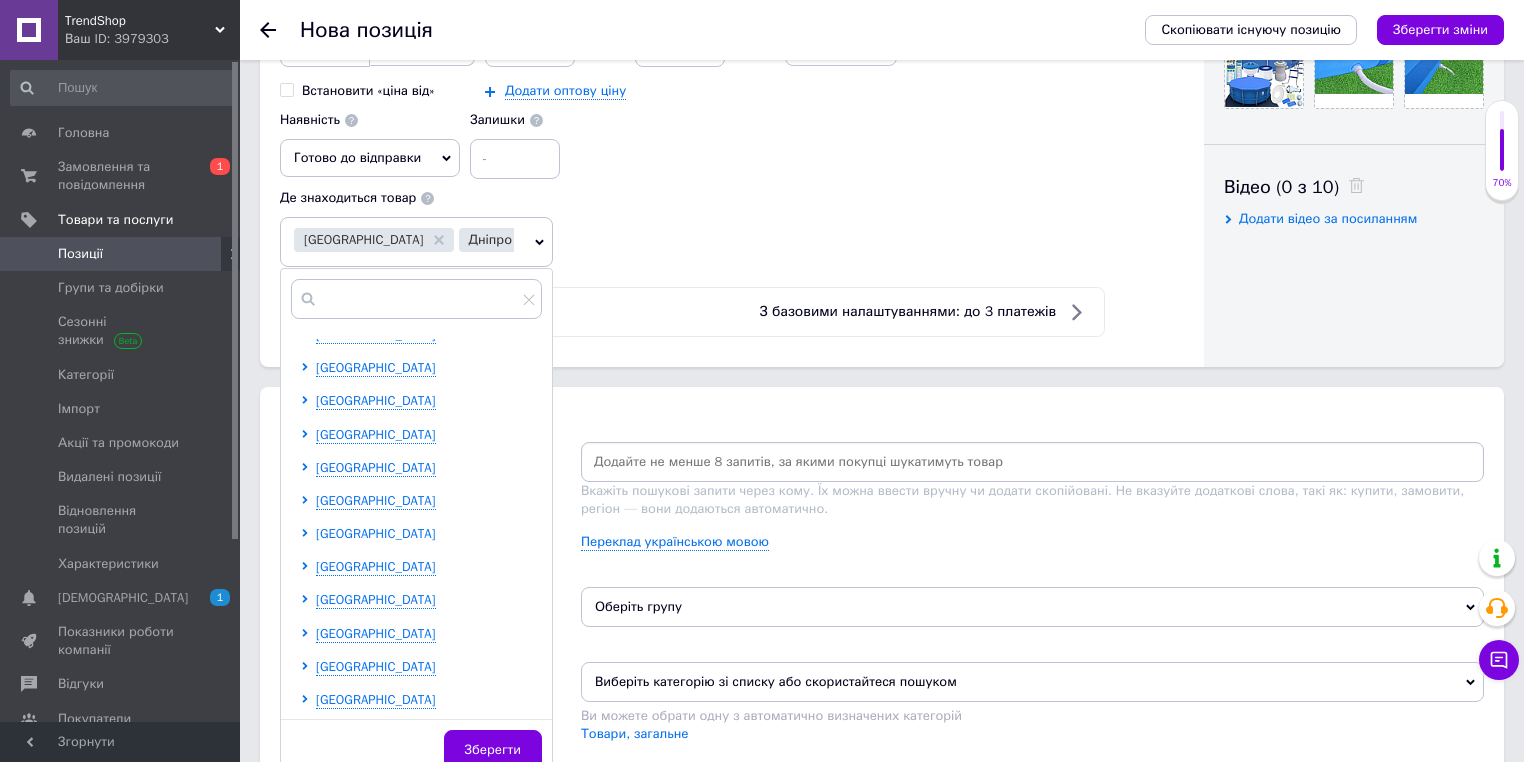 click on "Харківська область" at bounding box center [376, 533] 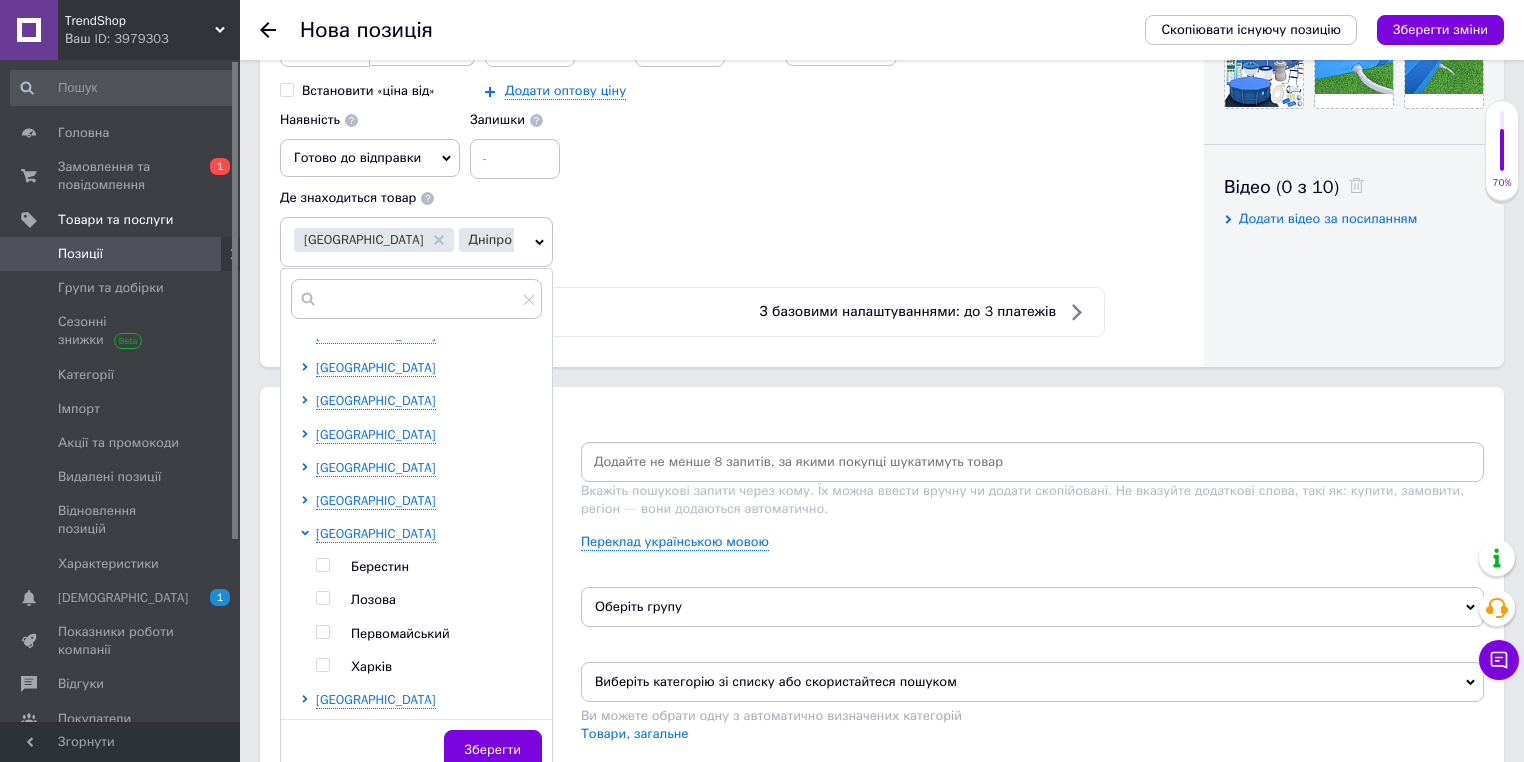 click at bounding box center (323, 665) 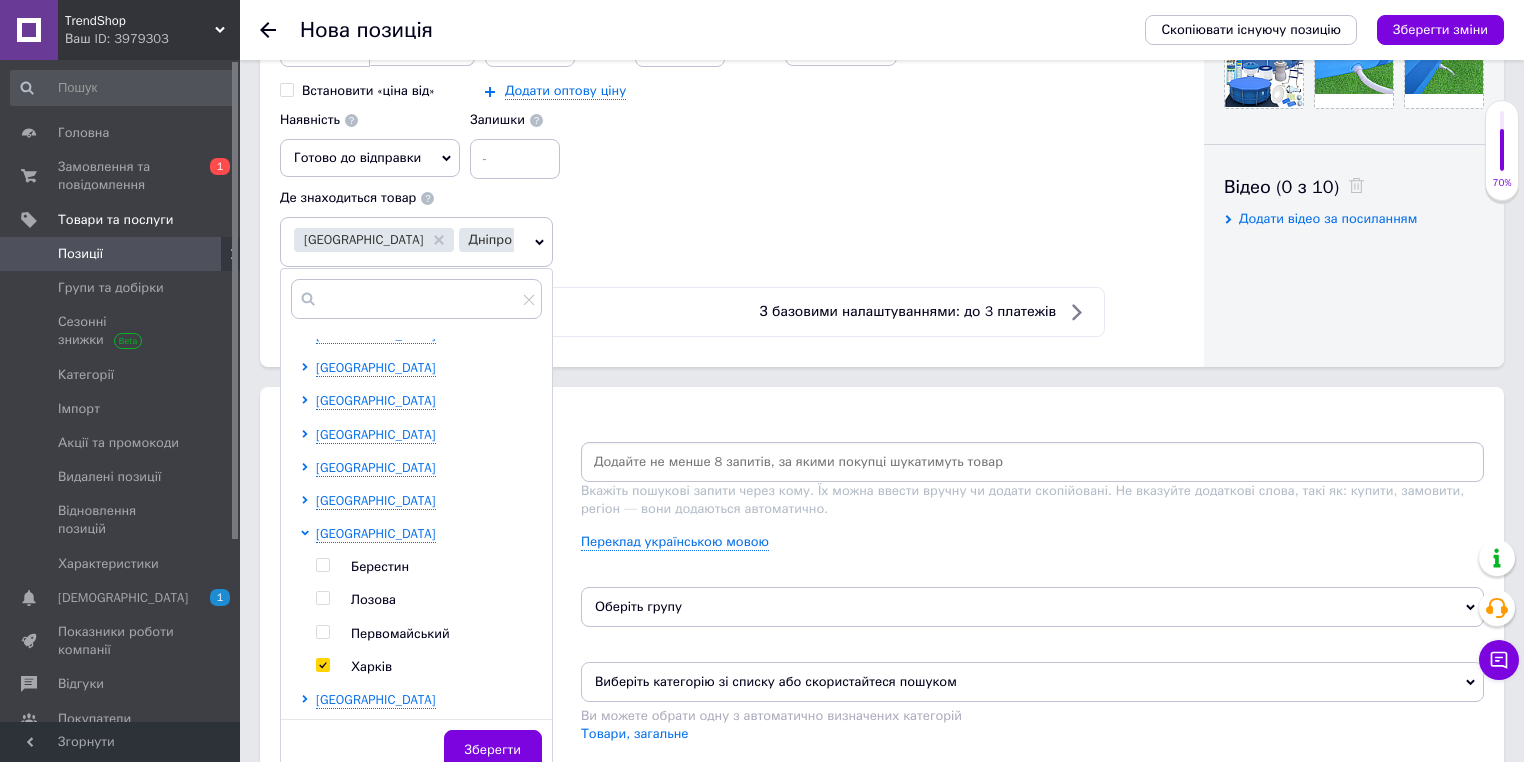 checkbox on "true" 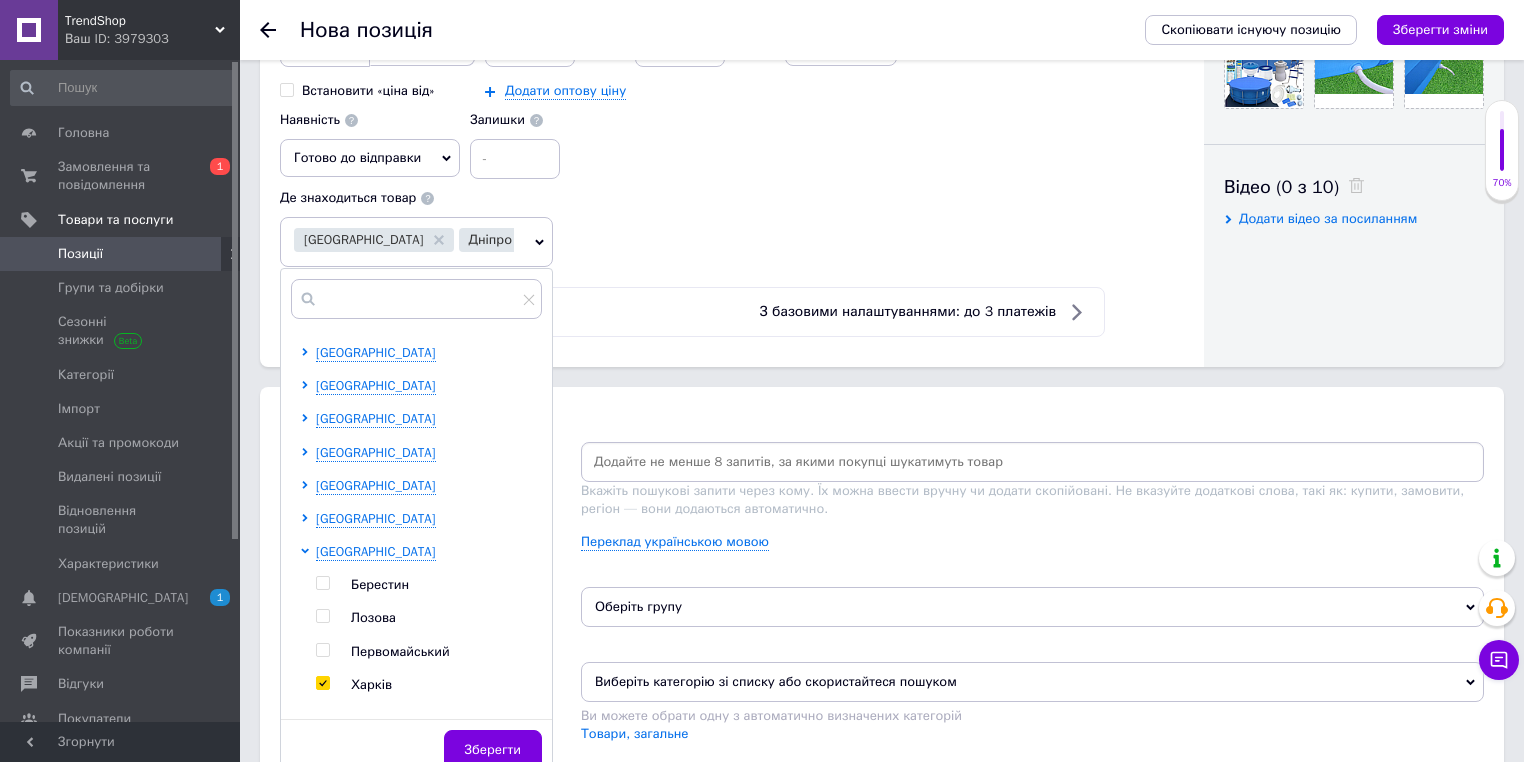 click on "Зберегти" at bounding box center [493, 750] 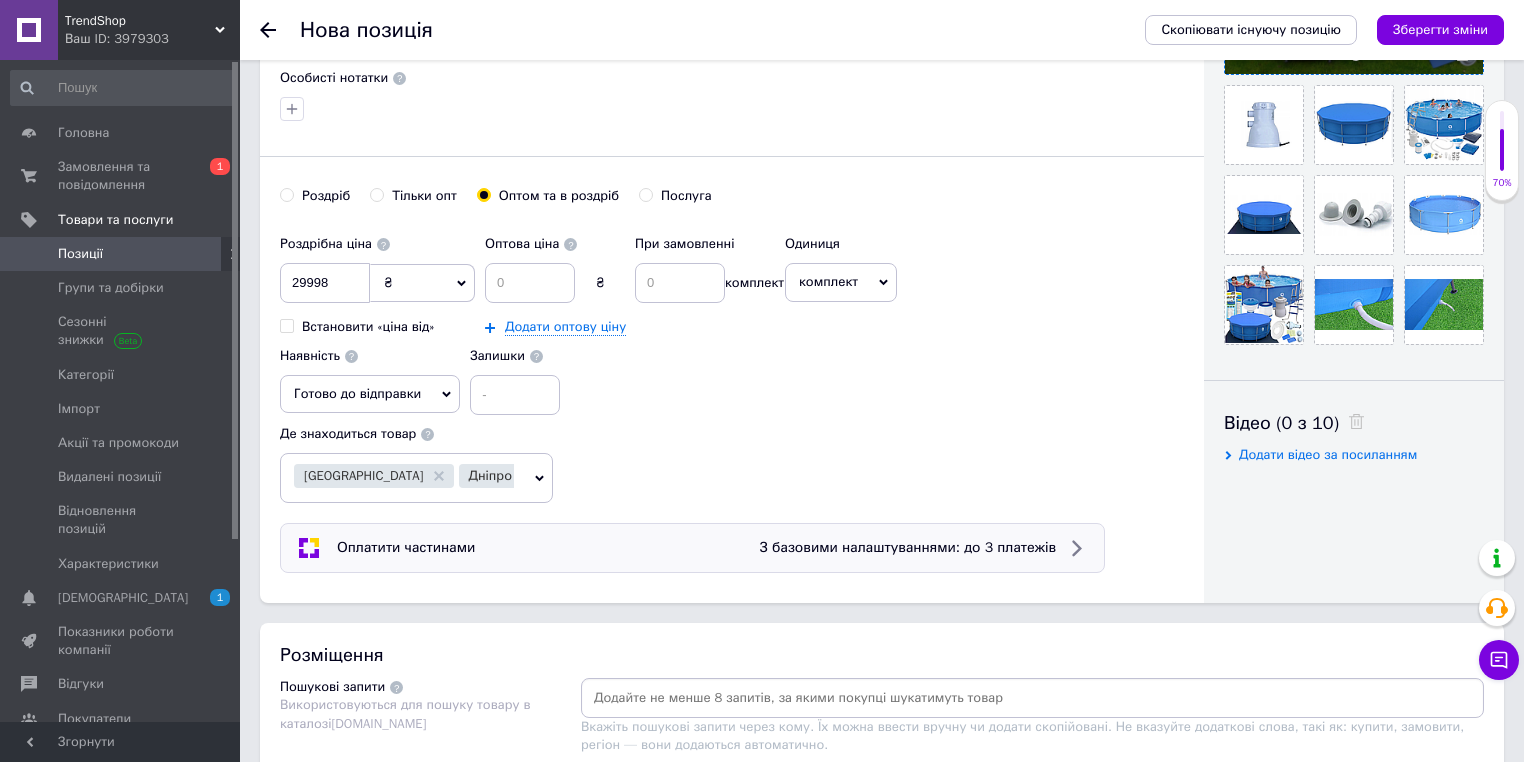 scroll, scrollTop: 640, scrollLeft: 0, axis: vertical 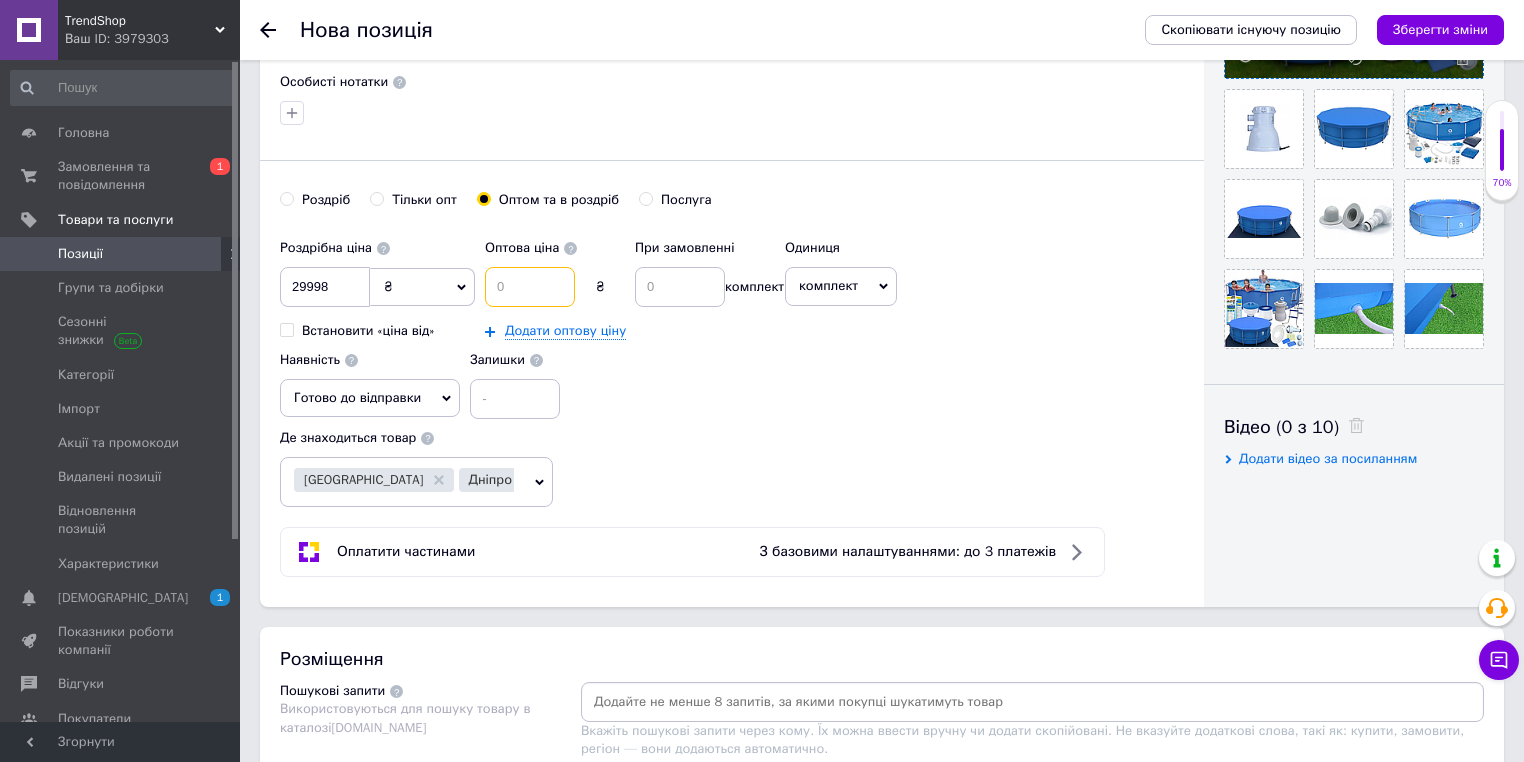 click at bounding box center (530, 287) 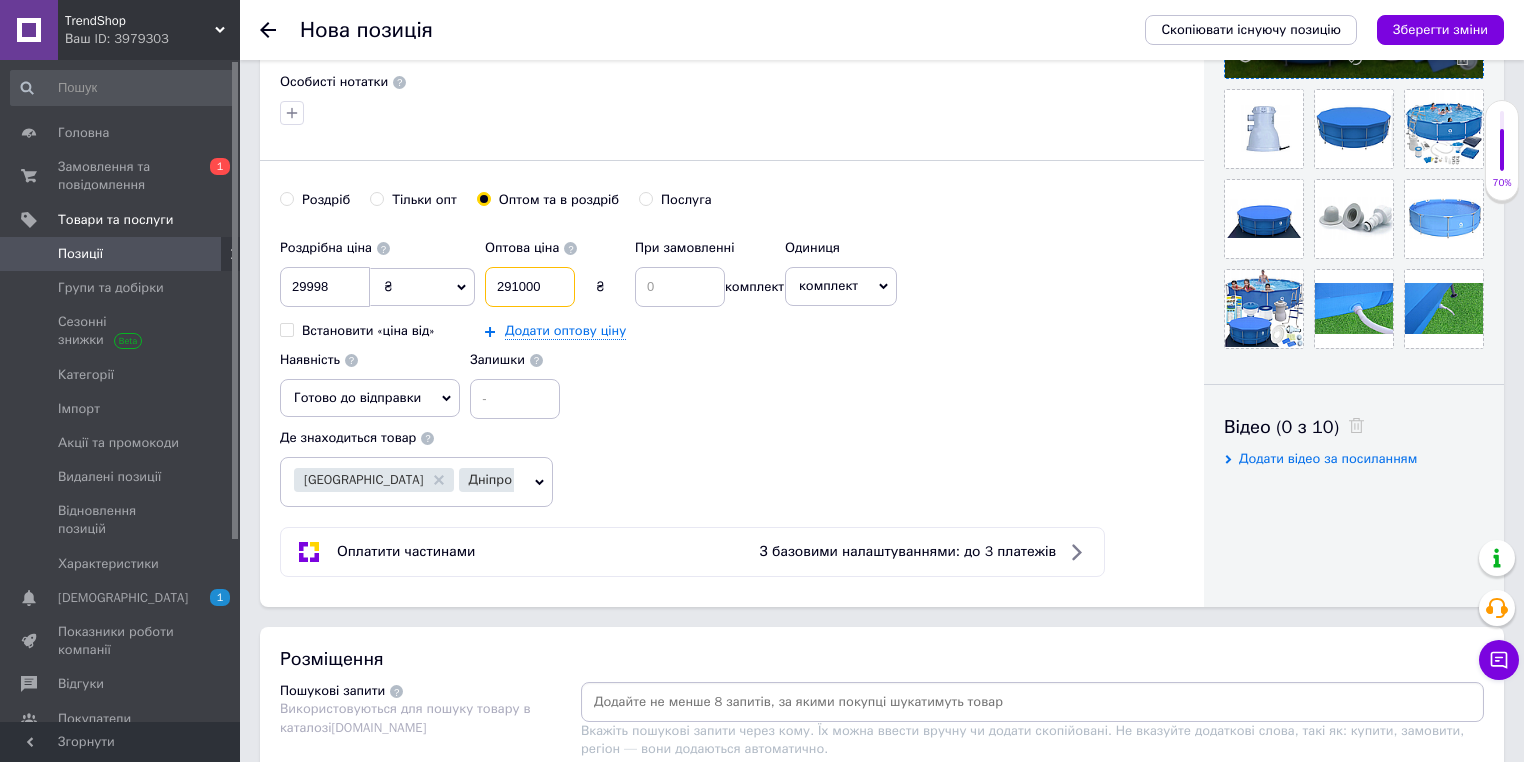 type on "291000" 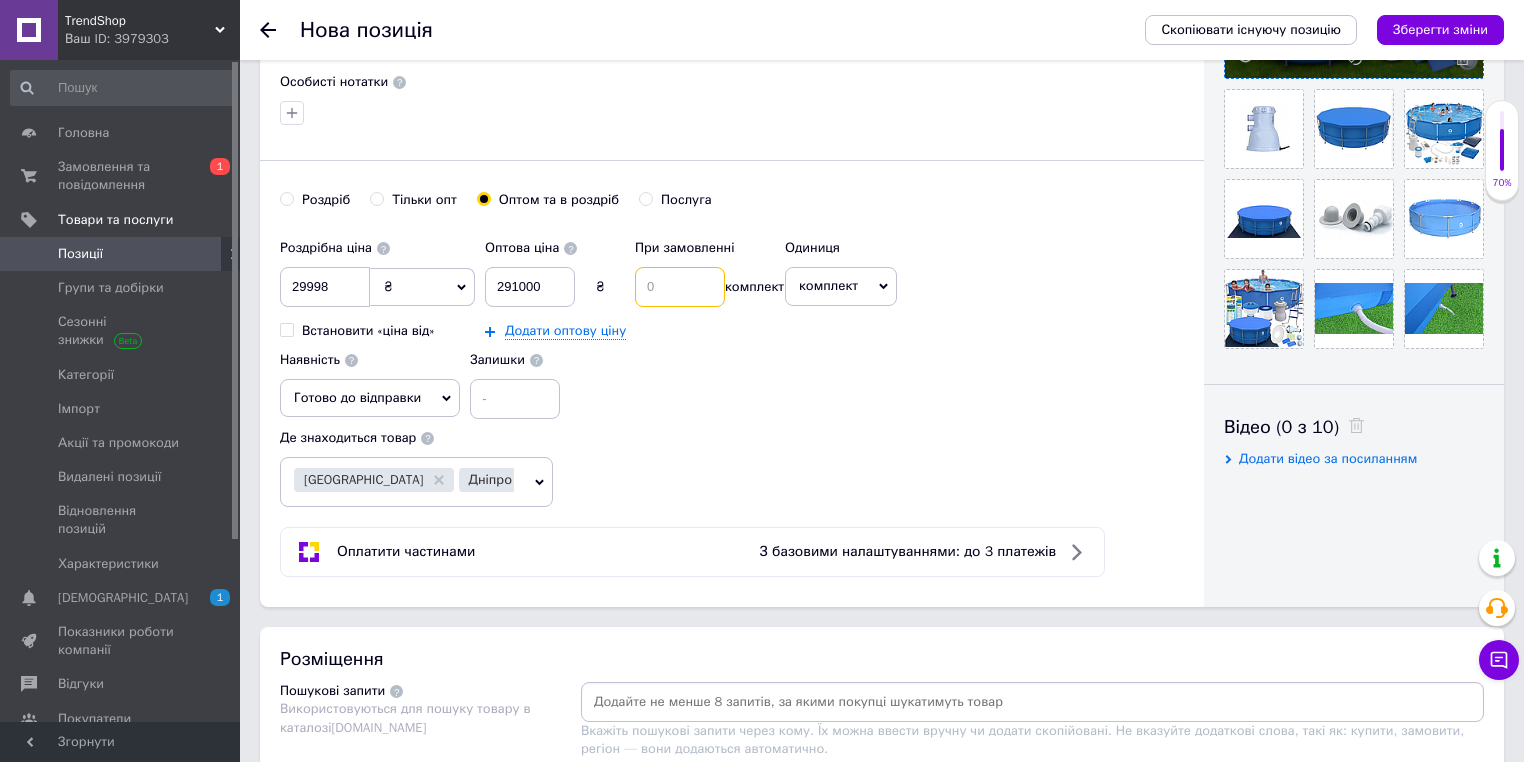 click at bounding box center [680, 287] 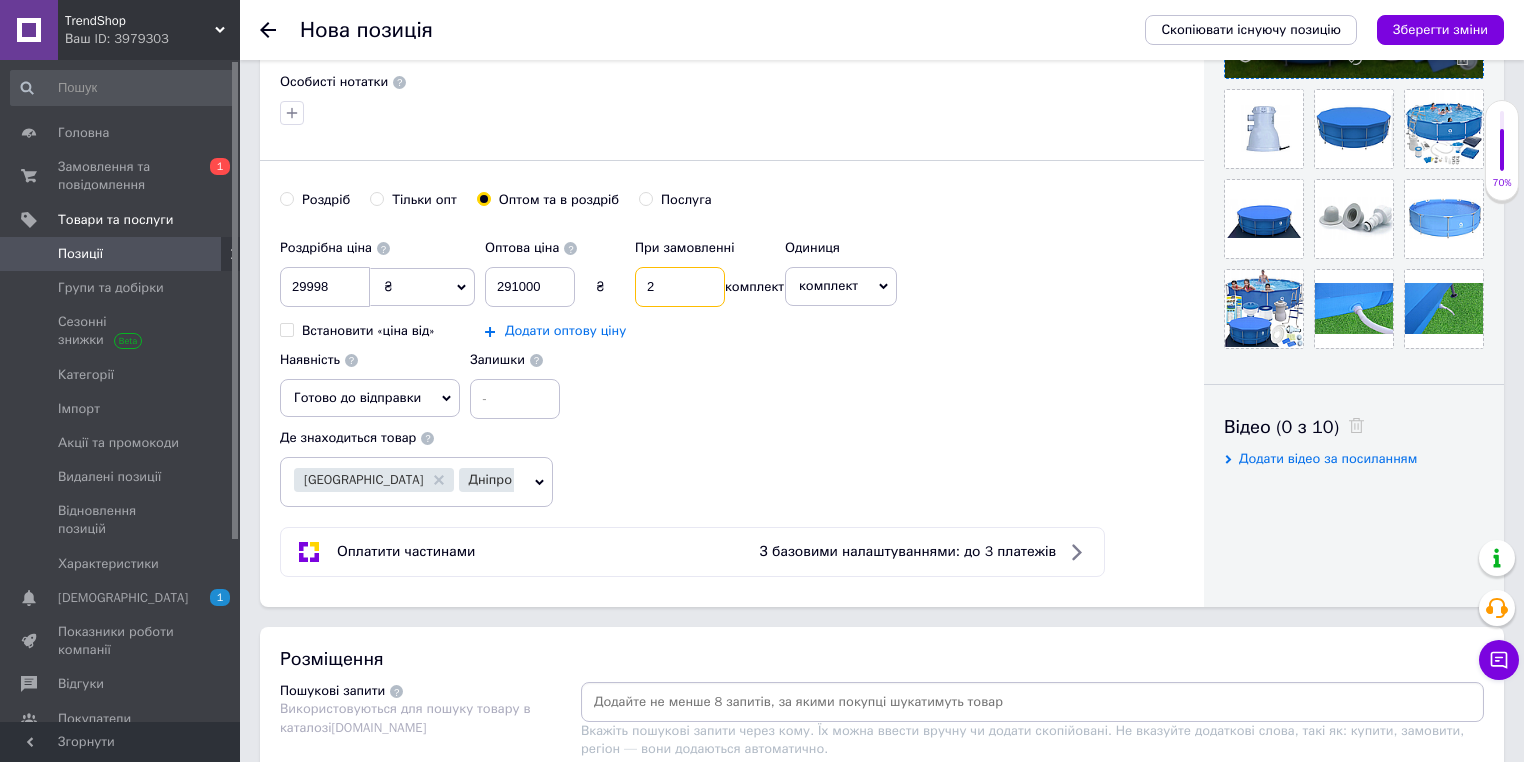 type on "2" 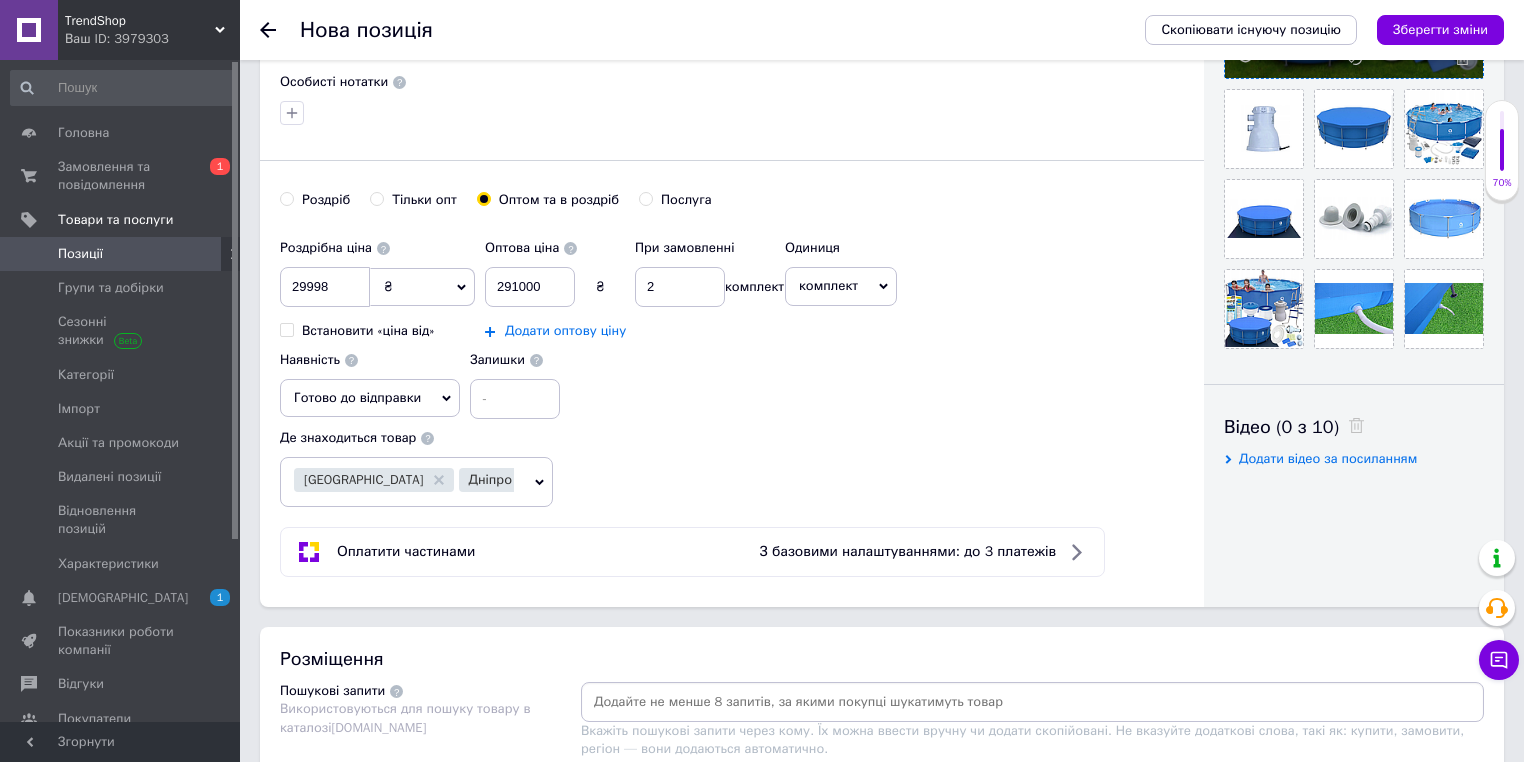 click on "Додати оптову ціну" at bounding box center [565, 331] 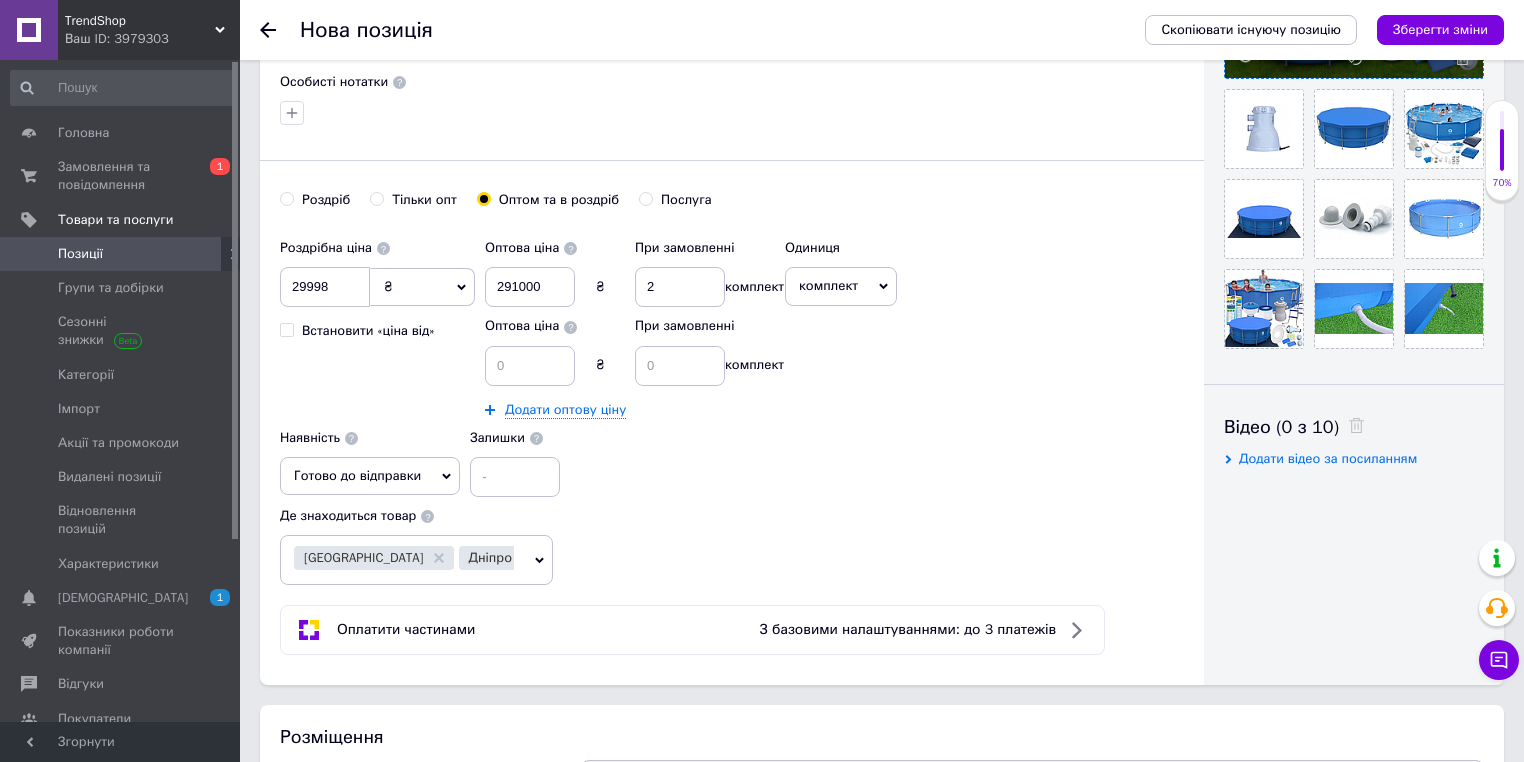 click on "Оптова ціна" at bounding box center [555, 326] 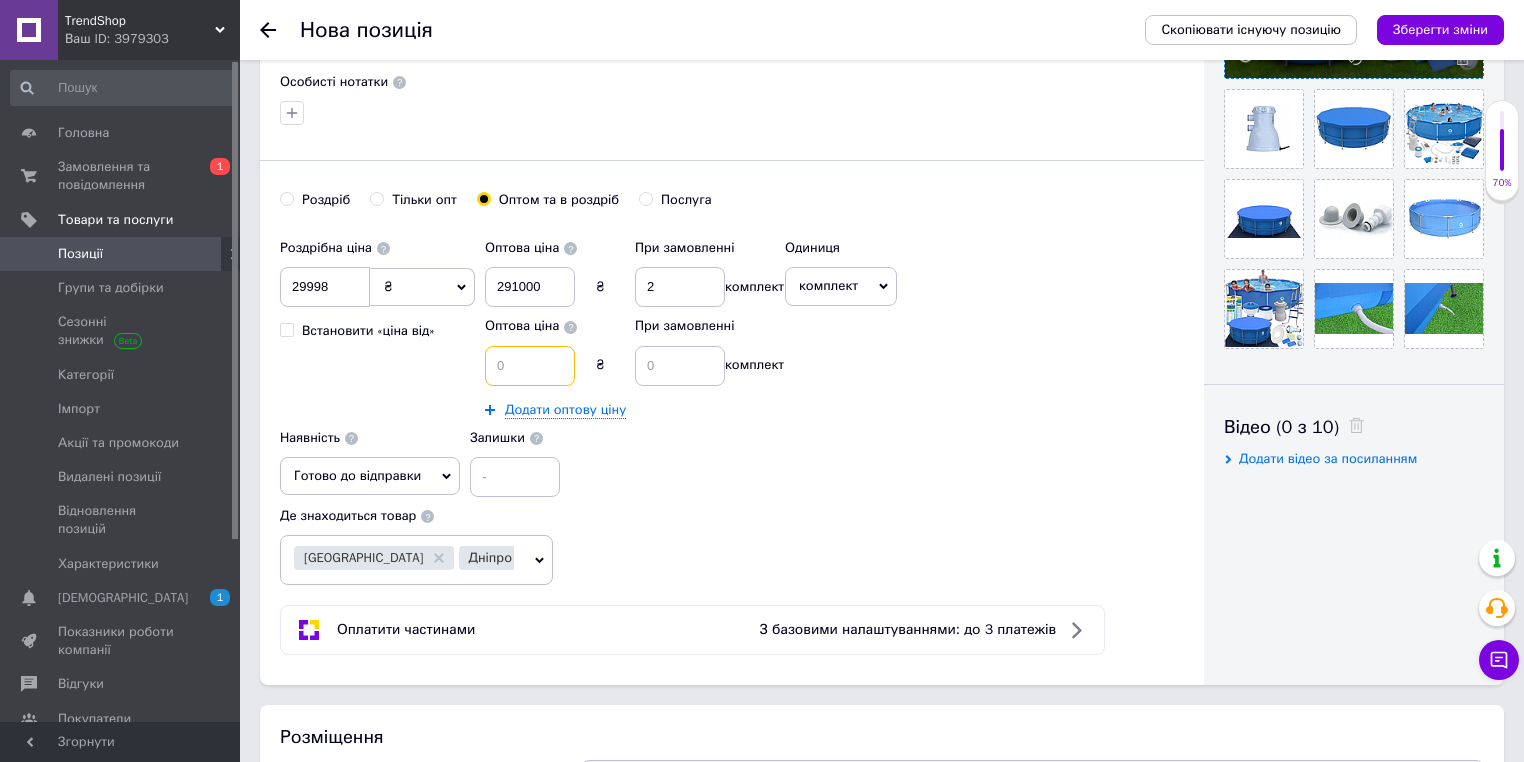 click at bounding box center [530, 366] 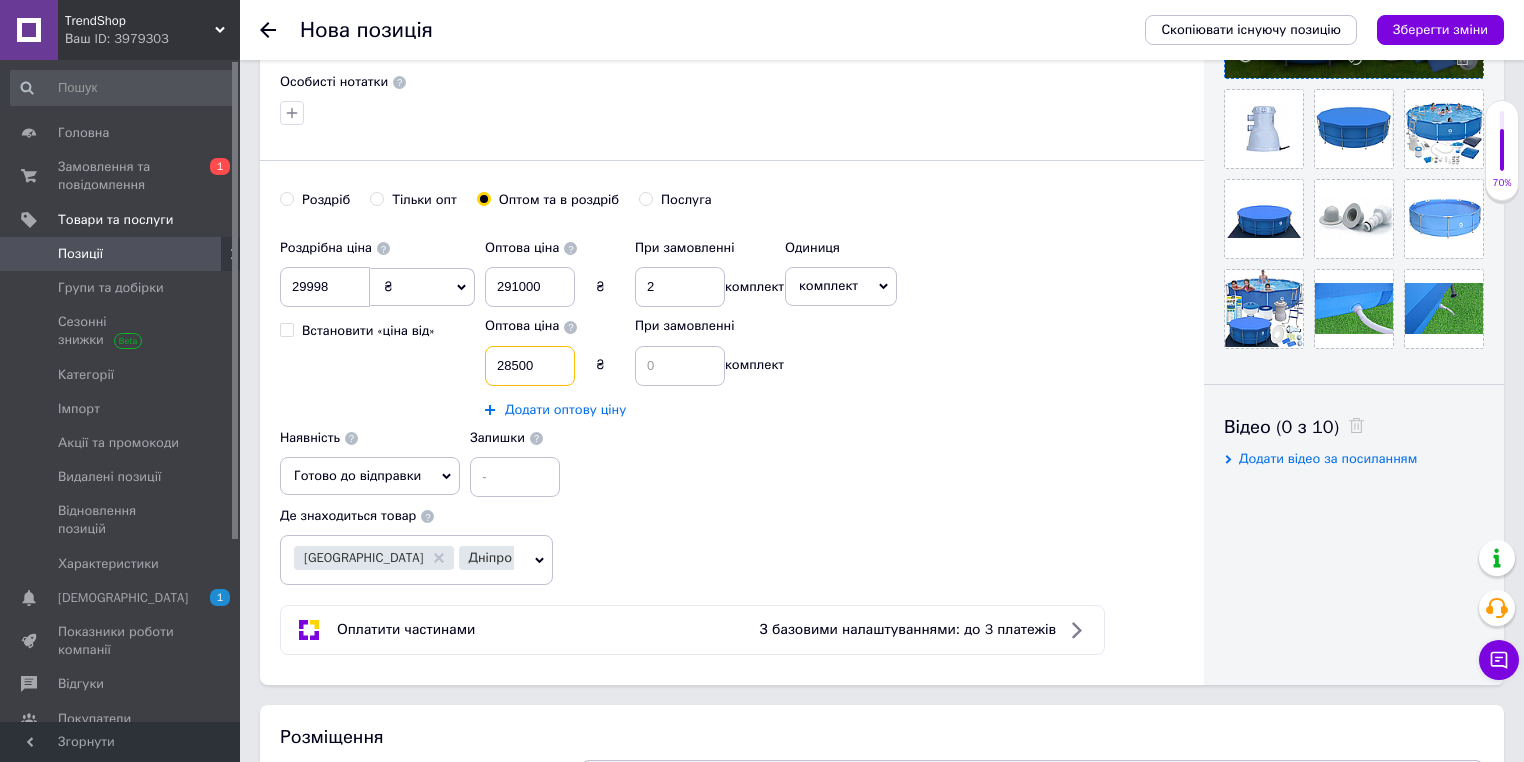 type on "28500" 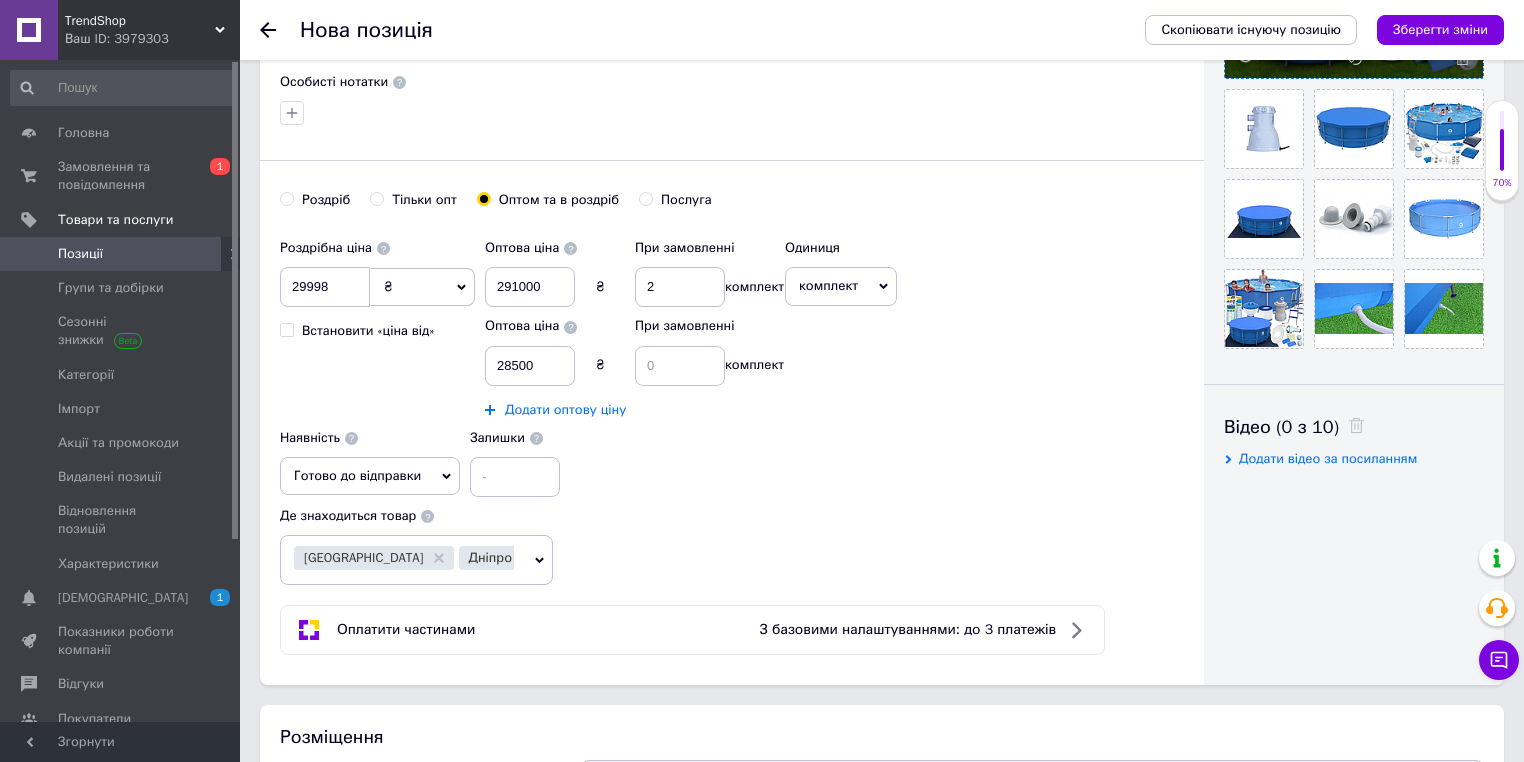 click on "Додати оптову ціну" at bounding box center (565, 410) 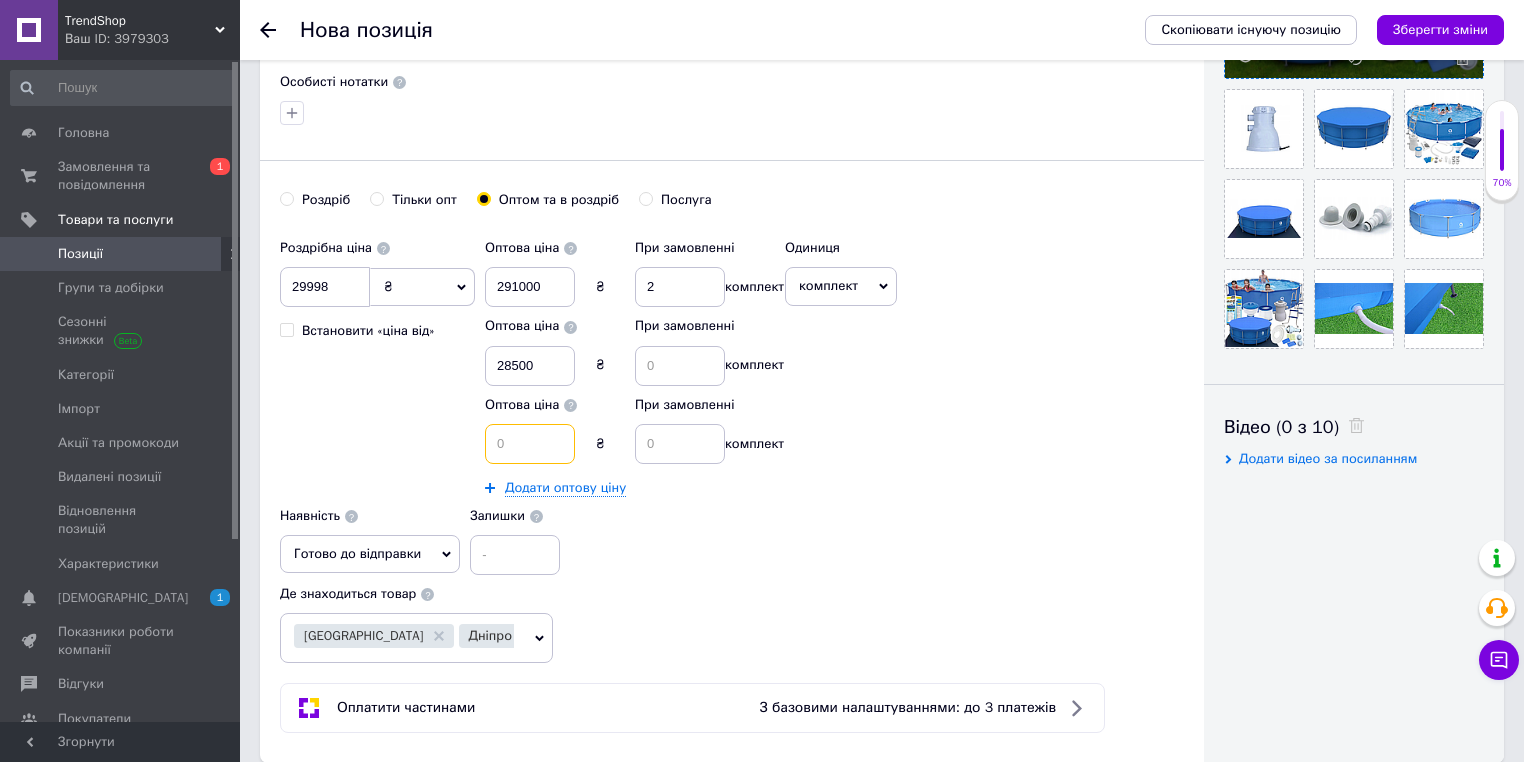 click at bounding box center (530, 444) 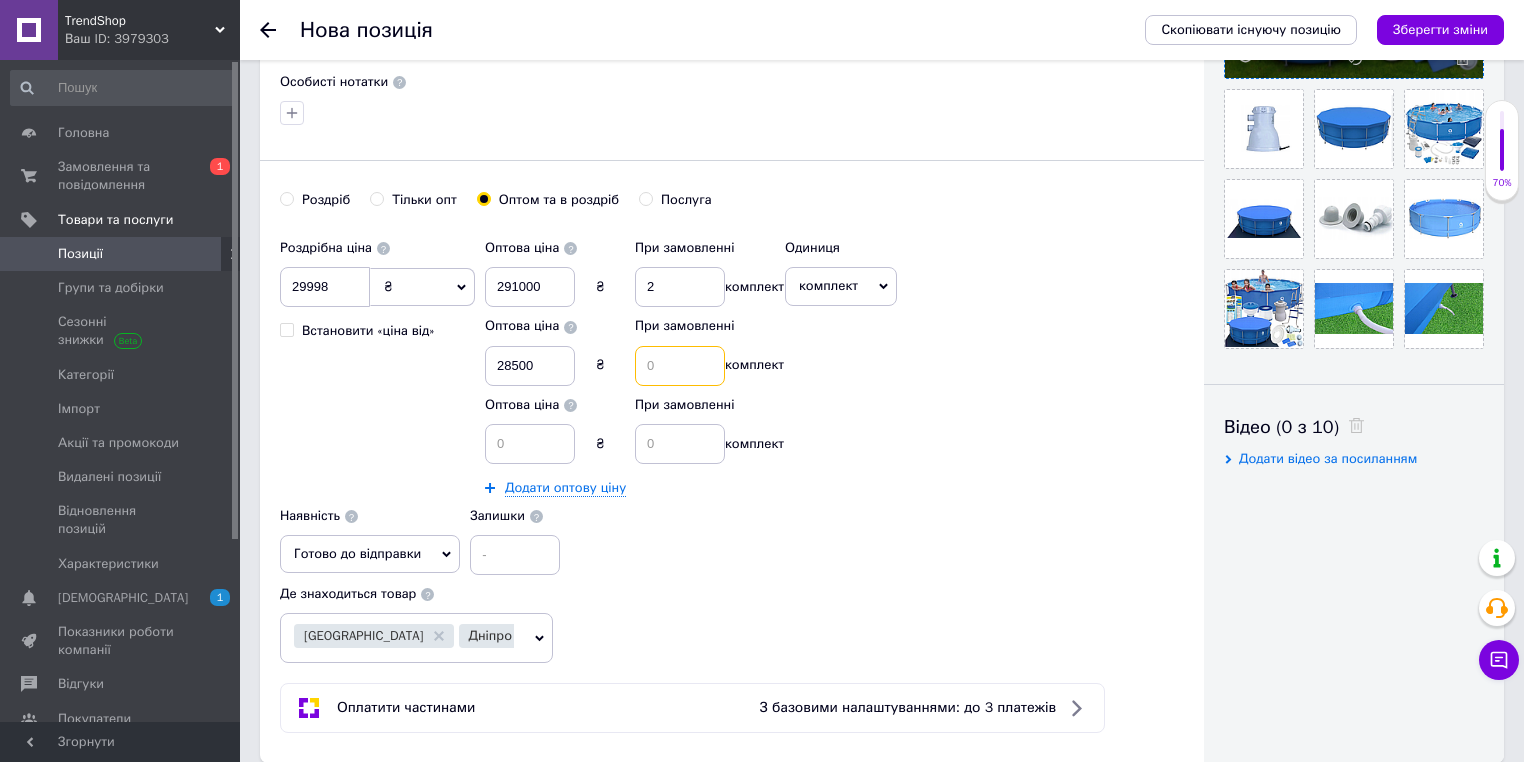 click at bounding box center (680, 366) 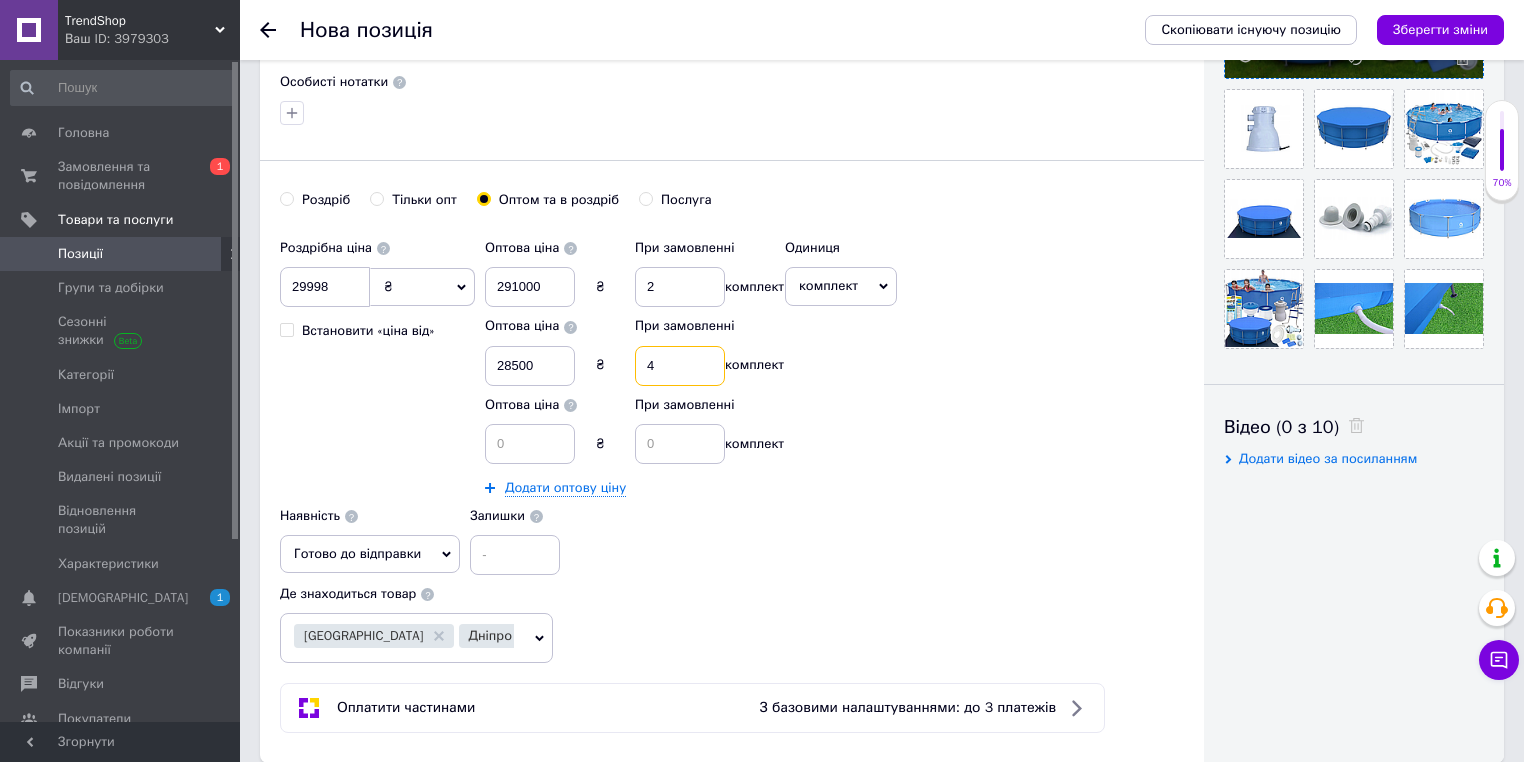 type on "4" 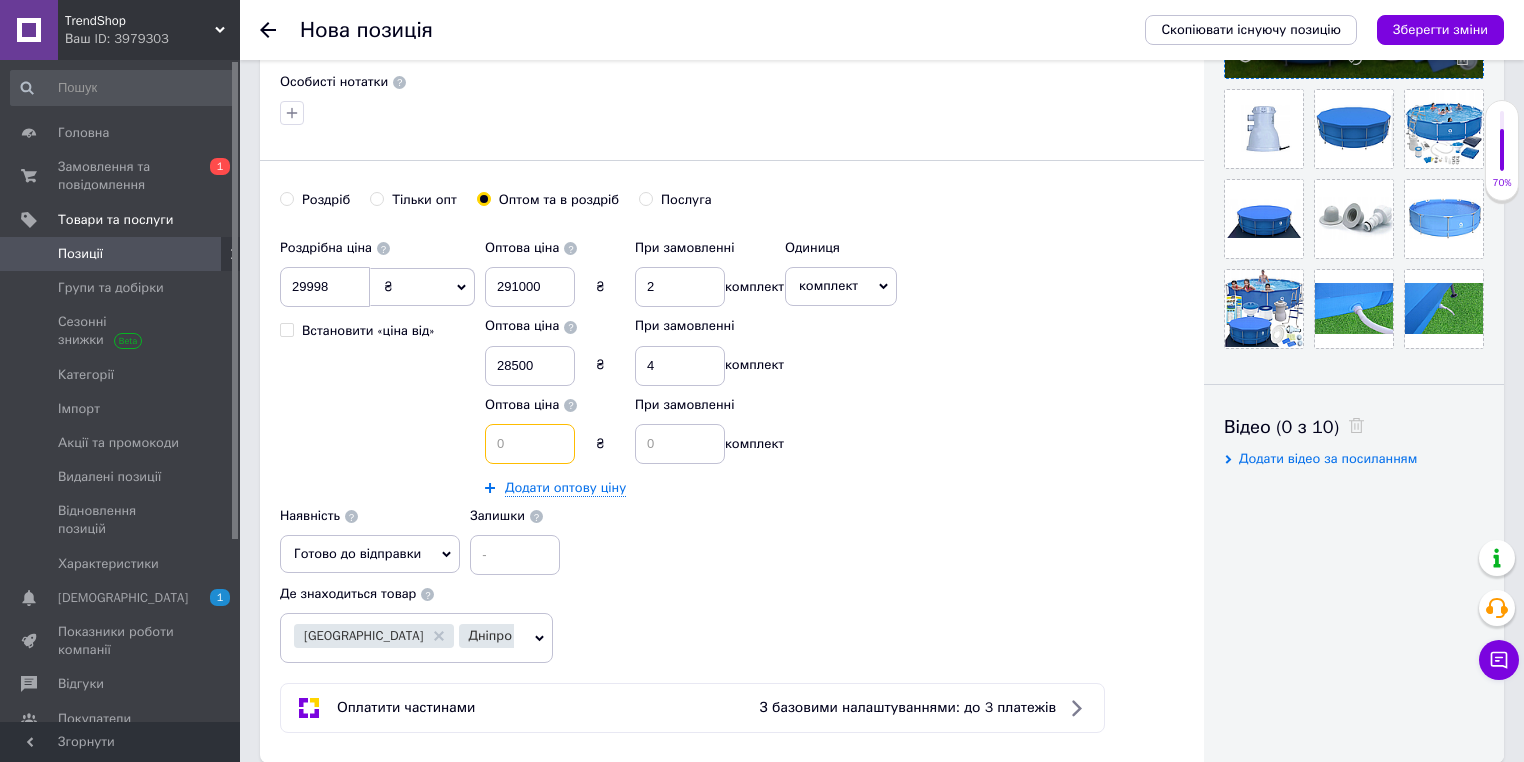 click at bounding box center (530, 444) 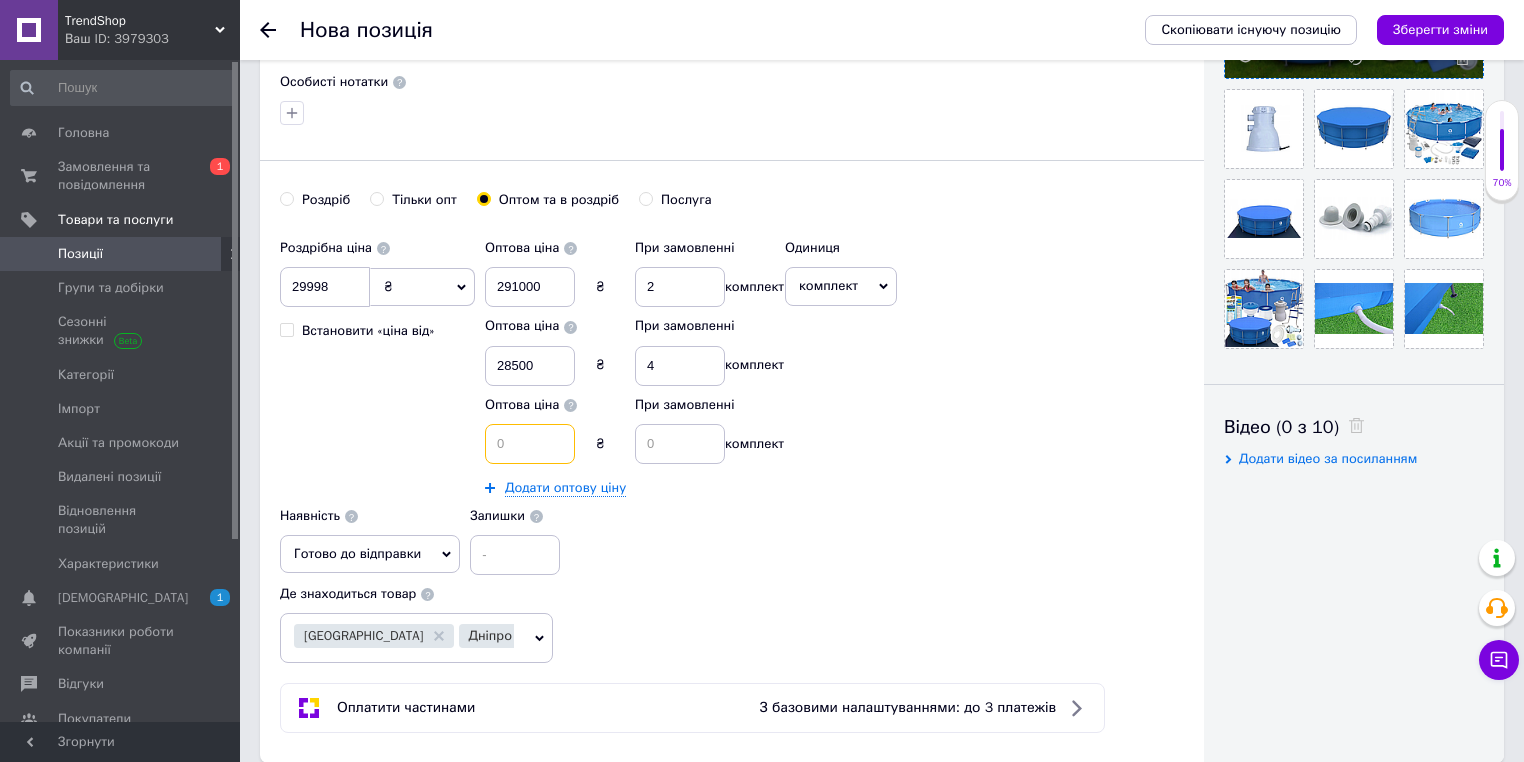 click at bounding box center [530, 444] 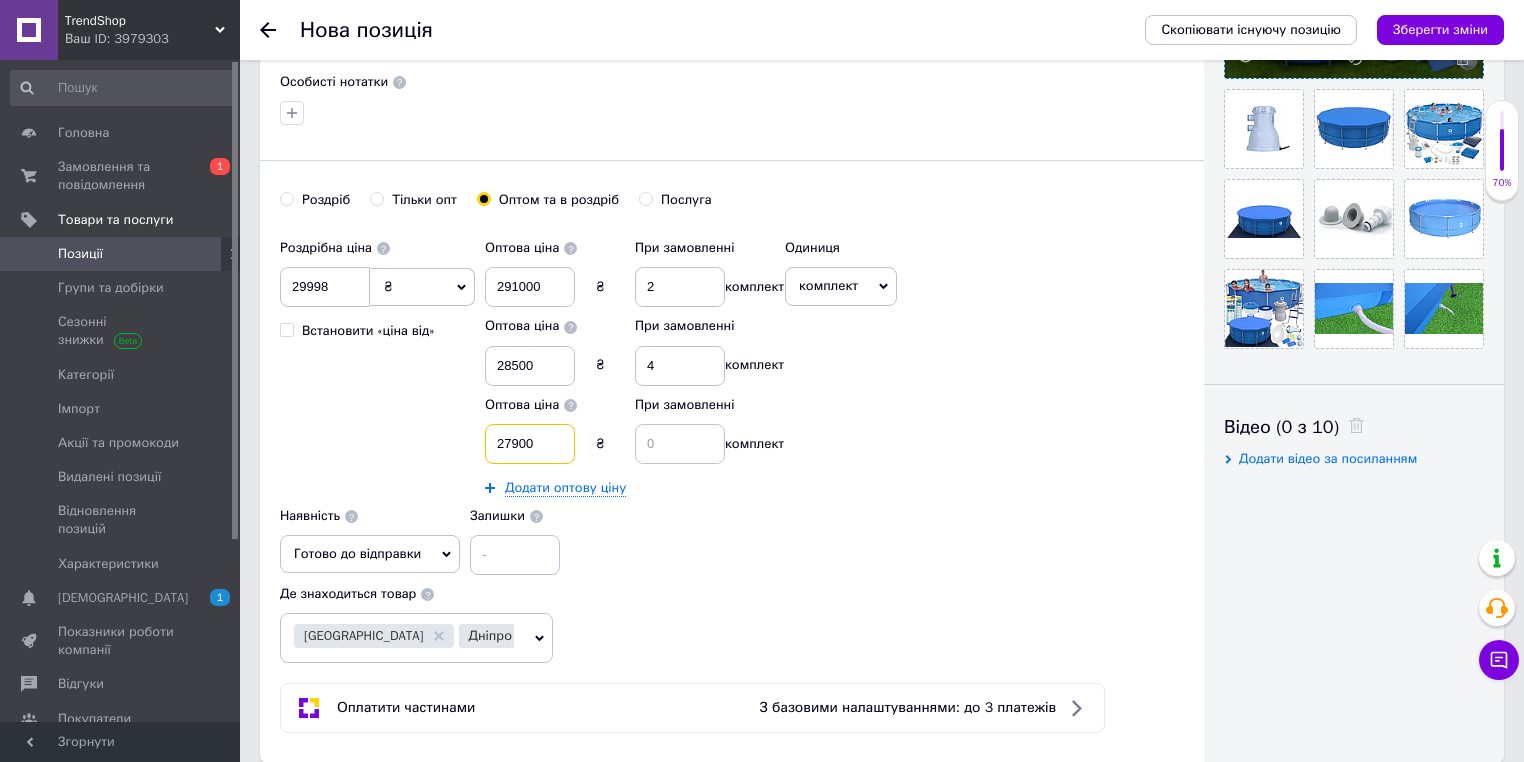 type on "27900" 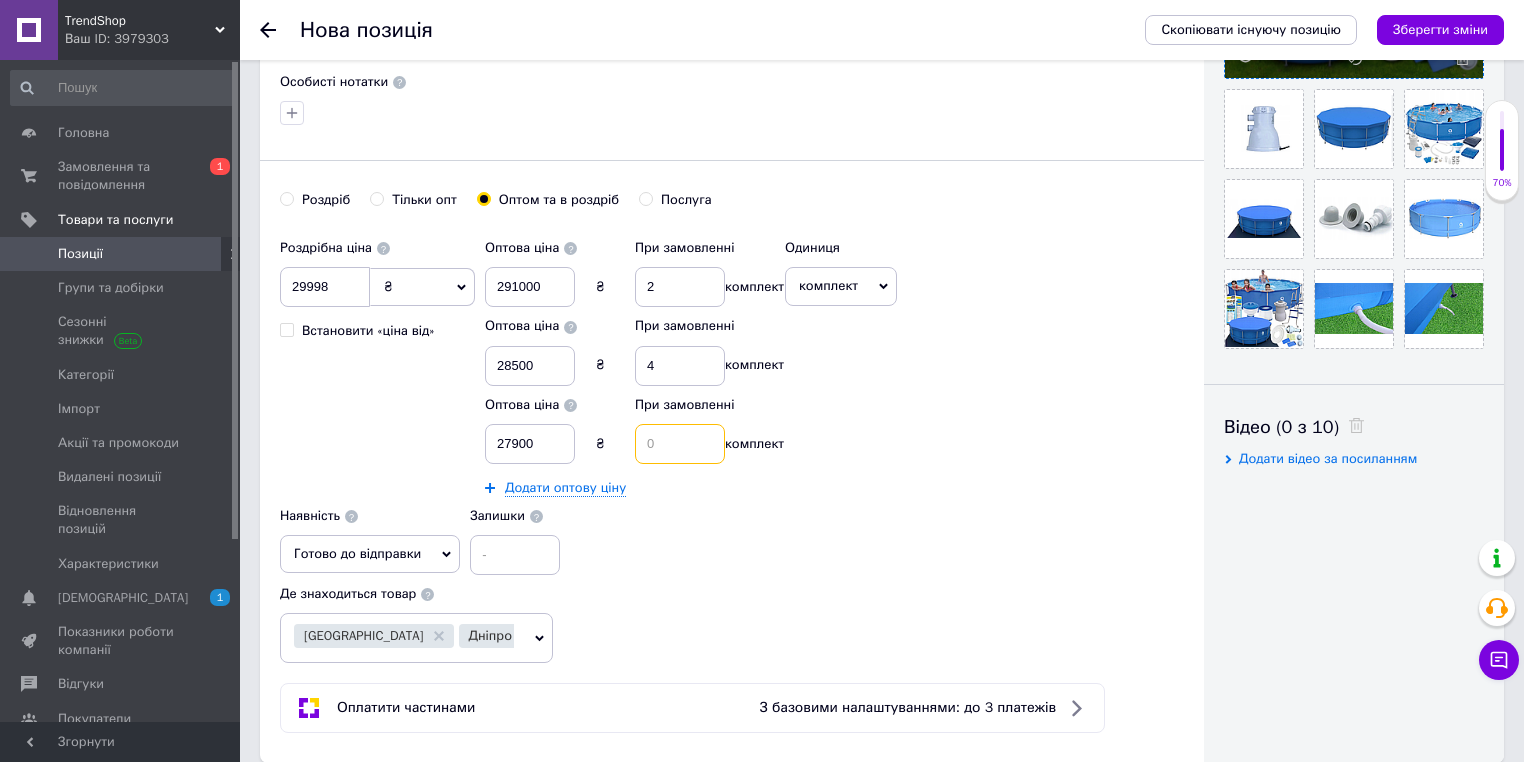 click at bounding box center (680, 444) 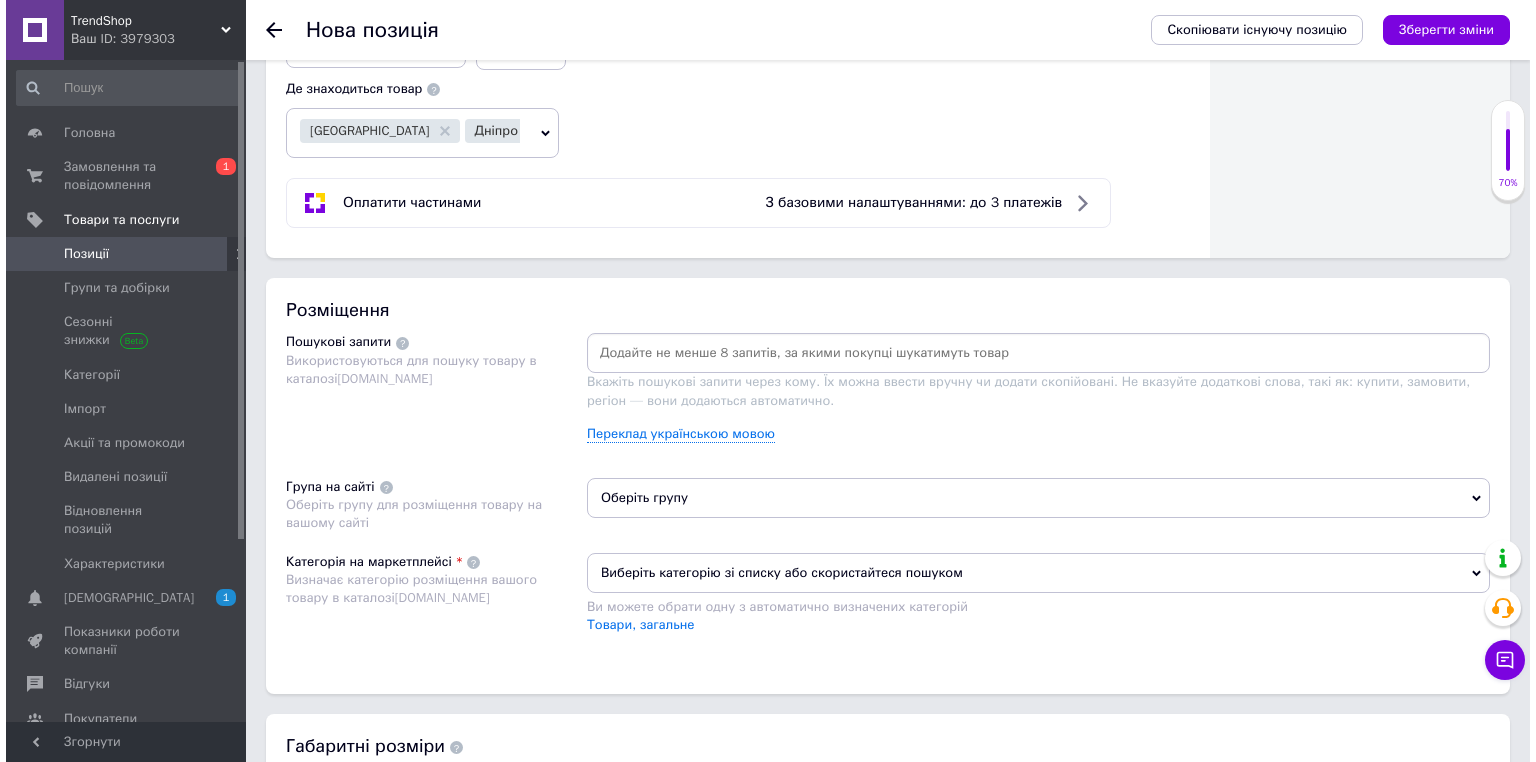 scroll, scrollTop: 1120, scrollLeft: 0, axis: vertical 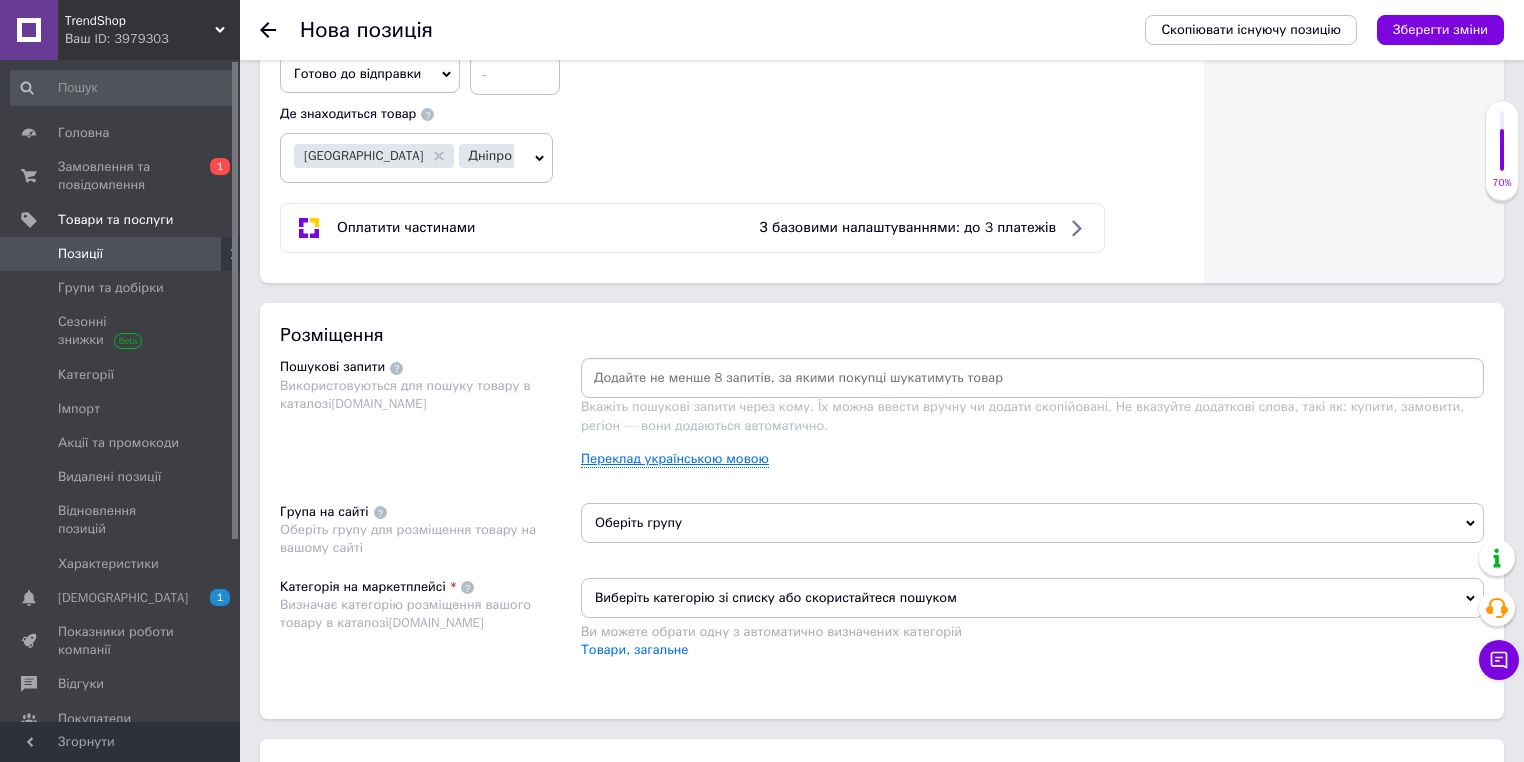 type on "5" 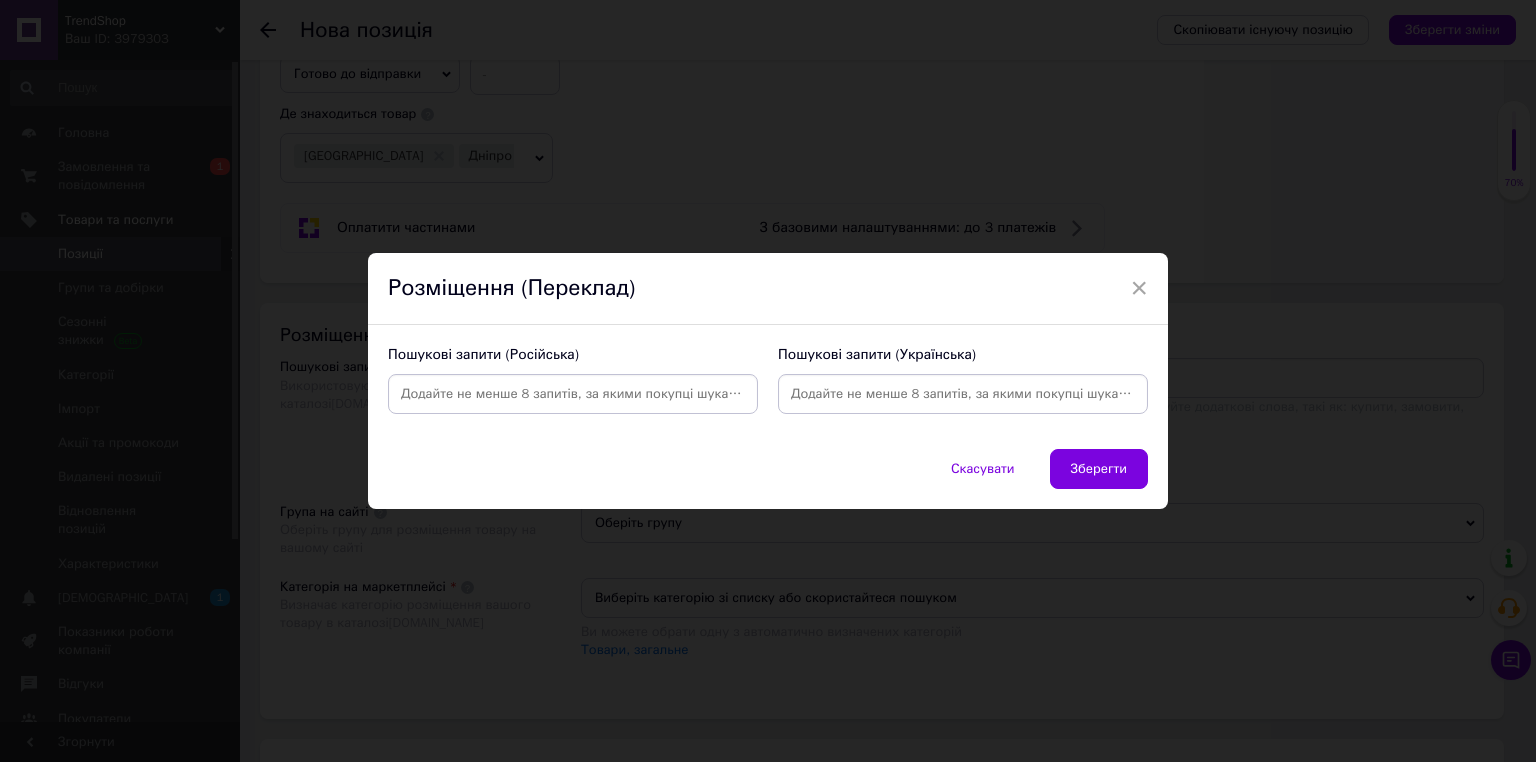 click at bounding box center (963, 394) 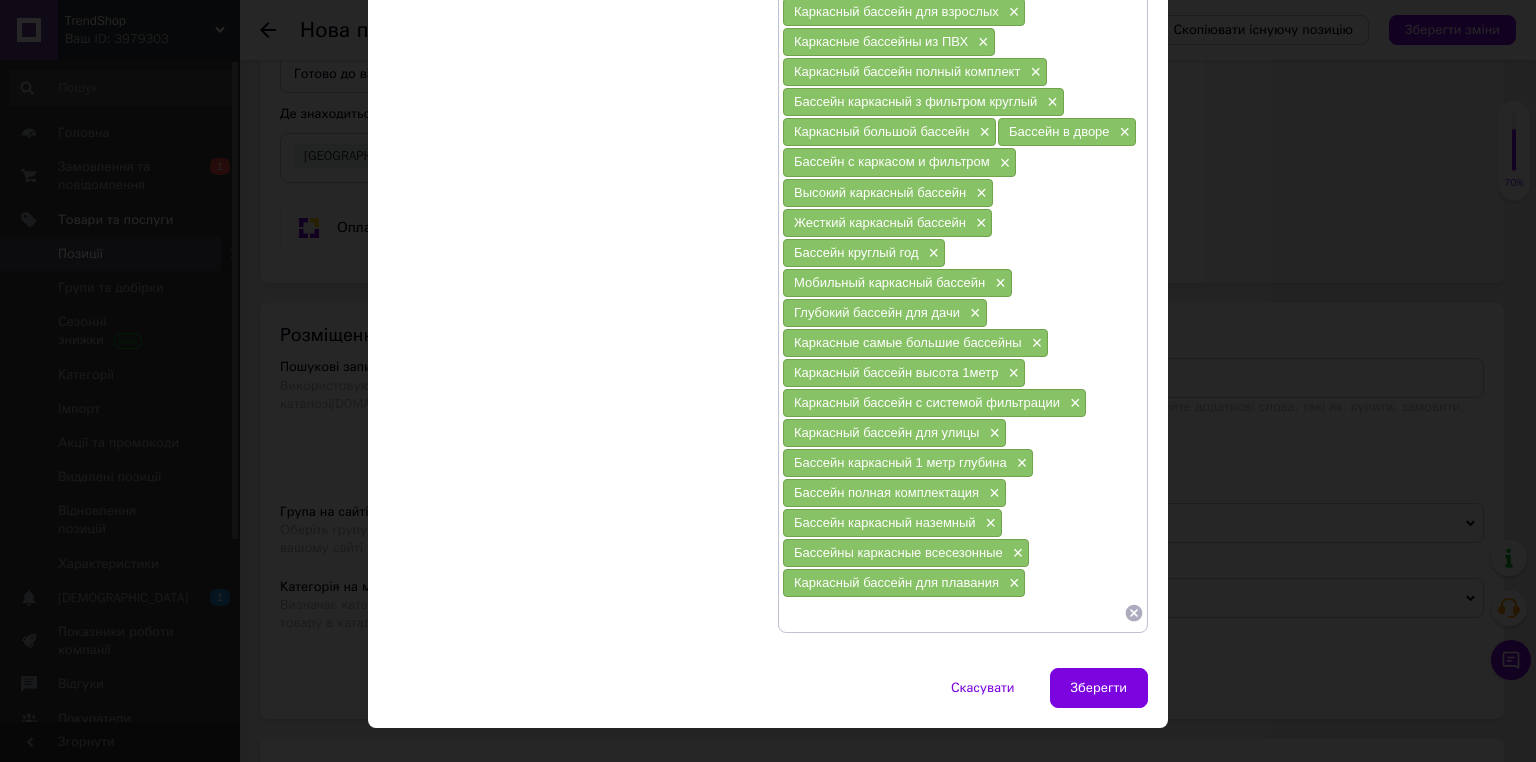 scroll, scrollTop: 578, scrollLeft: 0, axis: vertical 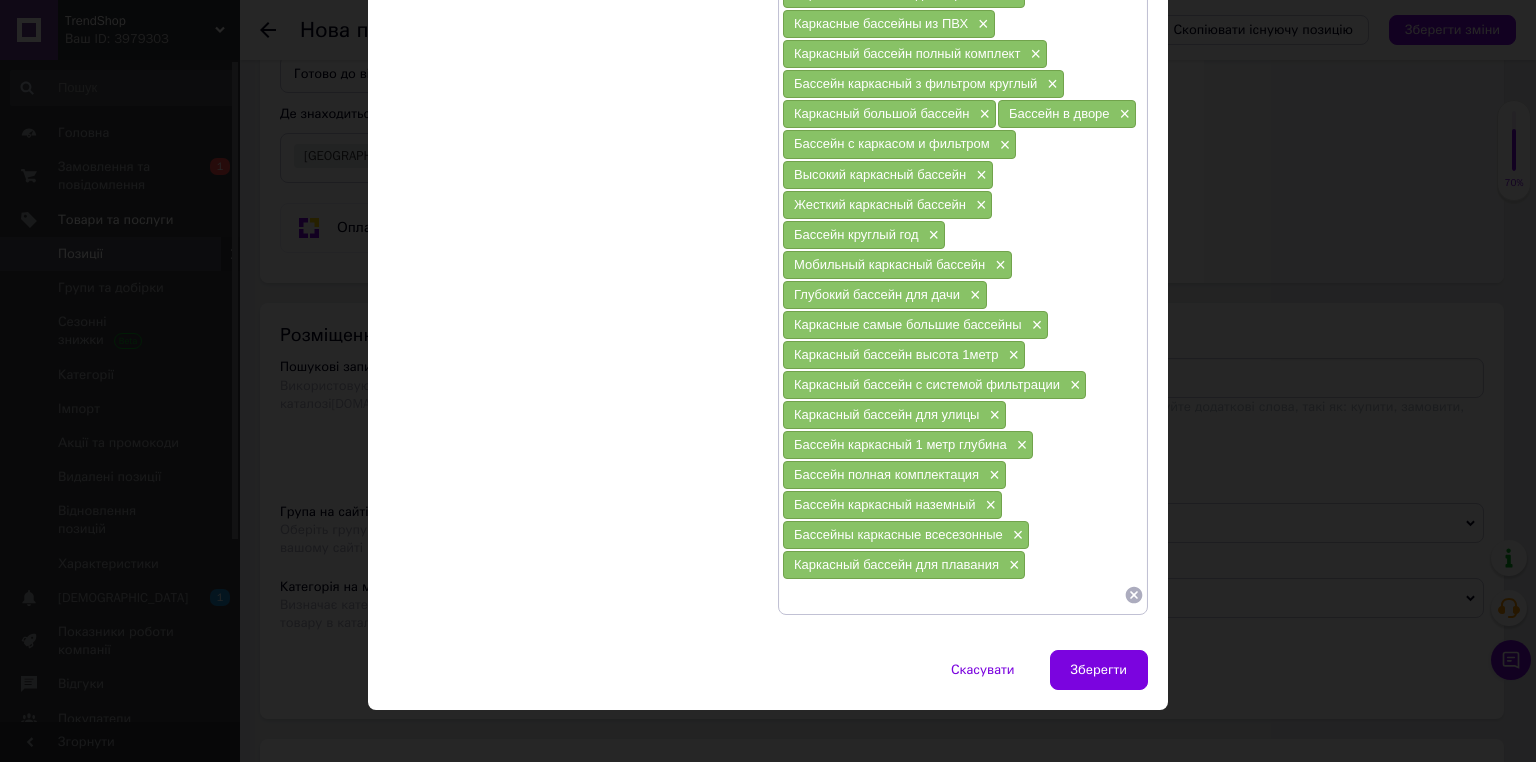 click 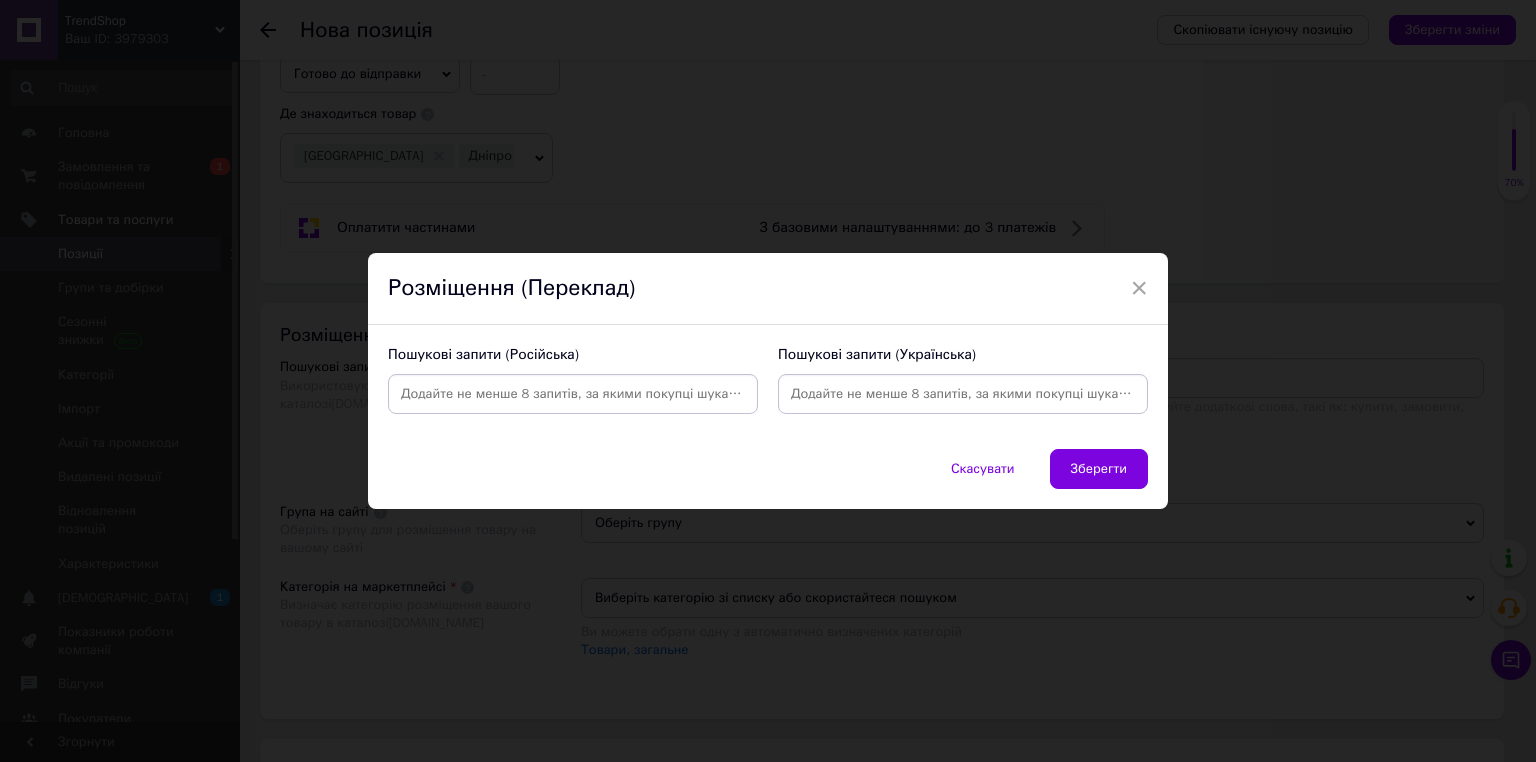 scroll, scrollTop: 0, scrollLeft: 0, axis: both 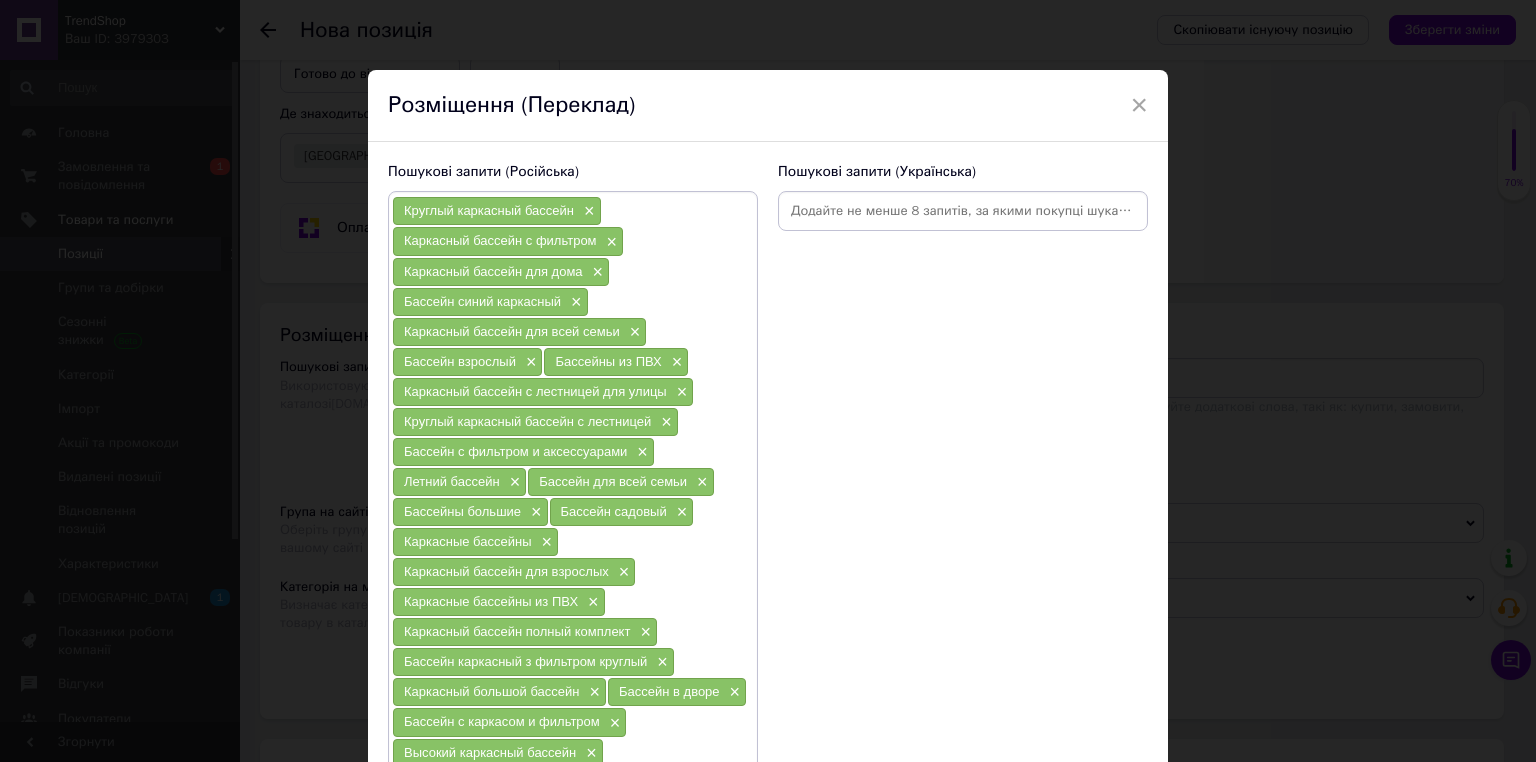 click at bounding box center (963, 211) 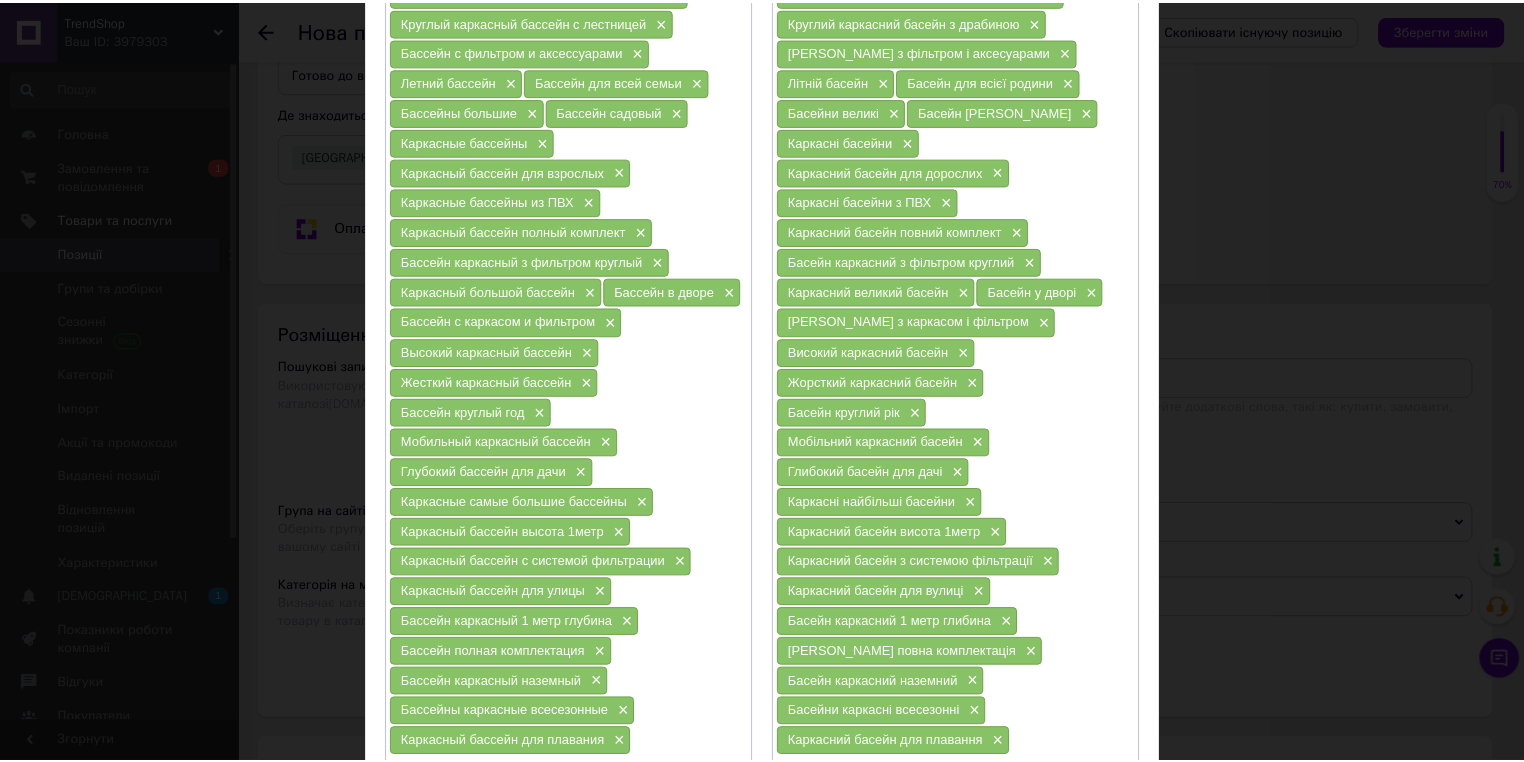 scroll, scrollTop: 578, scrollLeft: 0, axis: vertical 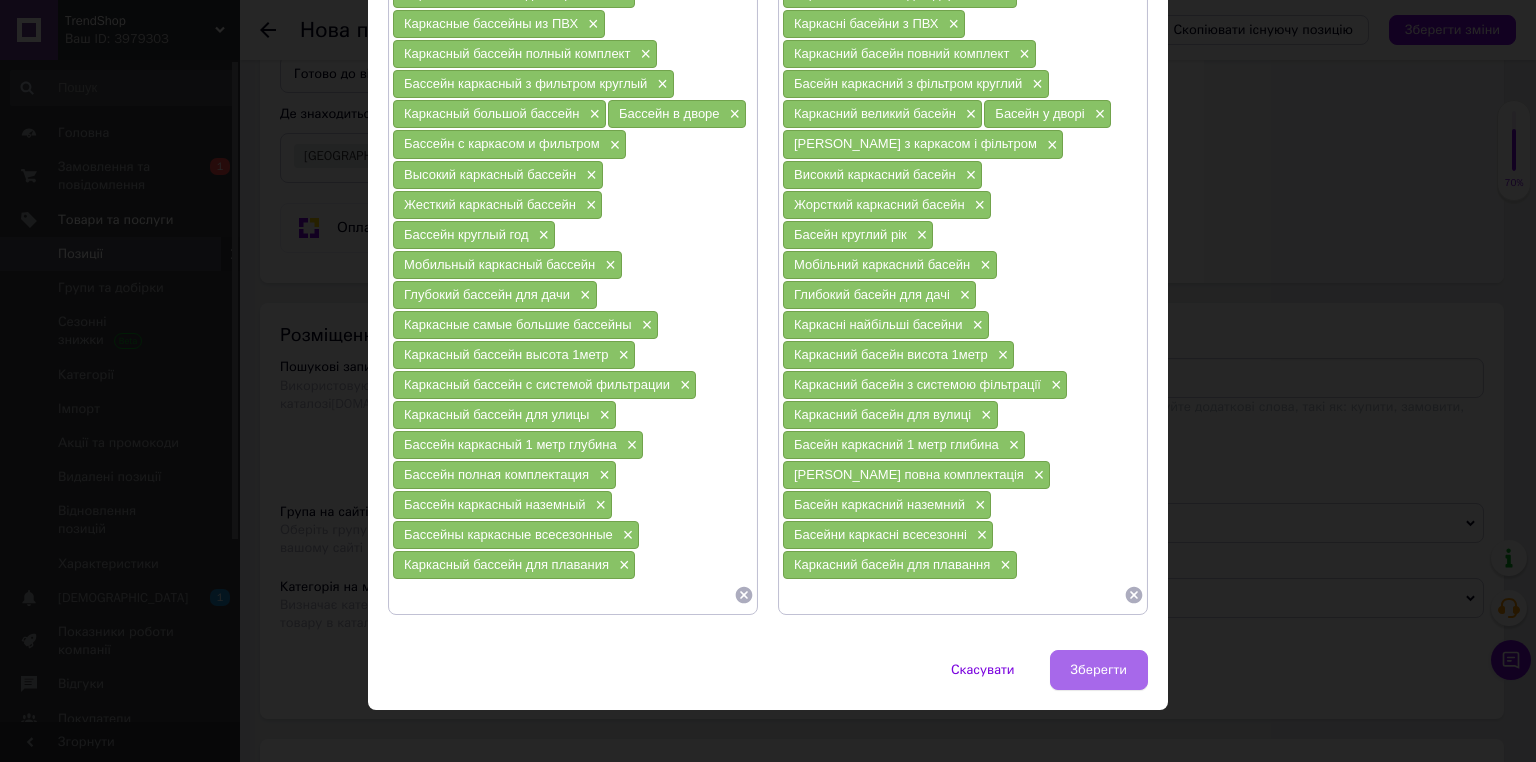 click on "Зберегти" at bounding box center [1099, 670] 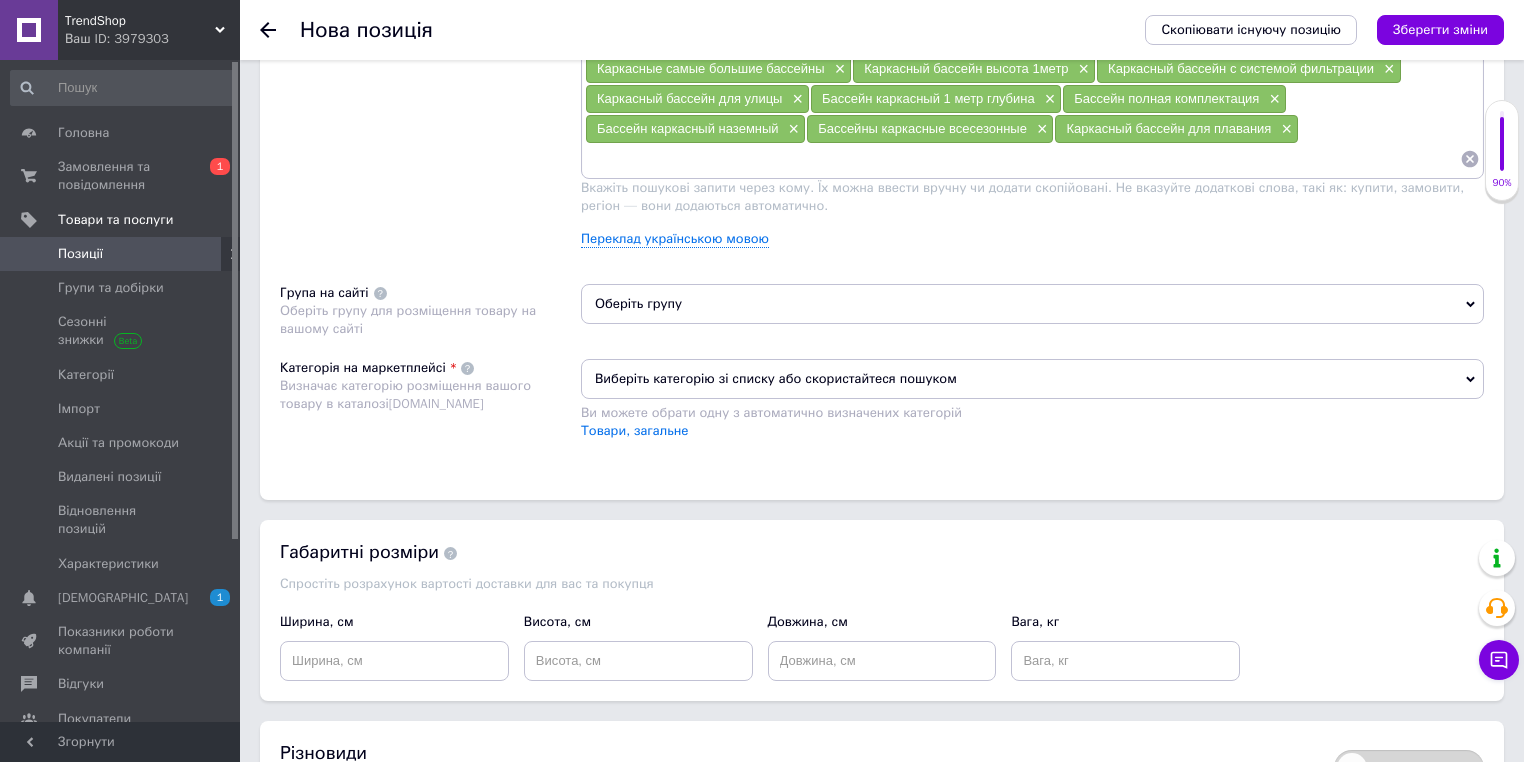 scroll, scrollTop: 1680, scrollLeft: 0, axis: vertical 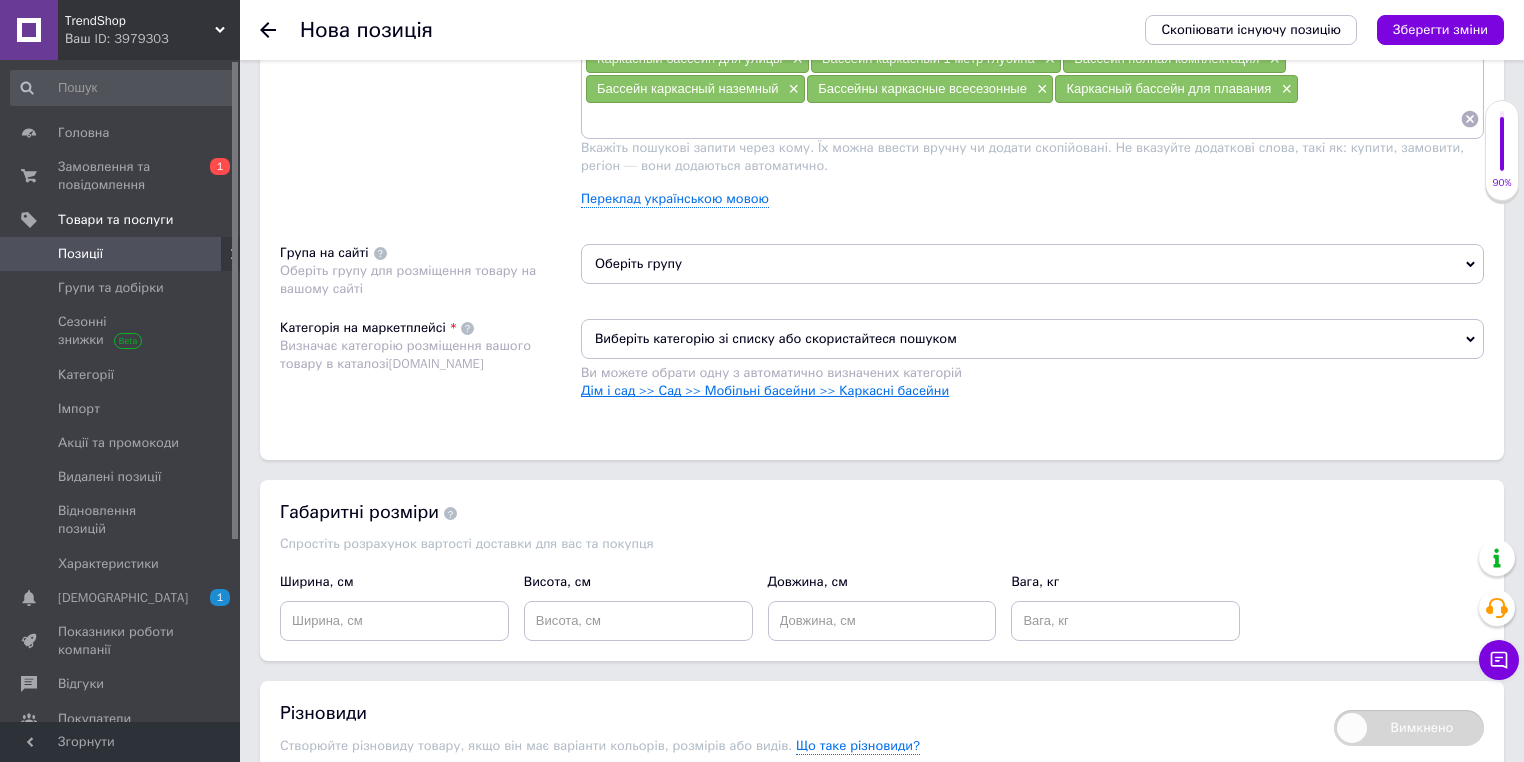 click on "Дім і сад >> Сад >> Мобільні басейни >> Каркасні басейни" at bounding box center [765, 390] 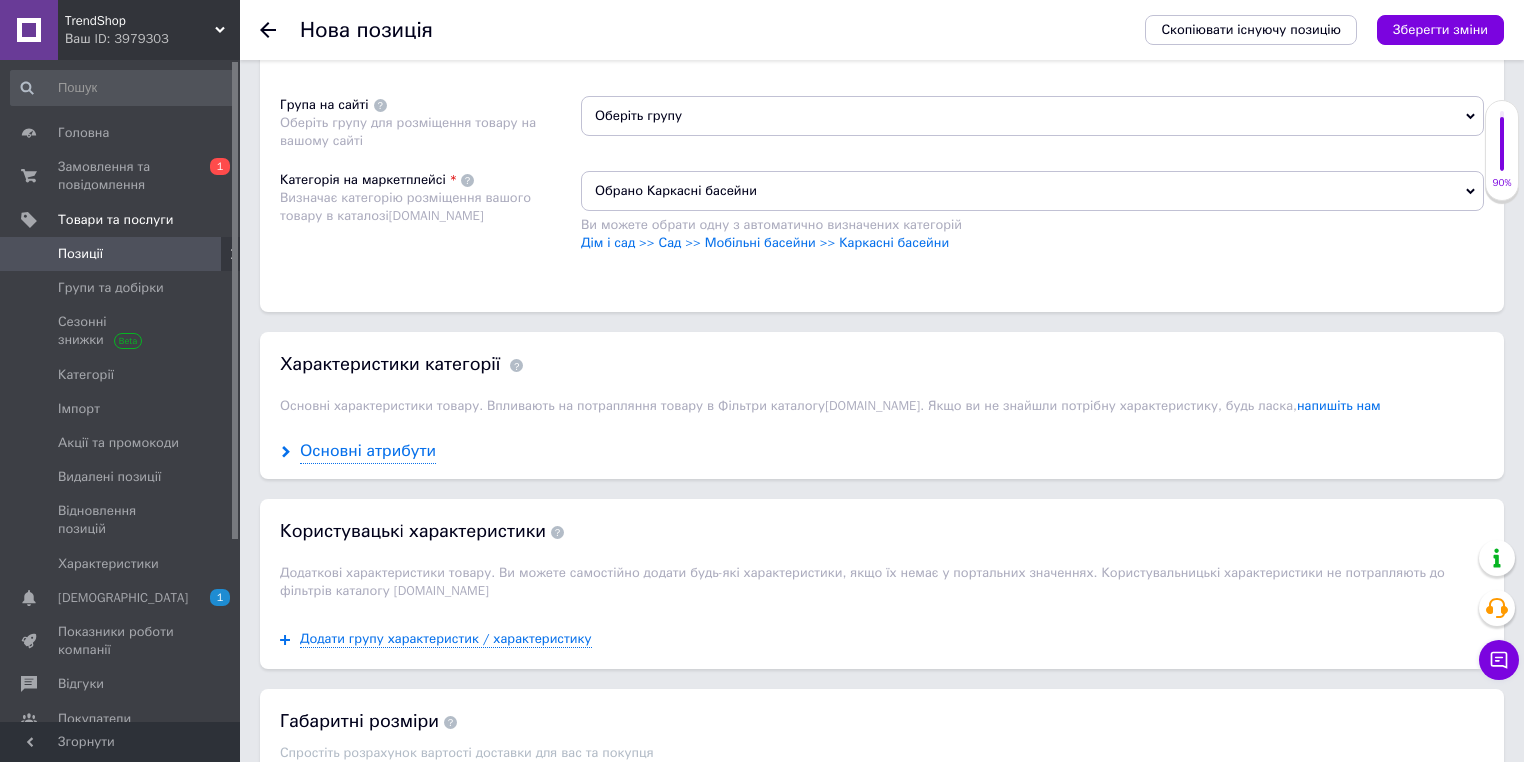 scroll, scrollTop: 1840, scrollLeft: 0, axis: vertical 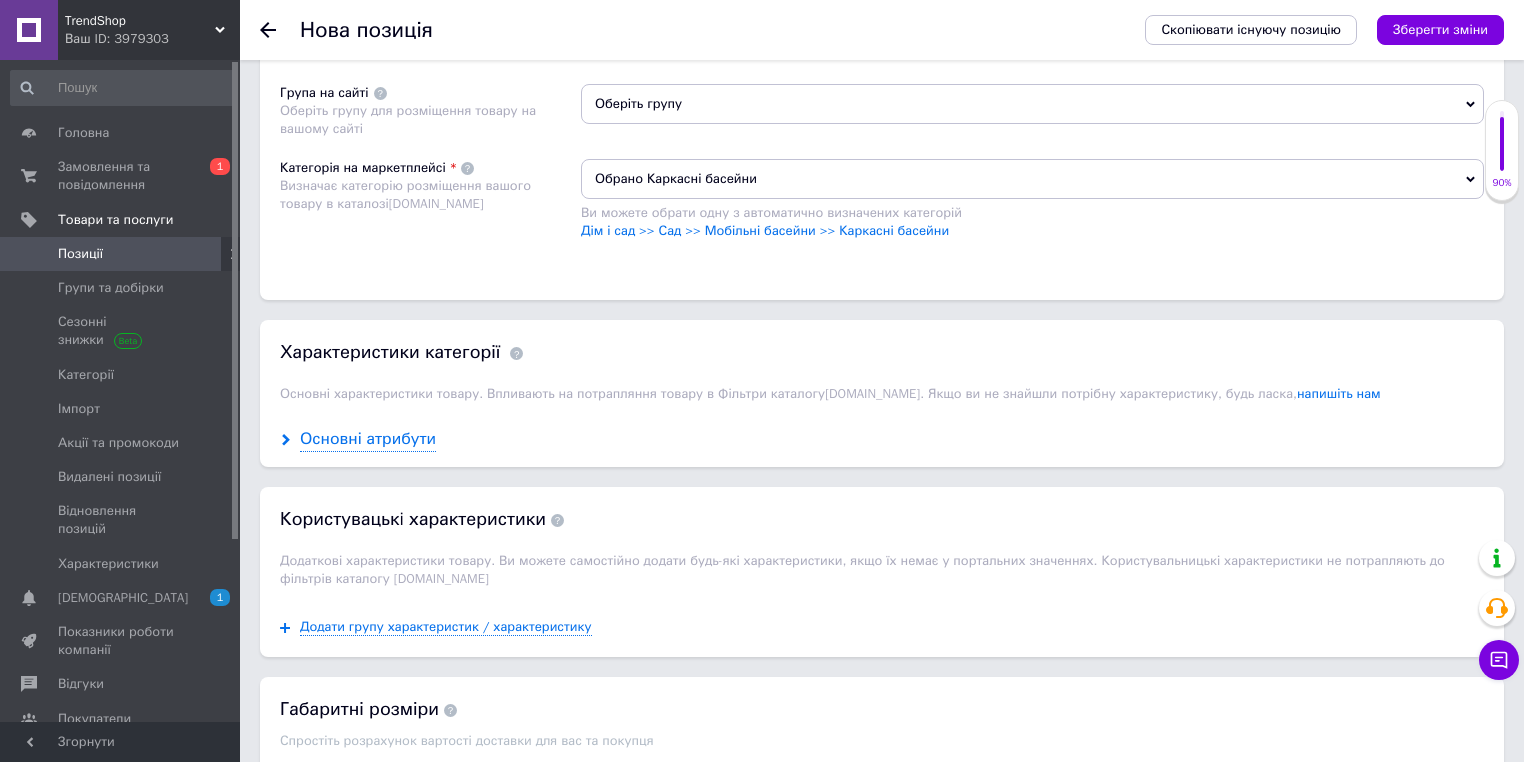 click on "Основні атрибути" at bounding box center (368, 439) 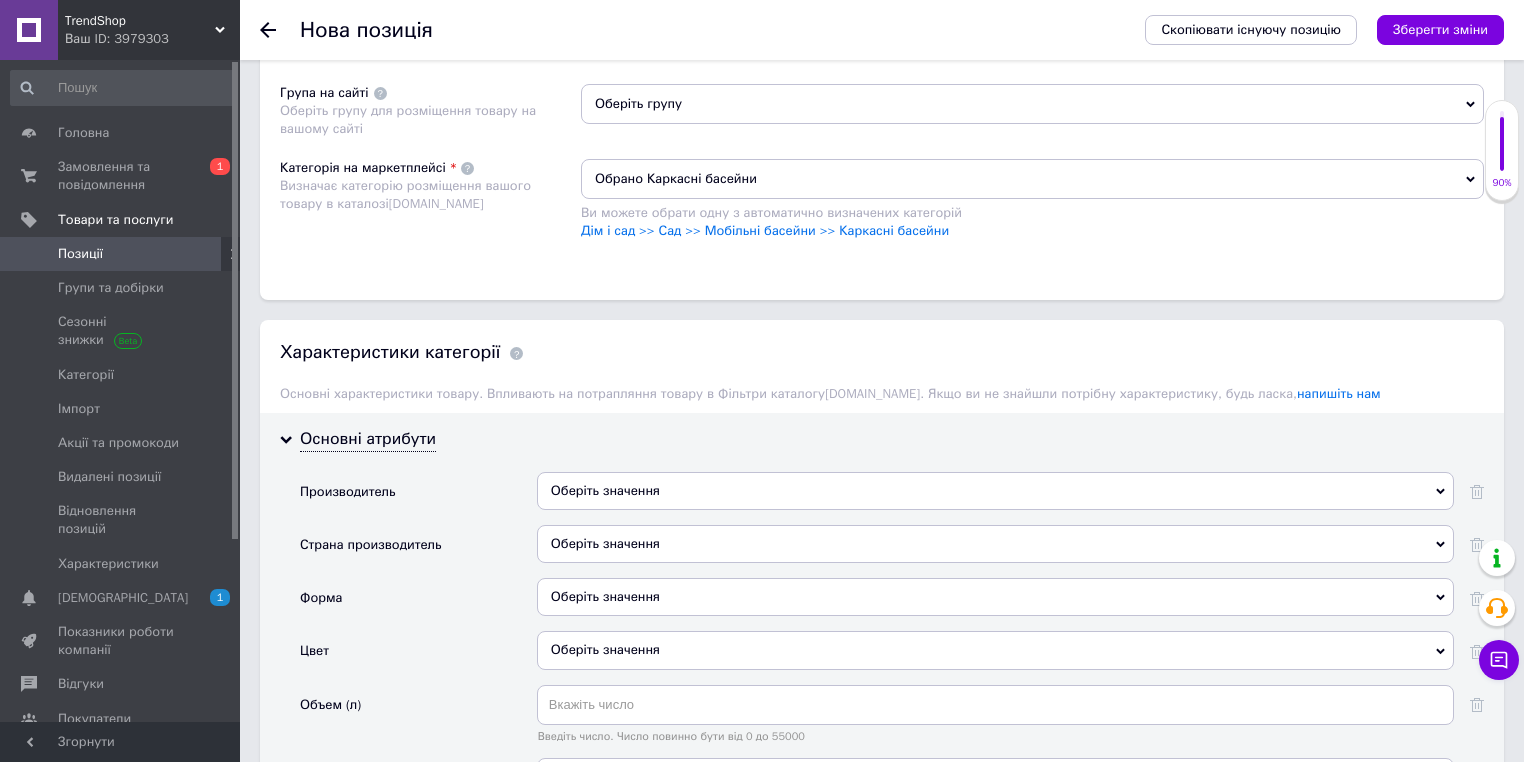 click on "Оберіть значення" at bounding box center (995, 491) 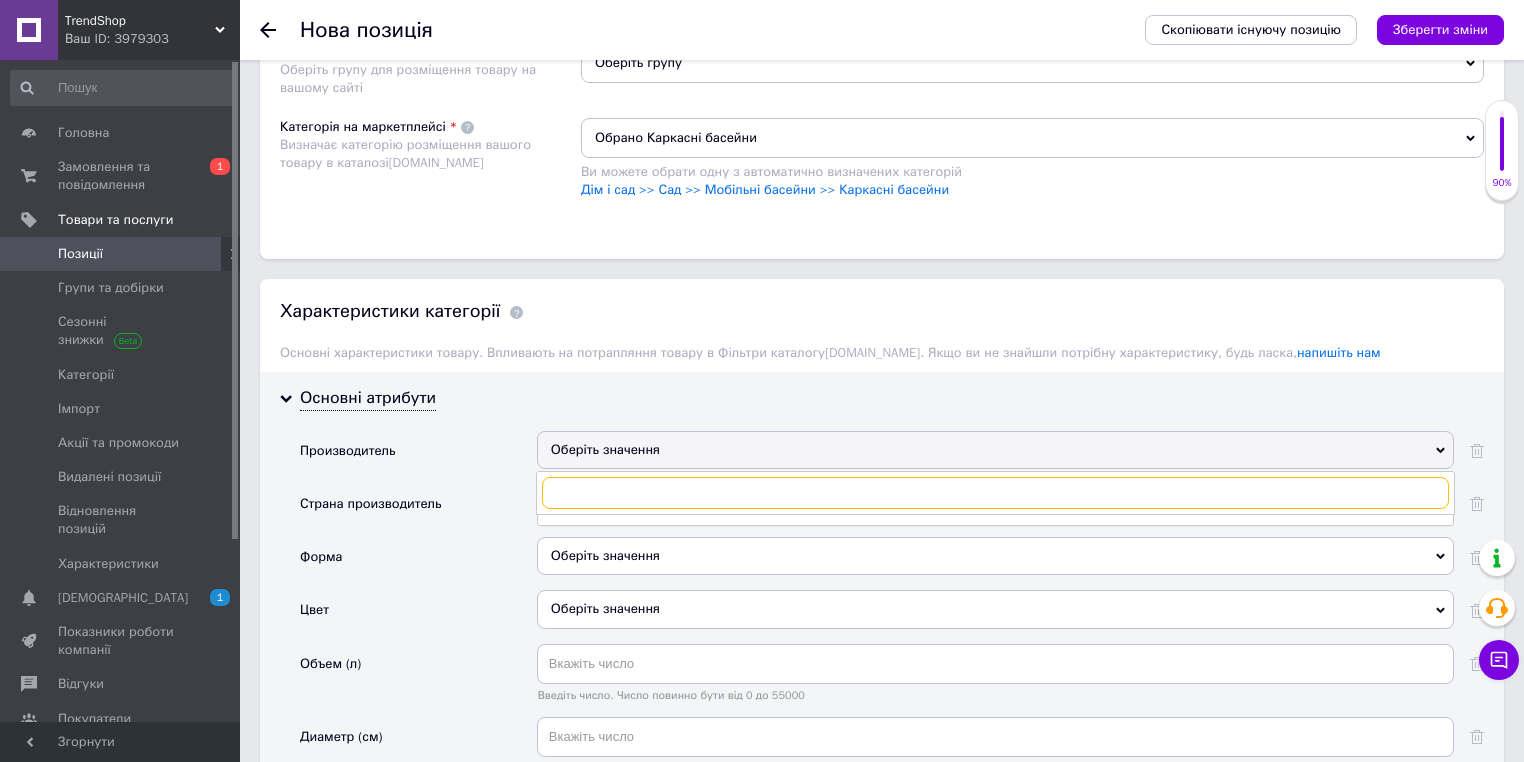 scroll, scrollTop: 1920, scrollLeft: 0, axis: vertical 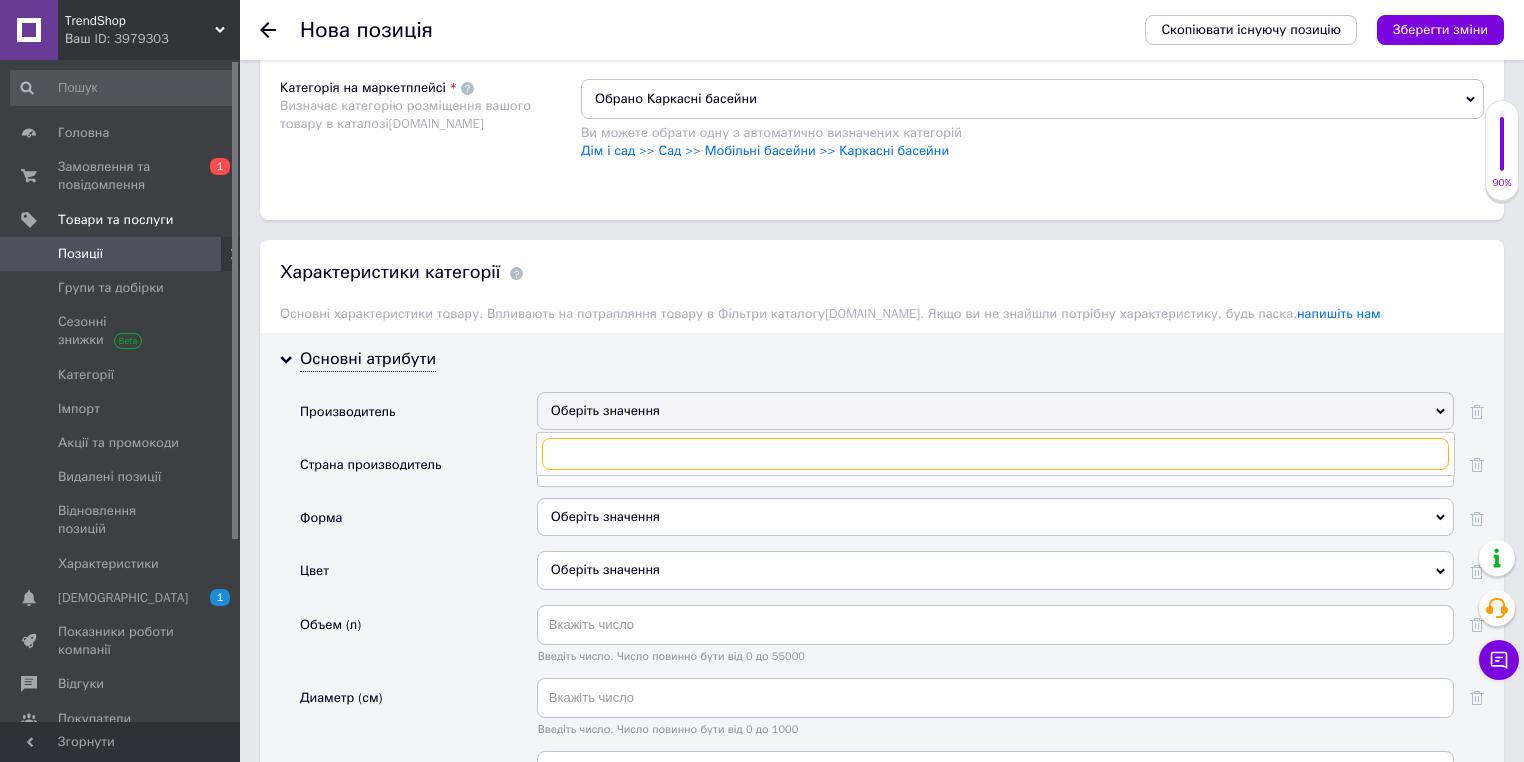 paste on "Avenli" 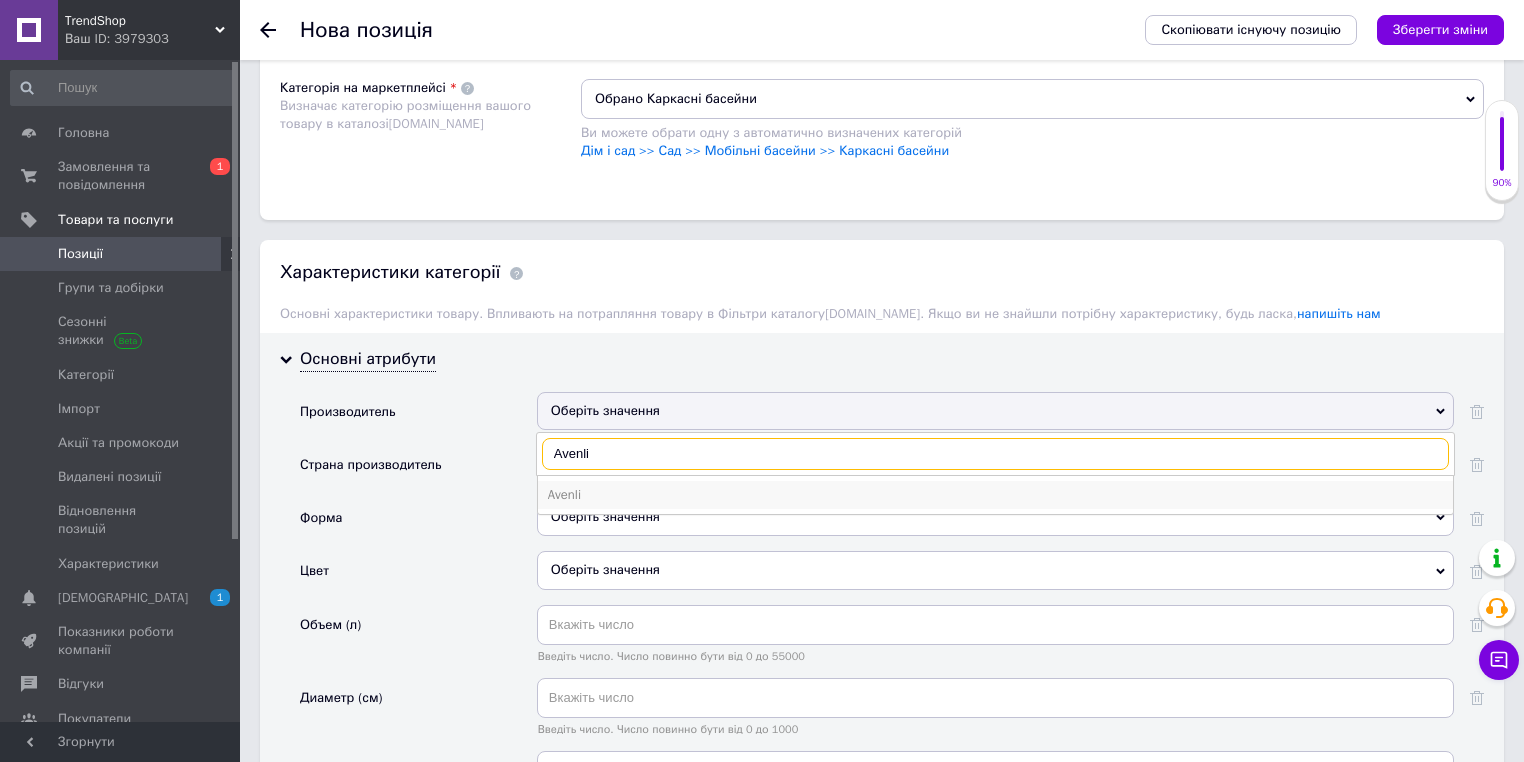 type on "Avenli" 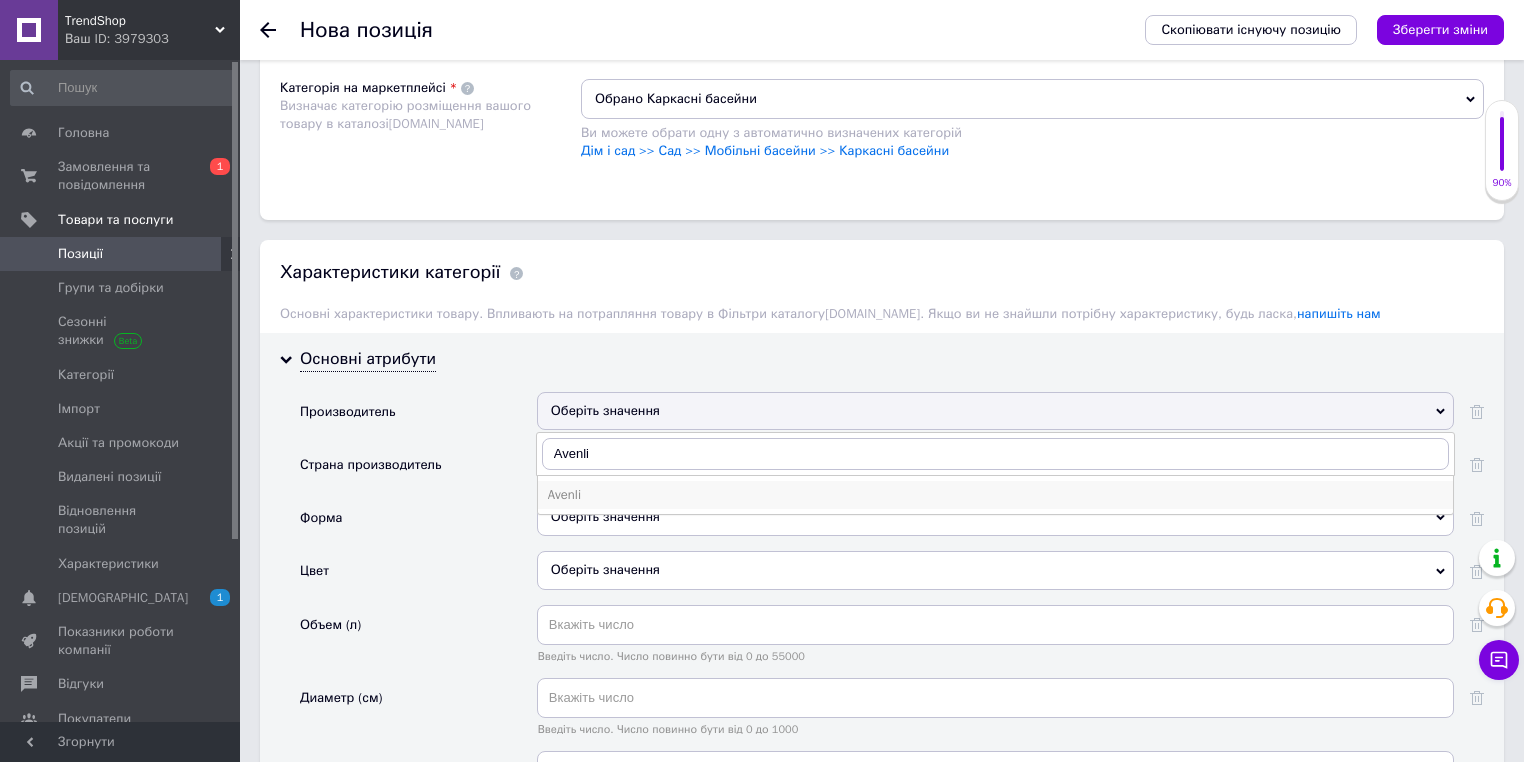 click on "Avenli" at bounding box center [995, 495] 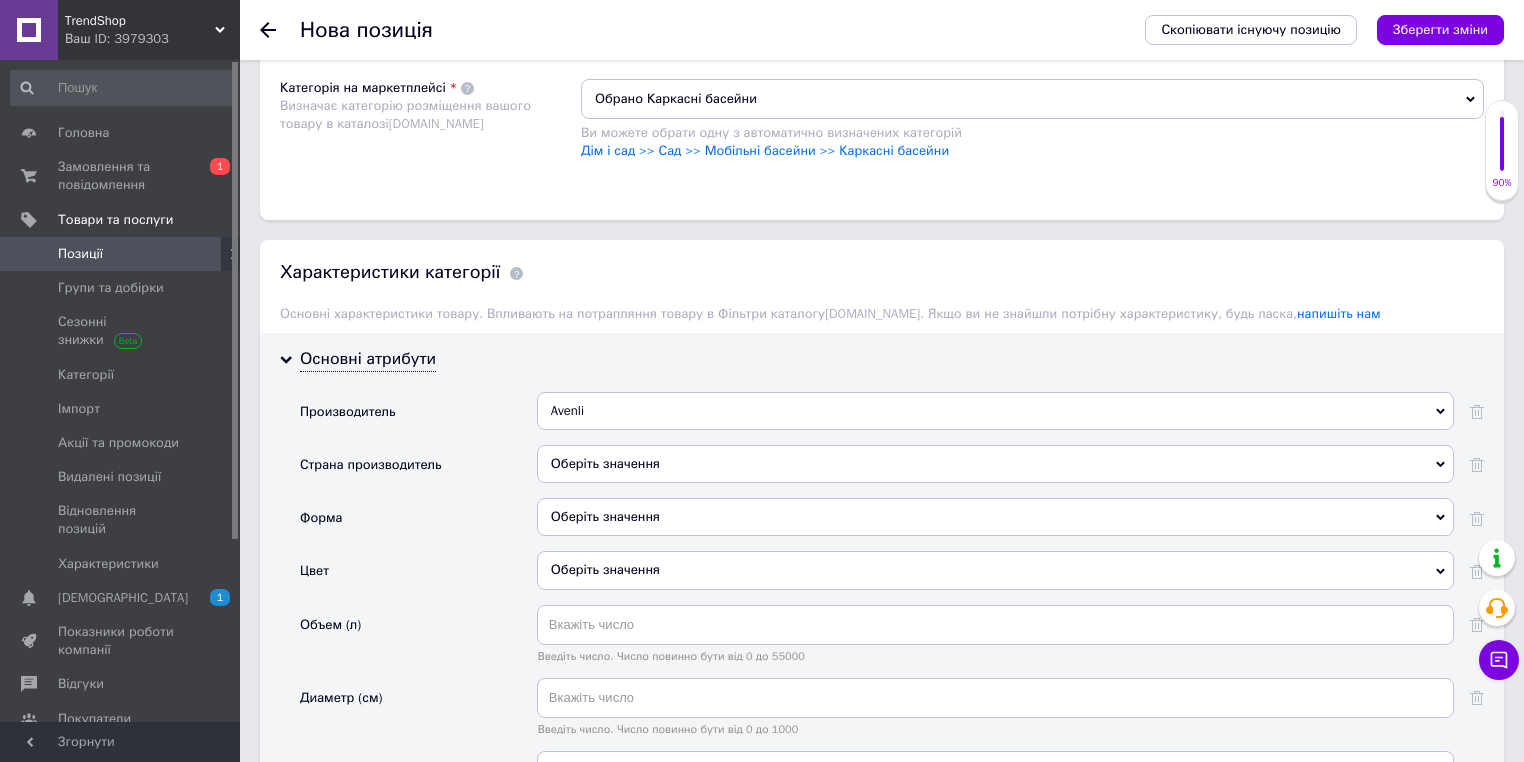 click on "Оберіть значення" at bounding box center (995, 464) 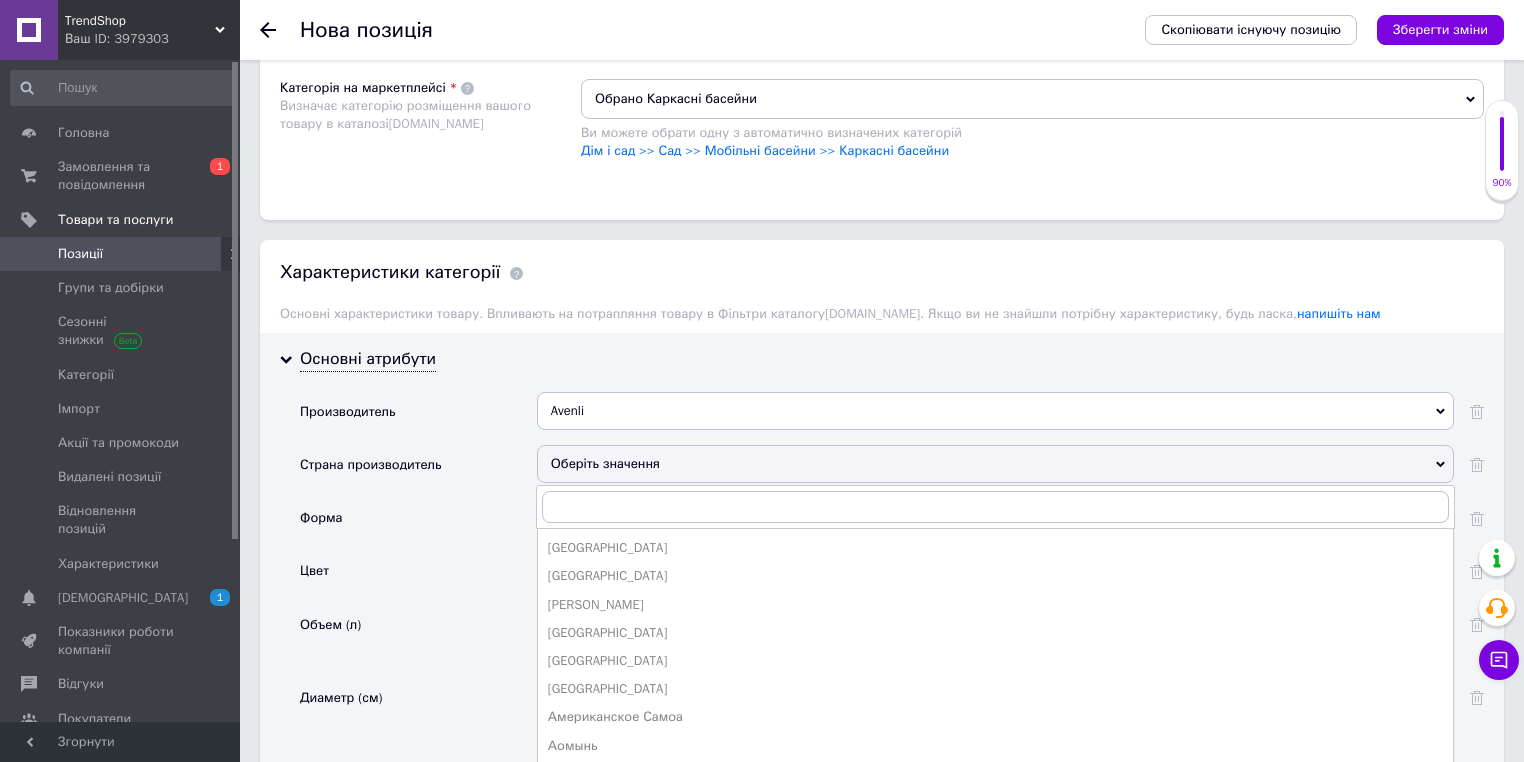 click on "Страна производитель" at bounding box center [418, 471] 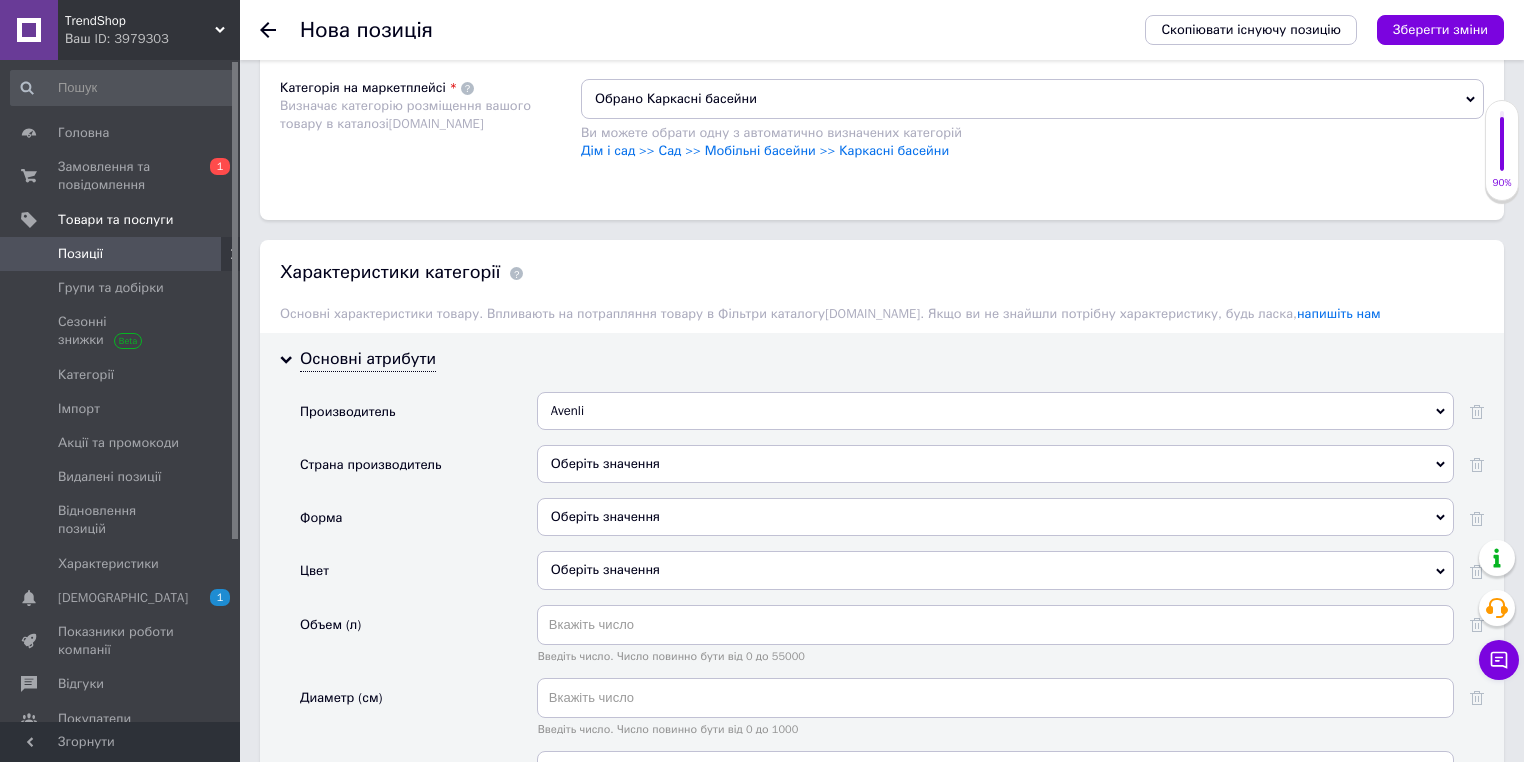 click on "Оберіть значення" at bounding box center (995, 517) 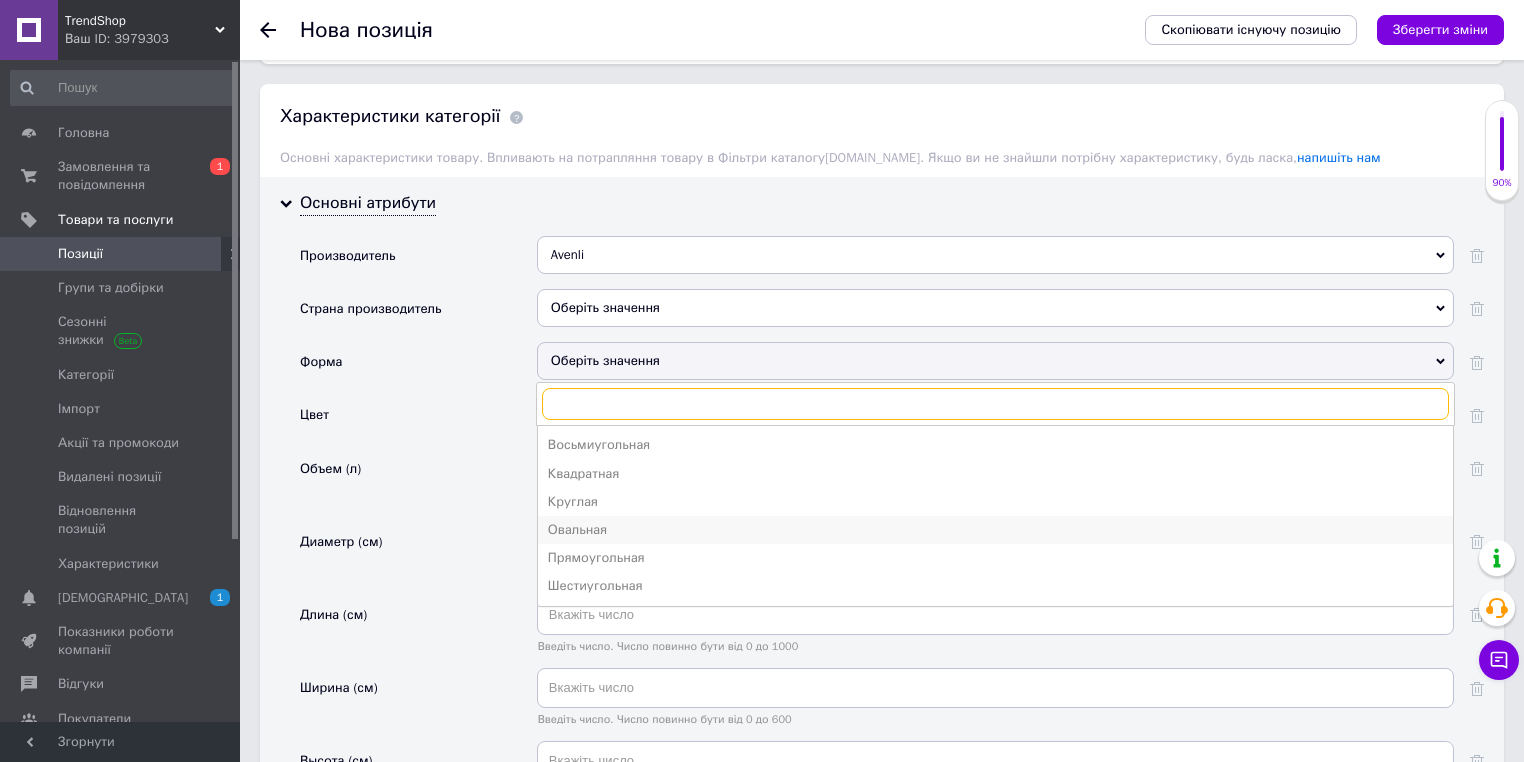scroll, scrollTop: 2080, scrollLeft: 0, axis: vertical 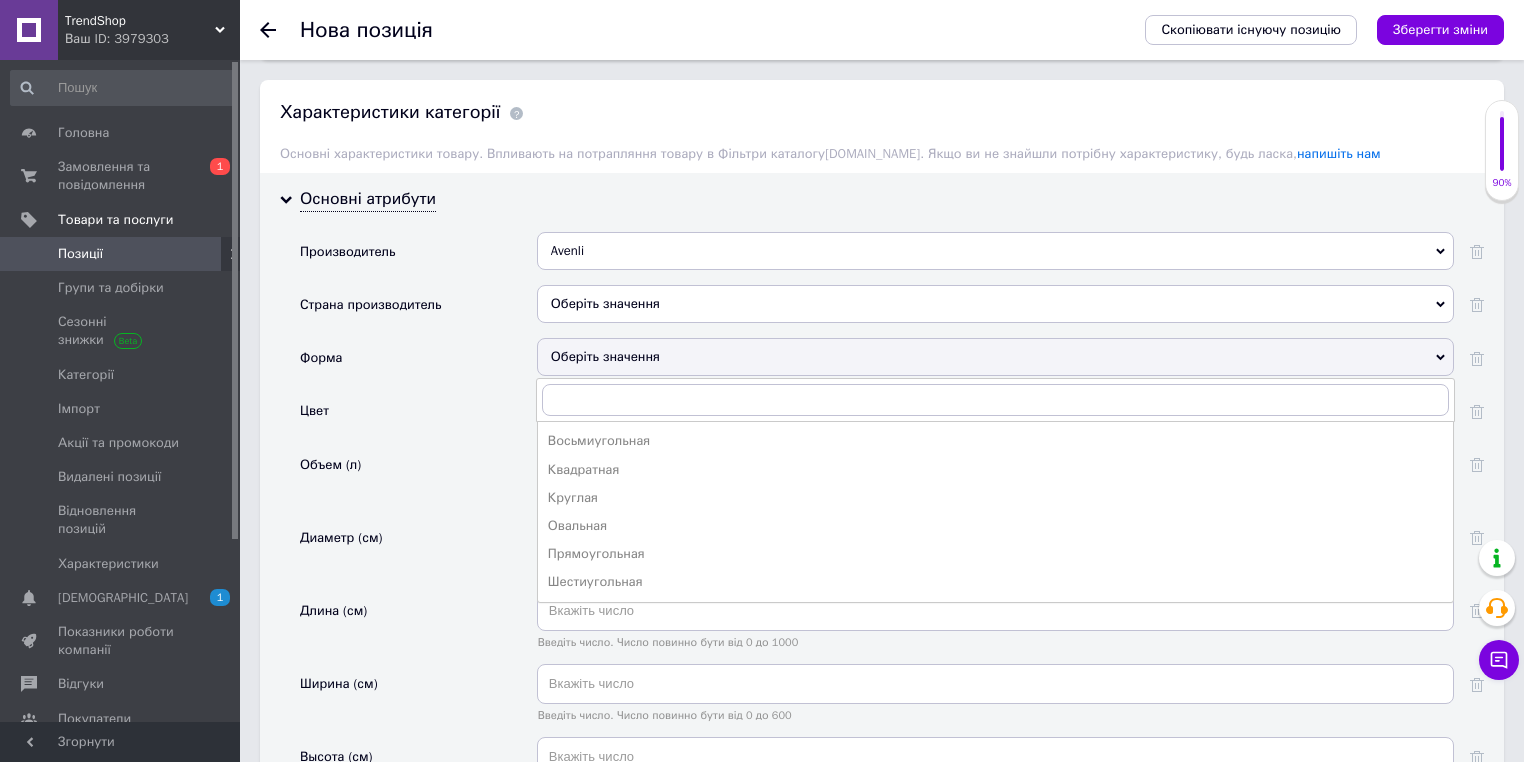 drag, startPoint x: 578, startPoint y: 493, endPoint x: 583, endPoint y: 480, distance: 13.928389 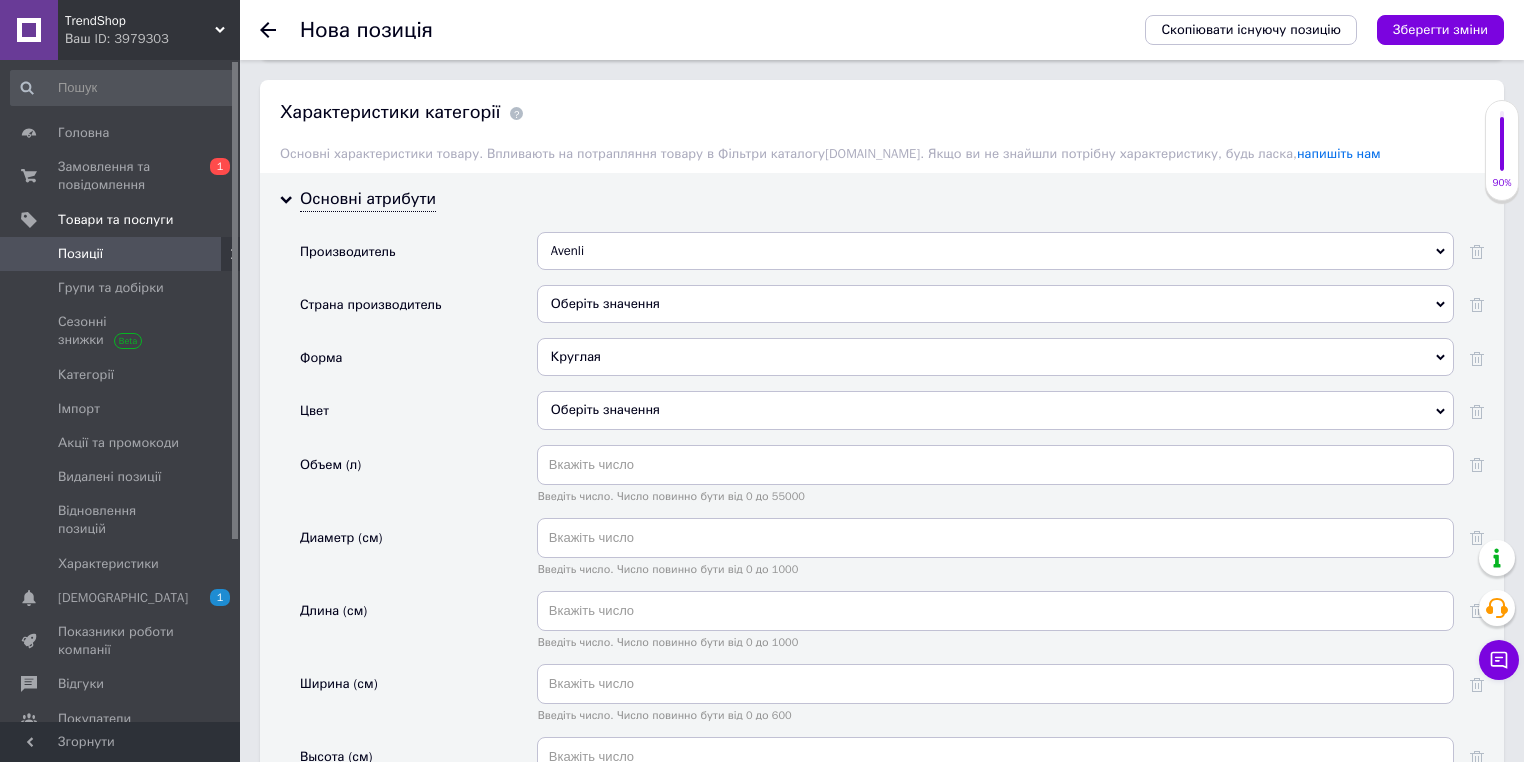 click on "Оберіть значення" at bounding box center (995, 410) 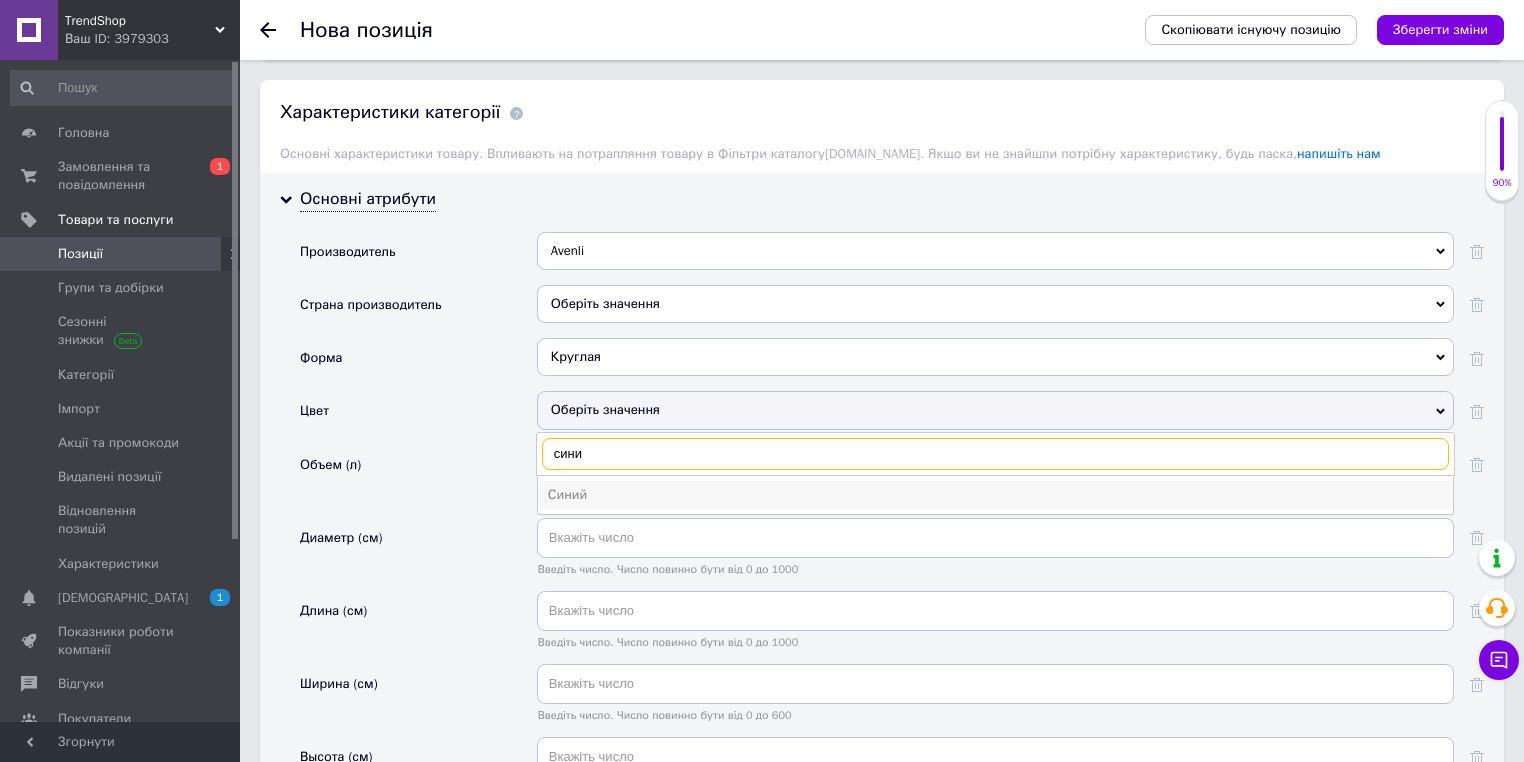 type on "сини" 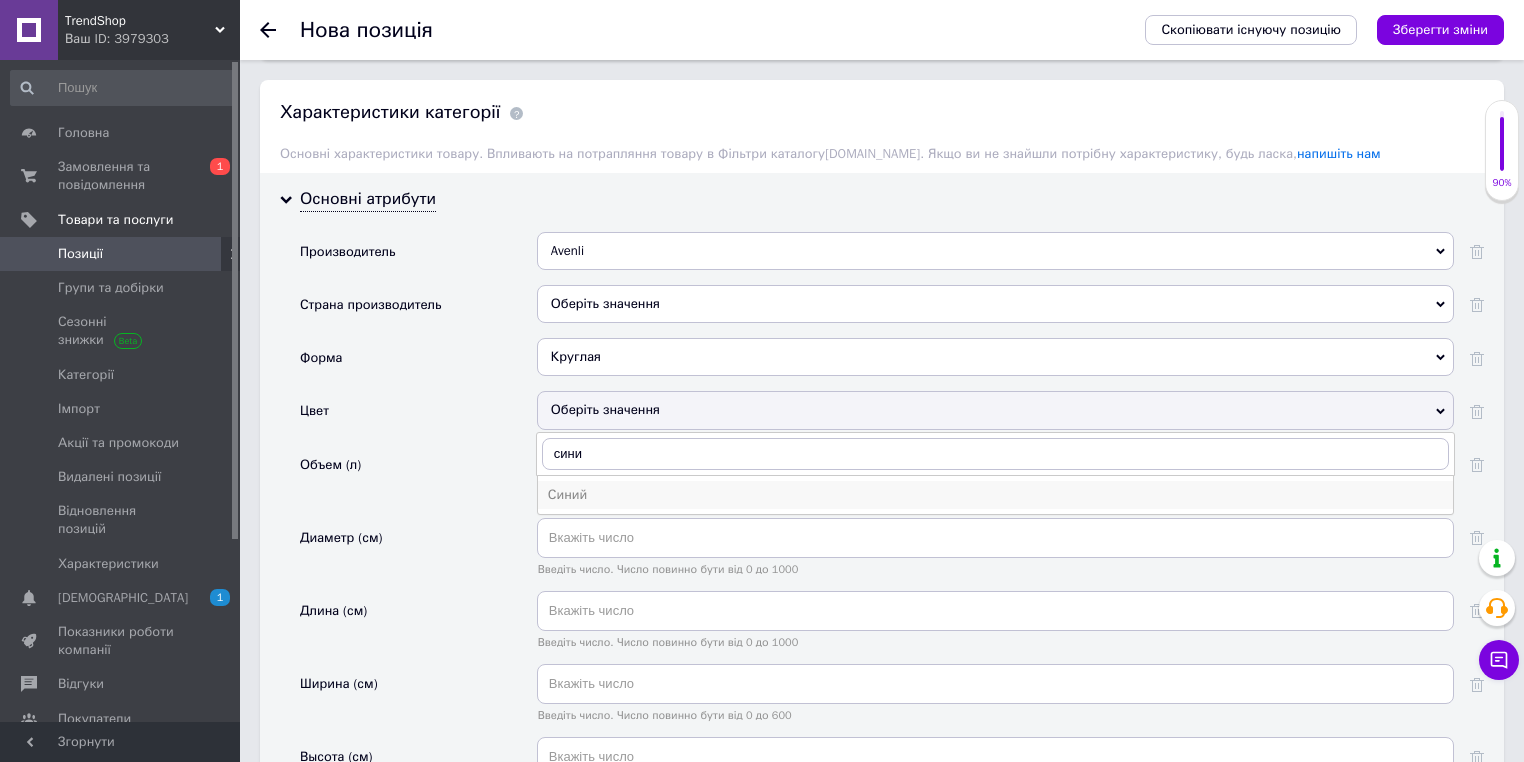 click on "Синий" at bounding box center (995, 495) 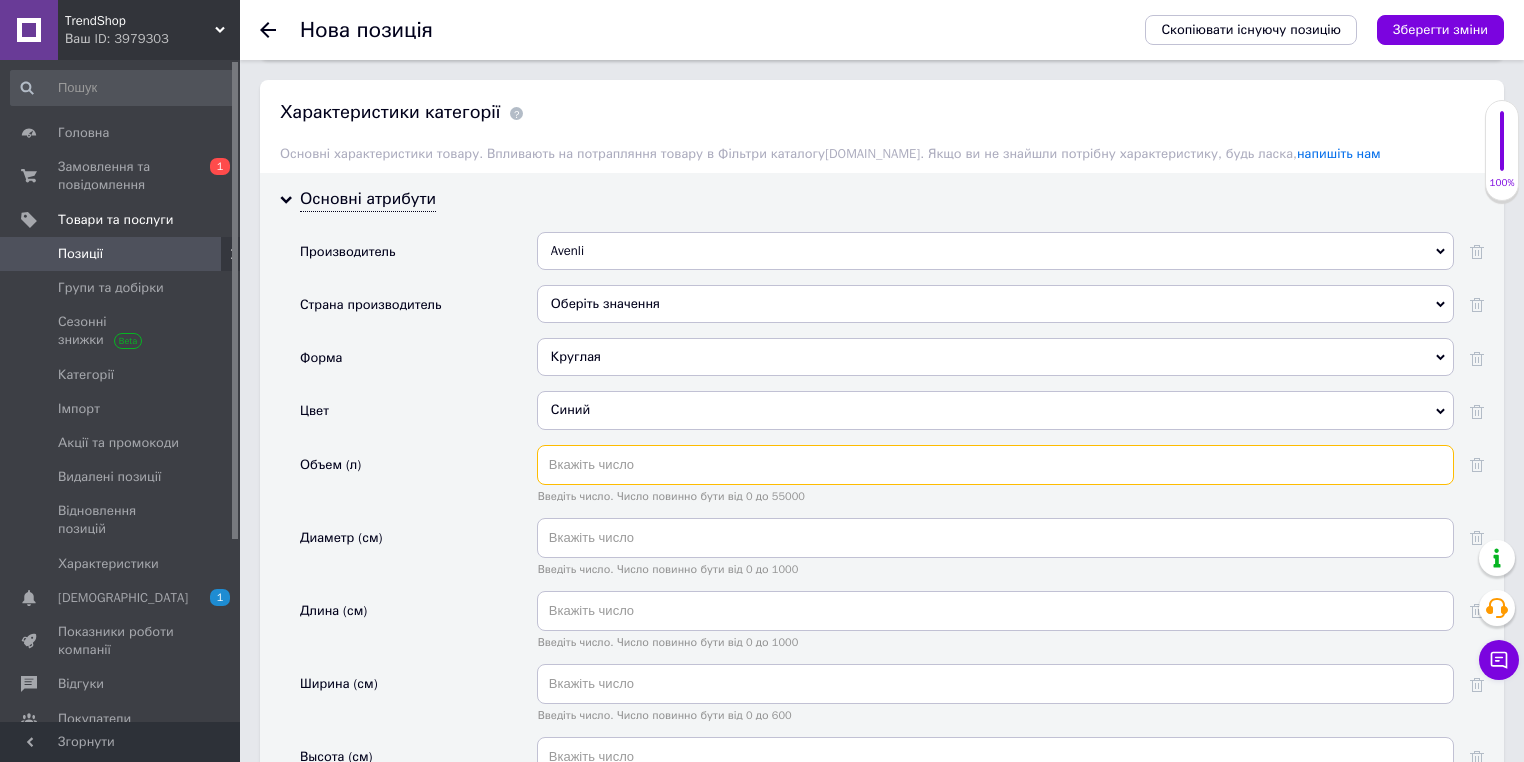 click at bounding box center (995, 465) 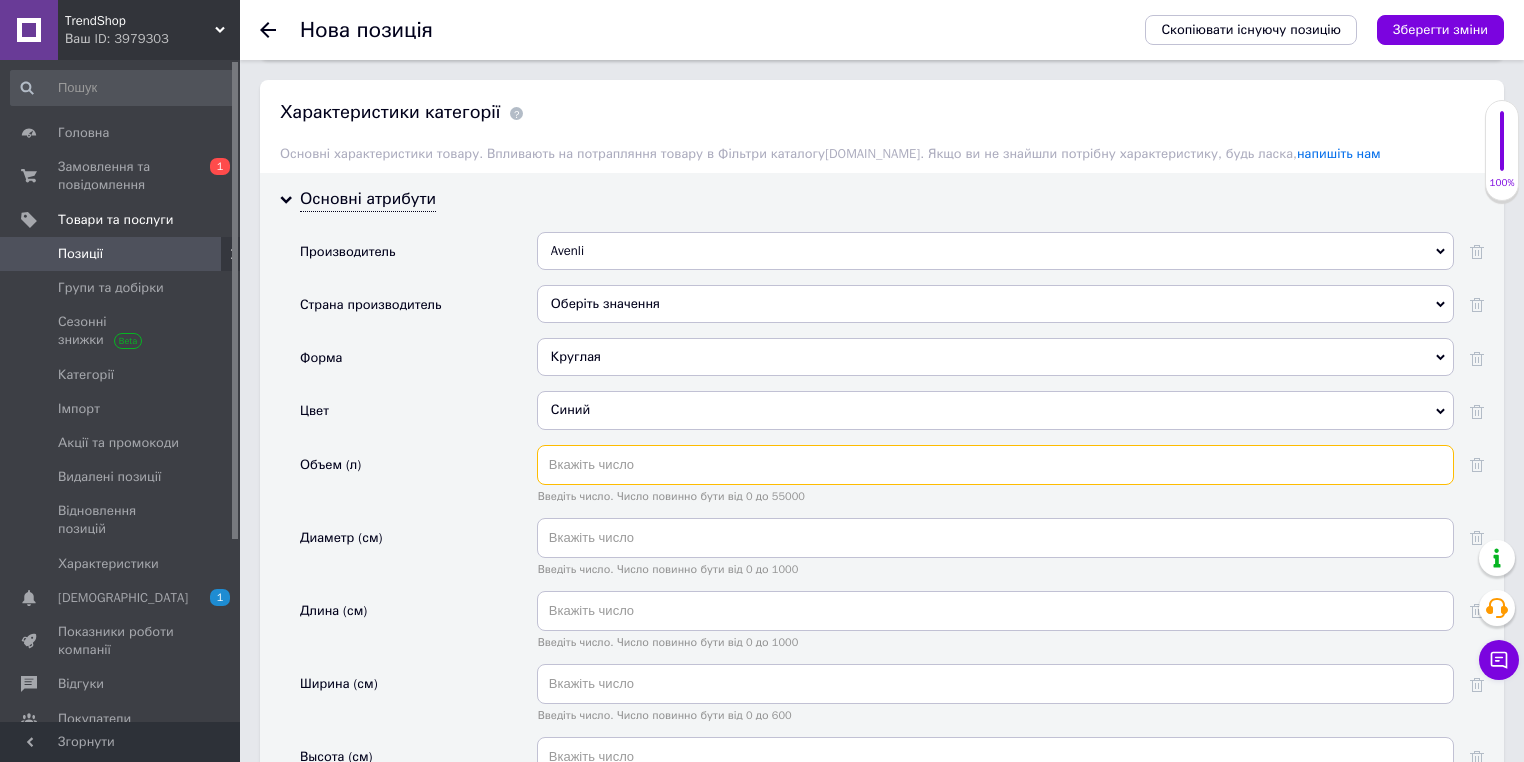 paste on "12157" 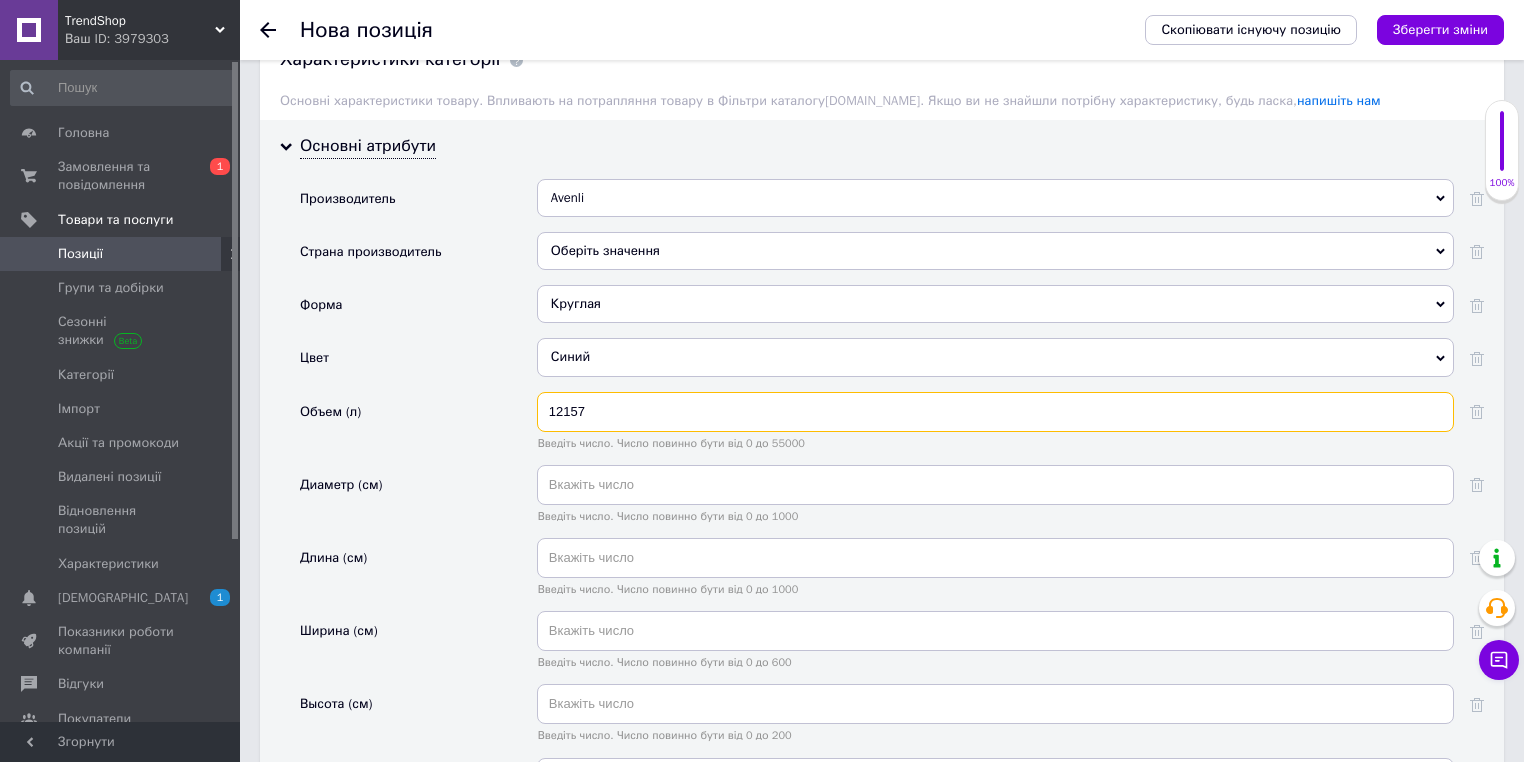 scroll, scrollTop: 2160, scrollLeft: 0, axis: vertical 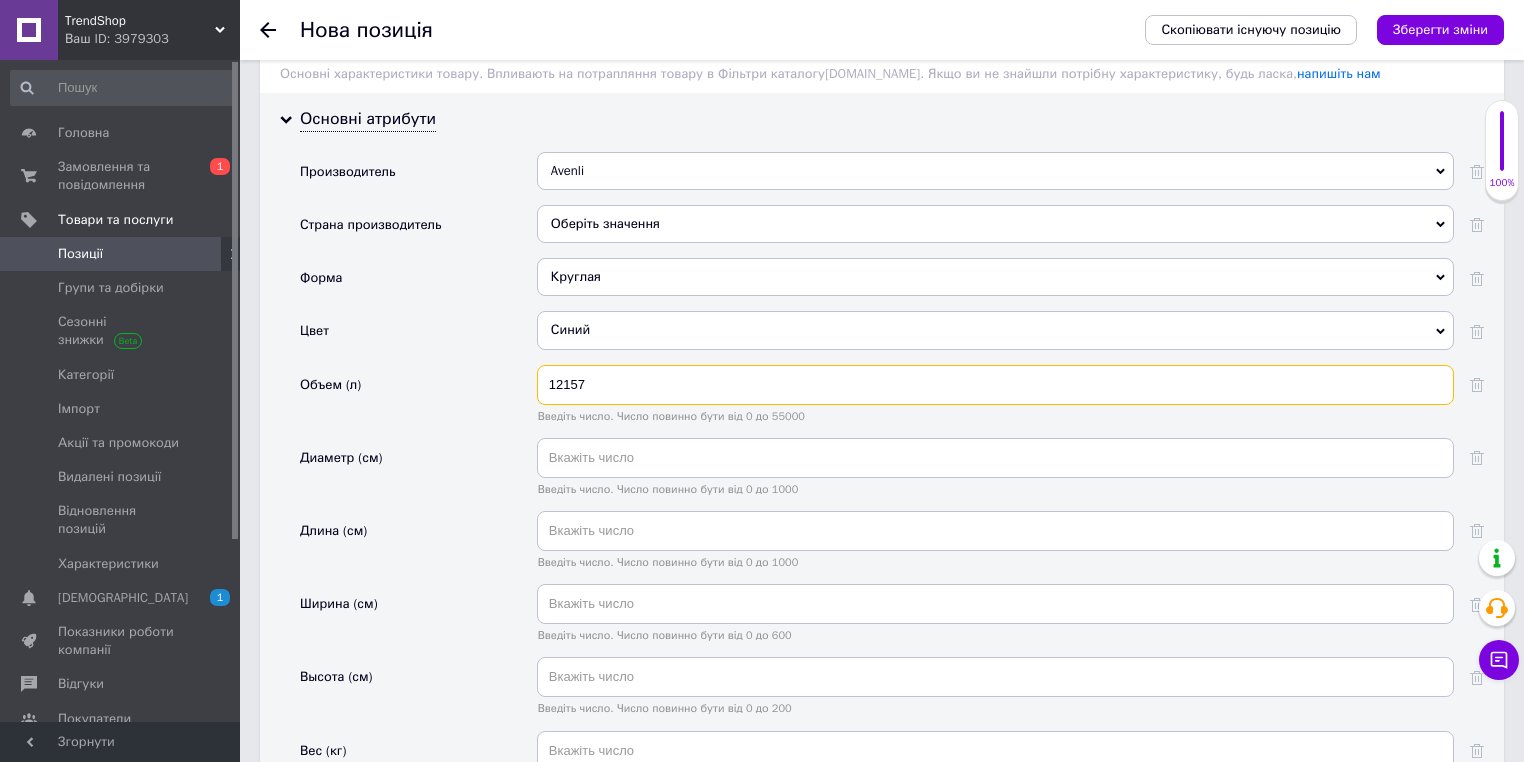 type on "12157" 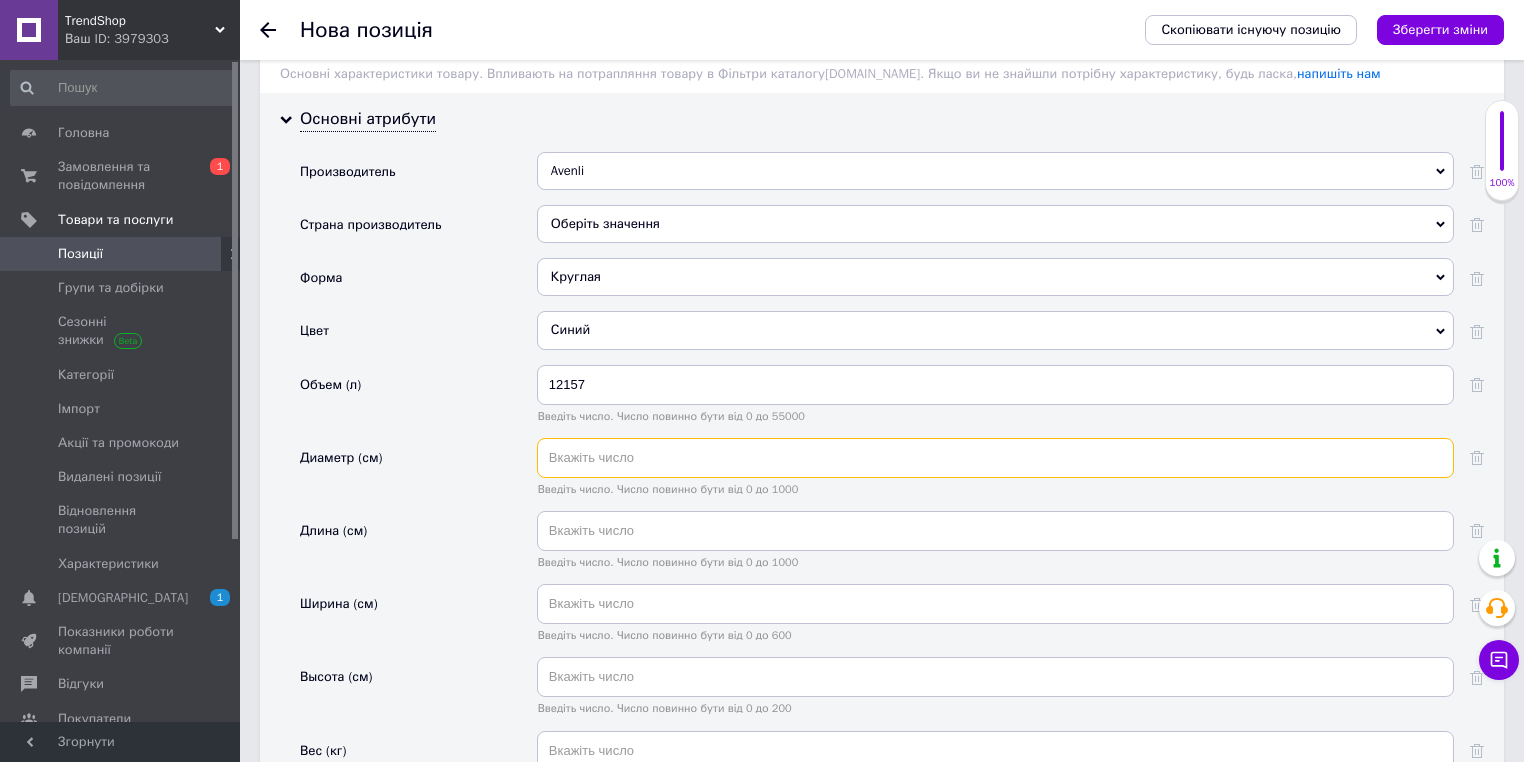 click at bounding box center (995, 458) 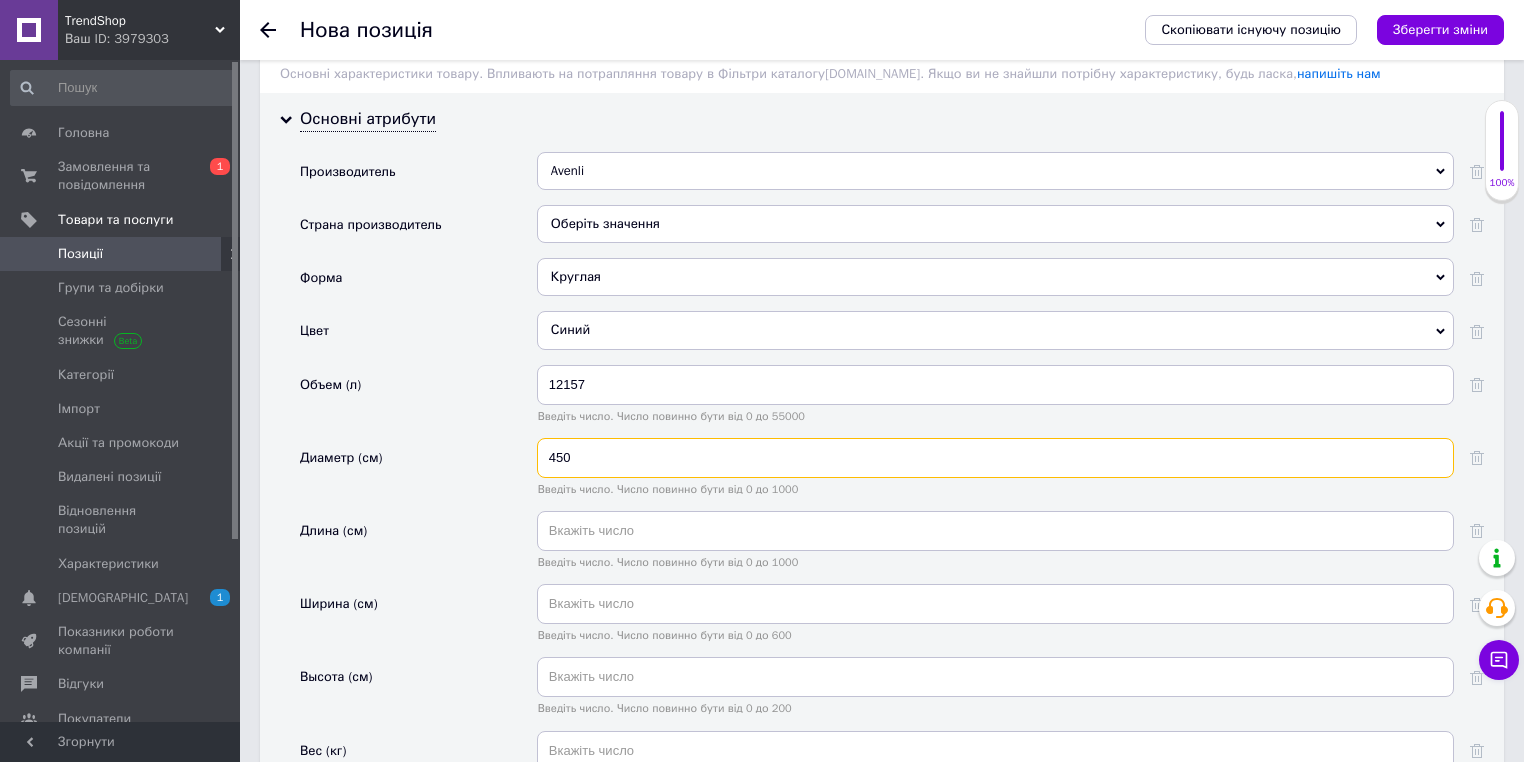 type on "450" 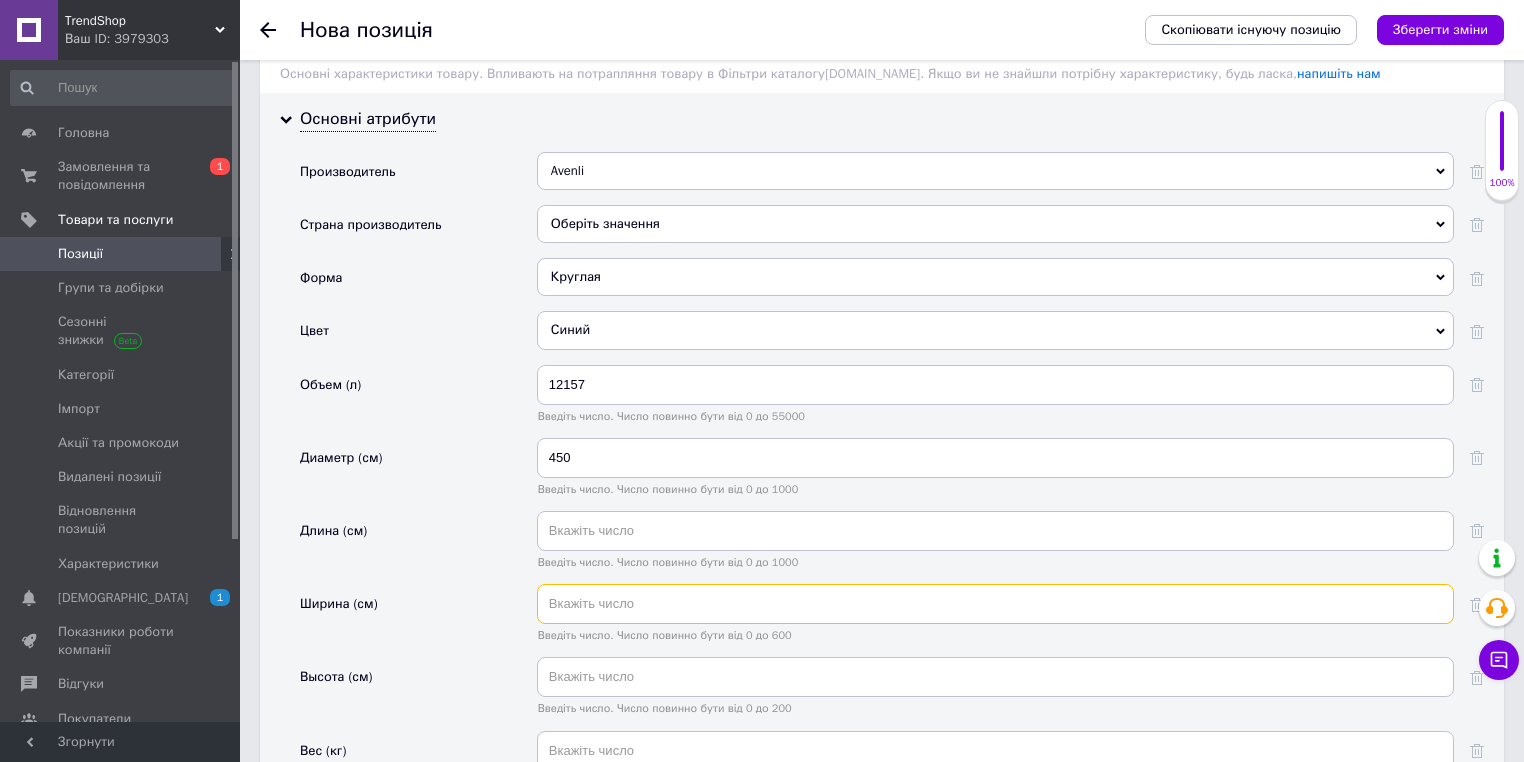 click at bounding box center [995, 604] 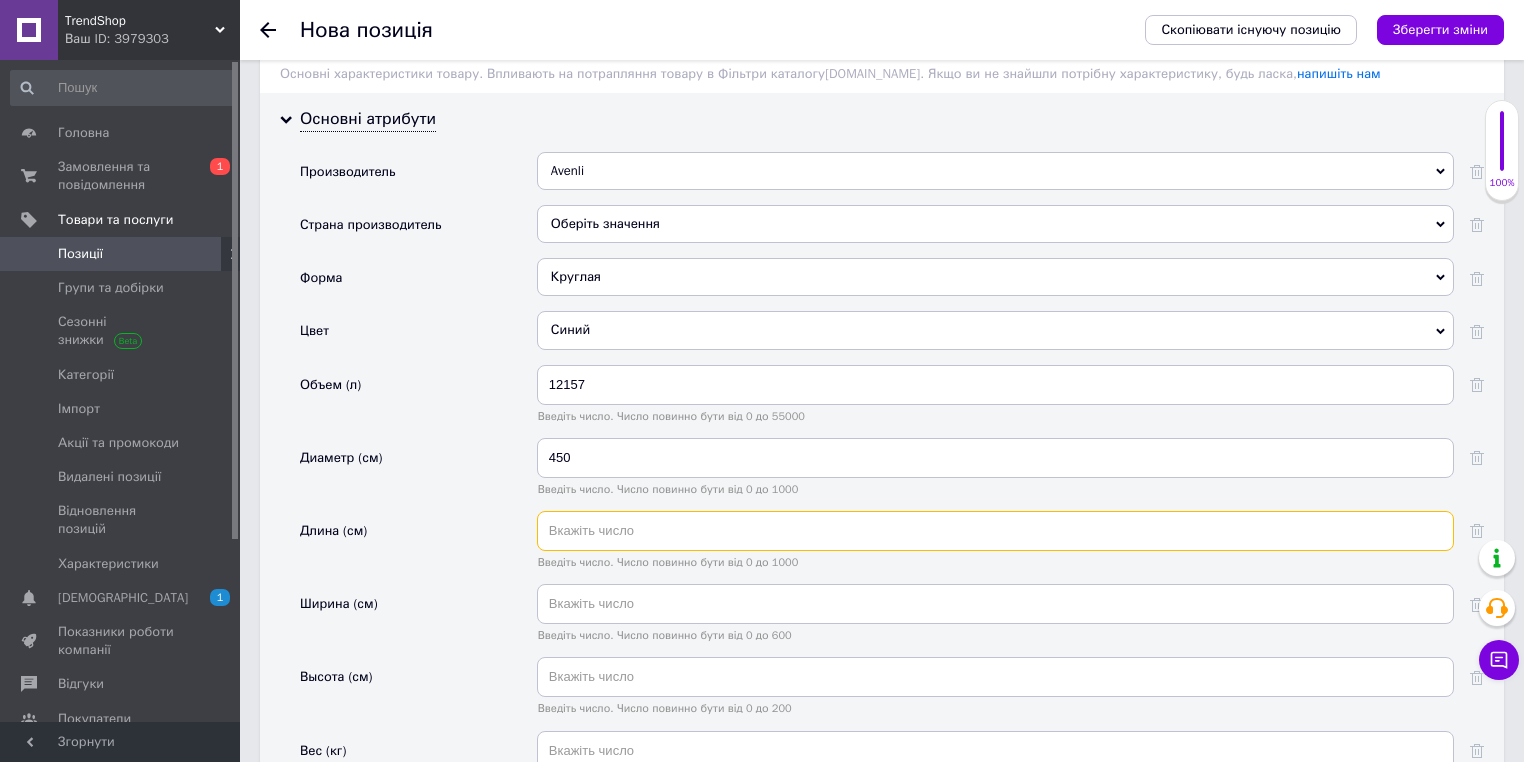 click at bounding box center [995, 531] 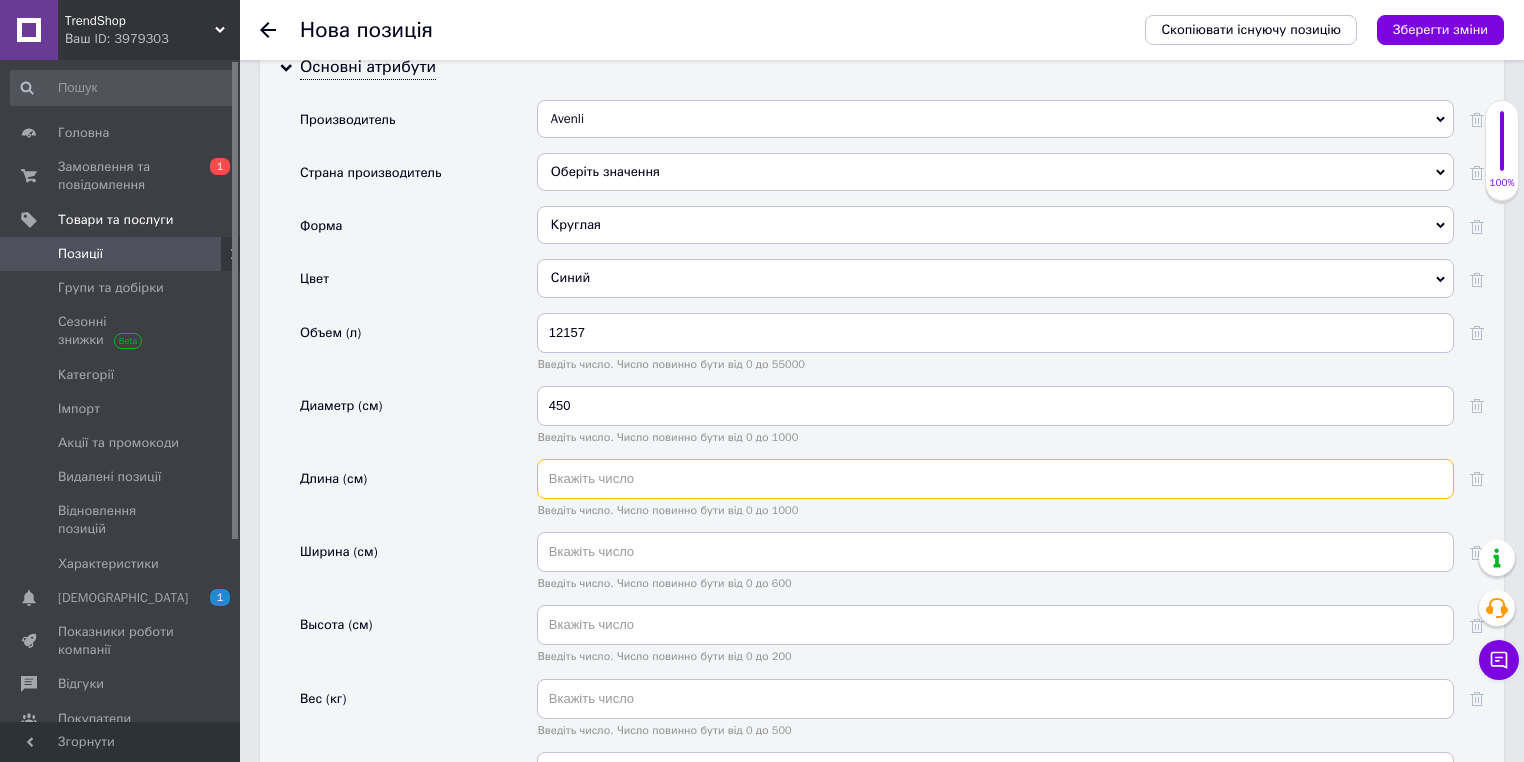 scroll, scrollTop: 2240, scrollLeft: 0, axis: vertical 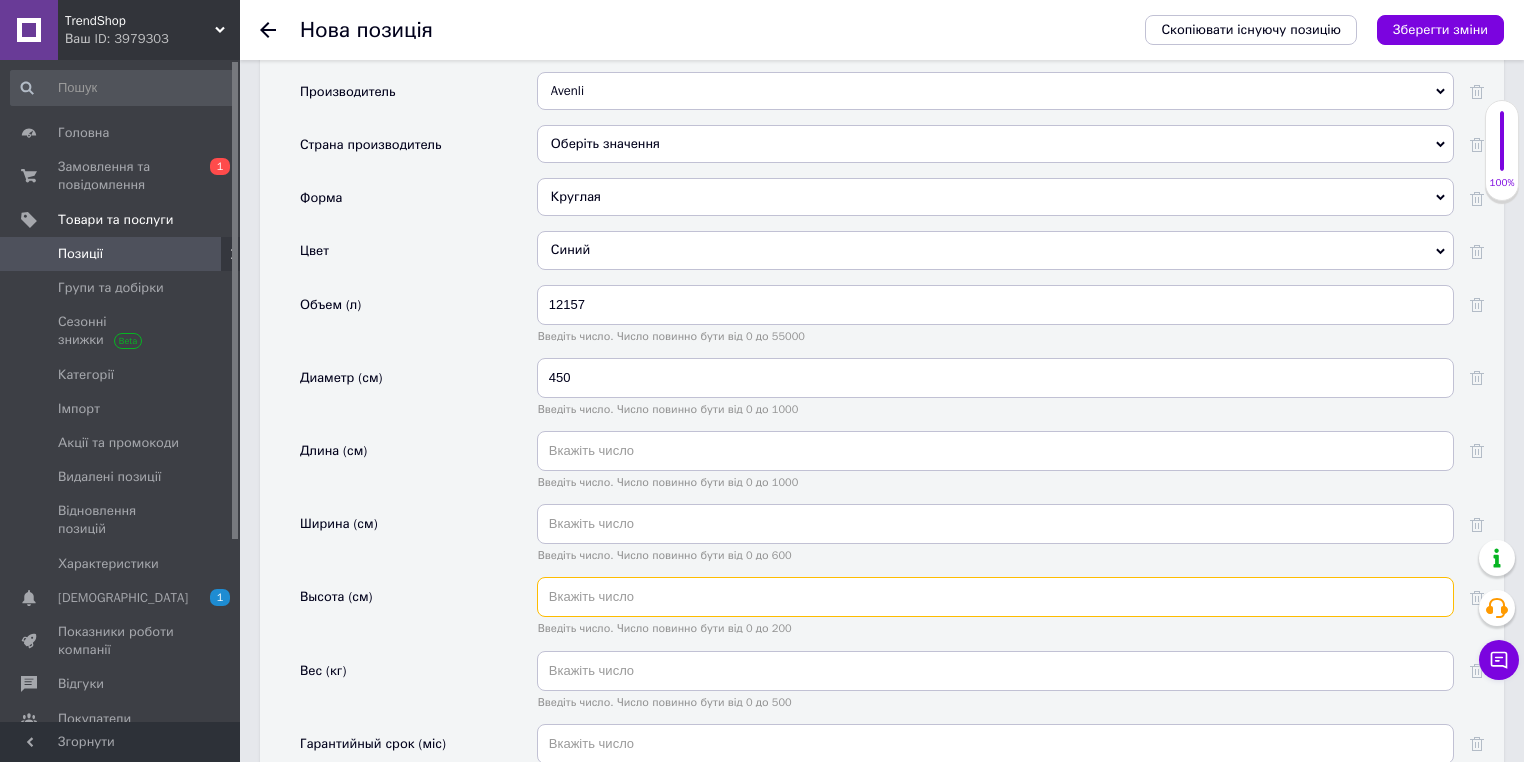 click at bounding box center [995, 597] 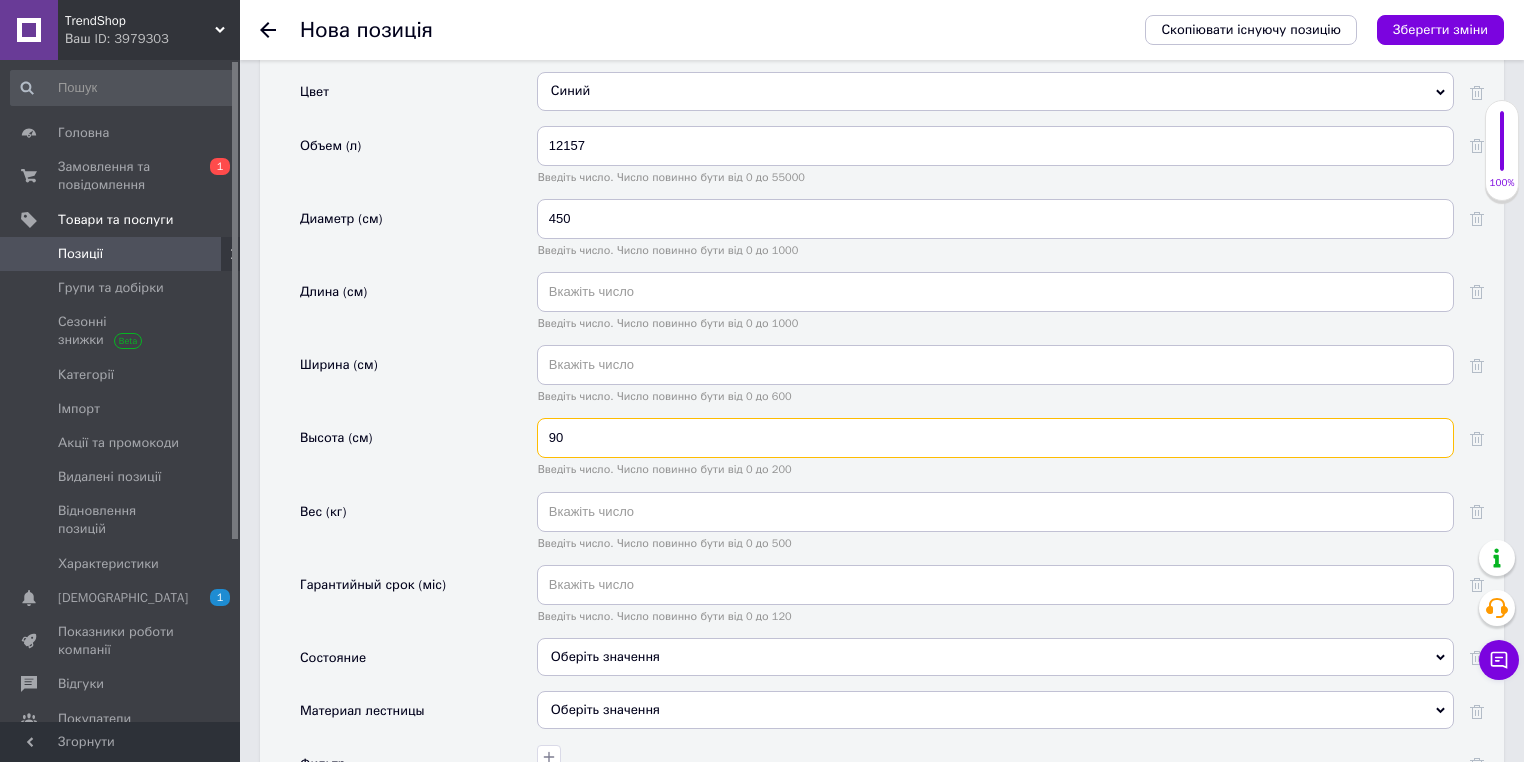 scroll, scrollTop: 2400, scrollLeft: 0, axis: vertical 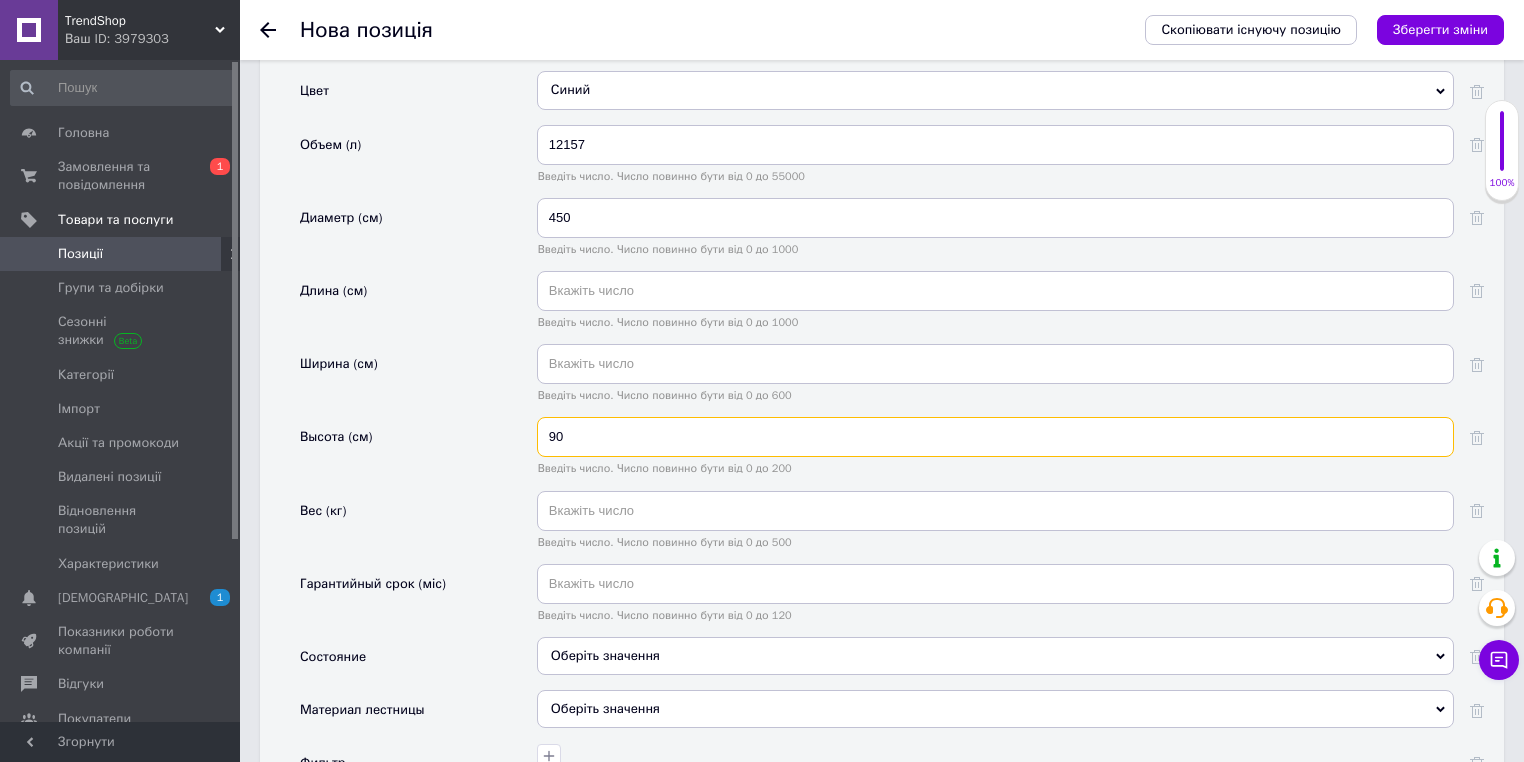 type on "90" 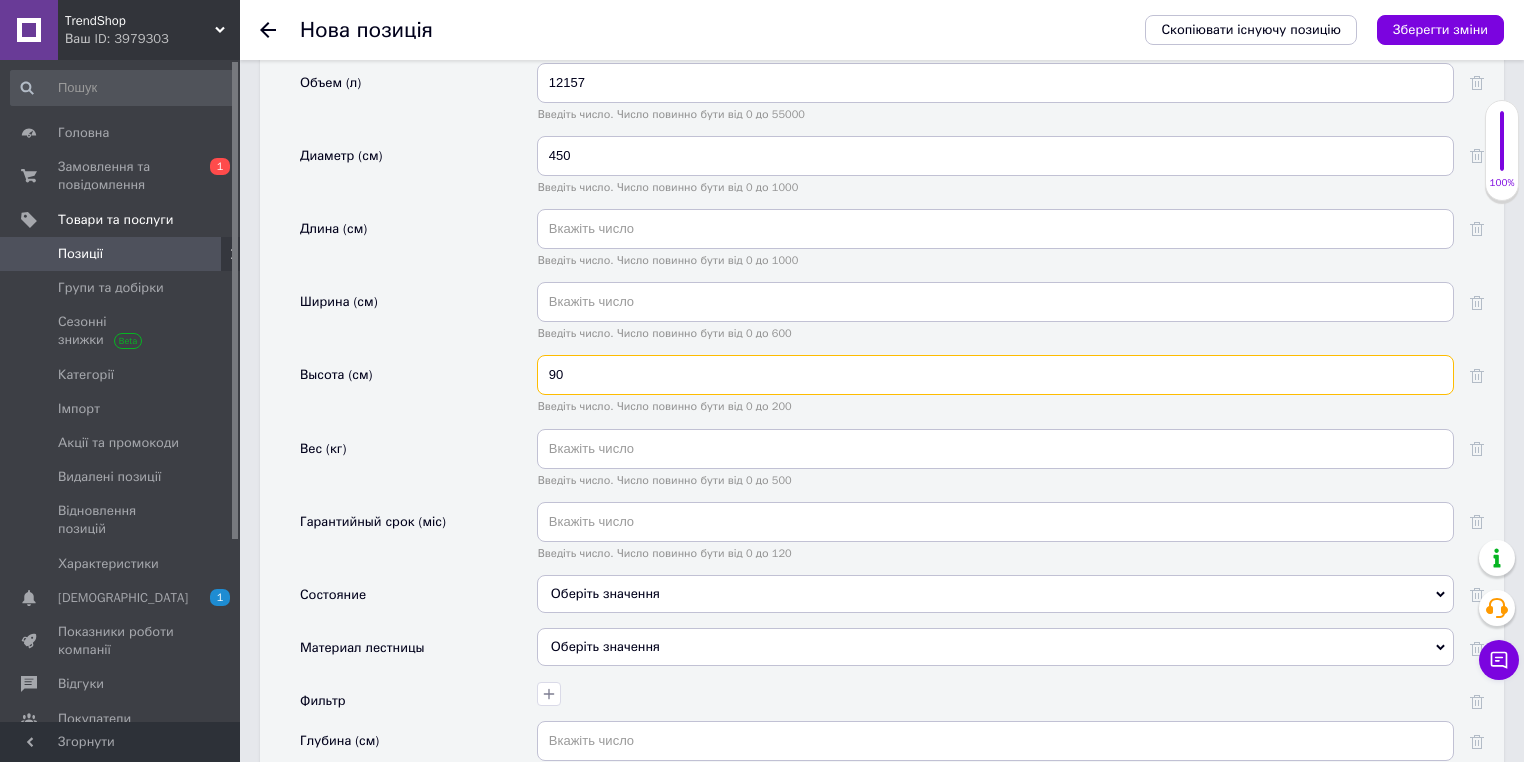 scroll, scrollTop: 2560, scrollLeft: 0, axis: vertical 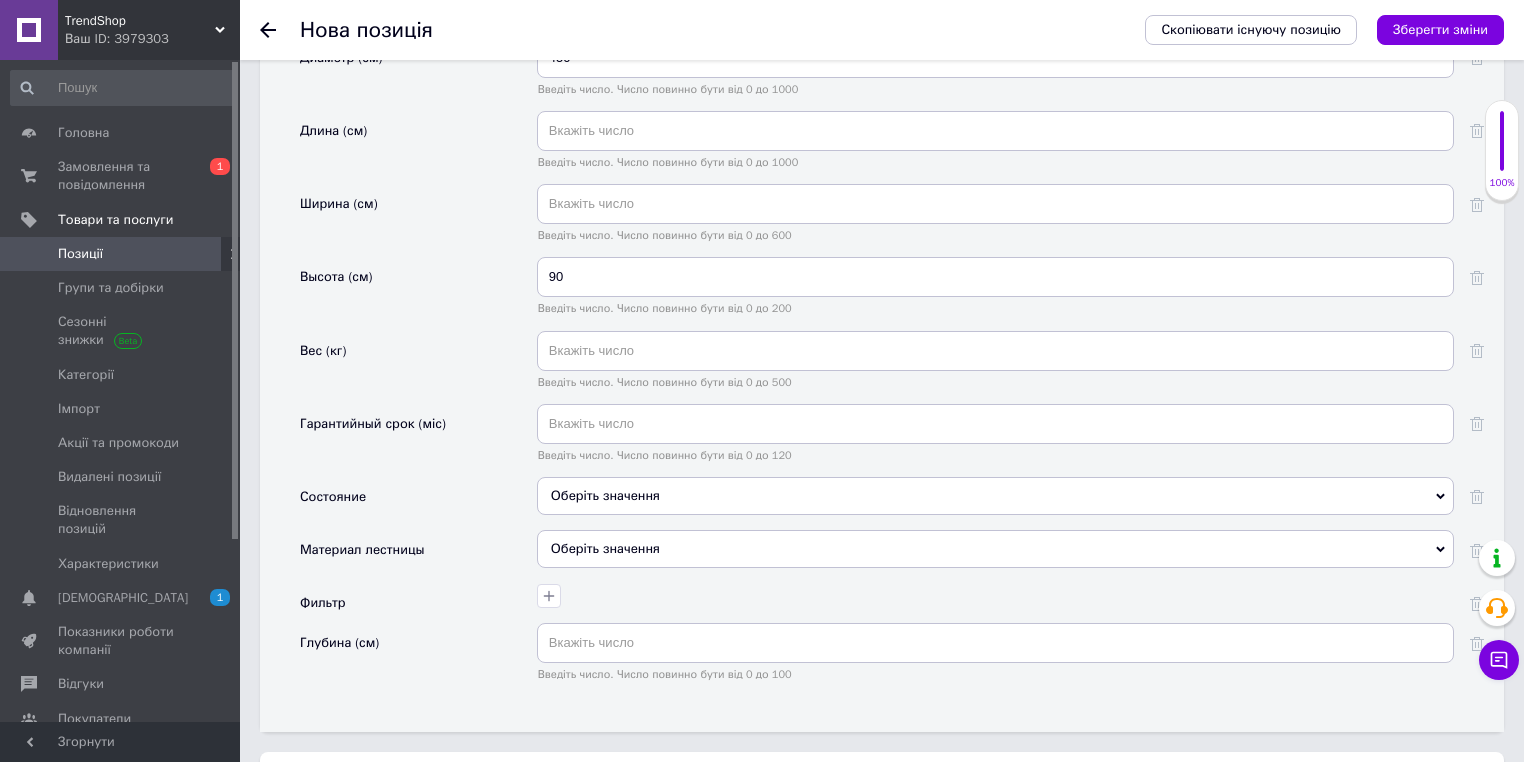 click on "Оберіть значення" at bounding box center [995, 496] 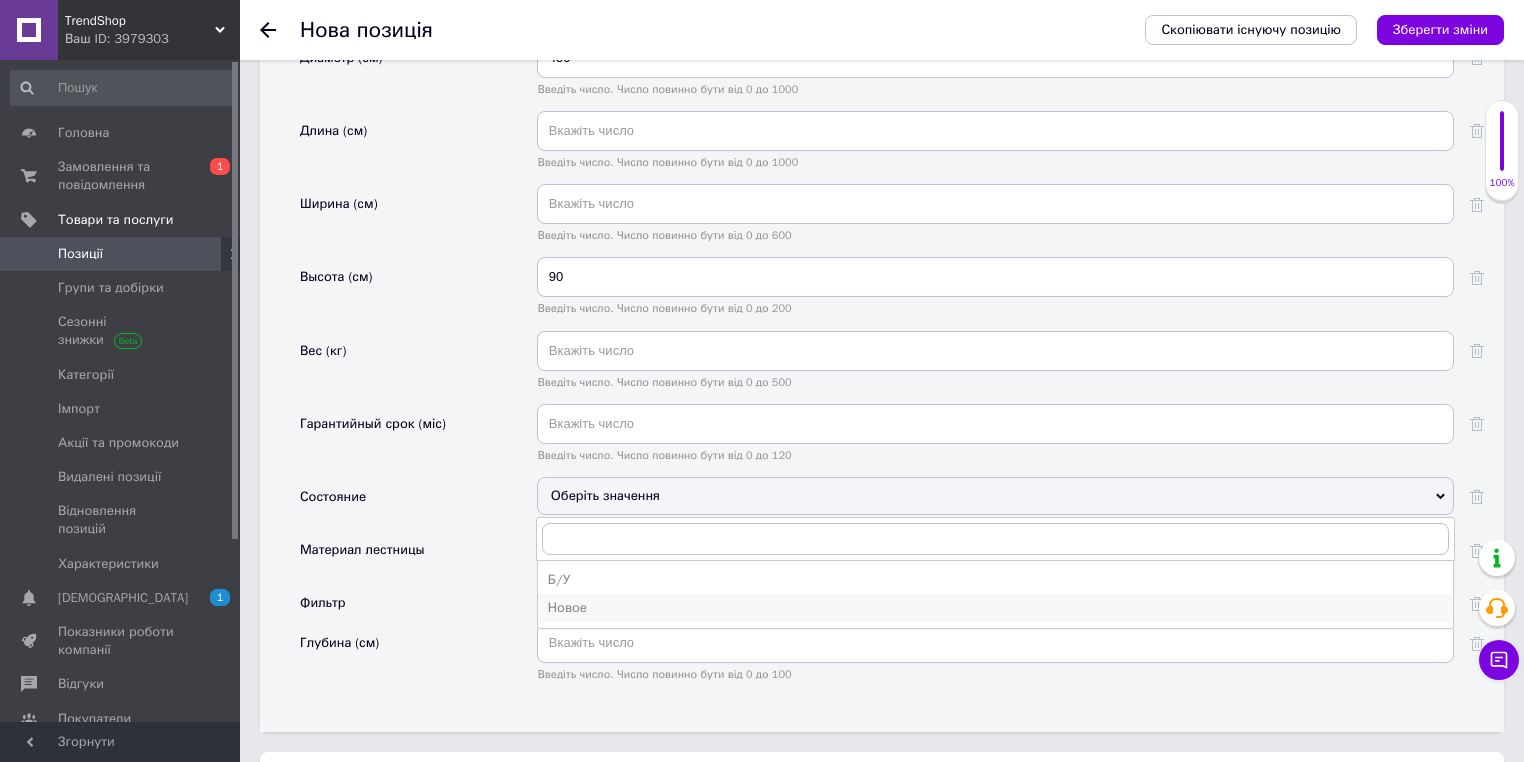 click on "Новое" at bounding box center [995, 608] 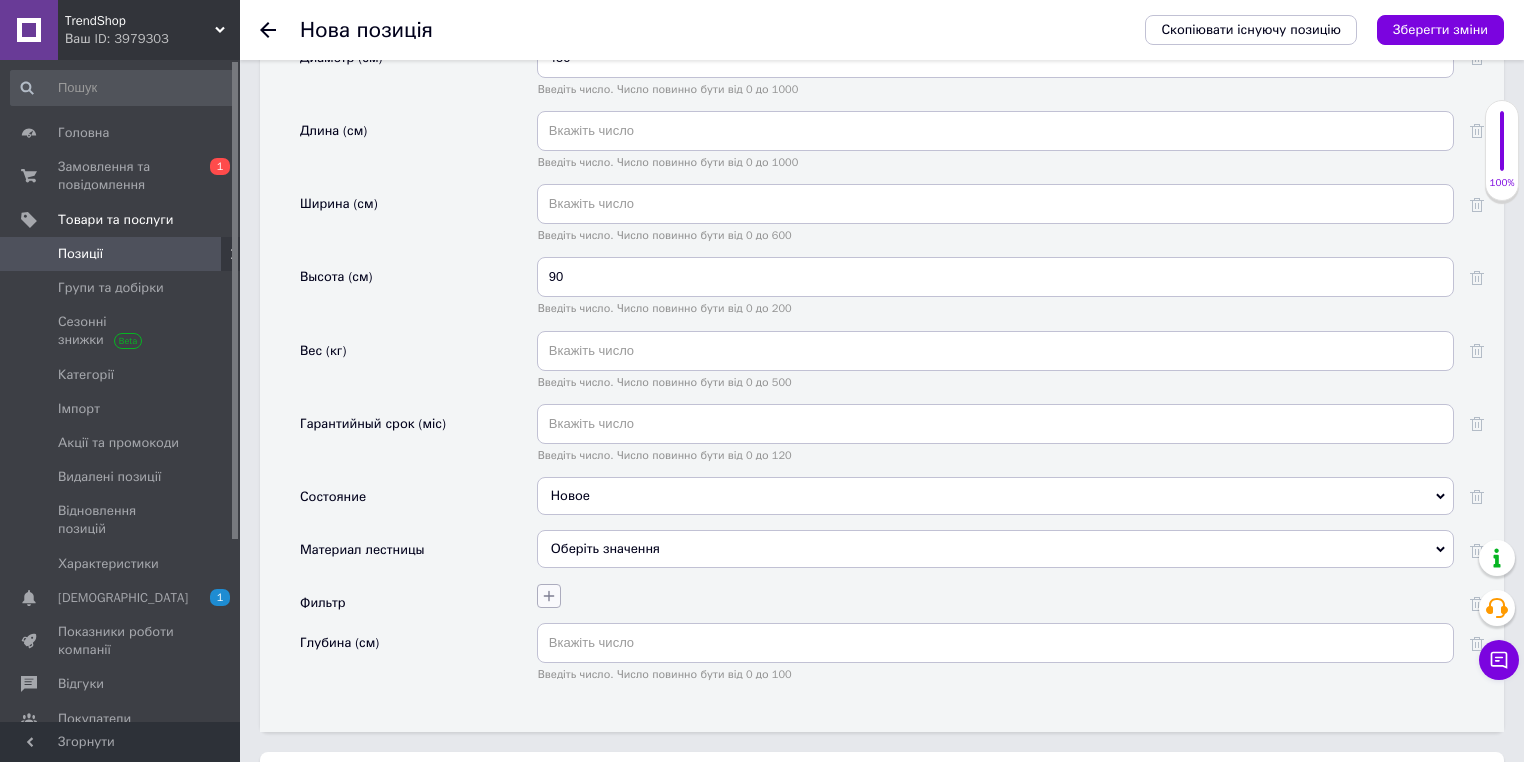 click 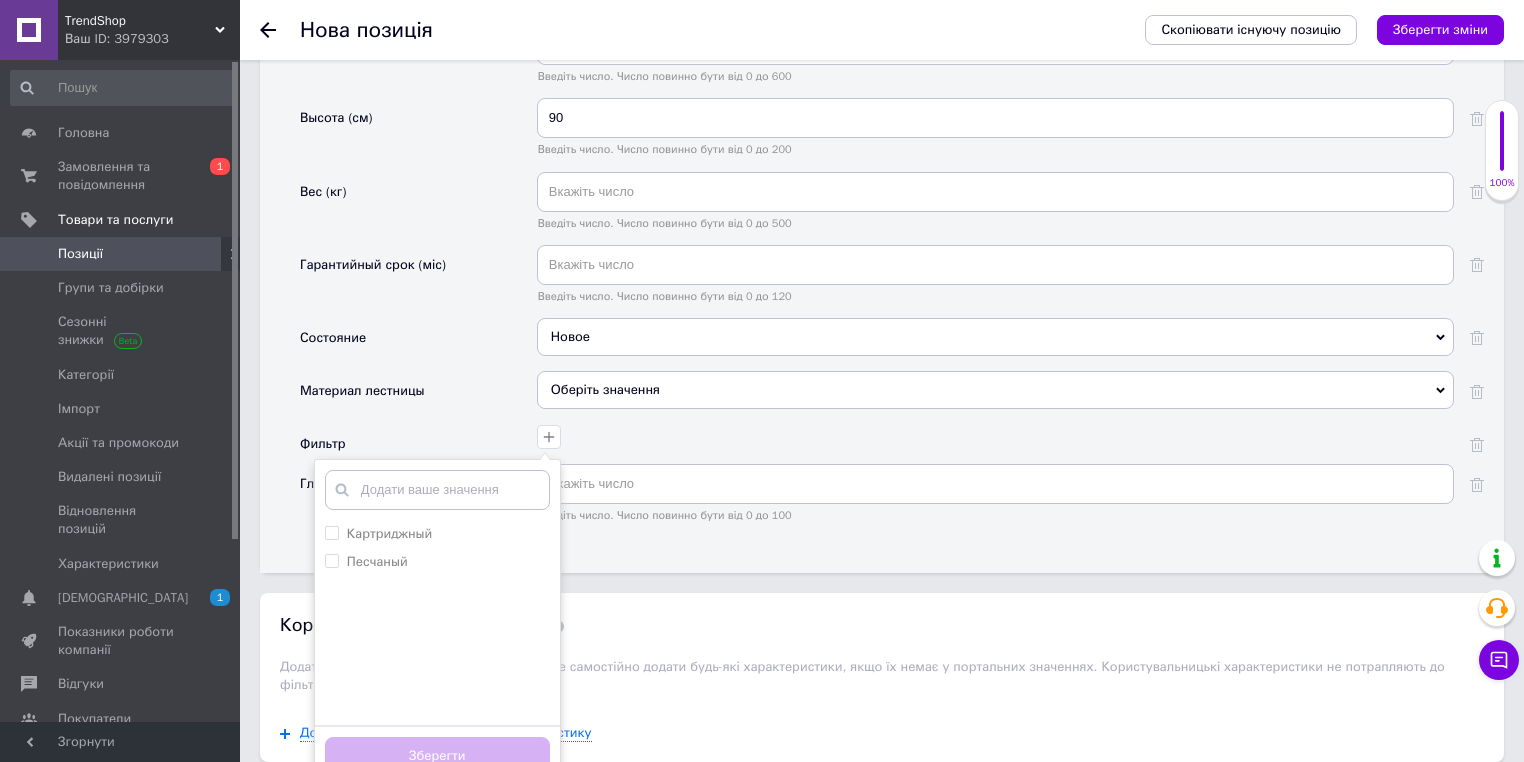 scroll, scrollTop: 2720, scrollLeft: 0, axis: vertical 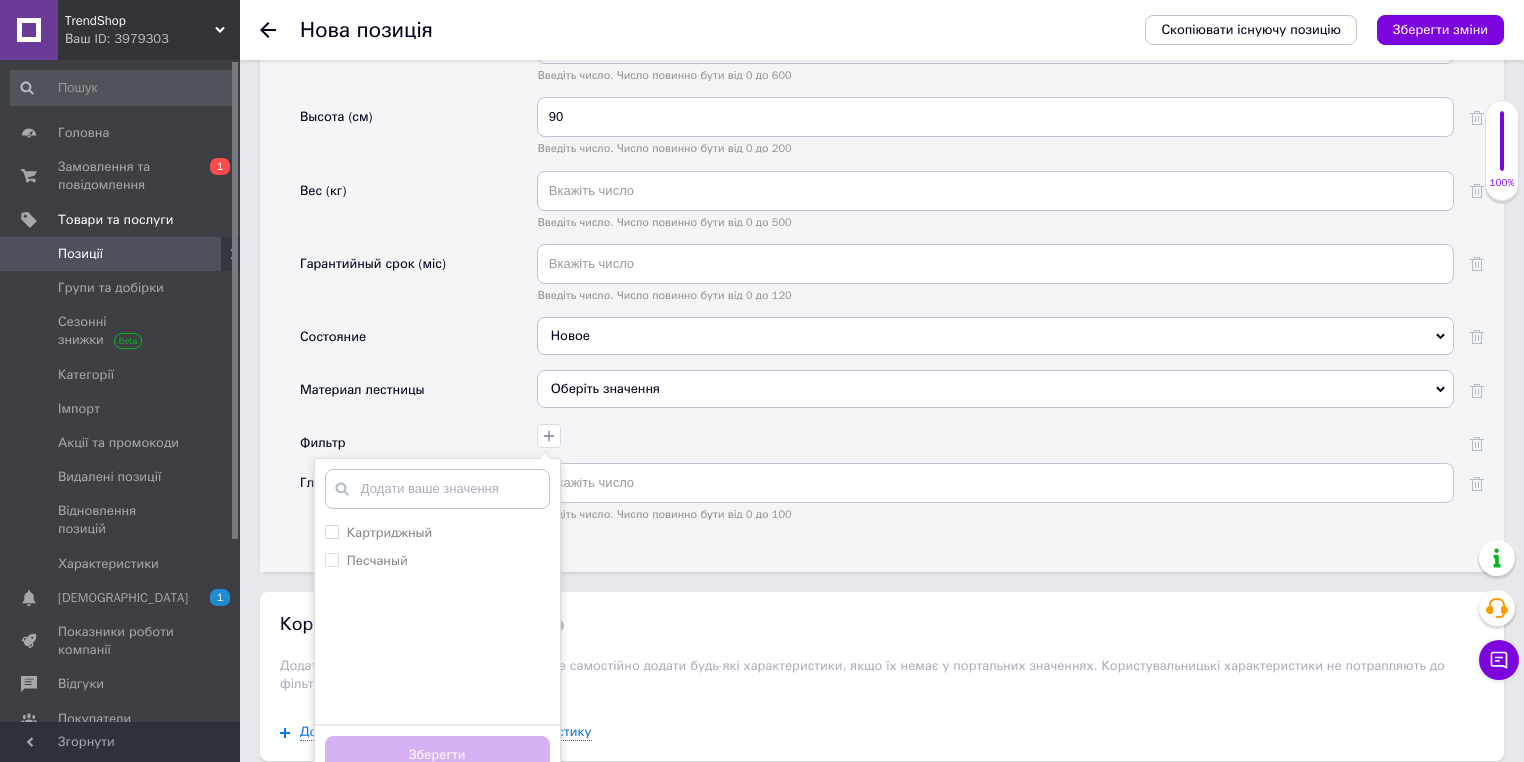 click on "Материал лестницы" at bounding box center [418, 396] 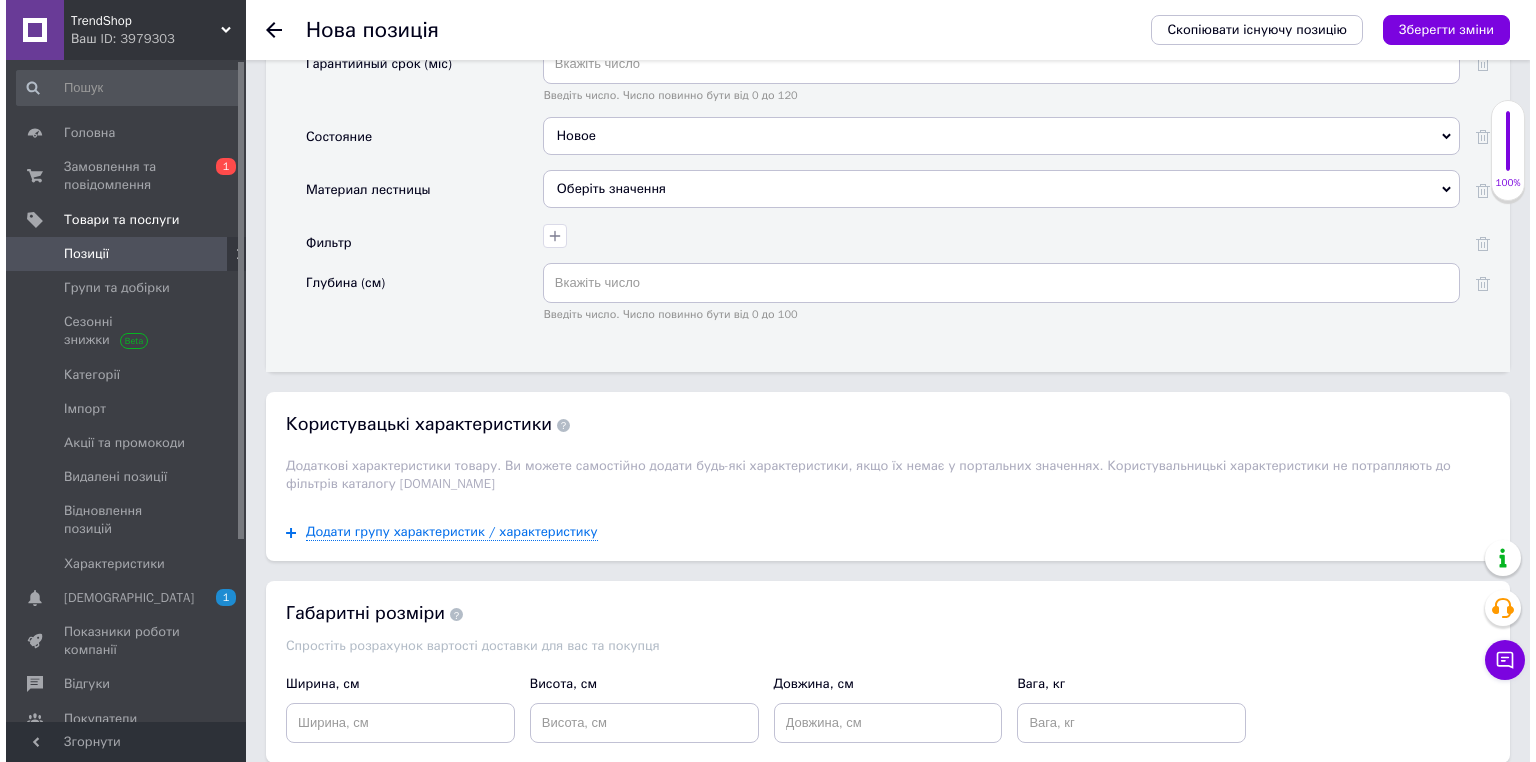scroll, scrollTop: 2960, scrollLeft: 0, axis: vertical 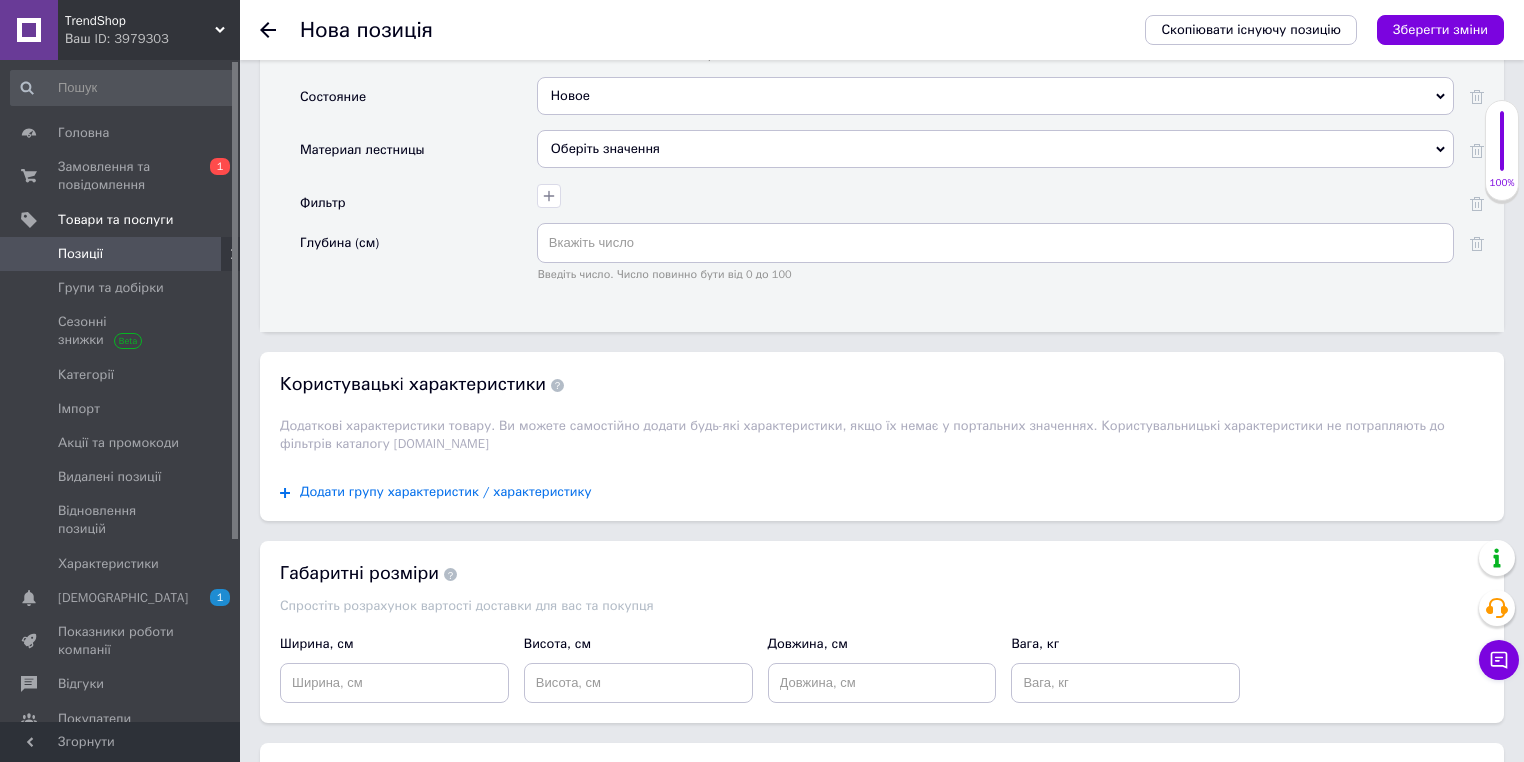 click on "Додати групу характеристик / характеристику" at bounding box center [446, 492] 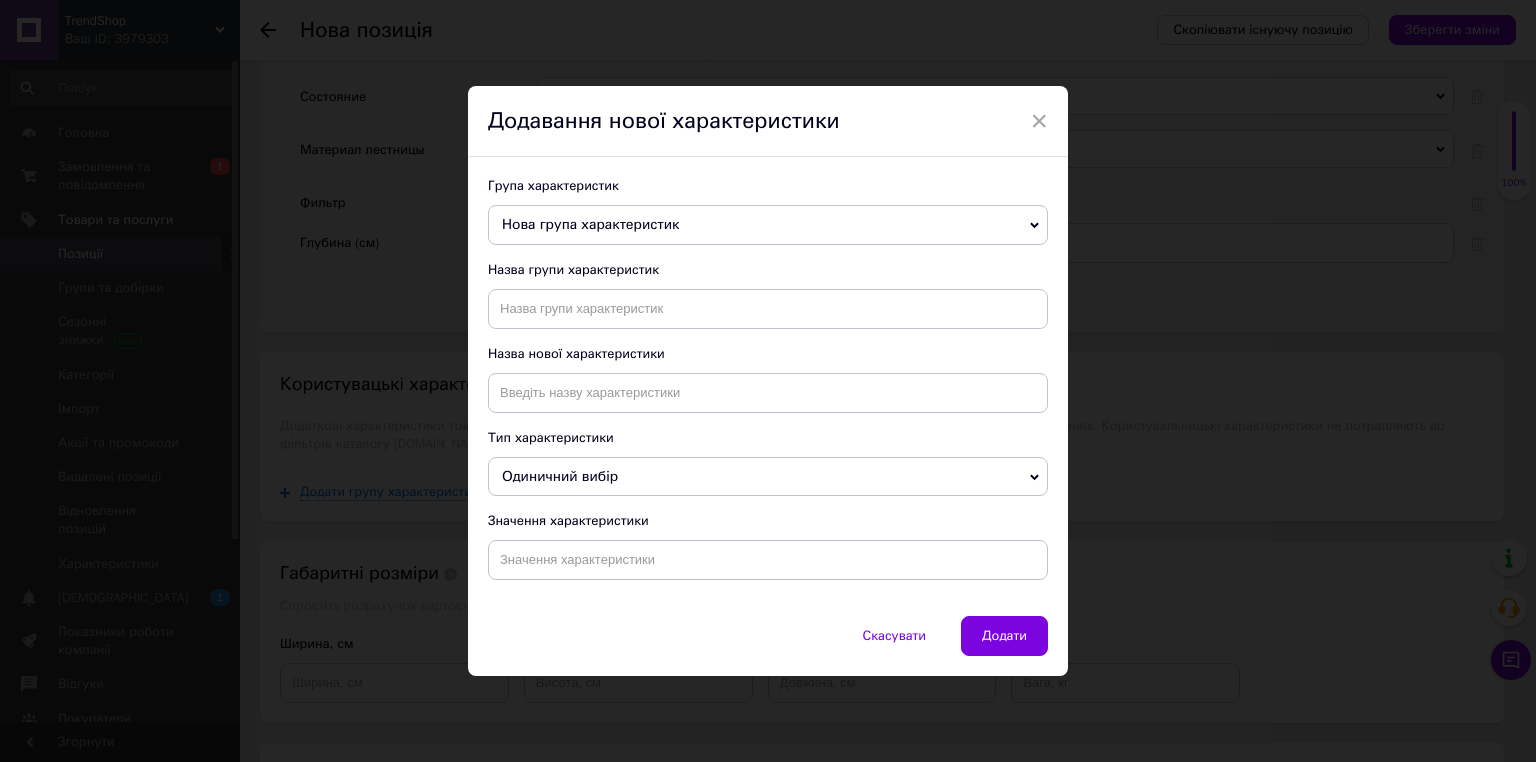 click on "Назва групи характеристик" at bounding box center (768, 295) 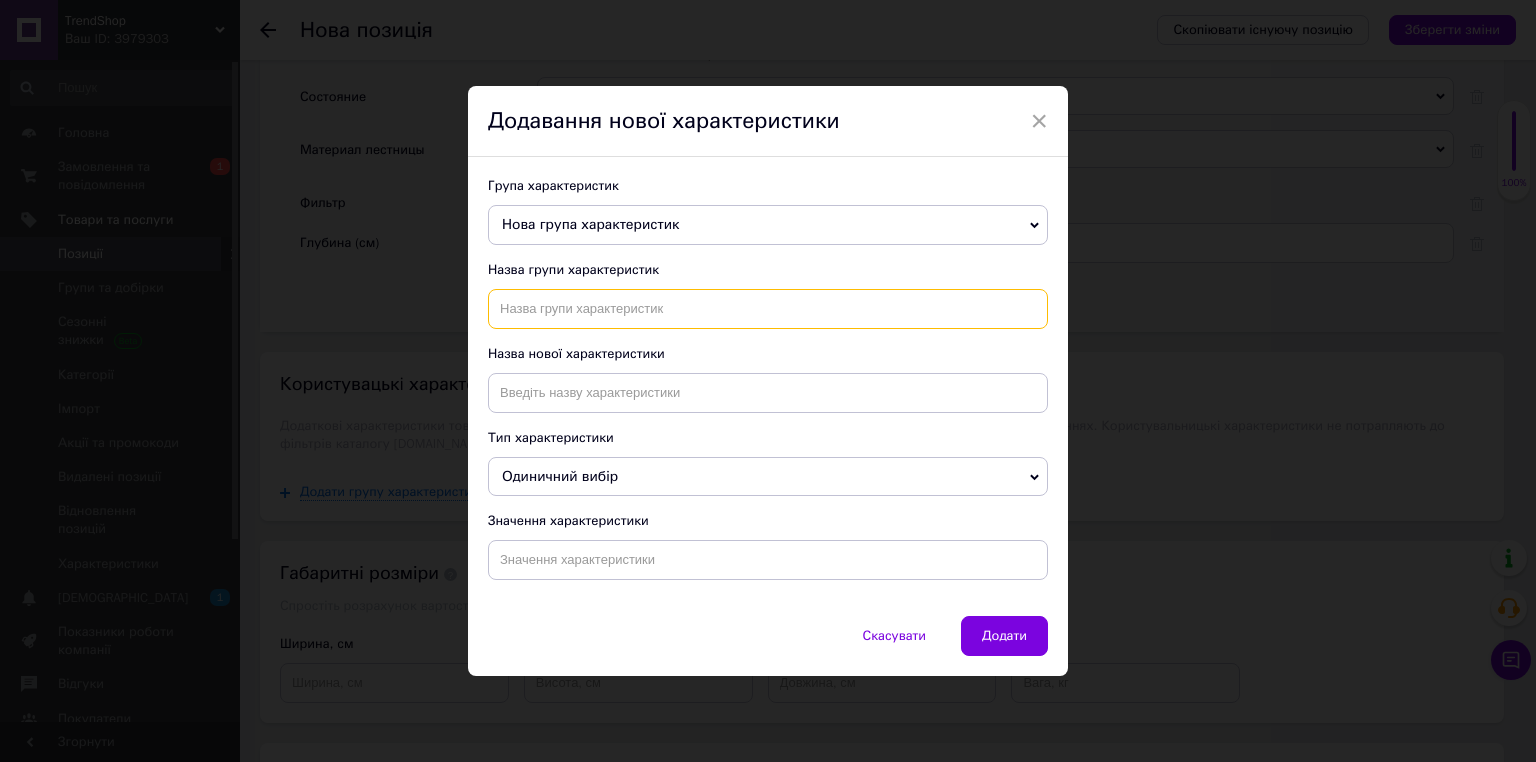 click at bounding box center (768, 309) 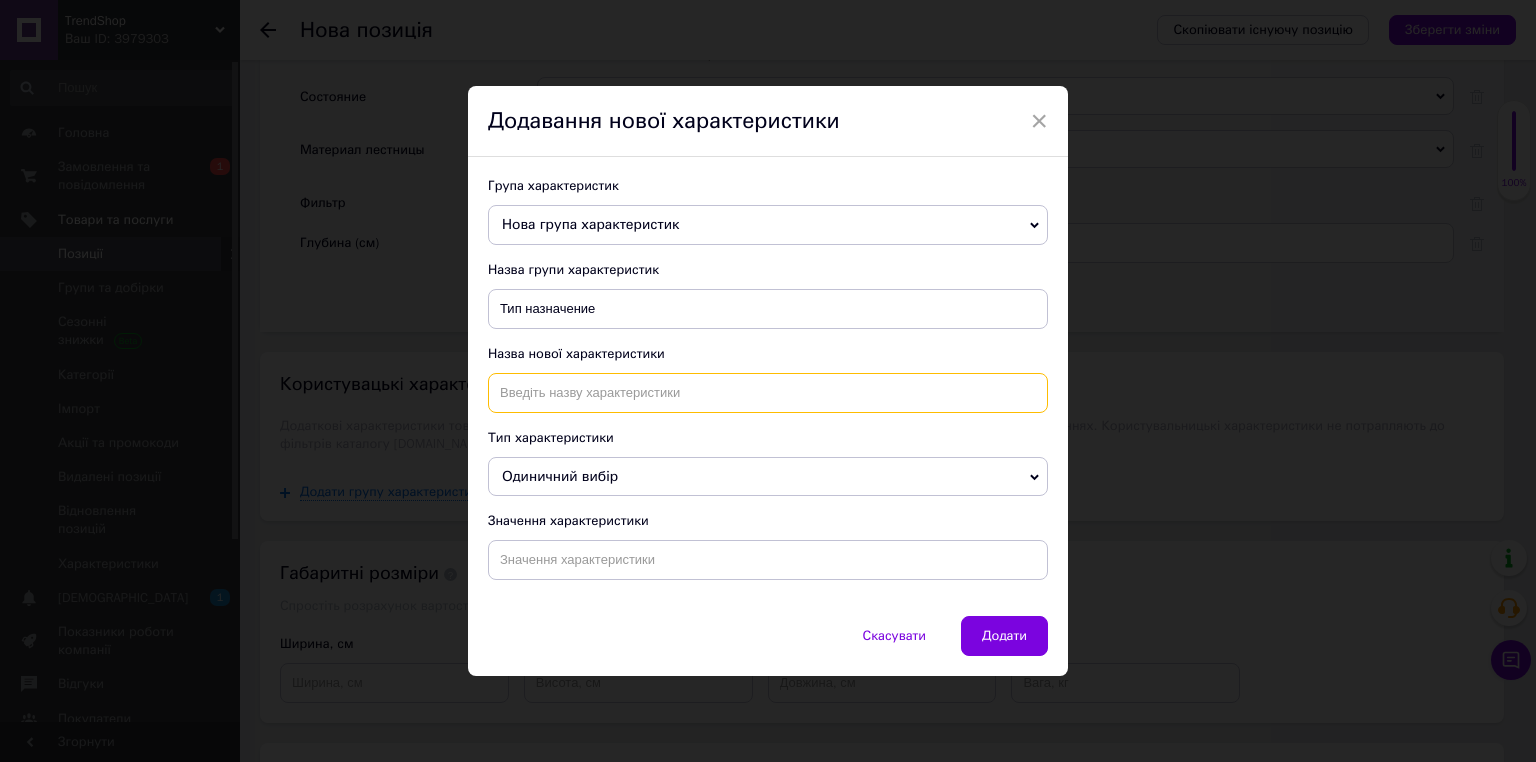 click at bounding box center (768, 393) 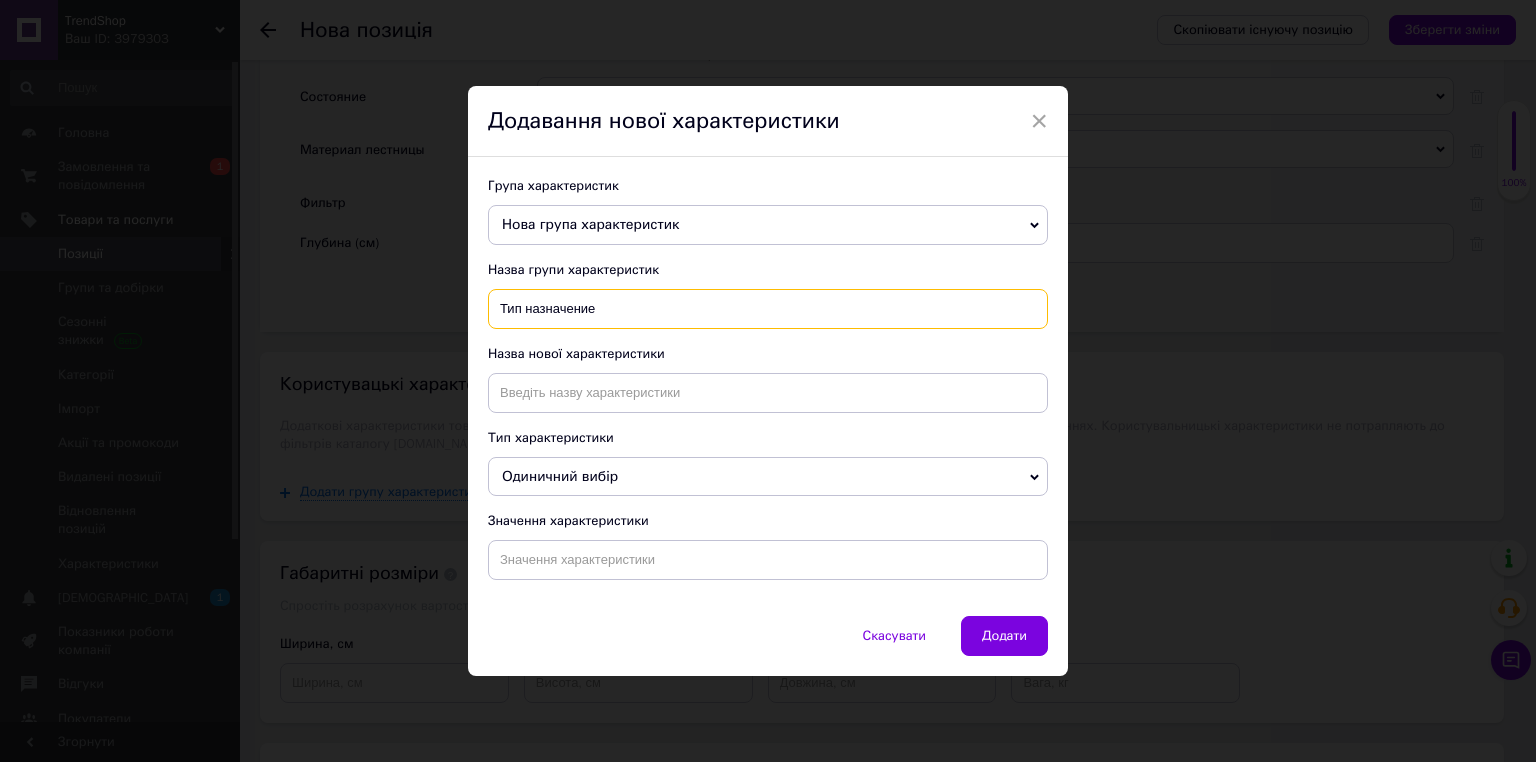 click on "Тип назначение" at bounding box center (768, 309) 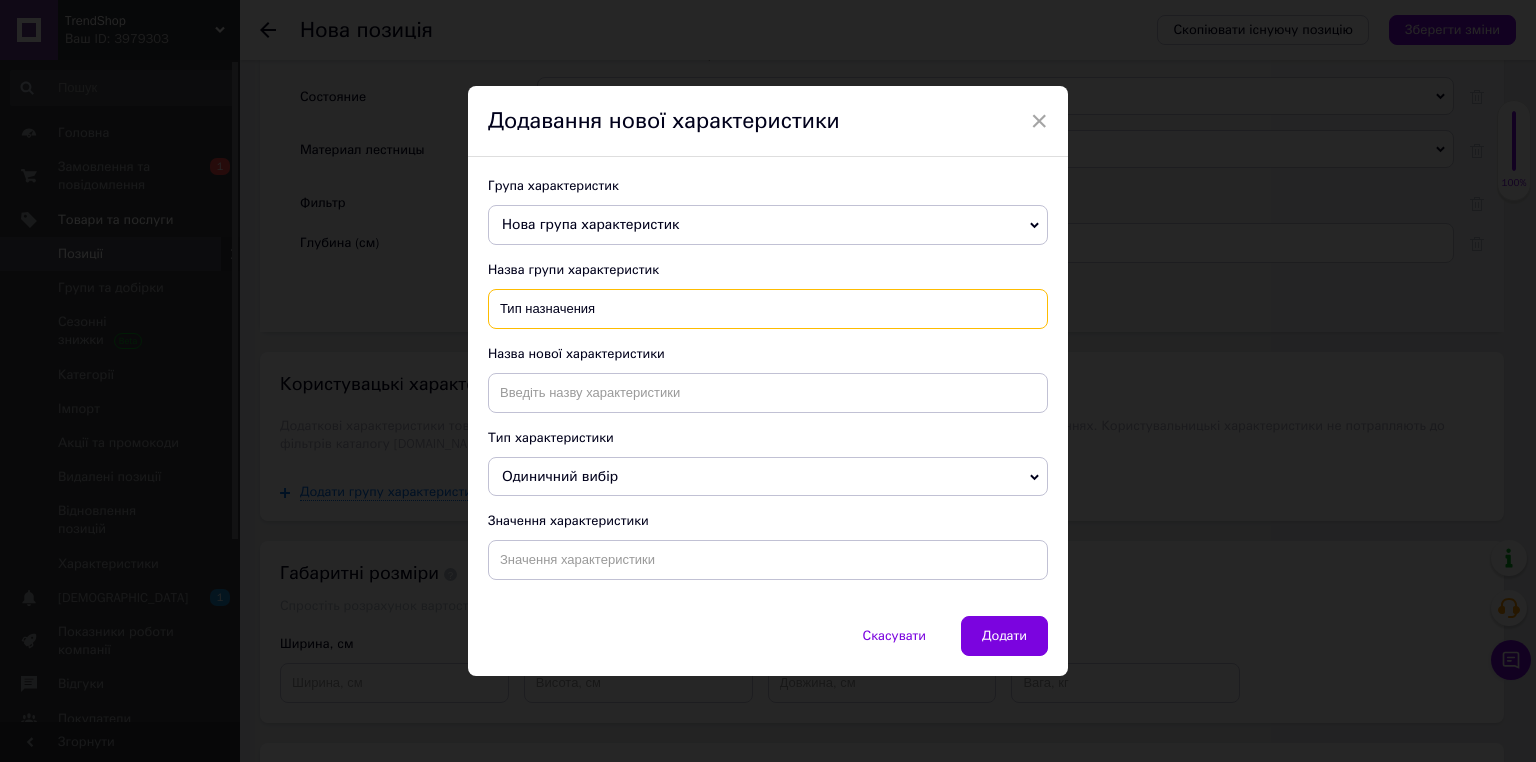 type on "Тип назначения" 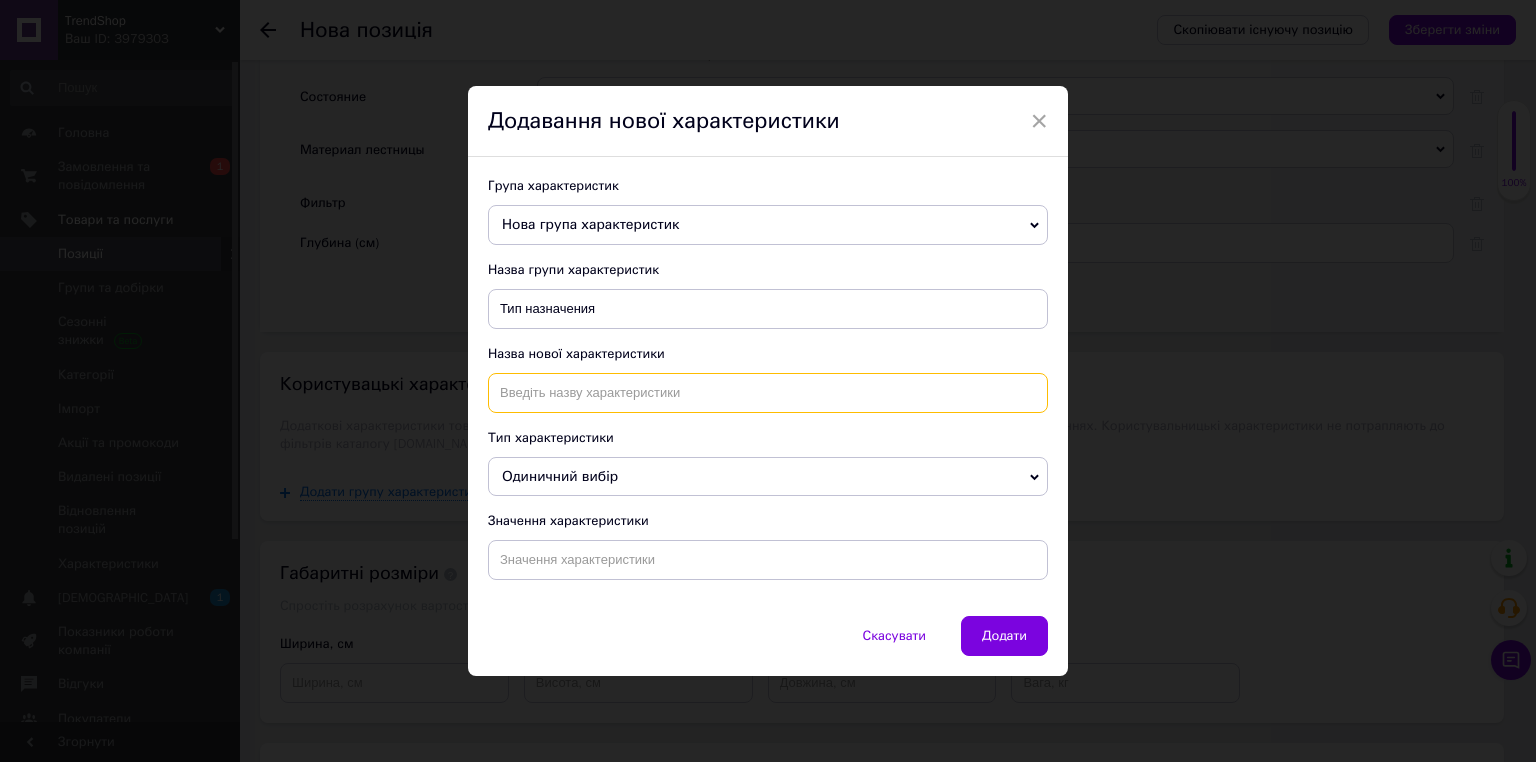 click at bounding box center (768, 393) 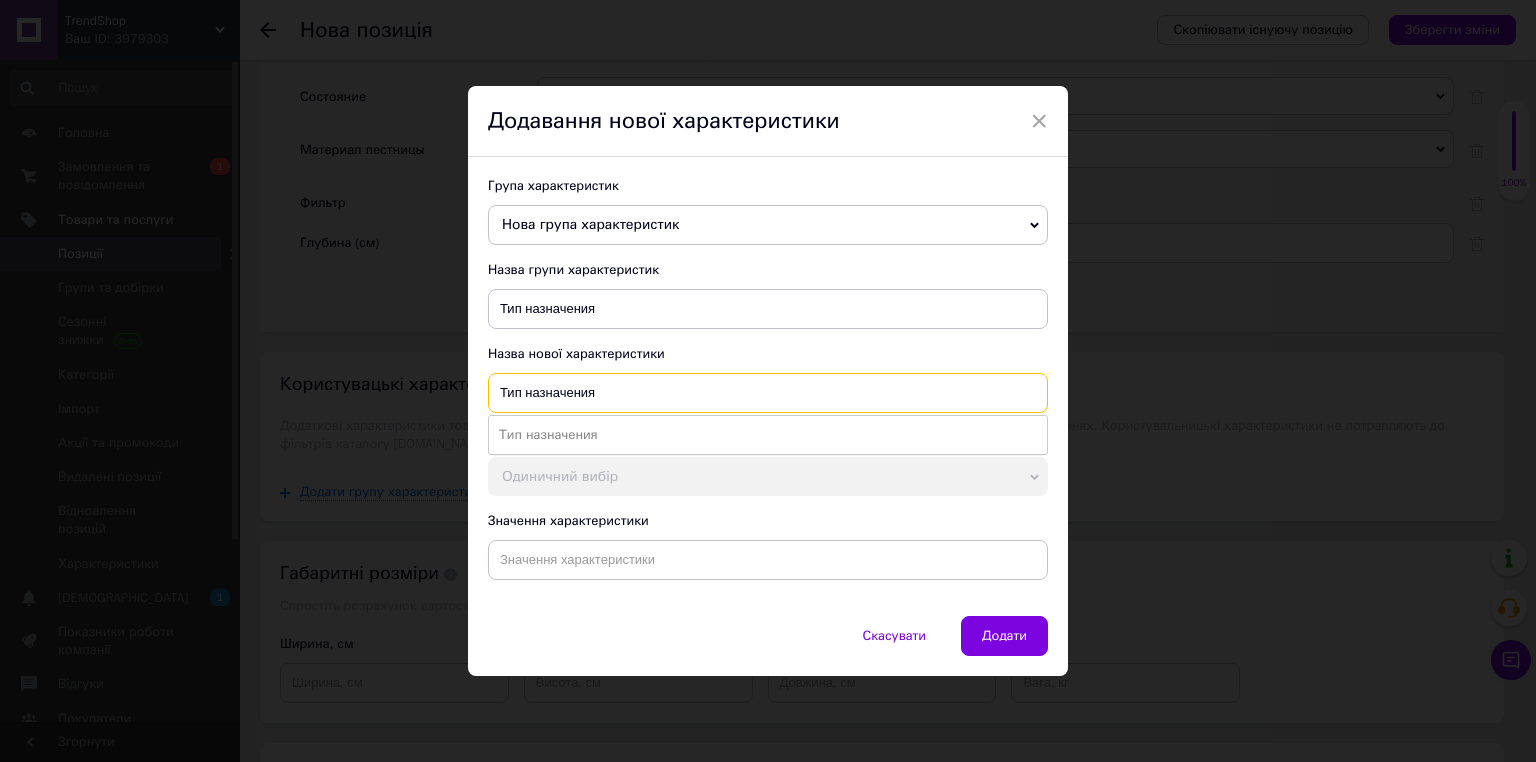 type on "Тип назначения" 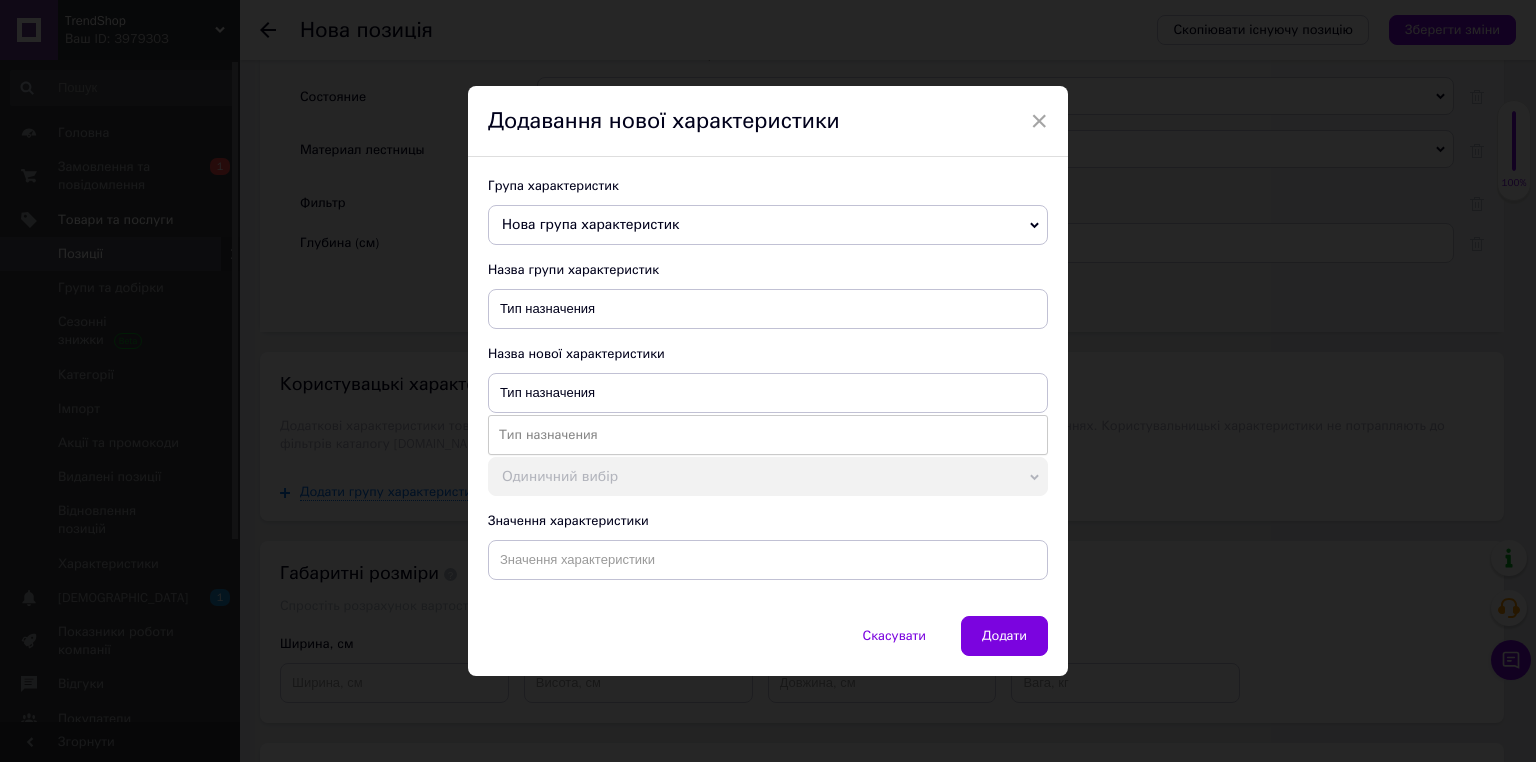 click on "Назва нової характеристики" at bounding box center [768, 354] 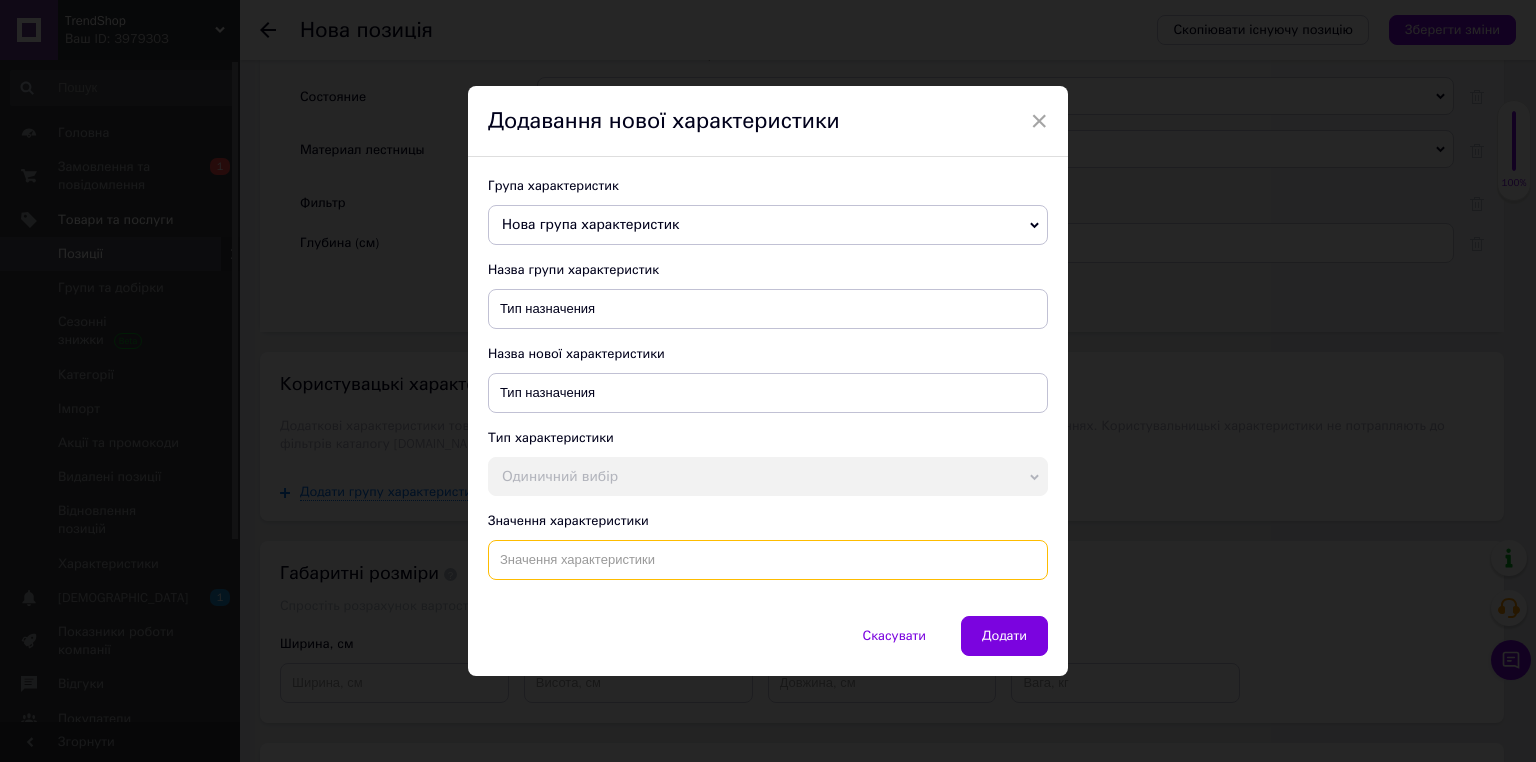 click at bounding box center (768, 560) 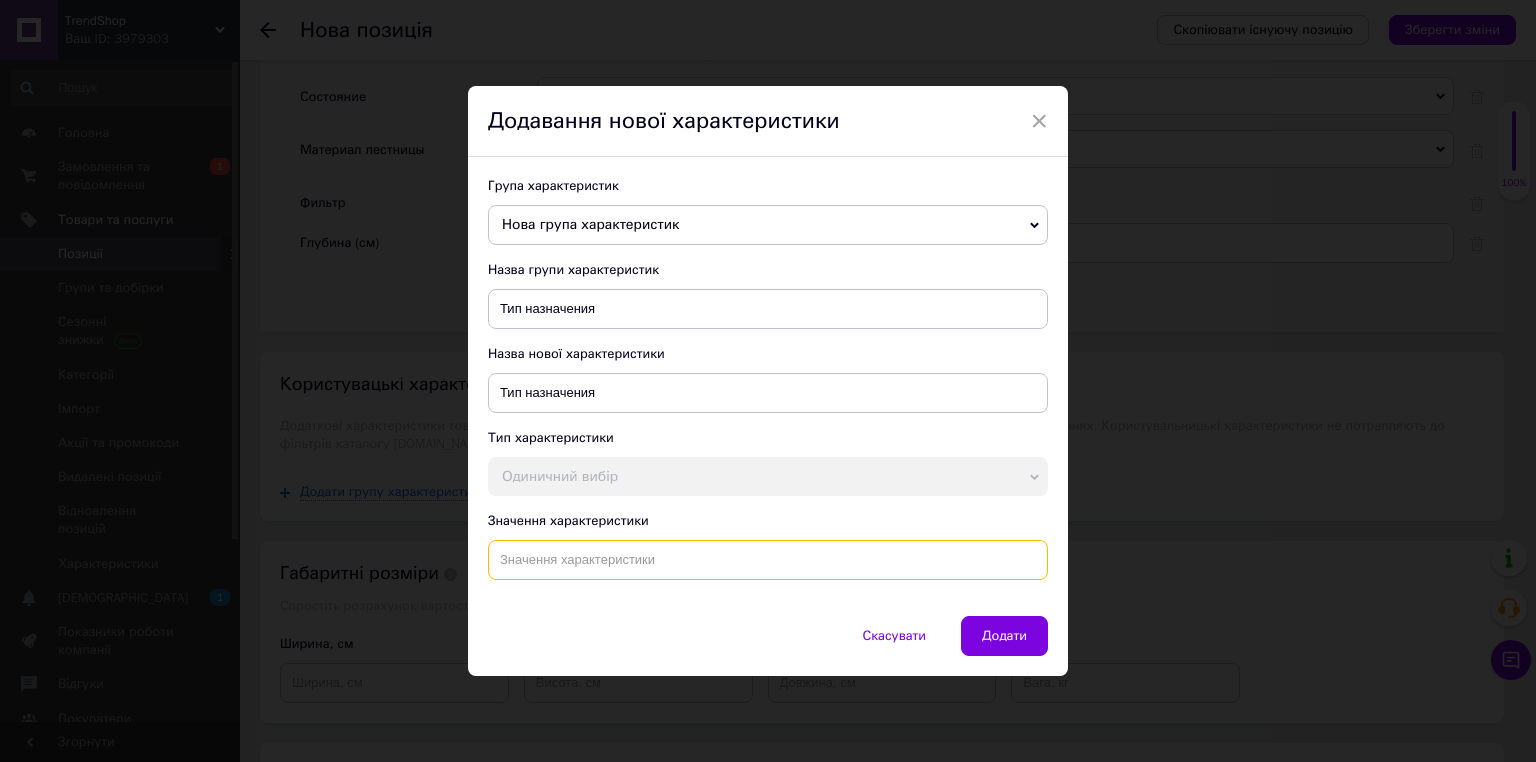 paste on "Круглый каркасный бассейн Avenli бассейн с фильтром и аксессуарами 450х90 см бассейн для всей семьи" 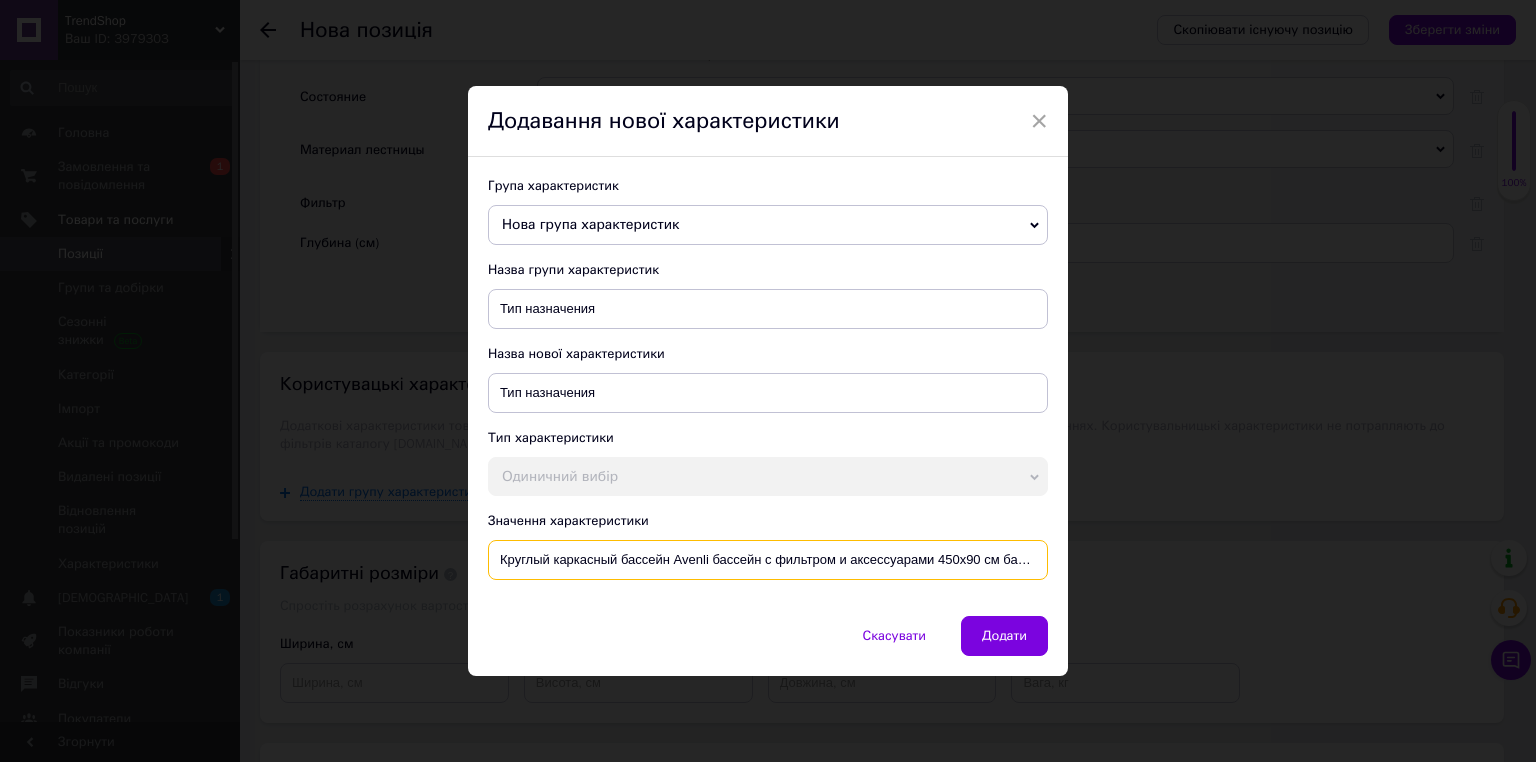 scroll, scrollTop: 0, scrollLeft: 112, axis: horizontal 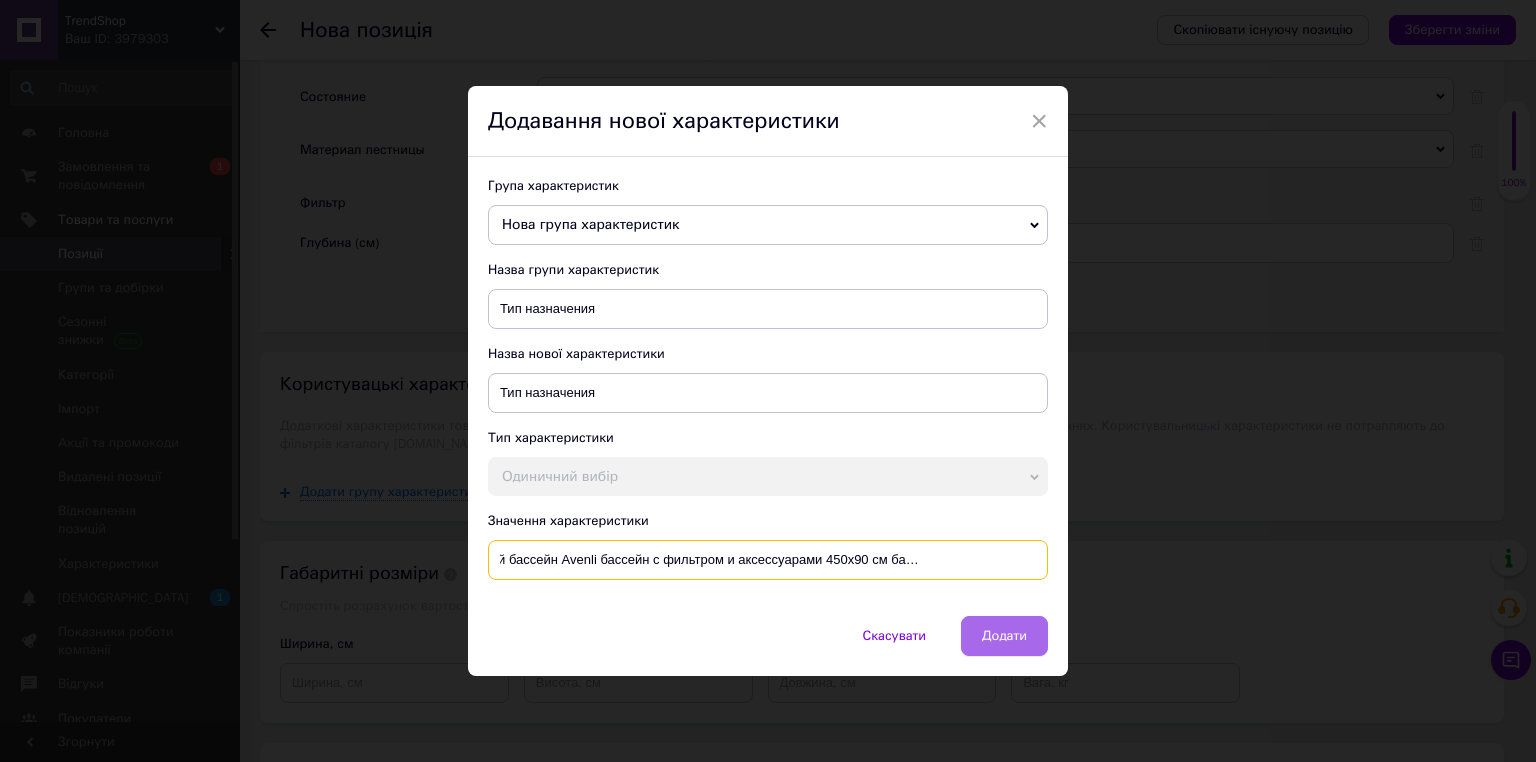 type on "Круглый каркасный бассейн Avenli бассейн с фильтром и аксессуарами 450х90 см бассейн для всей семьи" 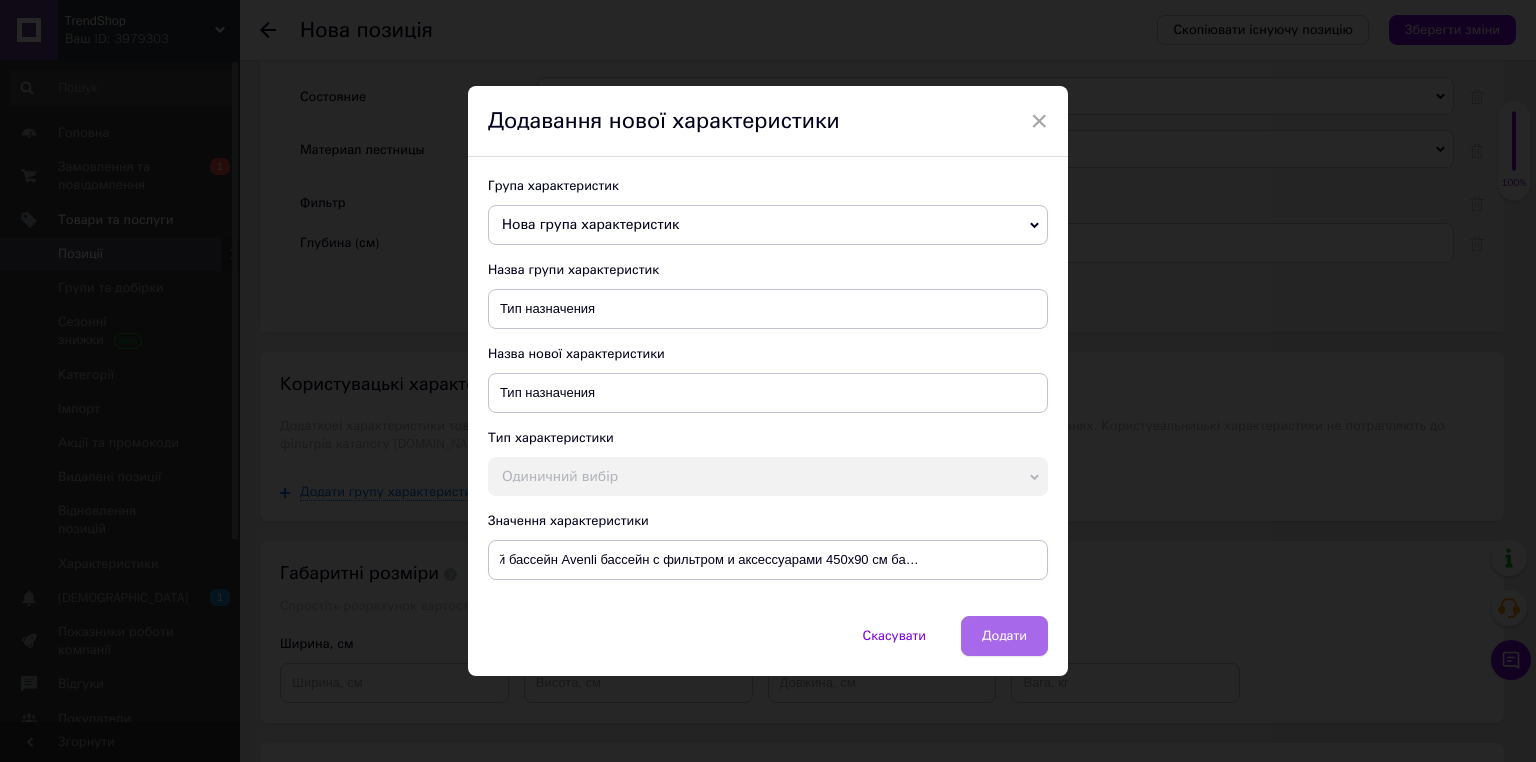 click on "Додати" at bounding box center [1004, 636] 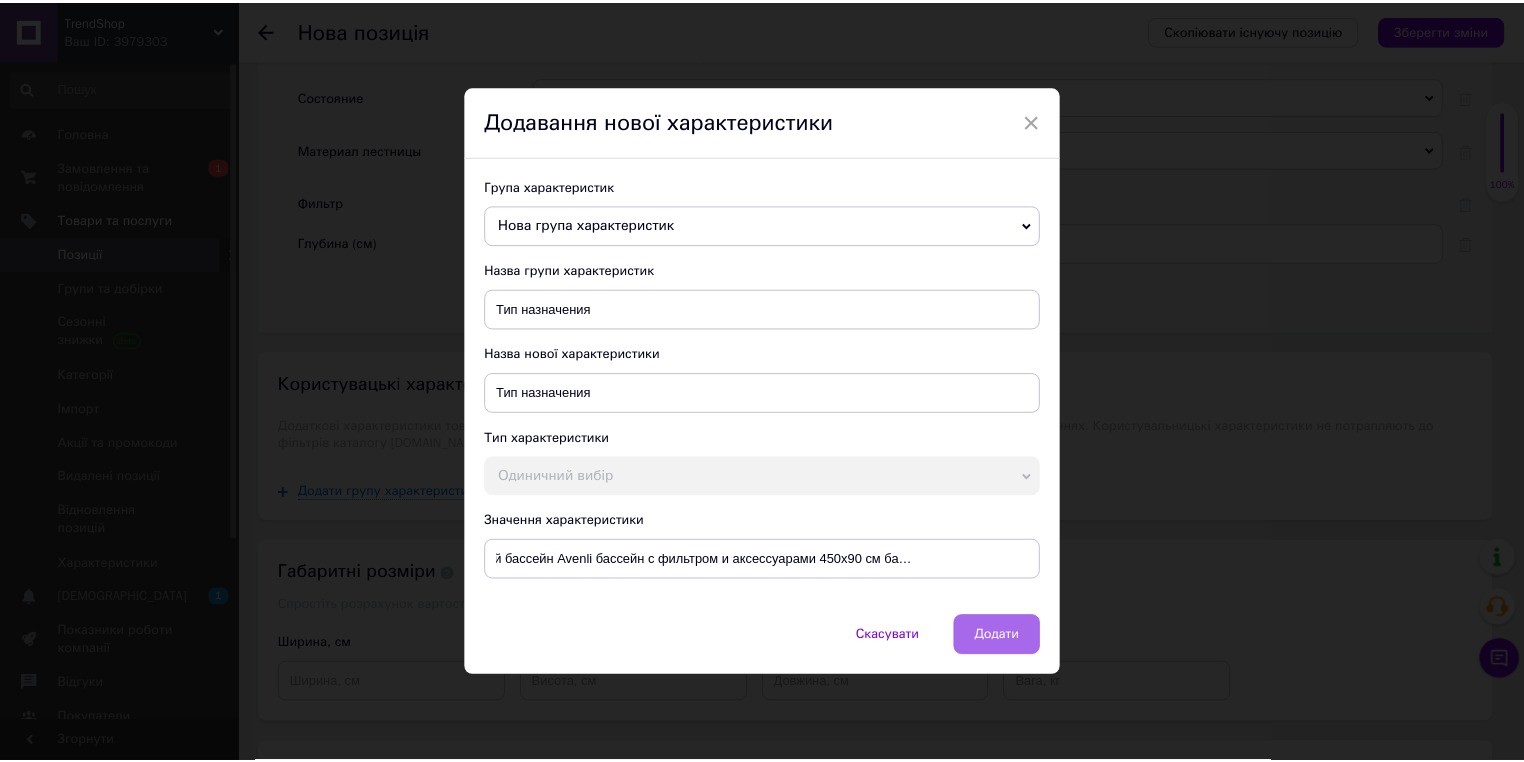 scroll, scrollTop: 0, scrollLeft: 0, axis: both 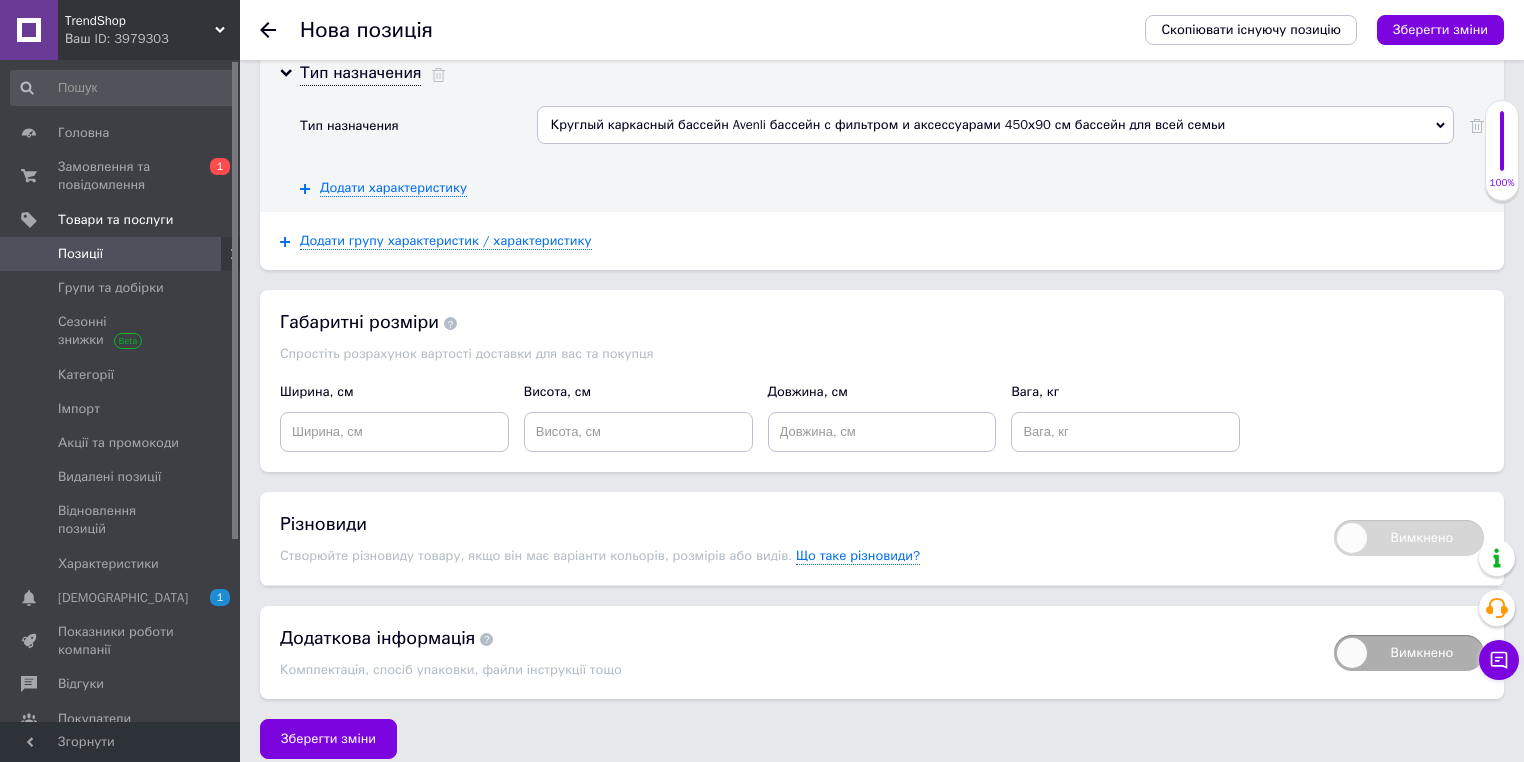 click on "Скопіювати існуючу позицію Зберегти зміни" at bounding box center [1314, 30] 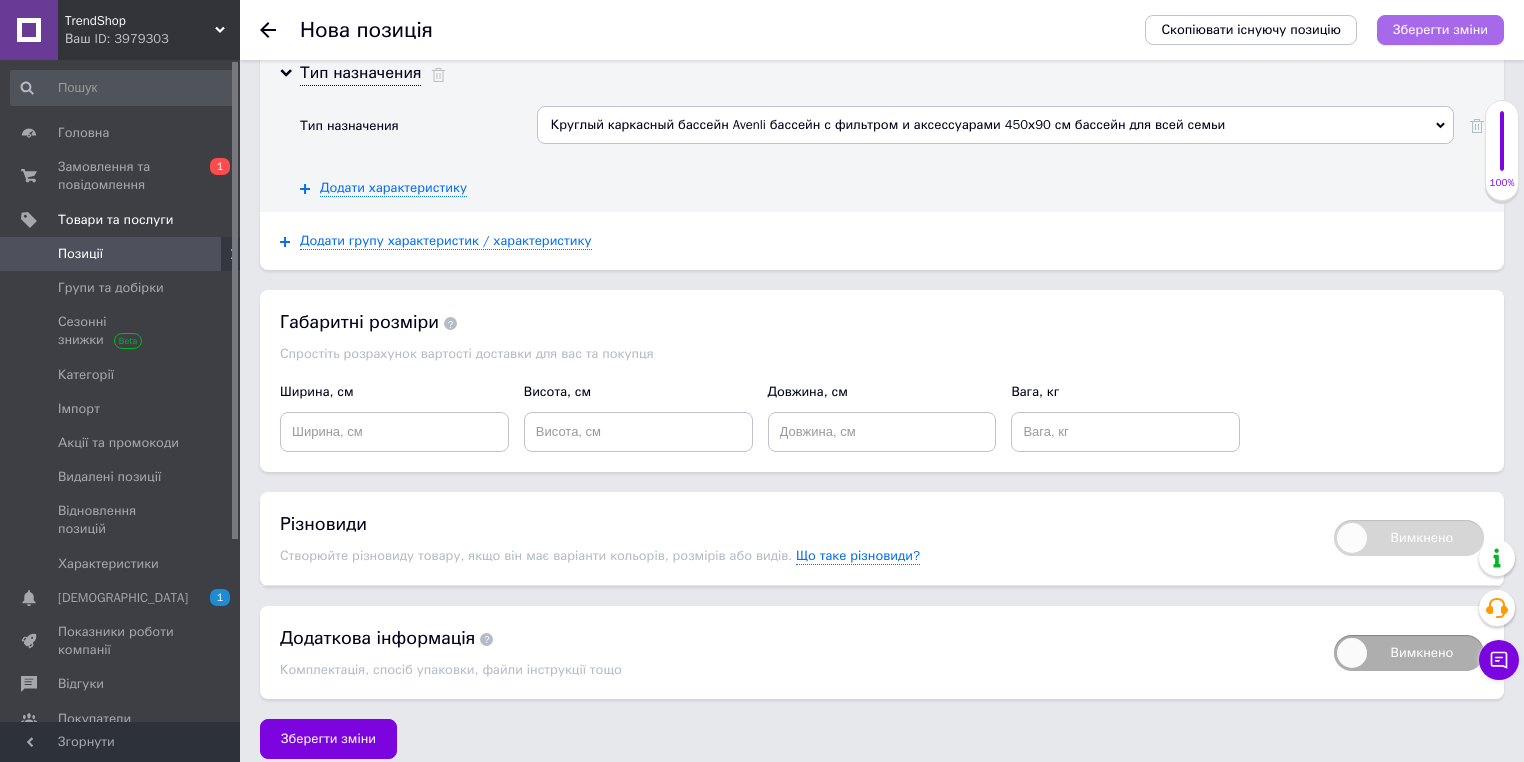 click on "Зберегти зміни" at bounding box center [1440, 29] 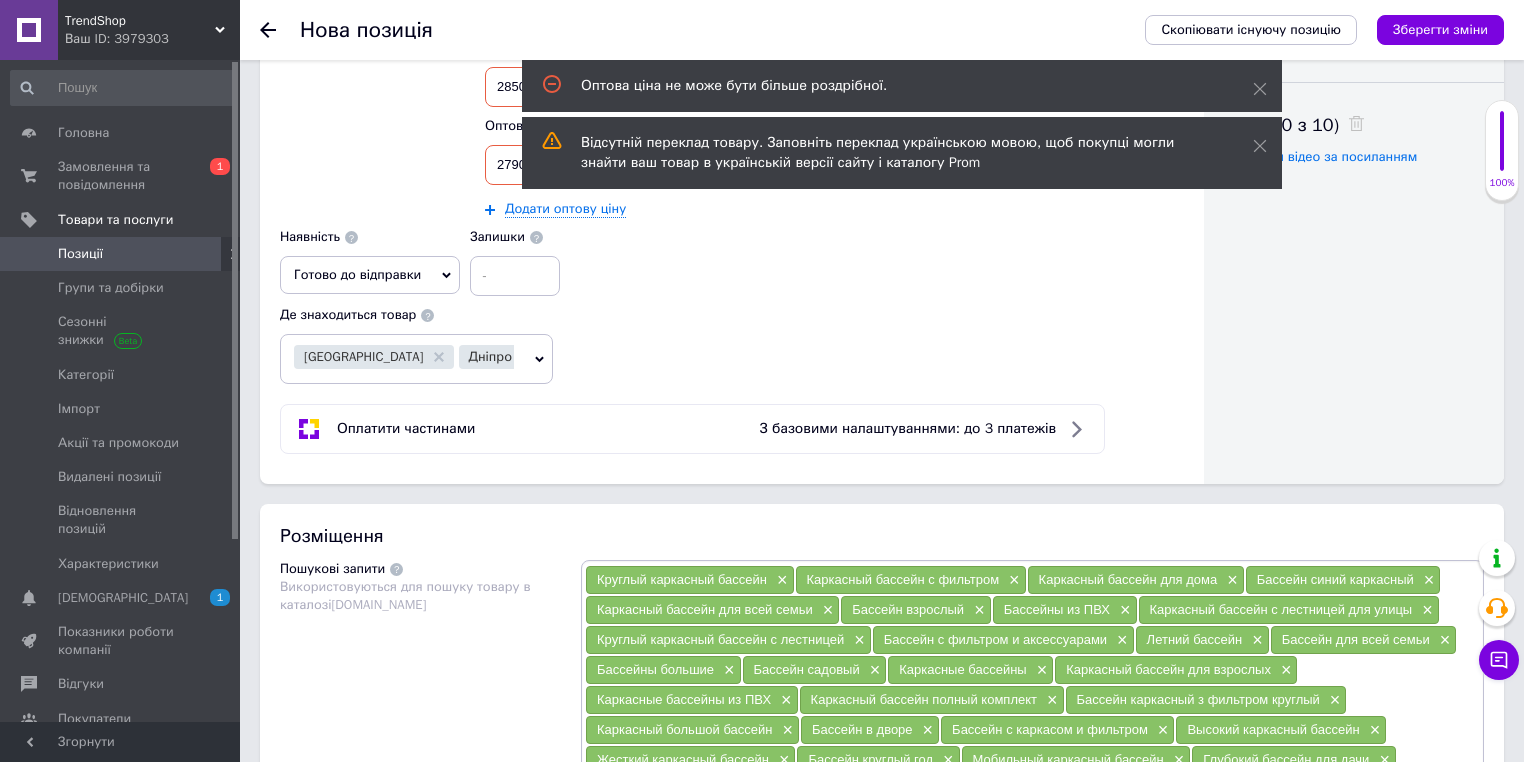 scroll, scrollTop: 577, scrollLeft: 0, axis: vertical 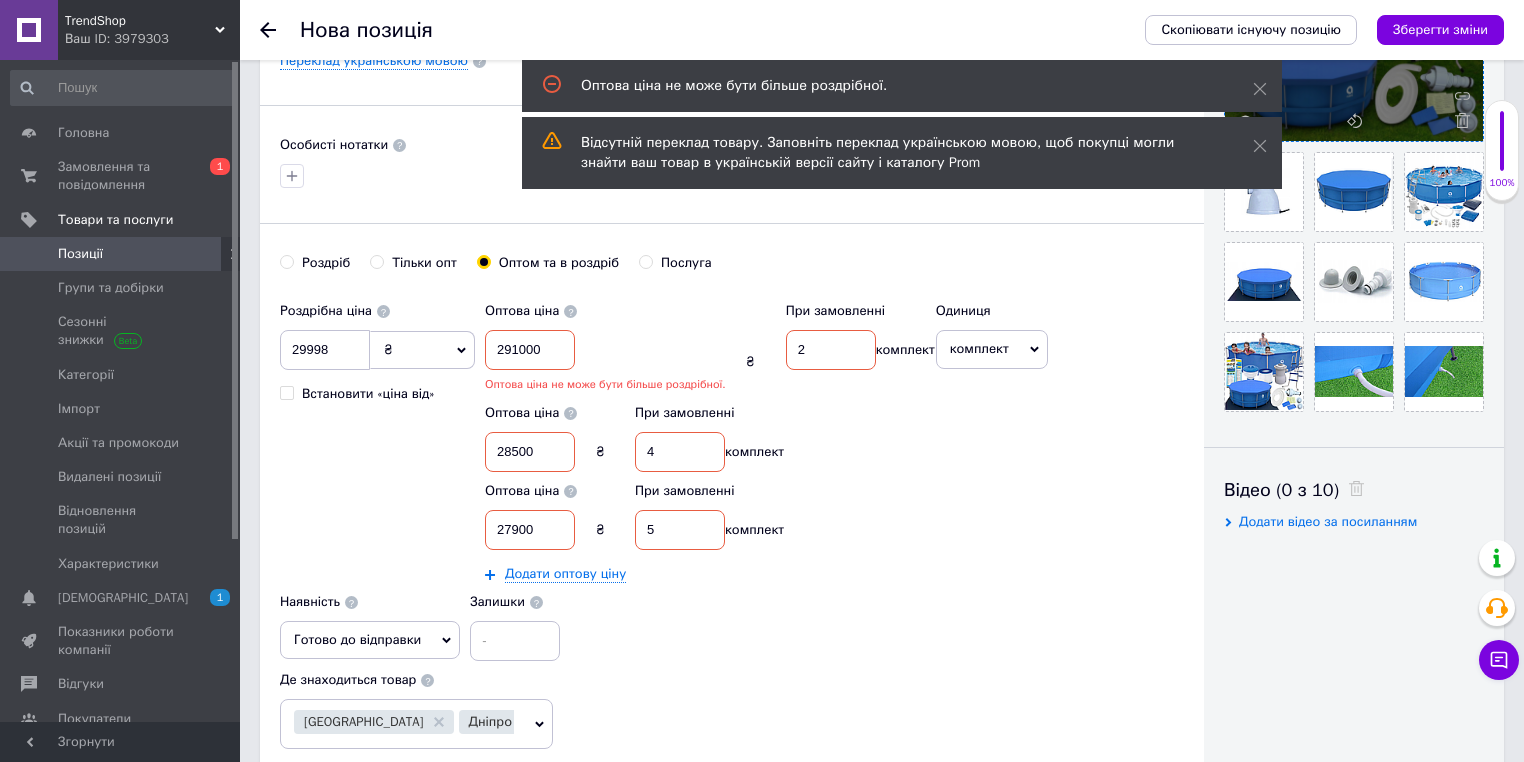 click on "291000" at bounding box center [530, 350] 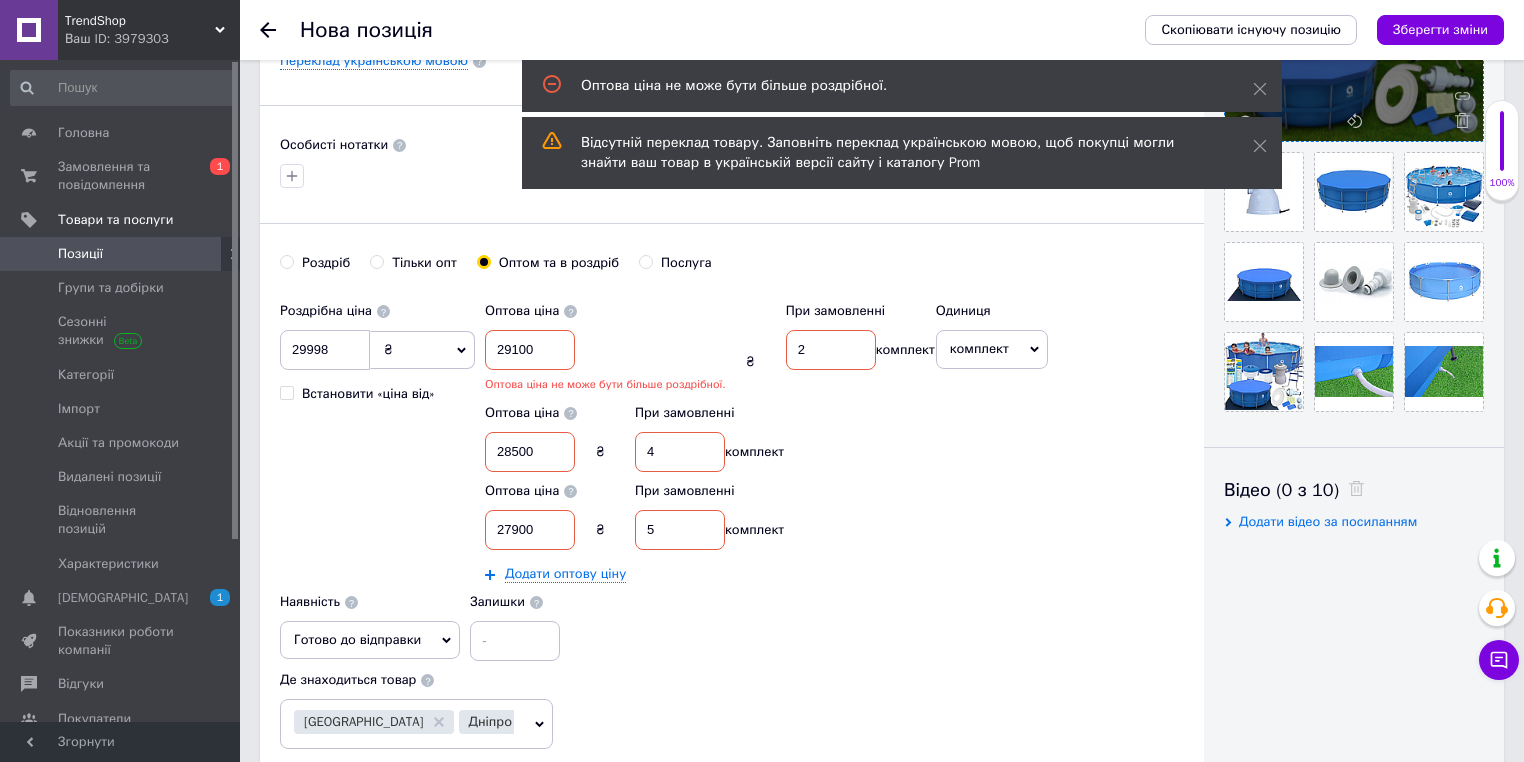type on "29100" 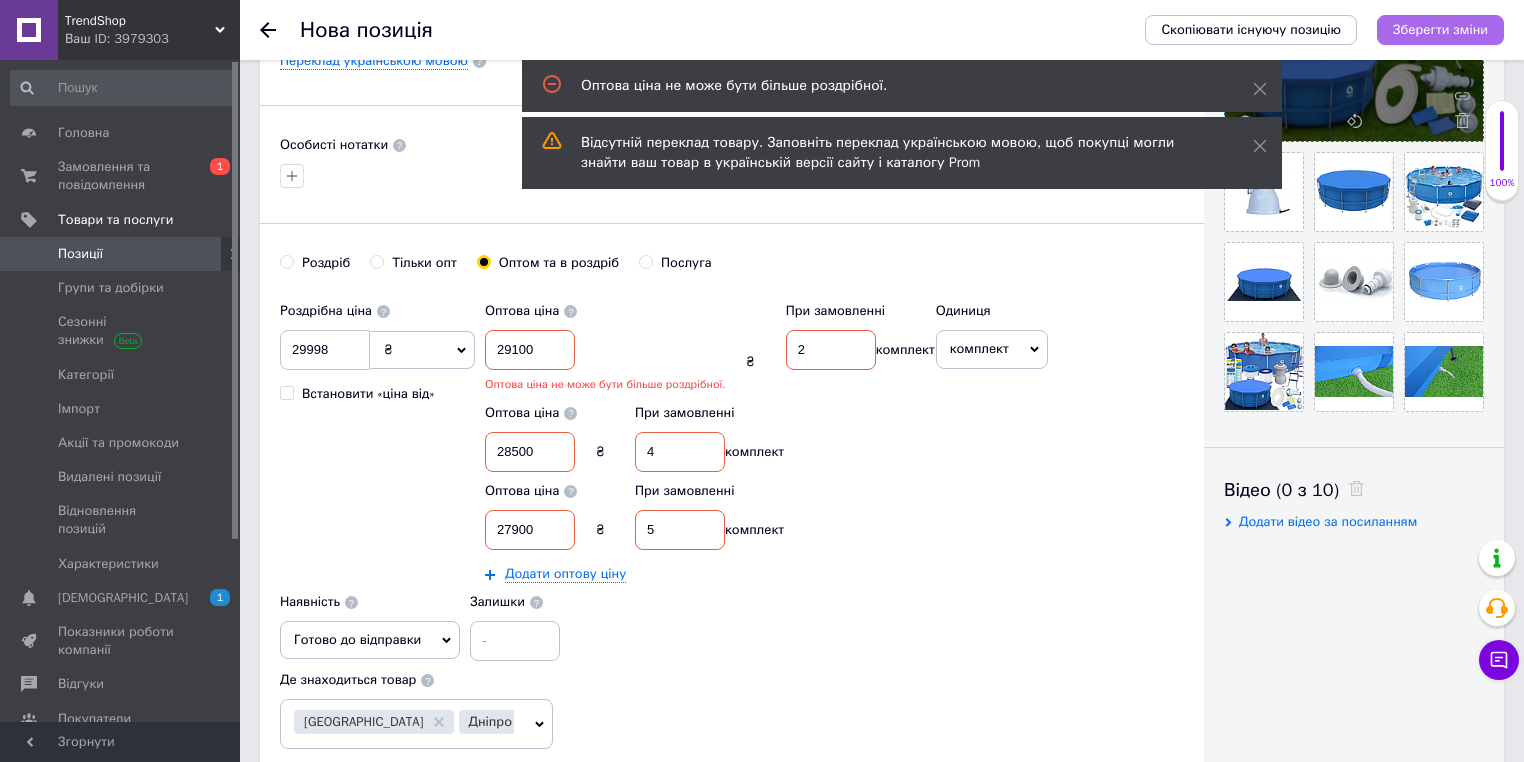 click on "Зберегти зміни" at bounding box center (1440, 29) 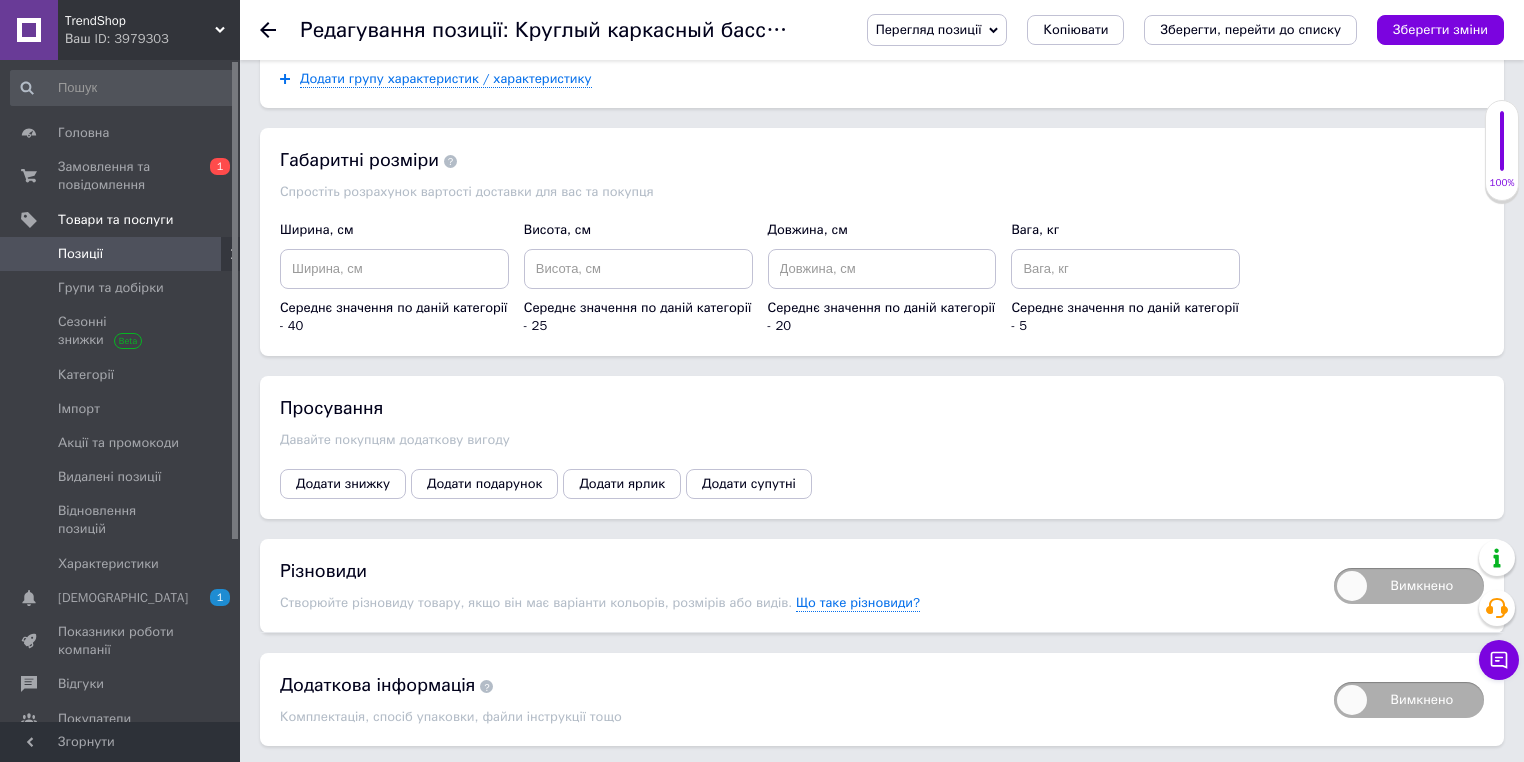 scroll, scrollTop: 2398, scrollLeft: 0, axis: vertical 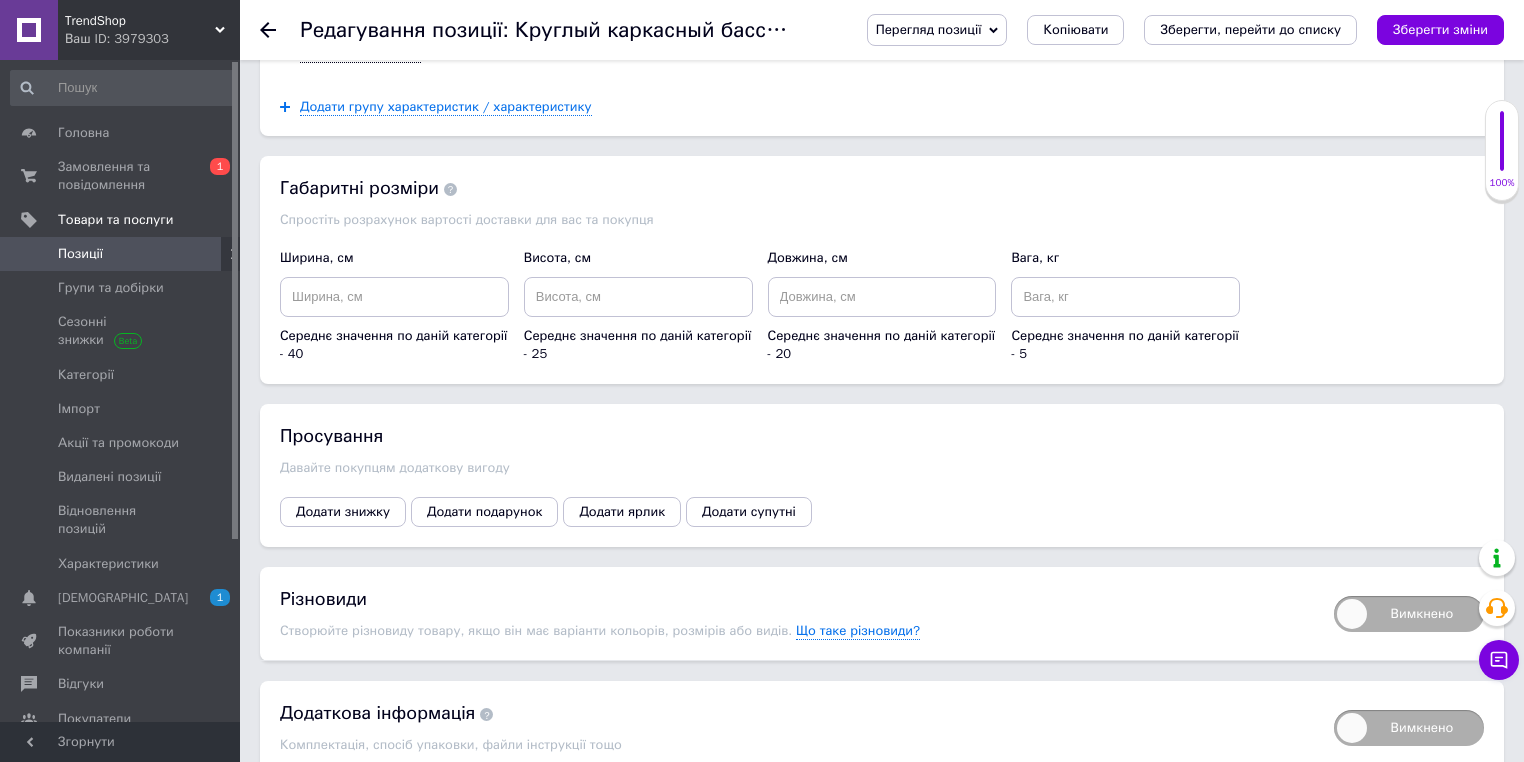 click on "Середнє значення по даній категорії - 40" at bounding box center [394, 345] 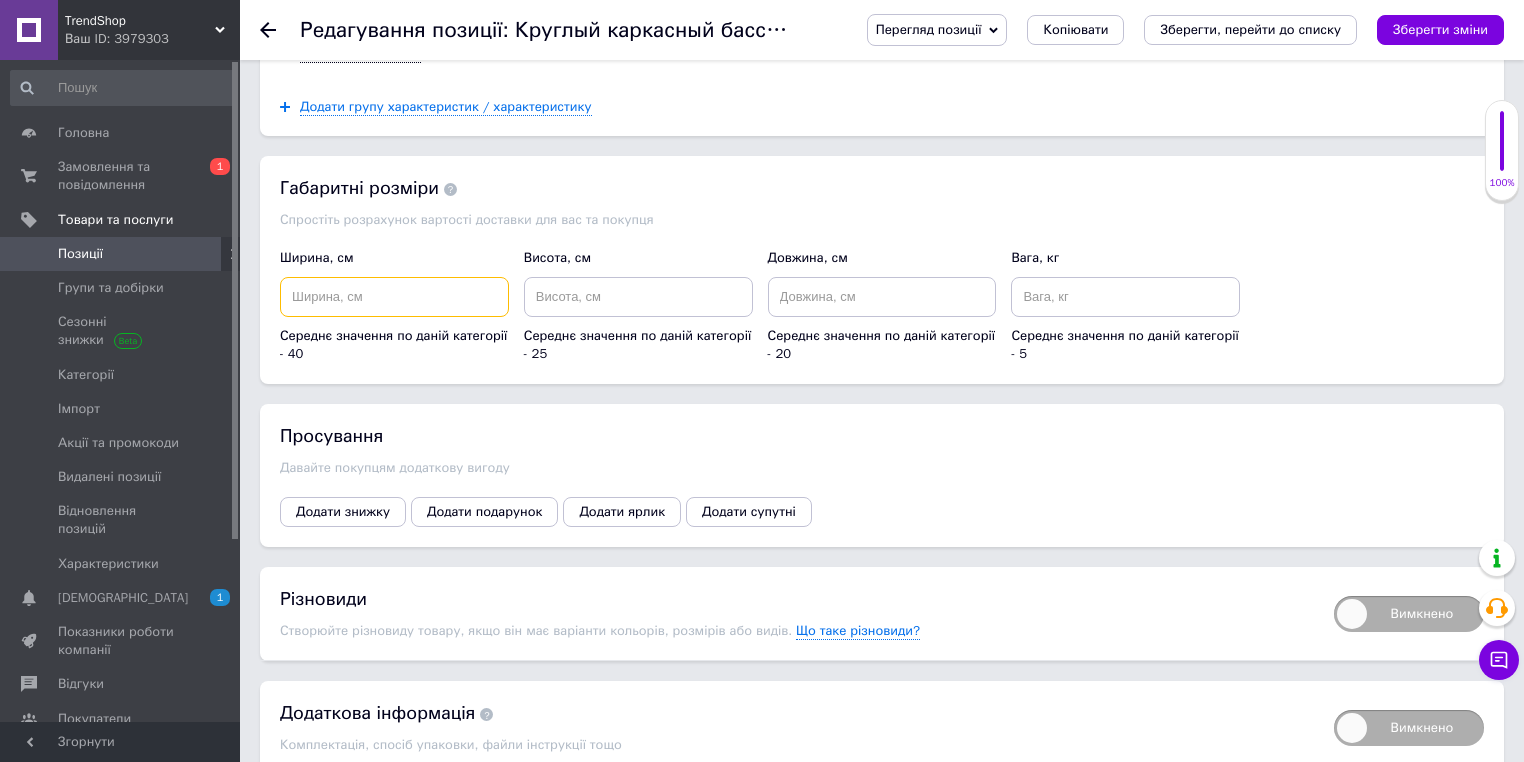 click at bounding box center [394, 297] 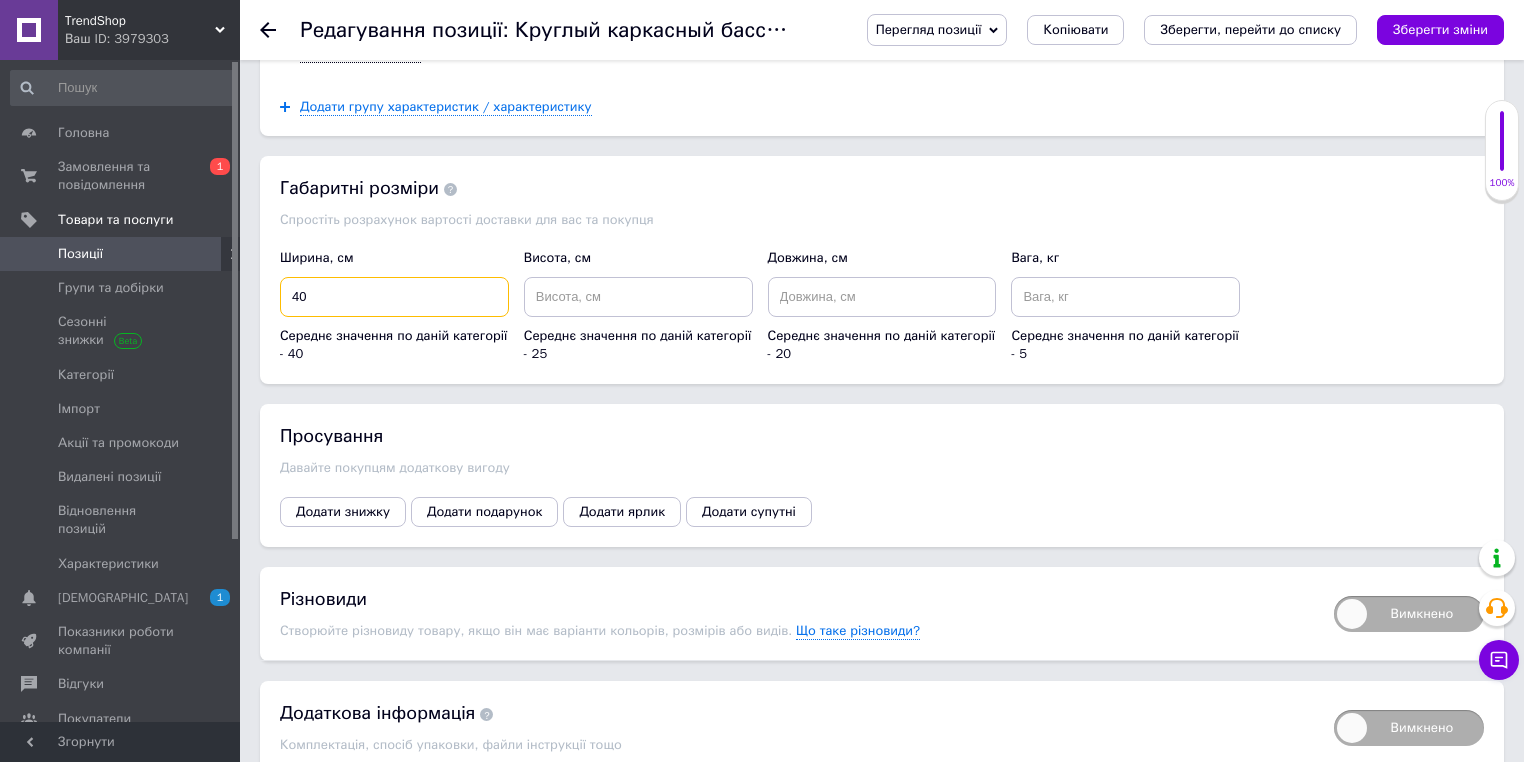 type on "40" 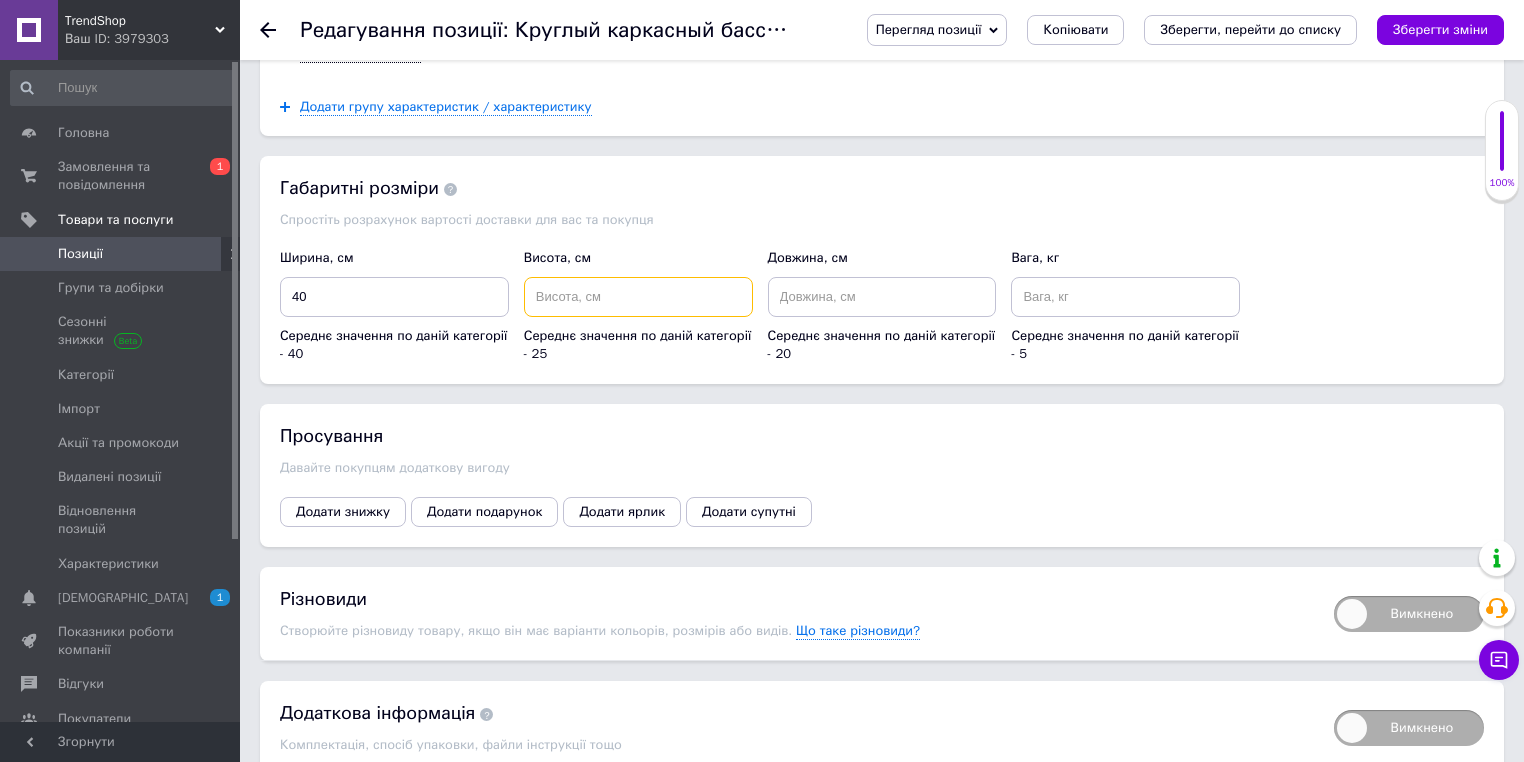 click at bounding box center [638, 297] 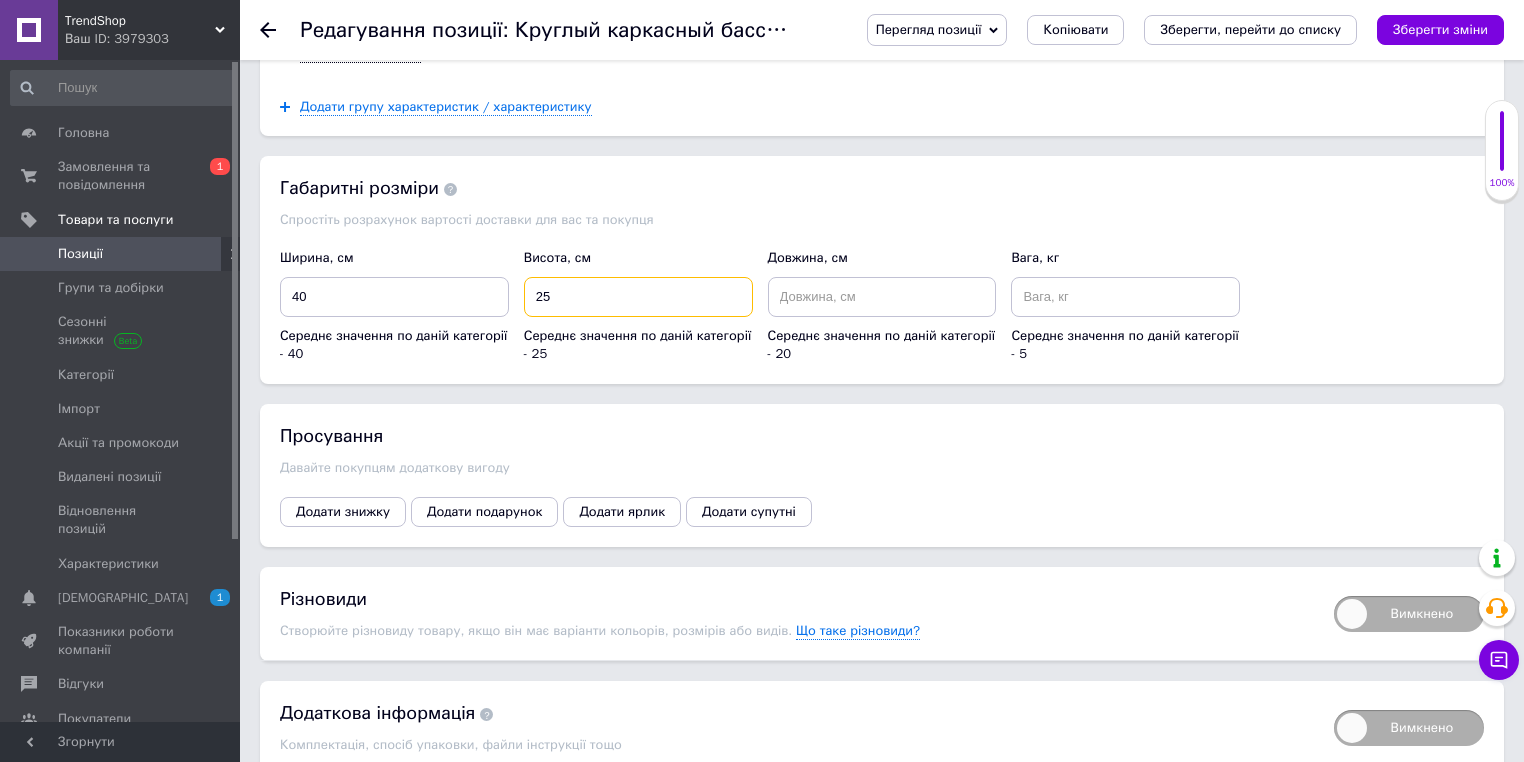 type on "25" 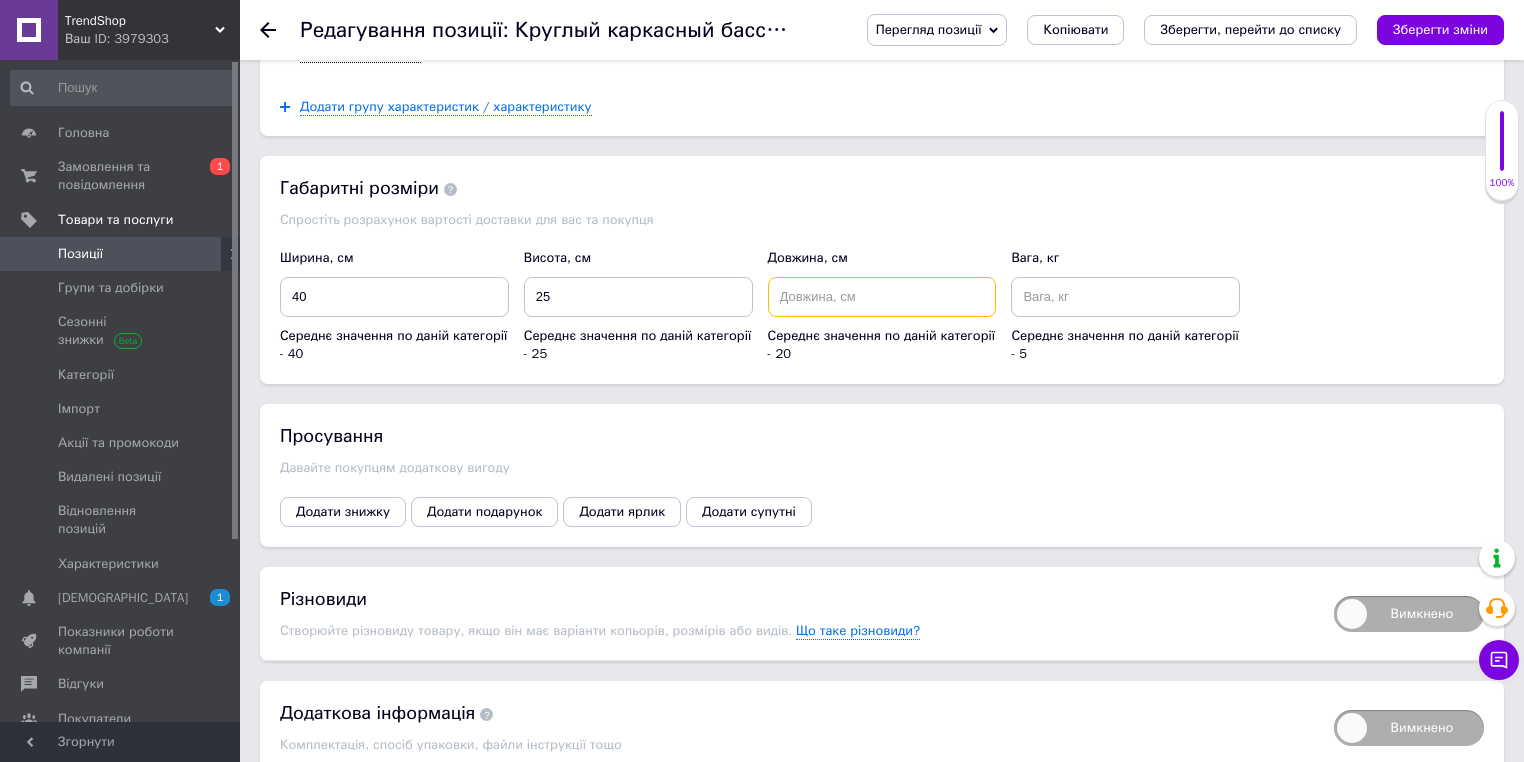 click at bounding box center (882, 297) 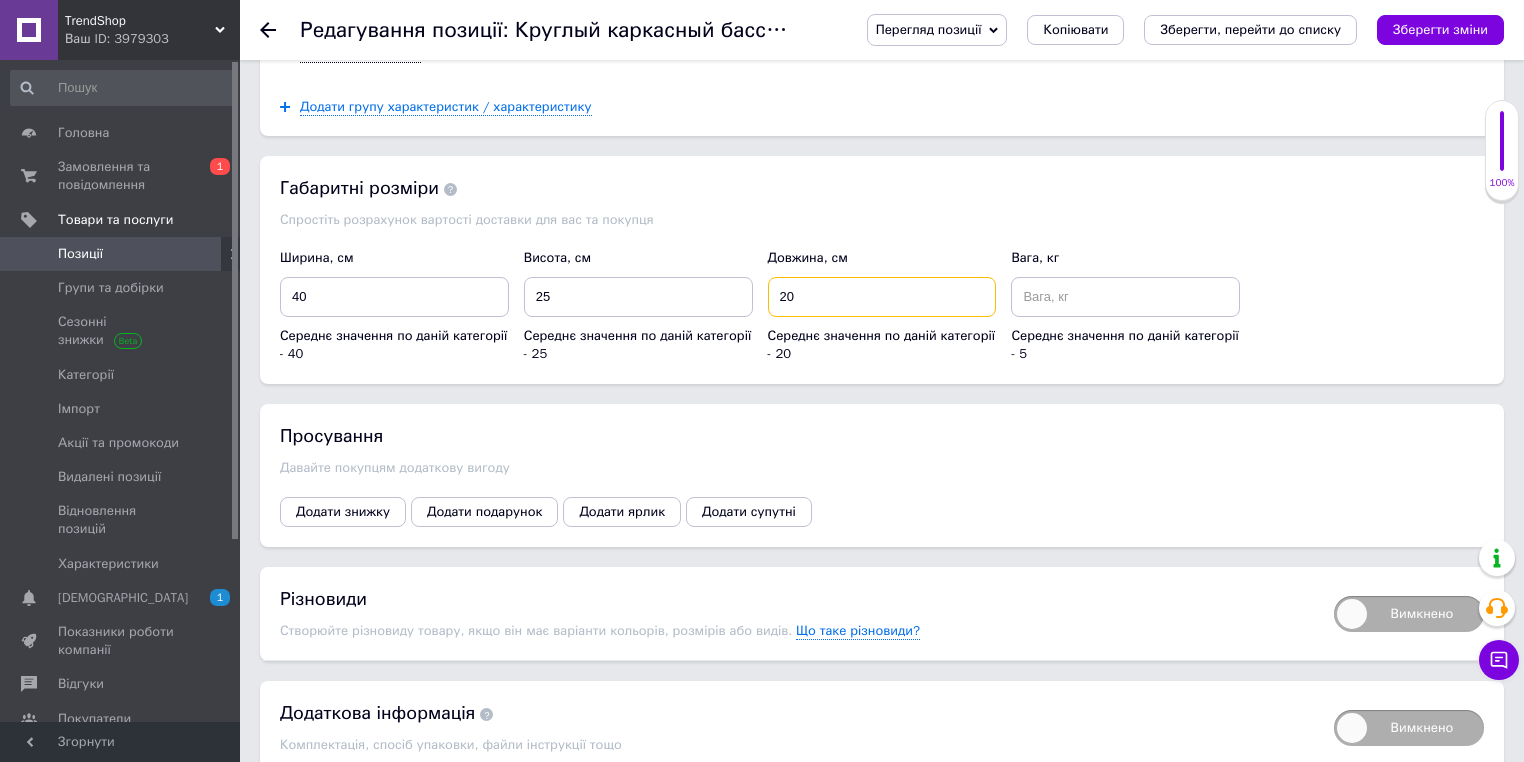 type on "20" 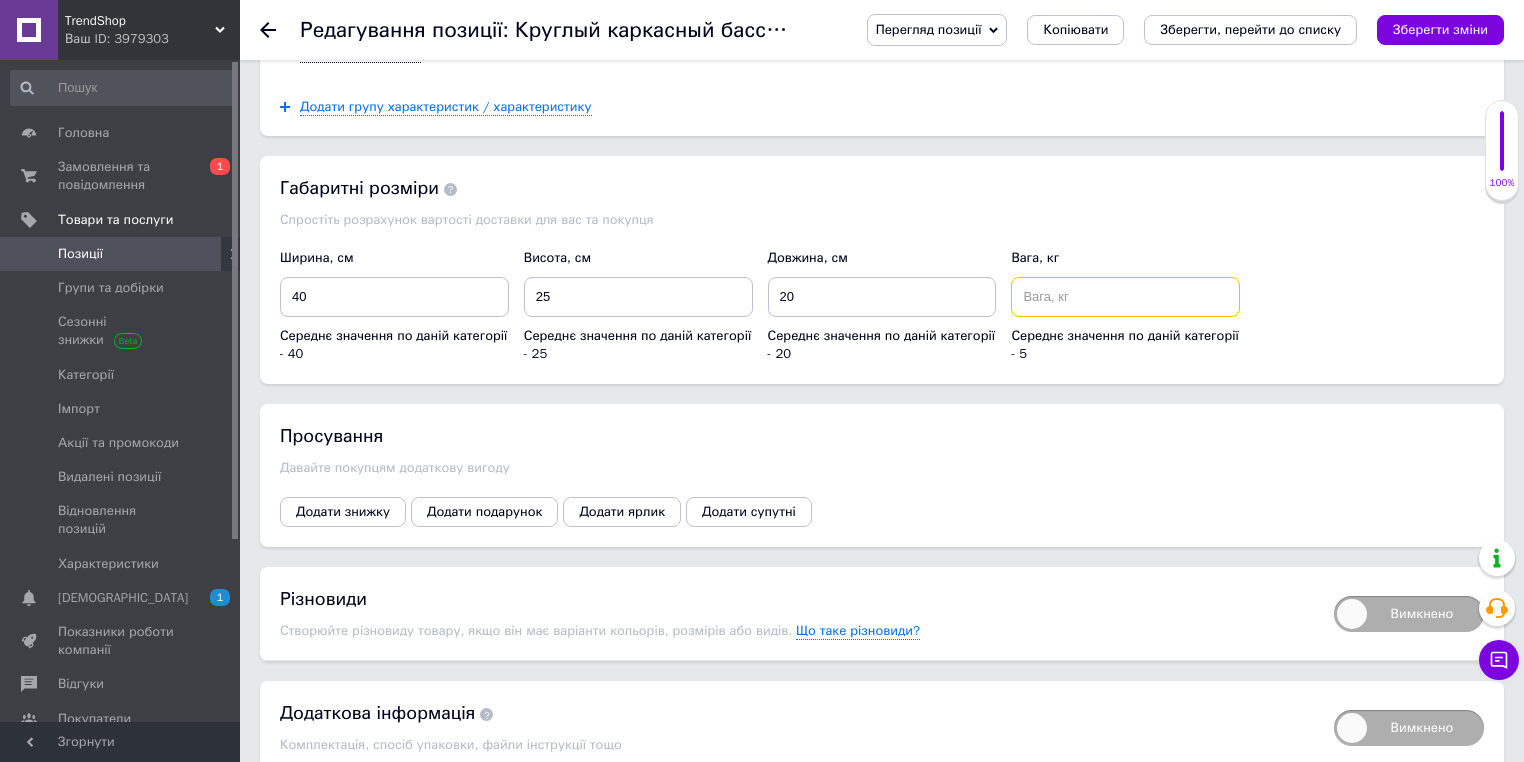 click at bounding box center (1125, 297) 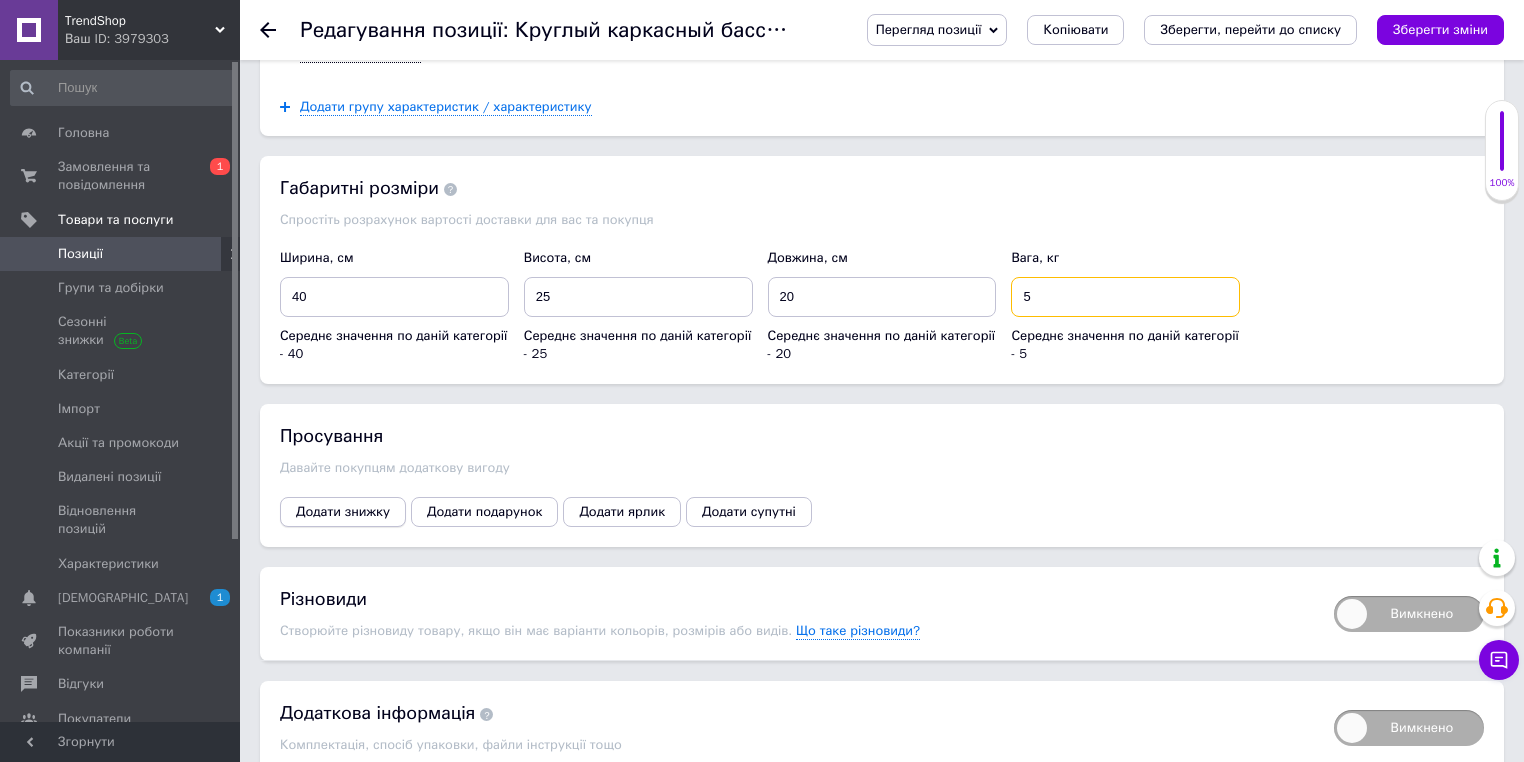 type on "5" 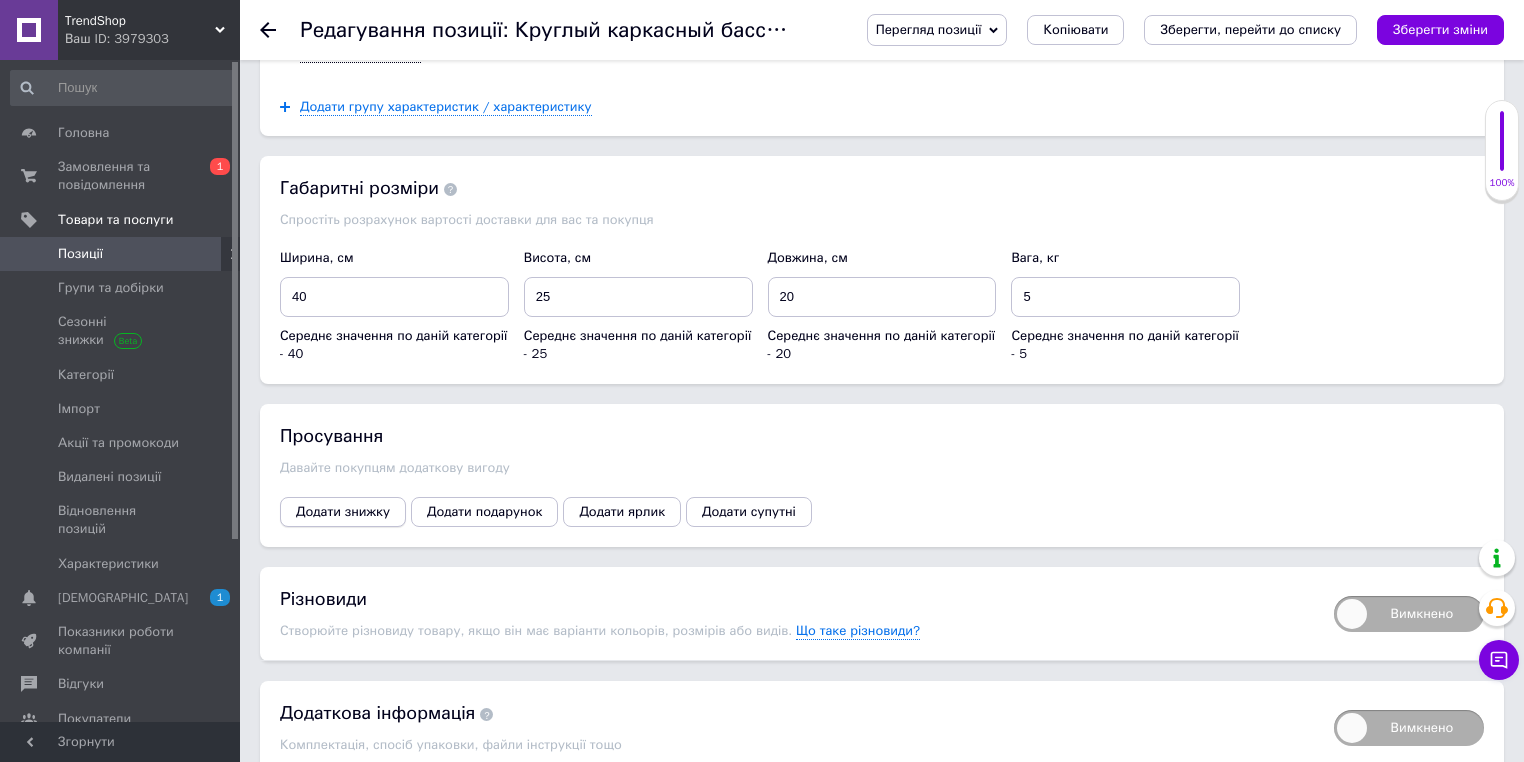 click on "Додати знижку" at bounding box center [343, 512] 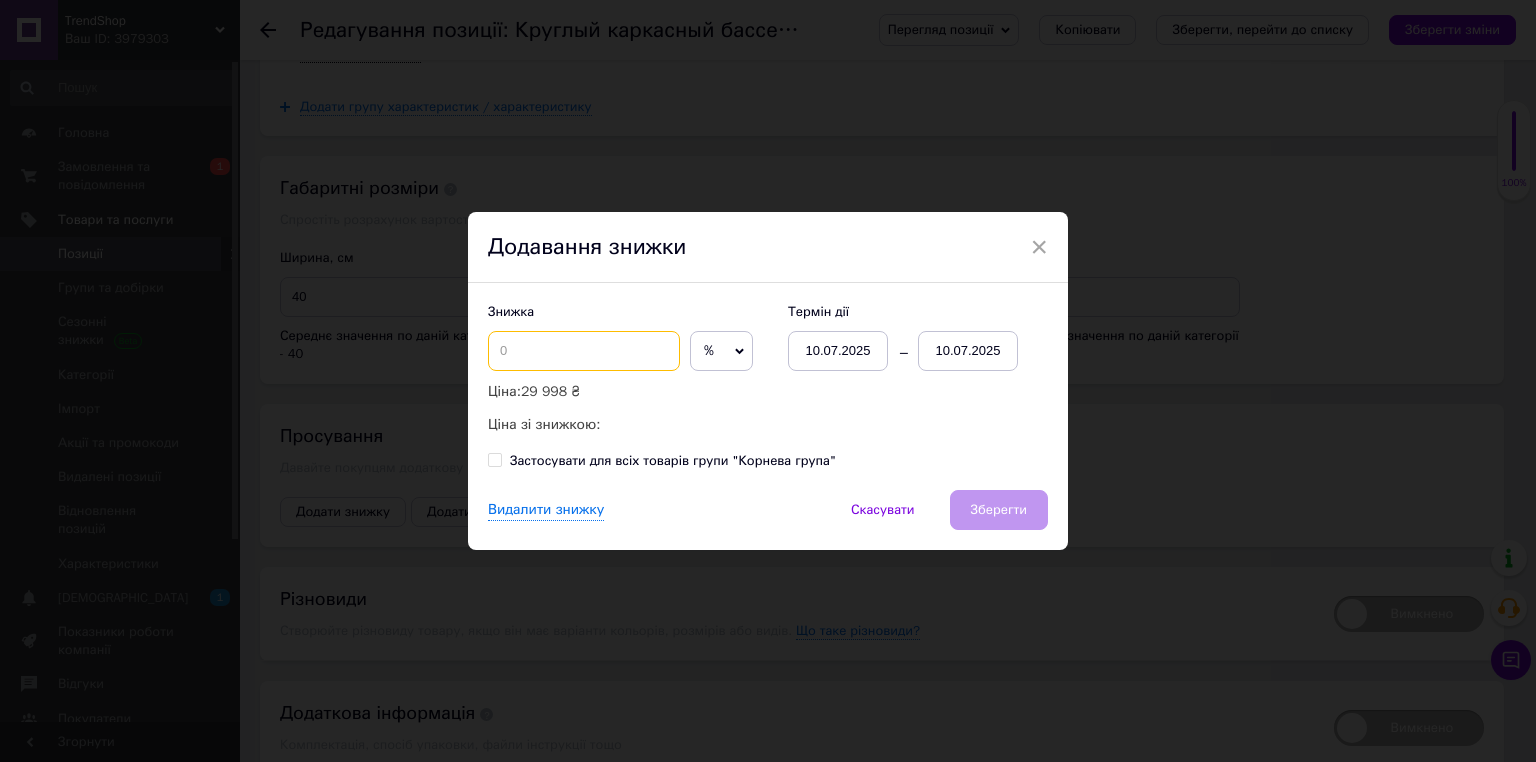 click at bounding box center [584, 351] 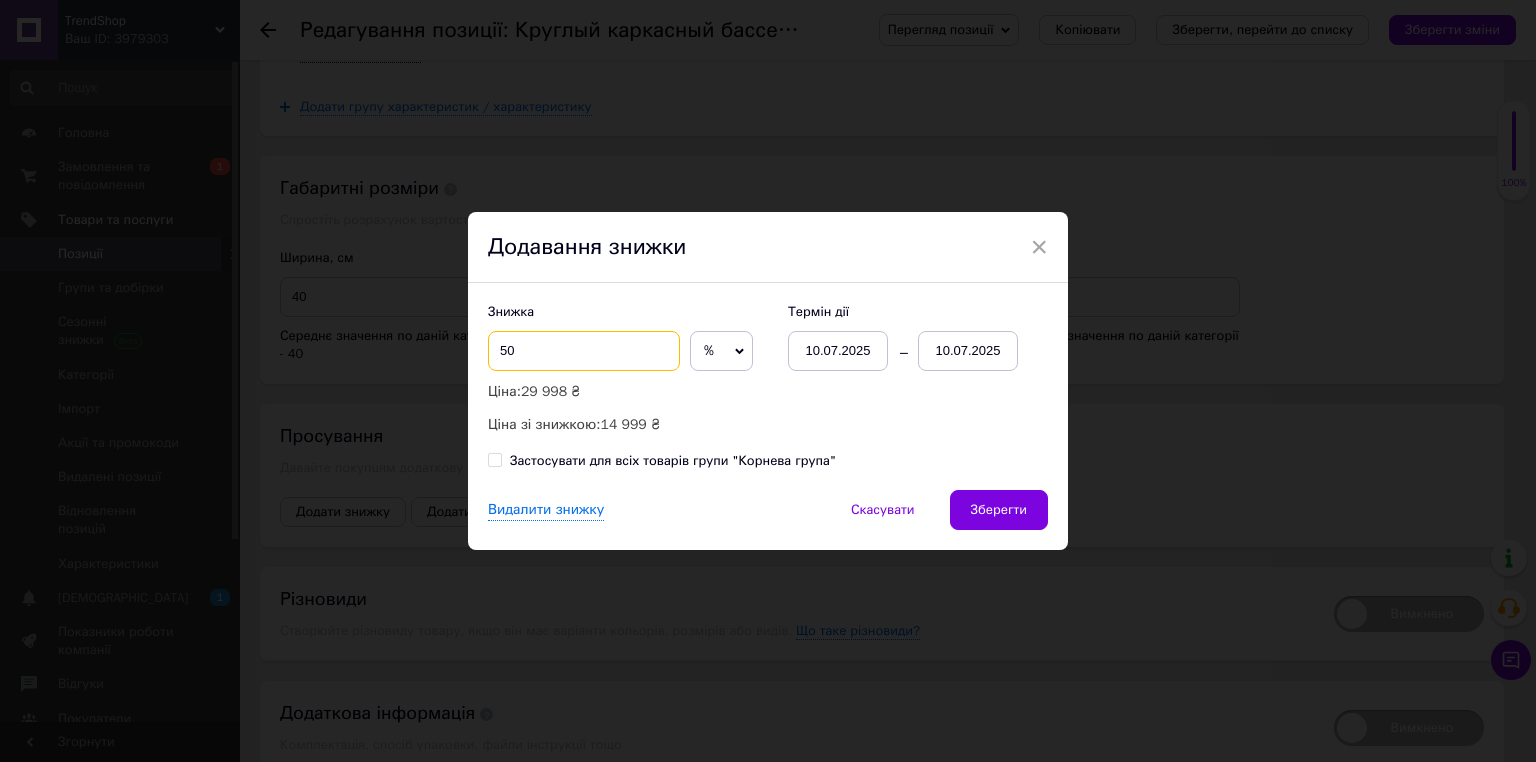 type on "50" 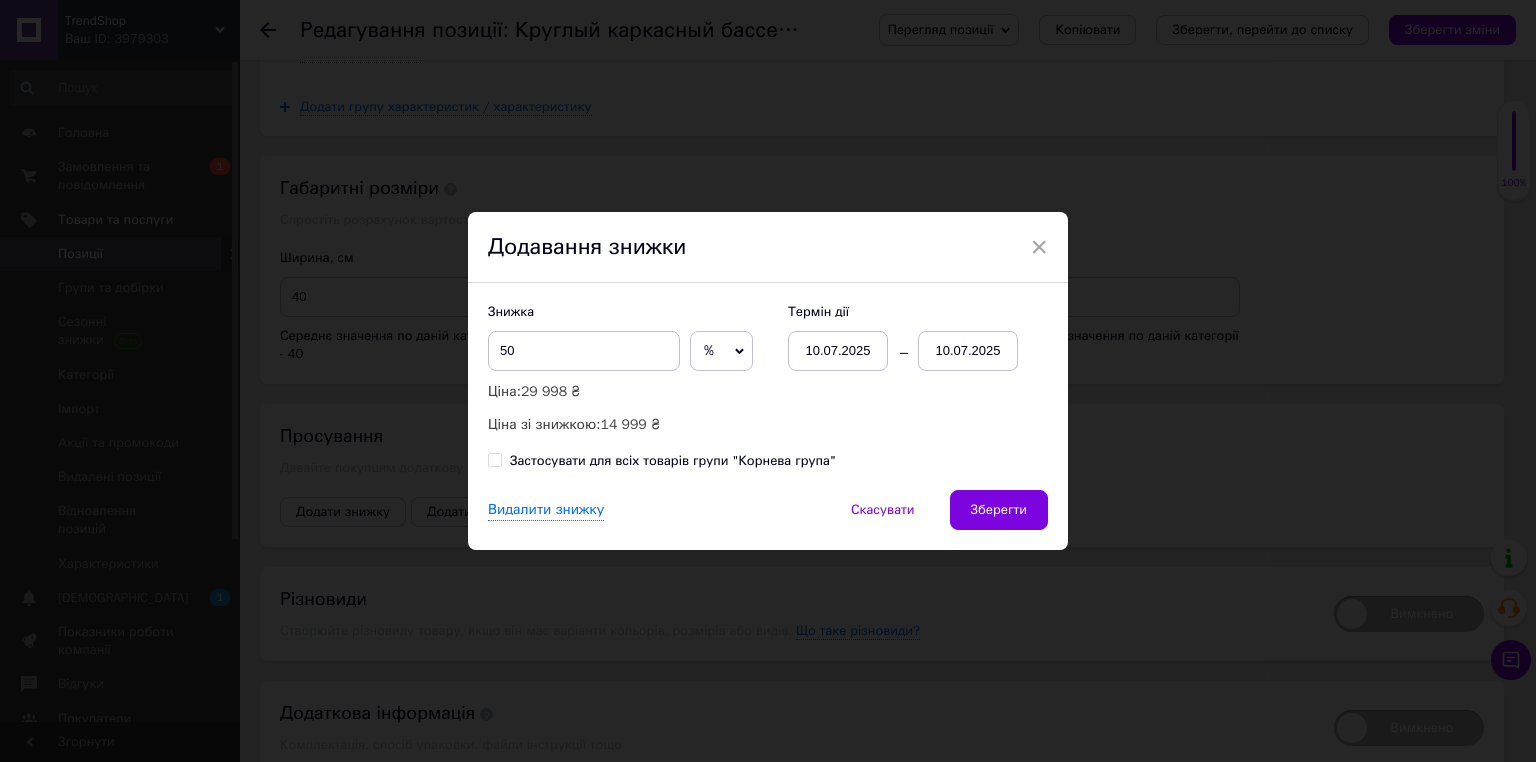 click on "10.07.2025" at bounding box center [968, 351] 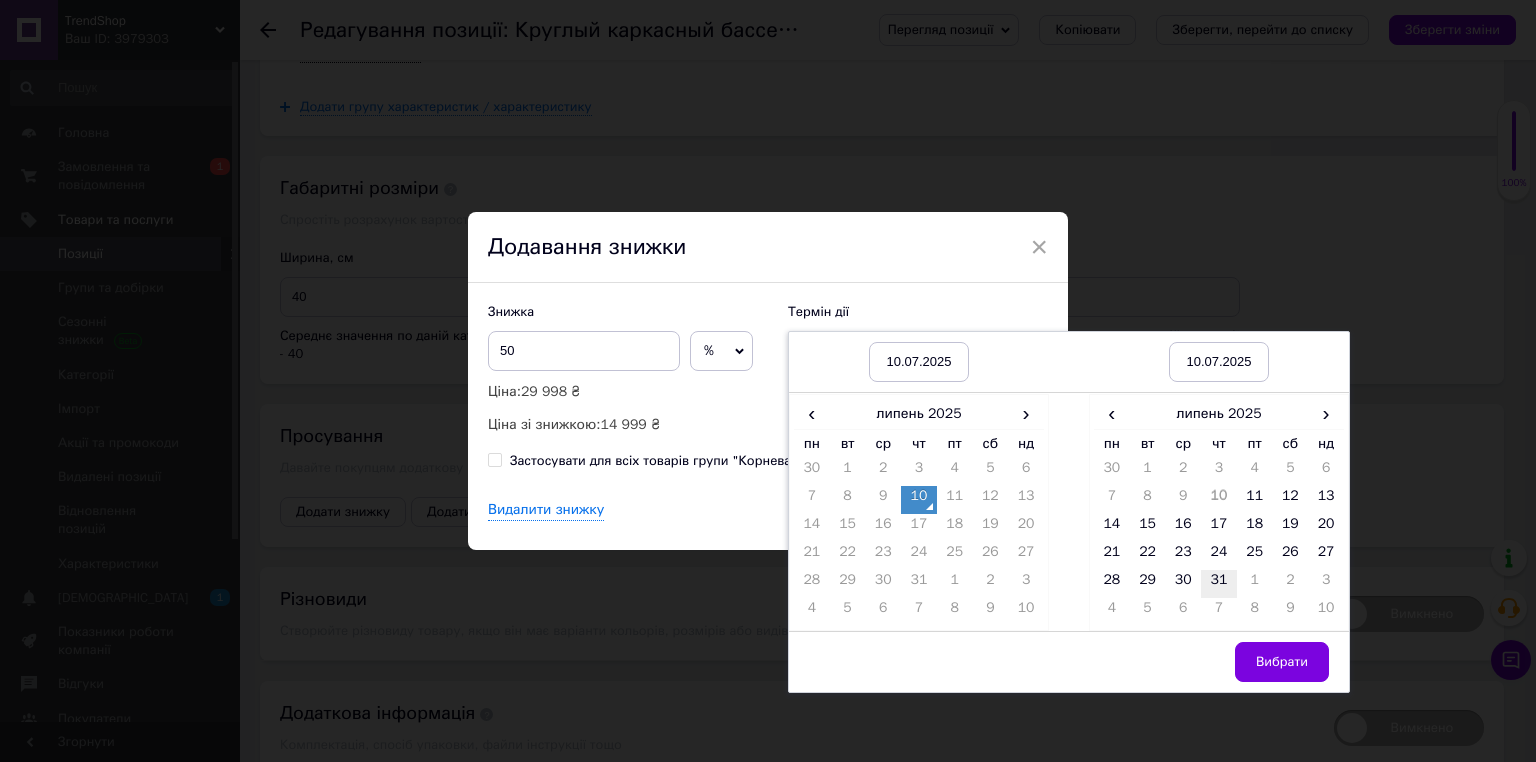 click on "31" at bounding box center (1219, 584) 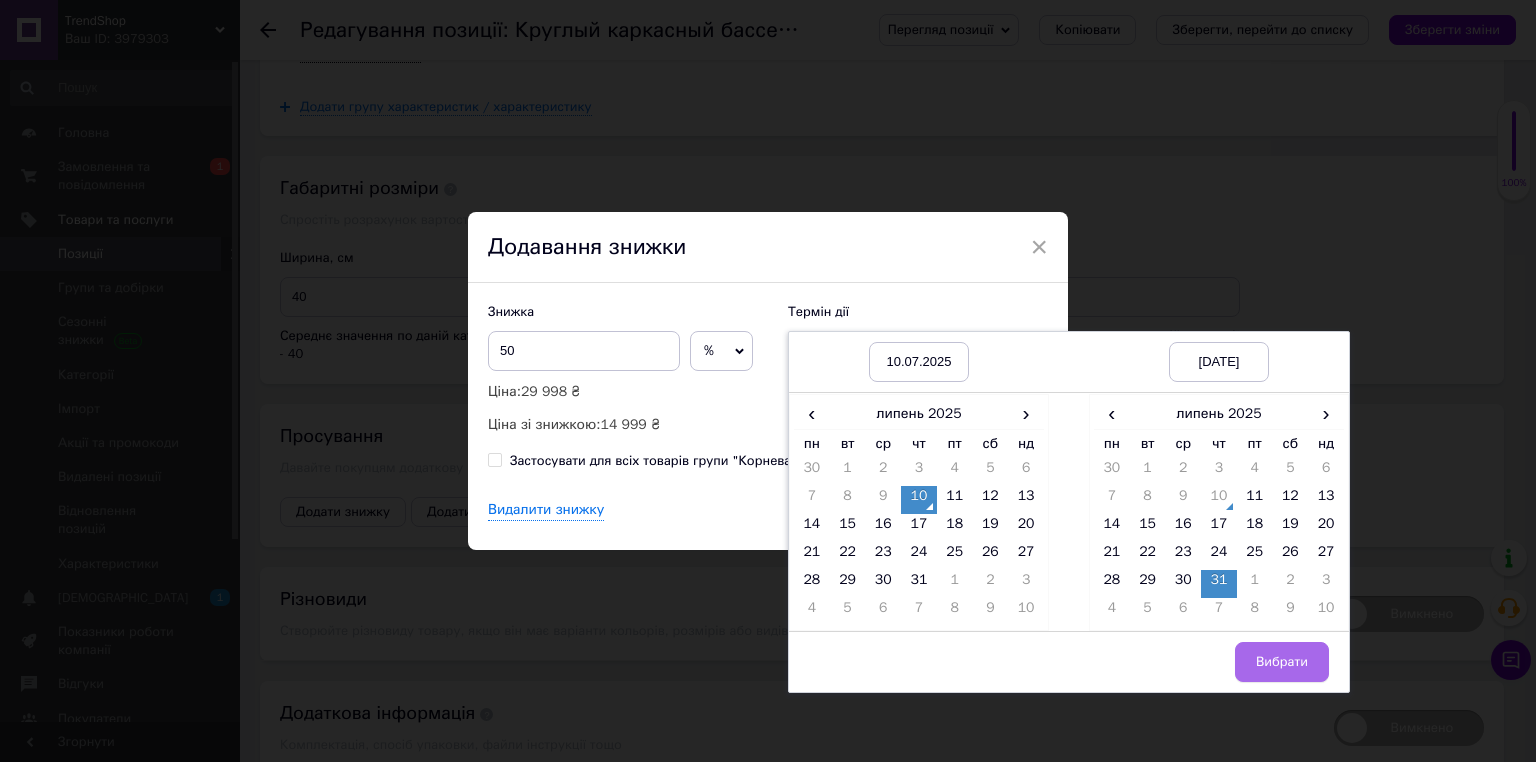 click on "Вибрати" at bounding box center (1282, 662) 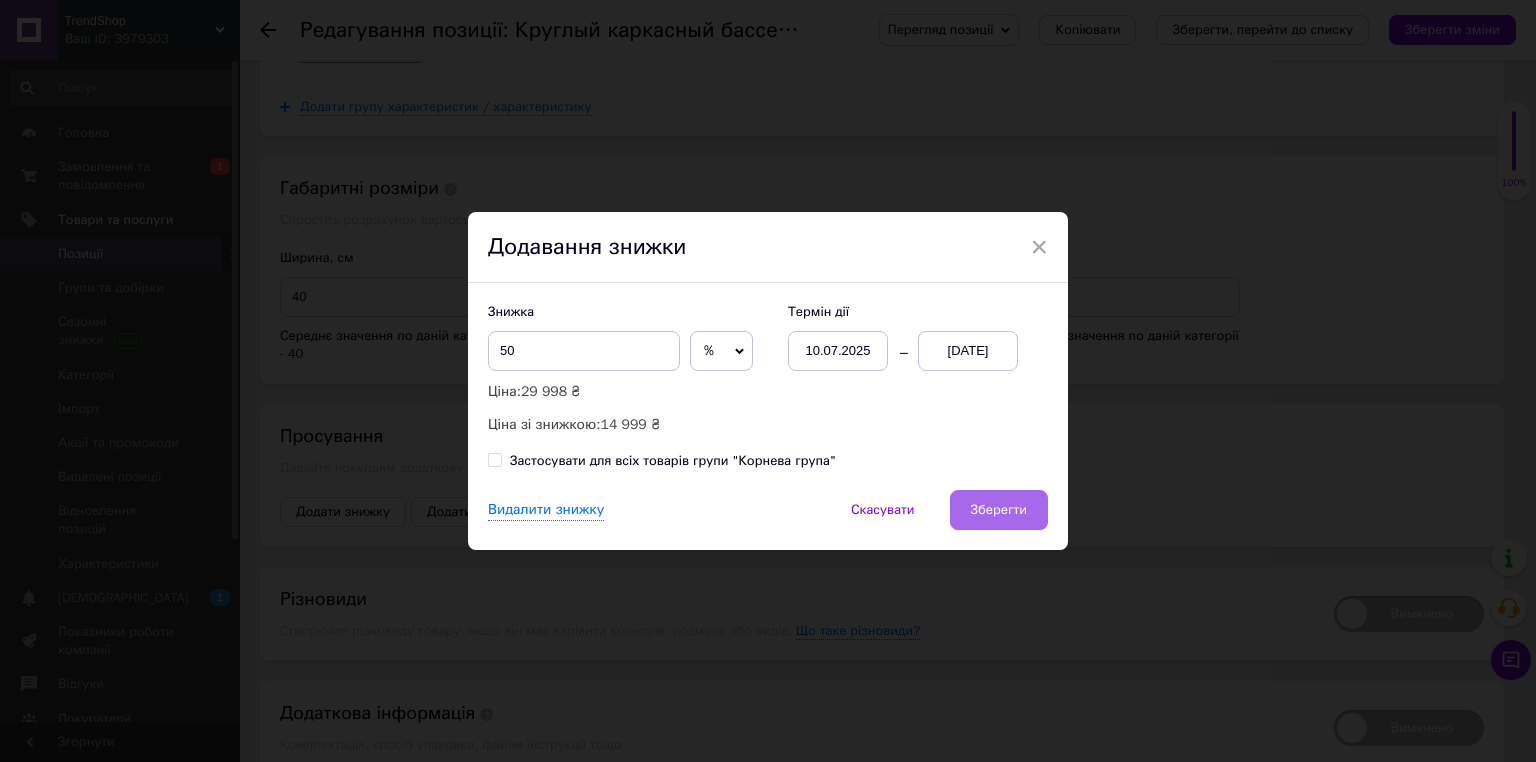 click on "Видалити знижку   Скасувати   Зберегти" at bounding box center [768, 520] 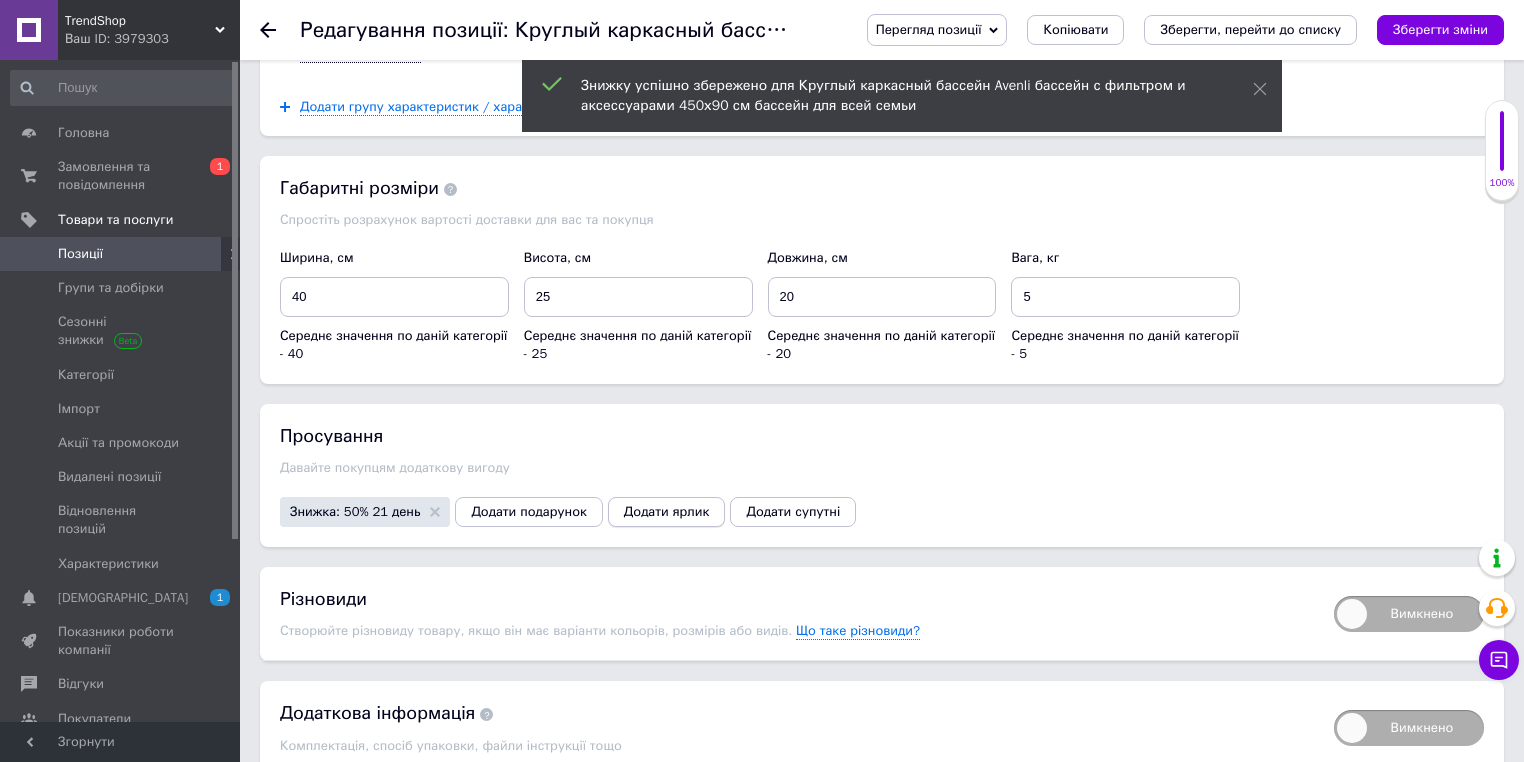 click on "Додати ярлик" at bounding box center [667, 512] 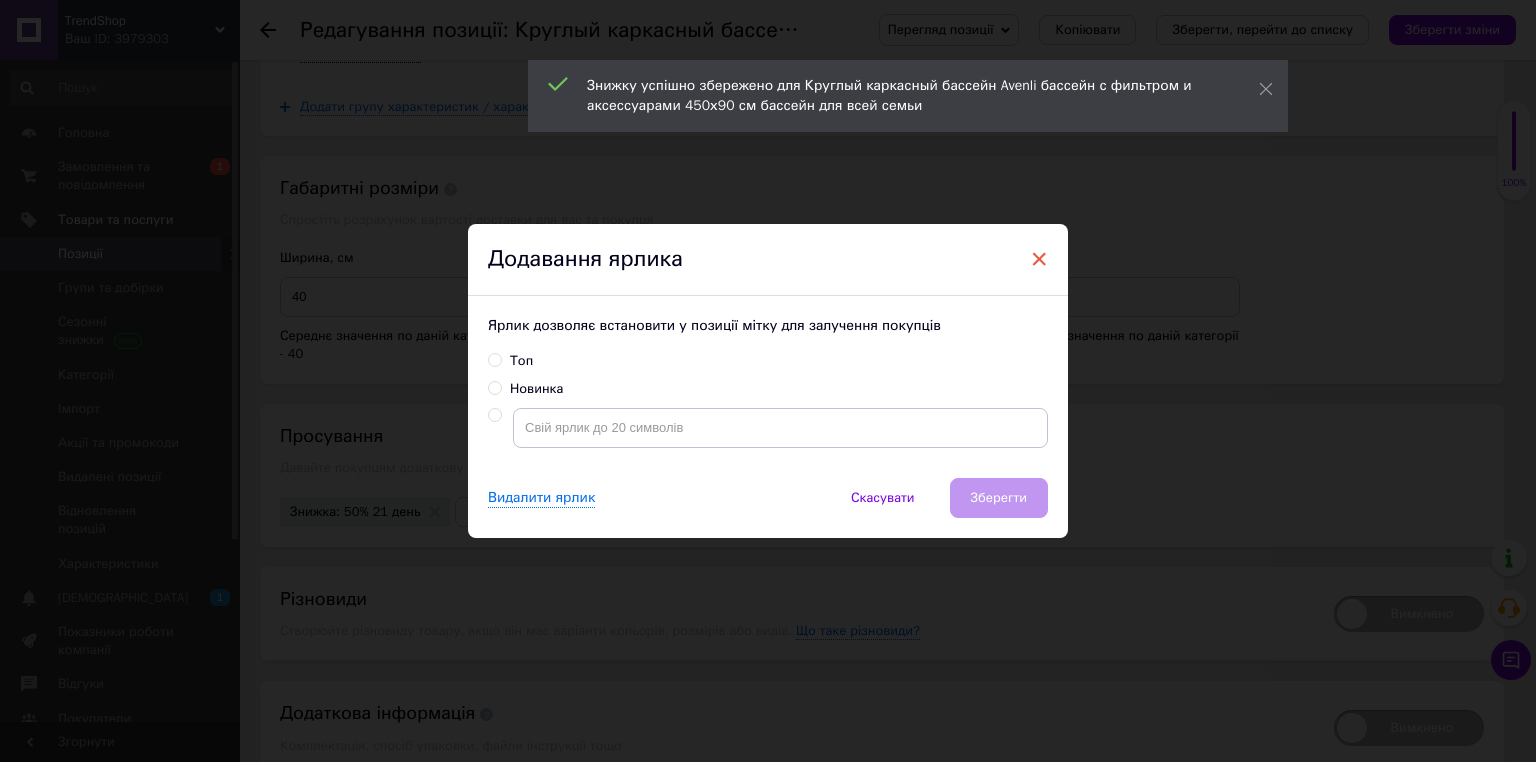 click on "×" at bounding box center [1039, 259] 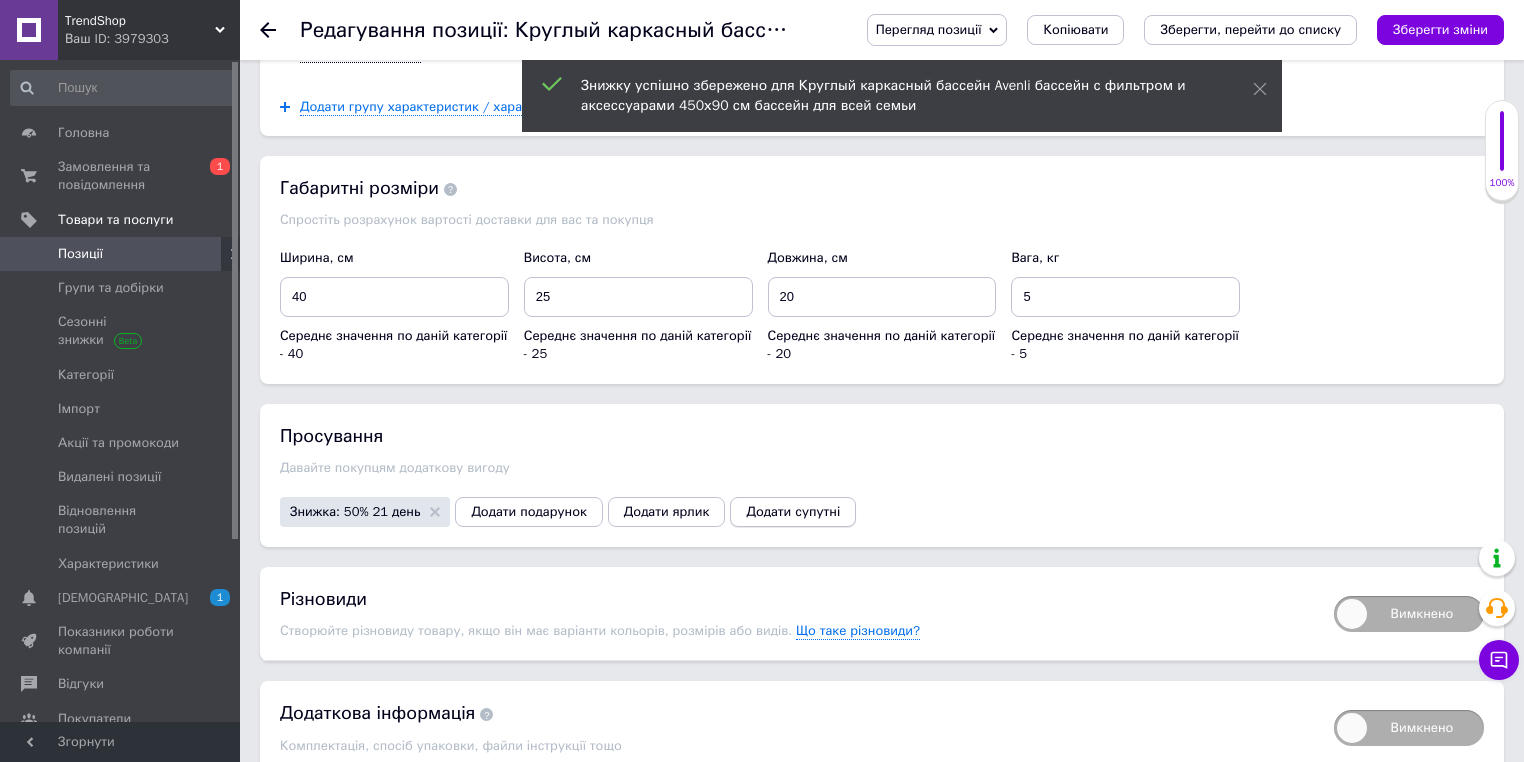 click on "Додати супутні" at bounding box center (793, 512) 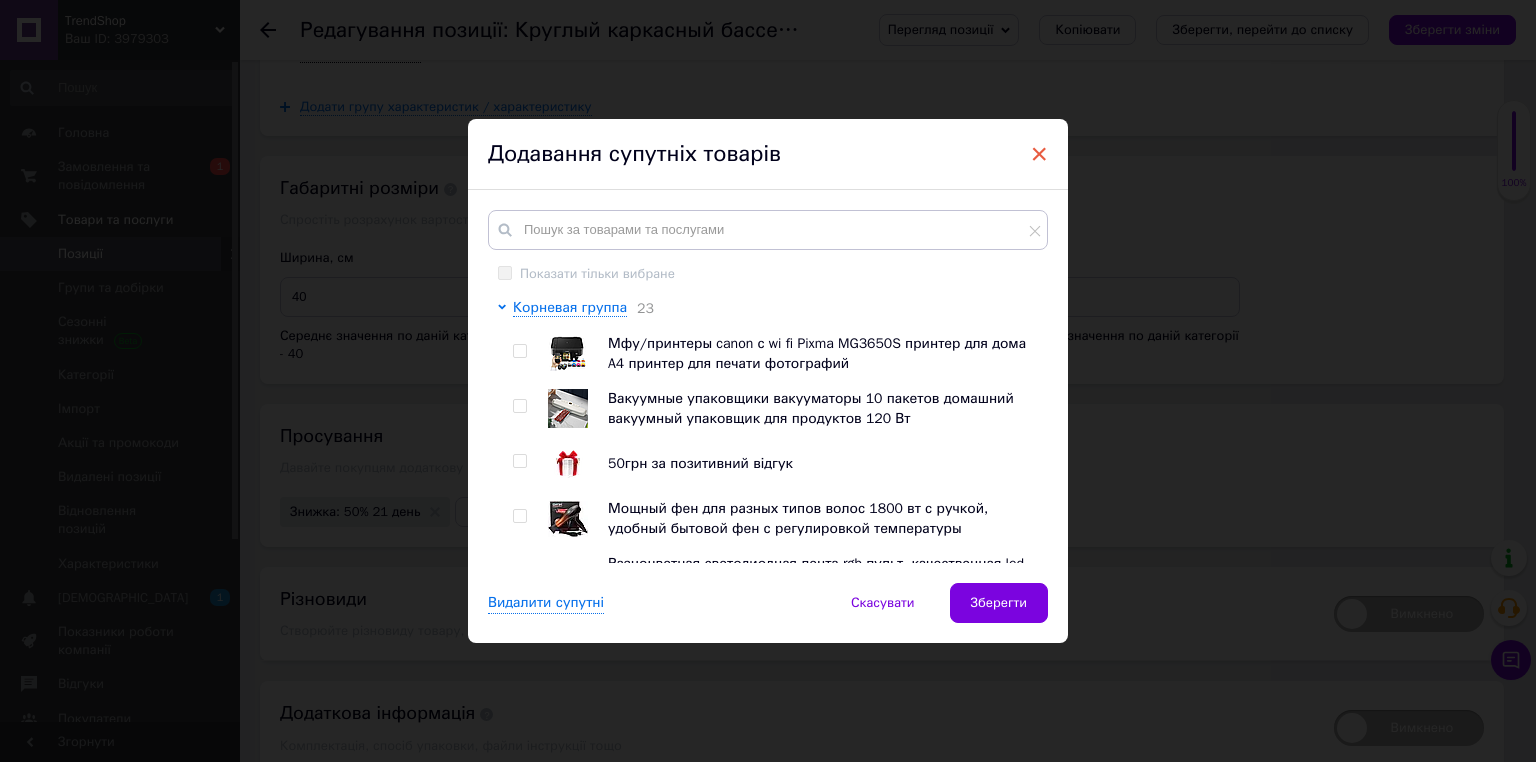 click on "×" at bounding box center [1039, 154] 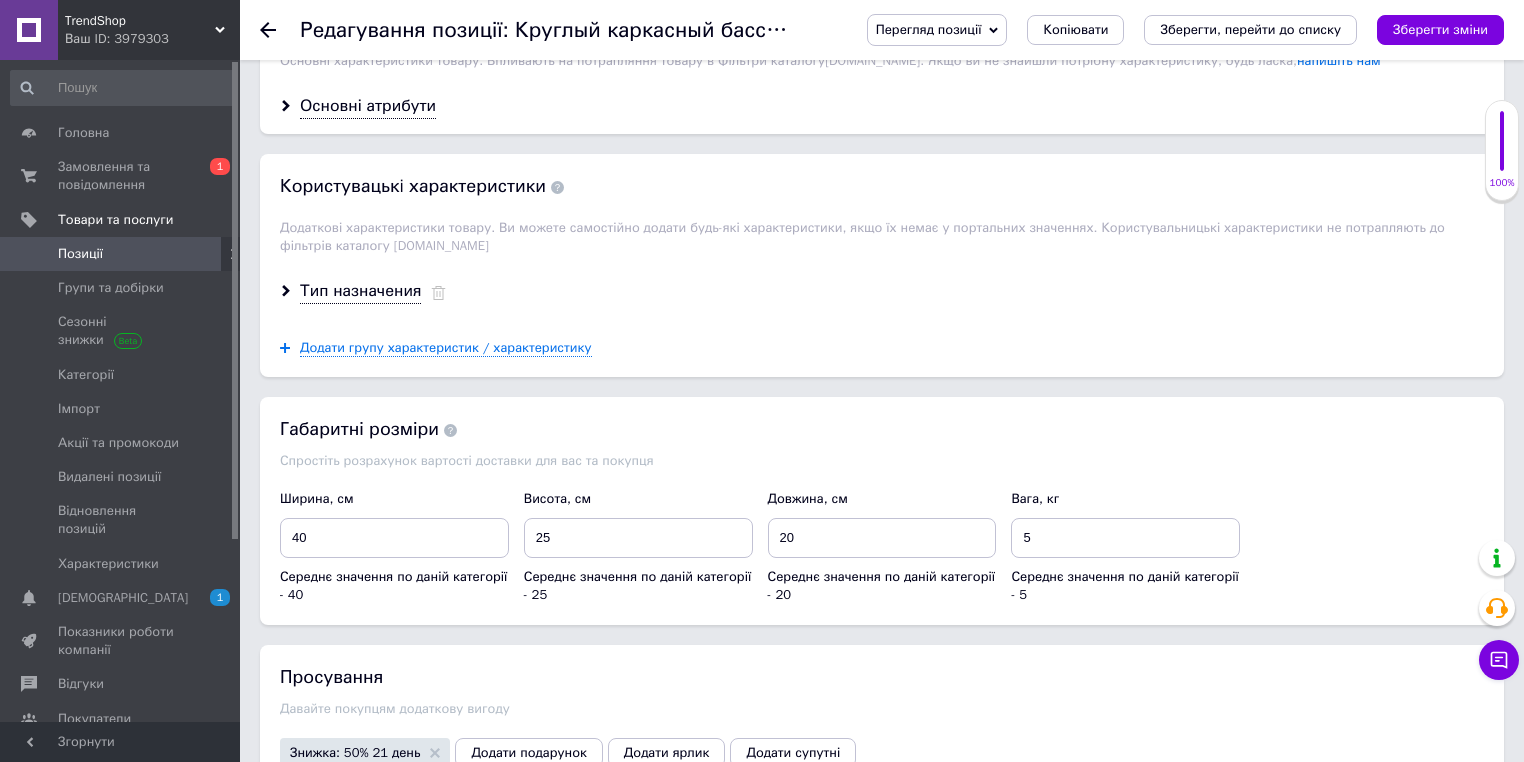 scroll, scrollTop: 0, scrollLeft: 0, axis: both 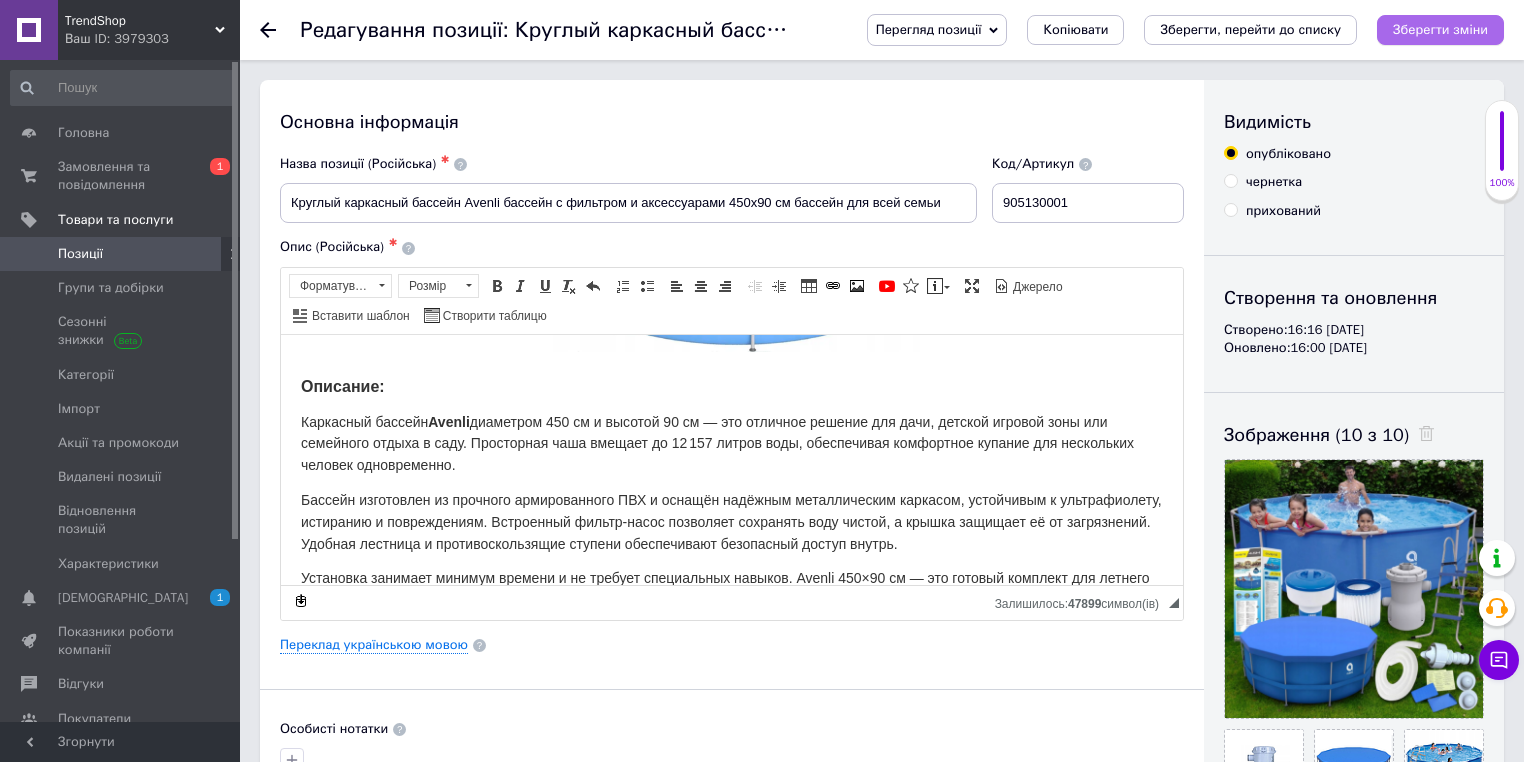 click on "Зберегти зміни" at bounding box center [1440, 29] 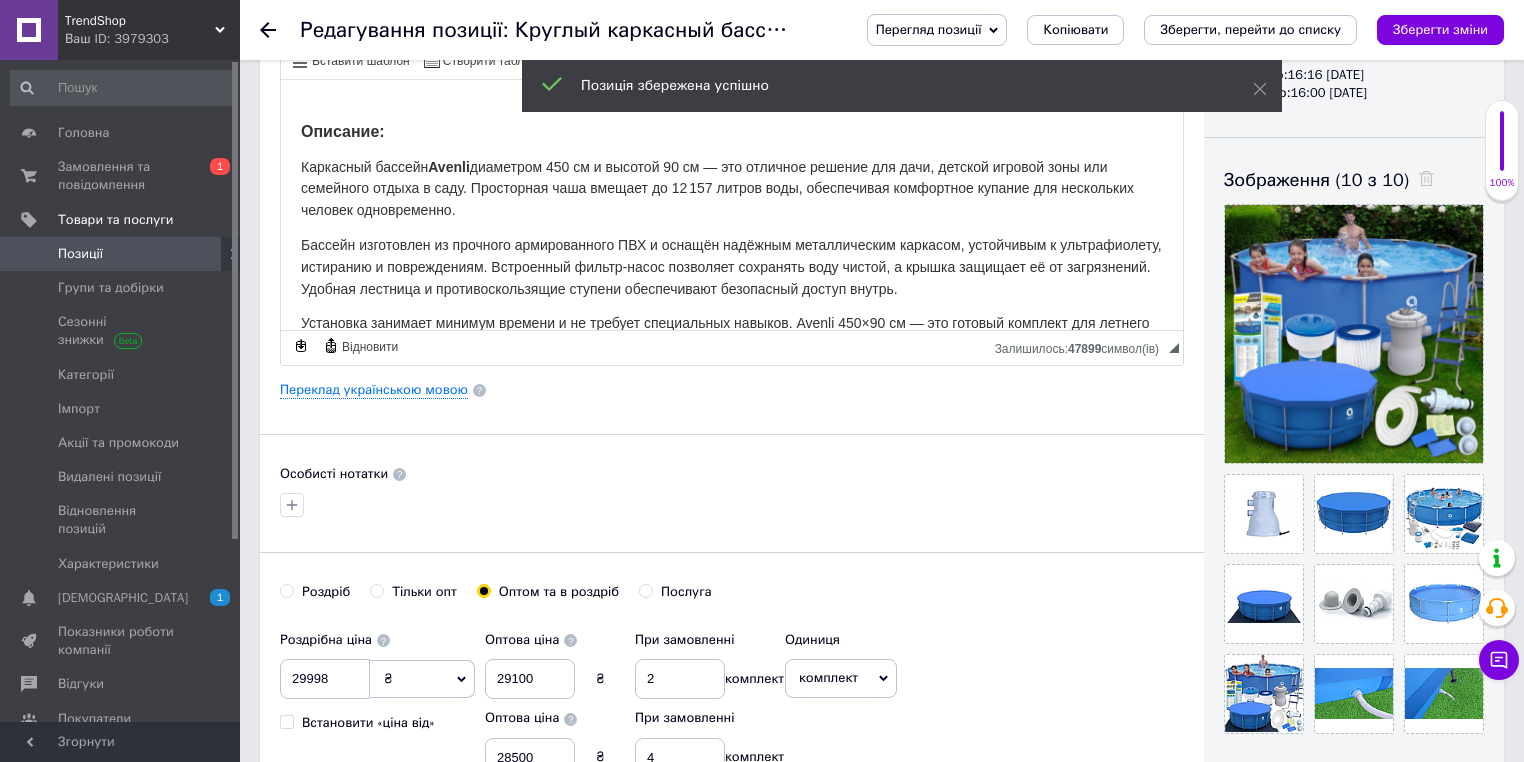 scroll, scrollTop: 0, scrollLeft: 0, axis: both 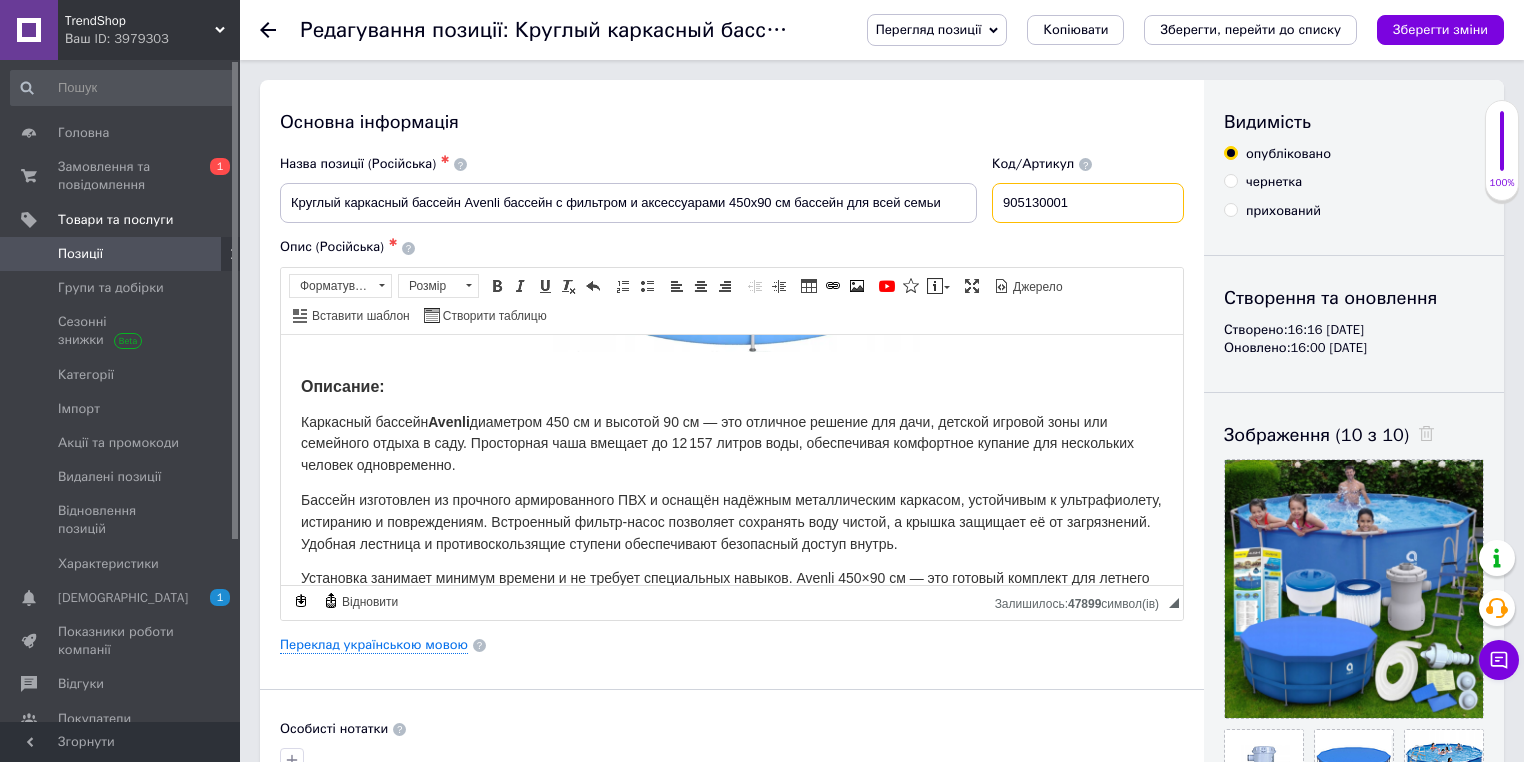 drag, startPoint x: 1085, startPoint y: 204, endPoint x: 1000, endPoint y: 201, distance: 85.052925 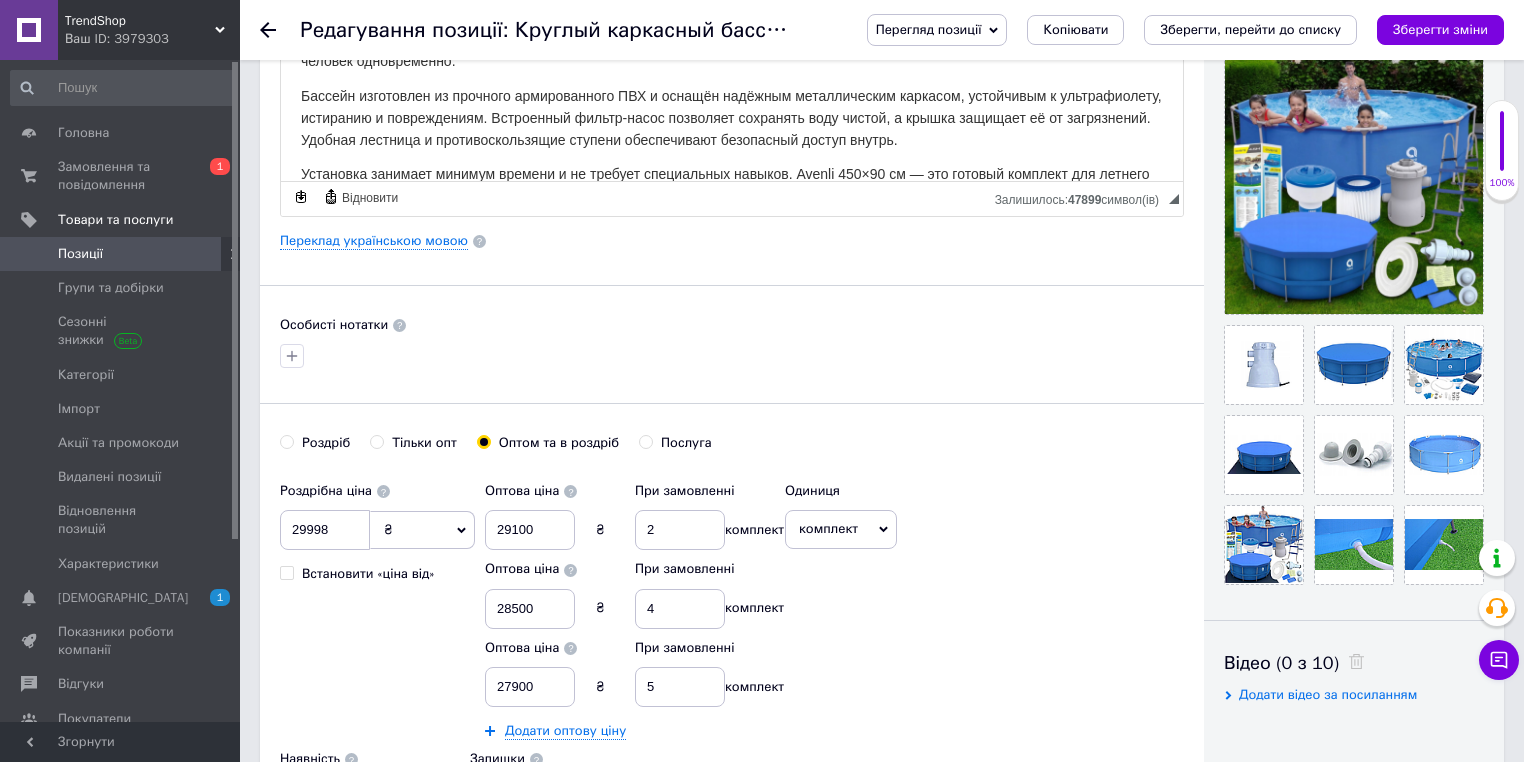 scroll, scrollTop: 480, scrollLeft: 0, axis: vertical 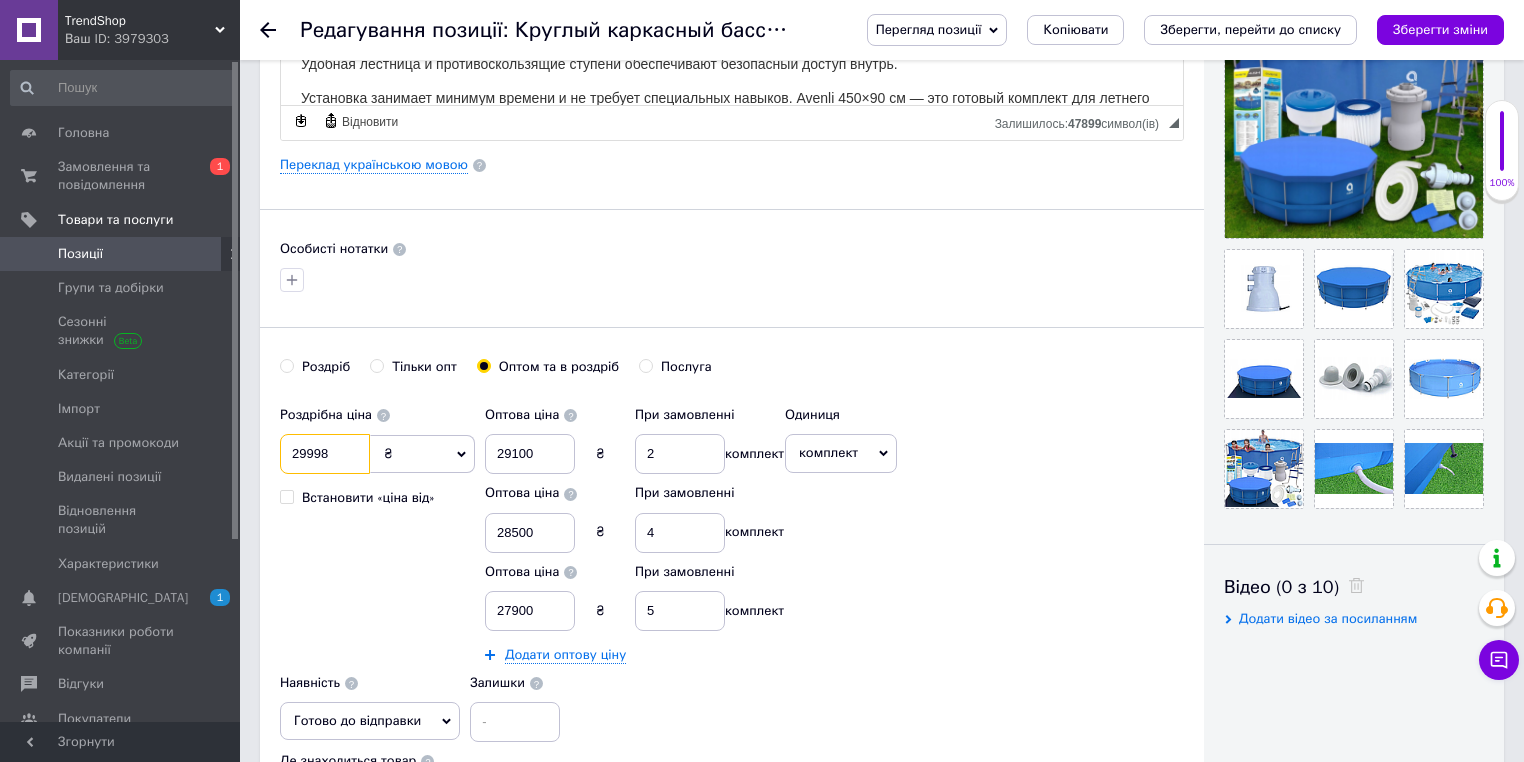 drag, startPoint x: 314, startPoint y: 452, endPoint x: 291, endPoint y: 456, distance: 23.345236 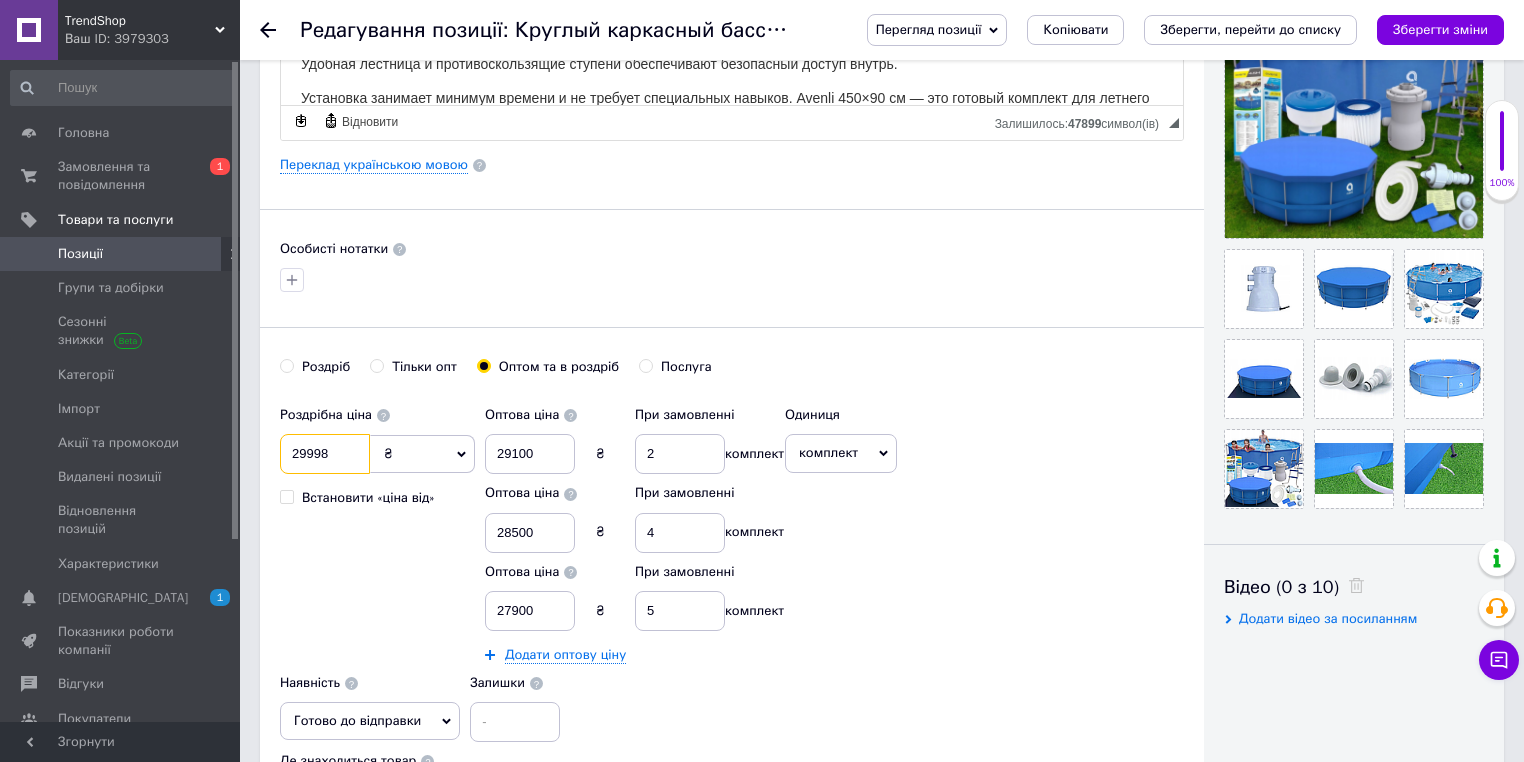 click on "29998" at bounding box center (325, 454) 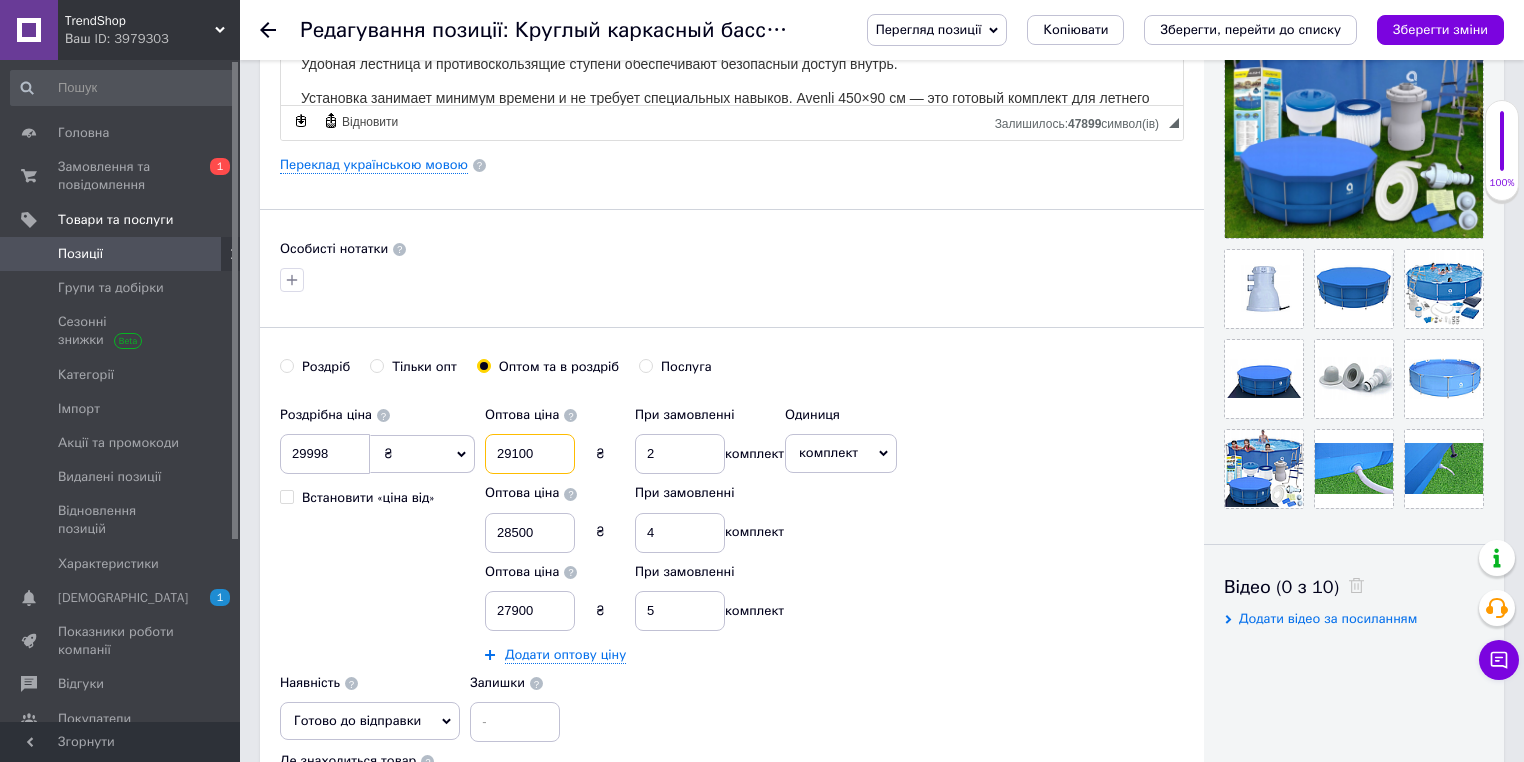 drag, startPoint x: 510, startPoint y: 453, endPoint x: 499, endPoint y: 453, distance: 11 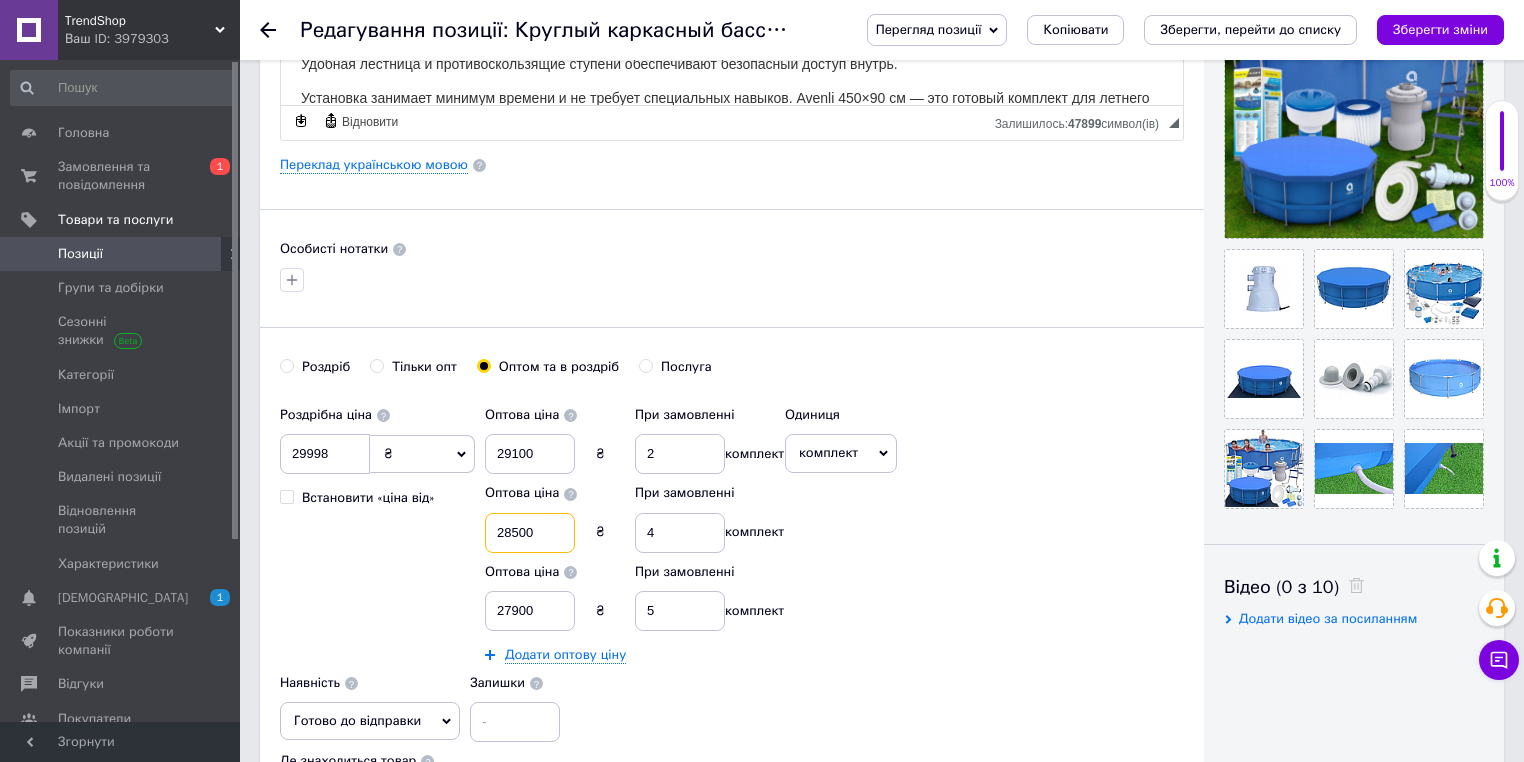 drag, startPoint x: 538, startPoint y: 528, endPoint x: 496, endPoint y: 532, distance: 42.190044 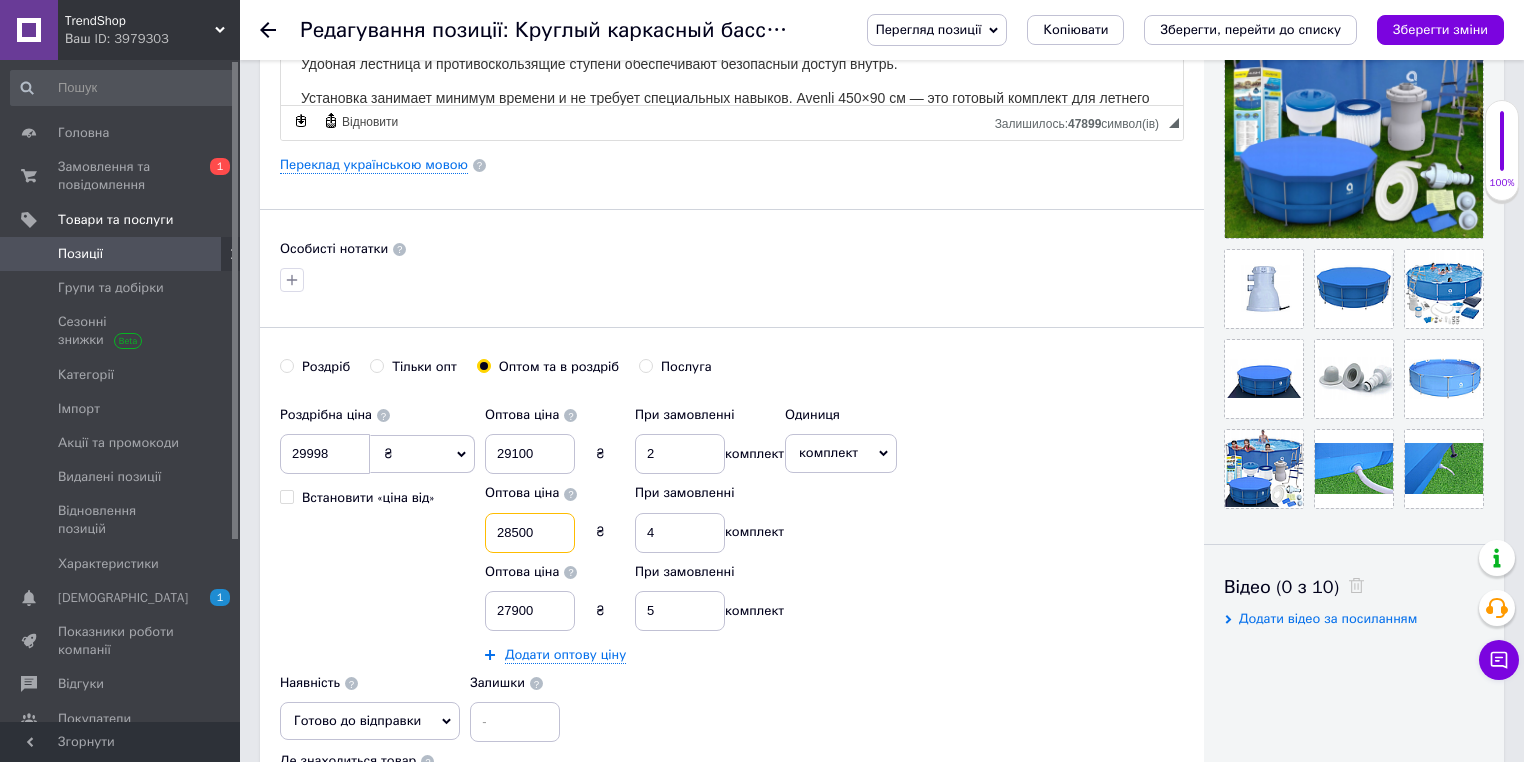 click on "28500" at bounding box center (530, 533) 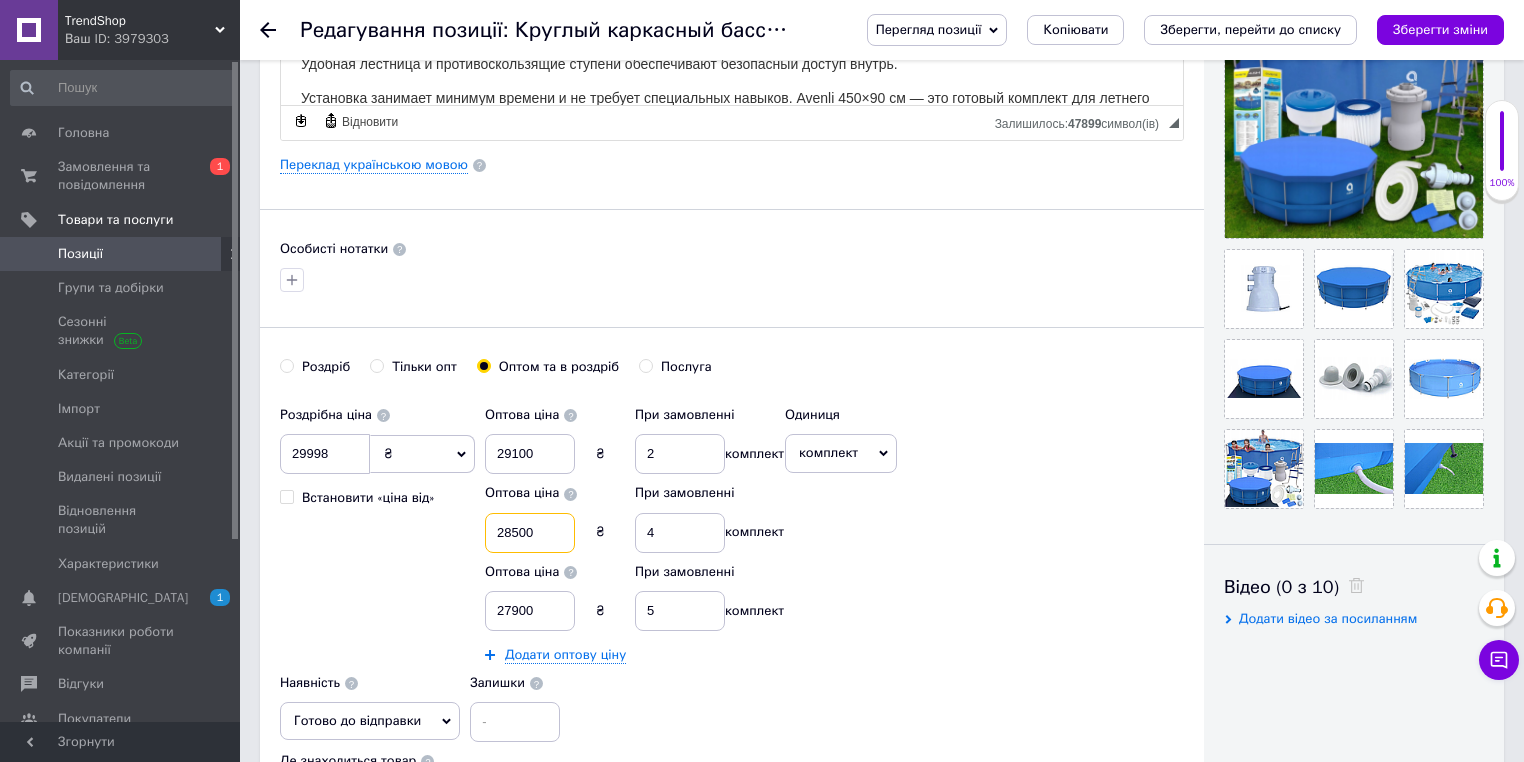 drag, startPoint x: 508, startPoint y: 536, endPoint x: 497, endPoint y: 536, distance: 11 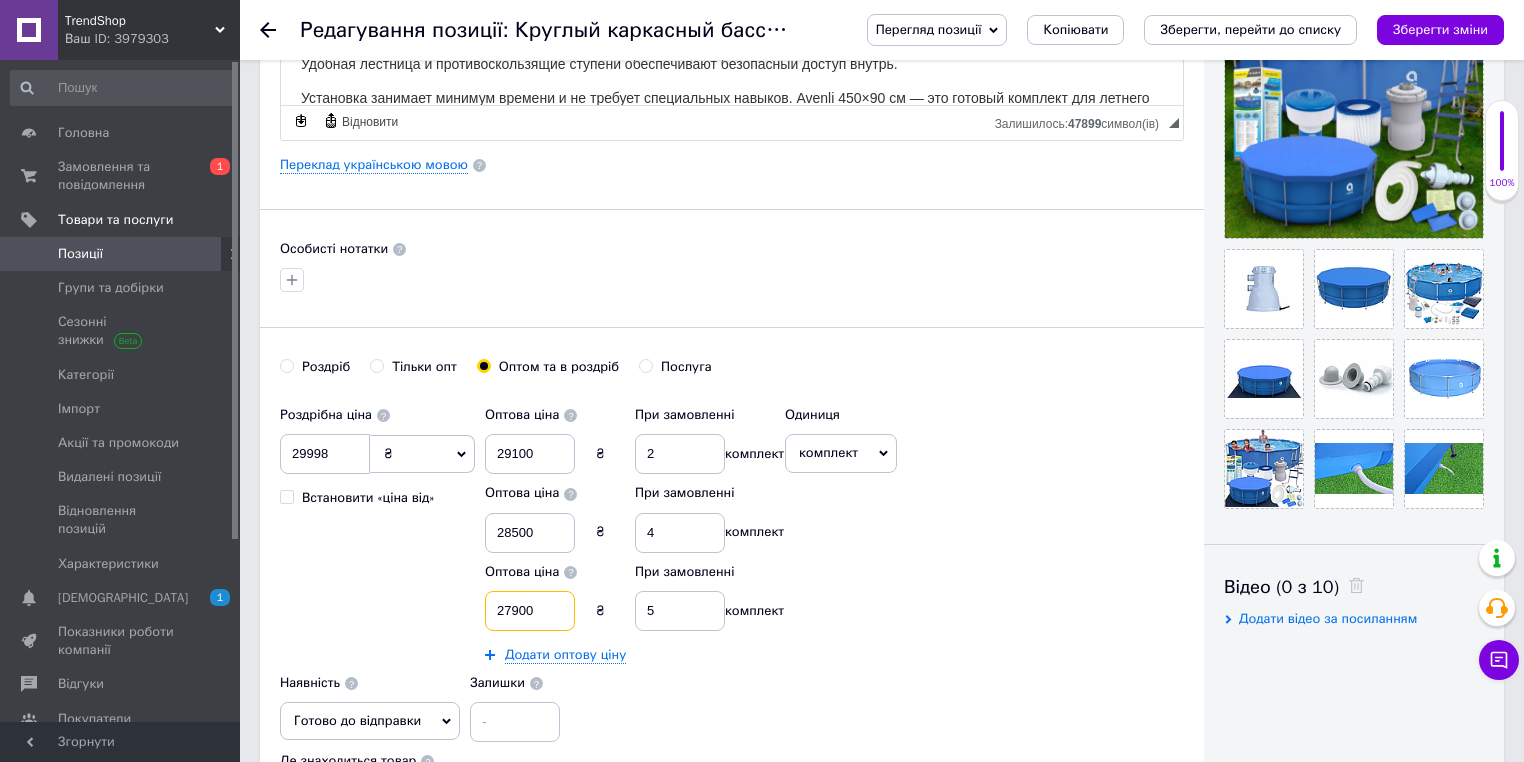 drag, startPoint x: 529, startPoint y: 611, endPoint x: 498, endPoint y: 608, distance: 31.144823 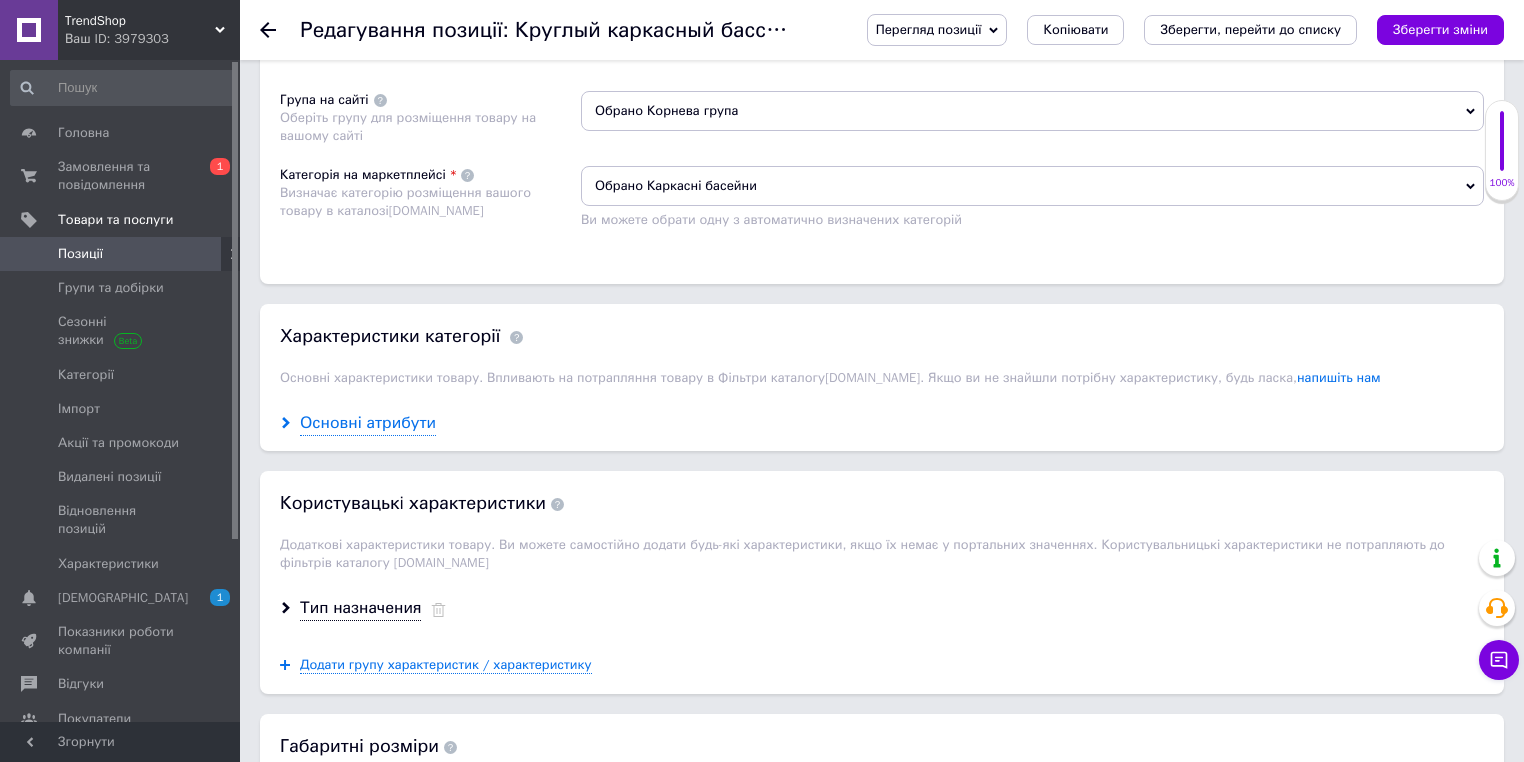 click on "Основні атрибути" at bounding box center (368, 423) 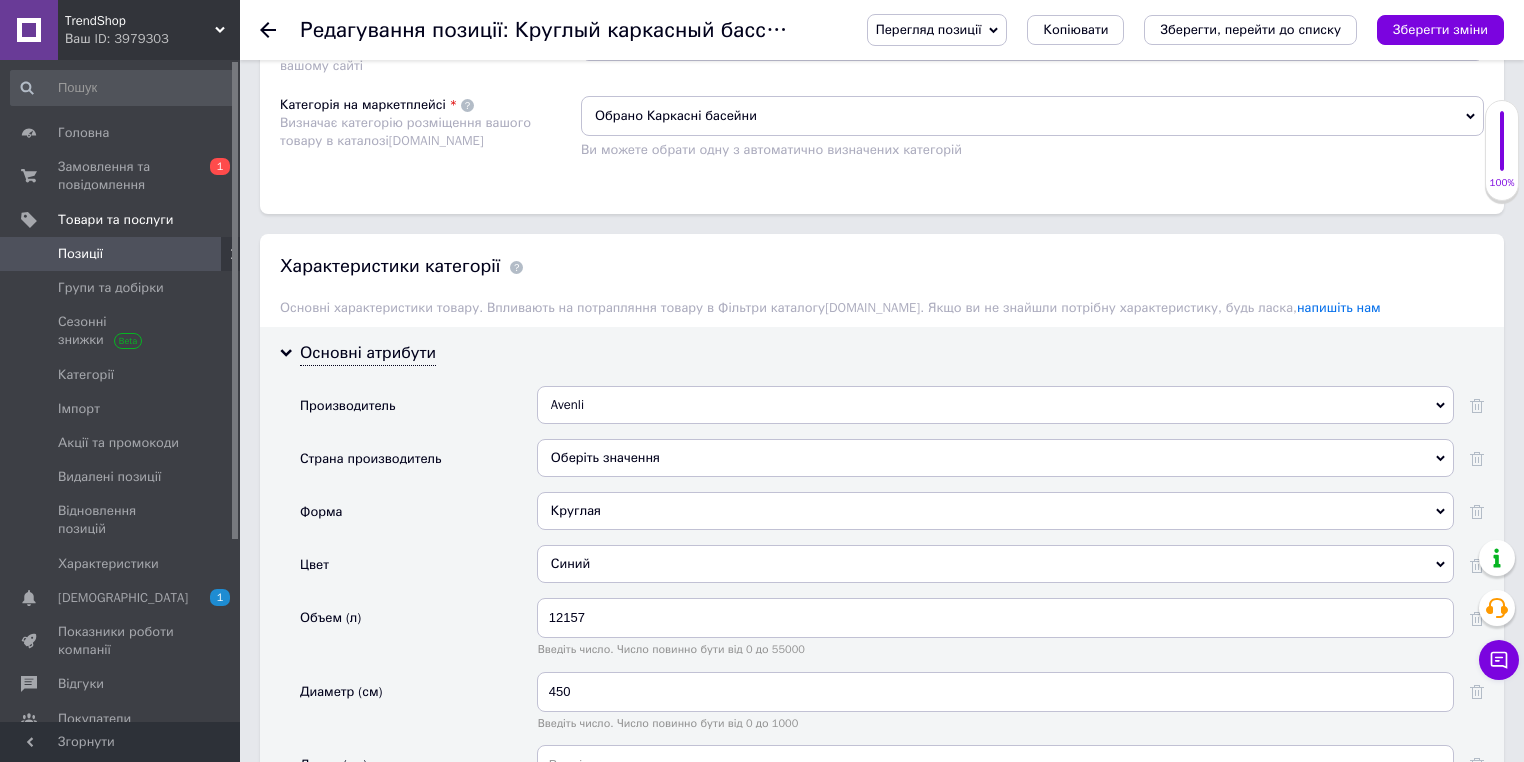 scroll, scrollTop: 2000, scrollLeft: 0, axis: vertical 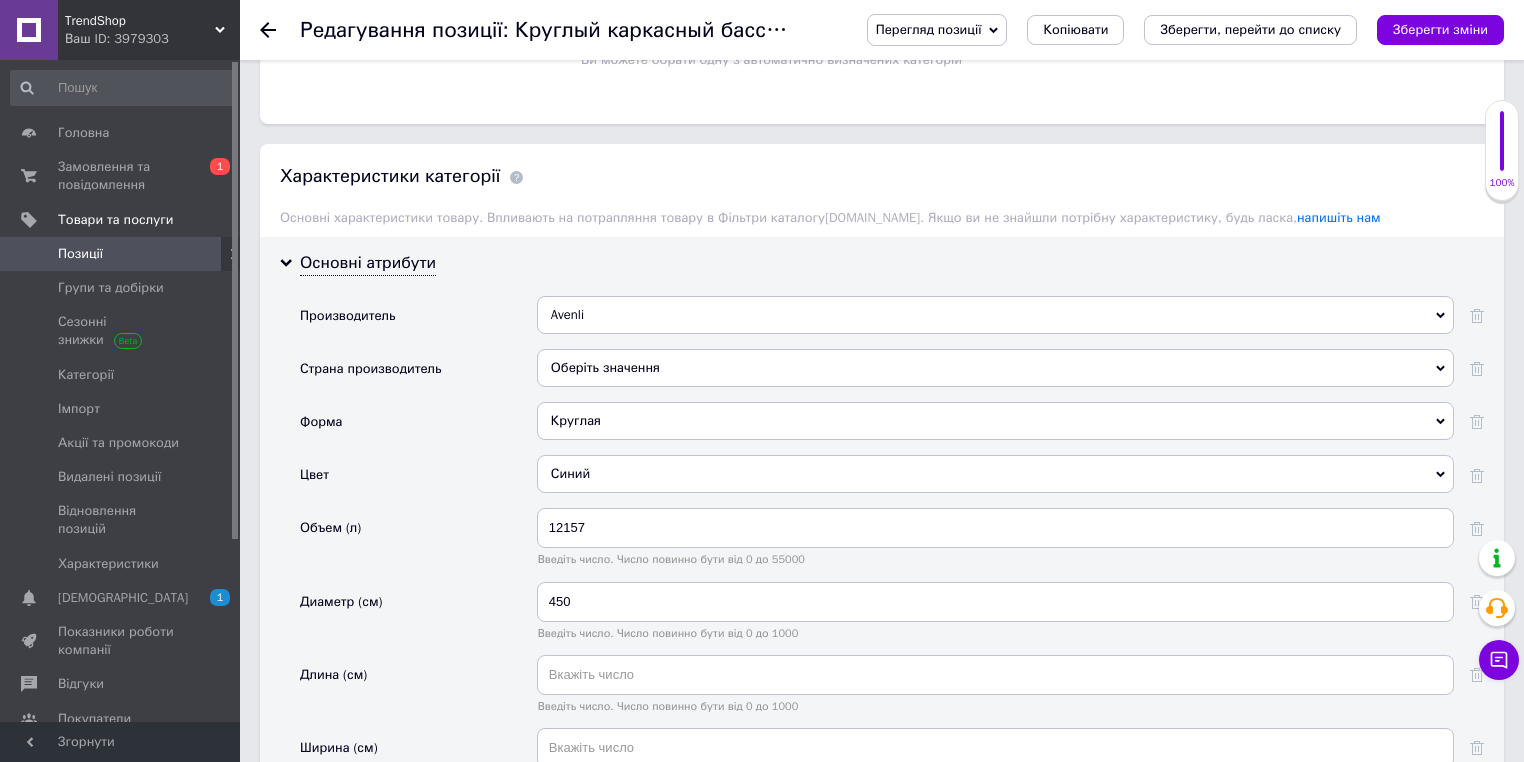 drag, startPoint x: 588, startPoint y: 309, endPoint x: 500, endPoint y: 325, distance: 89.44272 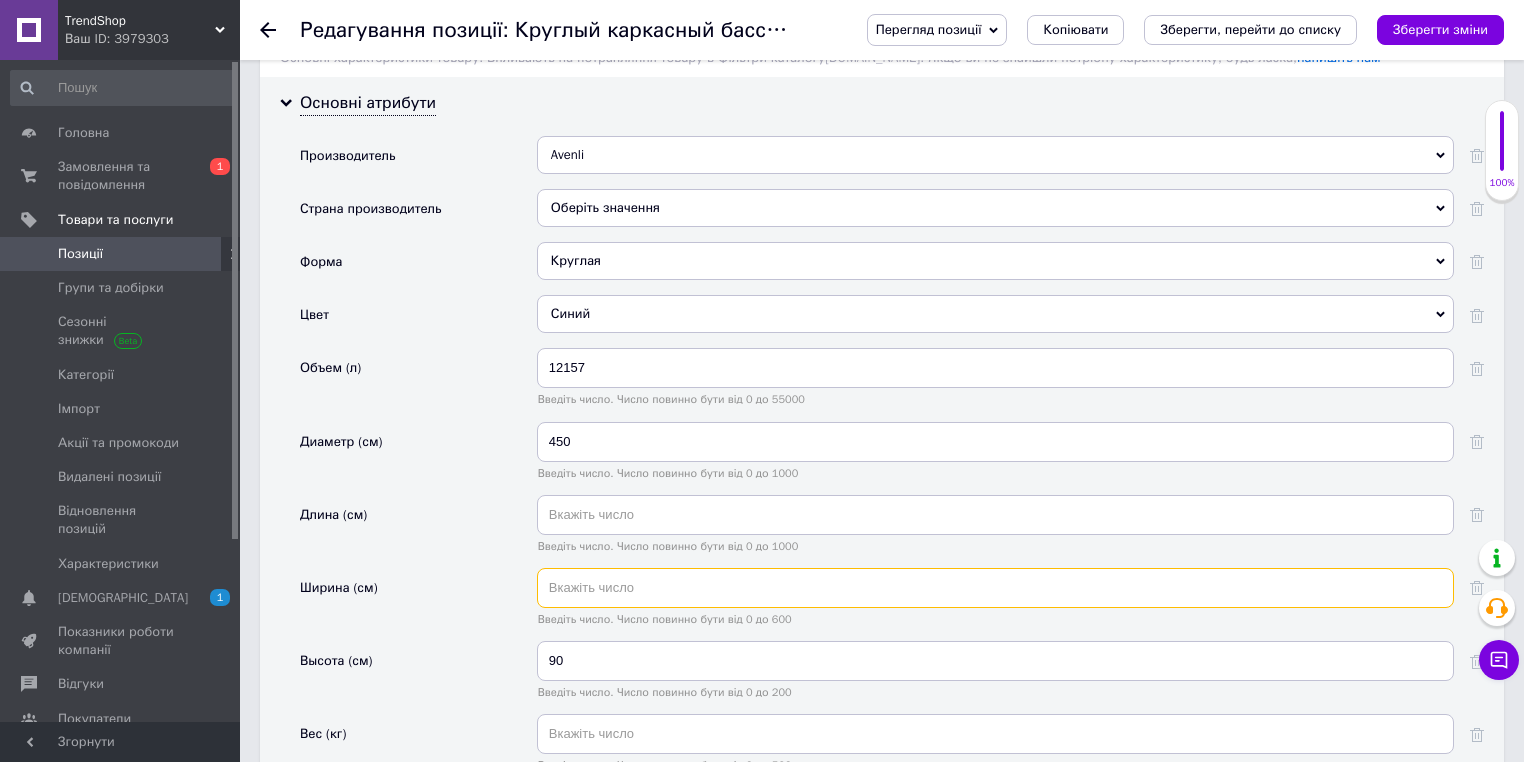 click at bounding box center (995, 588) 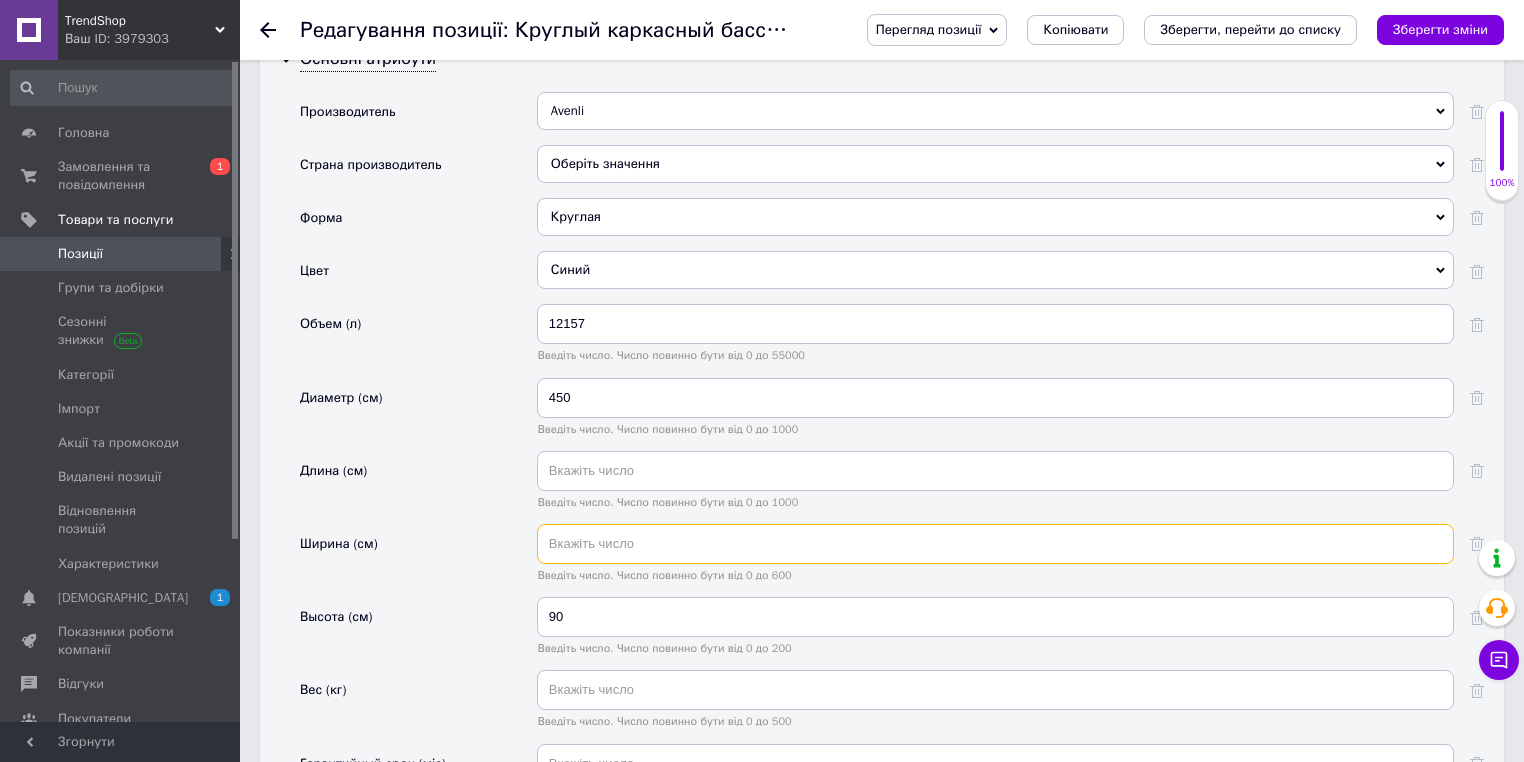 scroll, scrollTop: 2240, scrollLeft: 0, axis: vertical 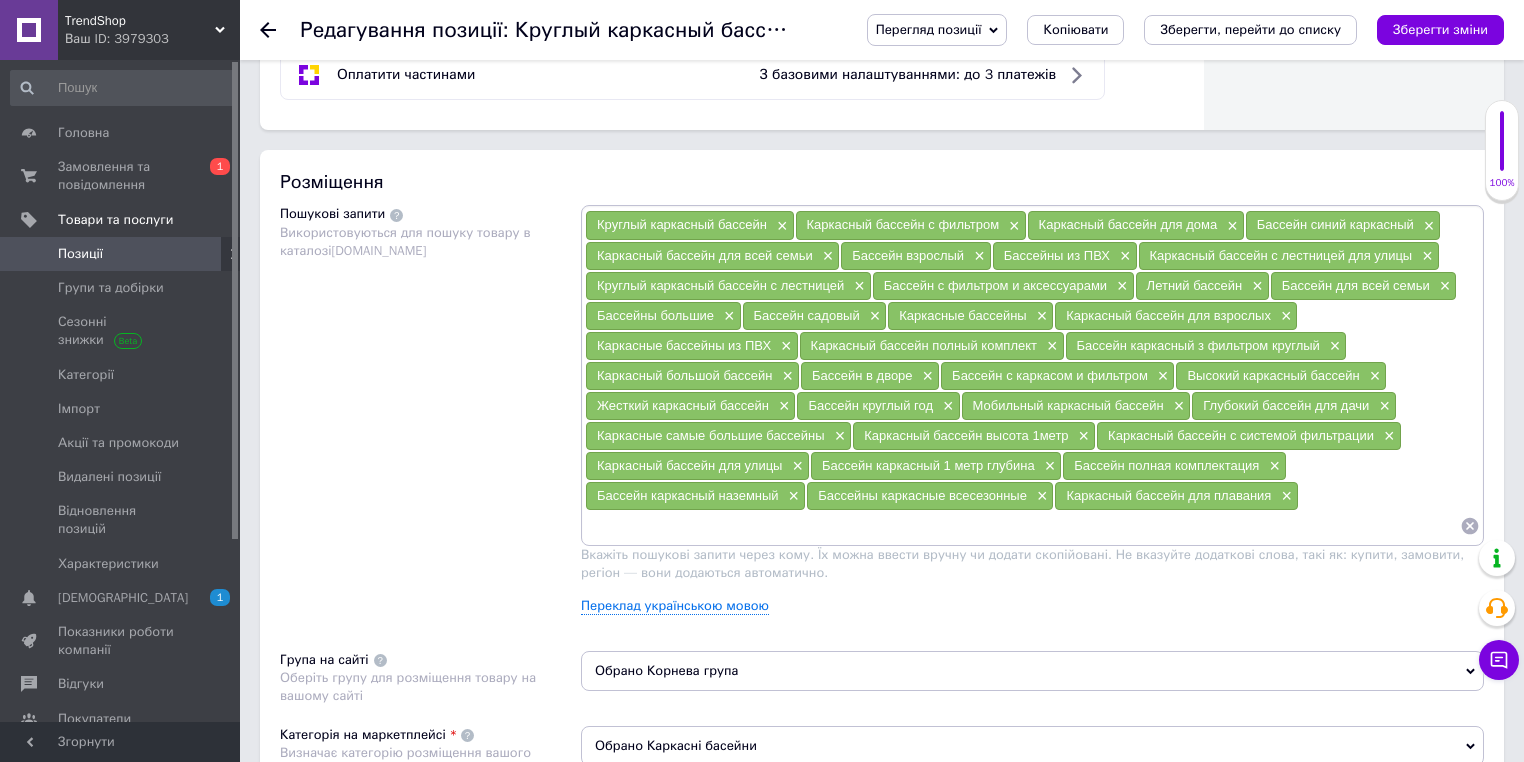 click on "Позиції" at bounding box center (121, 254) 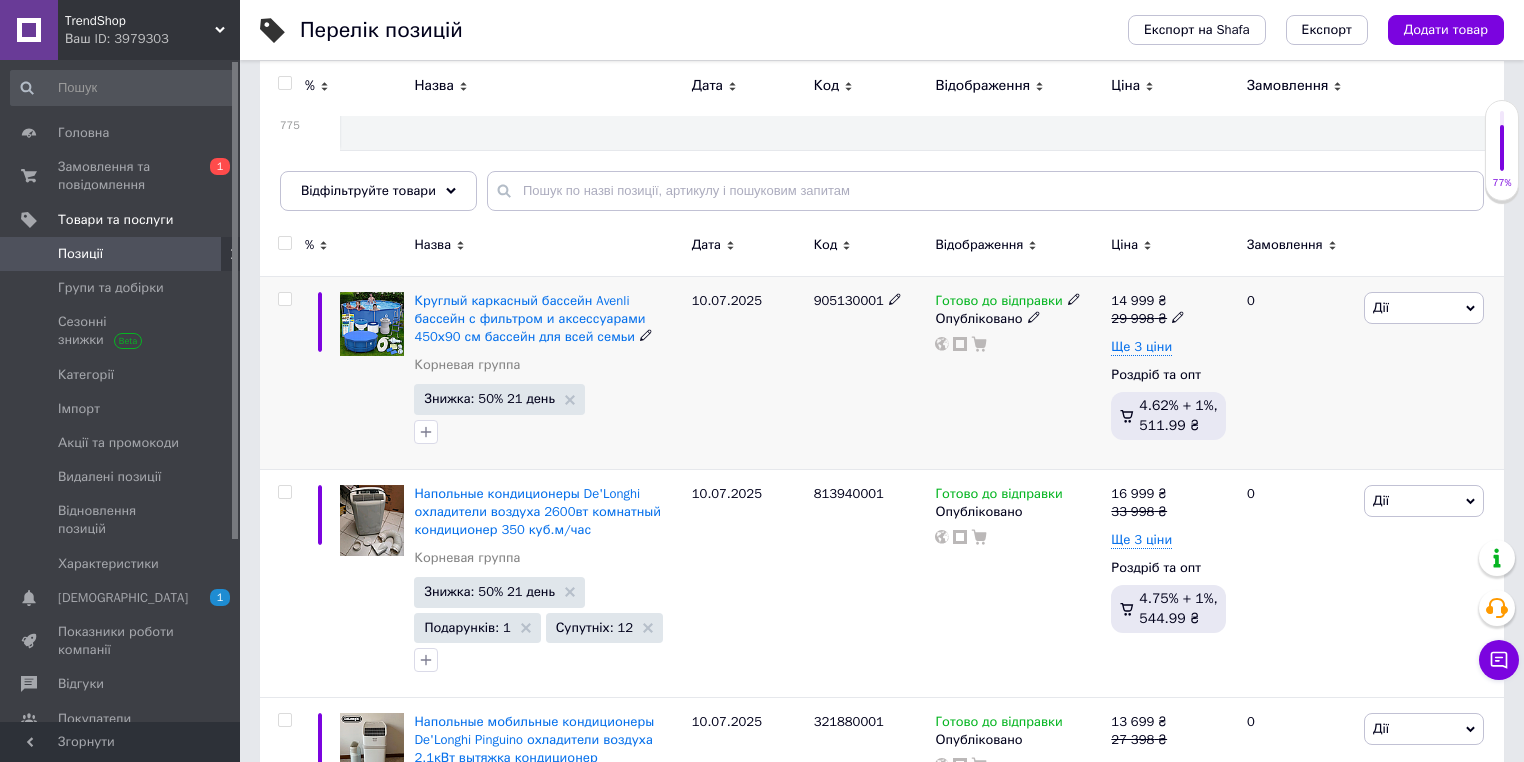 scroll, scrollTop: 0, scrollLeft: 0, axis: both 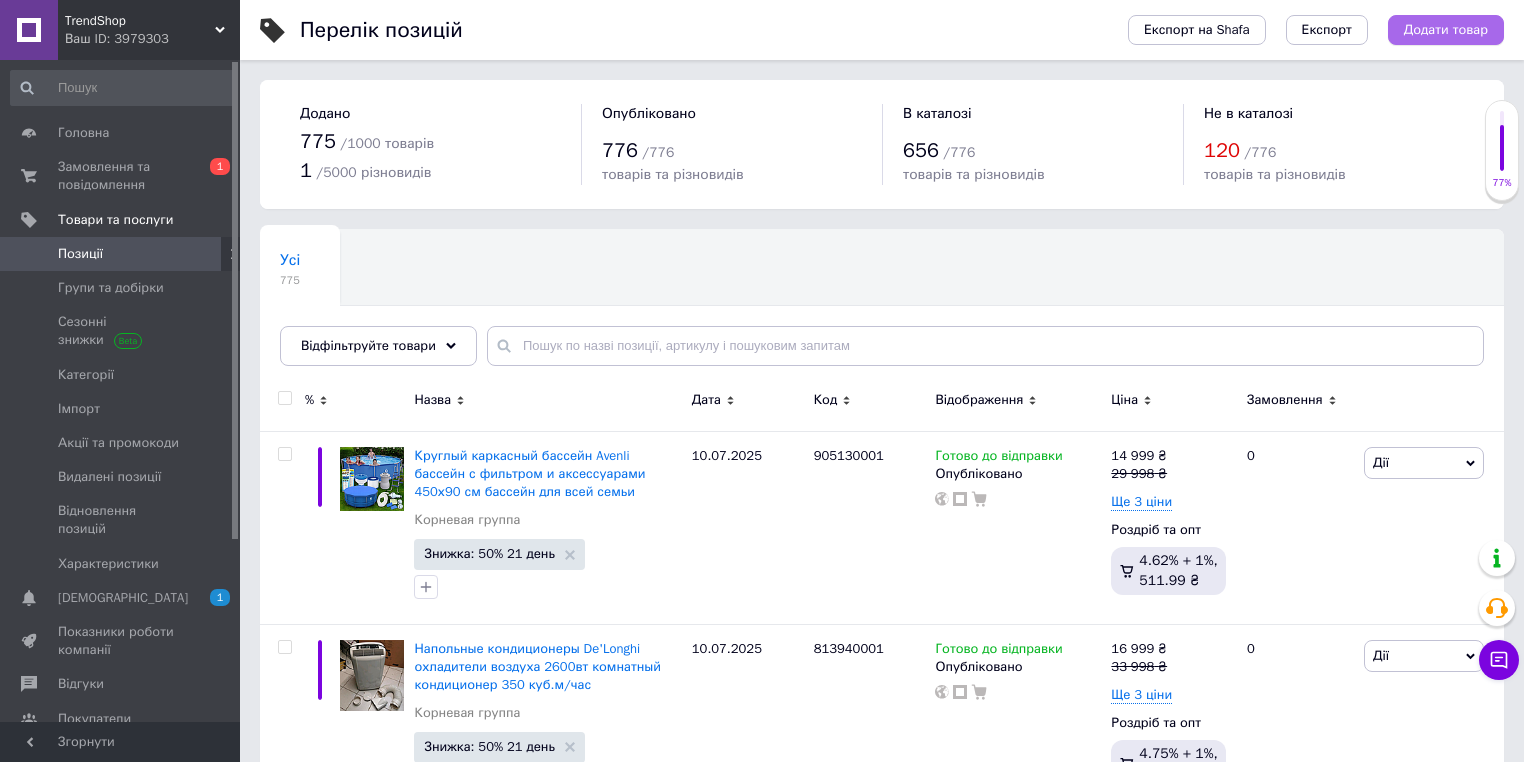 click on "Додати товар" at bounding box center (1446, 30) 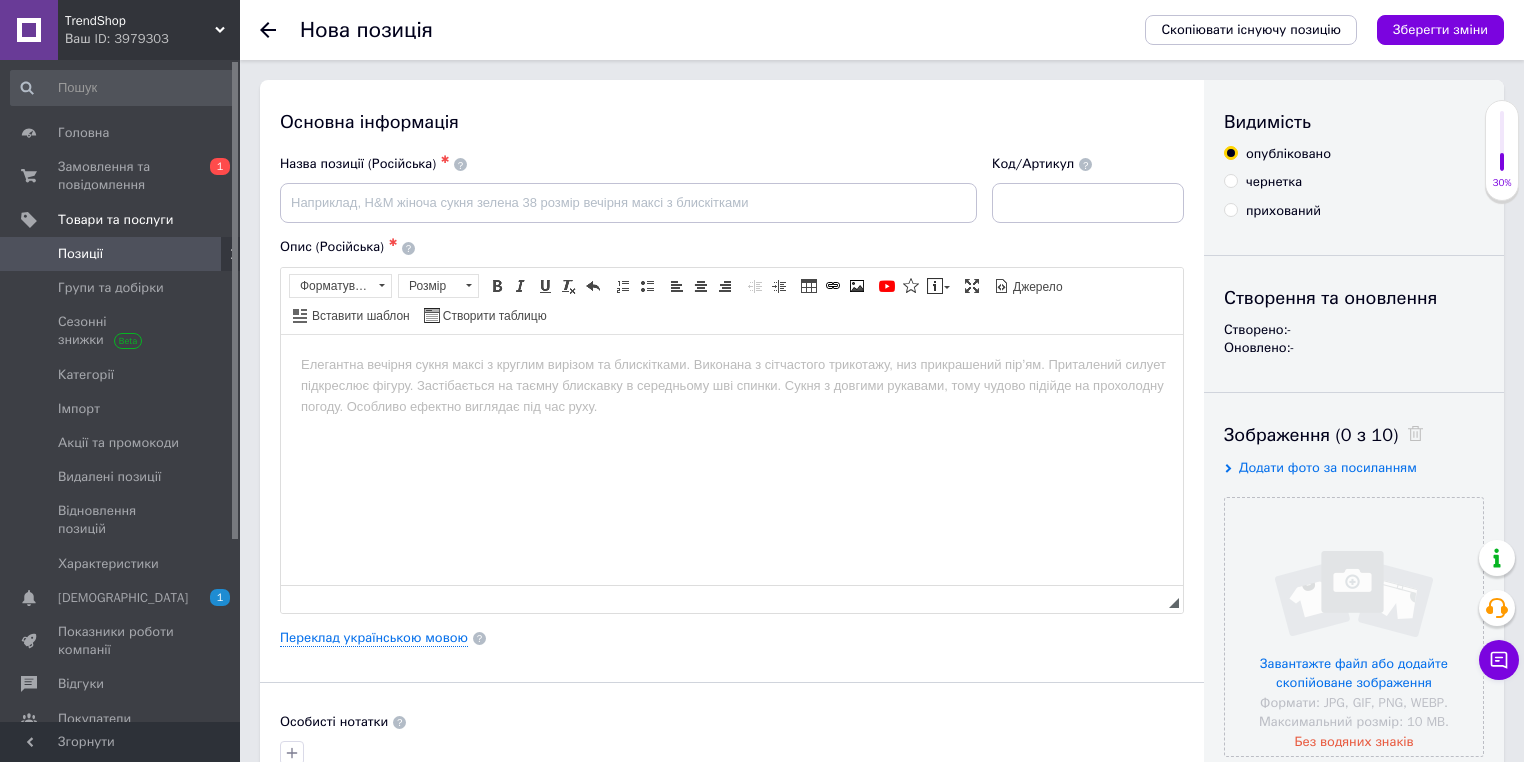 scroll, scrollTop: 0, scrollLeft: 0, axis: both 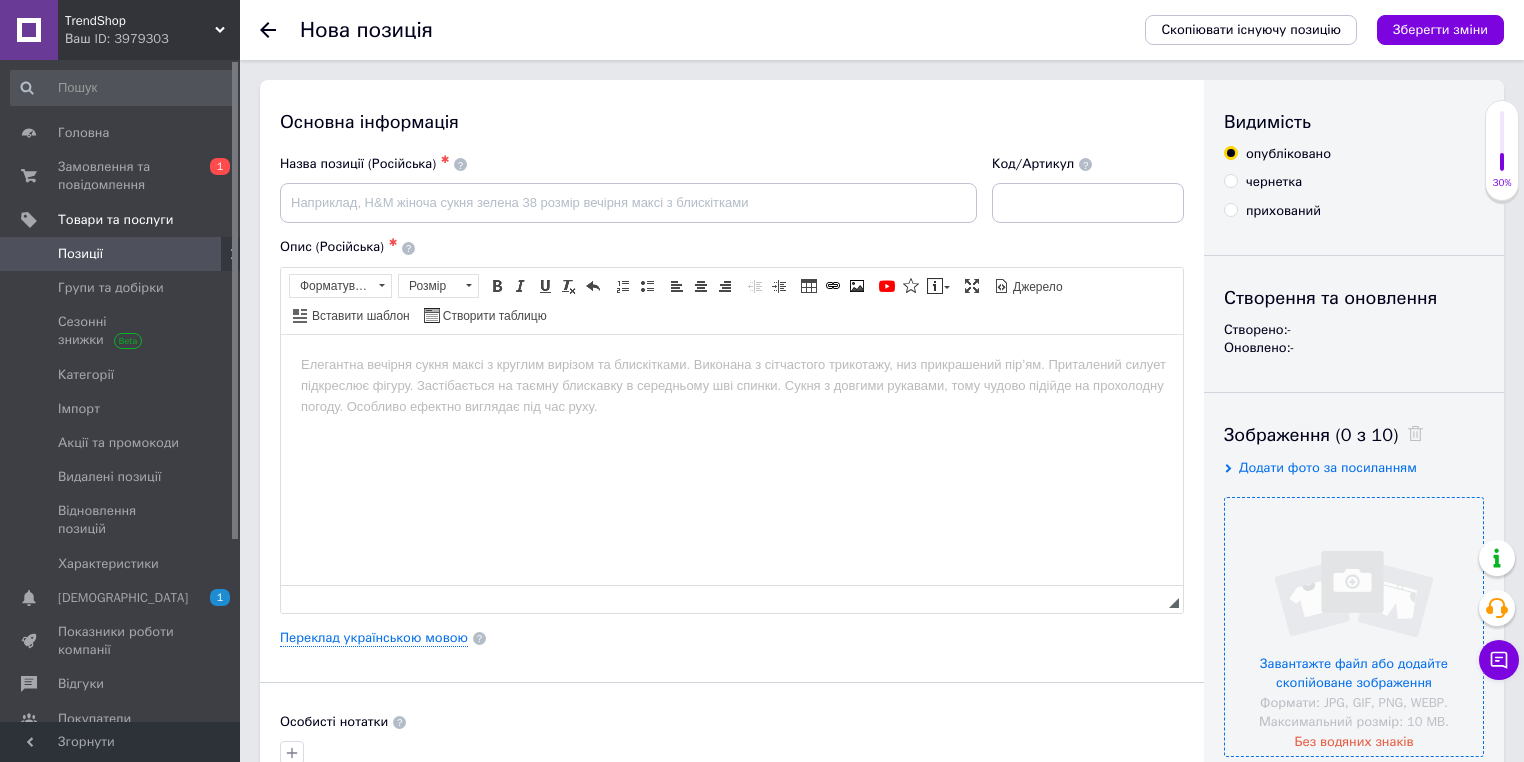 click at bounding box center [1354, 627] 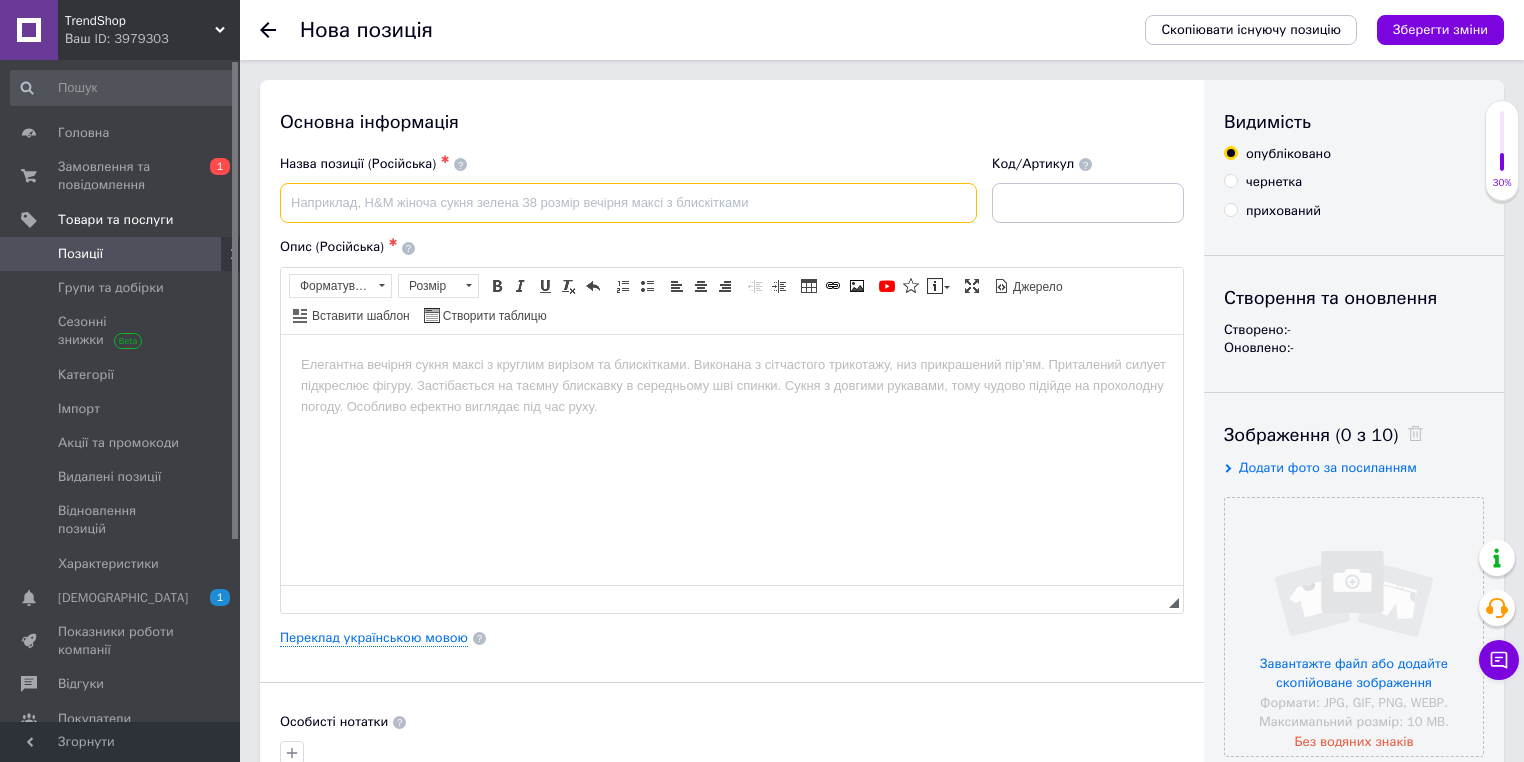 click at bounding box center (628, 203) 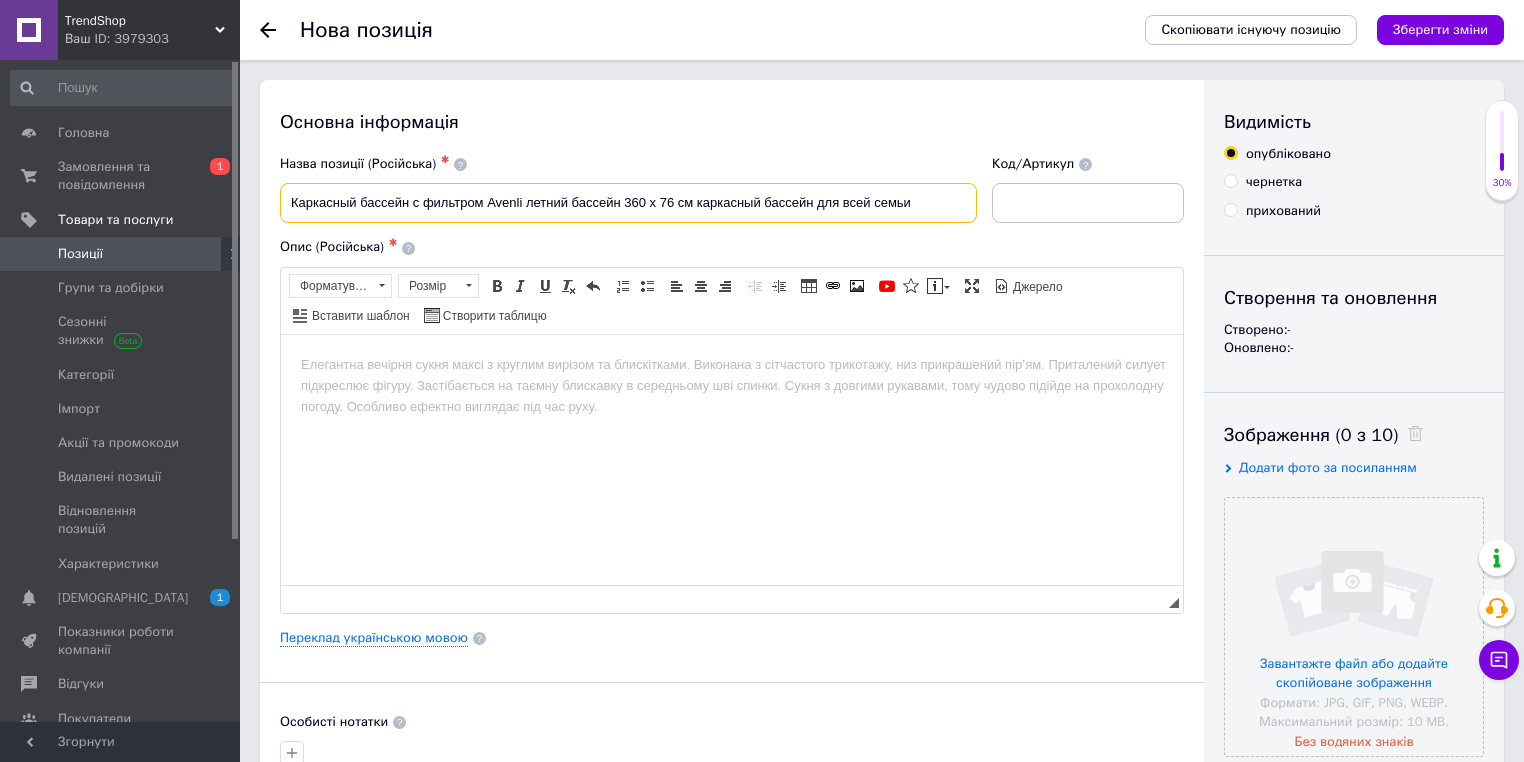 type on "Каркасный бассейн с фильтром Avenli летний бассейн 360 х 76 см каркасный бассейн для всей семьи" 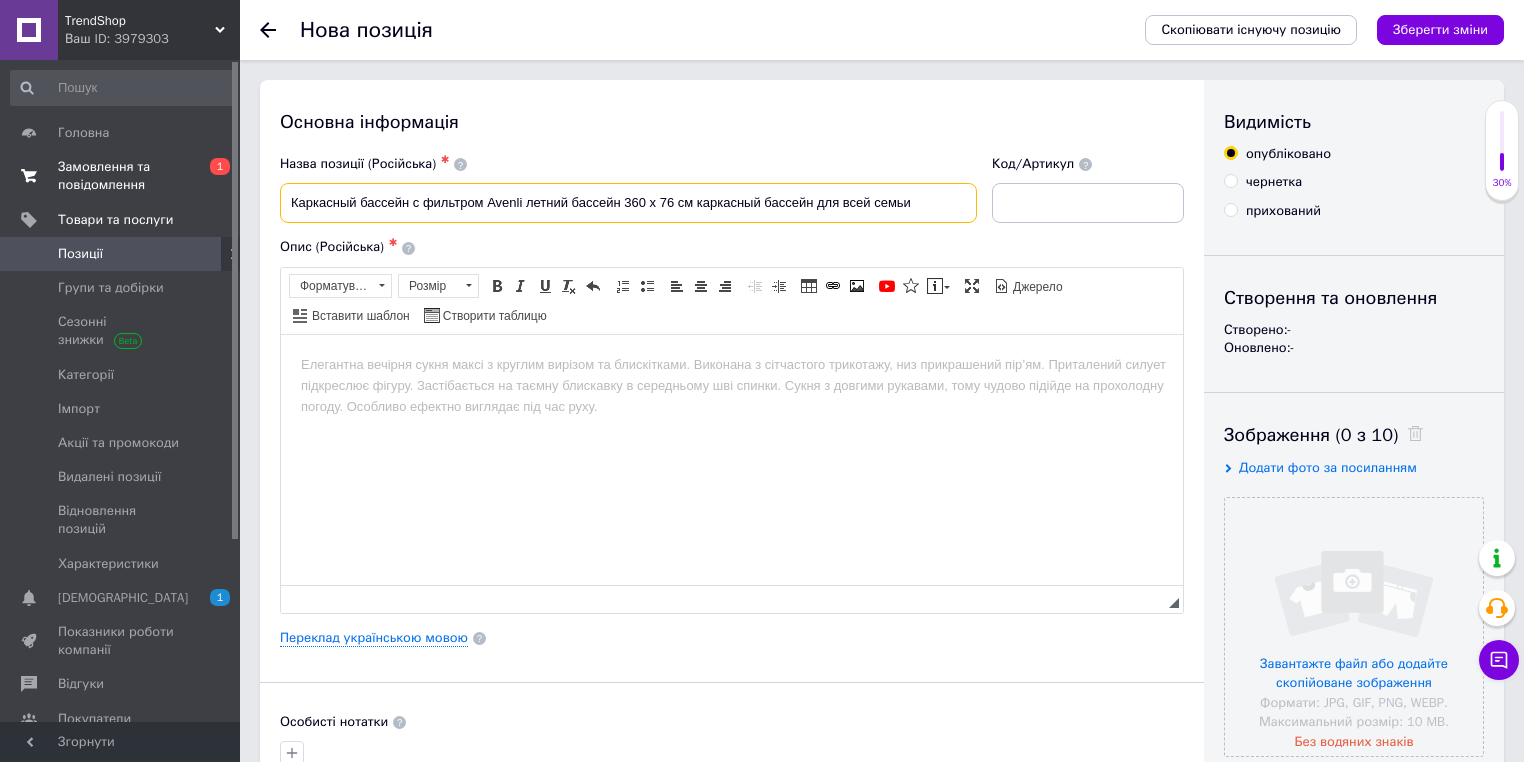 drag, startPoint x: 969, startPoint y: 208, endPoint x: 208, endPoint y: 195, distance: 761.111 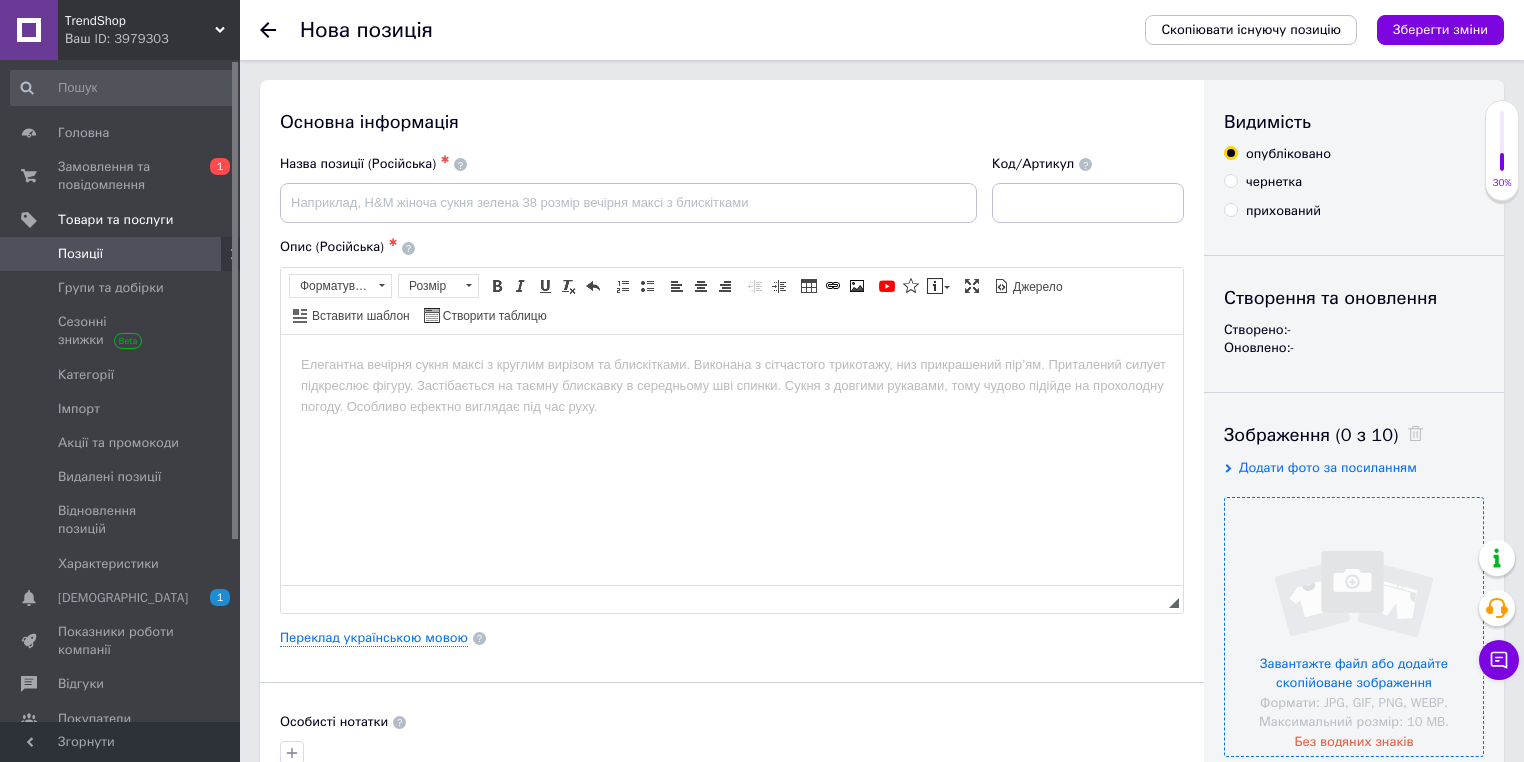 click at bounding box center [1354, 627] 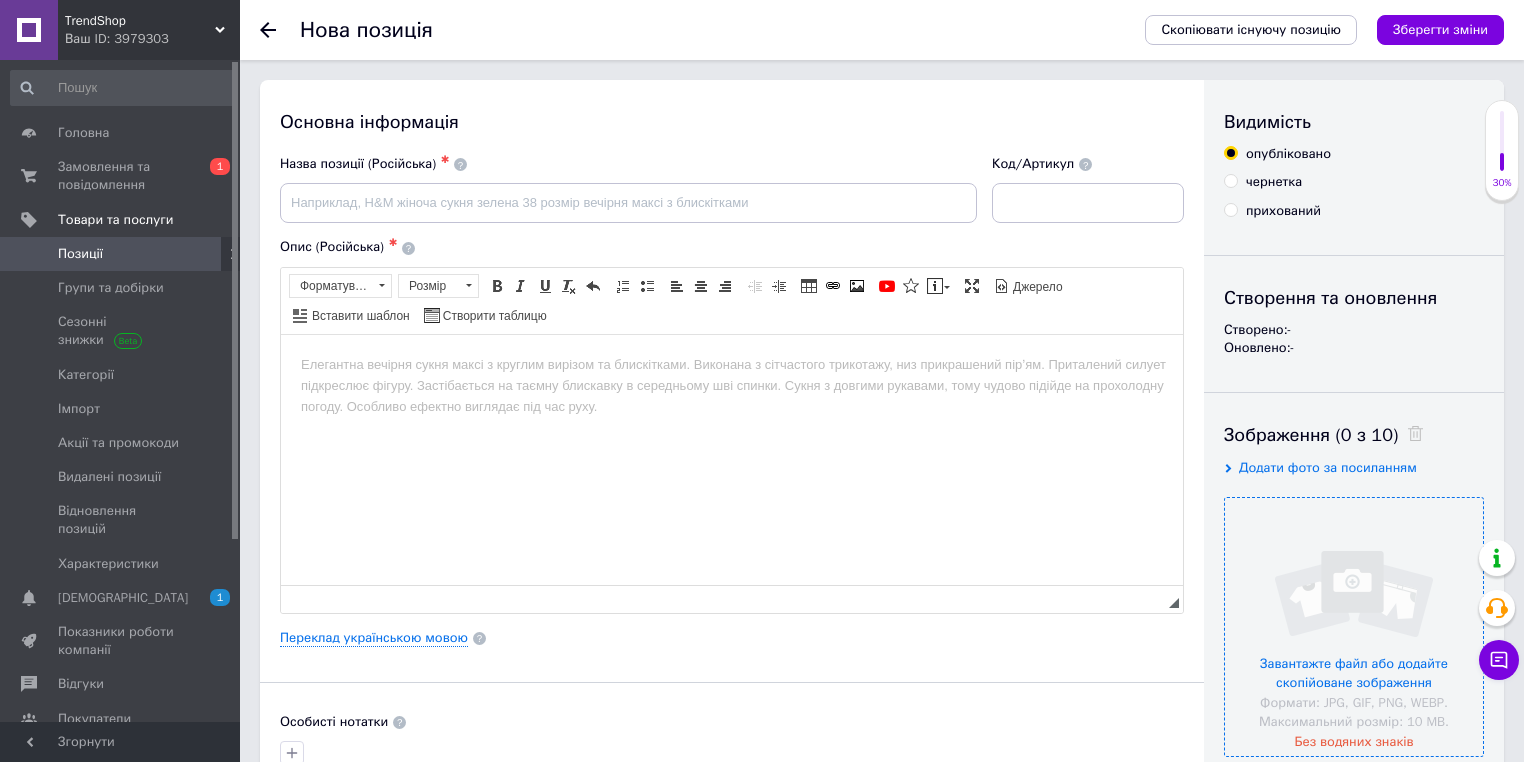click at bounding box center [1354, 627] 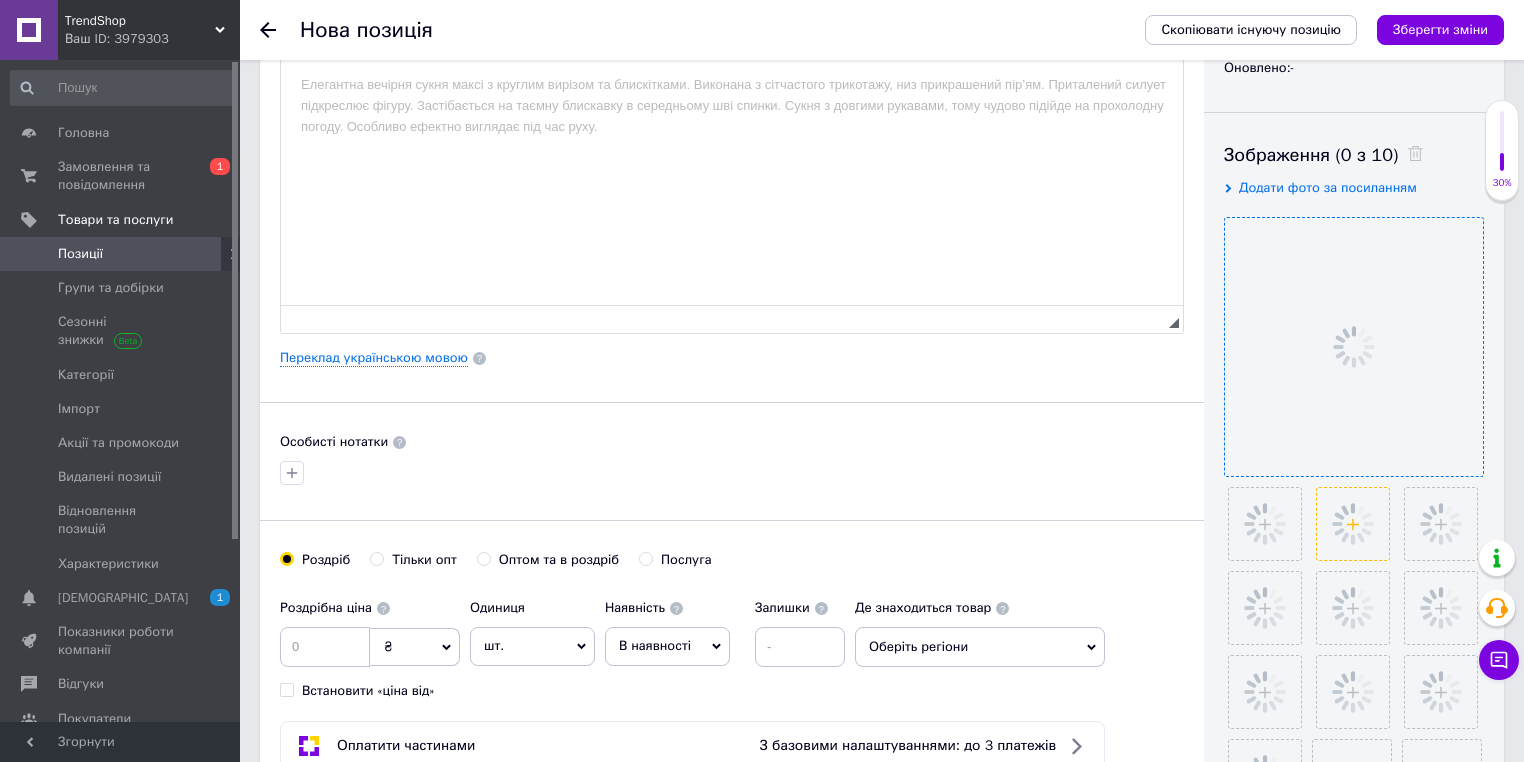 scroll, scrollTop: 320, scrollLeft: 0, axis: vertical 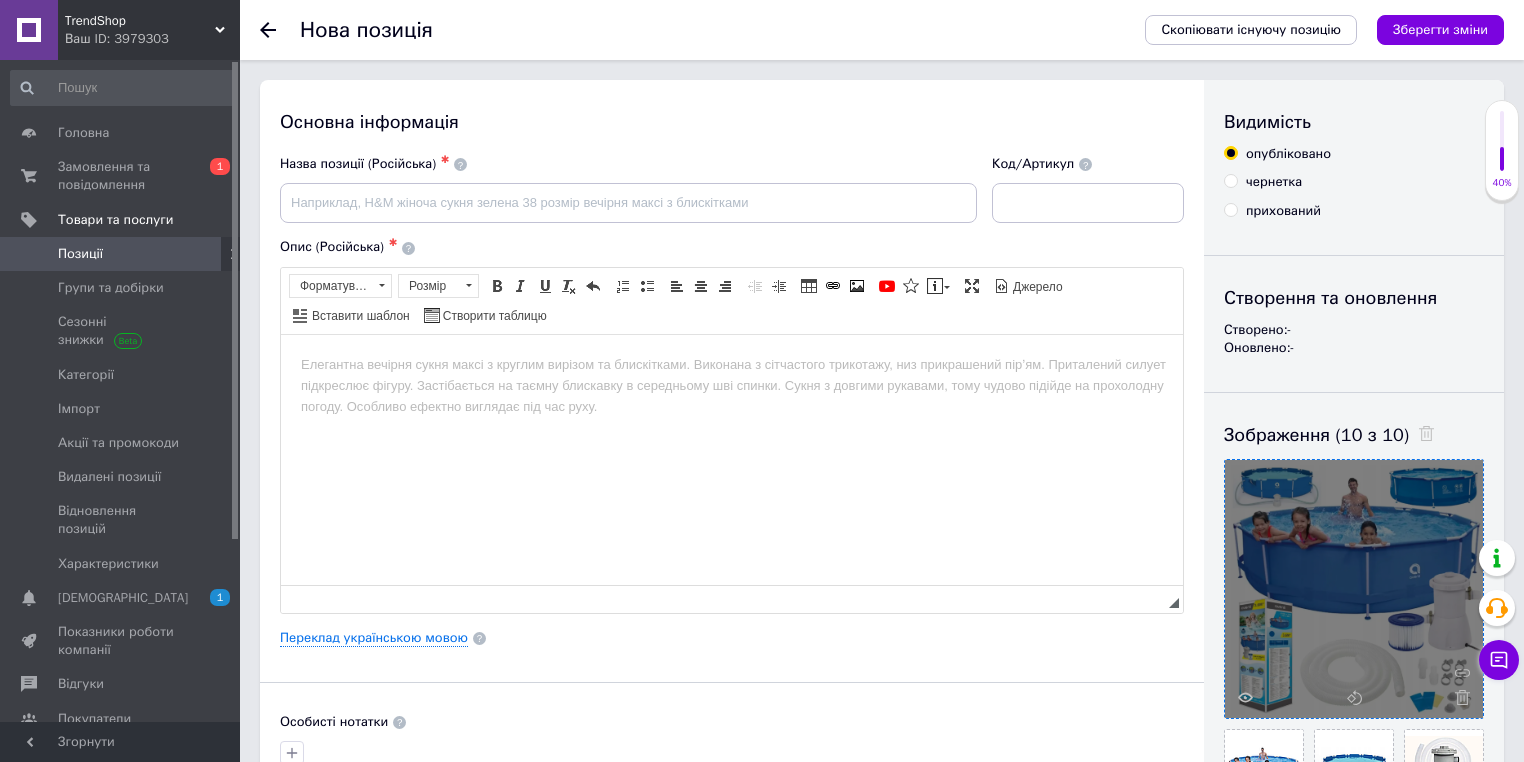 click on "Назва позиції (Російська) ✱" at bounding box center [628, 189] 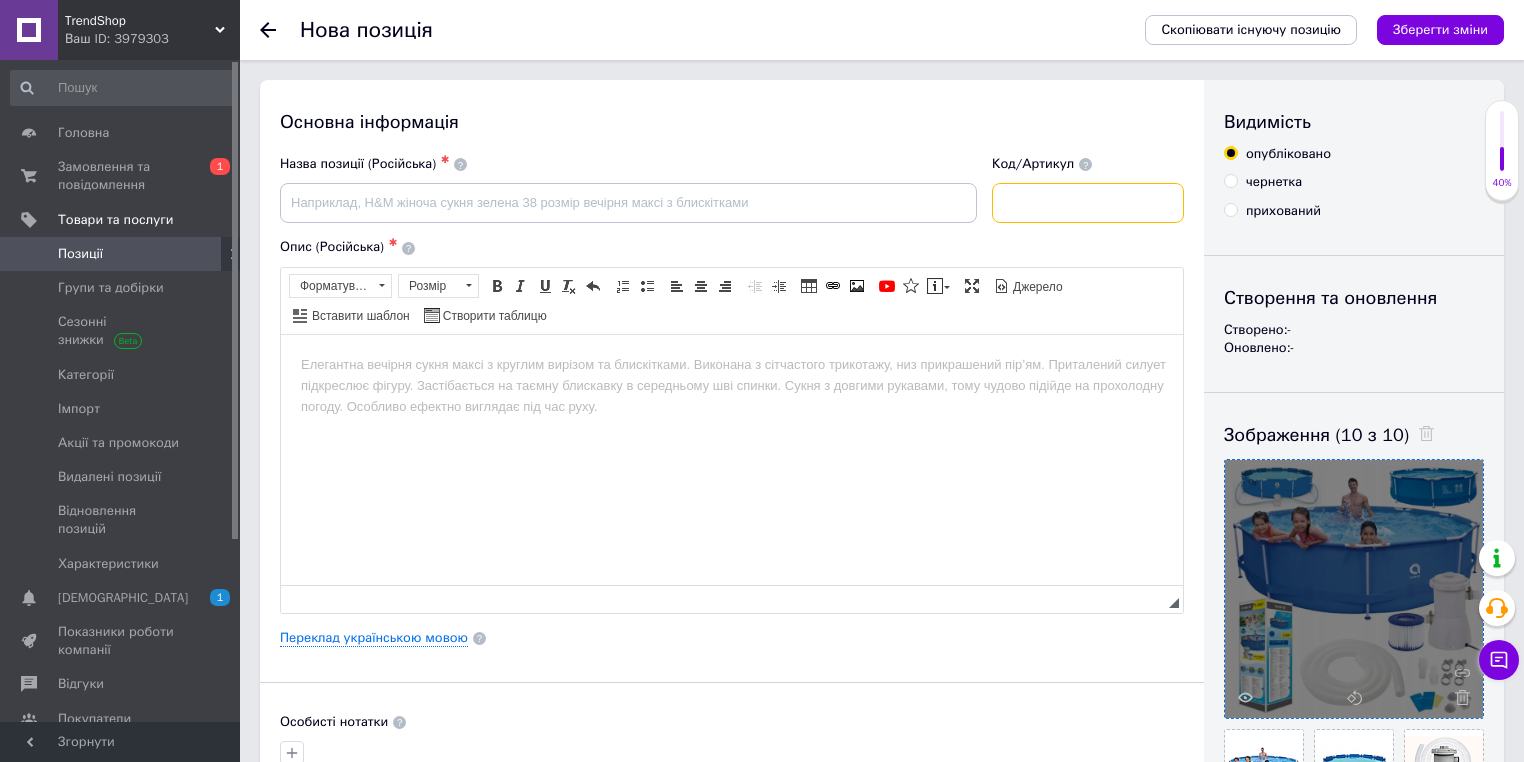 click at bounding box center (1088, 203) 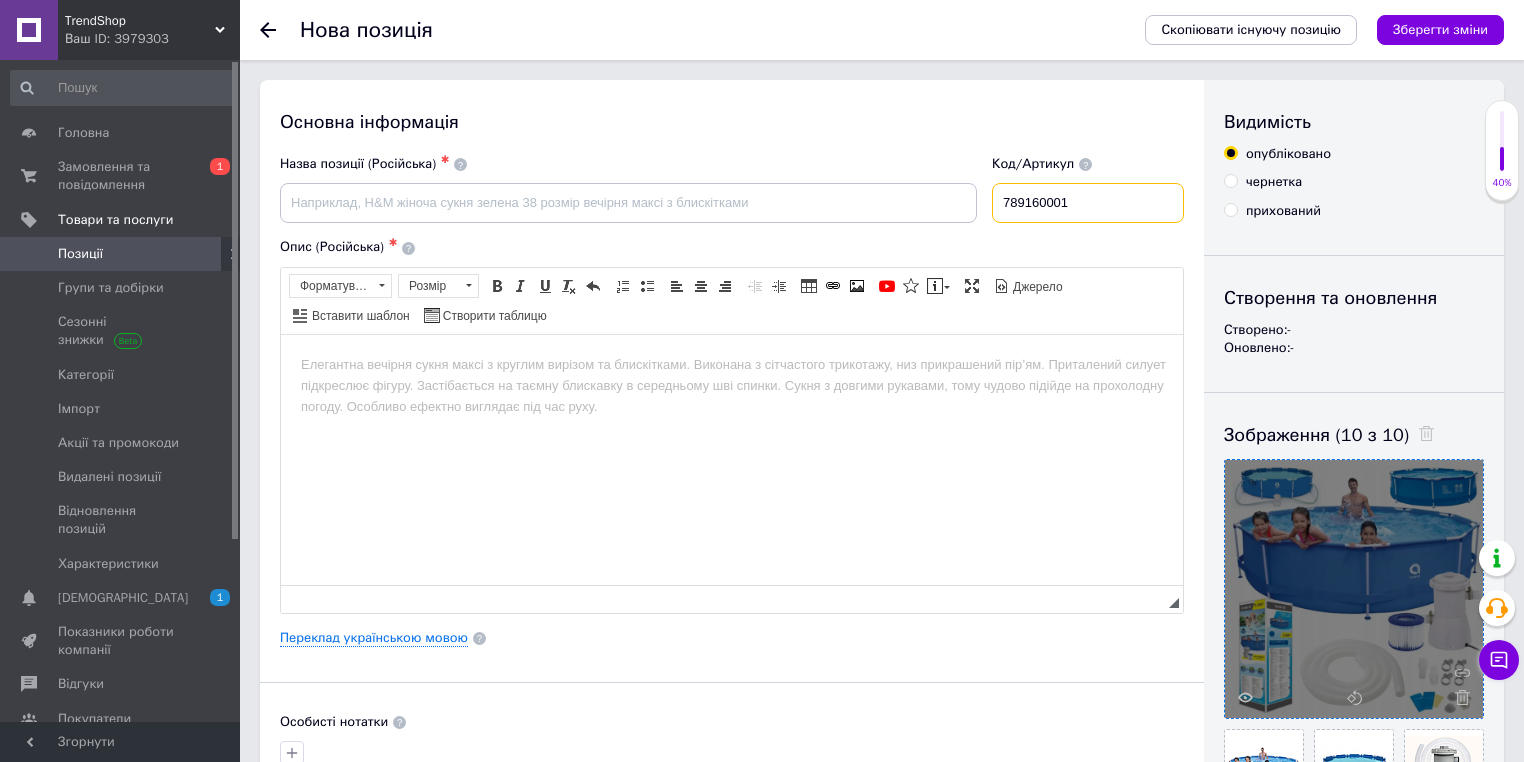 type on "789160001" 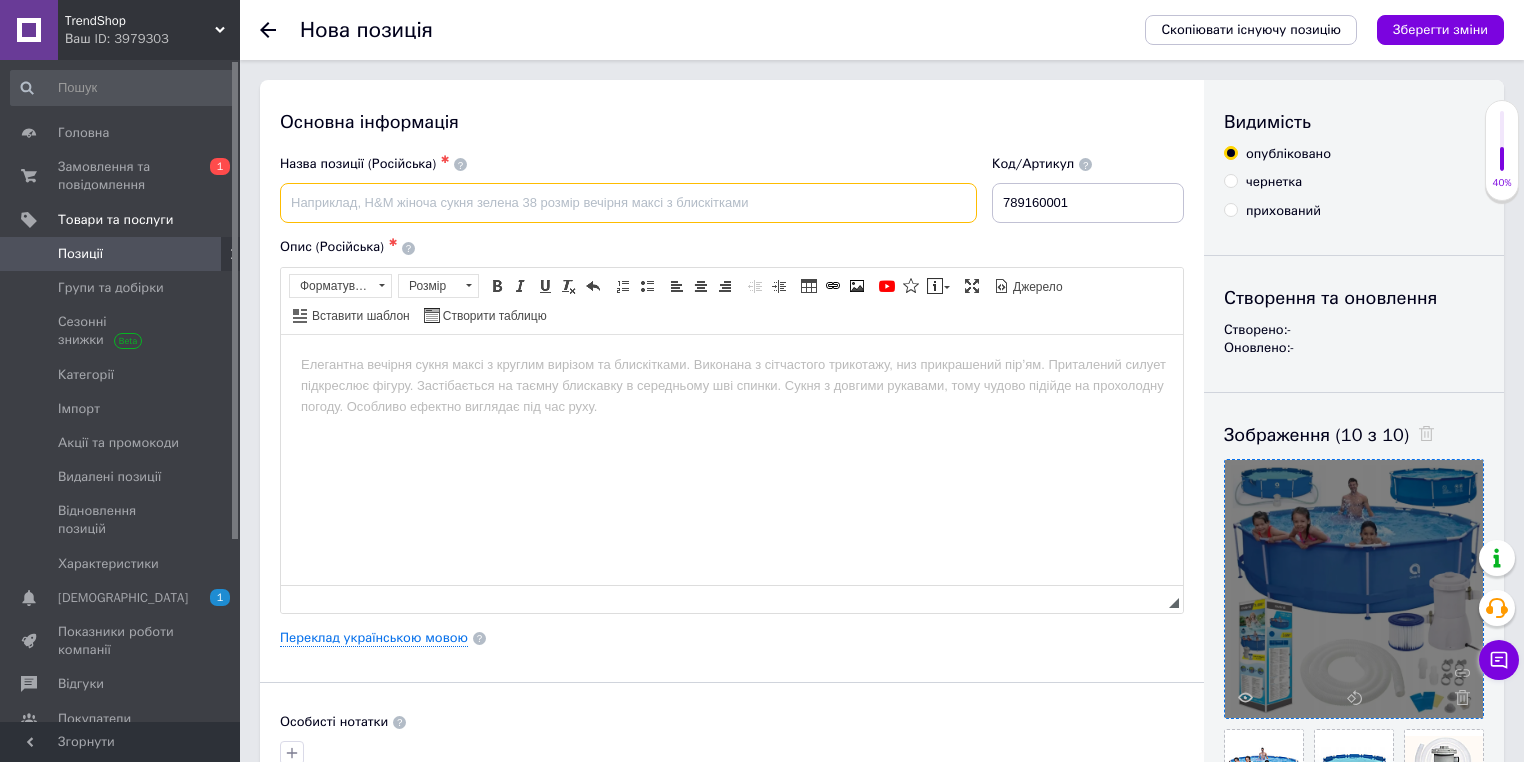 click at bounding box center [628, 203] 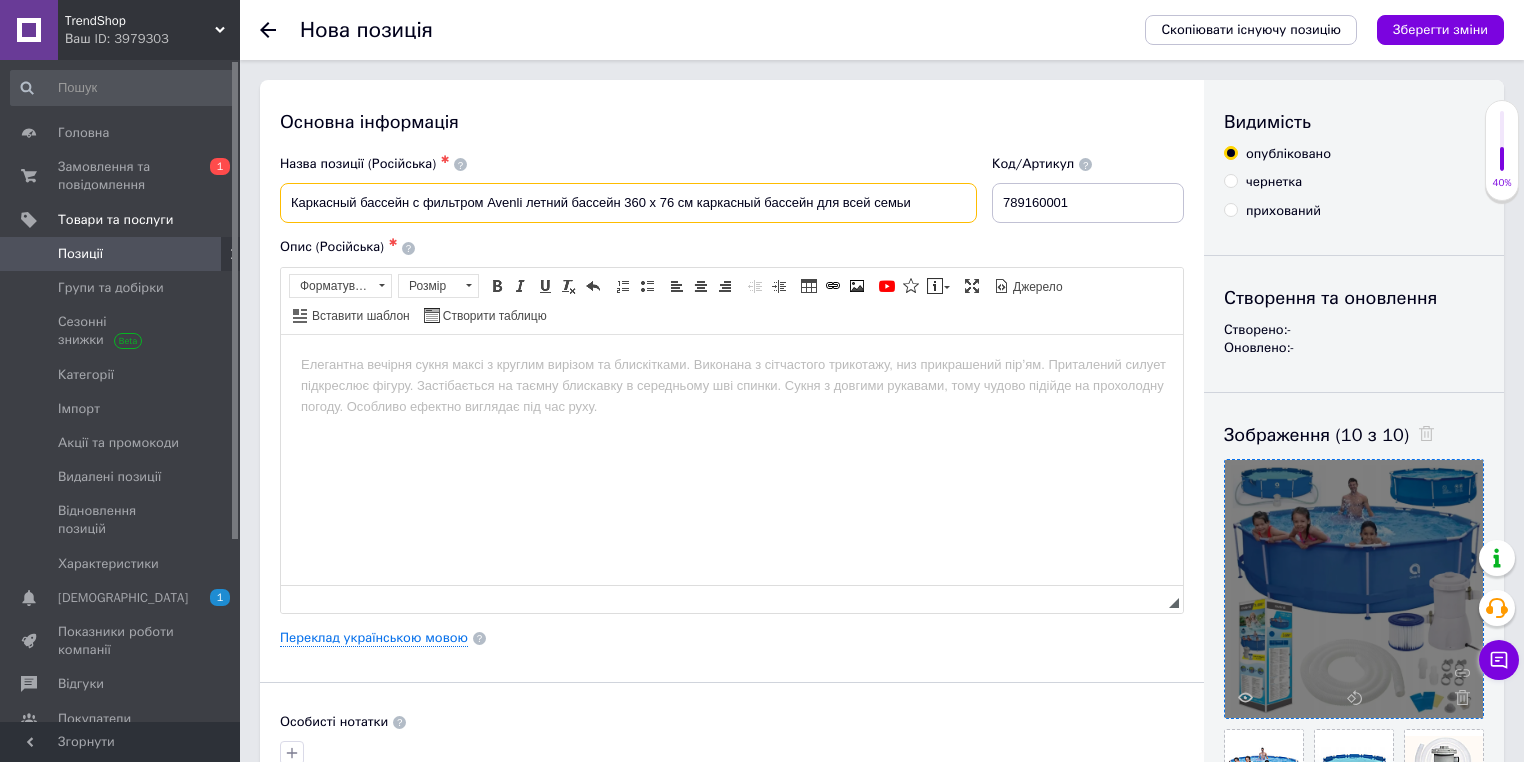 type on "Каркасный бассейн с фильтром Avenli летний бассейн 360 х 76 см каркасный бассейн для всей семьи" 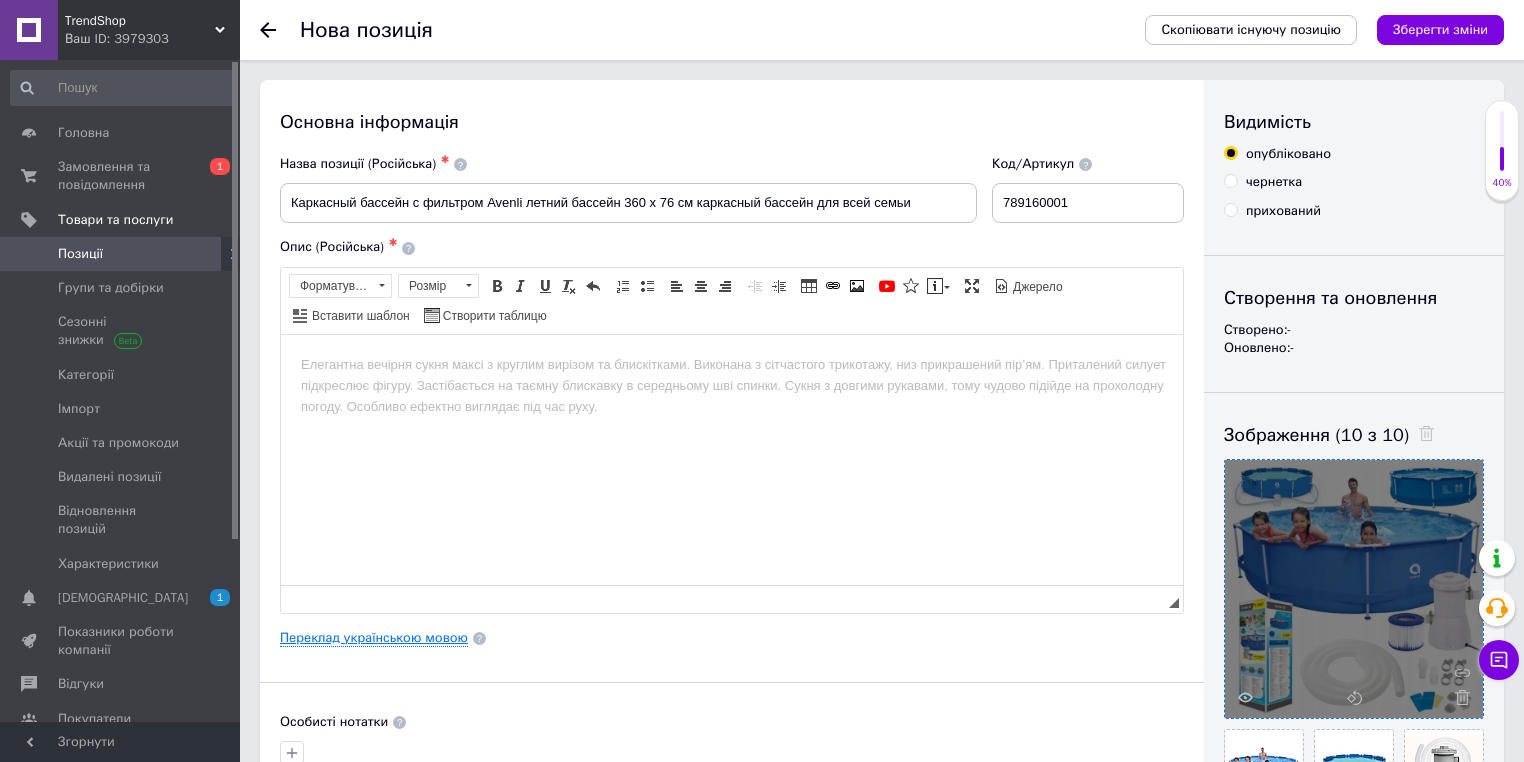 click on "Переклад українською мовою" at bounding box center (374, 638) 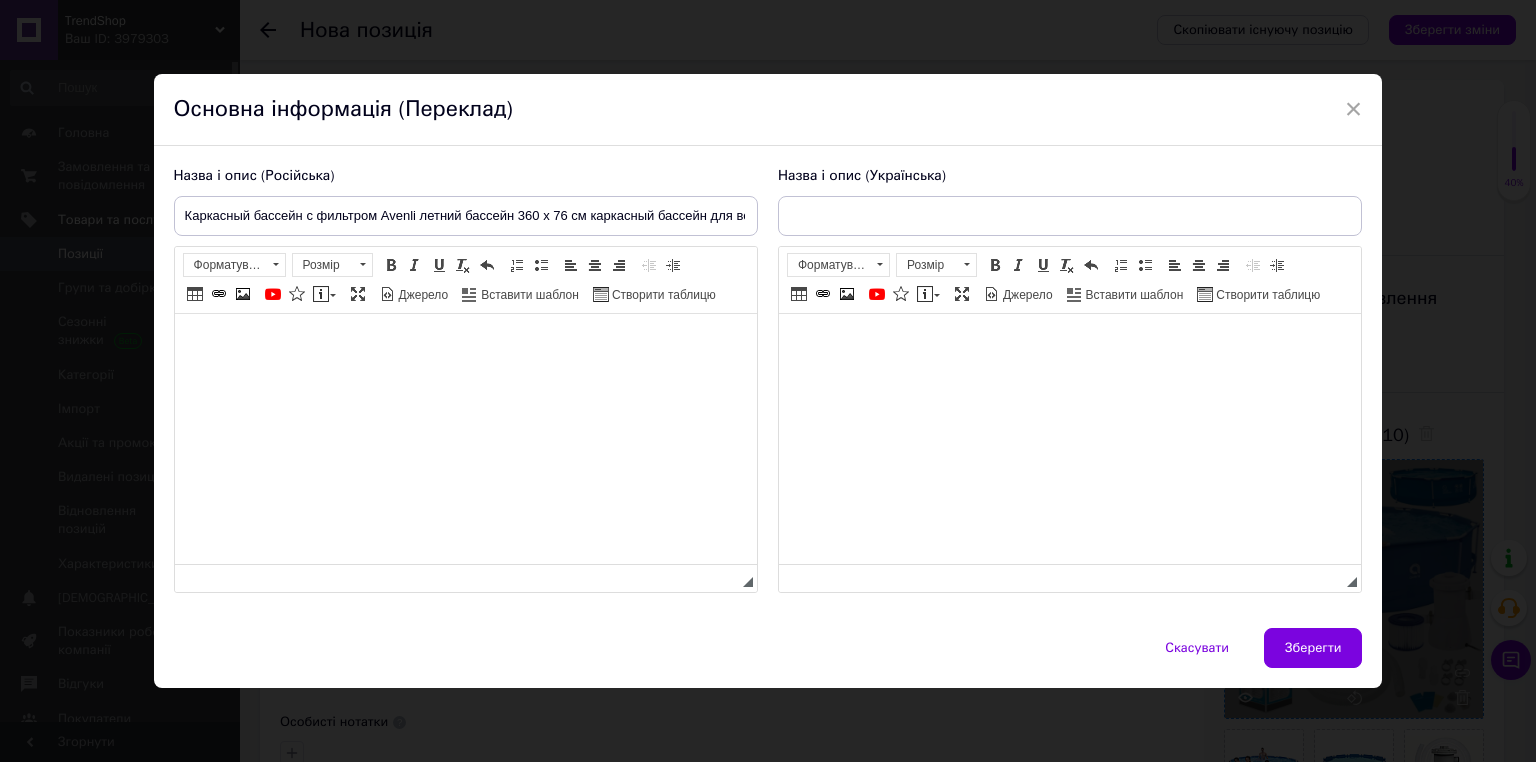 scroll, scrollTop: 0, scrollLeft: 0, axis: both 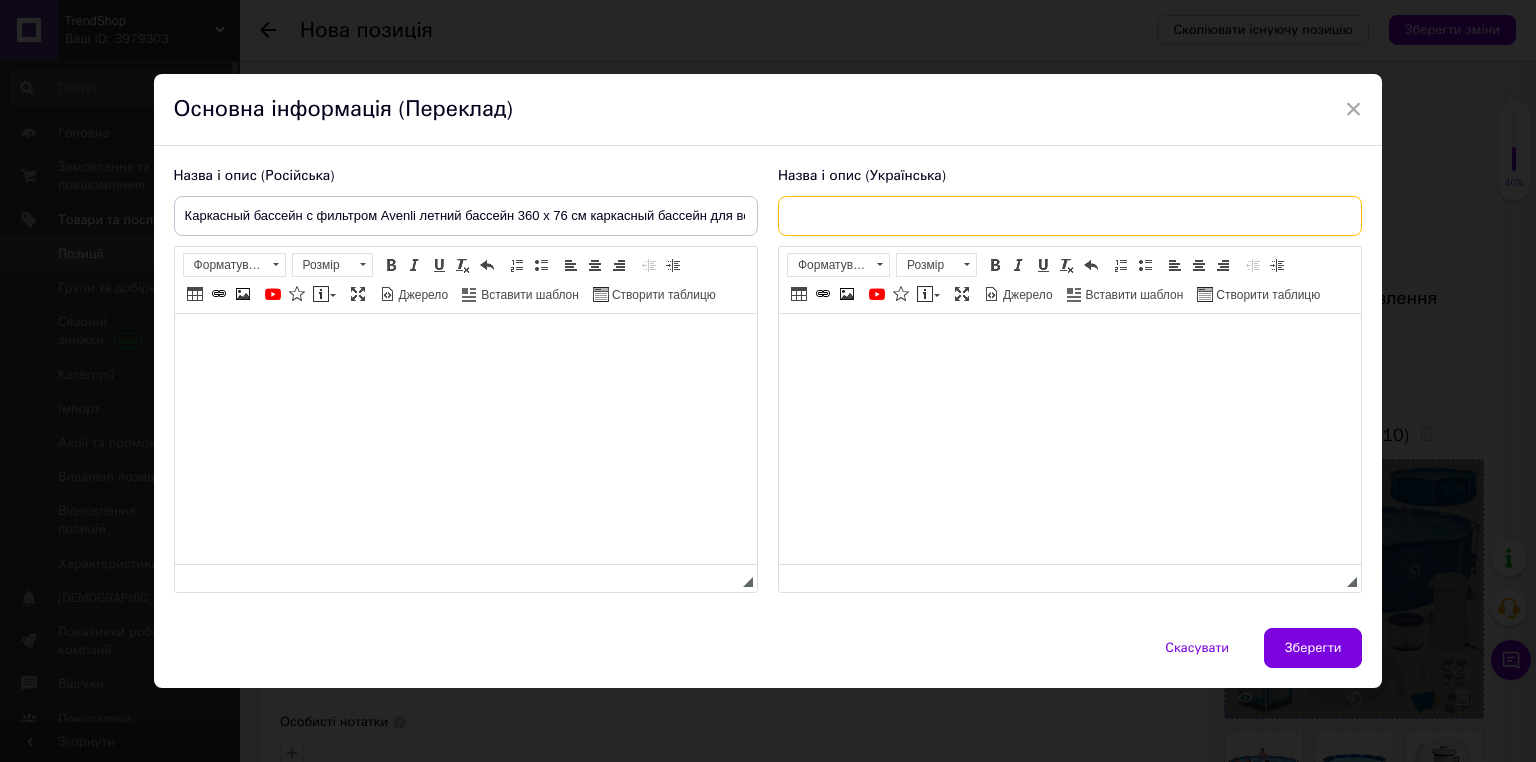 click at bounding box center (1070, 216) 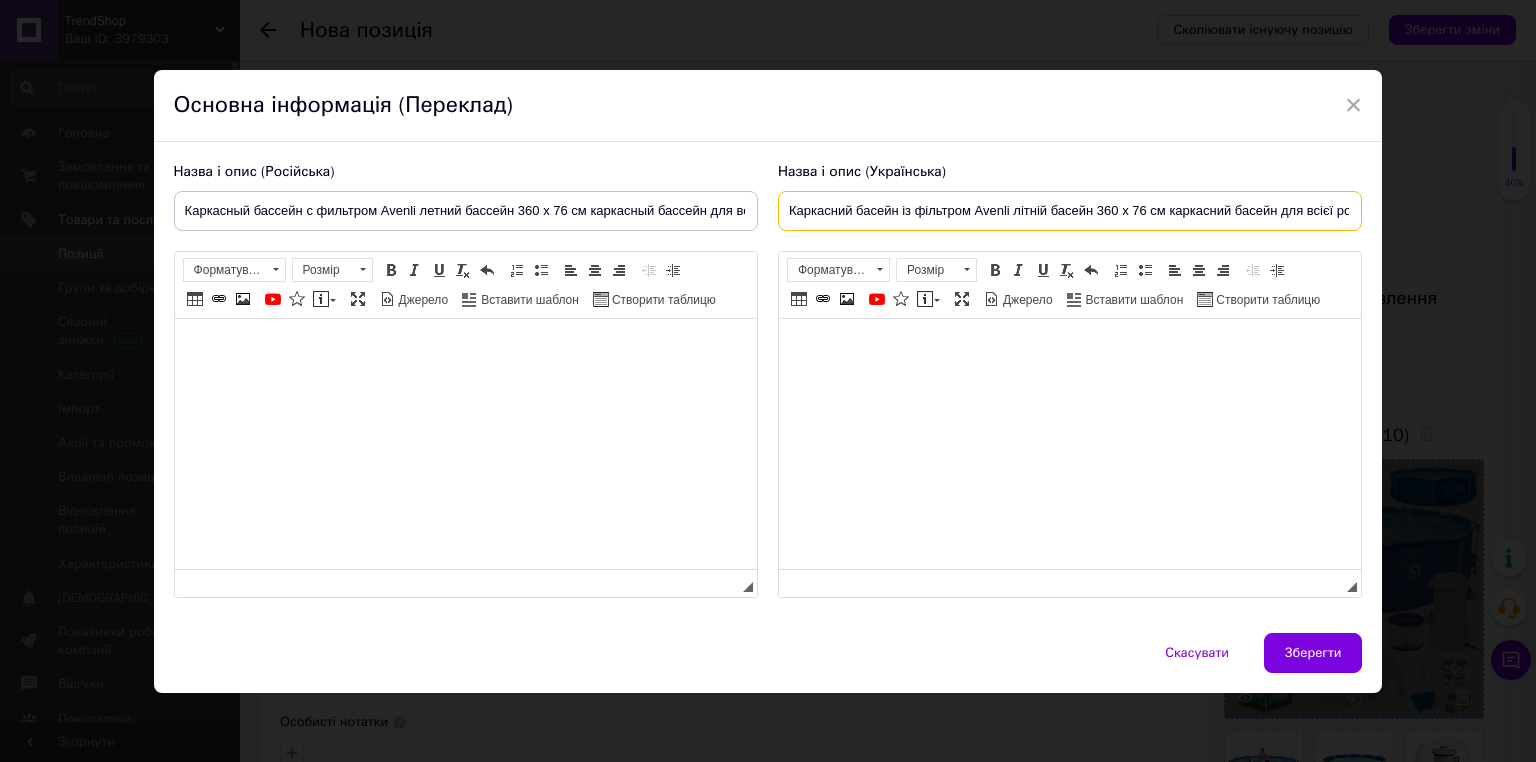 scroll, scrollTop: 0, scrollLeft: 32, axis: horizontal 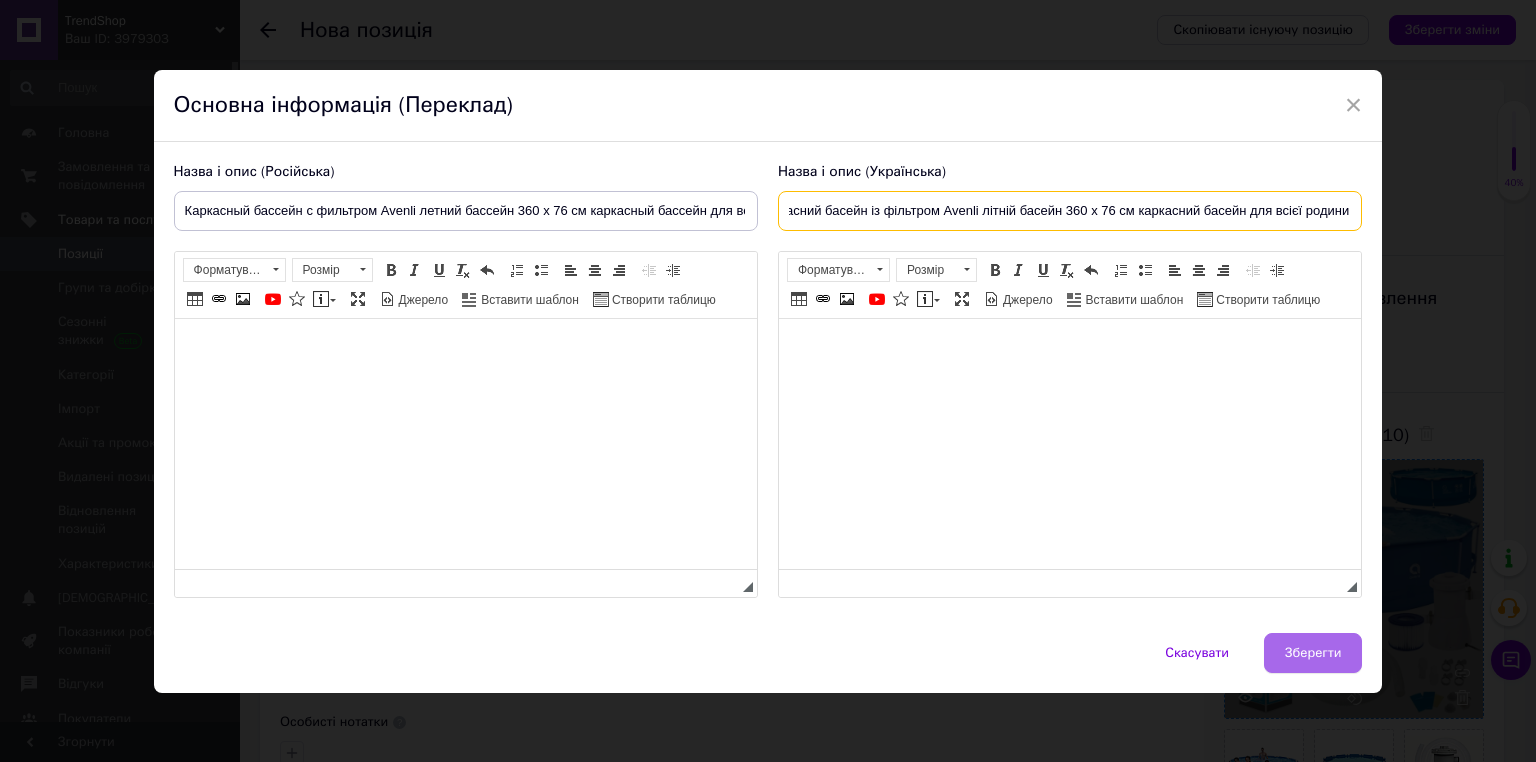 type on "Каркасний басейн із фільтром Avenli літній басейн 360 х 76 см каркасний басейн для всієї родини" 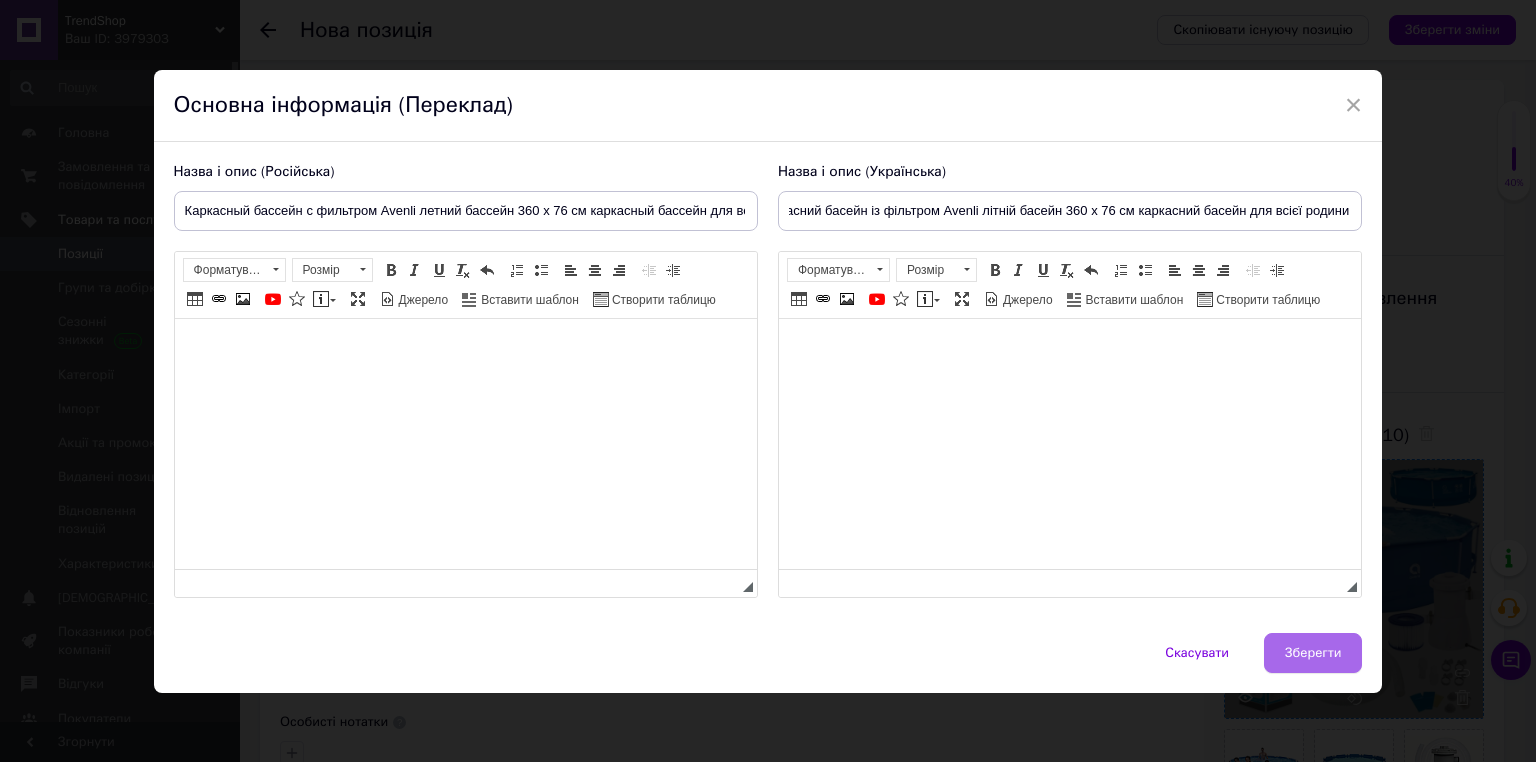click on "Зберегти" at bounding box center [1313, 653] 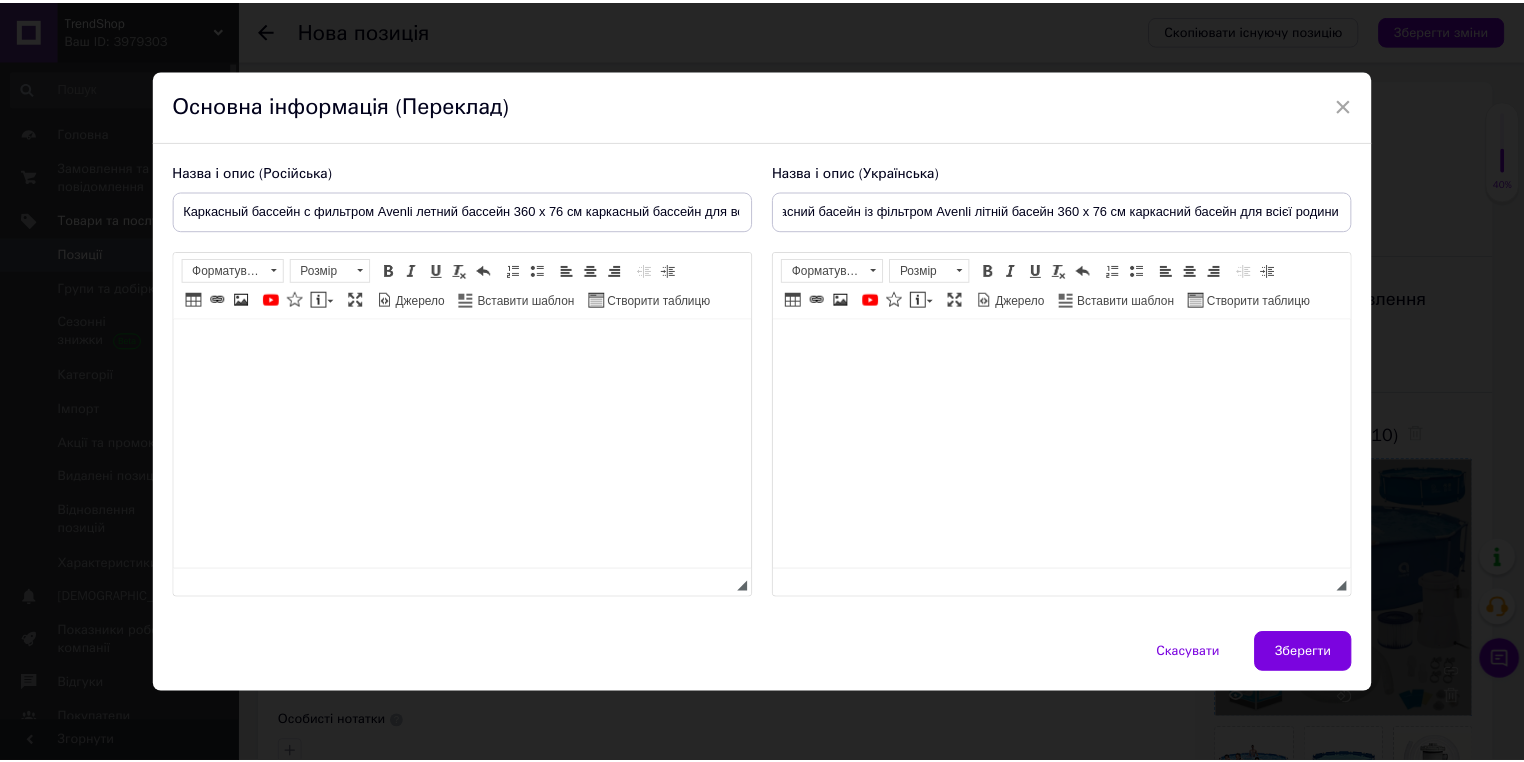 scroll, scrollTop: 0, scrollLeft: 0, axis: both 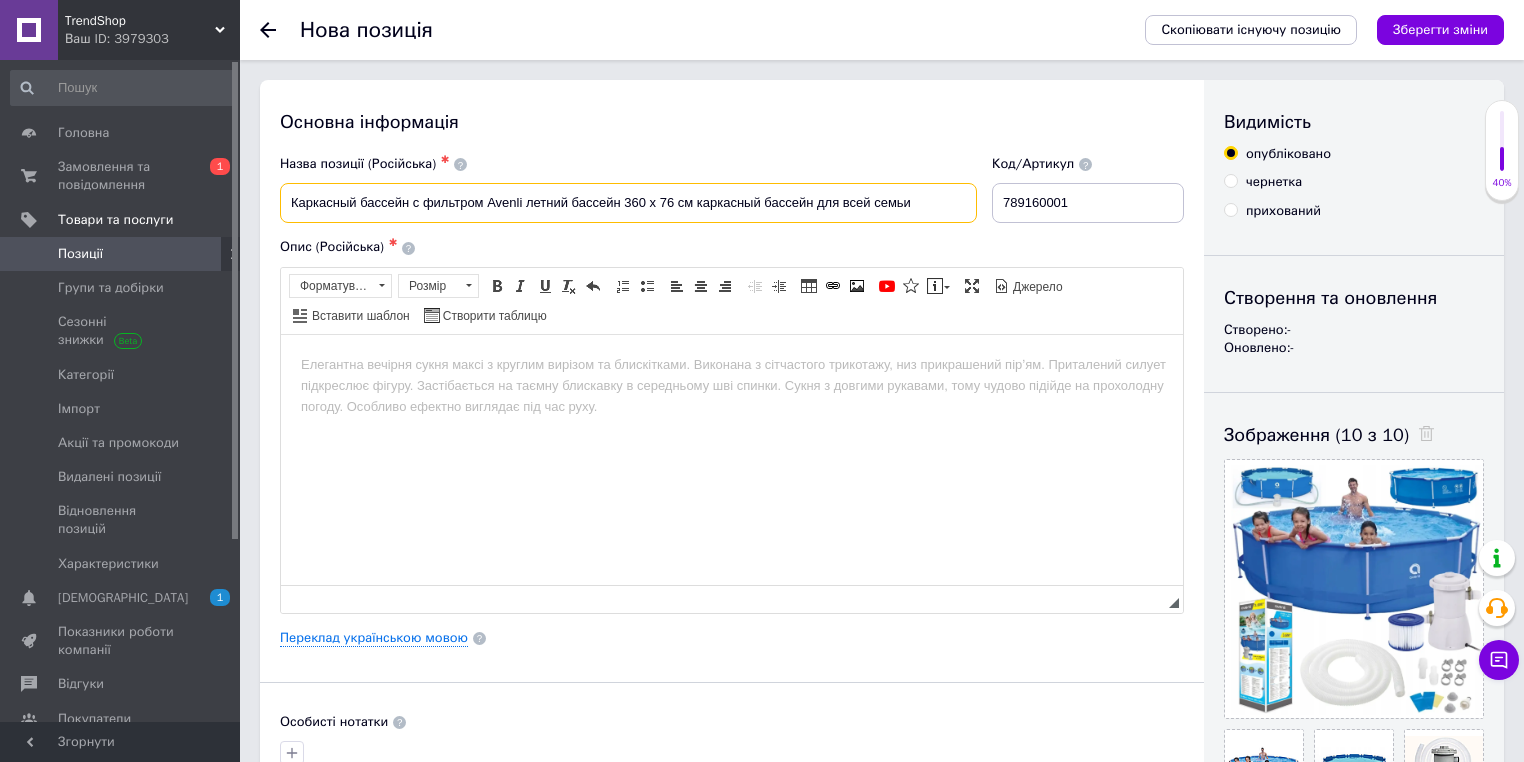 drag, startPoint x: 291, startPoint y: 202, endPoint x: 908, endPoint y: 204, distance: 617.00323 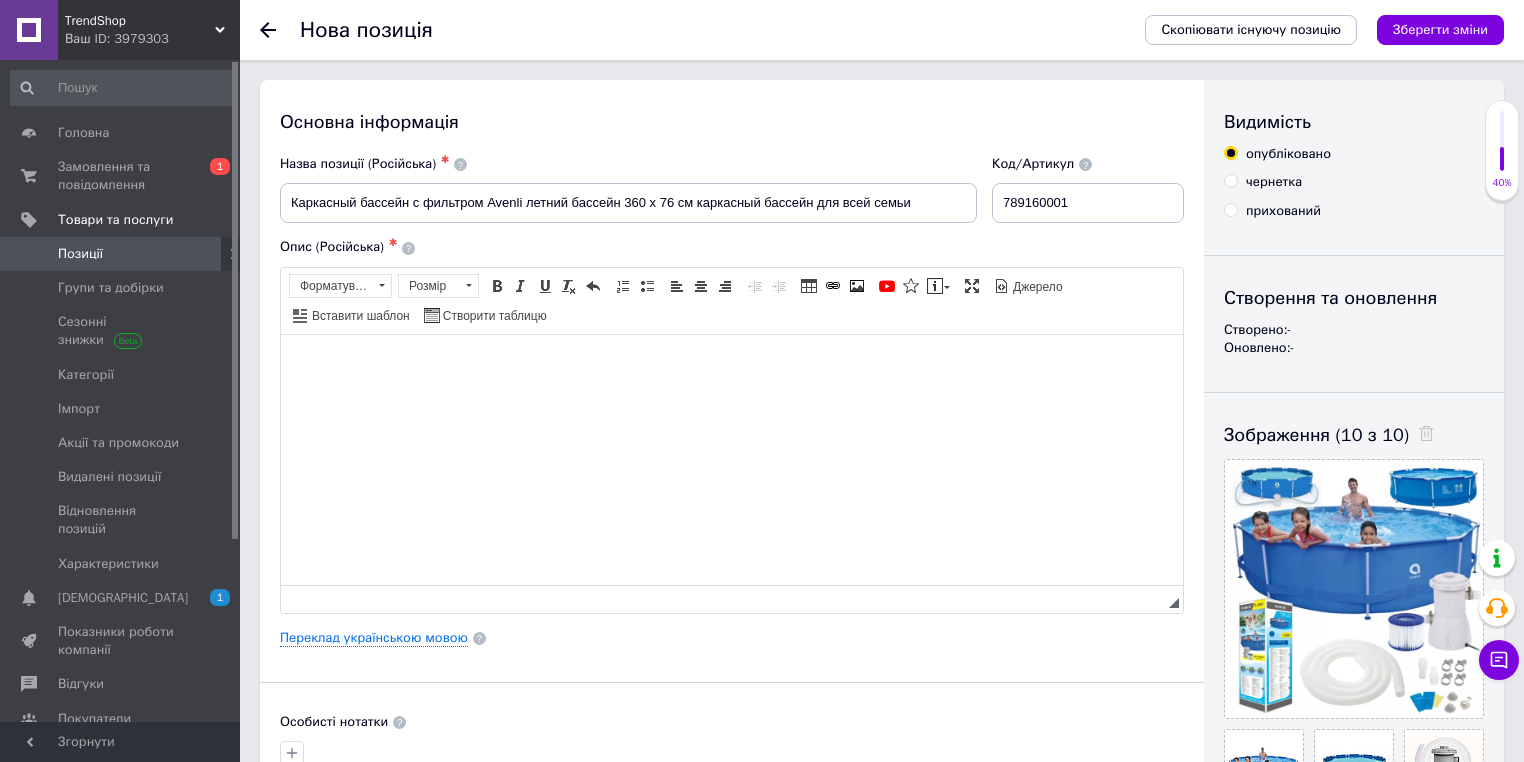 click at bounding box center [732, 364] 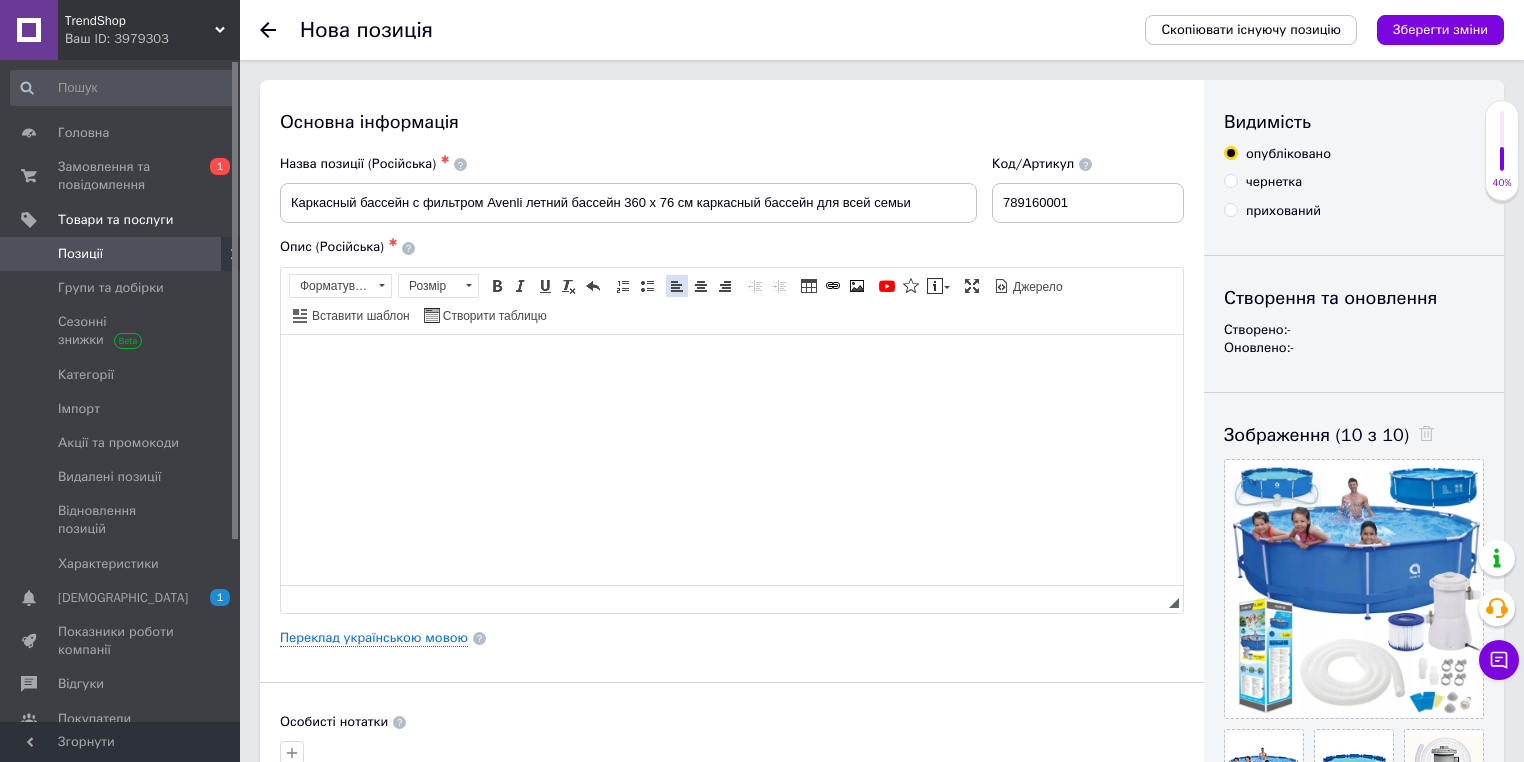 click on "По лівому краю" at bounding box center (677, 286) 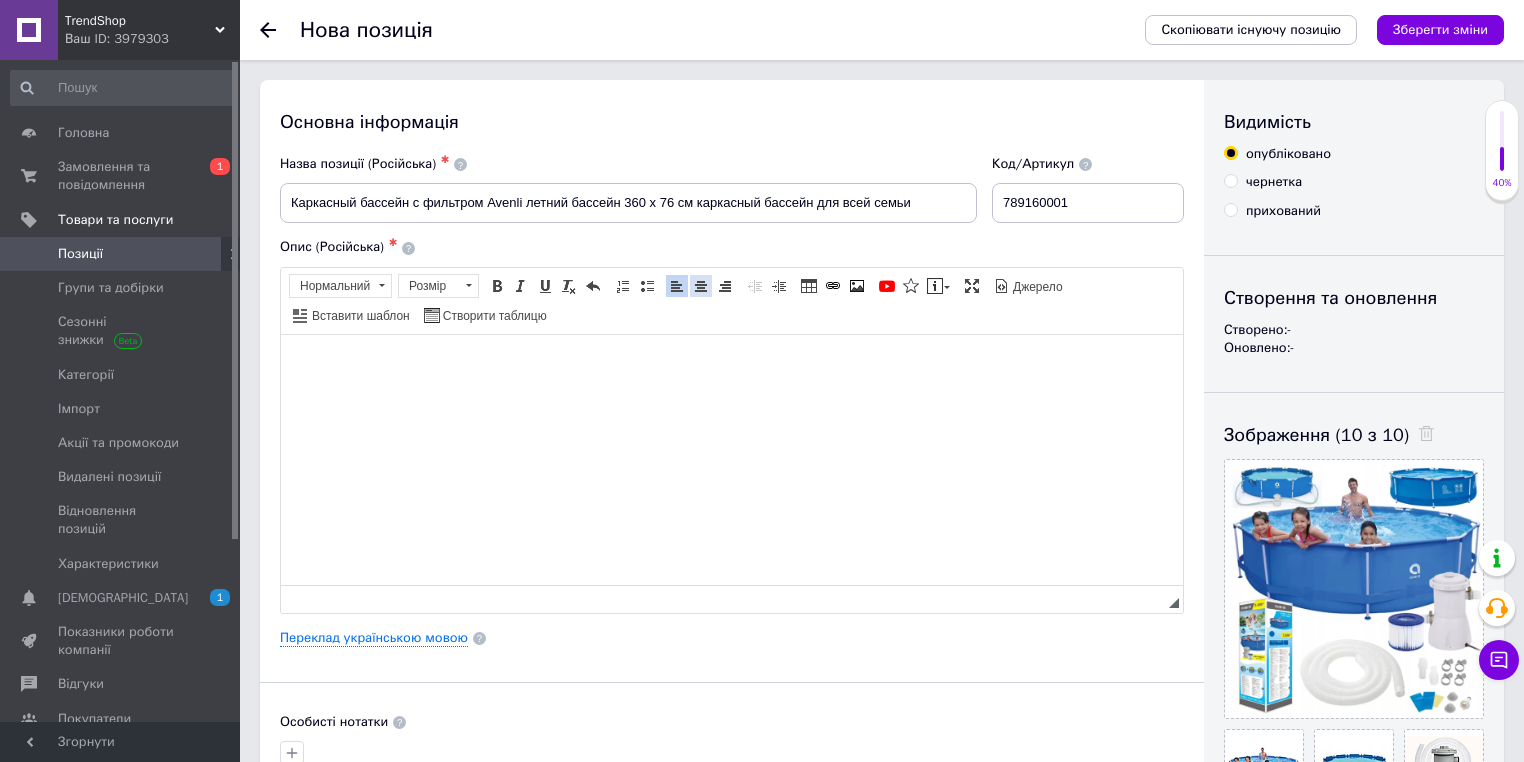 click at bounding box center (701, 286) 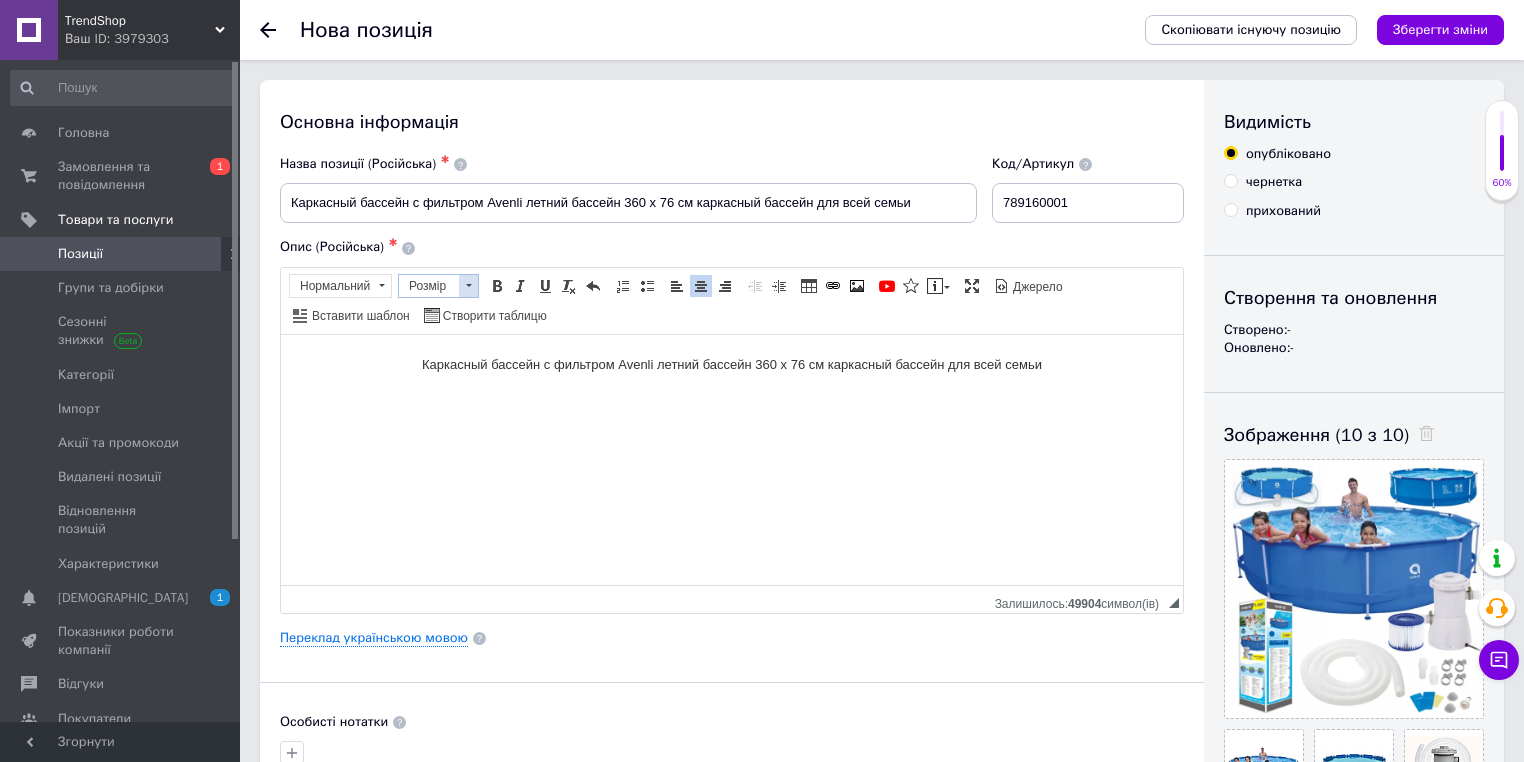 click on "Розмір" at bounding box center (429, 286) 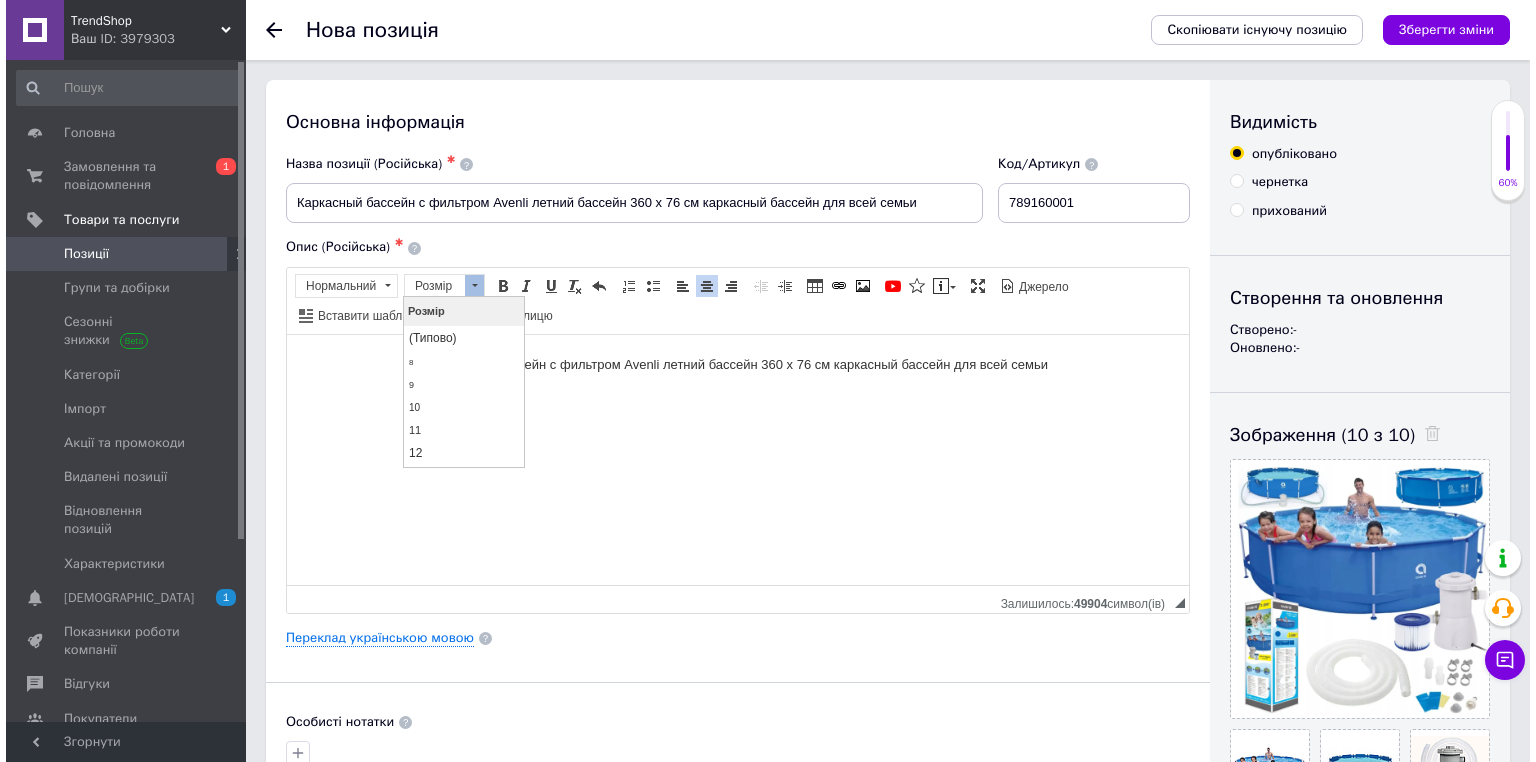 scroll, scrollTop: 0, scrollLeft: 0, axis: both 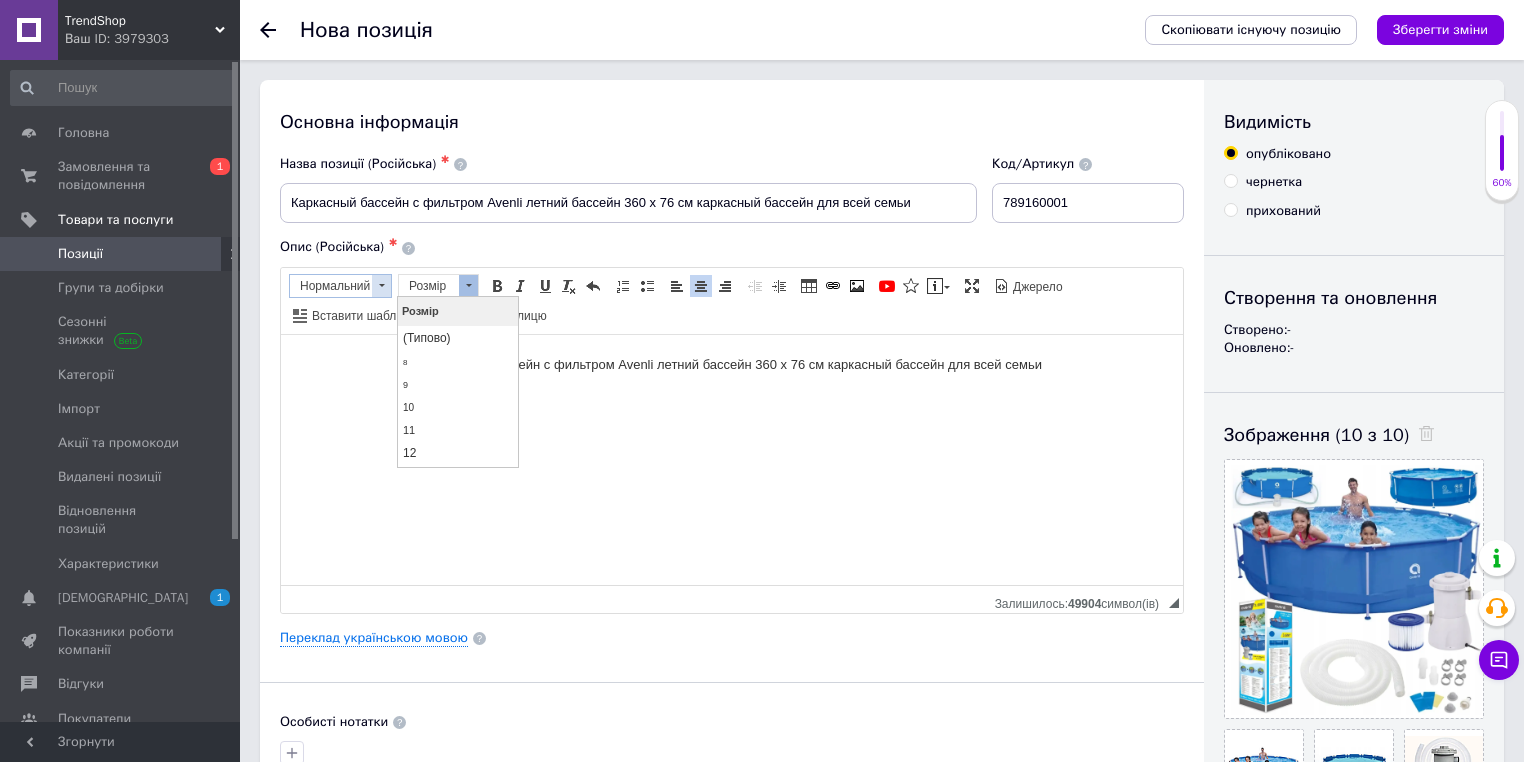 click at bounding box center [381, 286] 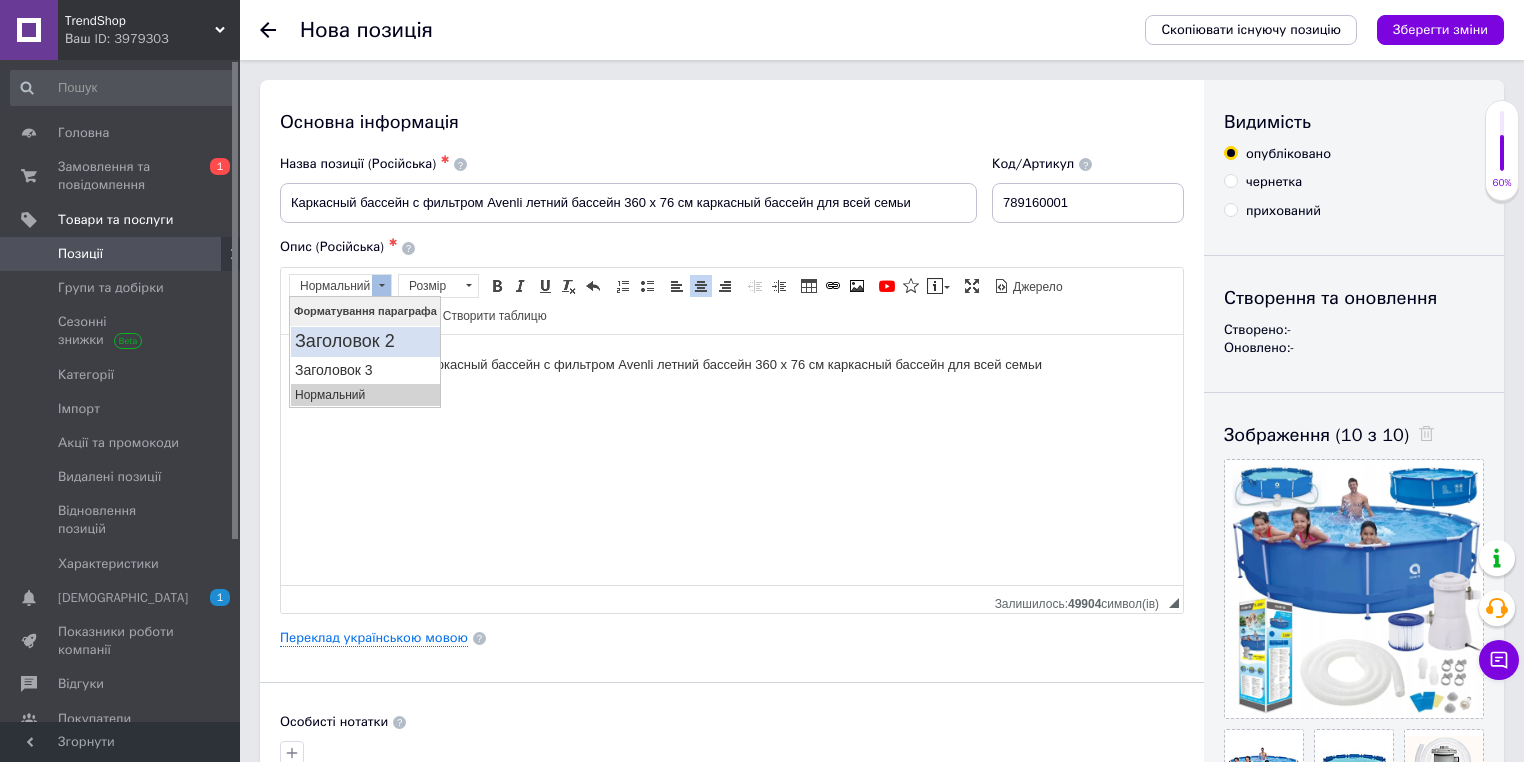 drag, startPoint x: 391, startPoint y: 339, endPoint x: 411, endPoint y: 313, distance: 32.80244 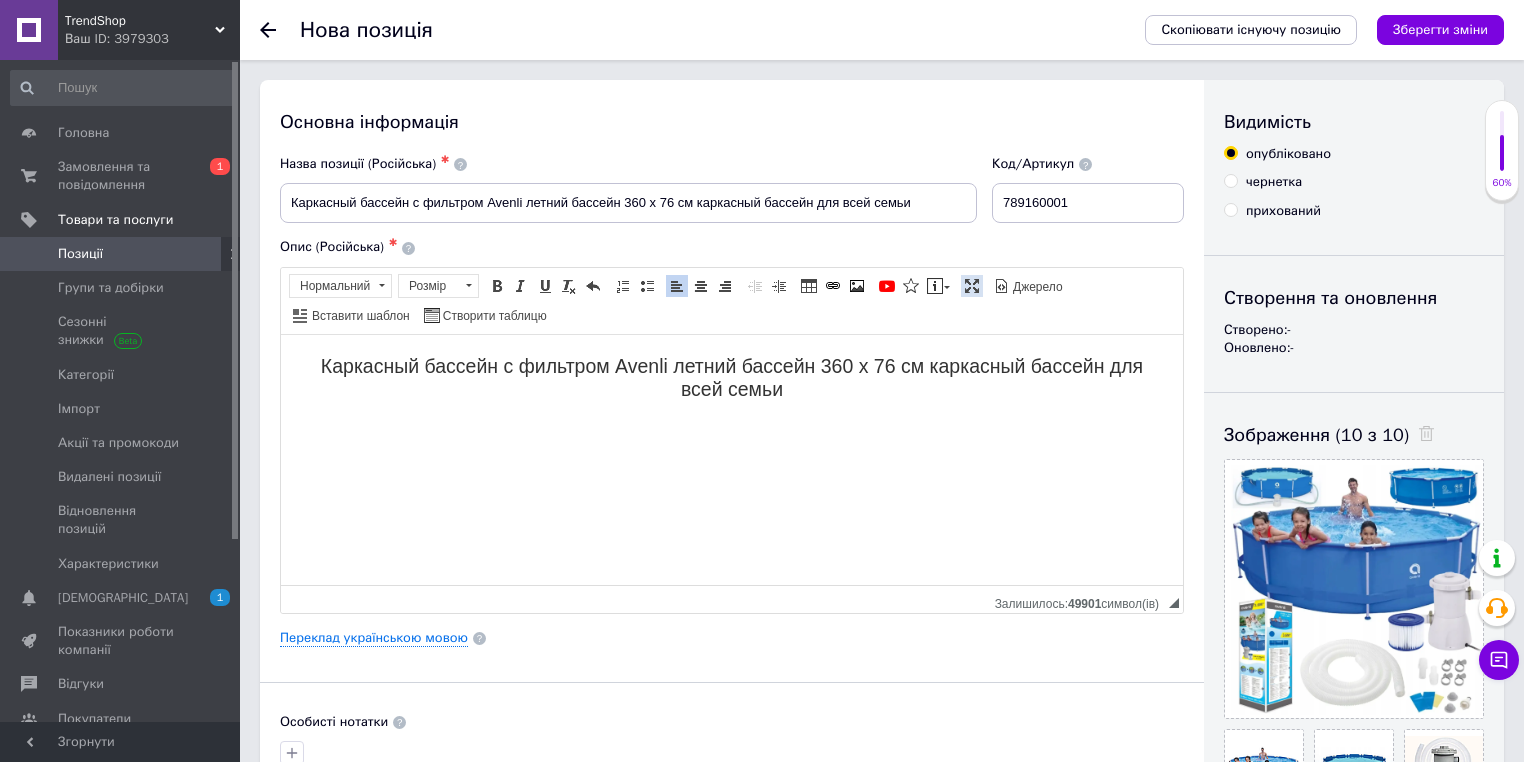 click at bounding box center (972, 286) 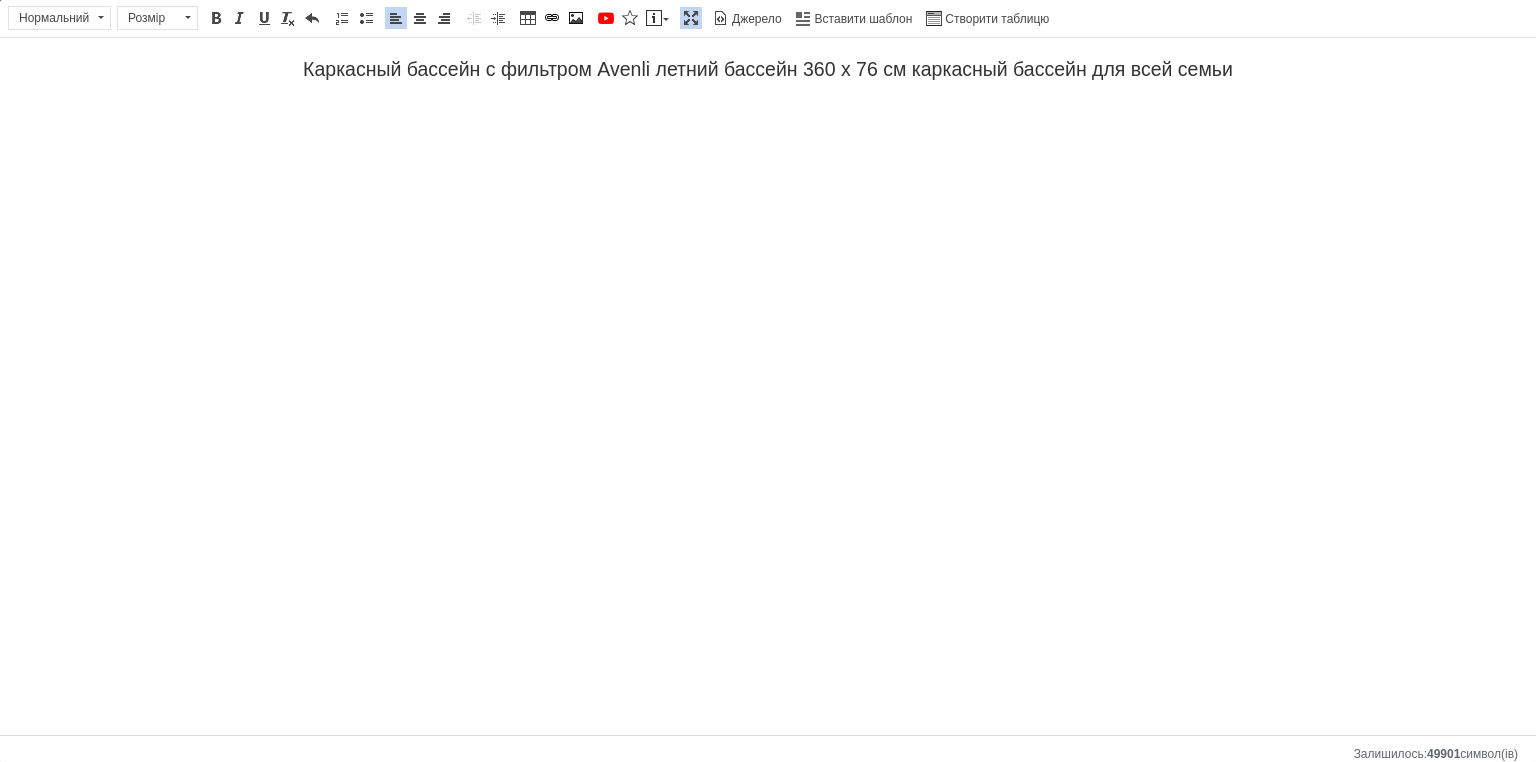 click at bounding box center (768, 108) 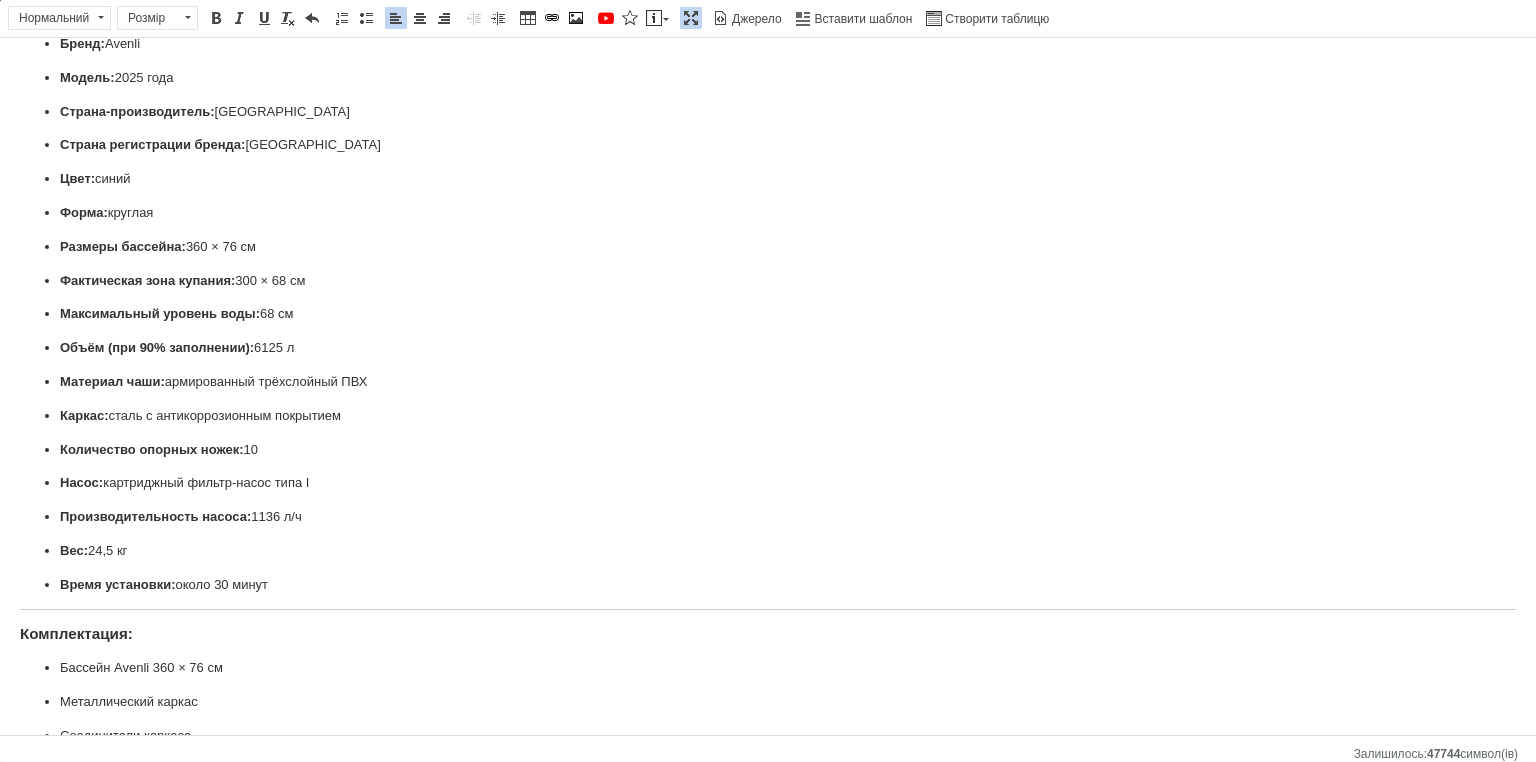 scroll, scrollTop: 0, scrollLeft: 0, axis: both 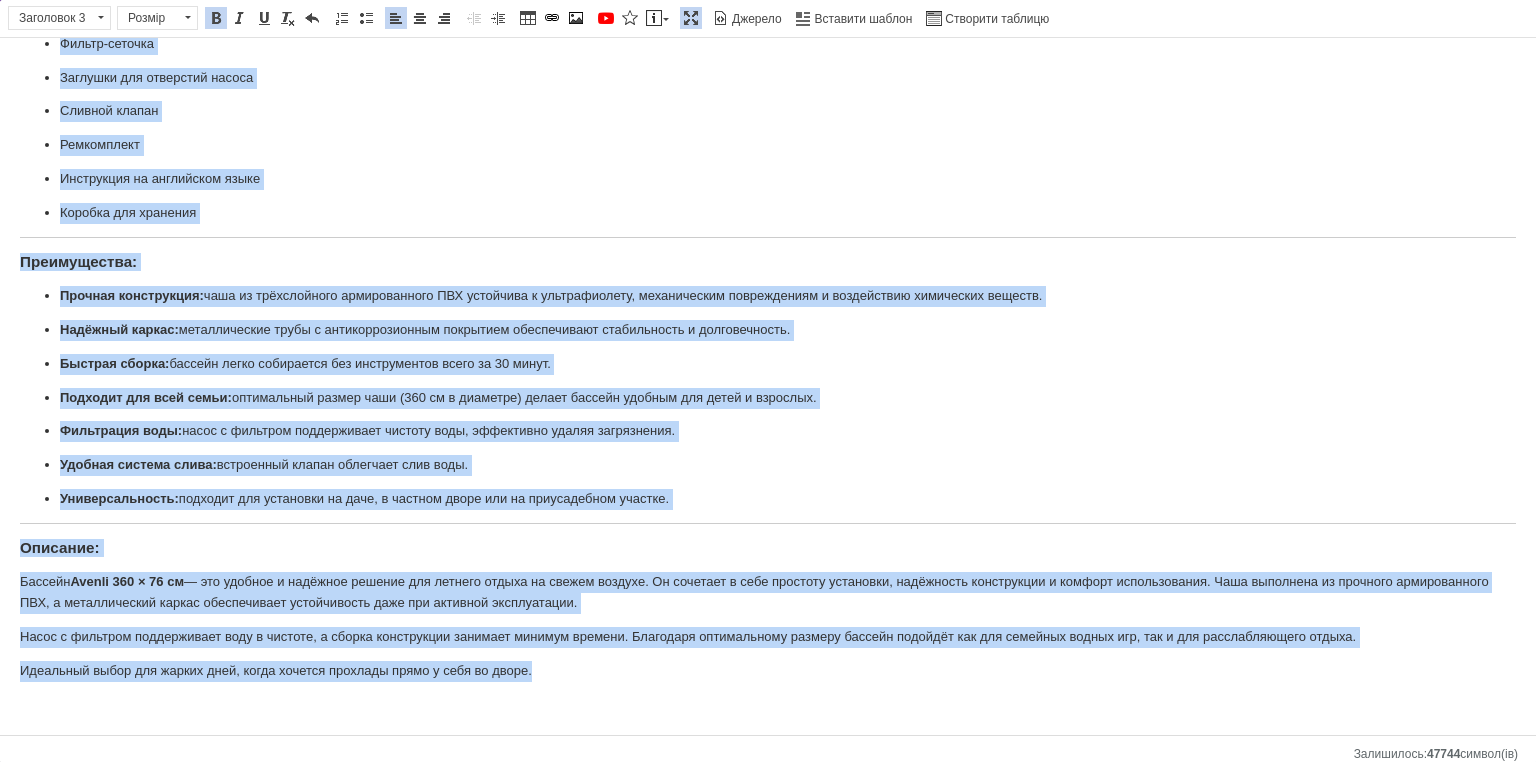 drag, startPoint x: 16, startPoint y: 108, endPoint x: 541, endPoint y: 652, distance: 756.01654 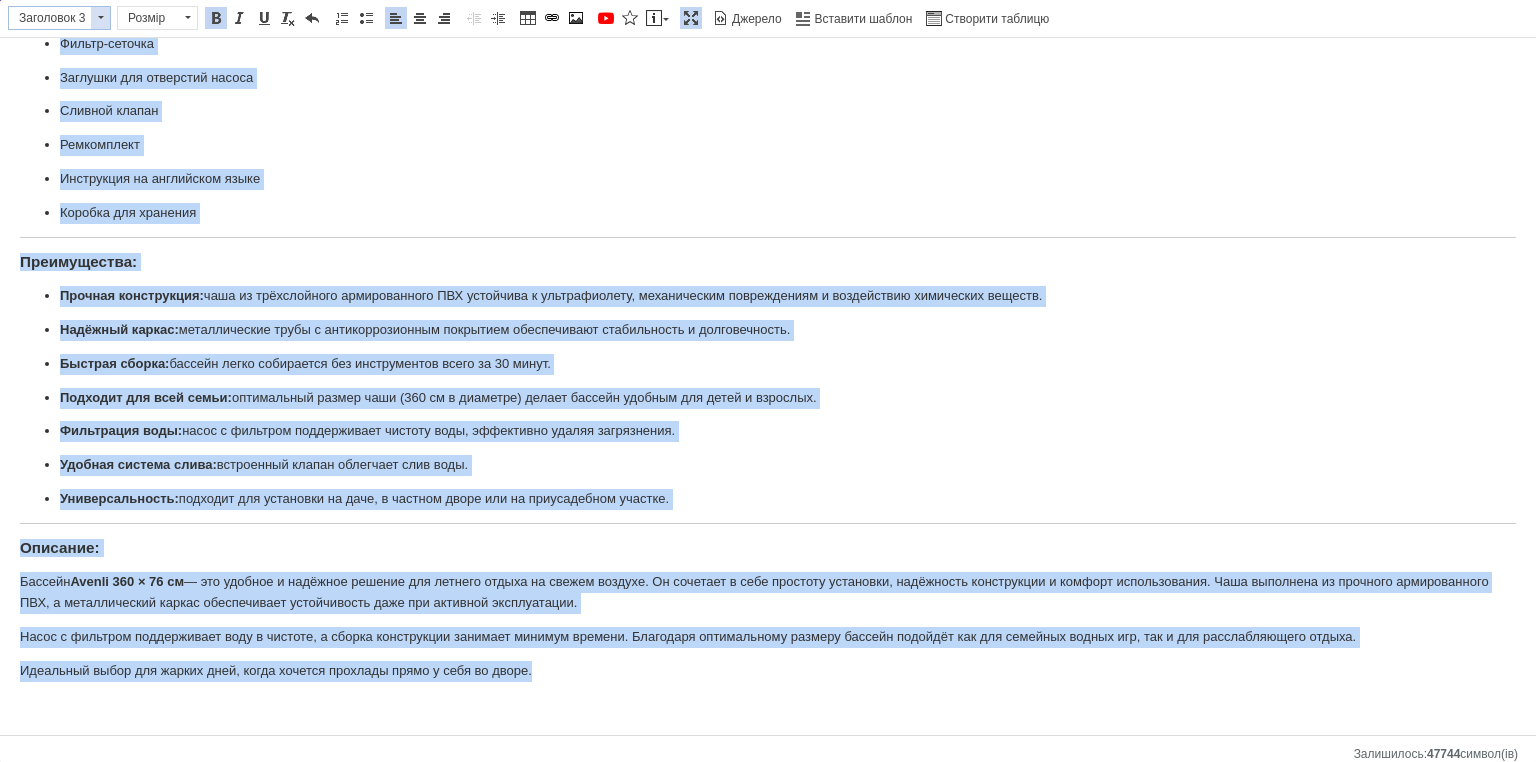 click on "Заголовок 3" at bounding box center (50, 18) 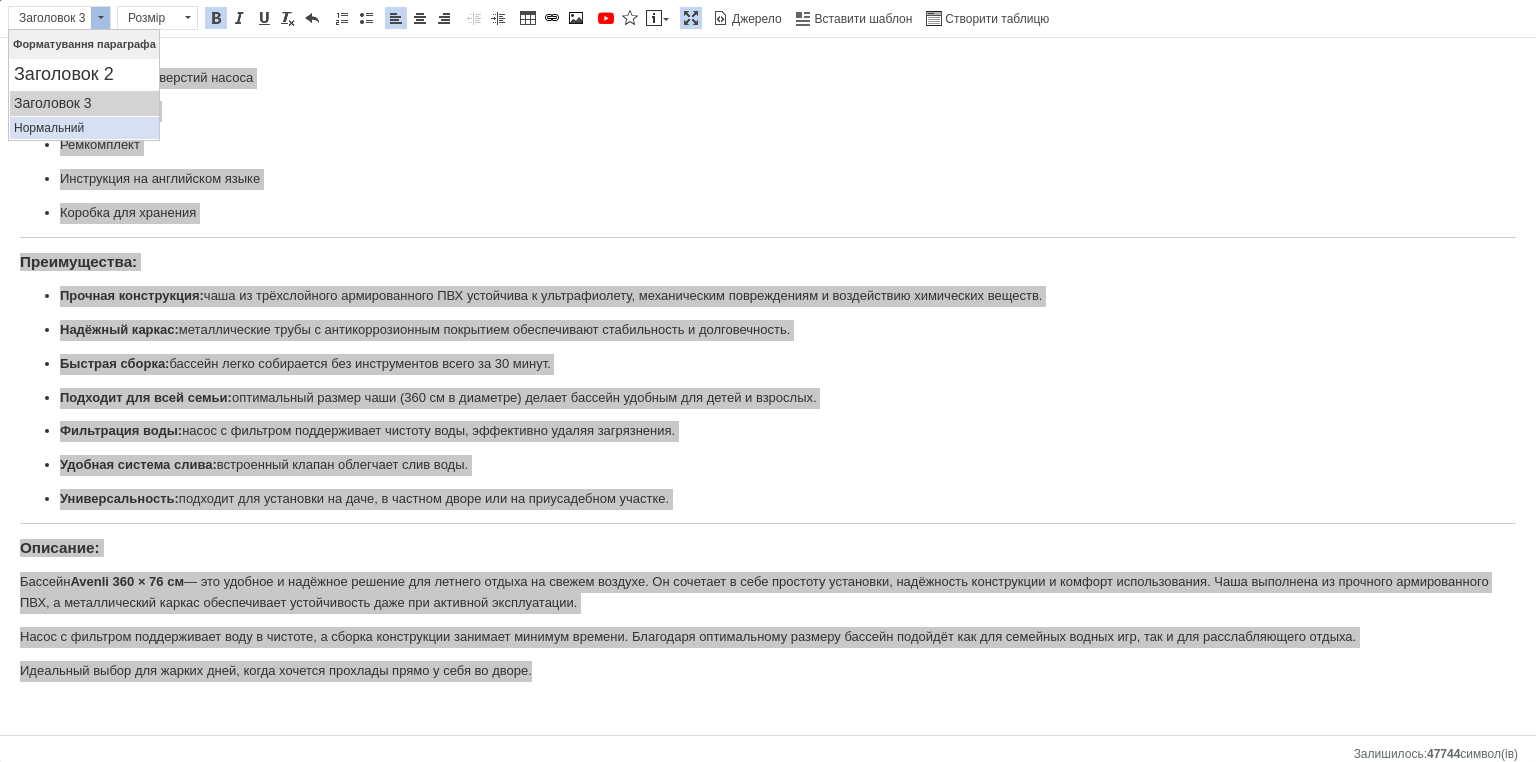 click on "Нормальний" at bounding box center [84, 128] 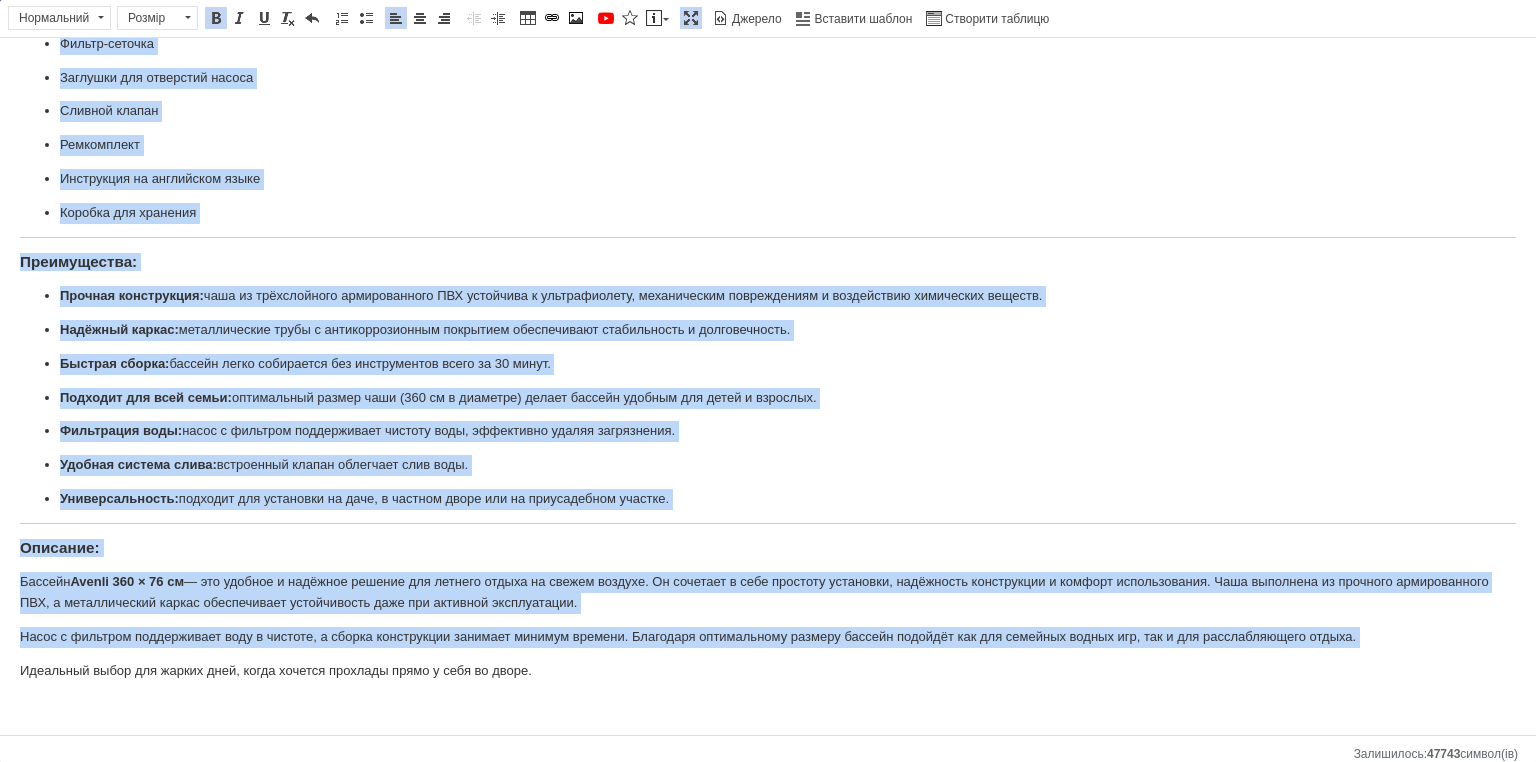scroll, scrollTop: 952, scrollLeft: 0, axis: vertical 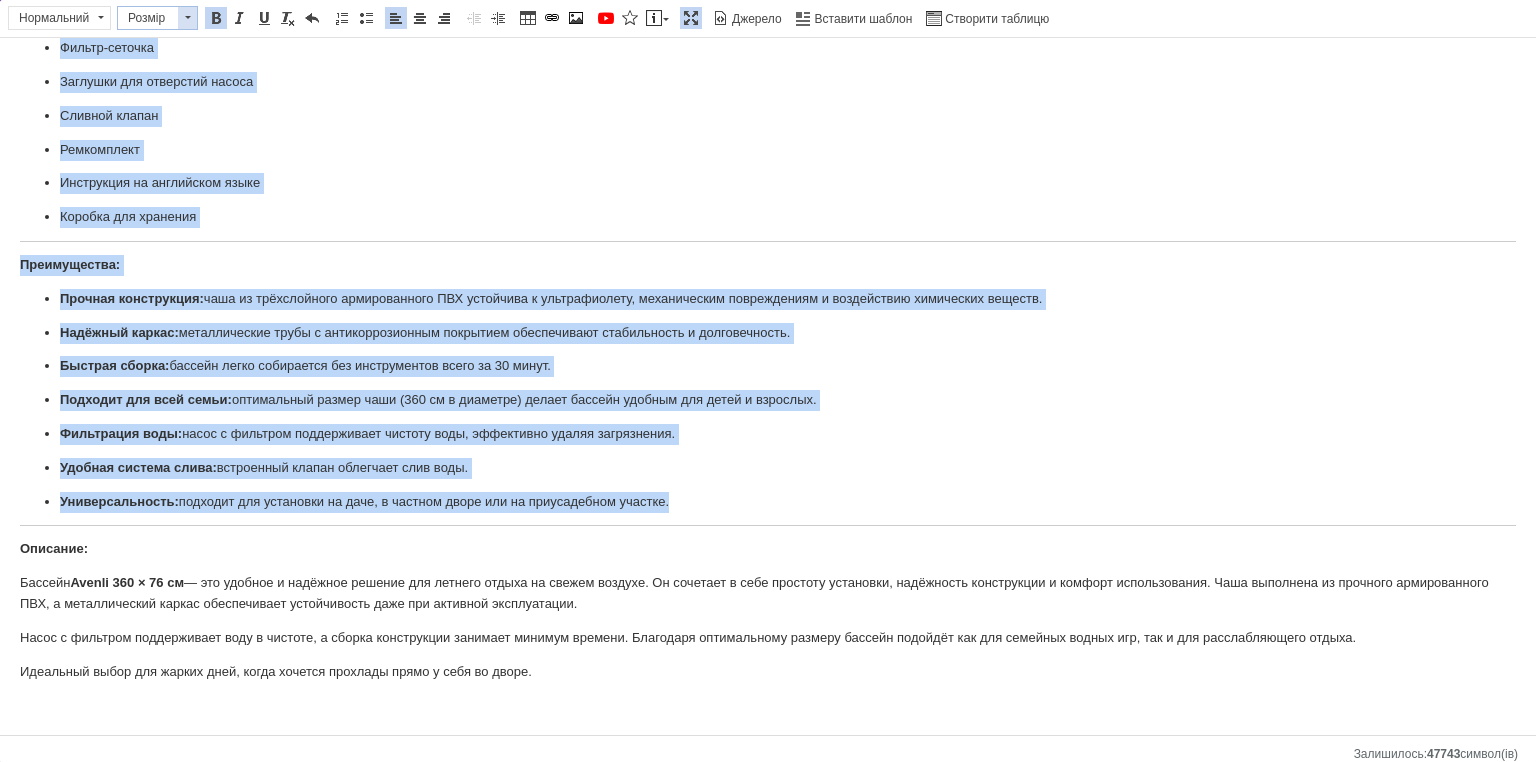 click on "Розмір" at bounding box center [157, 18] 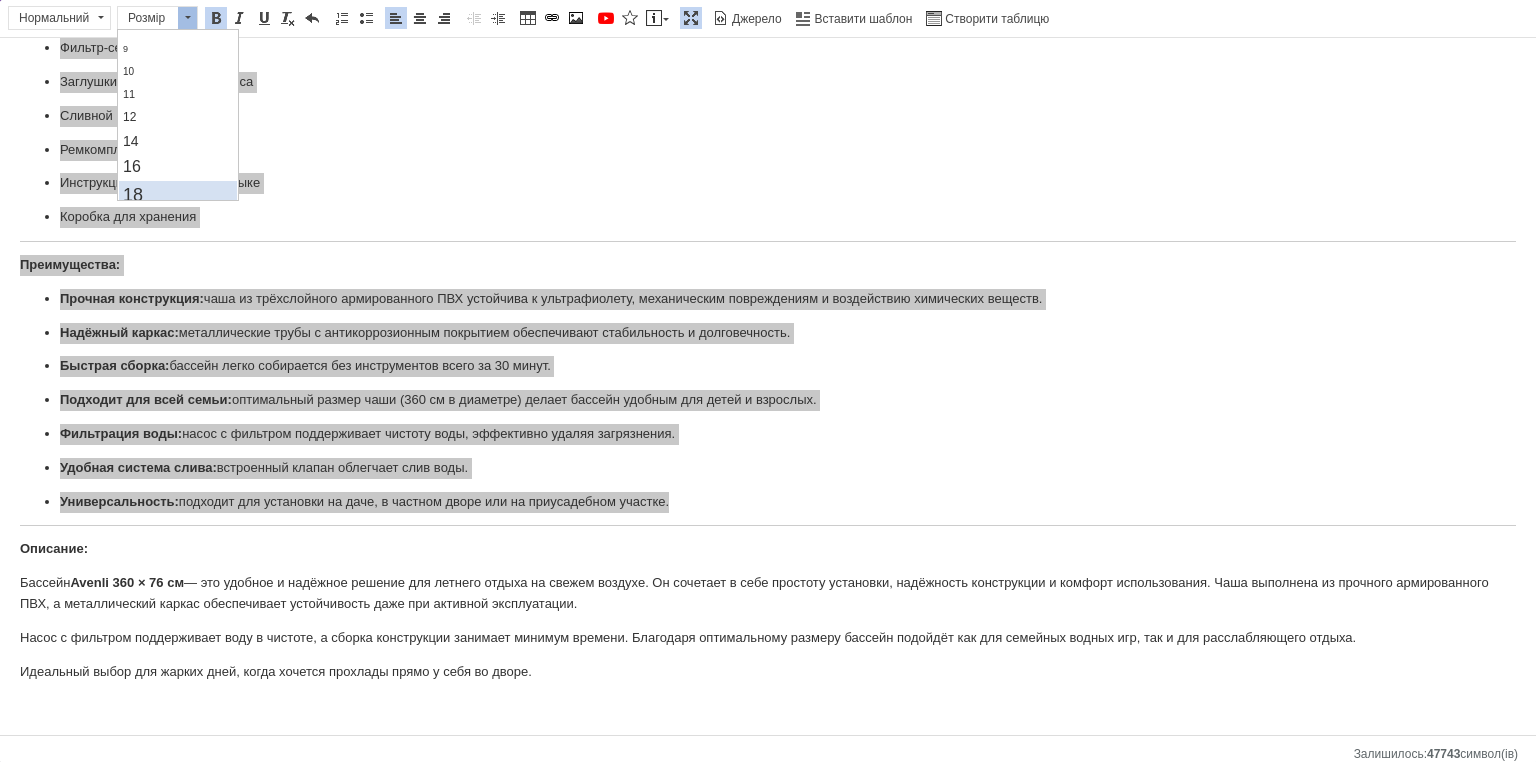 scroll, scrollTop: 160, scrollLeft: 0, axis: vertical 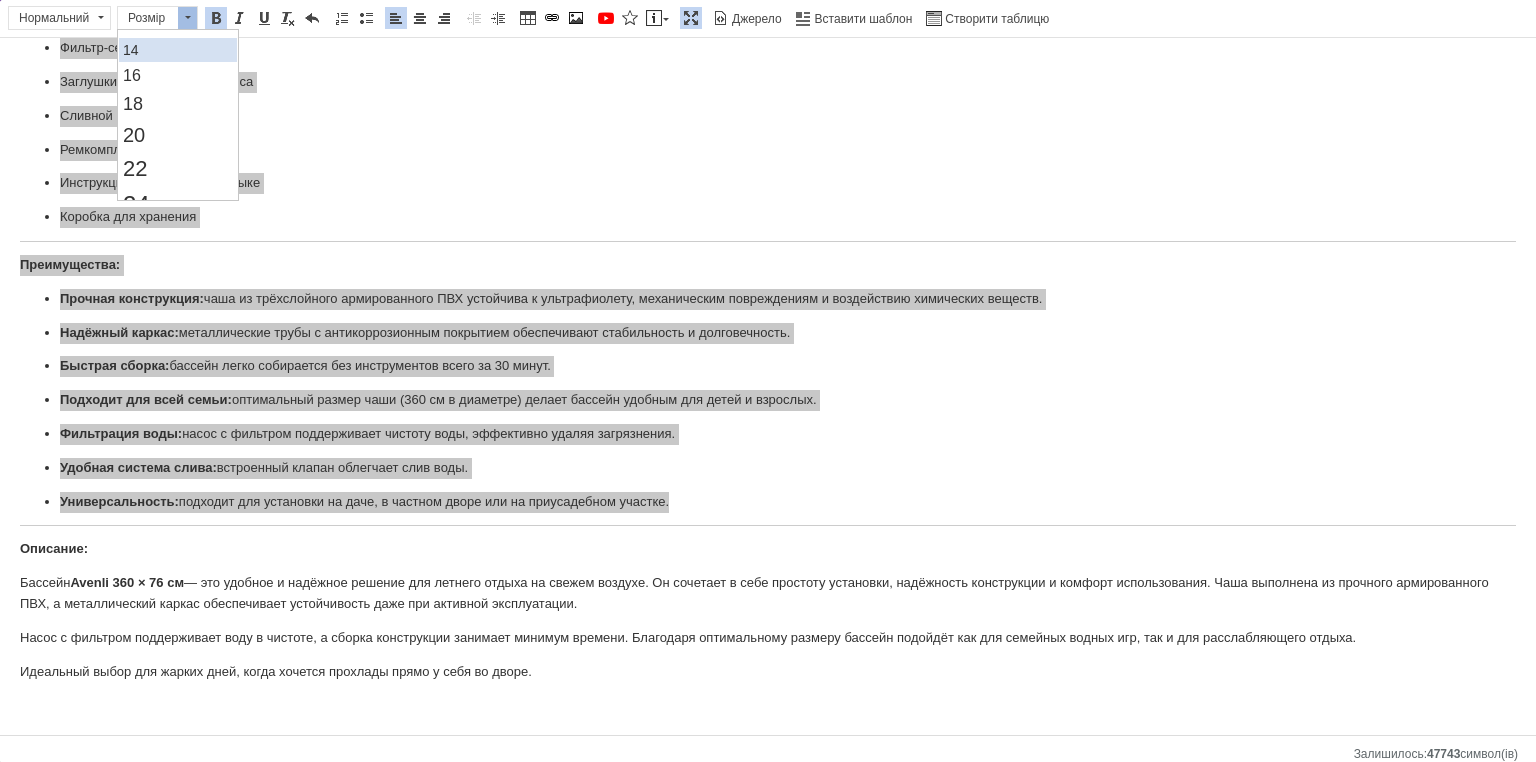 click on "14" at bounding box center [177, 50] 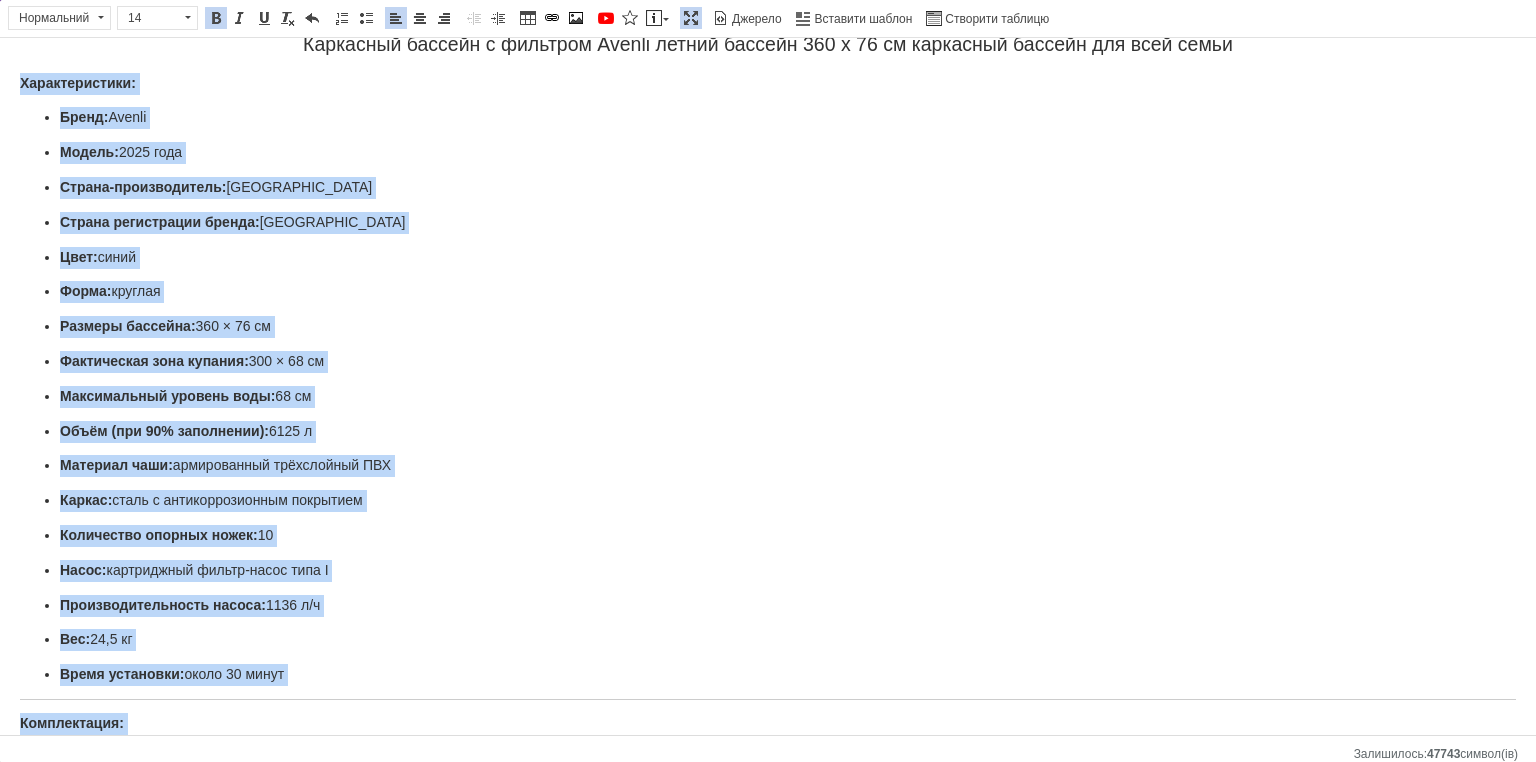 scroll, scrollTop: 0, scrollLeft: 0, axis: both 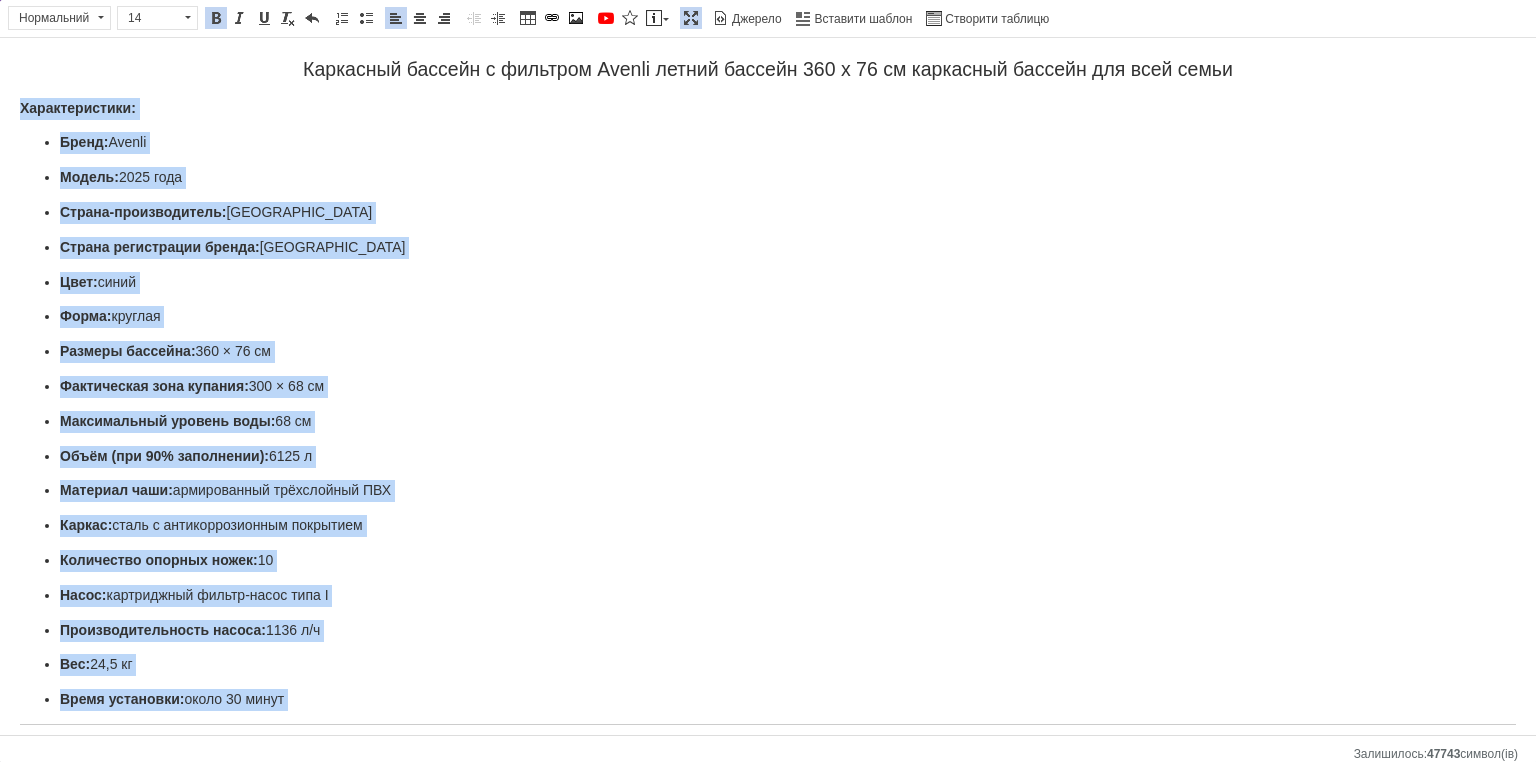 click on "Каркасный бассейн с фильтром Avenli летний бассейн 360 х 76 см каркасный бассейн для всей семьи Характеристики: Бренд:  Avenli Модель:  2025 года Страна-производитель:  Китай Страна регистрации бренда:  Польша Цвет:  синий Форма:  круглая Размеры бассейна:  360 × 76 см Фактическая зона купания:  300 × 68 см Максимальный уровень воды:  68 см Объём (при 90% заполнении):  6125 л Материал чаши:  армированный трёхслойный ПВХ Каркас:  сталь с антикоррозионным покрытием Количество опорных ножек:  10 Насос:  картриджный фильтр-насос типа I Производительность насоса:  1136 л/ч Вес:  24,5 кг Хомуты" at bounding box center (768, 885) 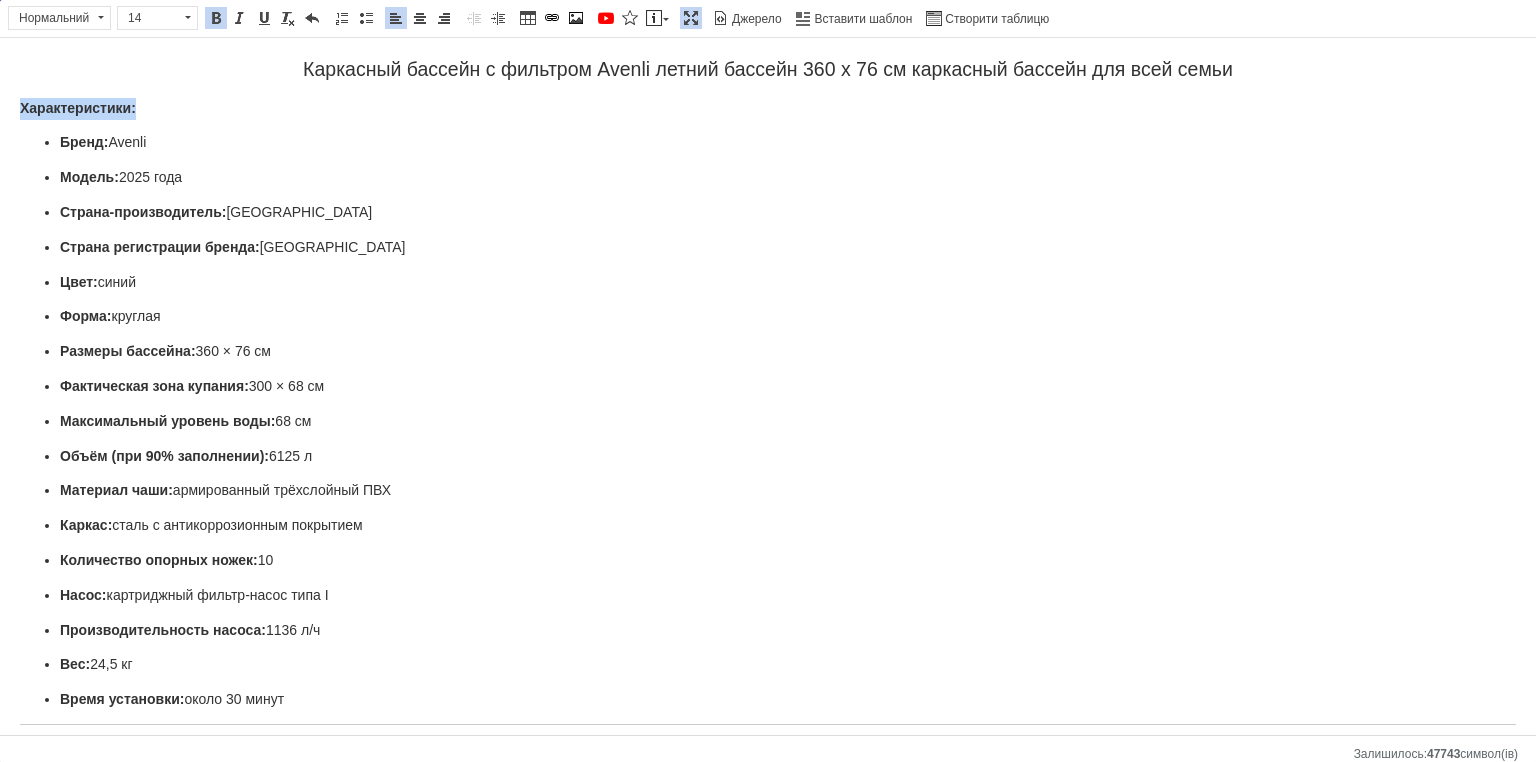 drag, startPoint x: 20, startPoint y: 108, endPoint x: 0, endPoint y: 103, distance: 20.615528 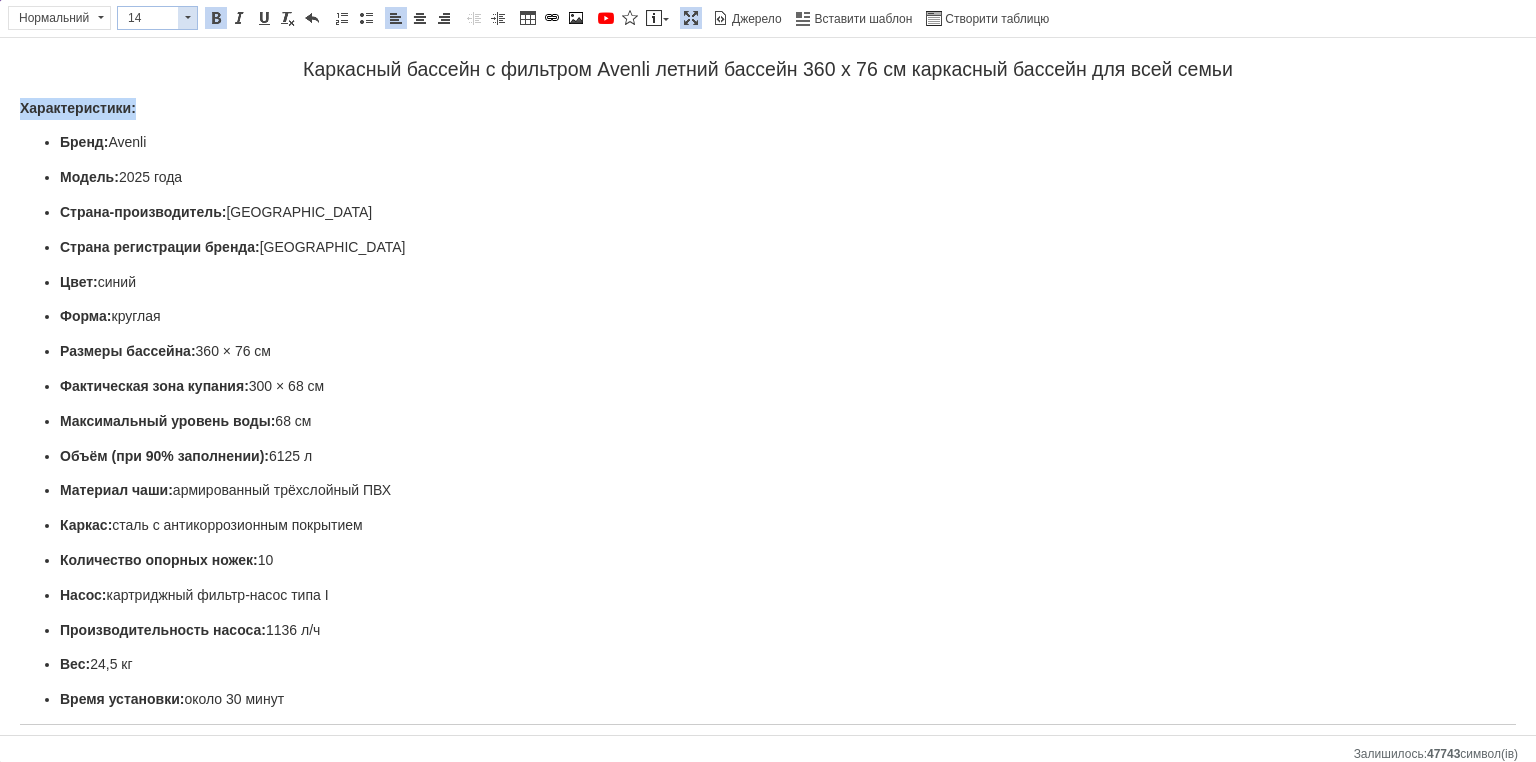 click on "14" at bounding box center (148, 18) 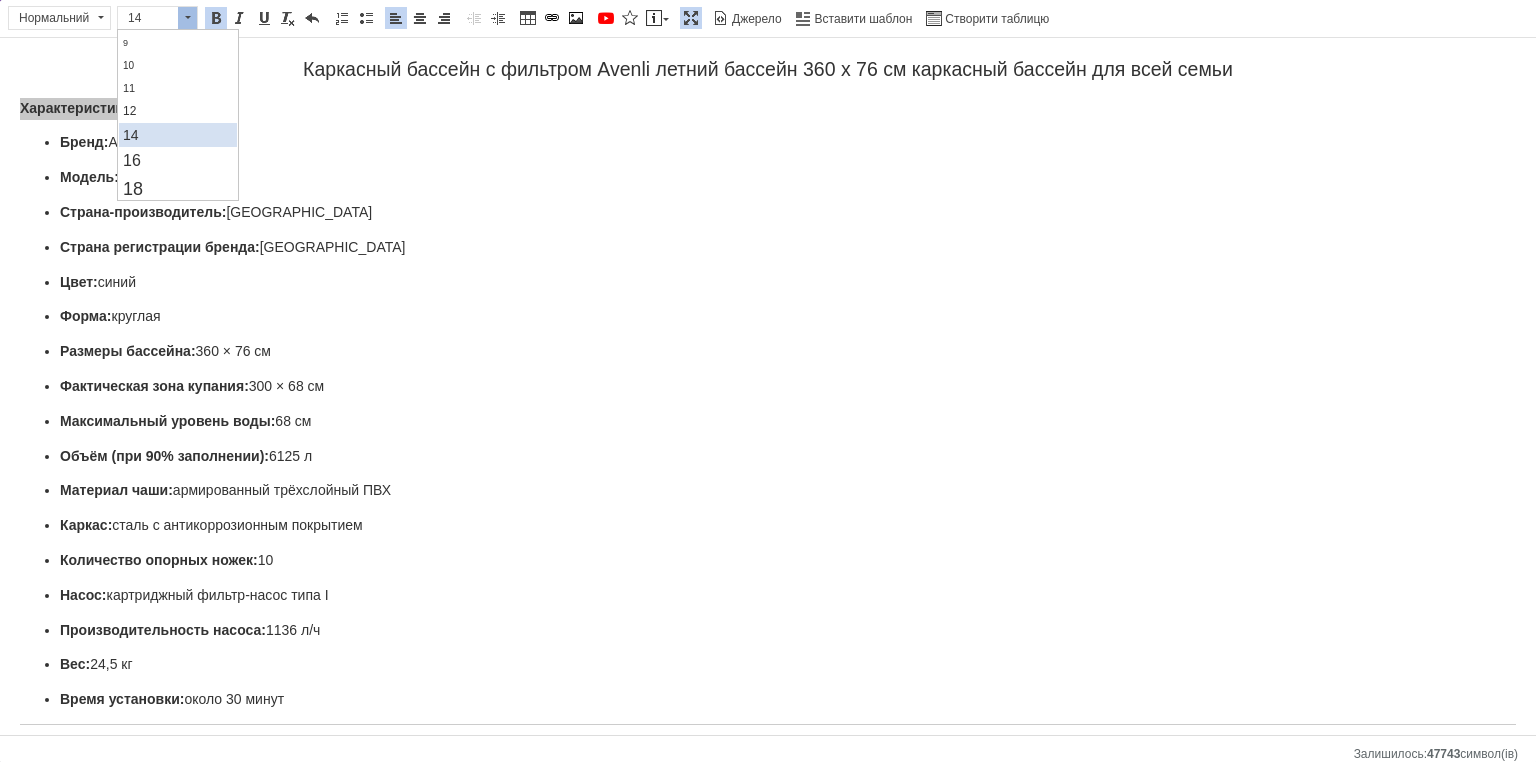 scroll, scrollTop: 100, scrollLeft: 0, axis: vertical 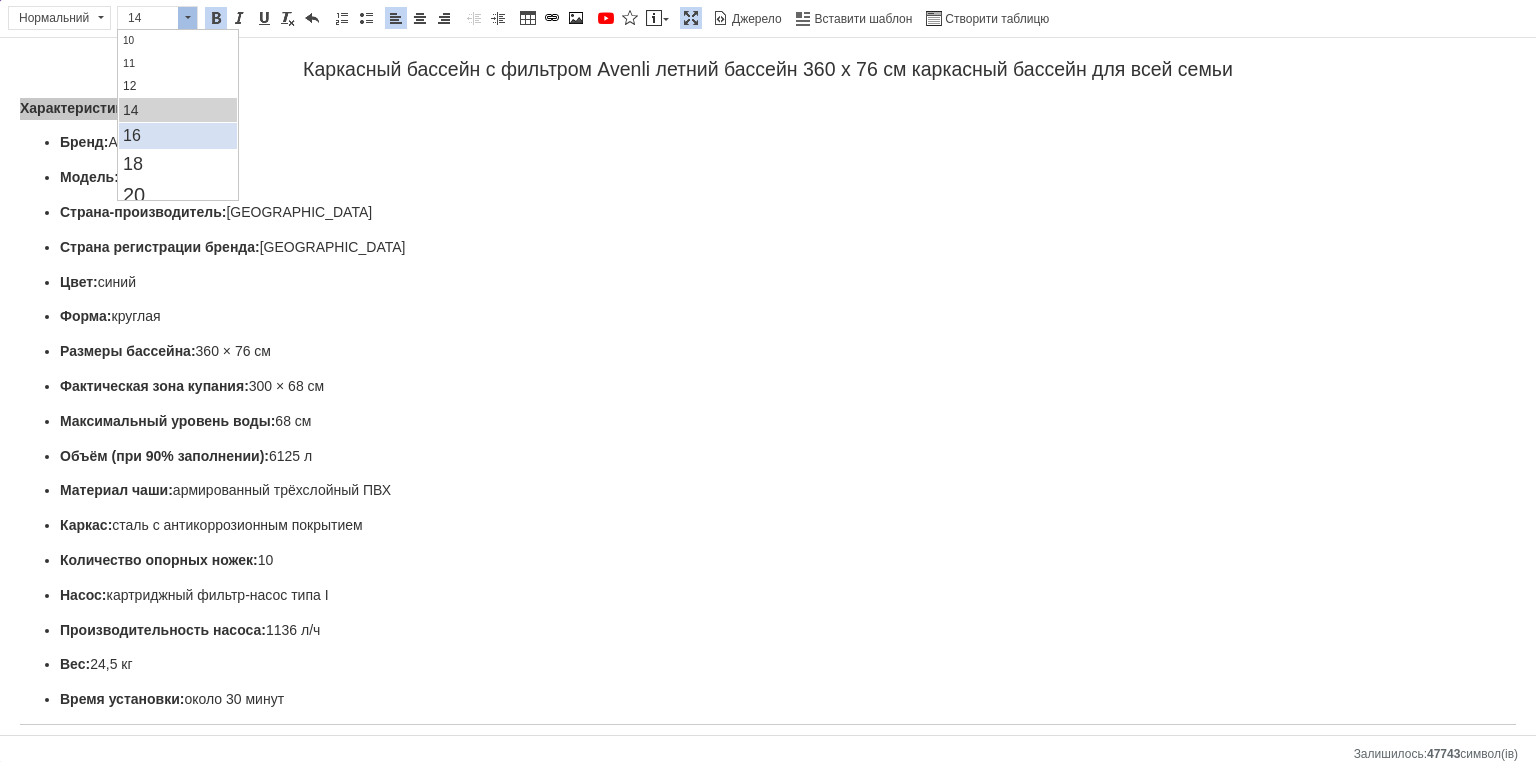 click on "16" at bounding box center (177, 136) 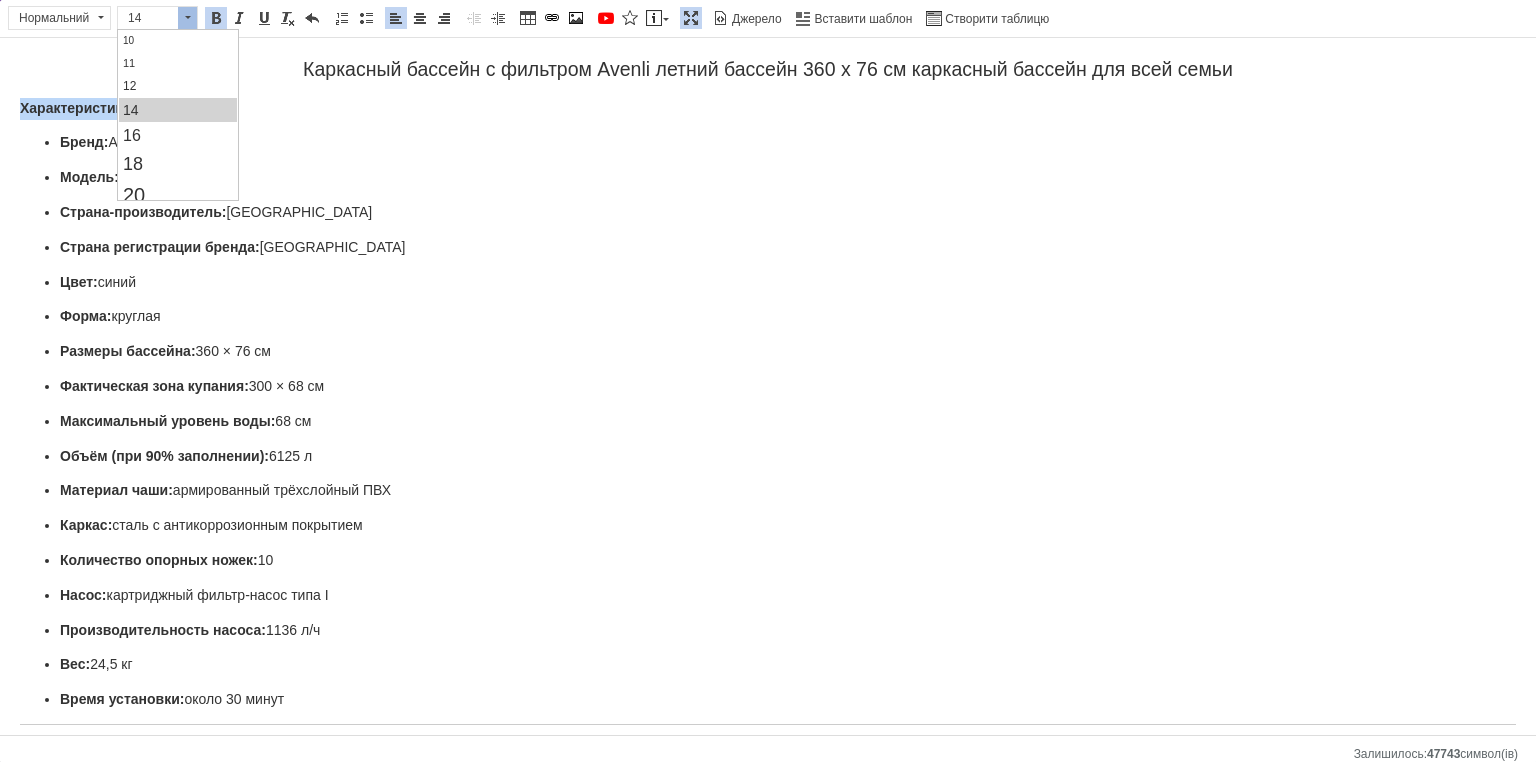 scroll, scrollTop: 0, scrollLeft: 0, axis: both 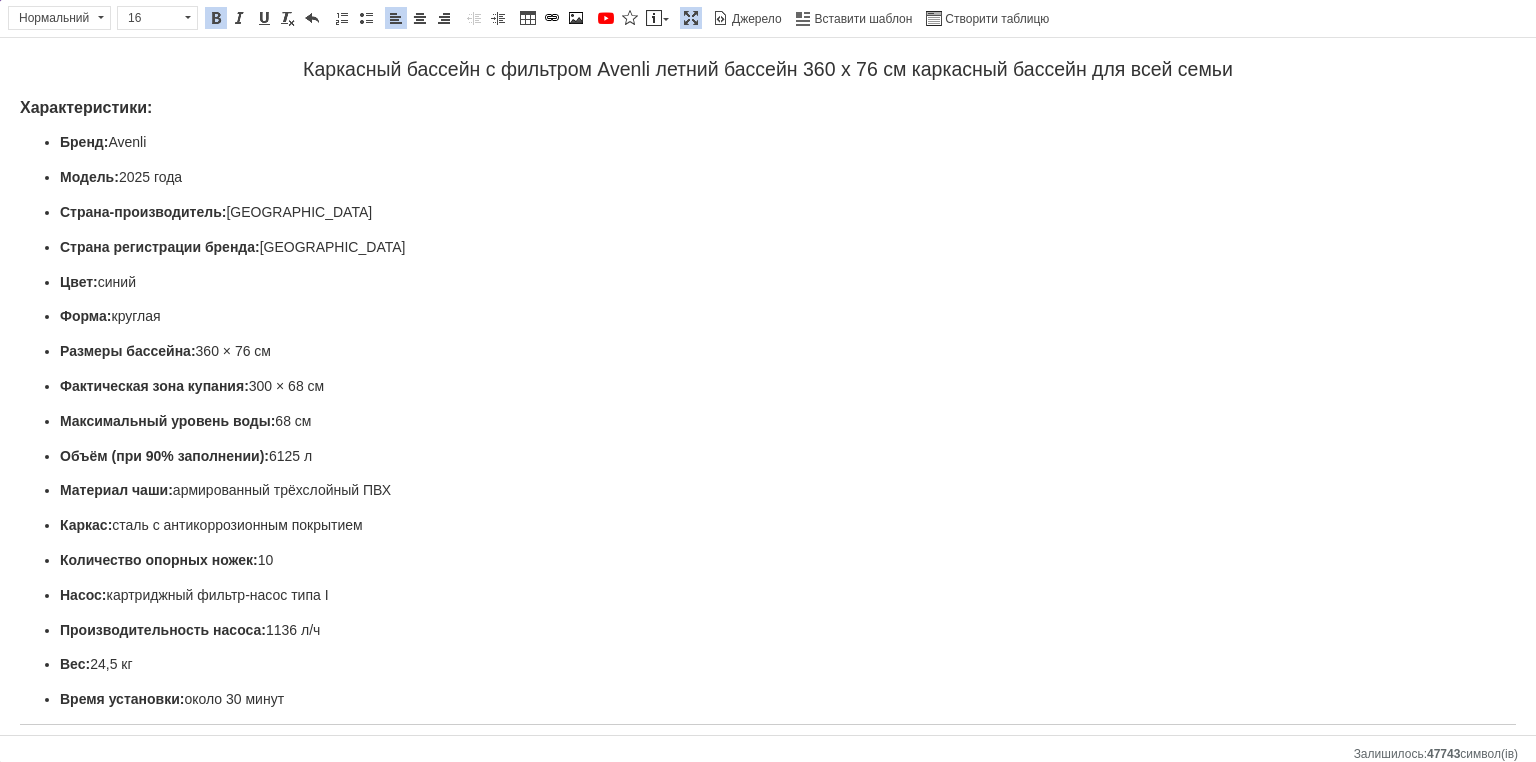 click on "Характеристики:" at bounding box center [86, 107] 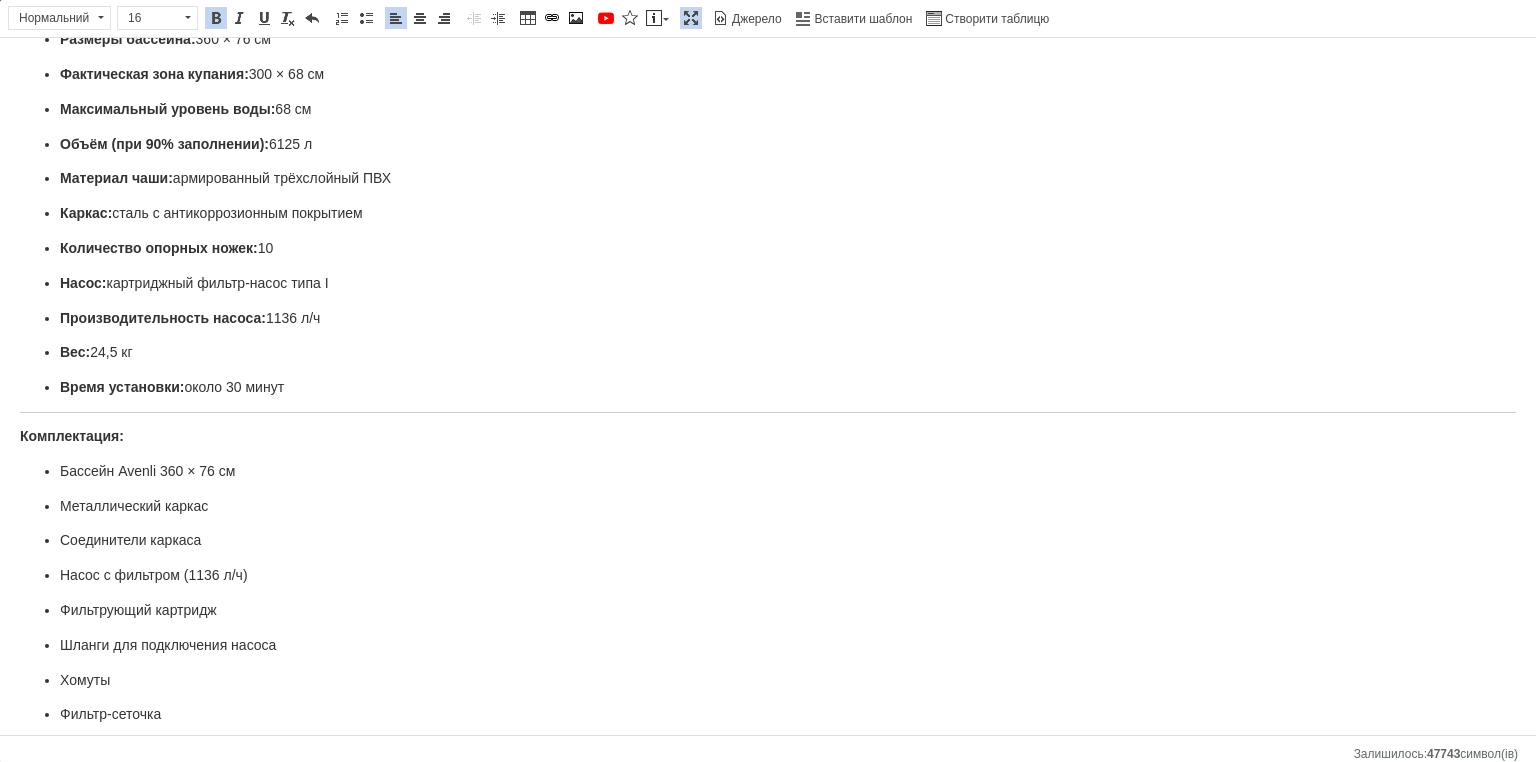 scroll, scrollTop: 320, scrollLeft: 0, axis: vertical 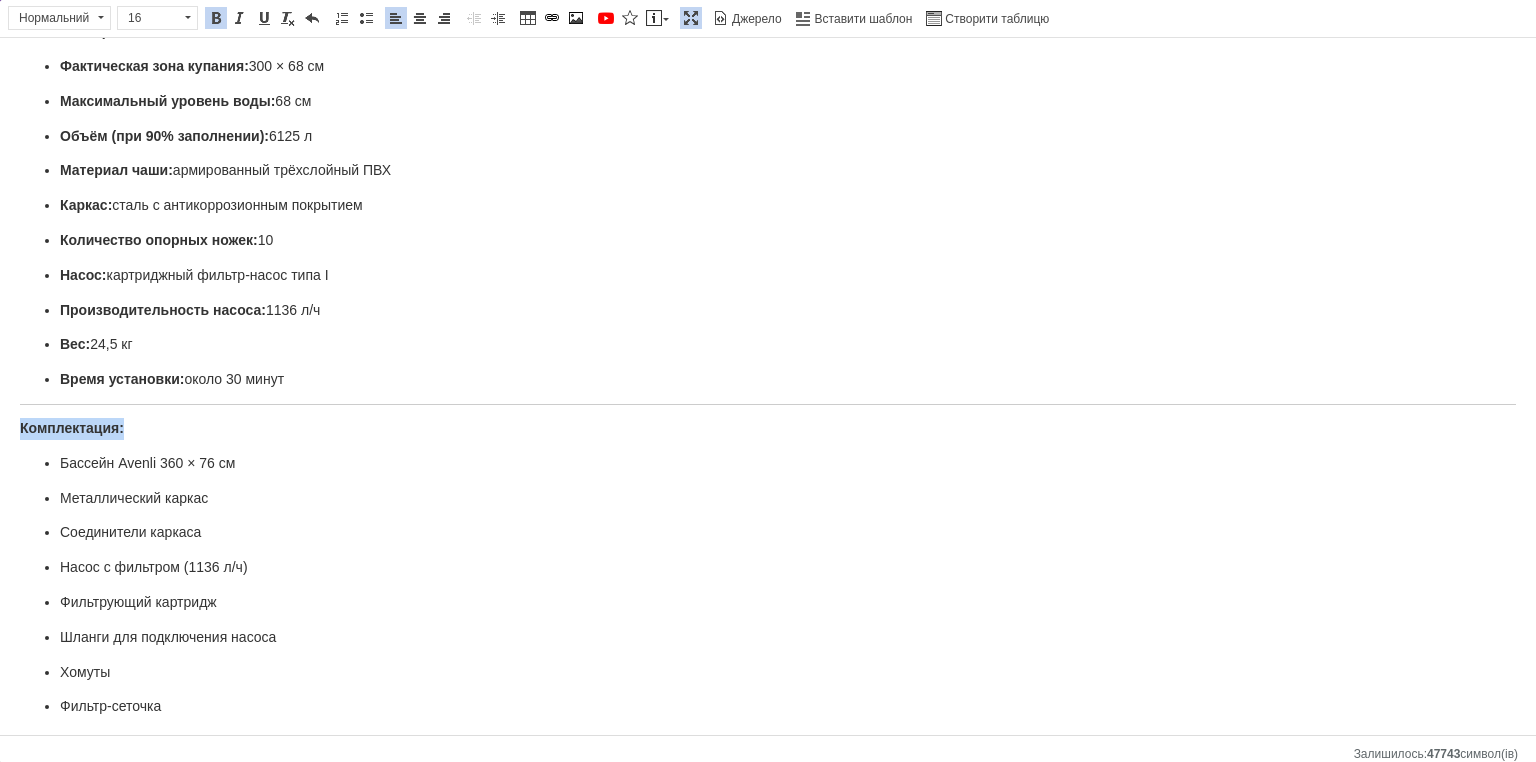 drag, startPoint x: 128, startPoint y: 409, endPoint x: 0, endPoint y: 395, distance: 128.76335 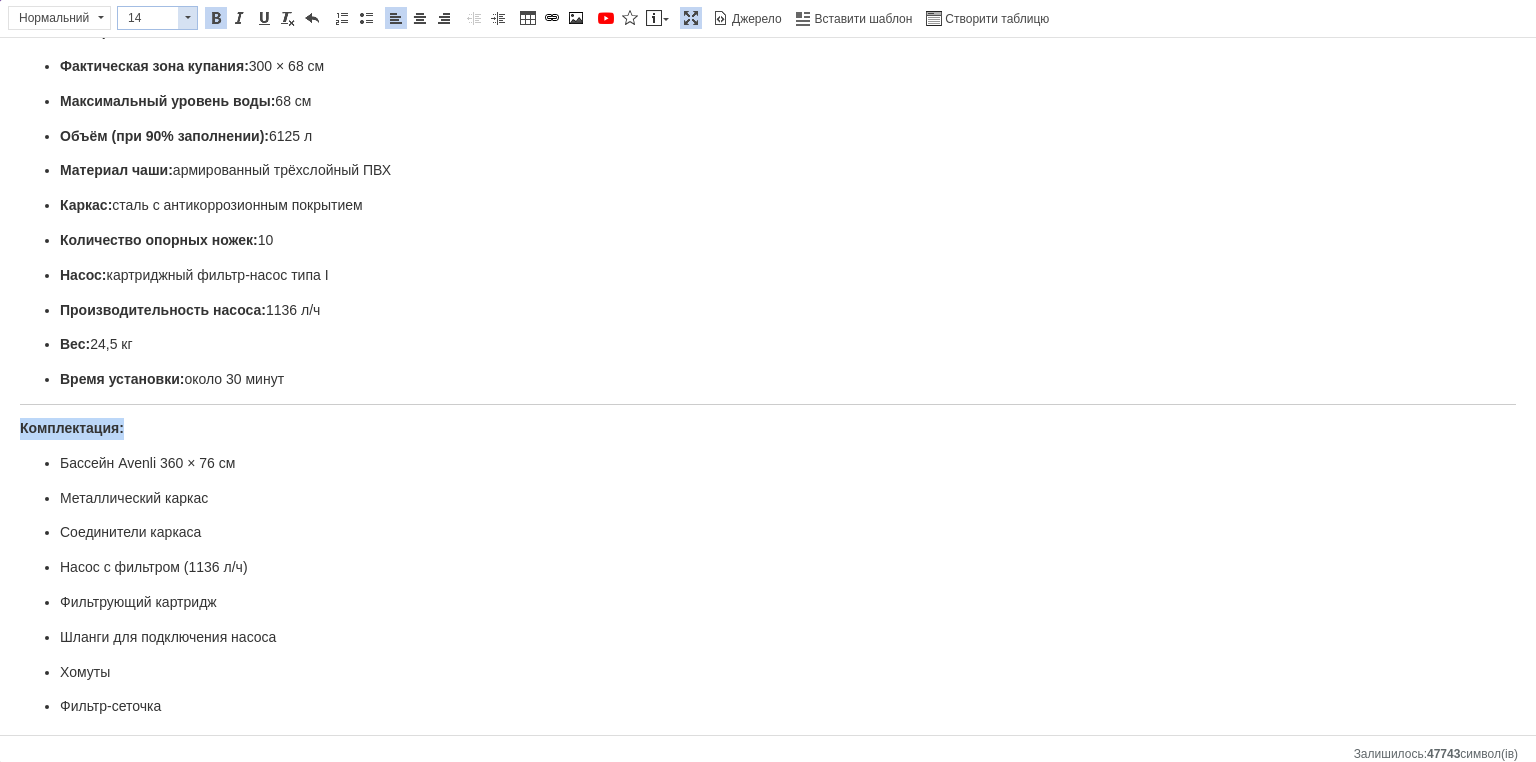 click at bounding box center [187, 18] 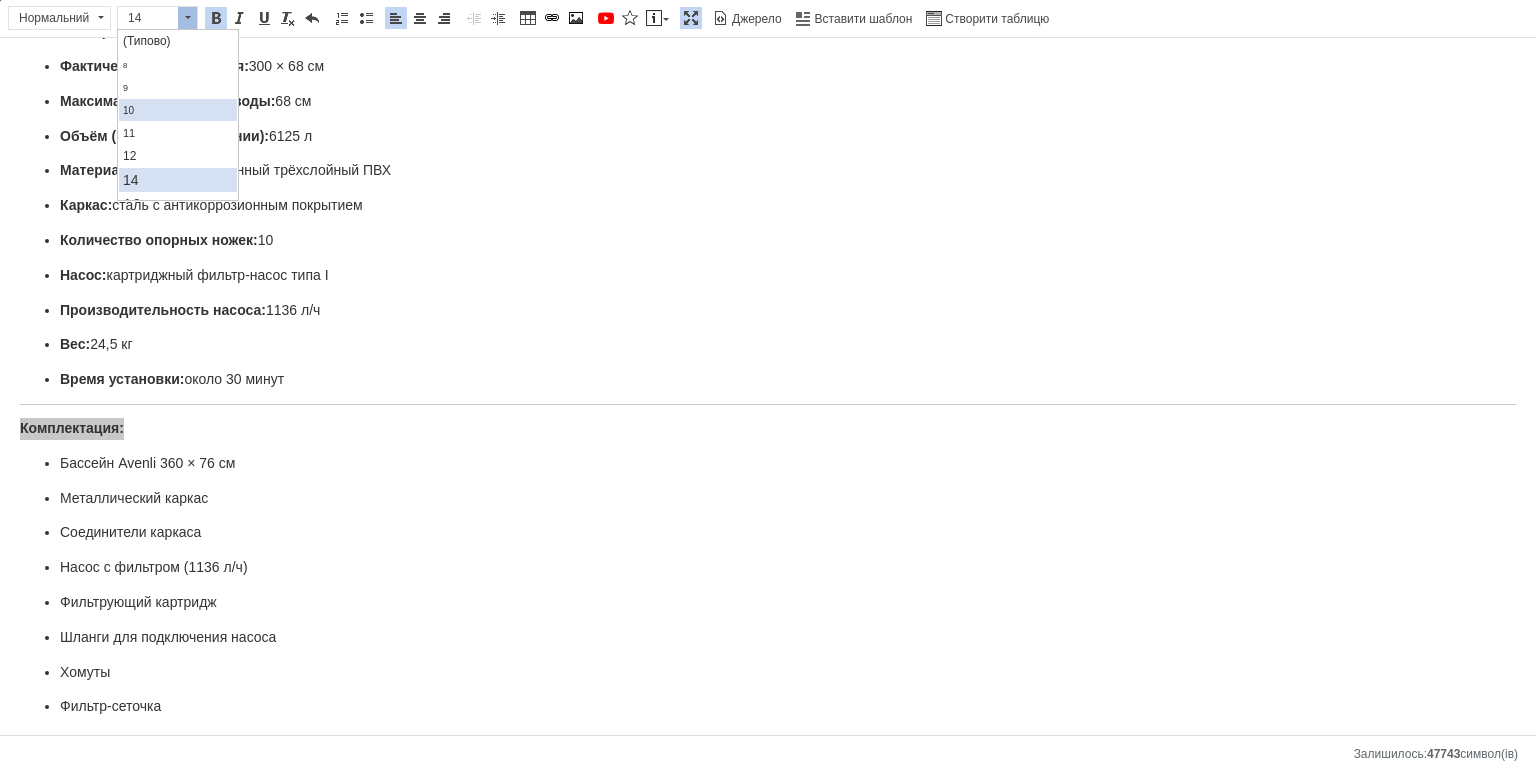 scroll, scrollTop: 100, scrollLeft: 0, axis: vertical 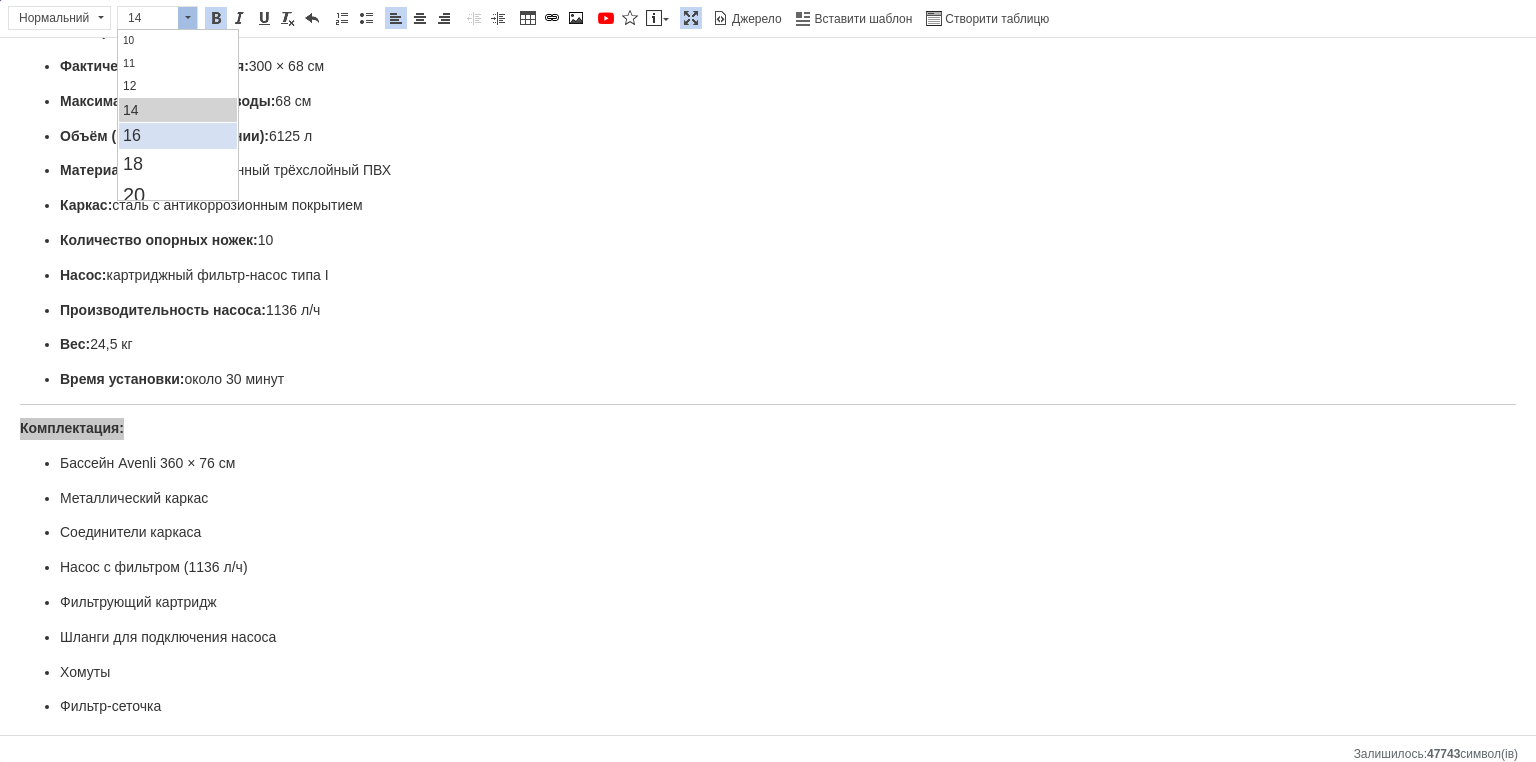 drag, startPoint x: 153, startPoint y: 125, endPoint x: 191, endPoint y: 258, distance: 138.32208 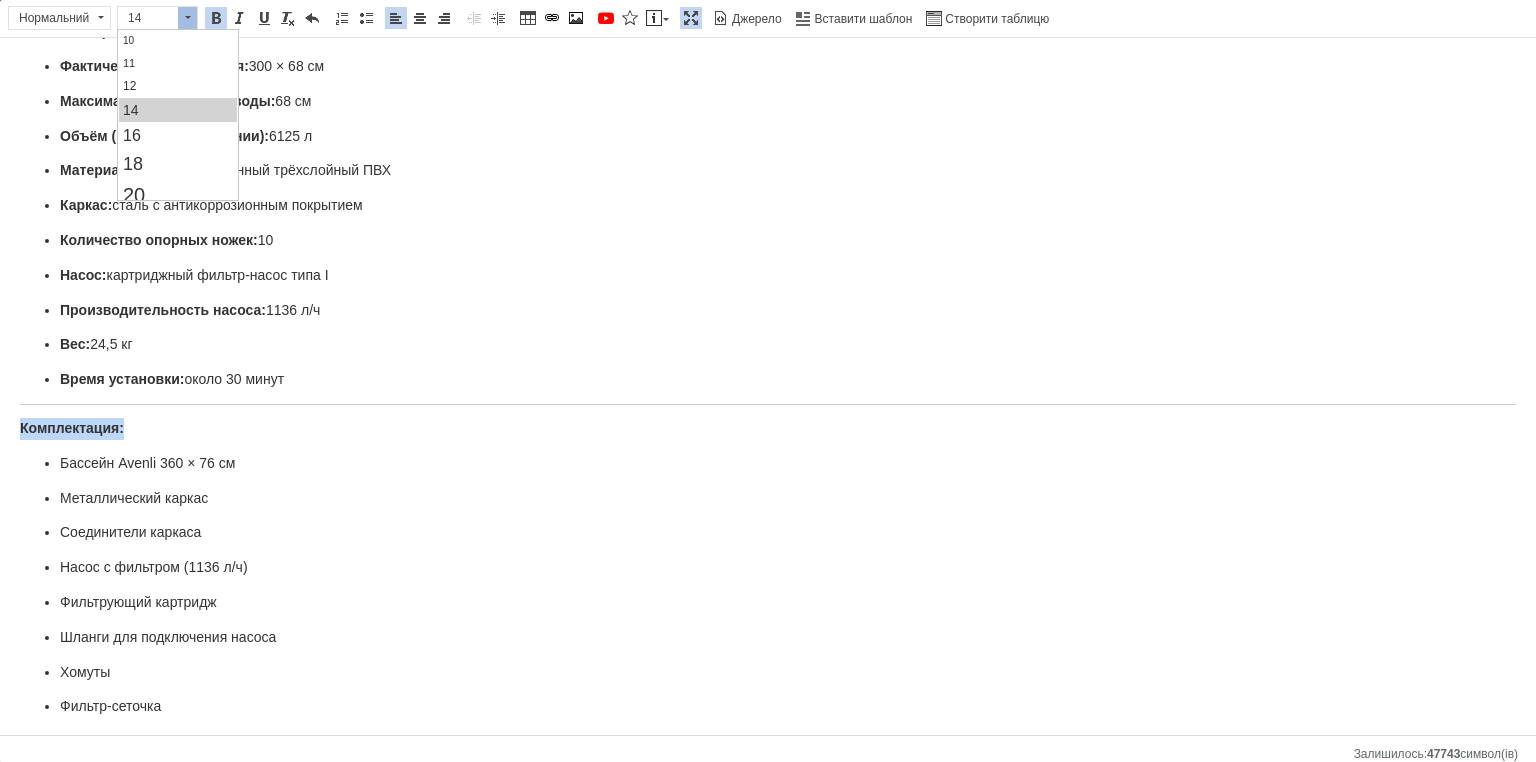 scroll, scrollTop: 0, scrollLeft: 0, axis: both 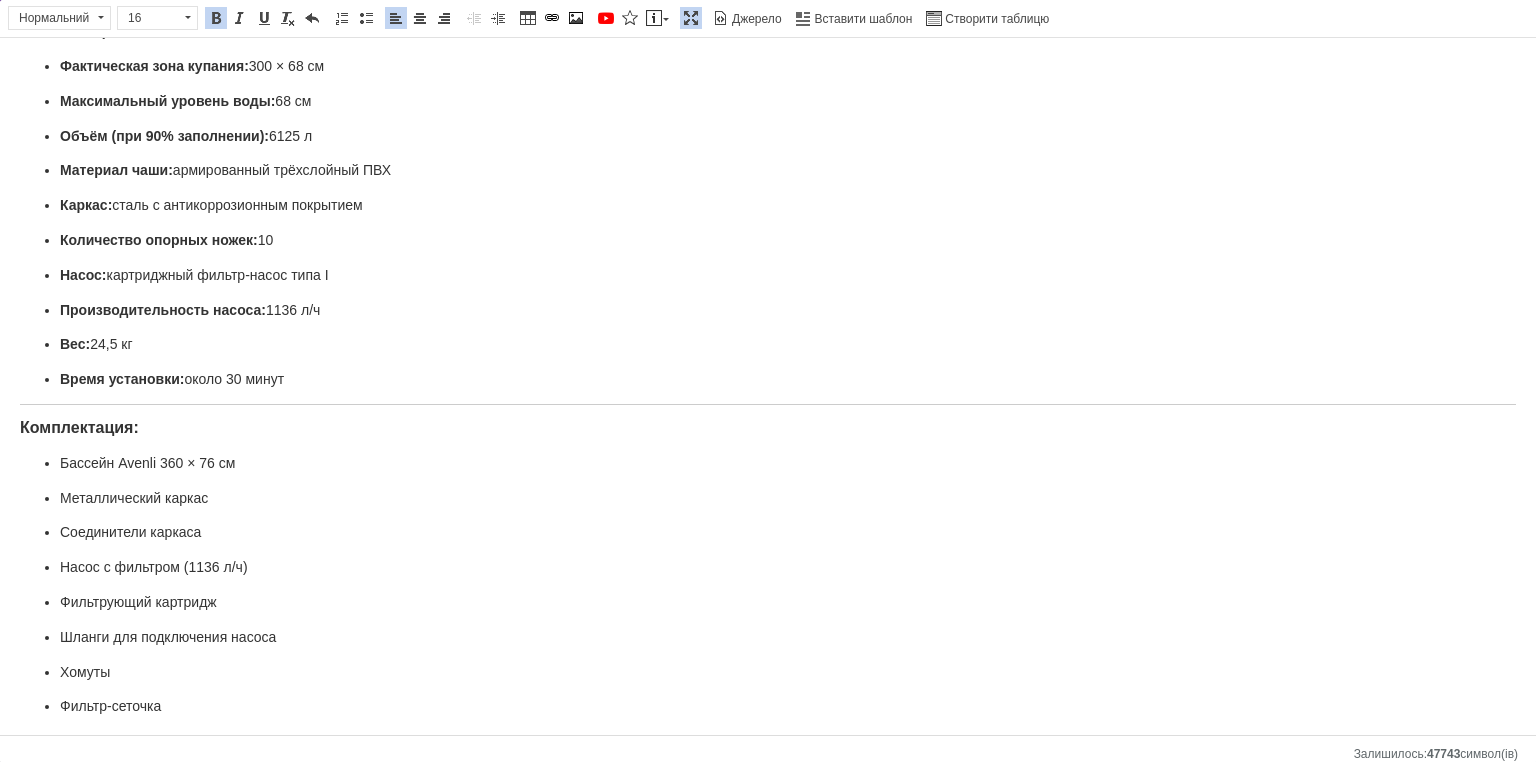 click on "Каркасный бассейн с фильтром Avenli летний бассейн 360 х 76 см каркасный бассейн для всей семьи Характеристики: Бренд:  Avenli Модель:  2025 года Страна-производитель:  Китай Страна регистрации бренда:  Польша Цвет:  синий Форма:  круглая Размеры бассейна:  360 × 76 см Фактическая зона купания:  300 × 68 см Максимальный уровень воды:  68 см Объём (при 90% заполнении):  6125 л Материал чаши:  армированный трёхслойный ПВХ Каркас:  сталь с антикоррозионным покрытием Количество опорных ножек:  10 Насос:  картриджный фильтр-насос типа I Производительность насоса:  1136 л/ч Вес:  24,5 кг Хомуты" at bounding box center (768, 565) 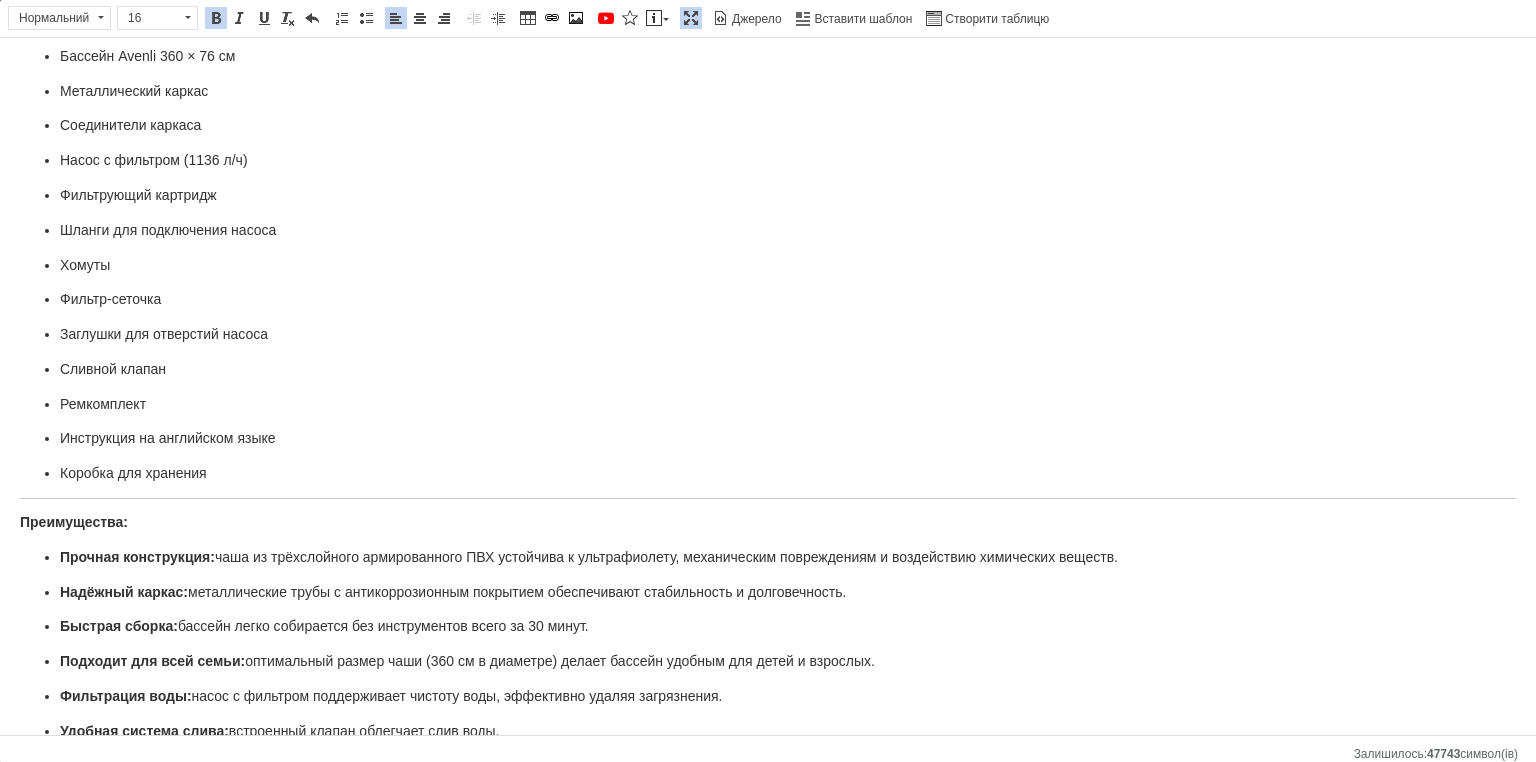 scroll, scrollTop: 880, scrollLeft: 0, axis: vertical 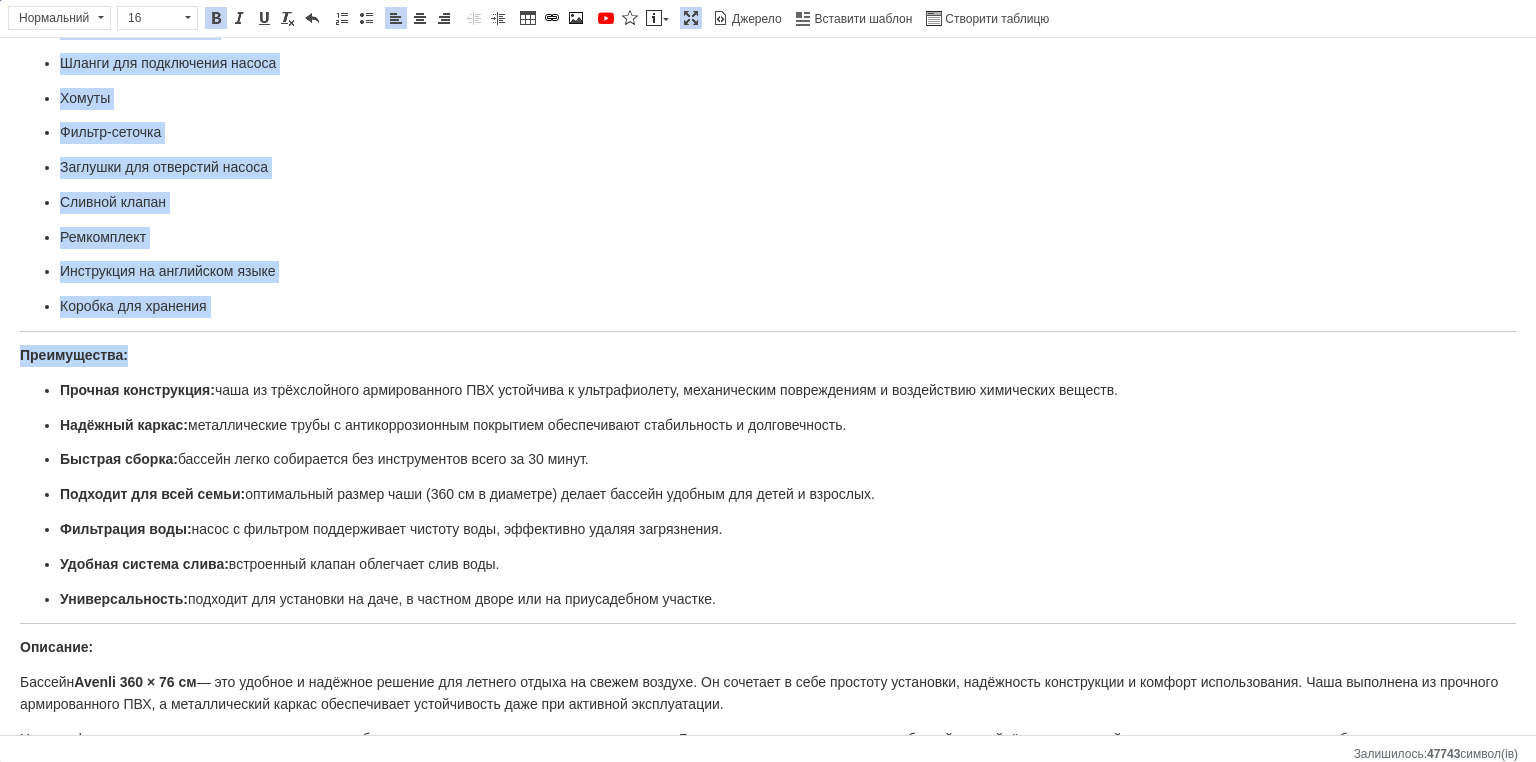 drag, startPoint x: 150, startPoint y: 320, endPoint x: 0, endPoint y: 294, distance: 152.23666 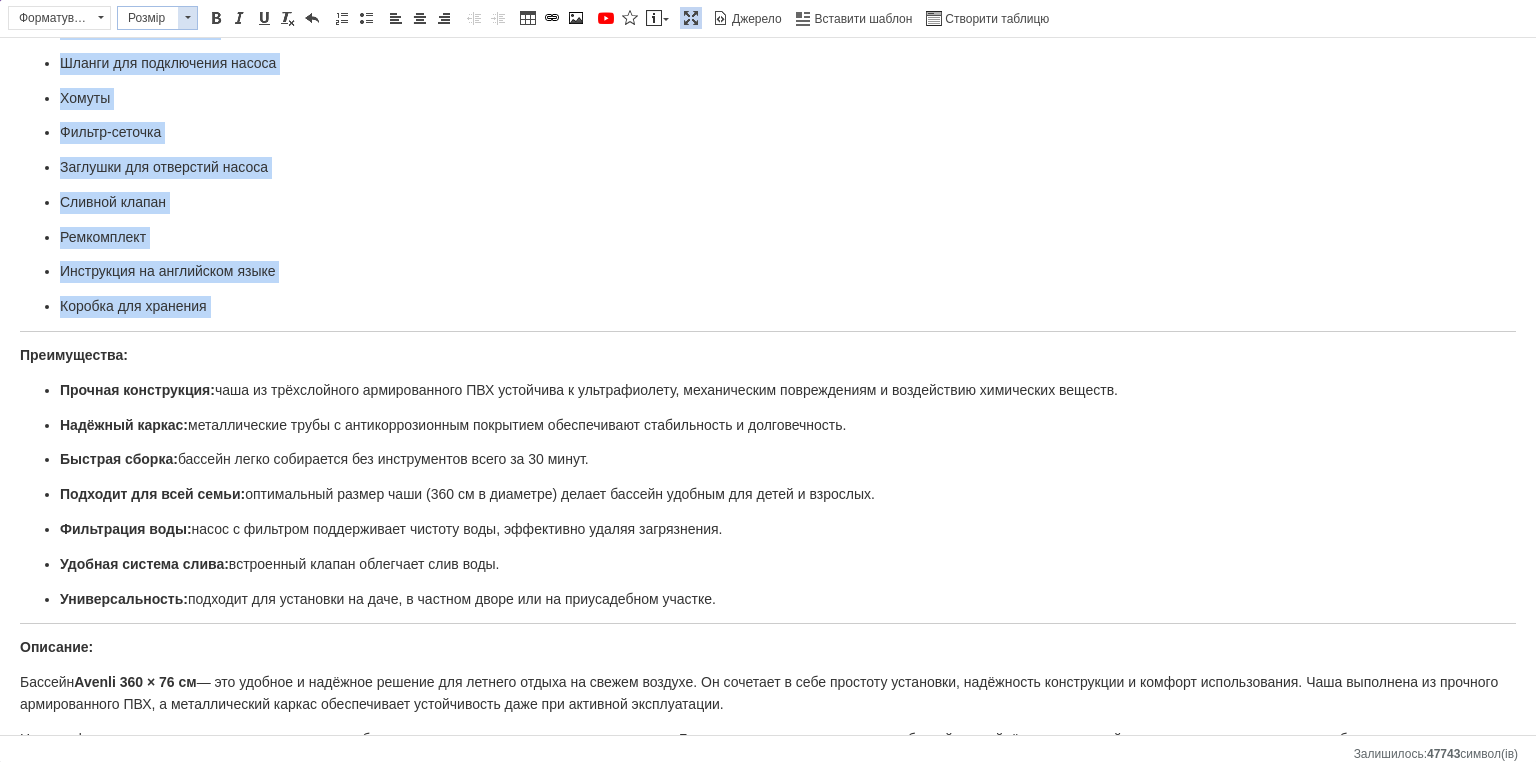 click at bounding box center [187, 18] 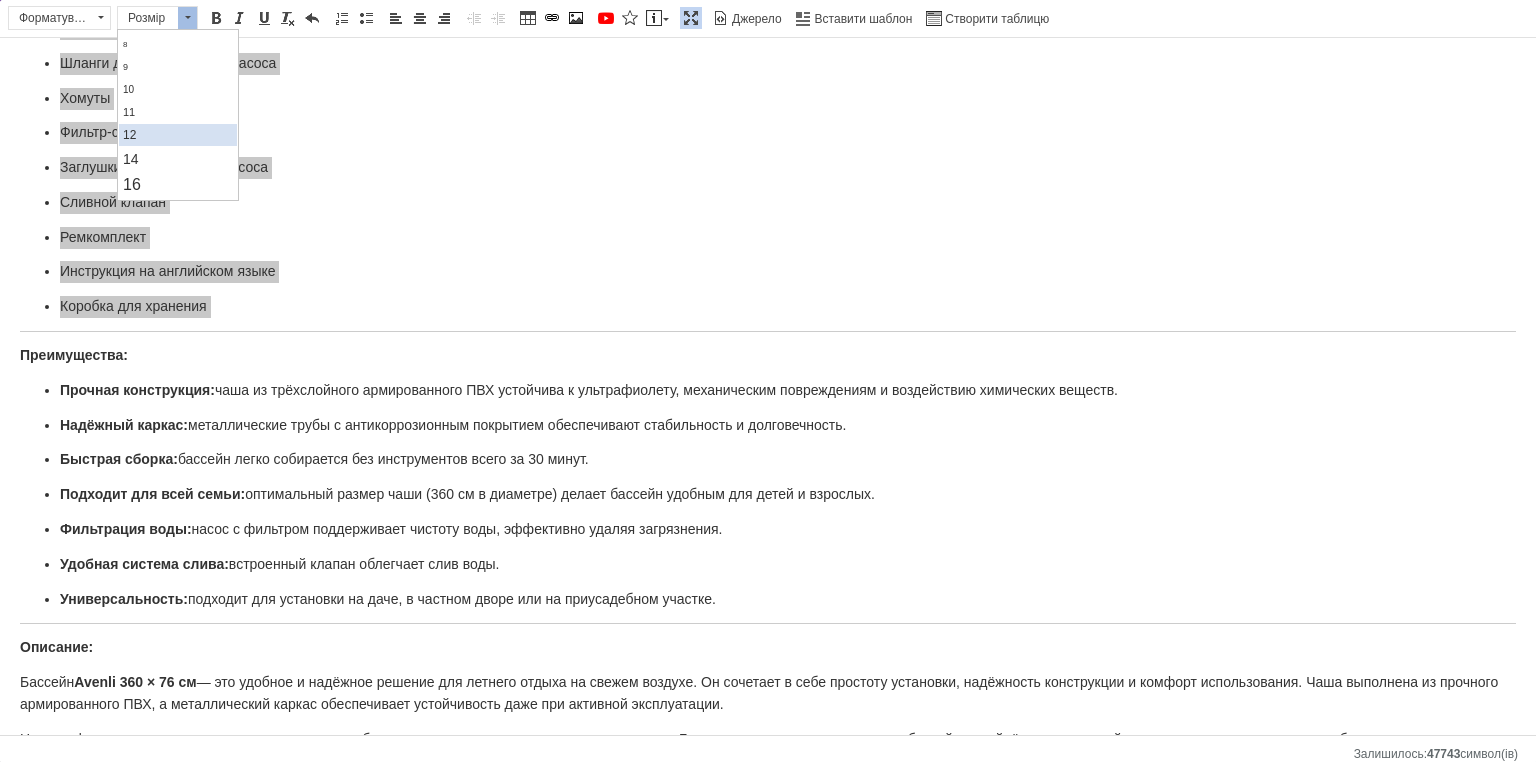 scroll, scrollTop: 80, scrollLeft: 0, axis: vertical 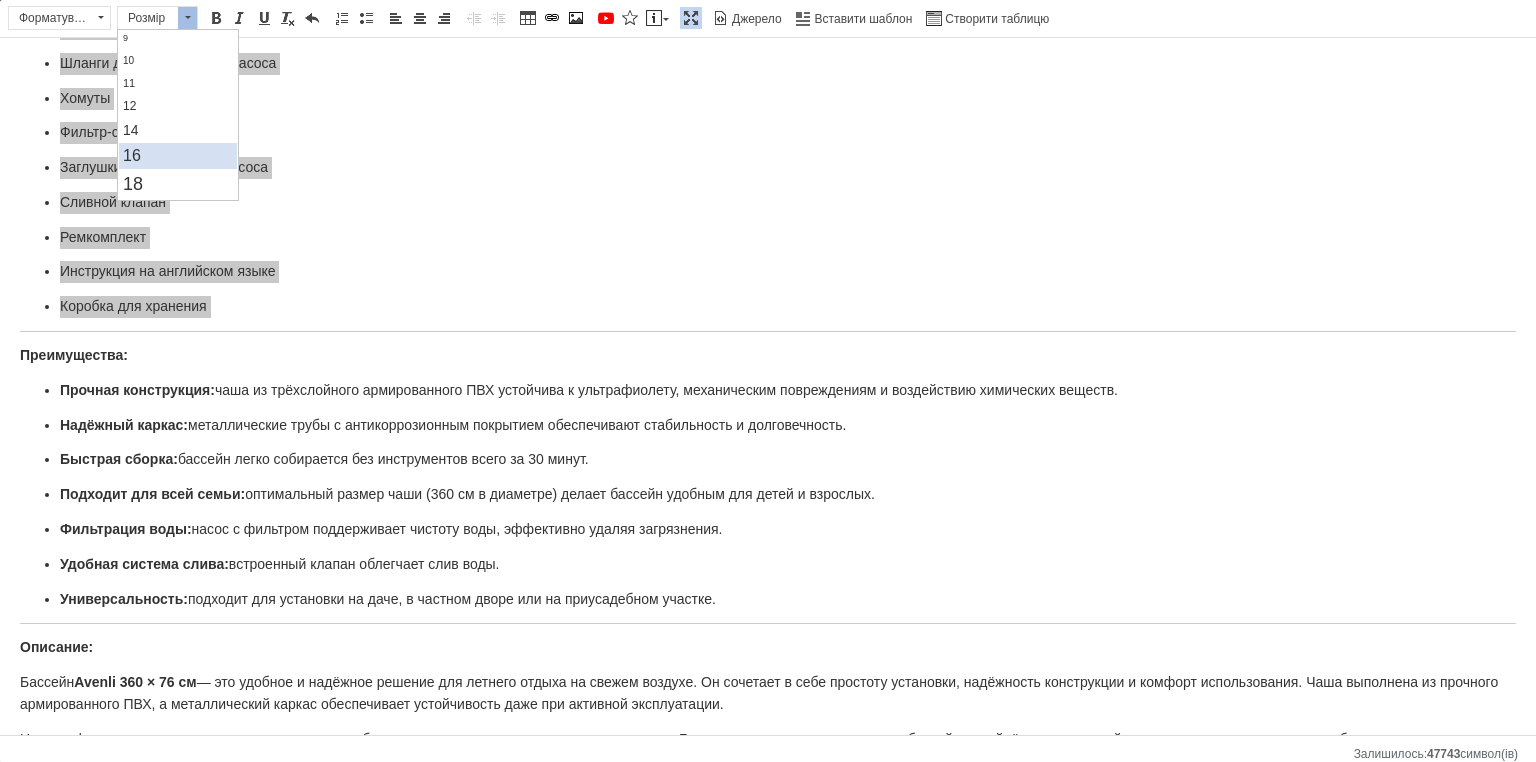 click on "16" at bounding box center [177, 156] 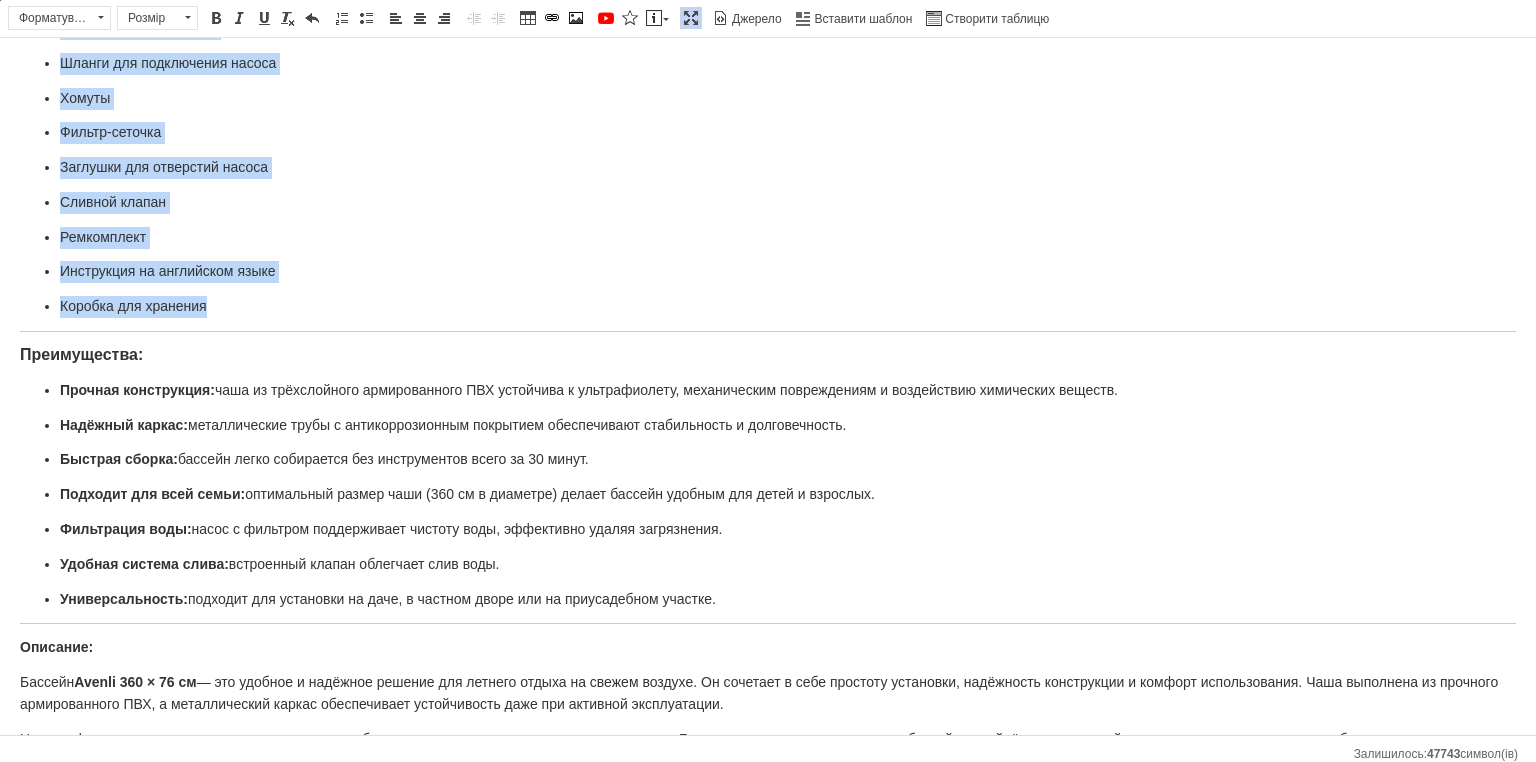 scroll, scrollTop: 0, scrollLeft: 0, axis: both 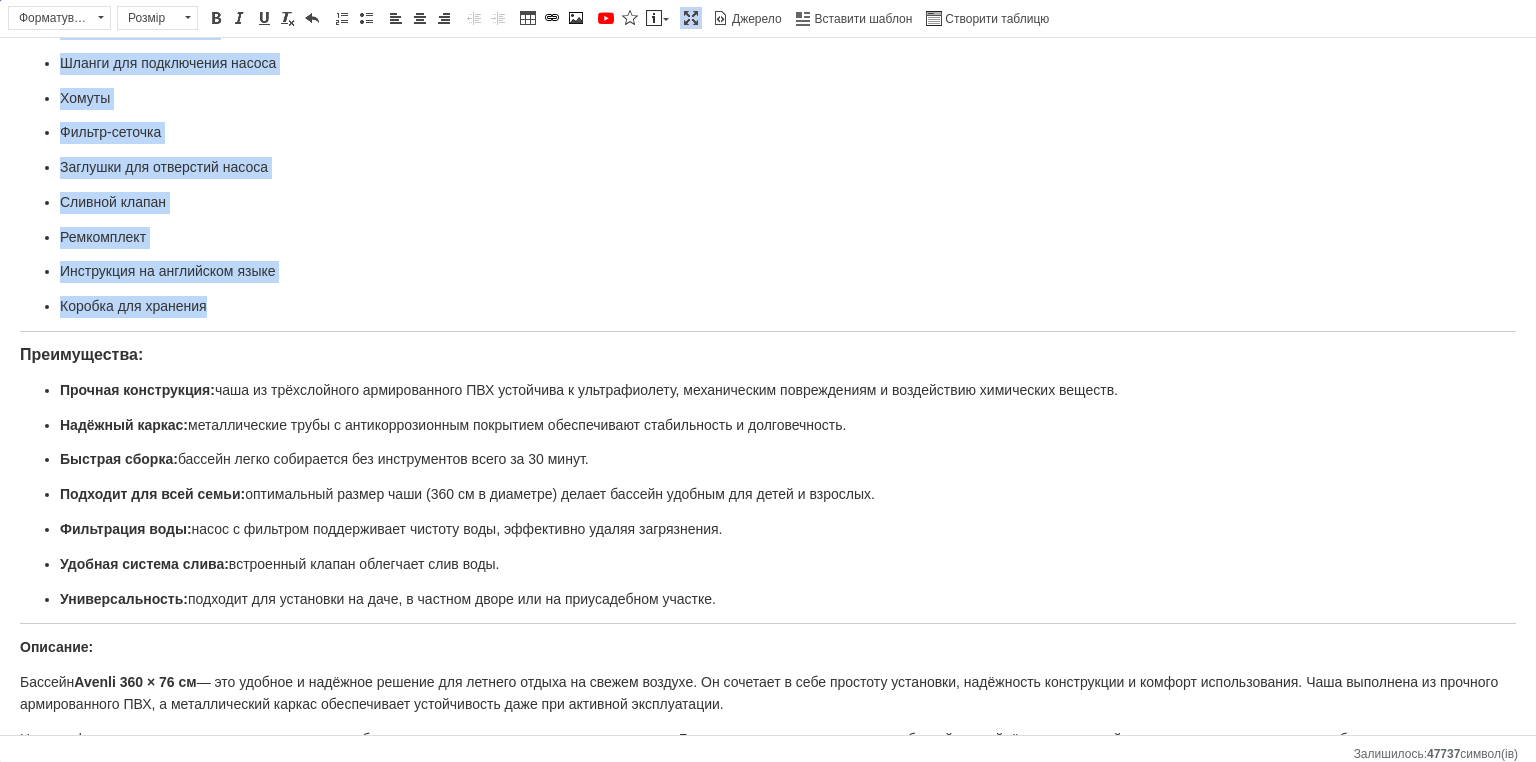 click on "Преимущества:" at bounding box center (768, 356) 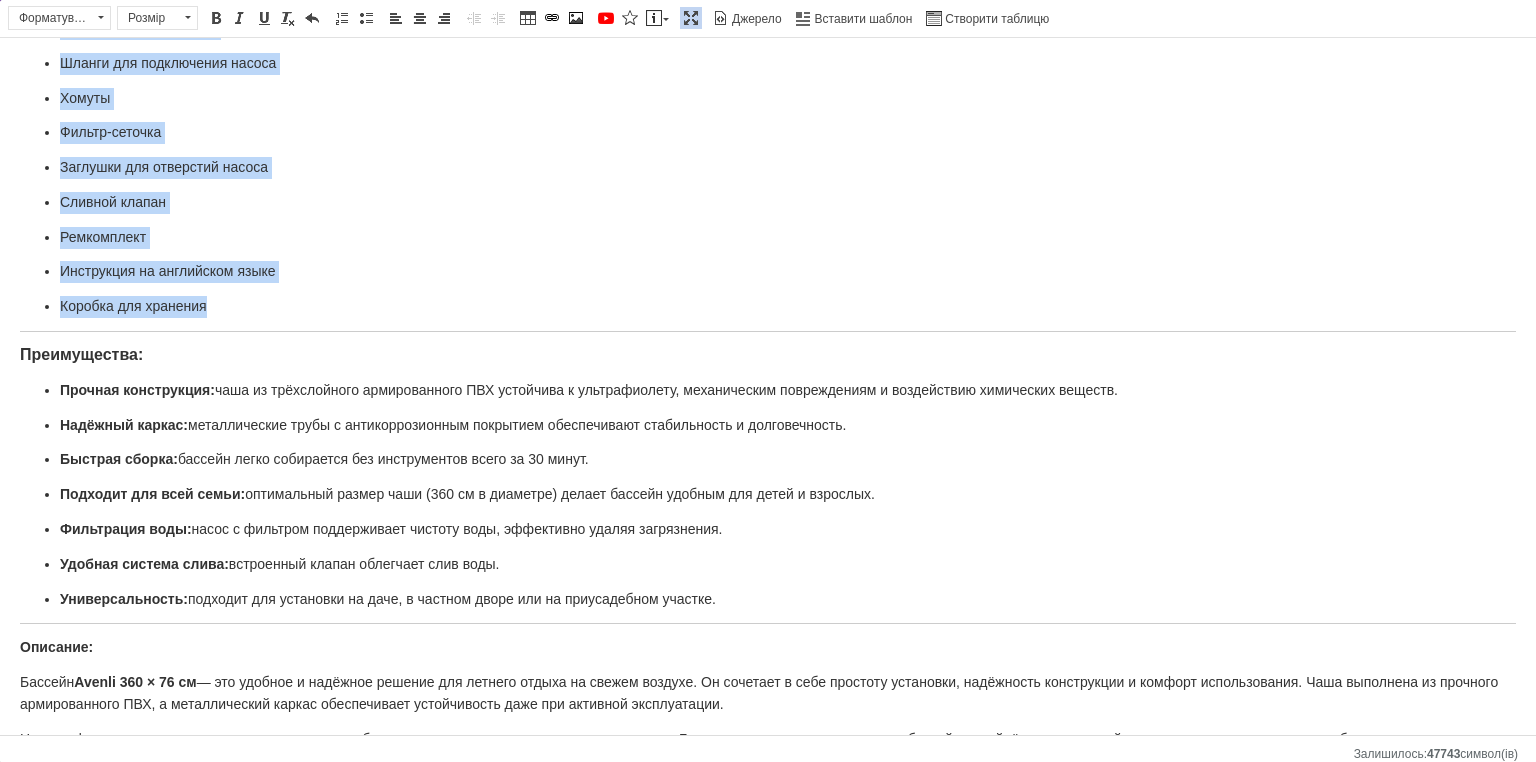 click on "Преимущества:" at bounding box center [81, 354] 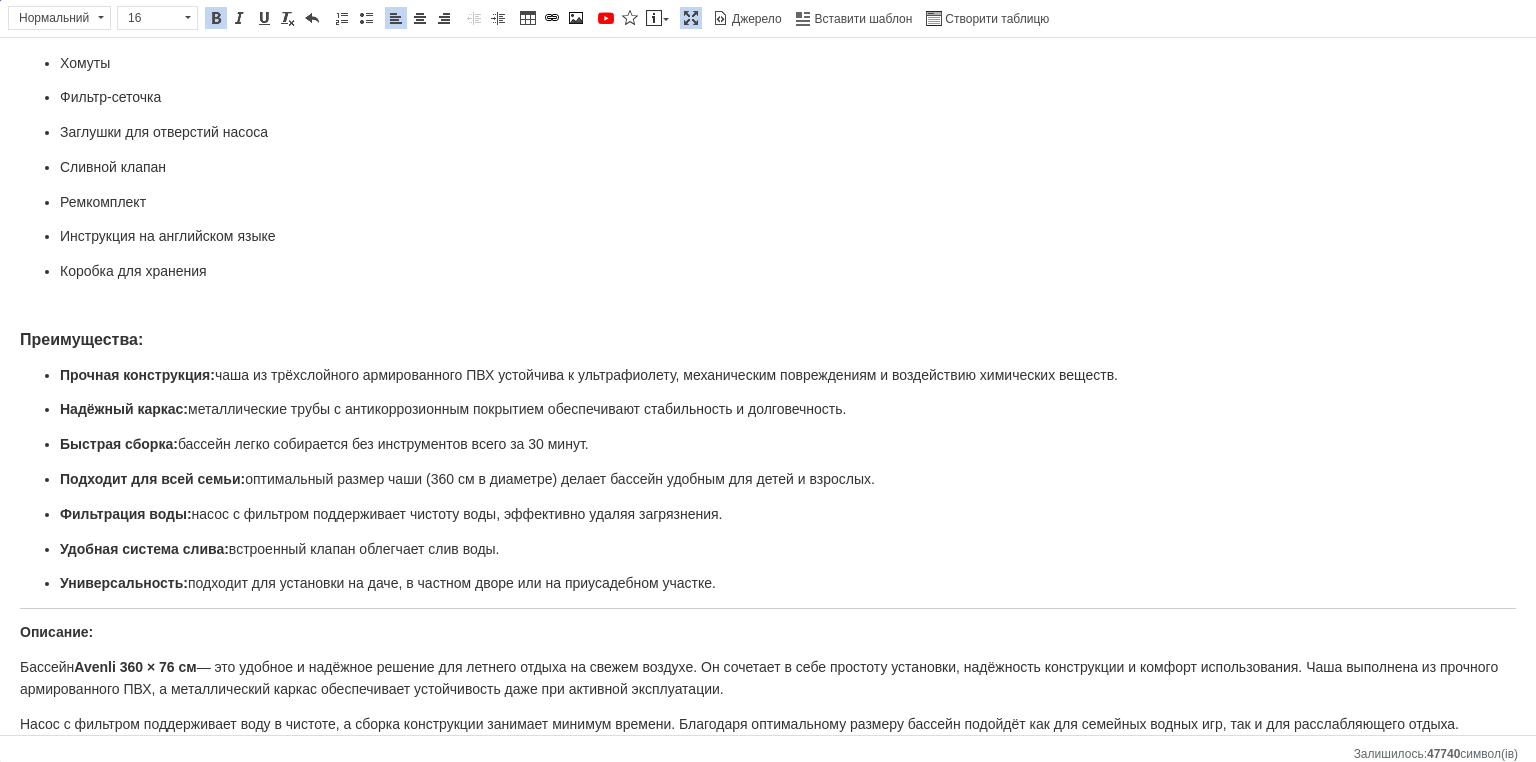 scroll, scrollTop: 961, scrollLeft: 0, axis: vertical 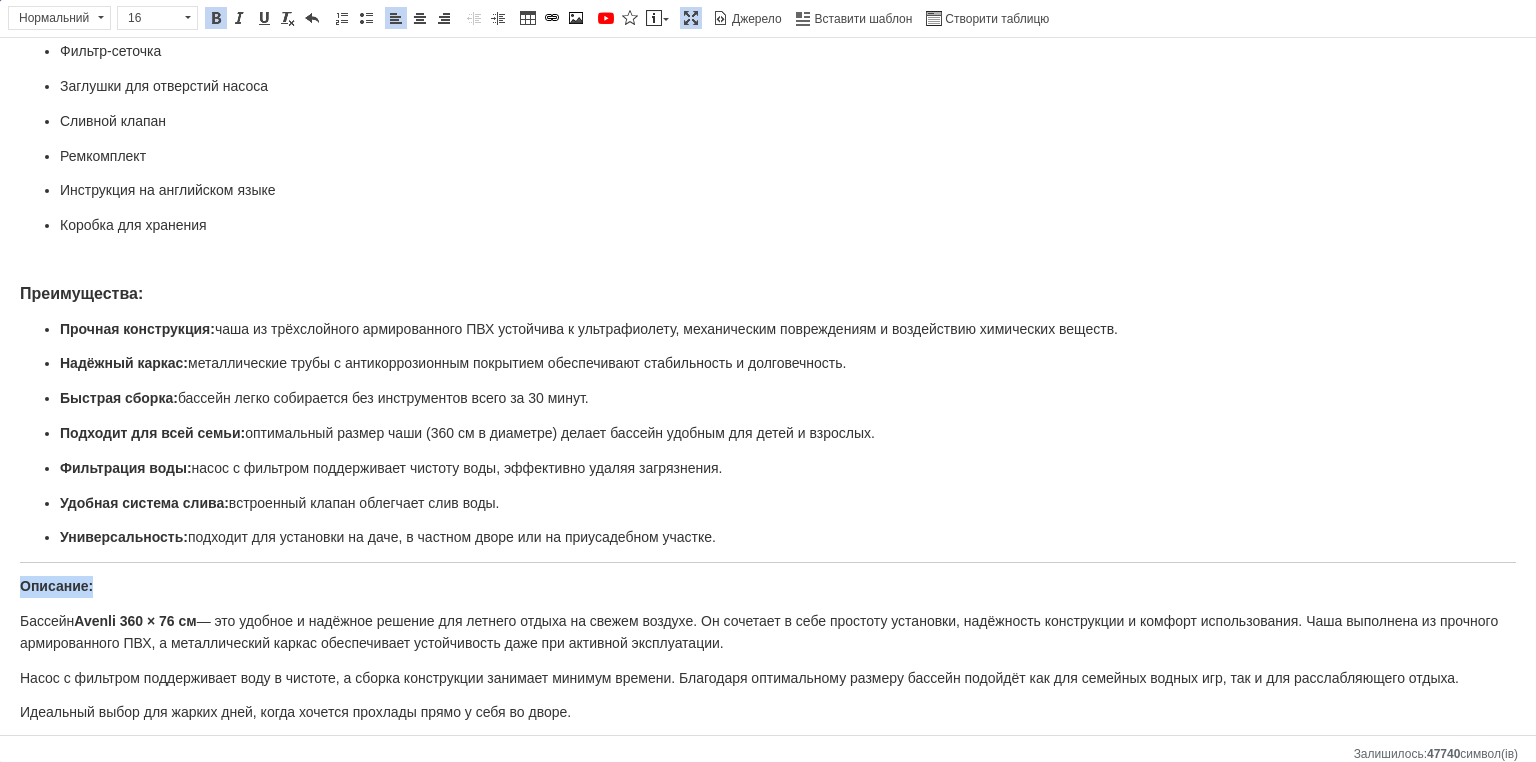 drag, startPoint x: 66, startPoint y: 544, endPoint x: 0, endPoint y: 543, distance: 66.007576 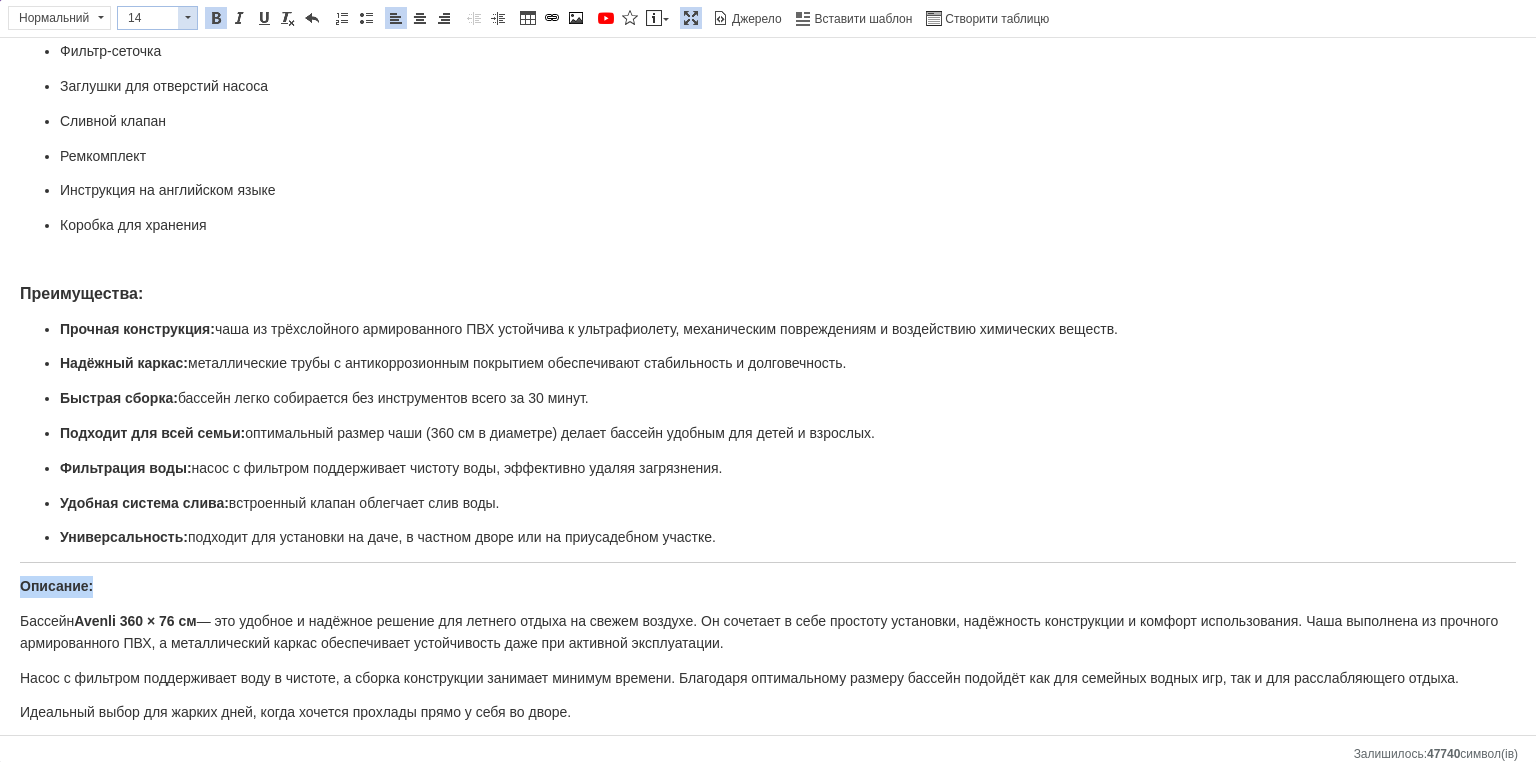 click at bounding box center (187, 18) 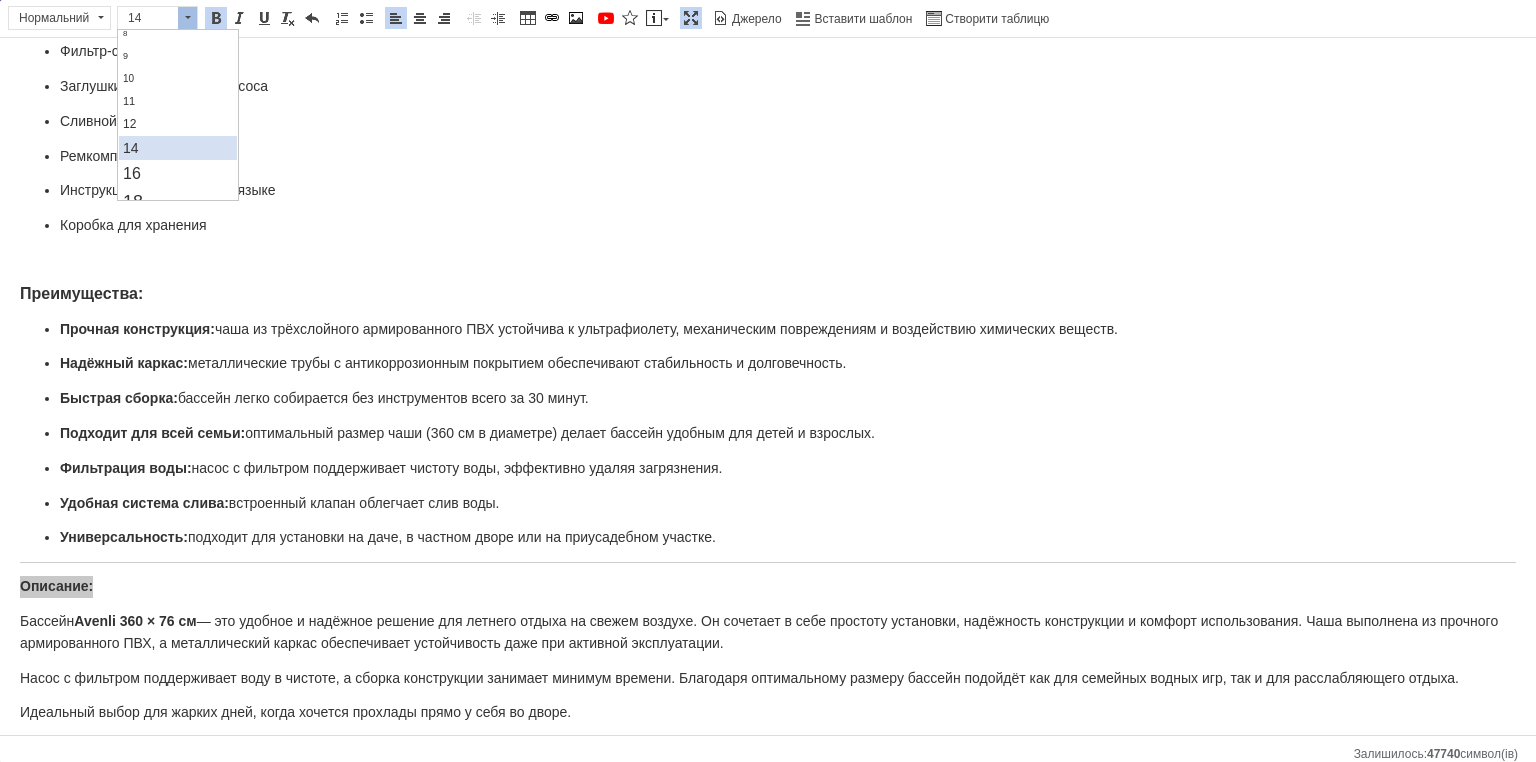 scroll, scrollTop: 100, scrollLeft: 0, axis: vertical 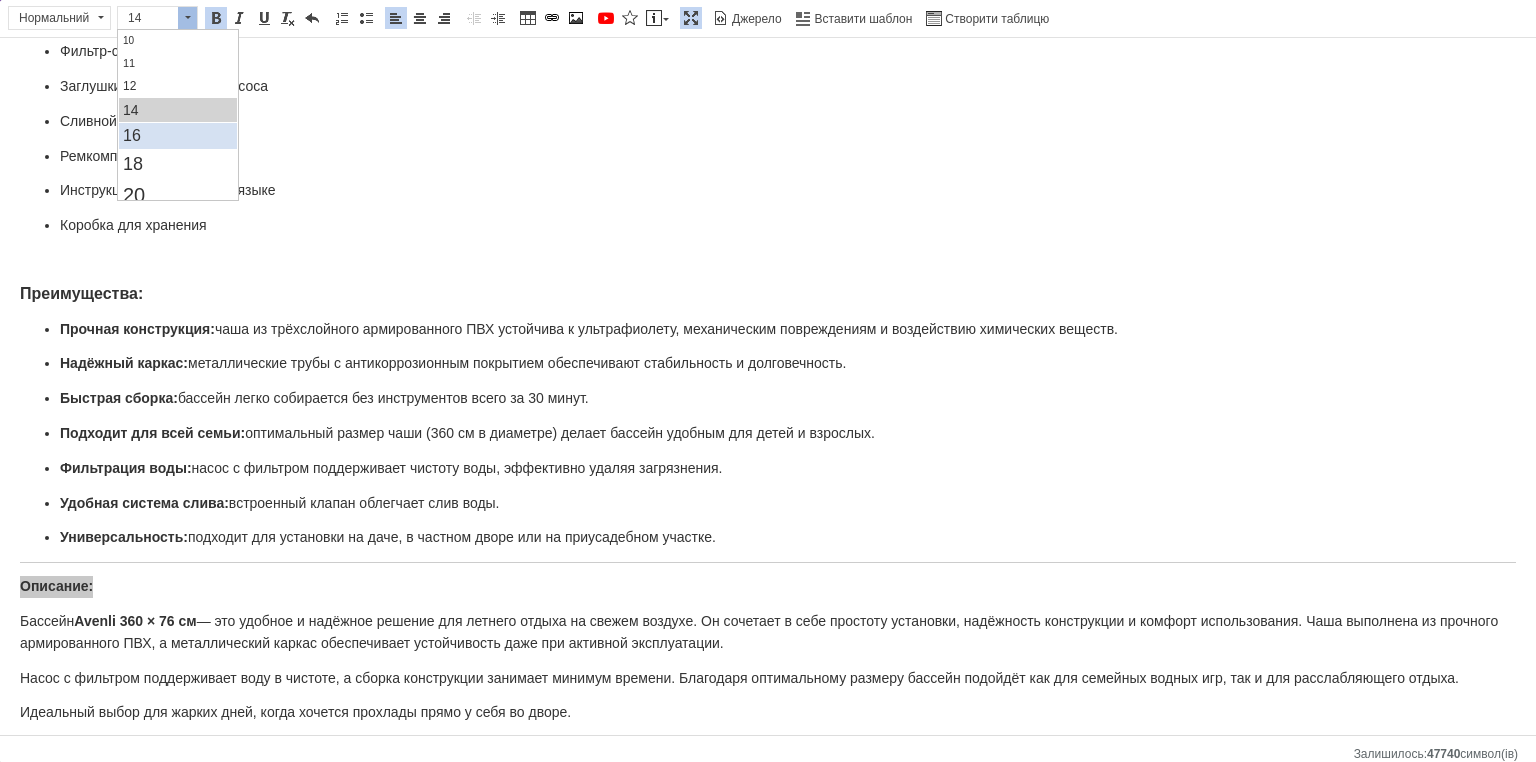 click on "16" at bounding box center [131, 135] 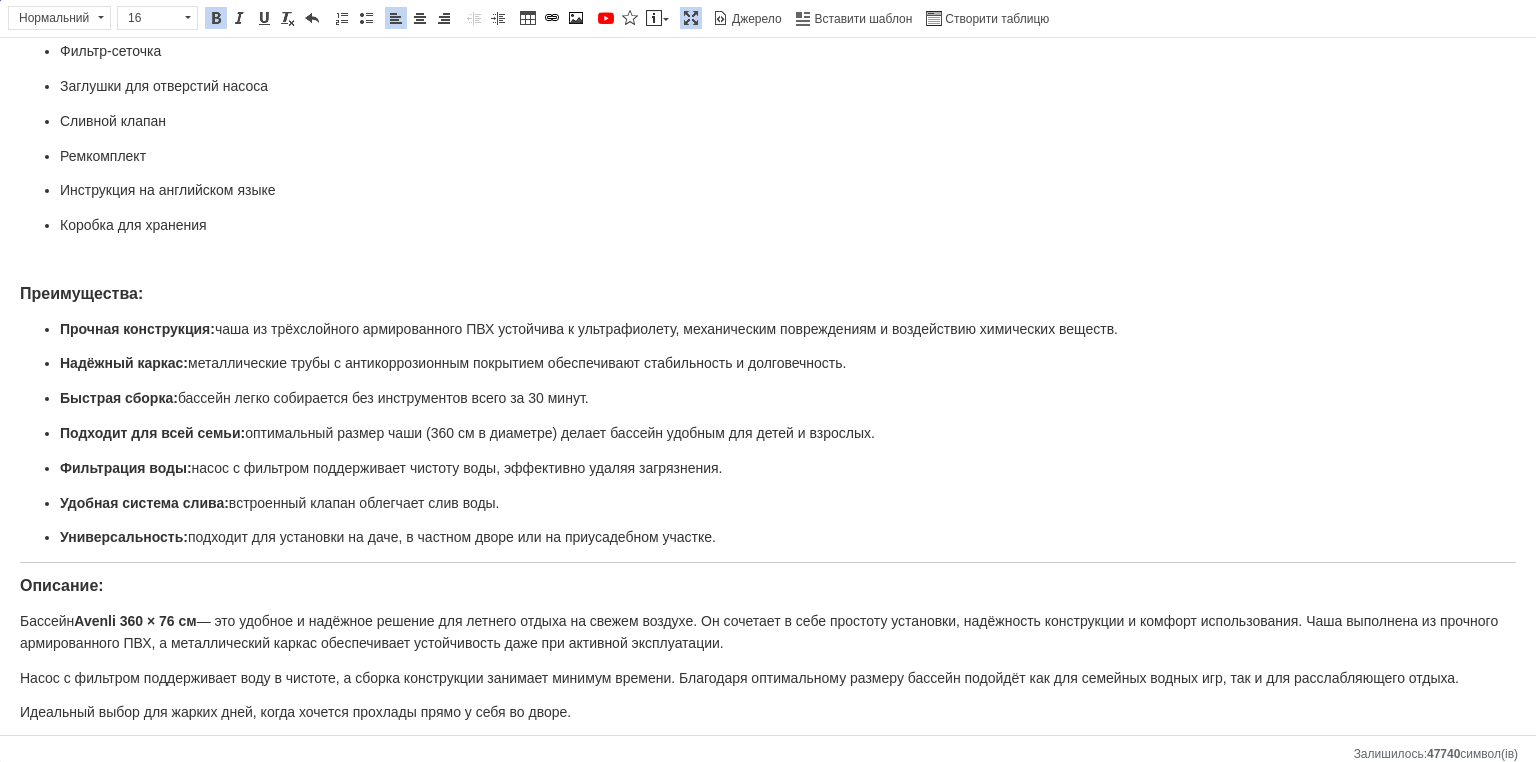 scroll, scrollTop: 0, scrollLeft: 0, axis: both 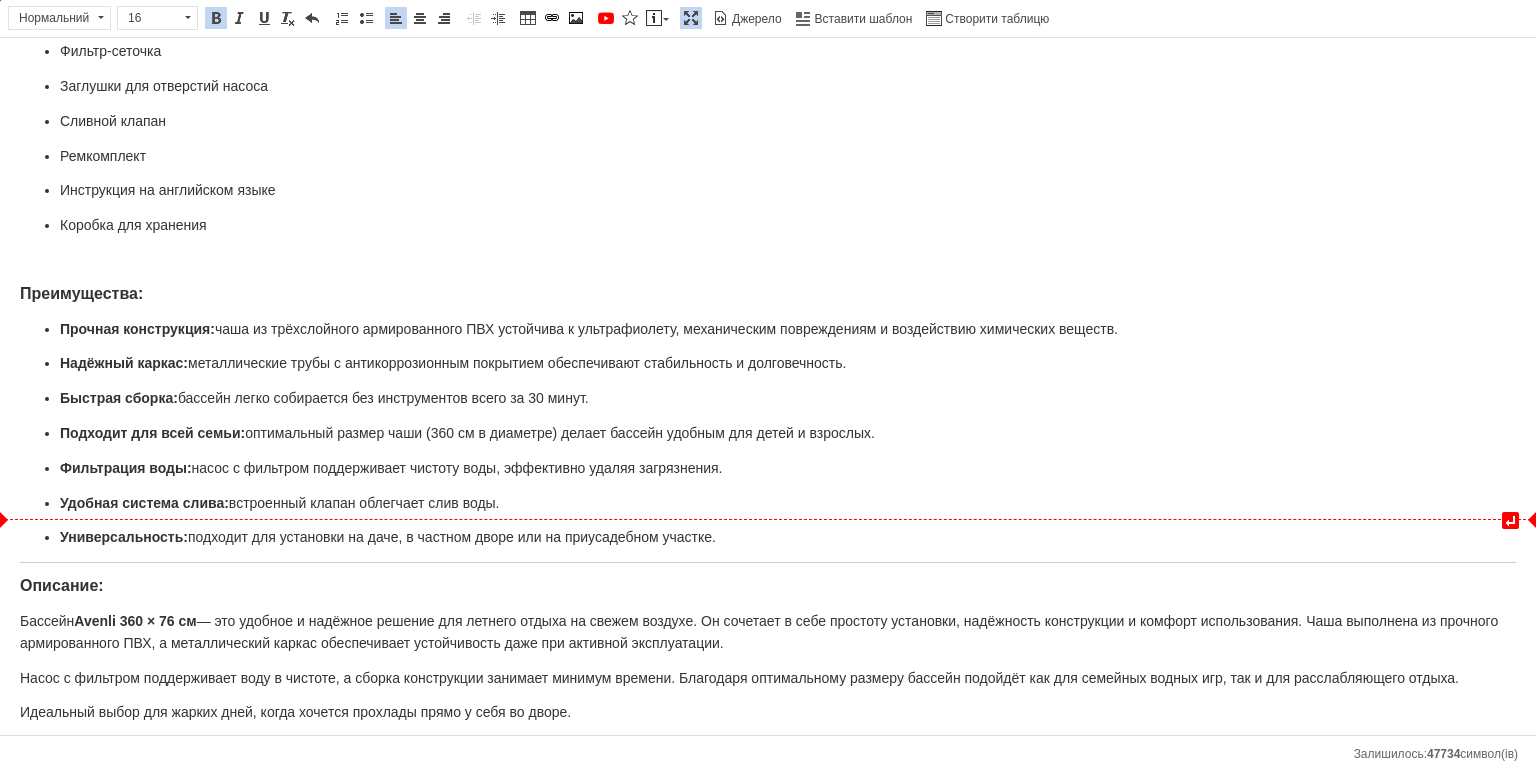 click on "↵ Каркасный бассейн с фильтром Avenli летний бассейн 360 х 76 см каркасный бассейн для всей семьи Характеристики: Бренд:  Avenli Модель:  2025 года Страна-производитель:  Китай Страна регистрации бренда:  Польша Цвет:  синий Форма:  круглая Размеры бассейна:  360 × 76 см Фактическая зона купания:  300 × 68 см Максимальный уровень воды:  68 см Объём (при 90% заполнении):  6125 л Материал чаши:  армированный трёхслойный ПВХ Каркас:  сталь с антикоррозионным покрытием Количество опорных ножек:  10 Насос:  картриджный фильтр-насос типа I Производительность насоса:  1136 л/ч Вес:  24,5 кг" at bounding box center (768, -73) 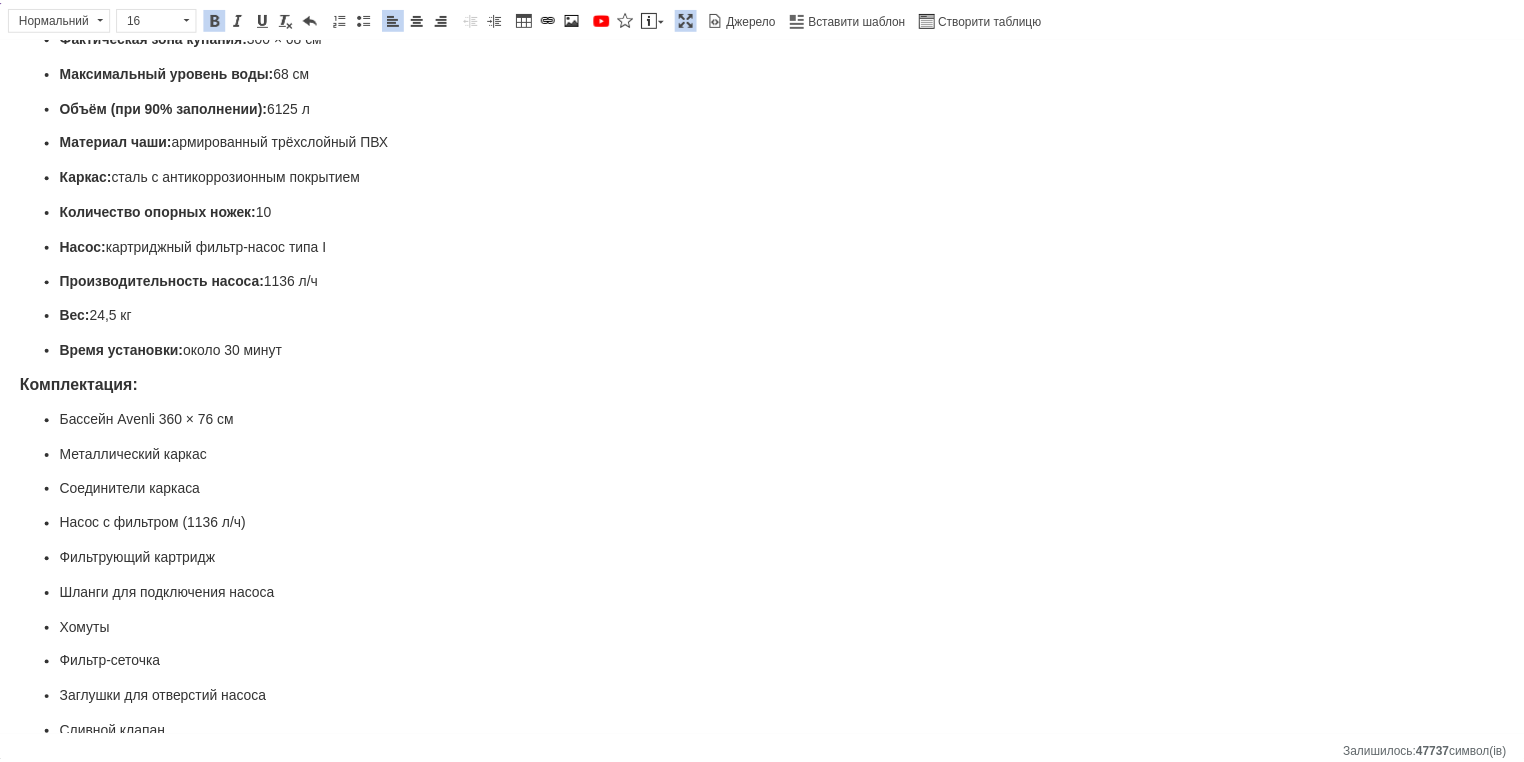 scroll, scrollTop: 321, scrollLeft: 0, axis: vertical 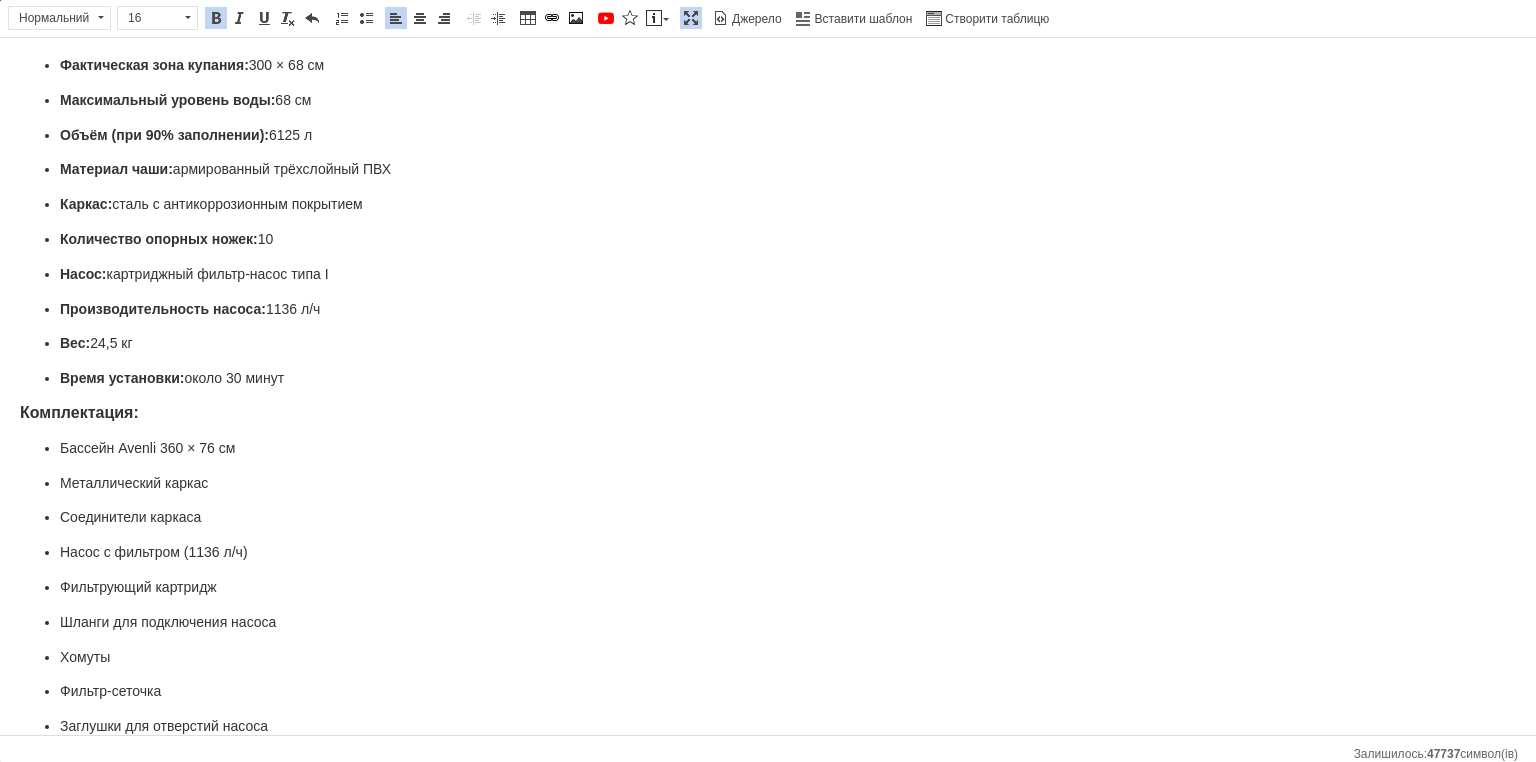 click on "Максимізувати" at bounding box center (691, 18) 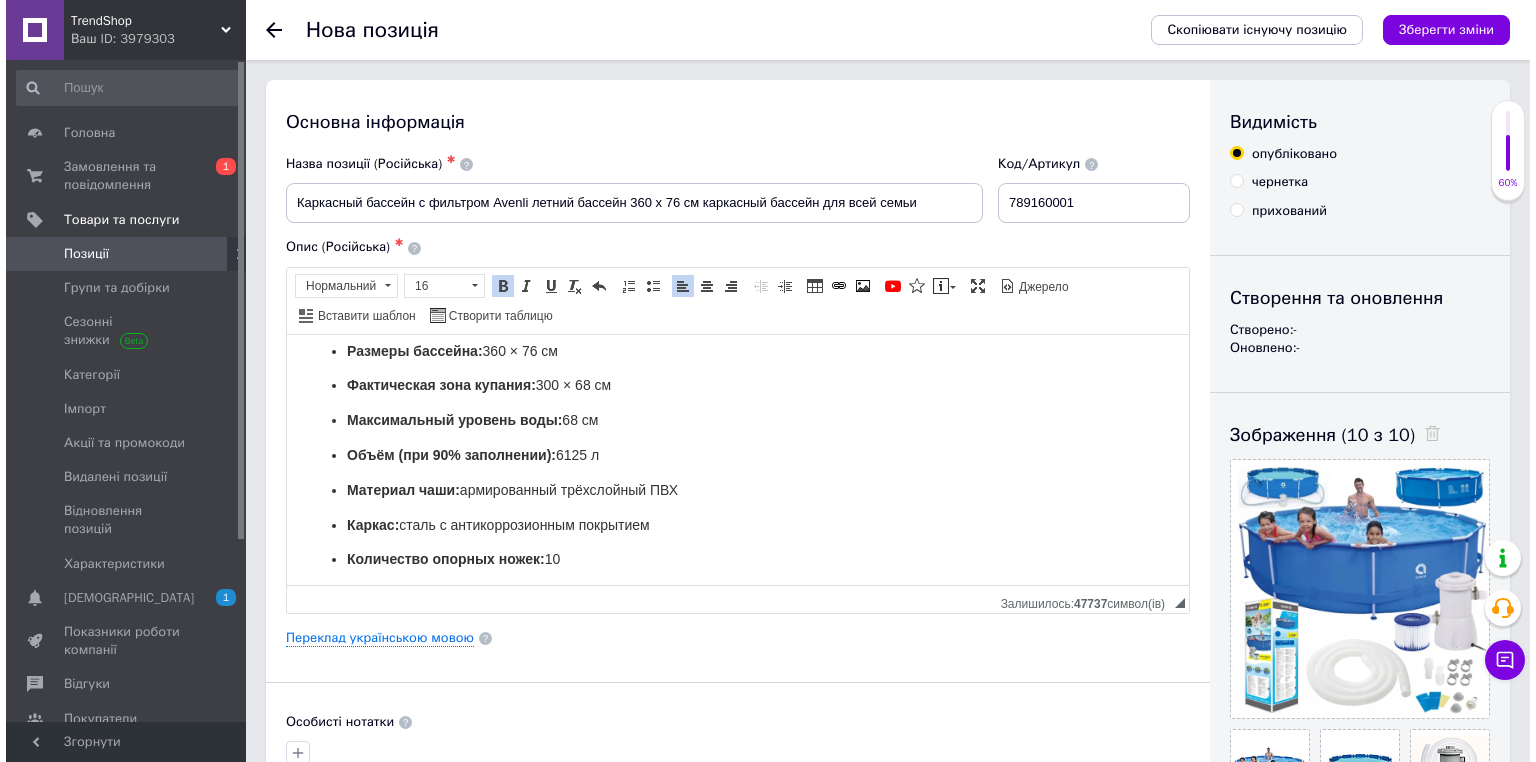 scroll, scrollTop: 1491, scrollLeft: 0, axis: vertical 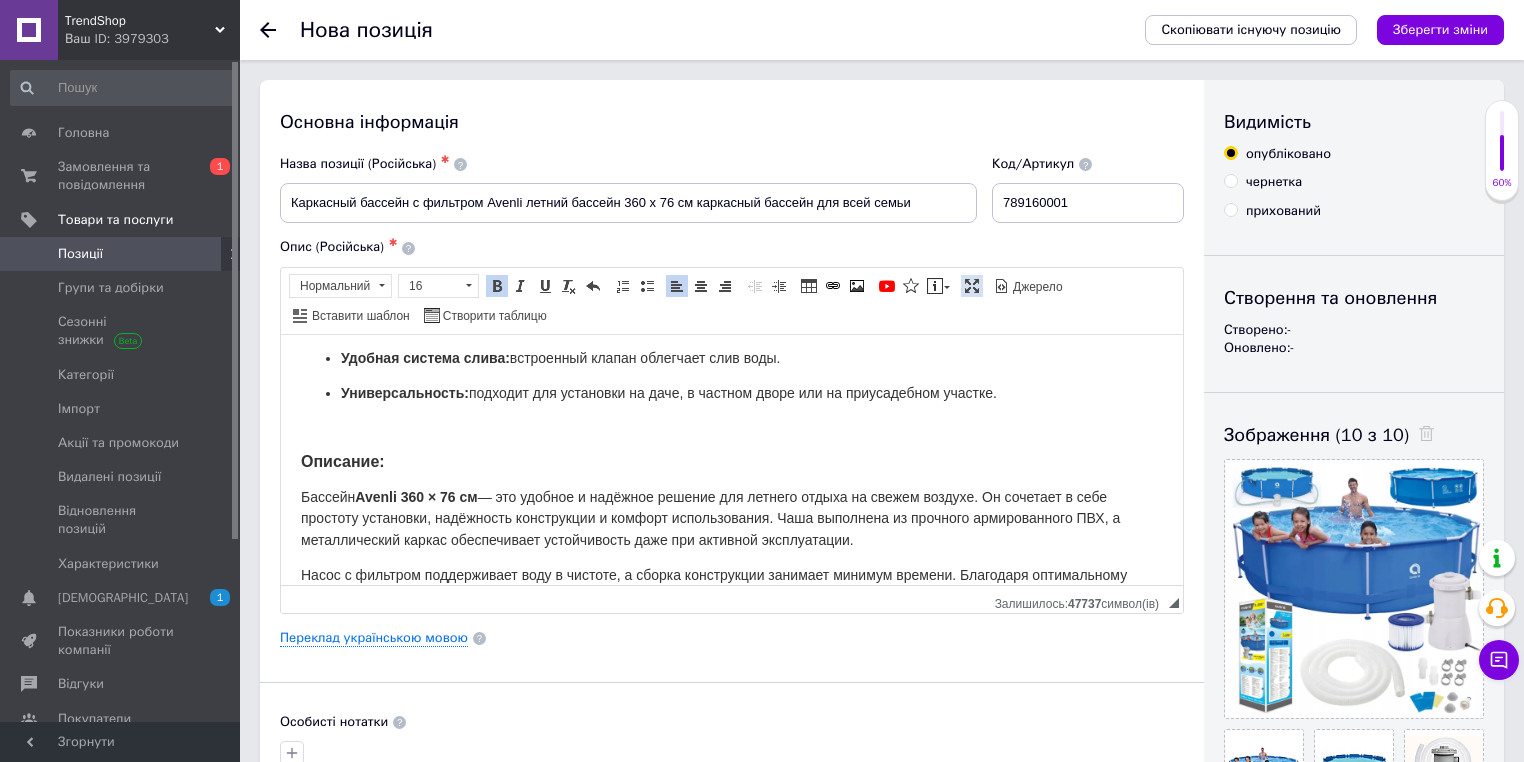 click at bounding box center [972, 286] 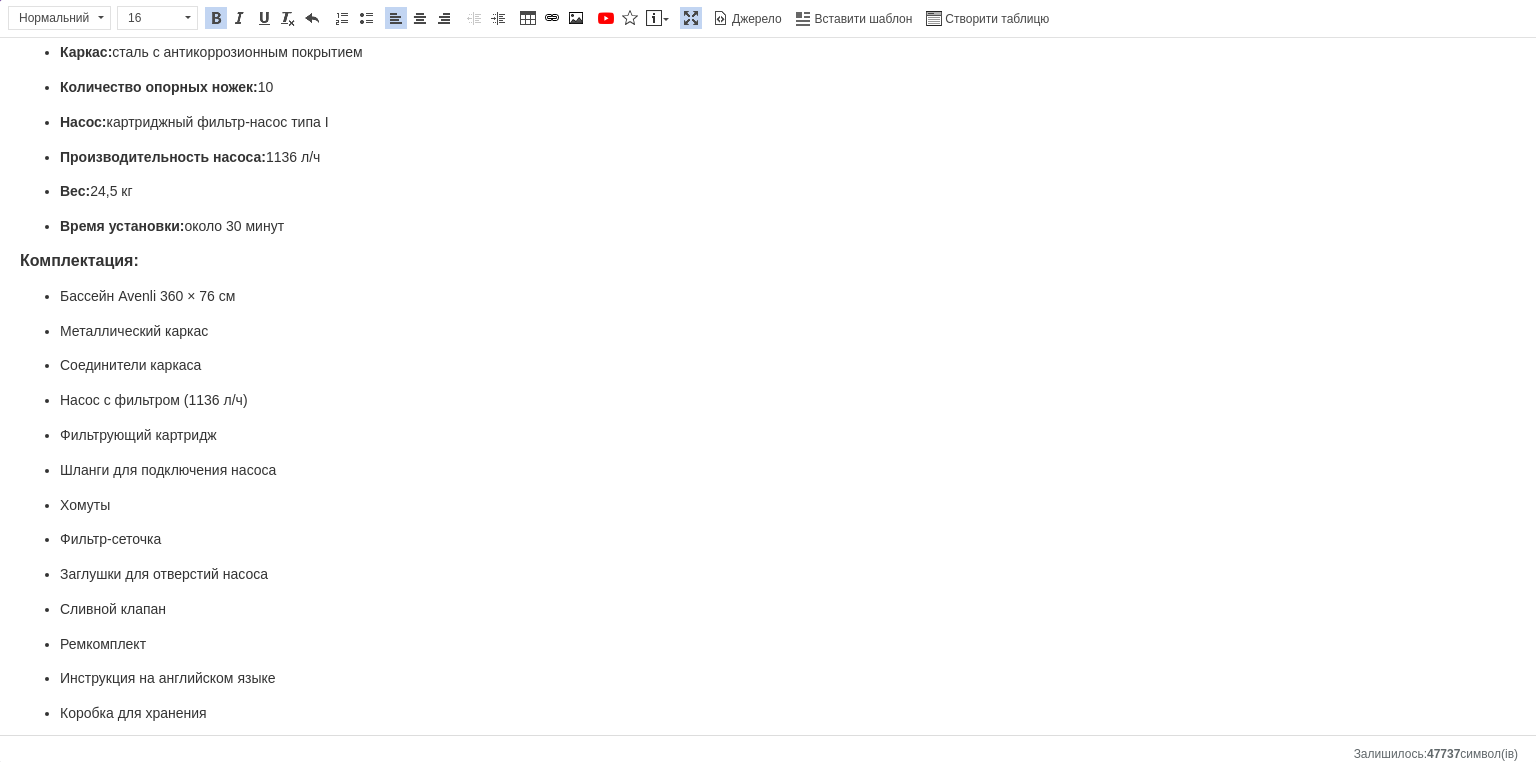 scroll, scrollTop: 422, scrollLeft: 0, axis: vertical 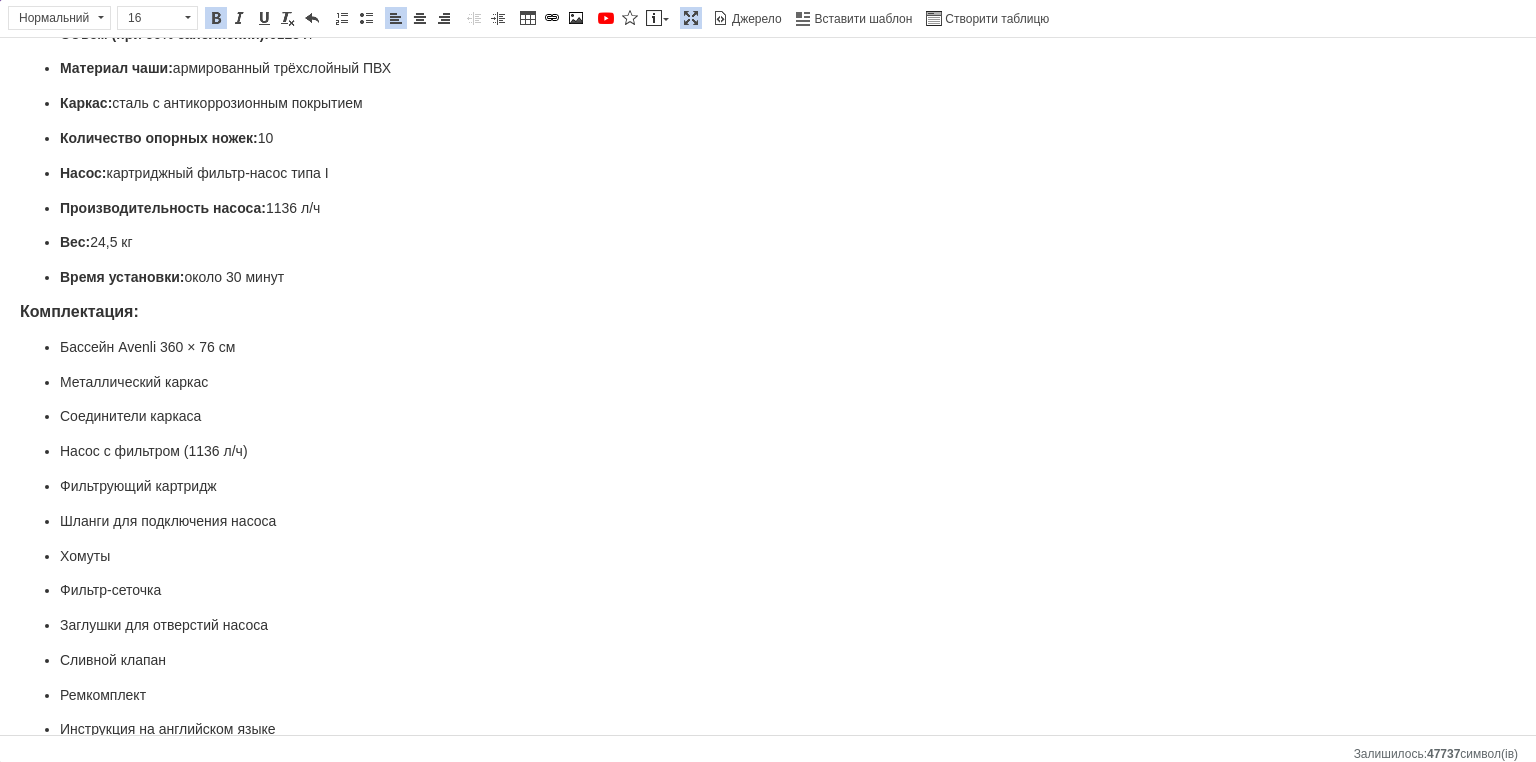 click on "Каркасный бассейн с фильтром Avenli летний бассейн 360 х 76 см каркасный бассейн для всей семьи Характеристики: Бренд:  Avenli Модель:  2025 года Страна-производитель:  Китай Страна регистрации бренда:  Польша Цвет:  синий Форма:  круглая Размеры бассейна:  360 × 76 см Фактическая зона купания:  300 × 68 см Максимальный уровень воды:  68 см Объём (при 90% заполнении):  6125 л Материал чаши:  армированный трёхслойный ПВХ Каркас:  сталь с антикоррозионным покрытием Количество опорных ножек:  10 Насос:  картриджный фильтр-насос типа I Производительность насоса:  1136 л/ч Вес:  24,5 кг Хомуты" at bounding box center (768, 476) 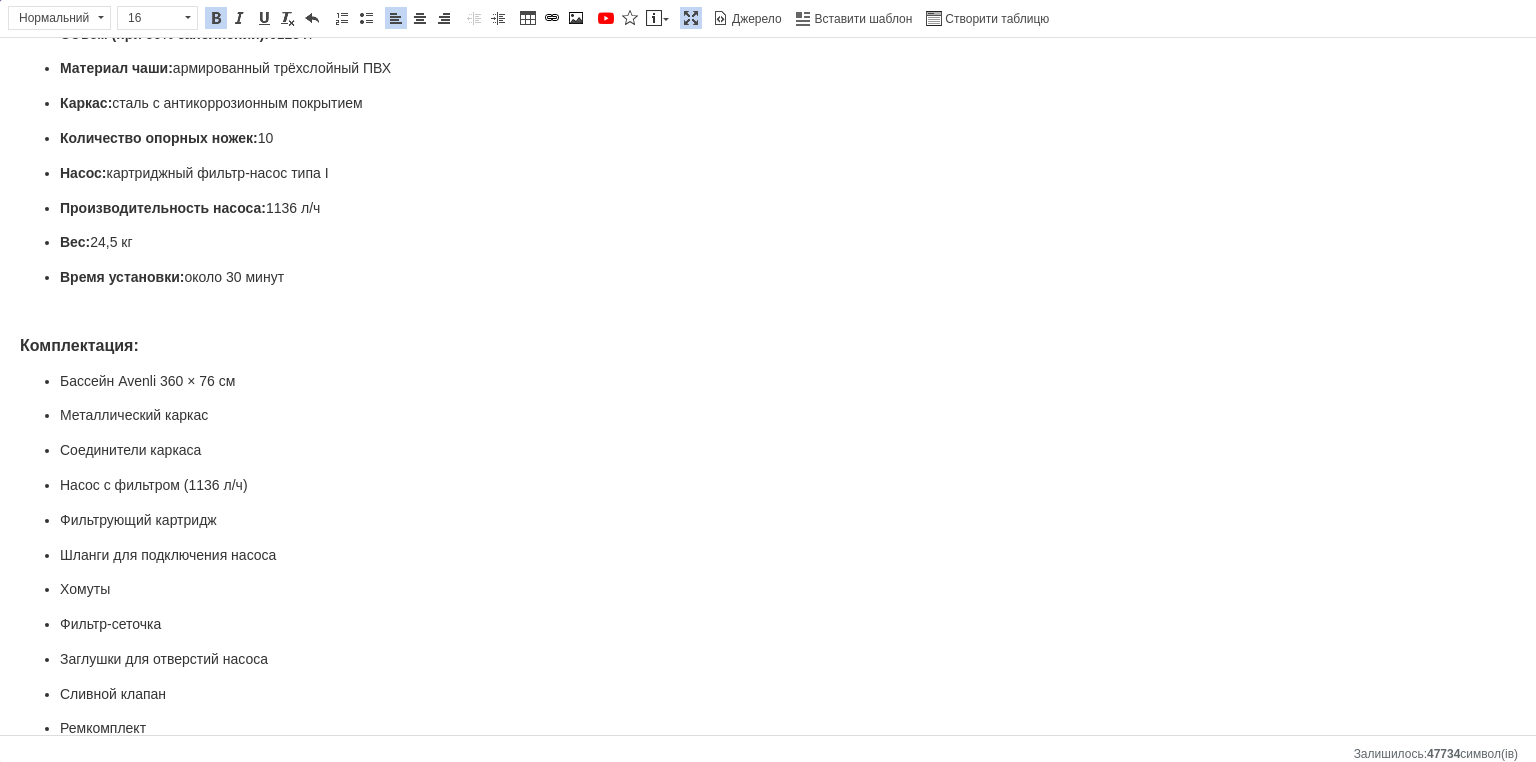 click at bounding box center (768, 312) 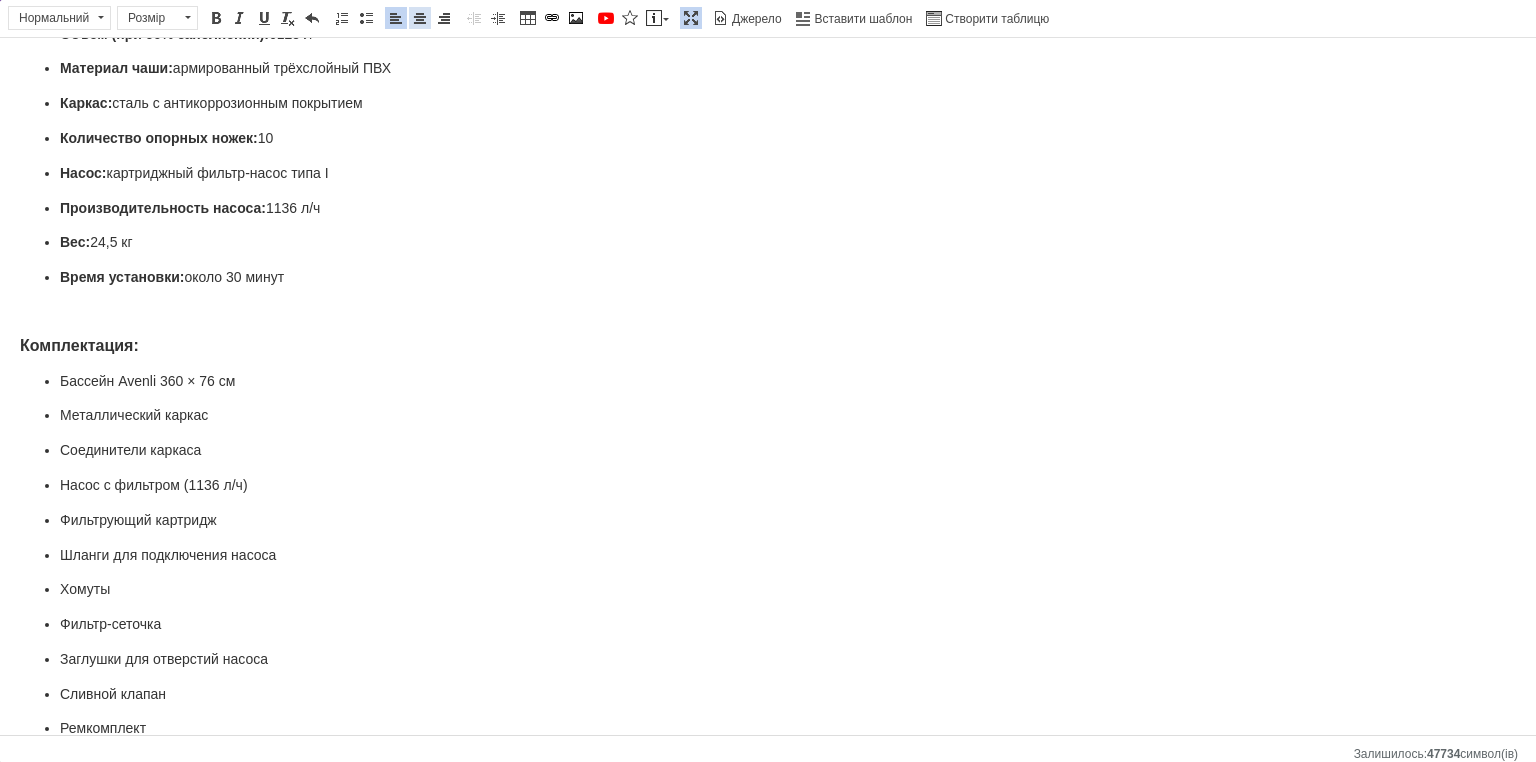 click at bounding box center (420, 18) 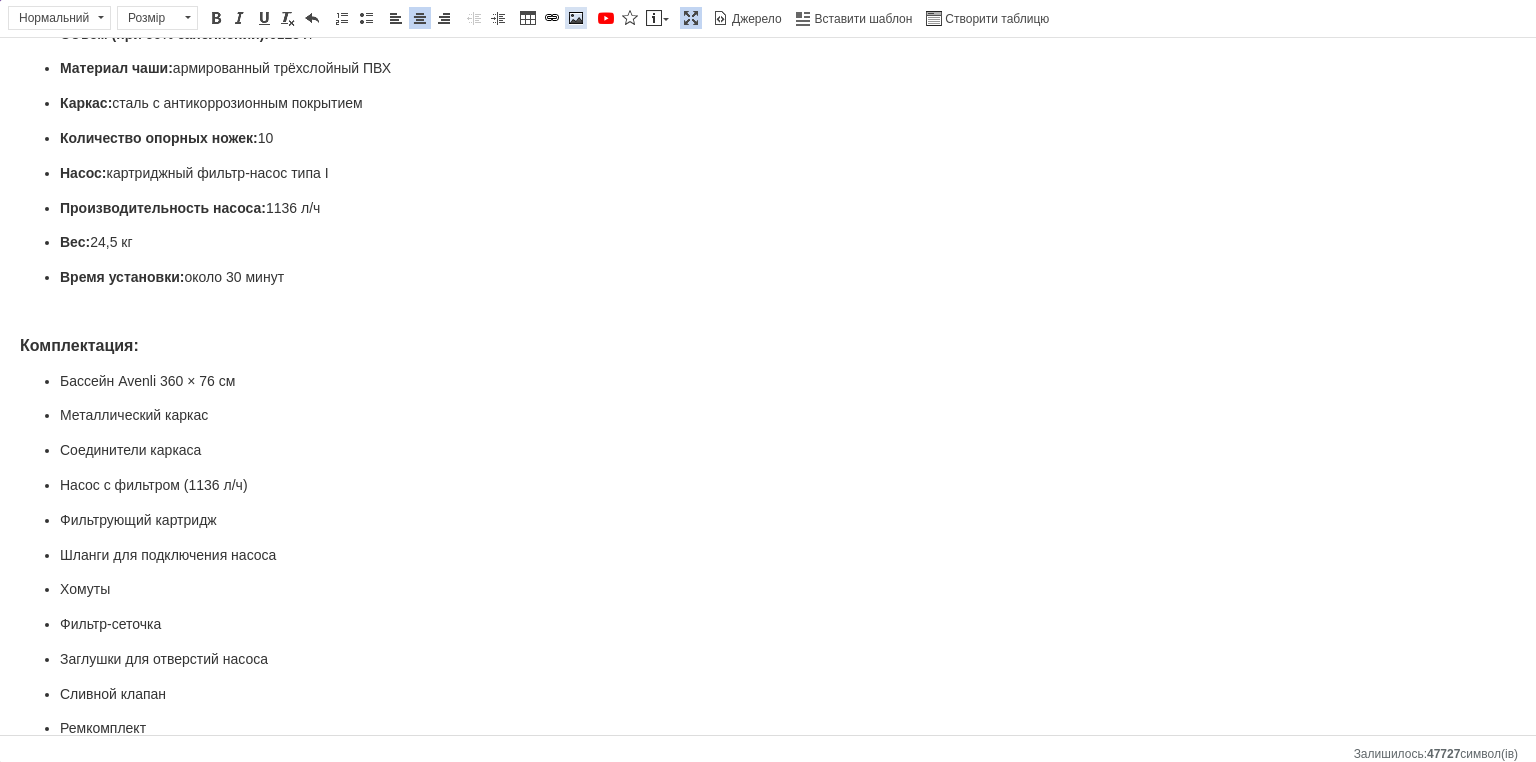 click on "Зображення" at bounding box center (576, 18) 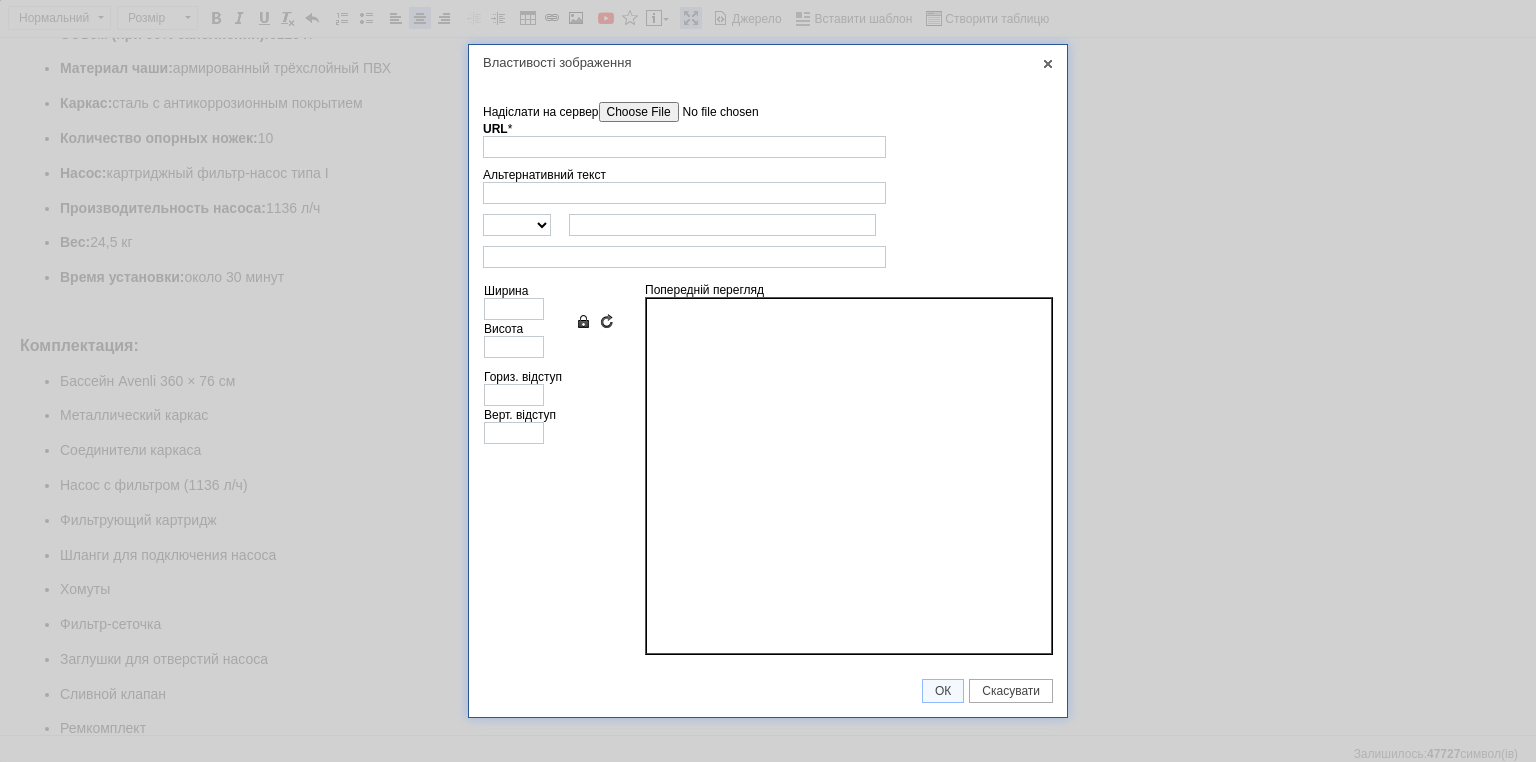 click on "Надіслати на сервер" at bounding box center [712, 112] 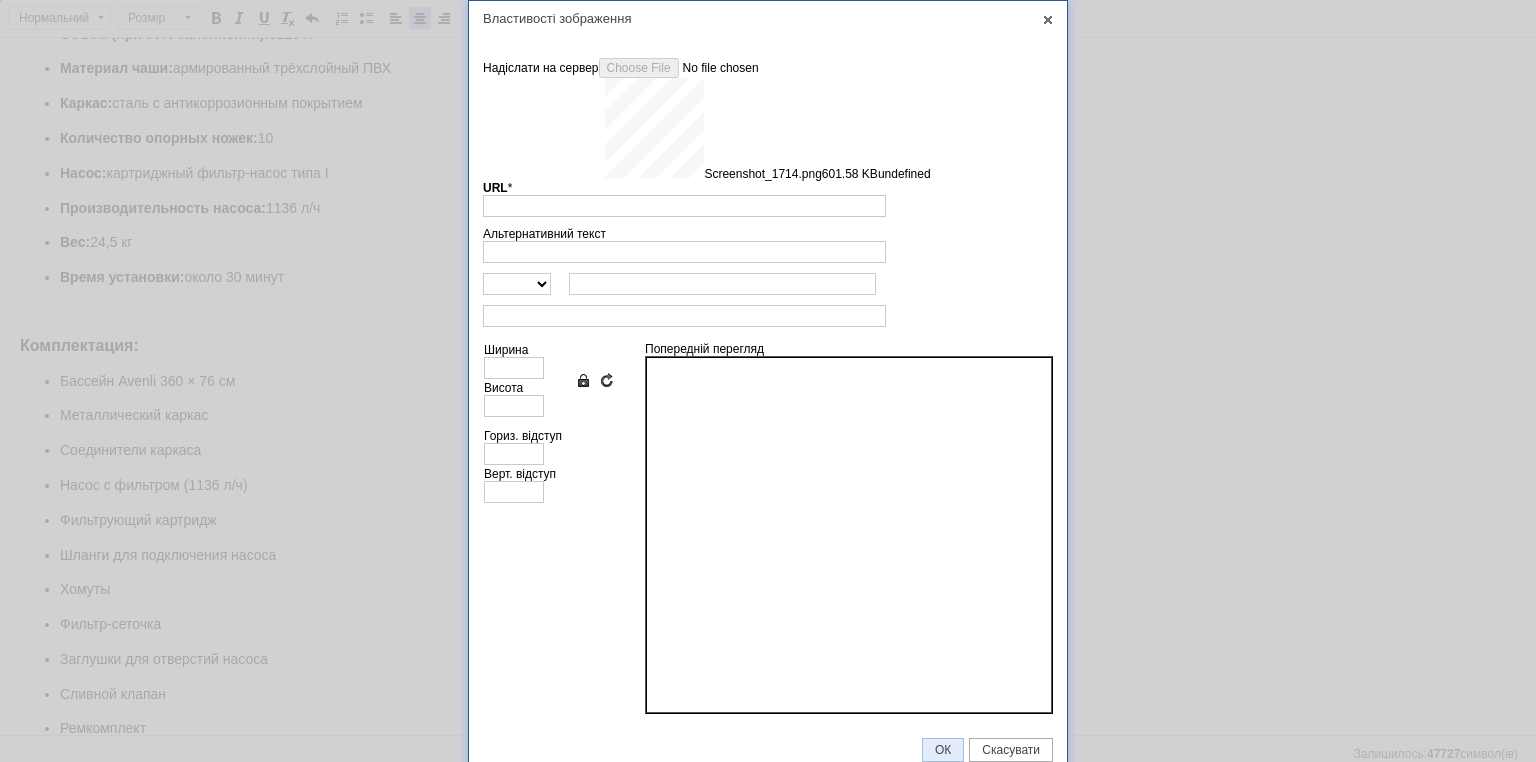 click on "ОК" at bounding box center (943, 750) 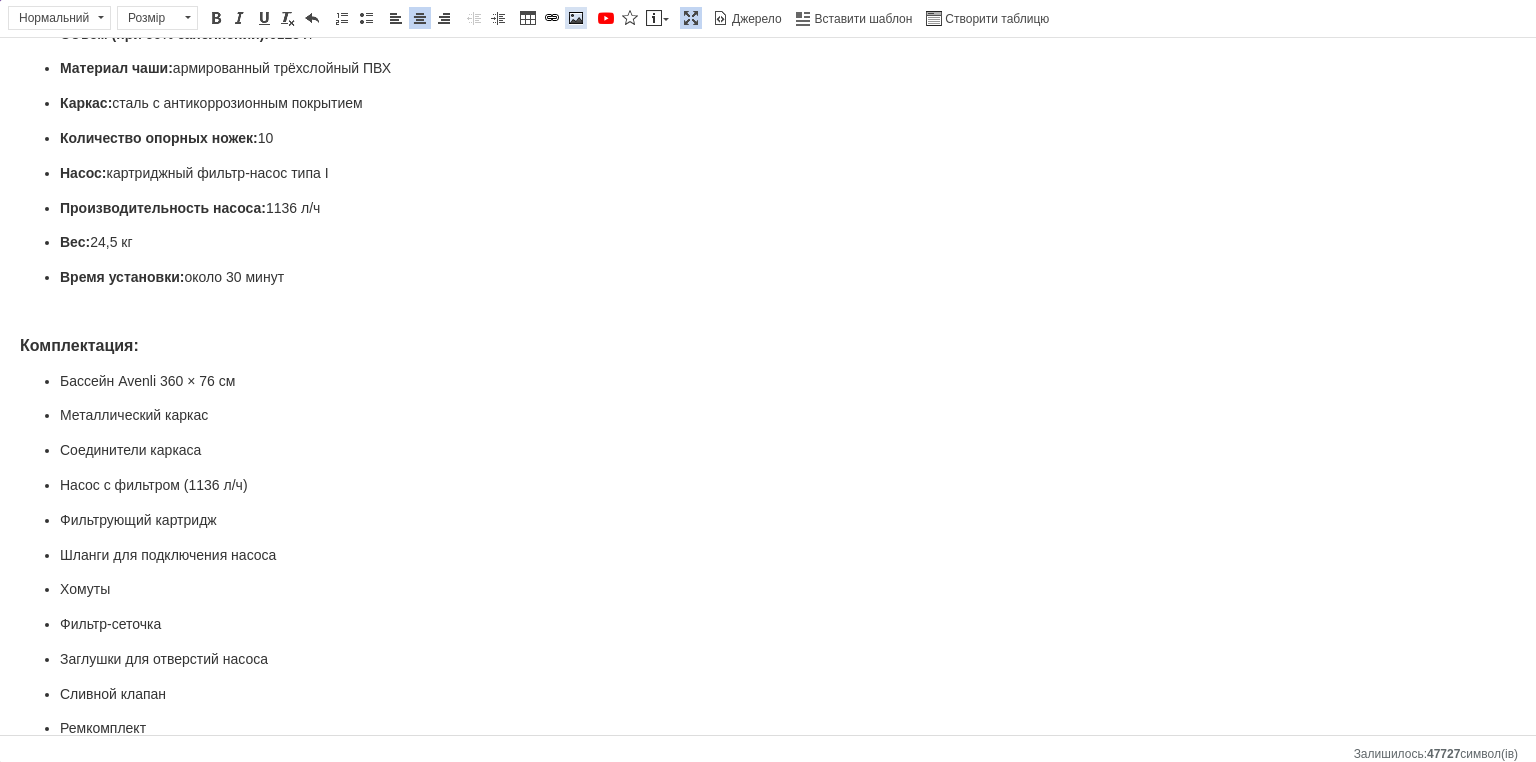 click at bounding box center [576, 18] 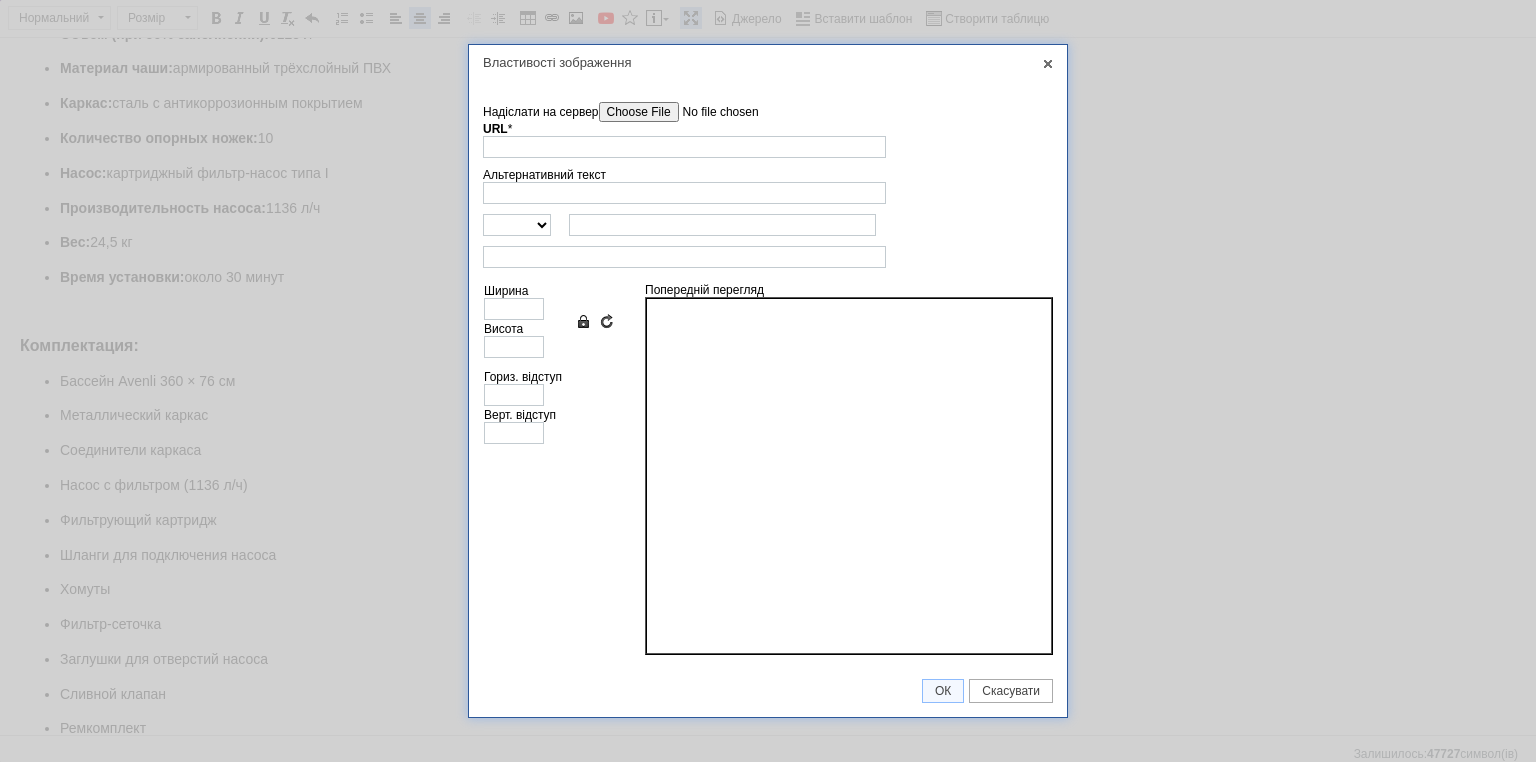 click on "Надіслати на сервер" at bounding box center [712, 112] 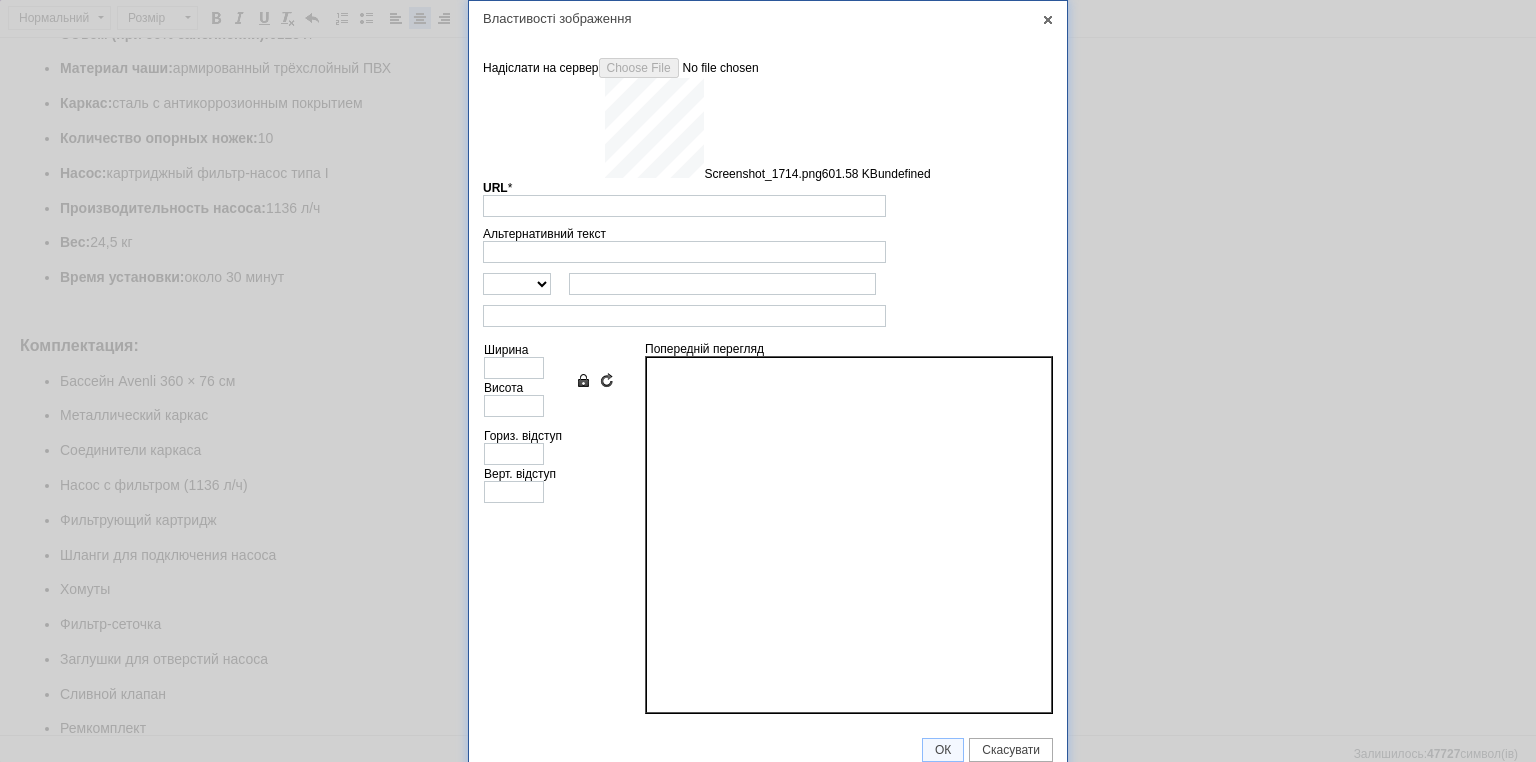 type on "https://images.prom.ua/6743876949_w640_h2048_screenshot_1714.png?fresh=1&PIMAGE_ID=6743876949" 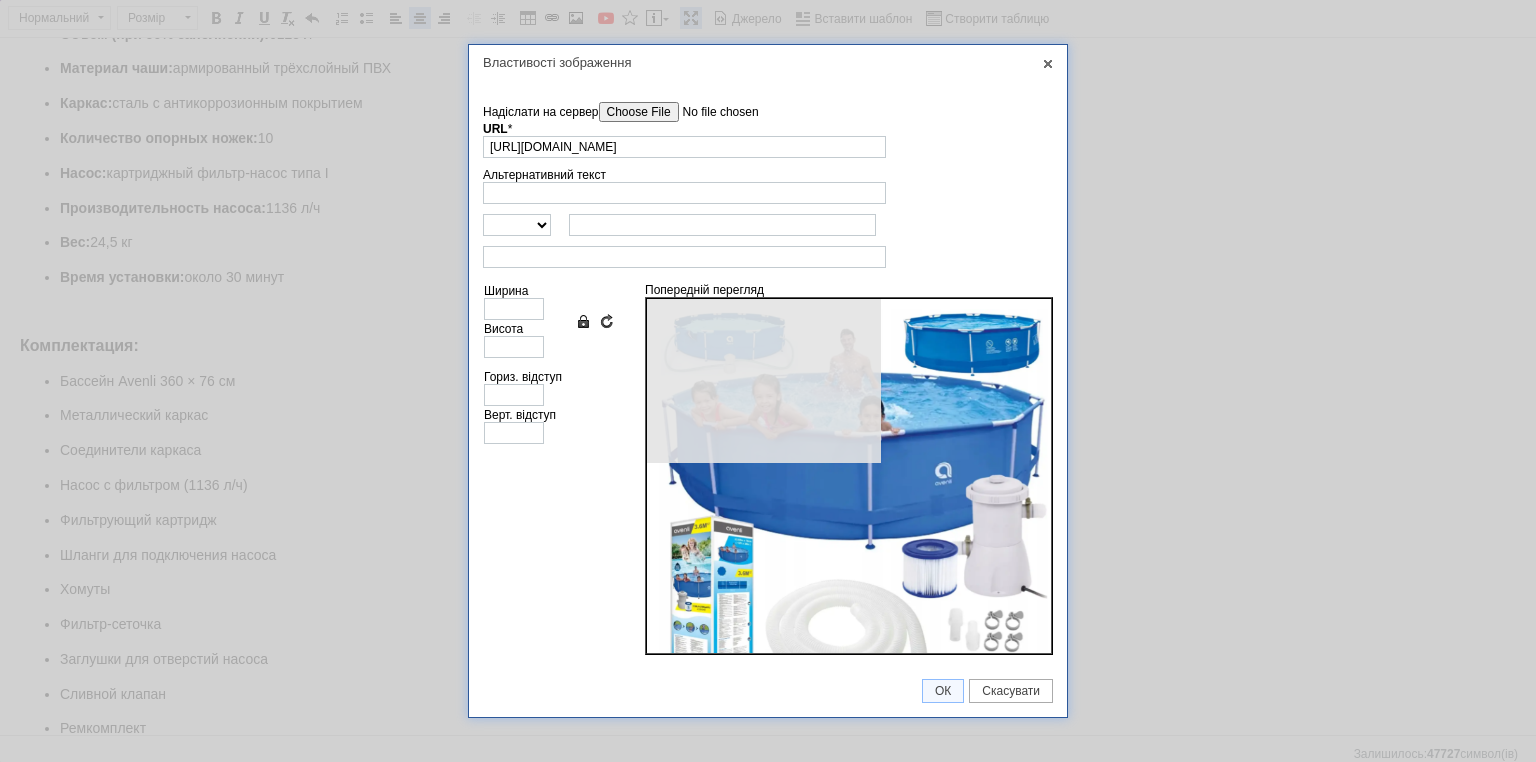 type on "631" 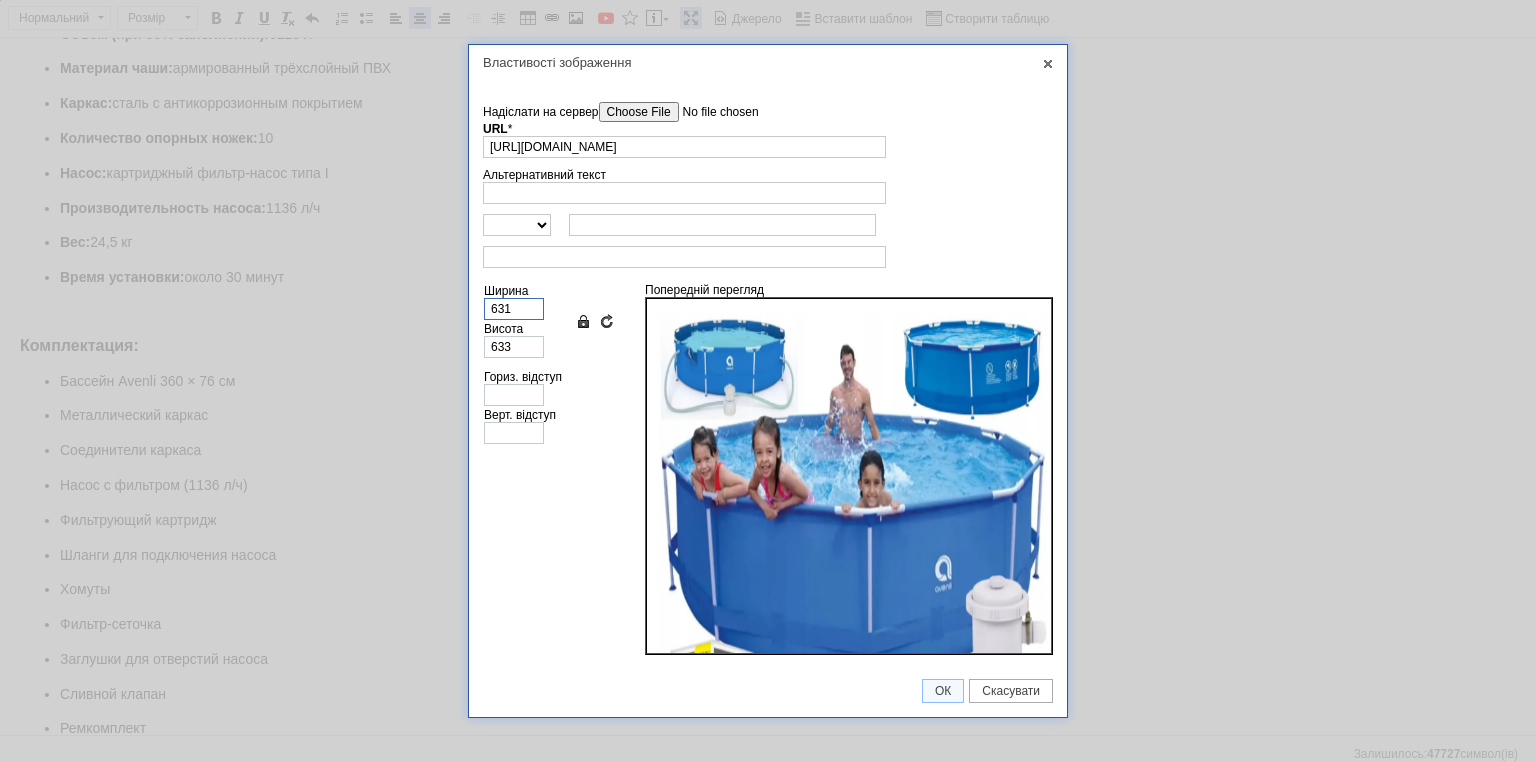 drag, startPoint x: 515, startPoint y: 305, endPoint x: 464, endPoint y: 302, distance: 51.088158 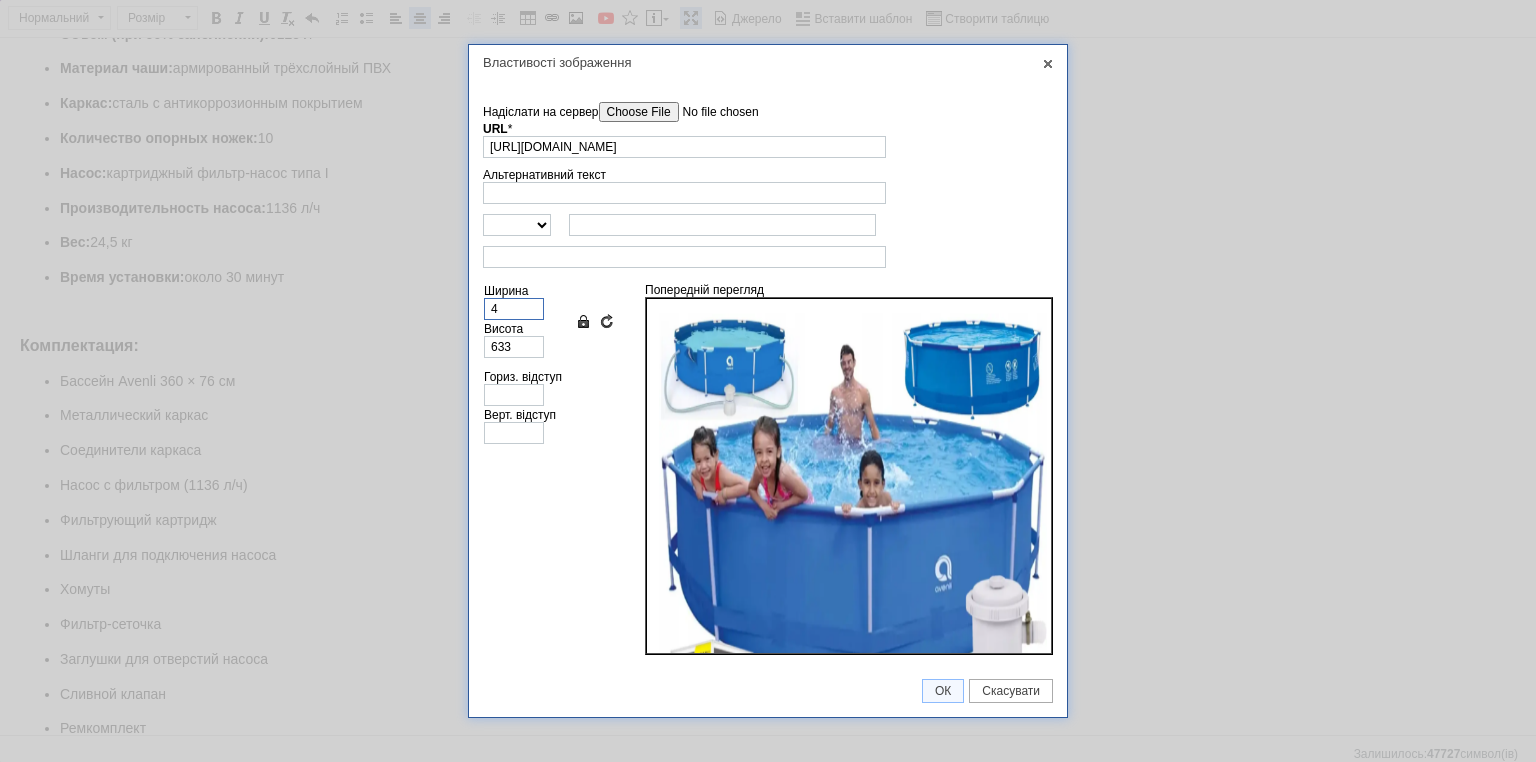 type on "4" 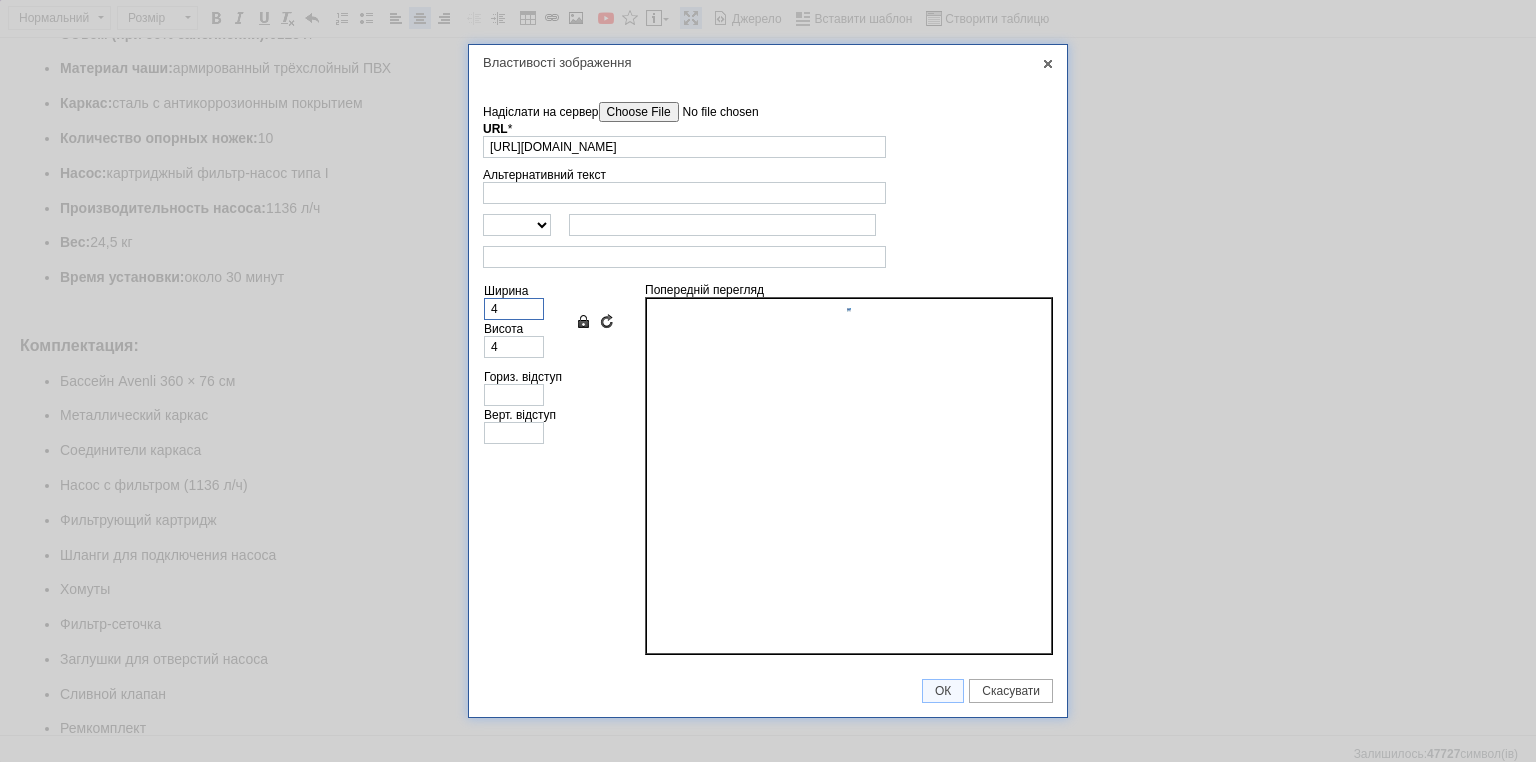 type on "40" 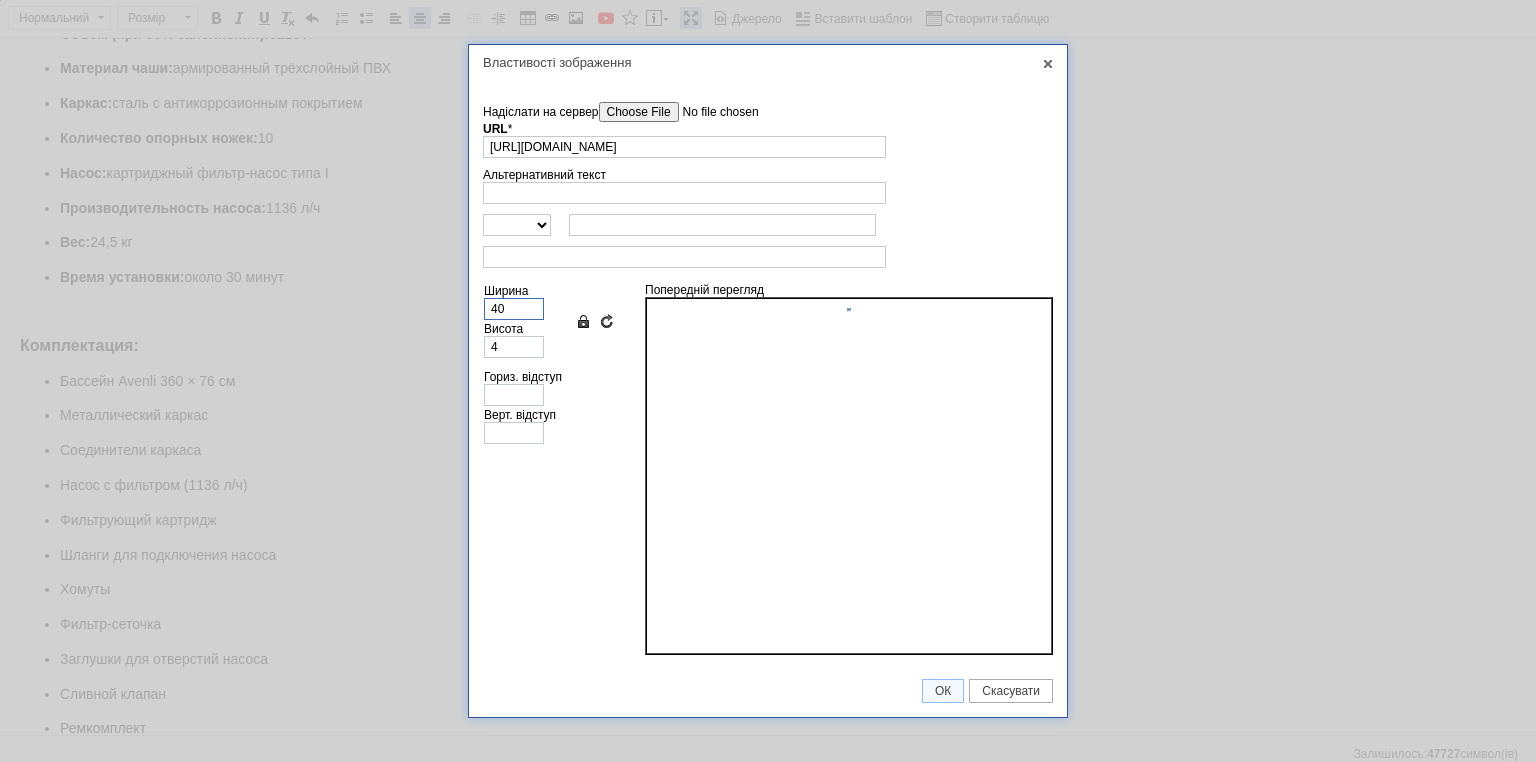 type on "40" 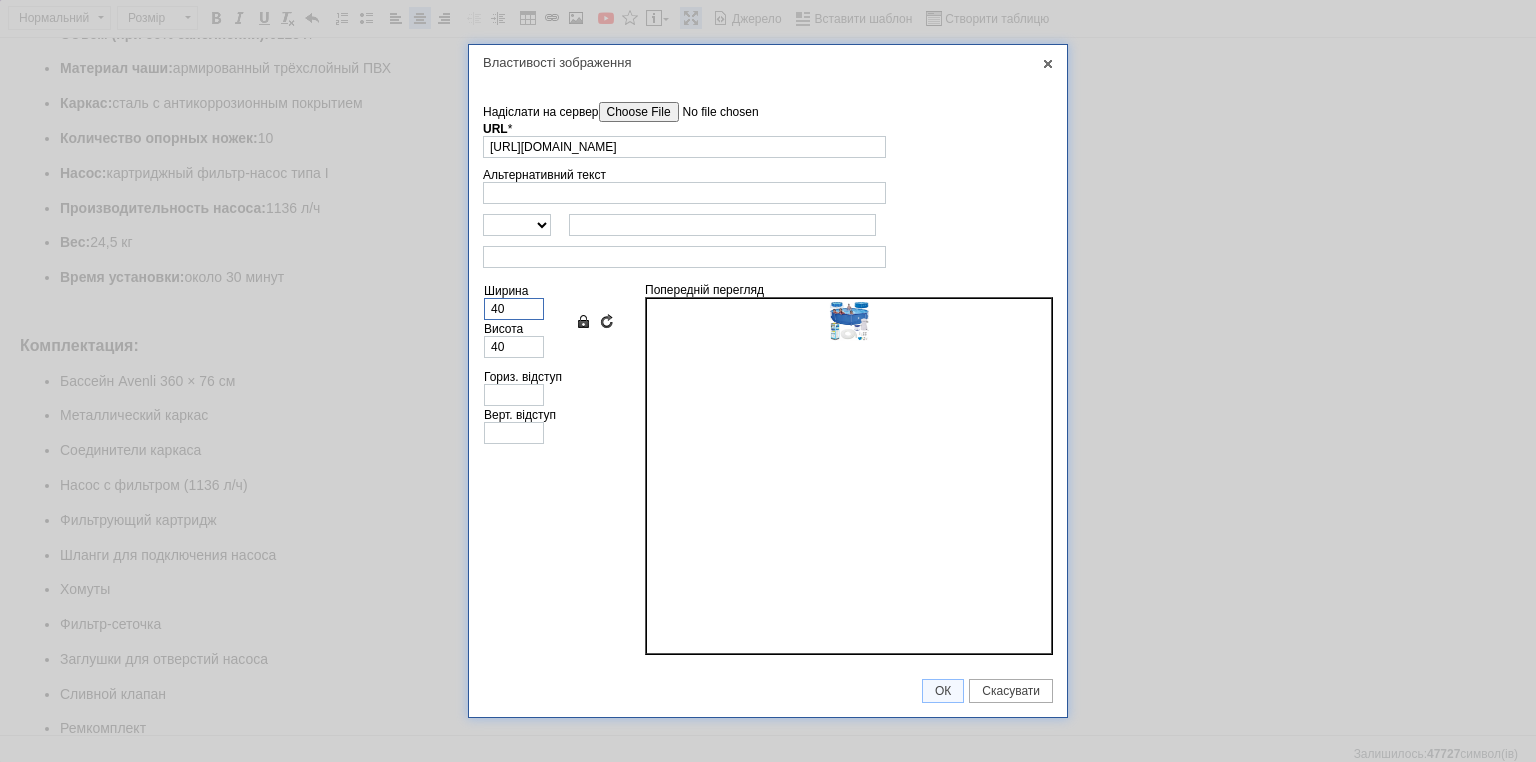 type on "400" 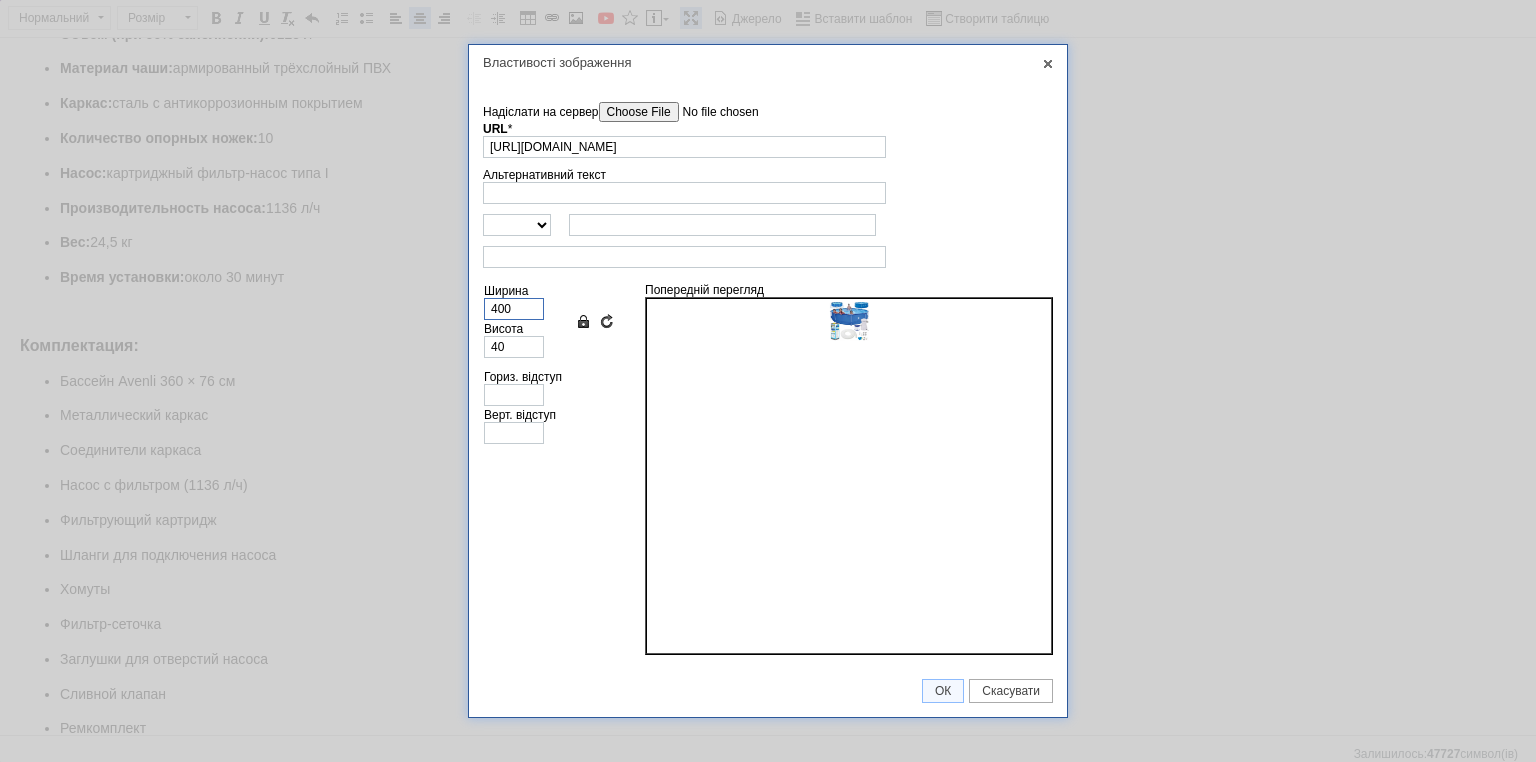 type on "401" 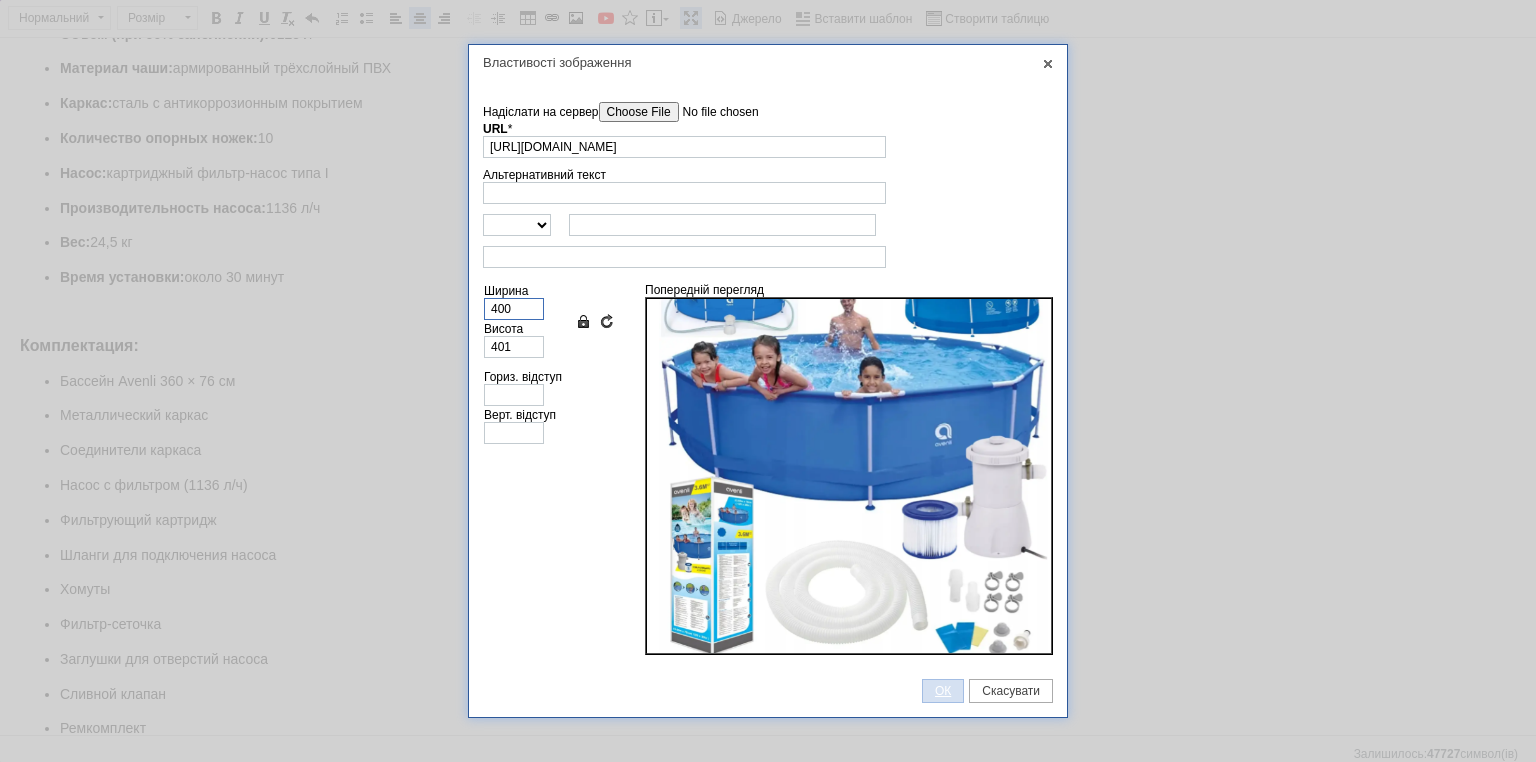scroll, scrollTop: 58, scrollLeft: 0, axis: vertical 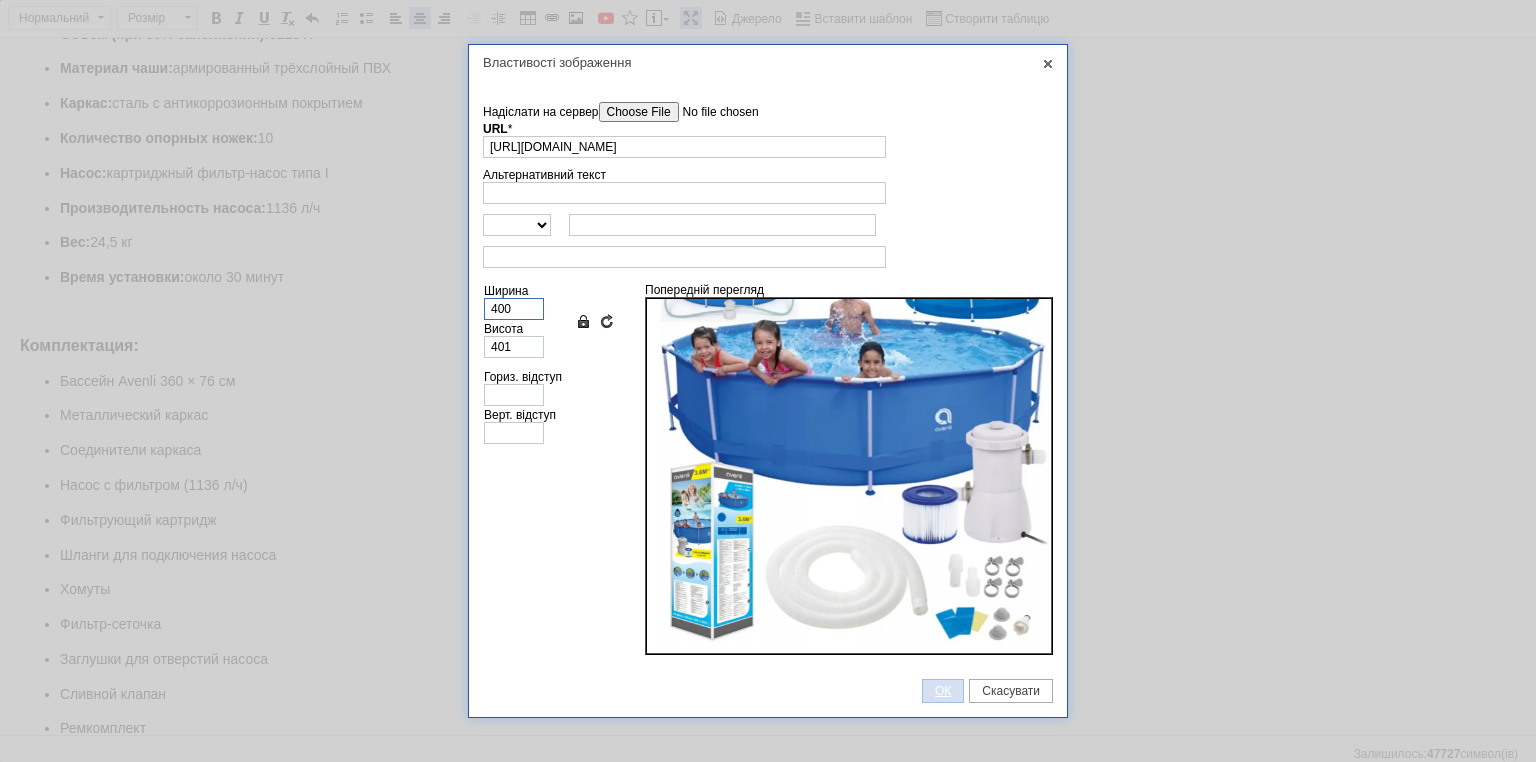 type on "400" 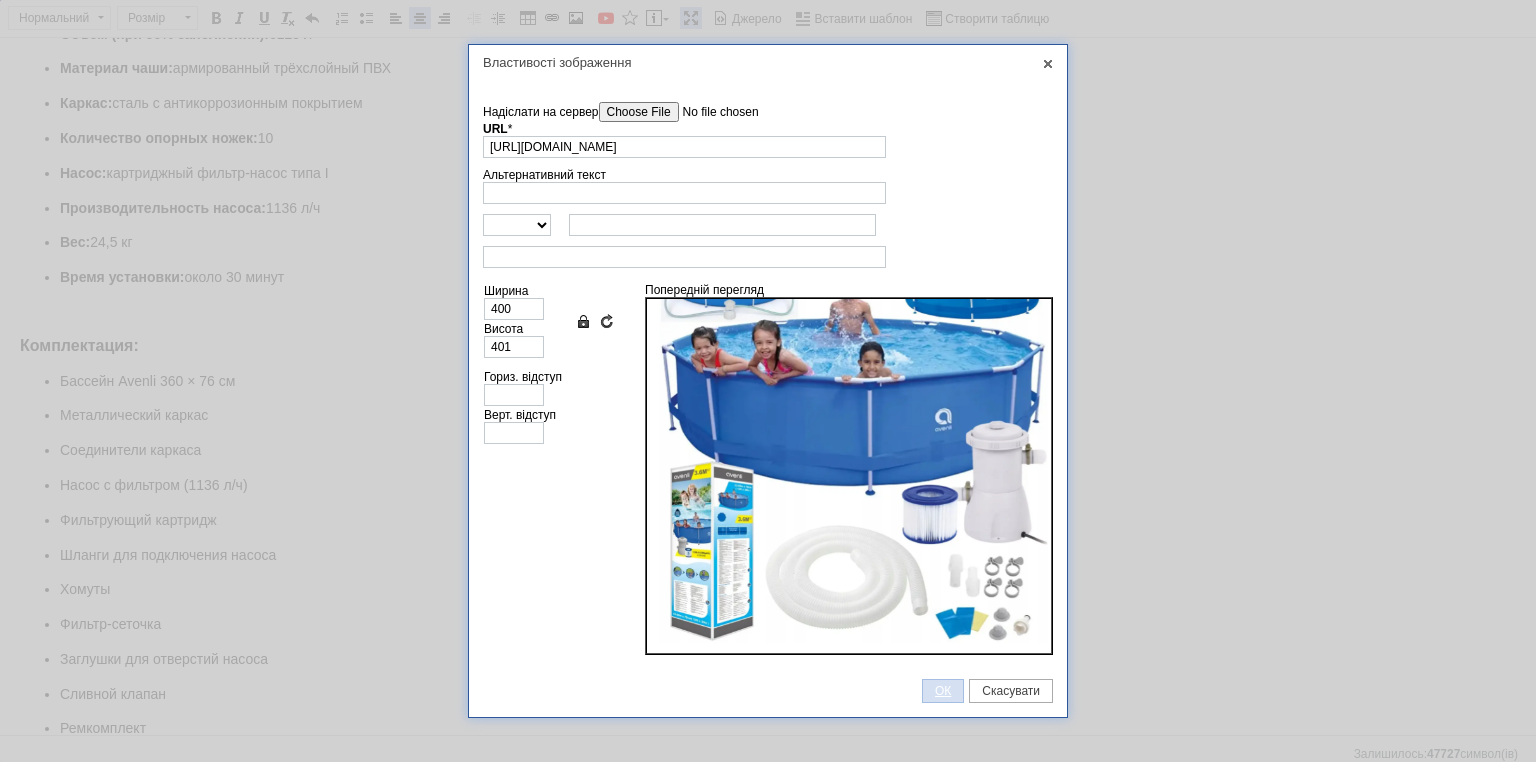 click on "ОК" at bounding box center [943, 691] 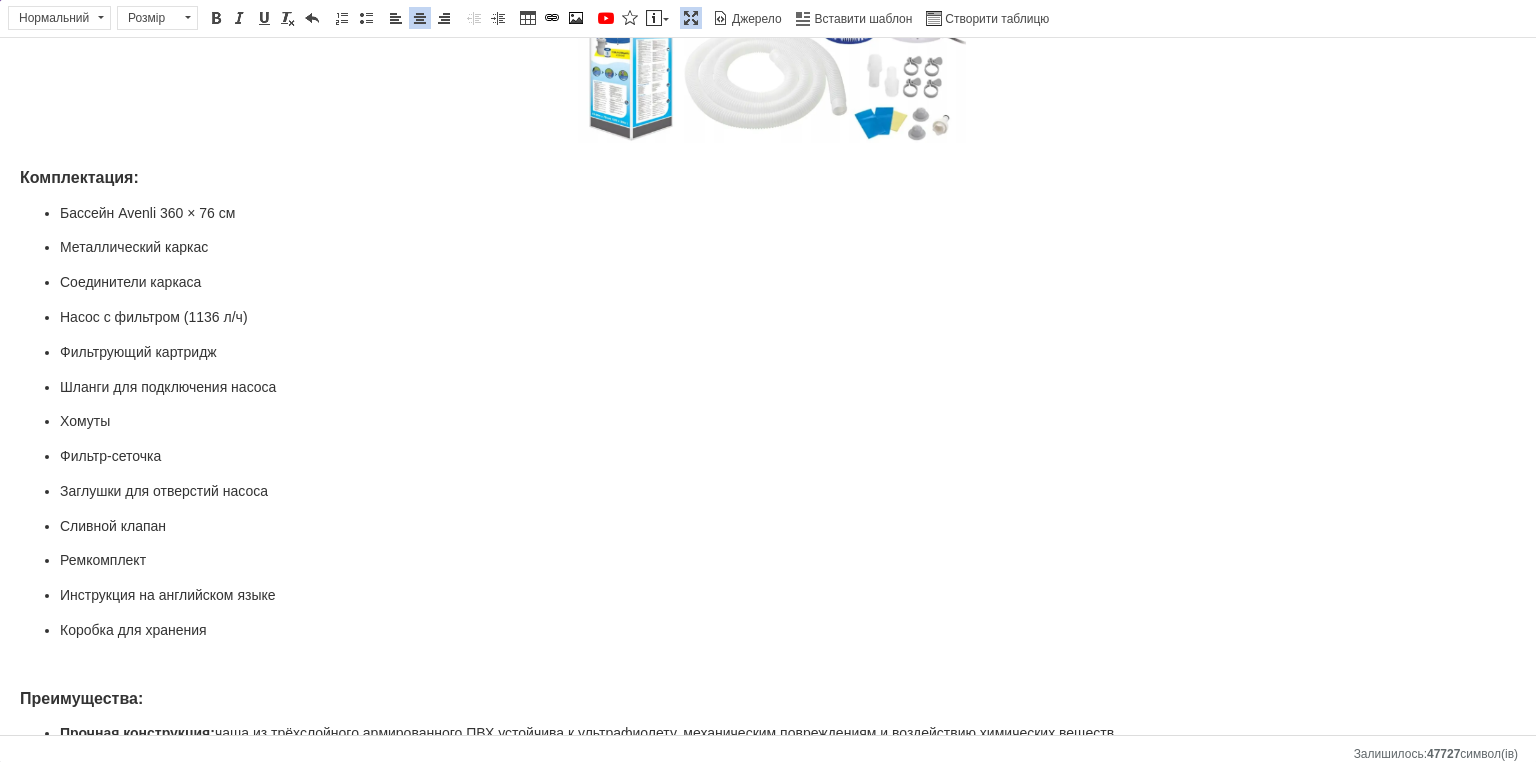 scroll, scrollTop: 1222, scrollLeft: 0, axis: vertical 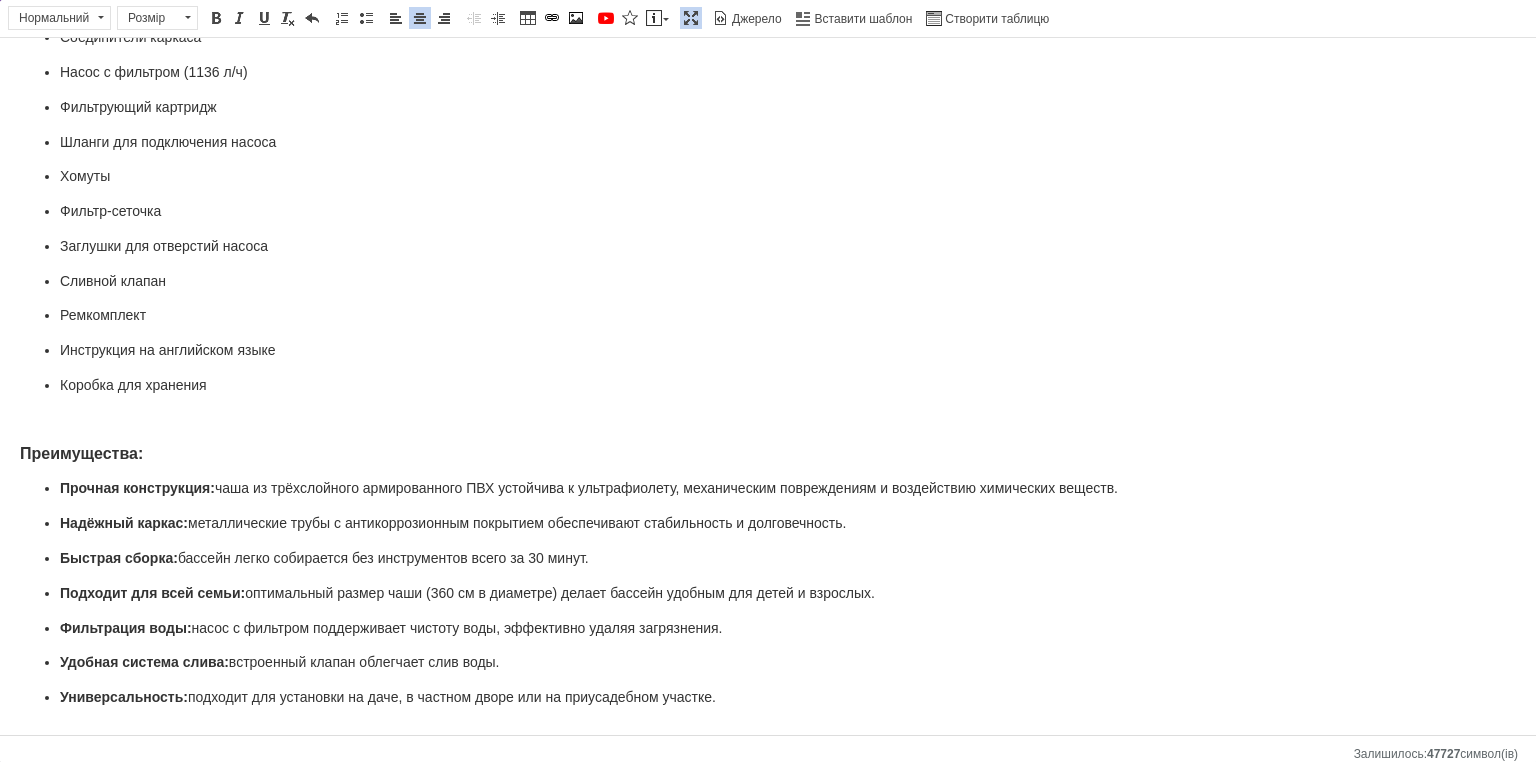 click on "Каркасный бассейн с фильтром Avenli летний бассейн 360 х 76 см каркасный бассейн для всей семьи Характеристики: Бренд:  Avenli Модель:  2025 года Страна-производитель:  Китай Страна регистрации бренда:  Польша Цвет:  синий Форма:  круглая Размеры бассейна:  360 × 76 см Фактическая зона купания:  300 × 68 см Максимальный уровень воды:  68 см Объём (при 90% заполнении):  6125 л Материал чаши:  армированный трёхслойный ПВХ Каркас:  сталь с антикоррозионным покрытием Количество опорных ножек:  10 Насос:  картриджный фильтр-насос типа I Производительность насоса:  1136 л/ч Вес:  24,5 кг Хомуты" at bounding box center (768, -113) 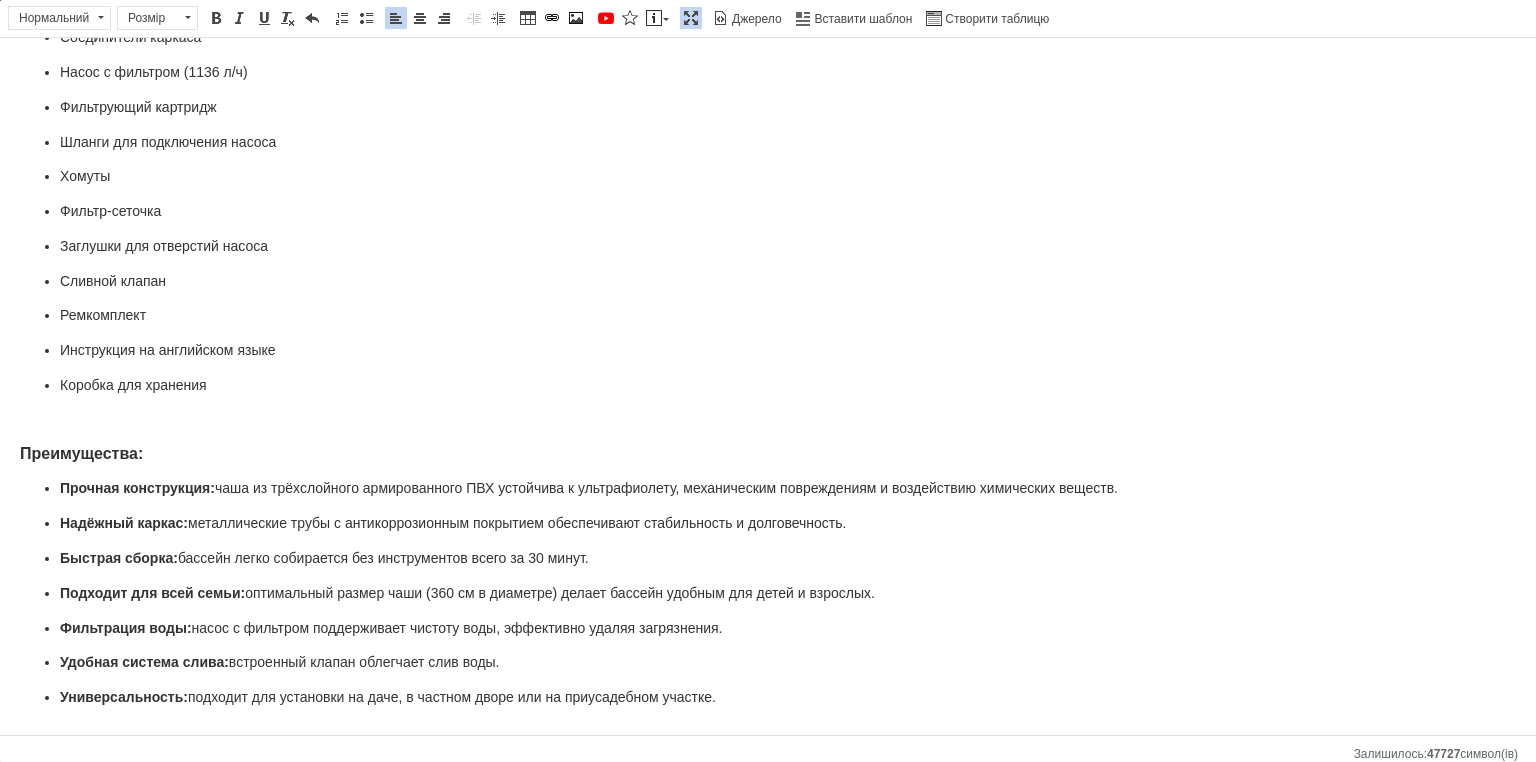 click on "По лівому краю   По центру   По правому краю" at bounding box center [420, 18] 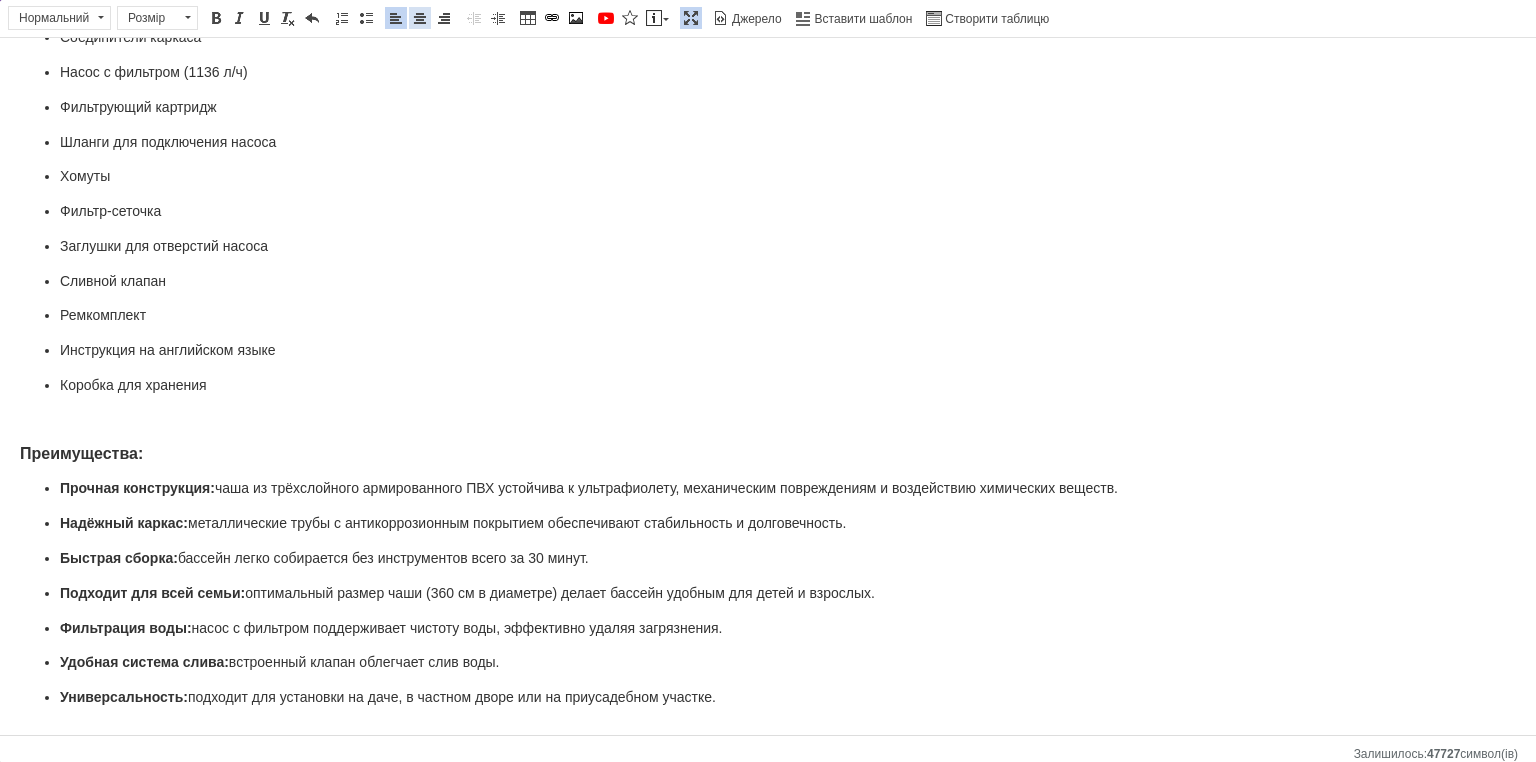 click at bounding box center [420, 18] 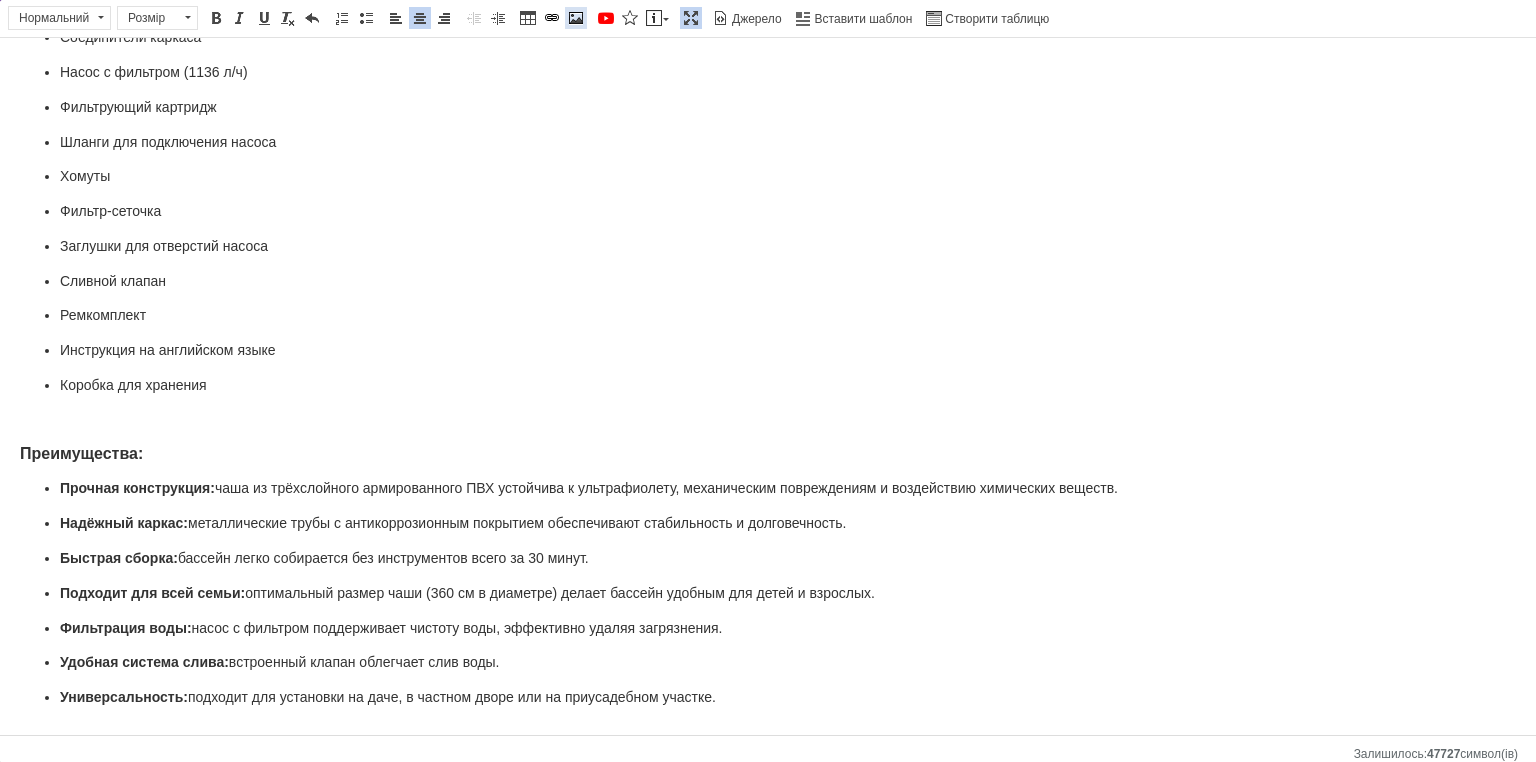 click at bounding box center (576, 18) 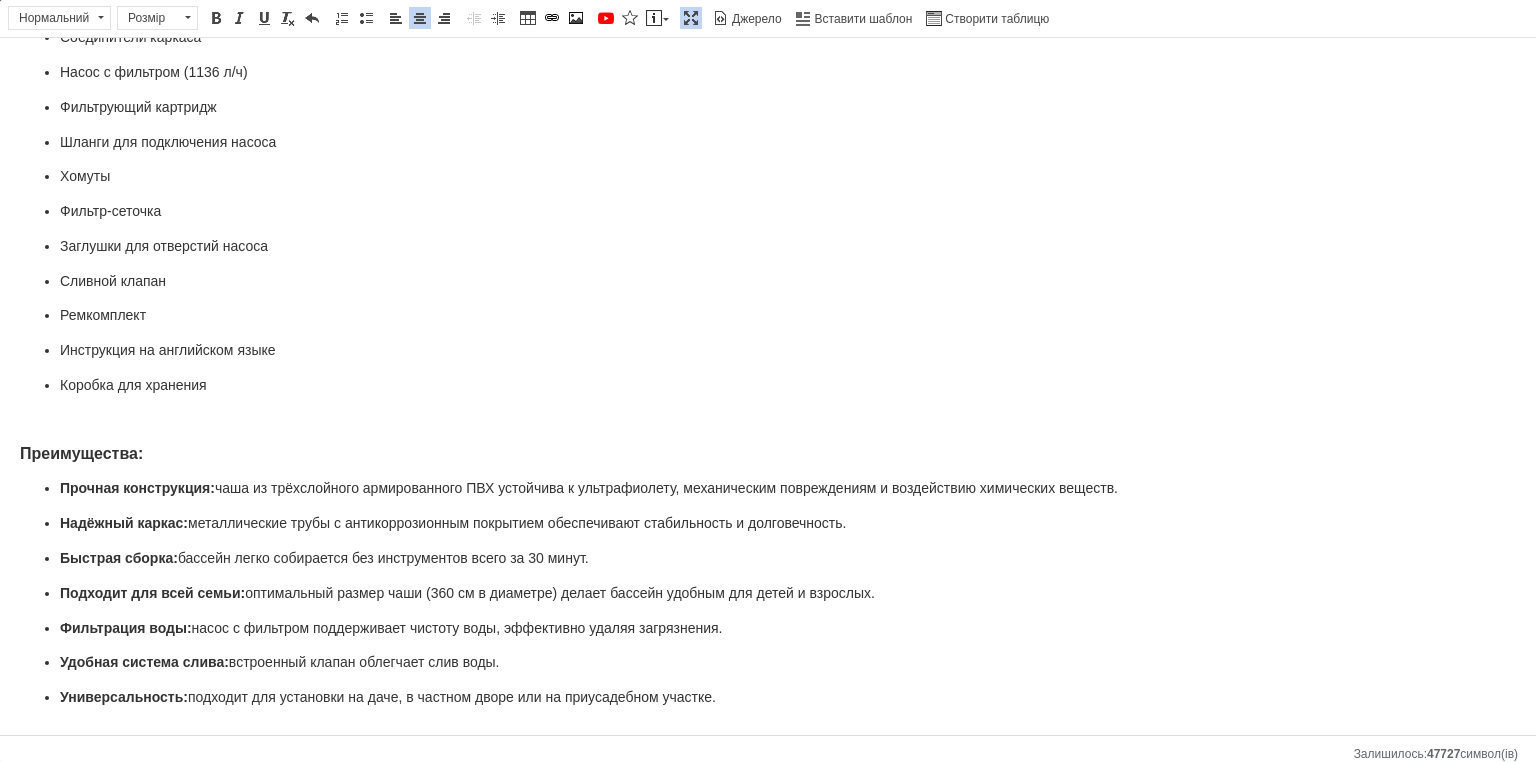 scroll, scrollTop: 0, scrollLeft: 0, axis: both 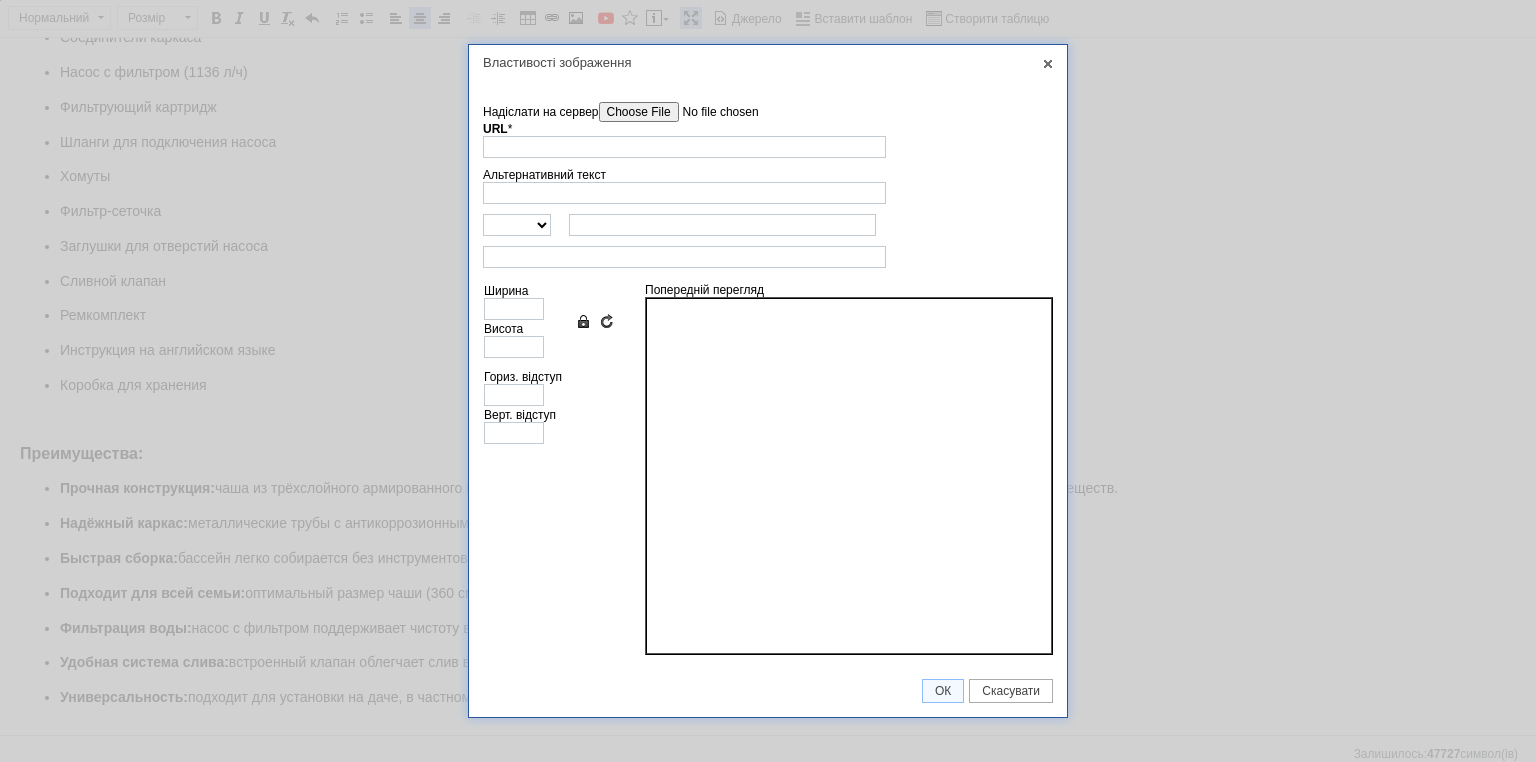 click on "Надіслати на сервер undefined URL * Огляд Сервера" at bounding box center (768, 130) 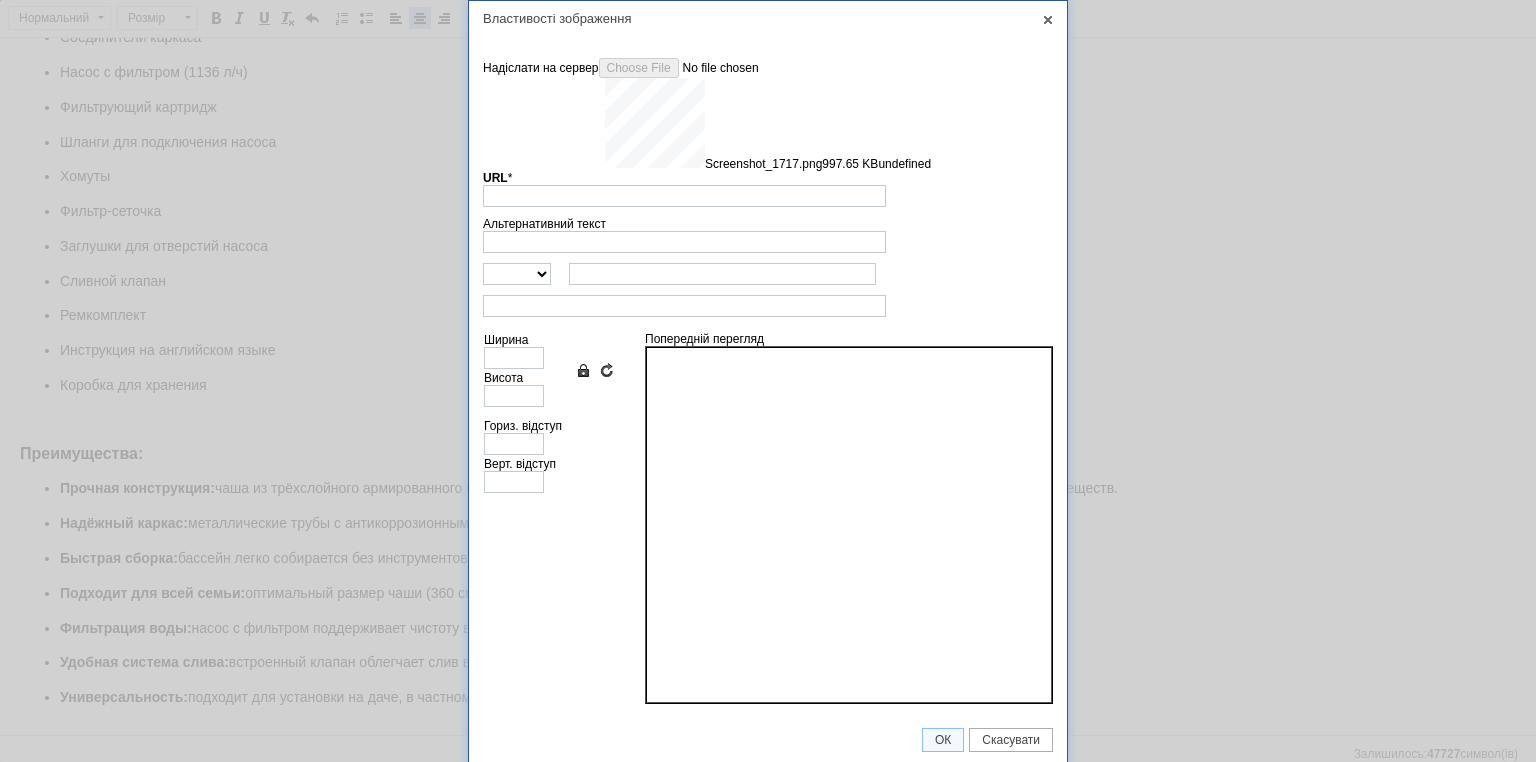 type on "https://images.prom.ua/6743877270_w640_h2048_screenshot_1717.png?fresh=1&PIMAGE_ID=6743877270" 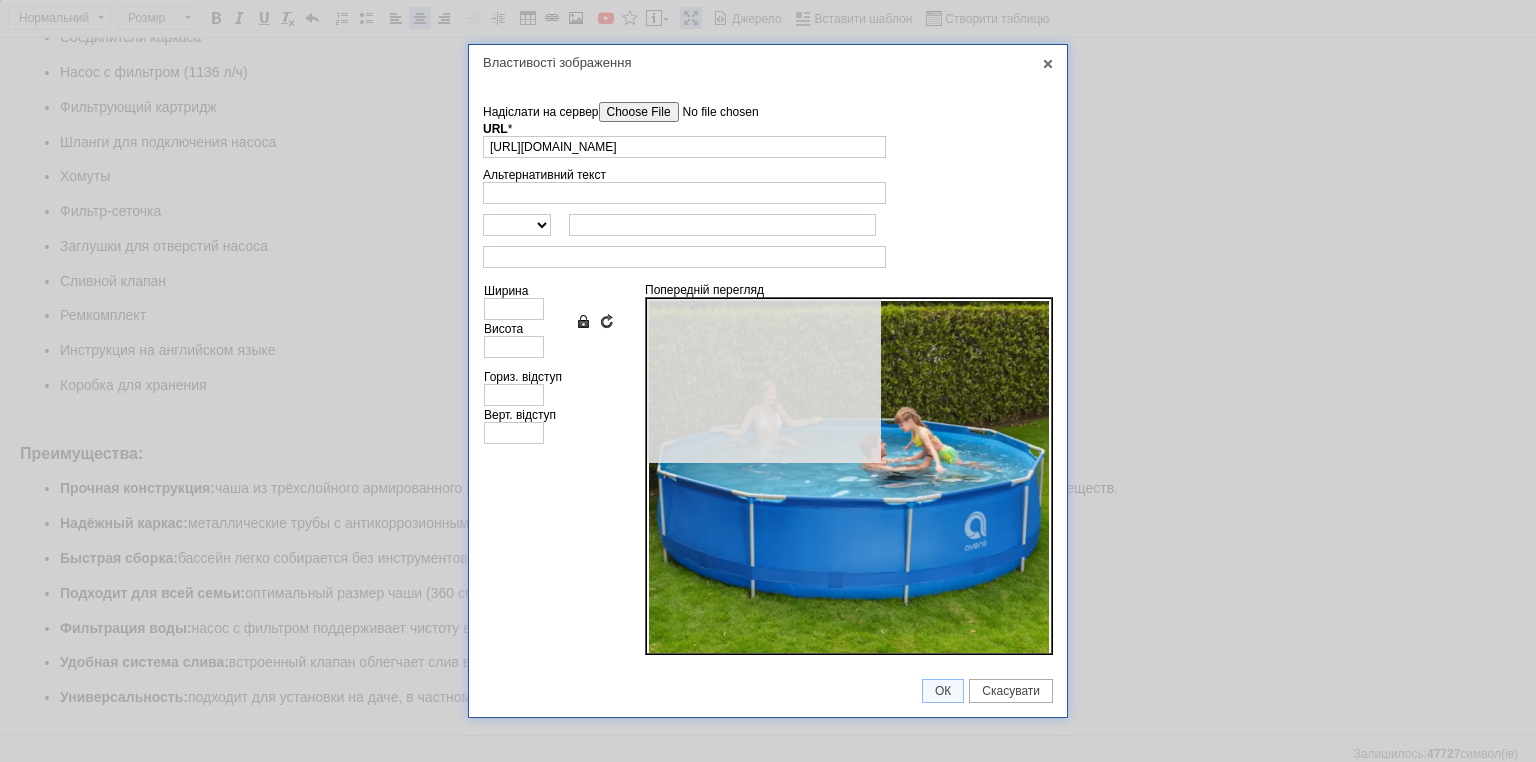 type on "640" 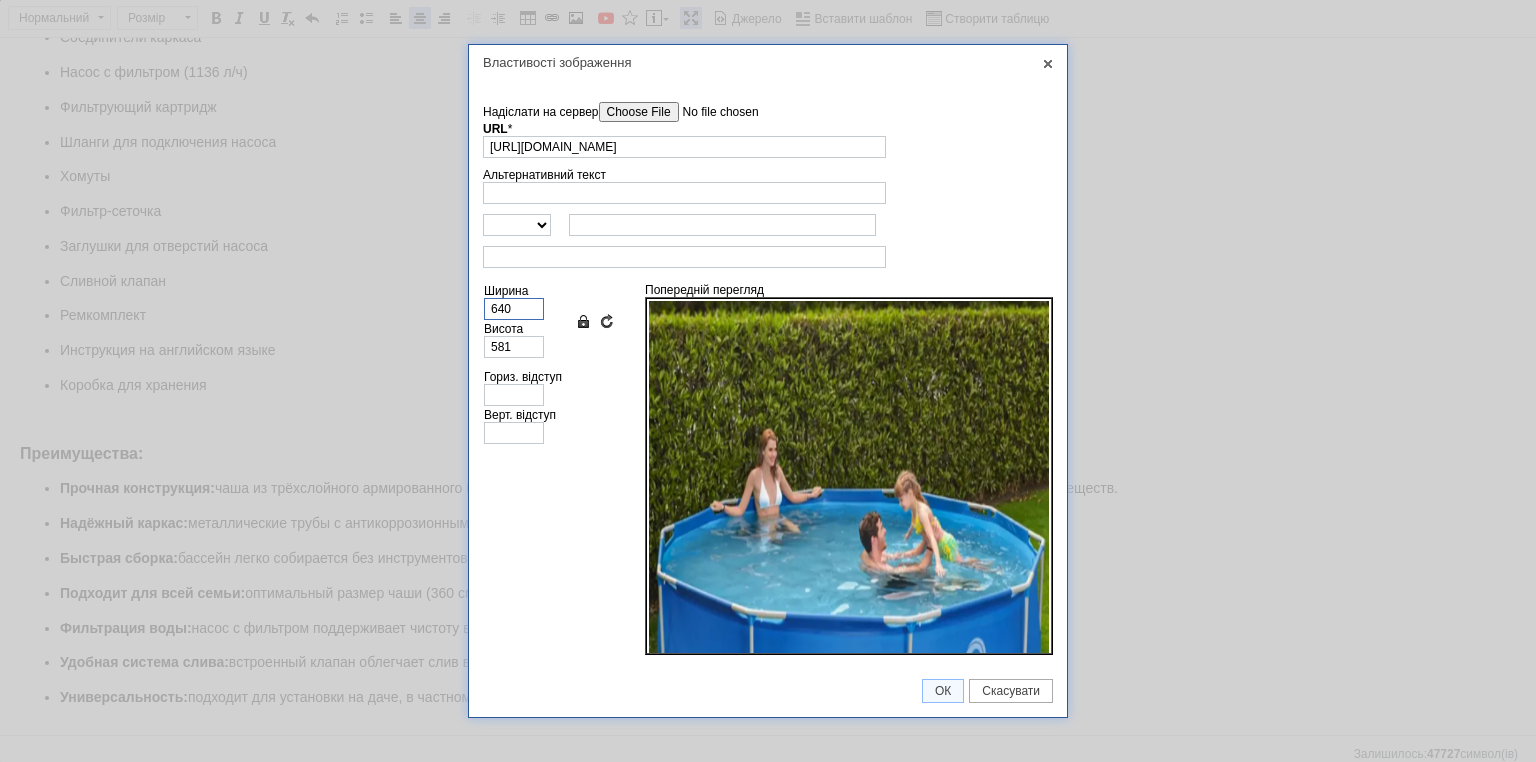 drag, startPoint x: 512, startPoint y: 301, endPoint x: 468, endPoint y: 306, distance: 44.28318 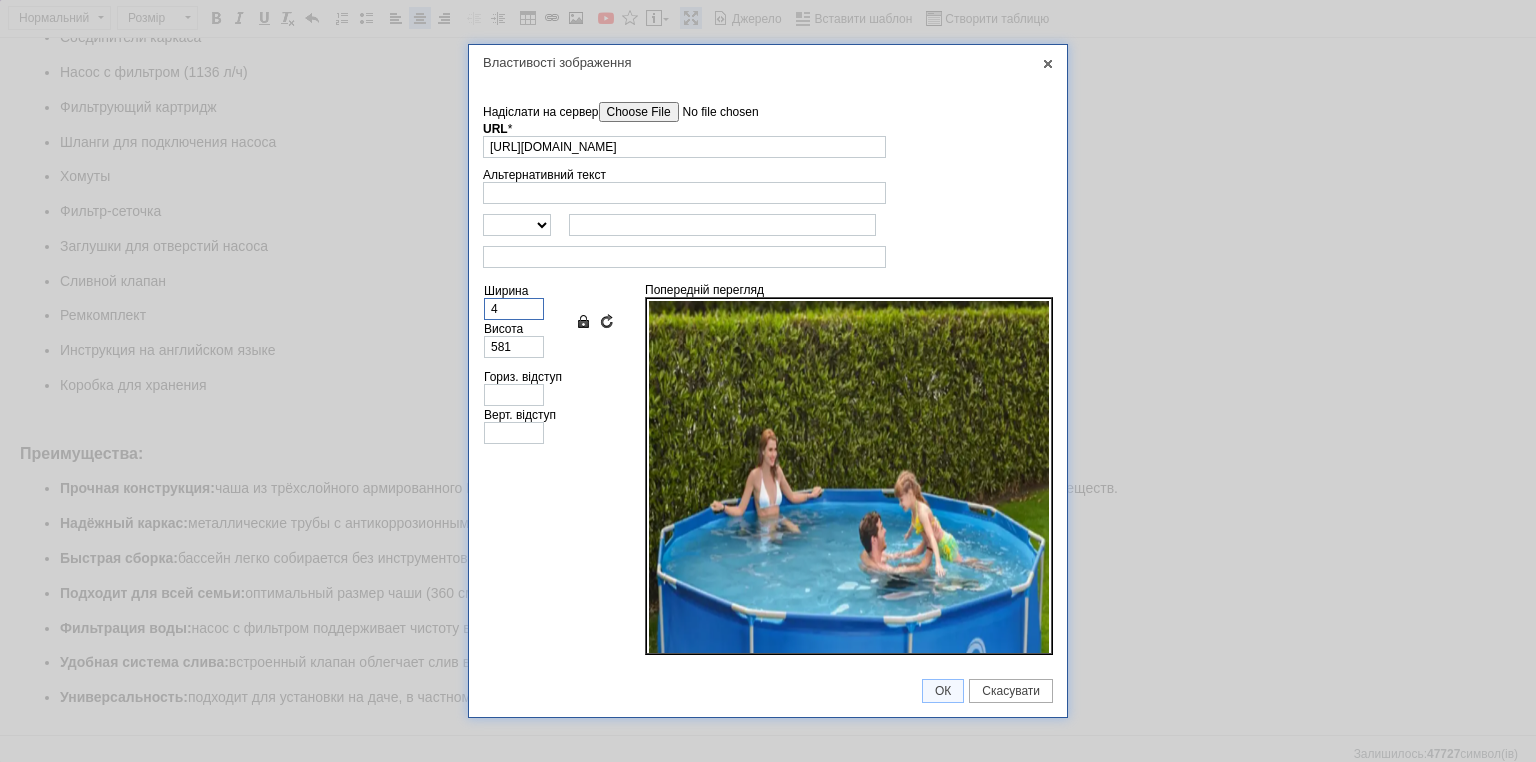 type on "4" 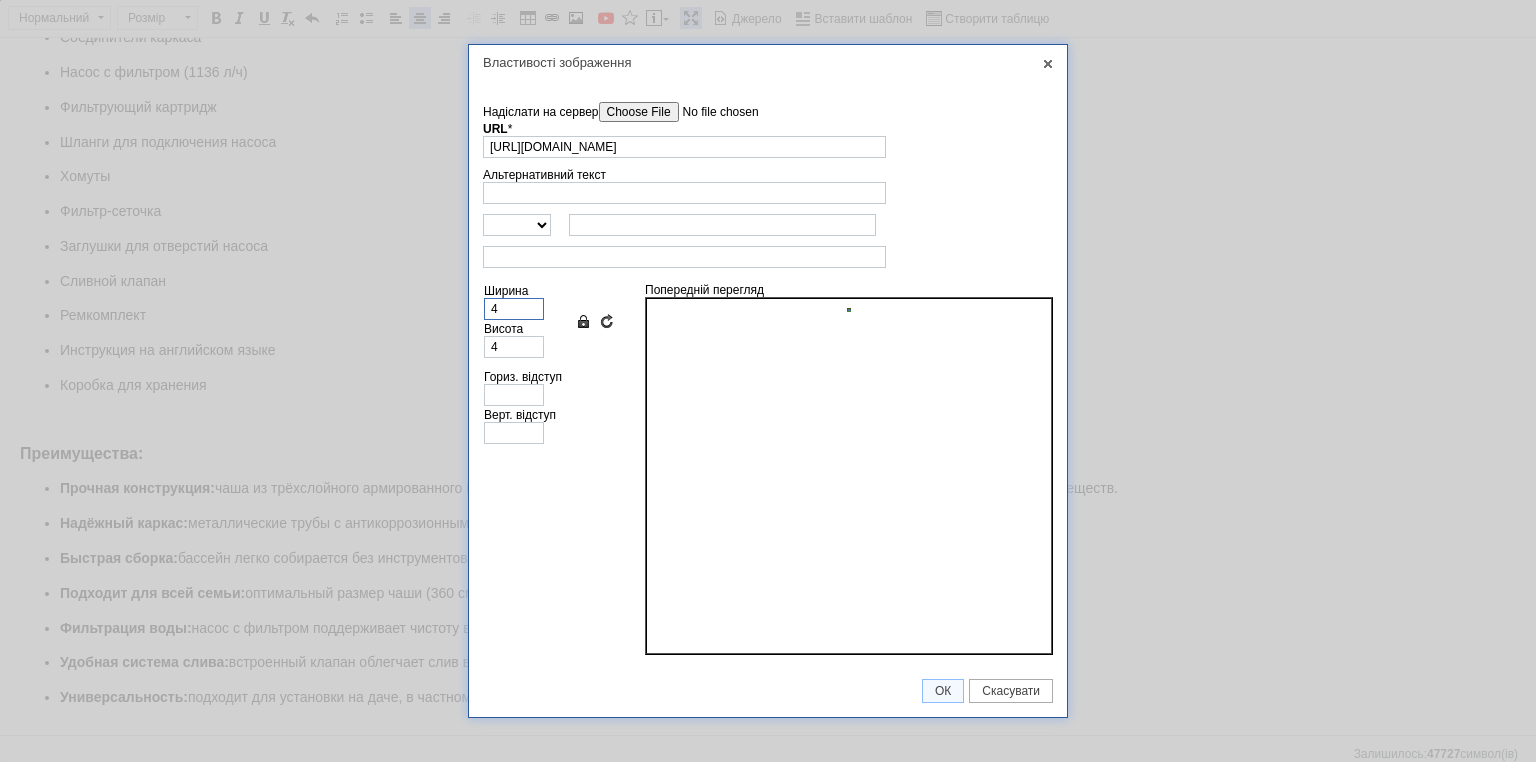 type on "40" 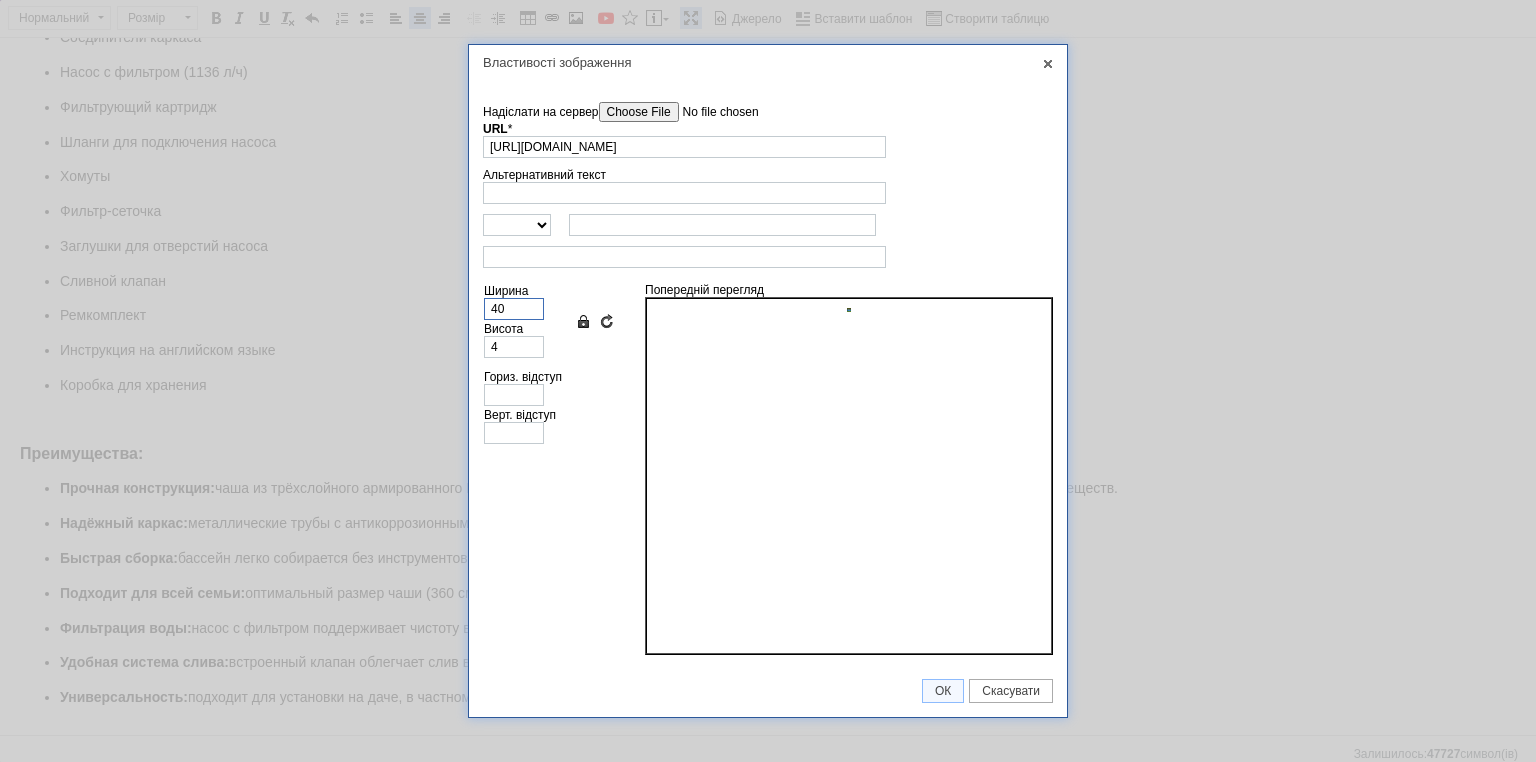 type on "36" 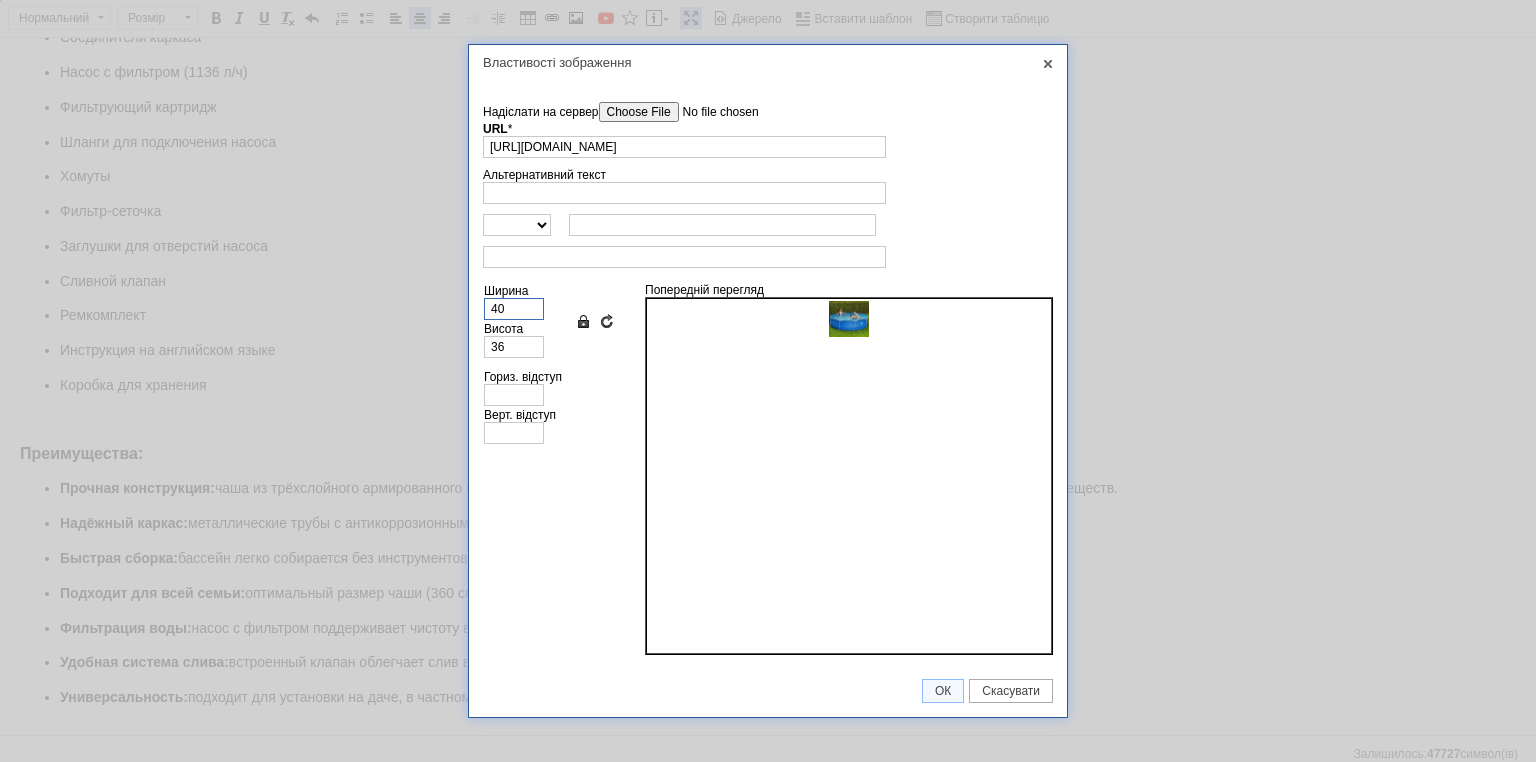 type on "400" 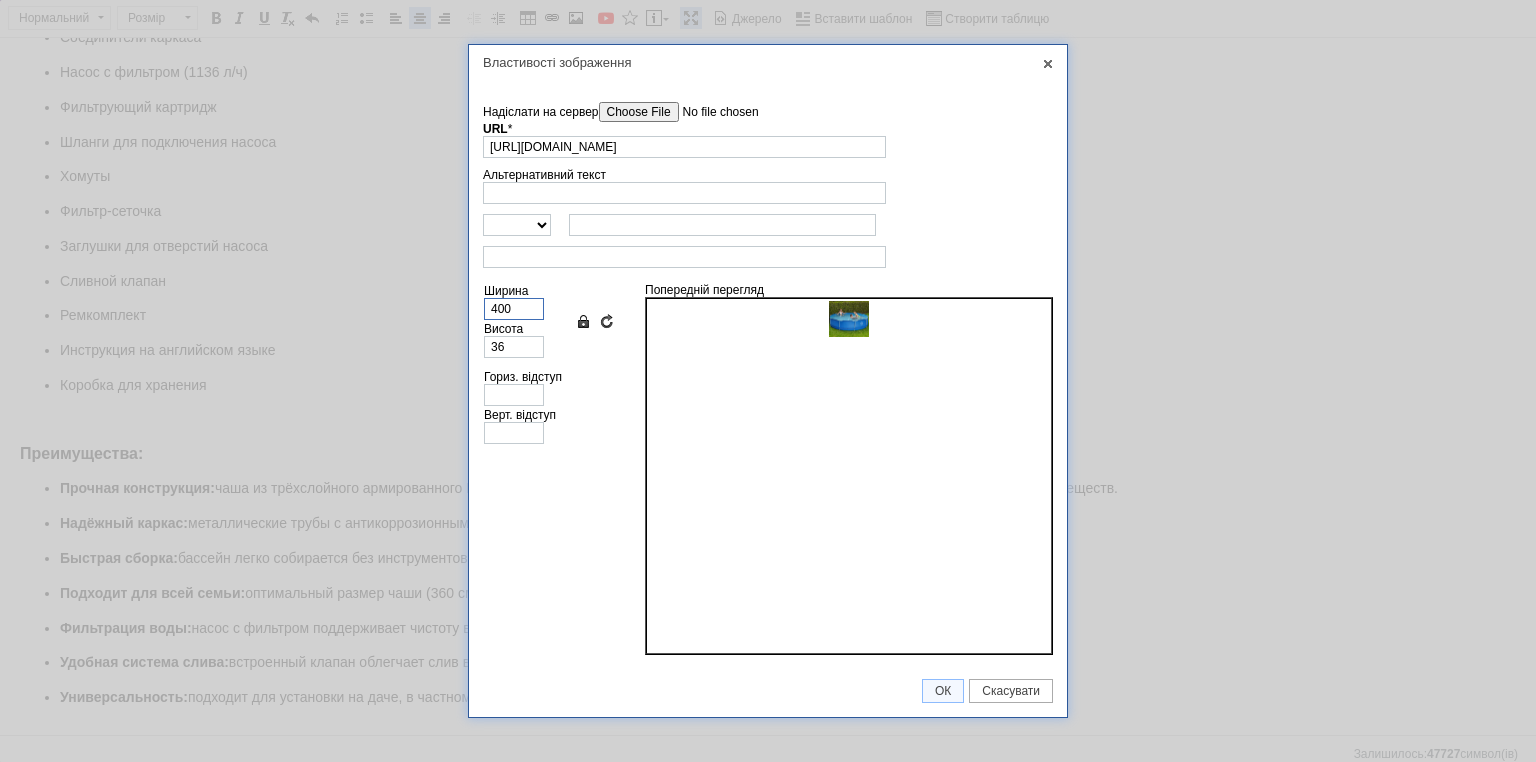 type on "363" 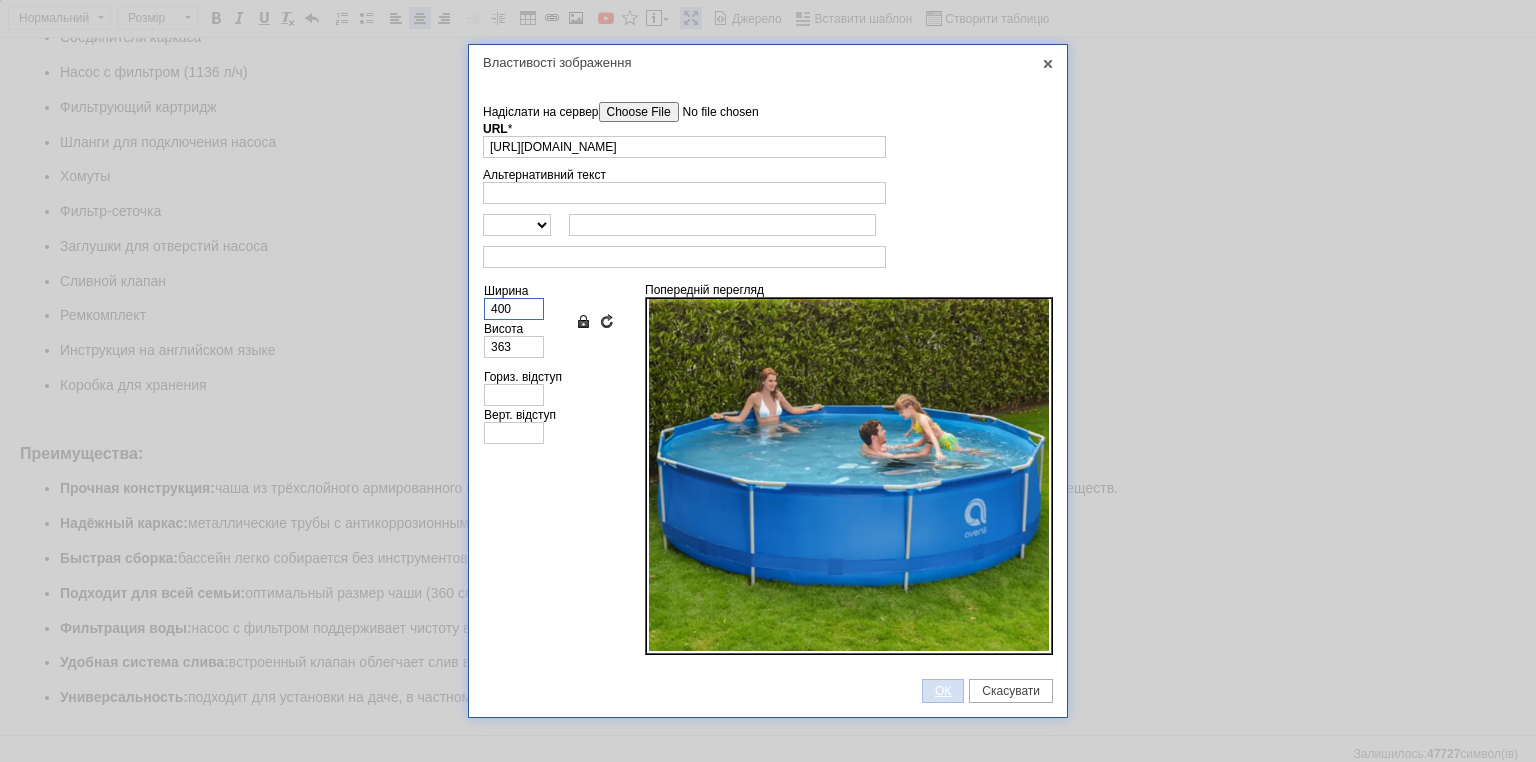 scroll, scrollTop: 20, scrollLeft: 0, axis: vertical 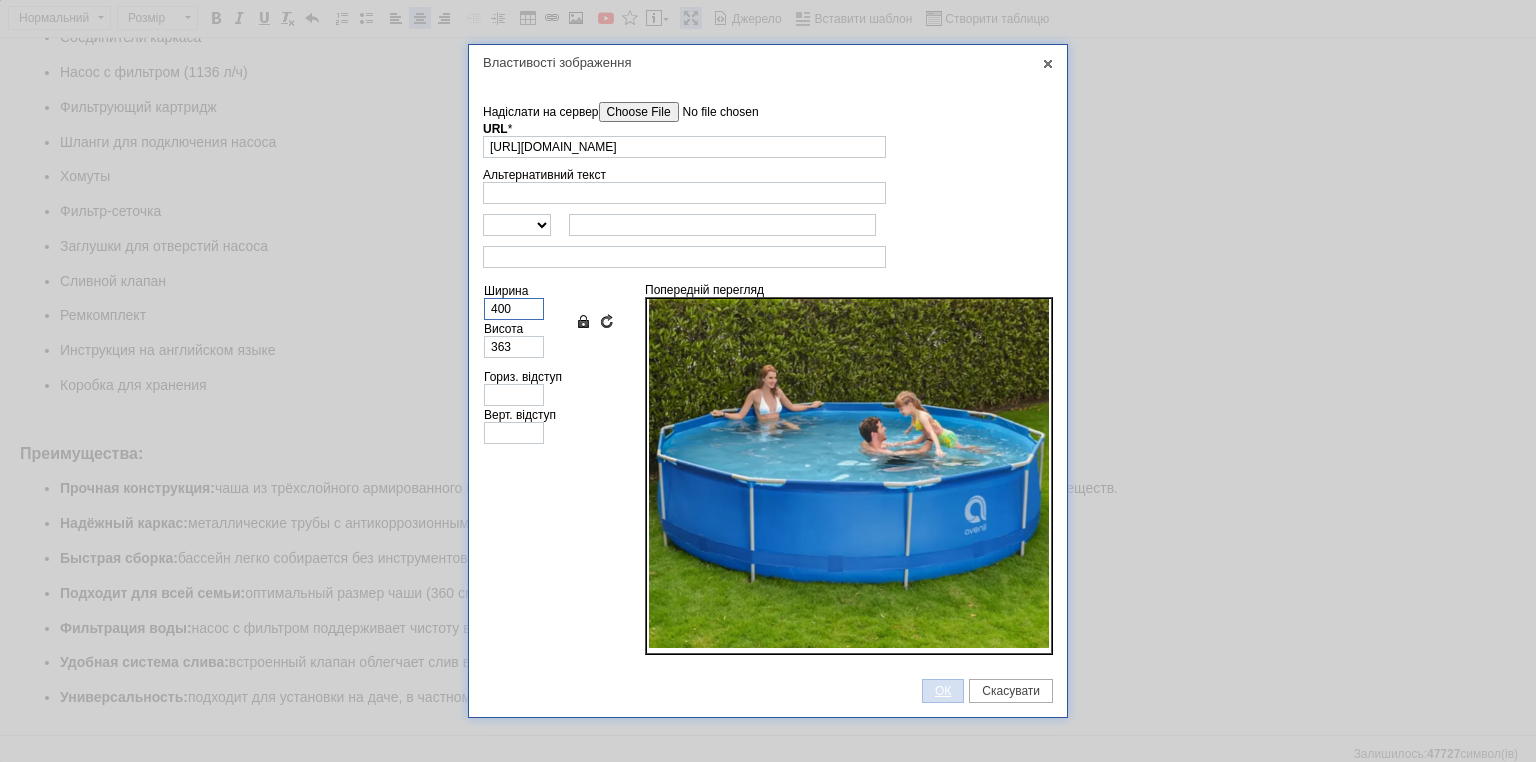 type on "400" 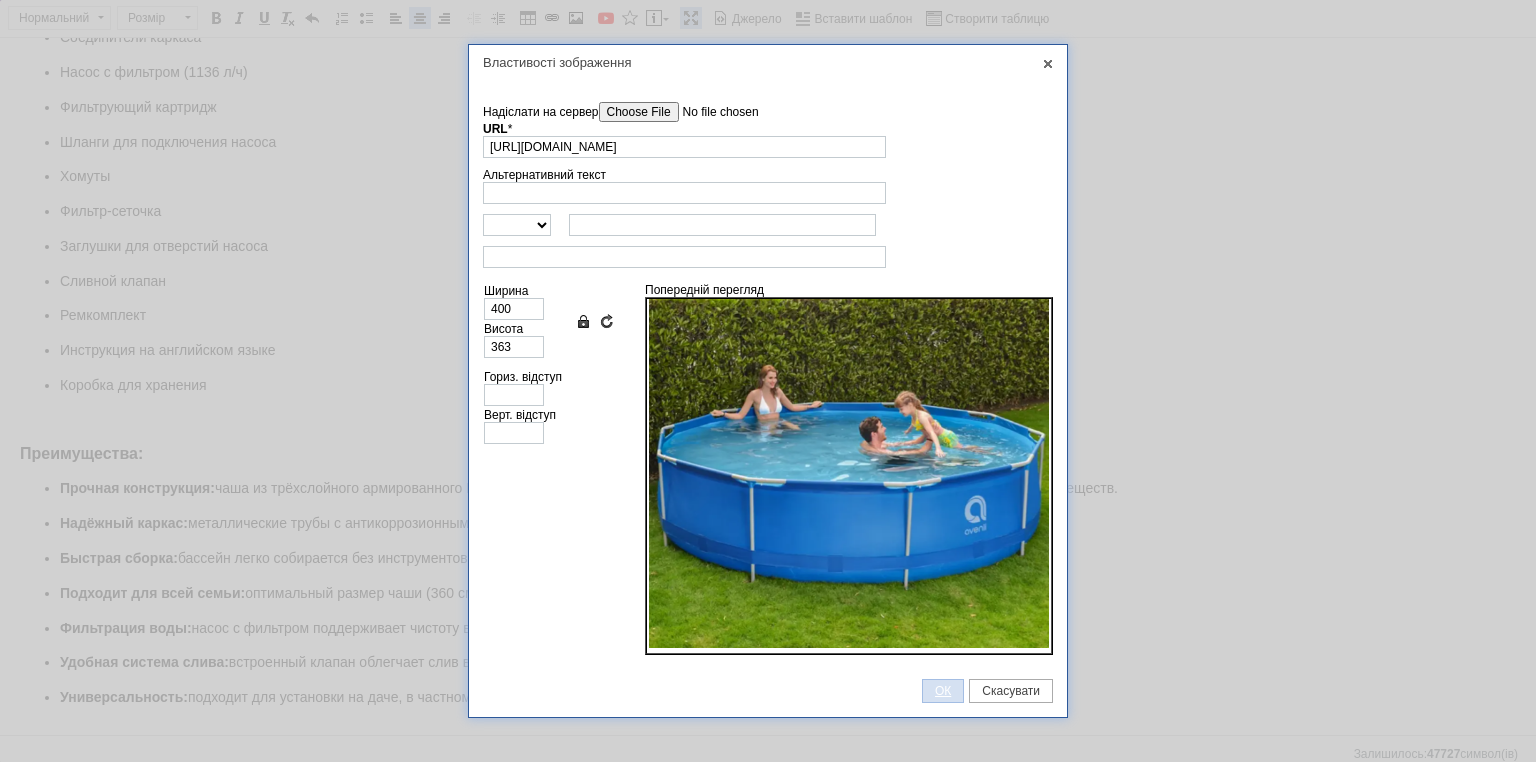 click on "ОК" at bounding box center [943, 691] 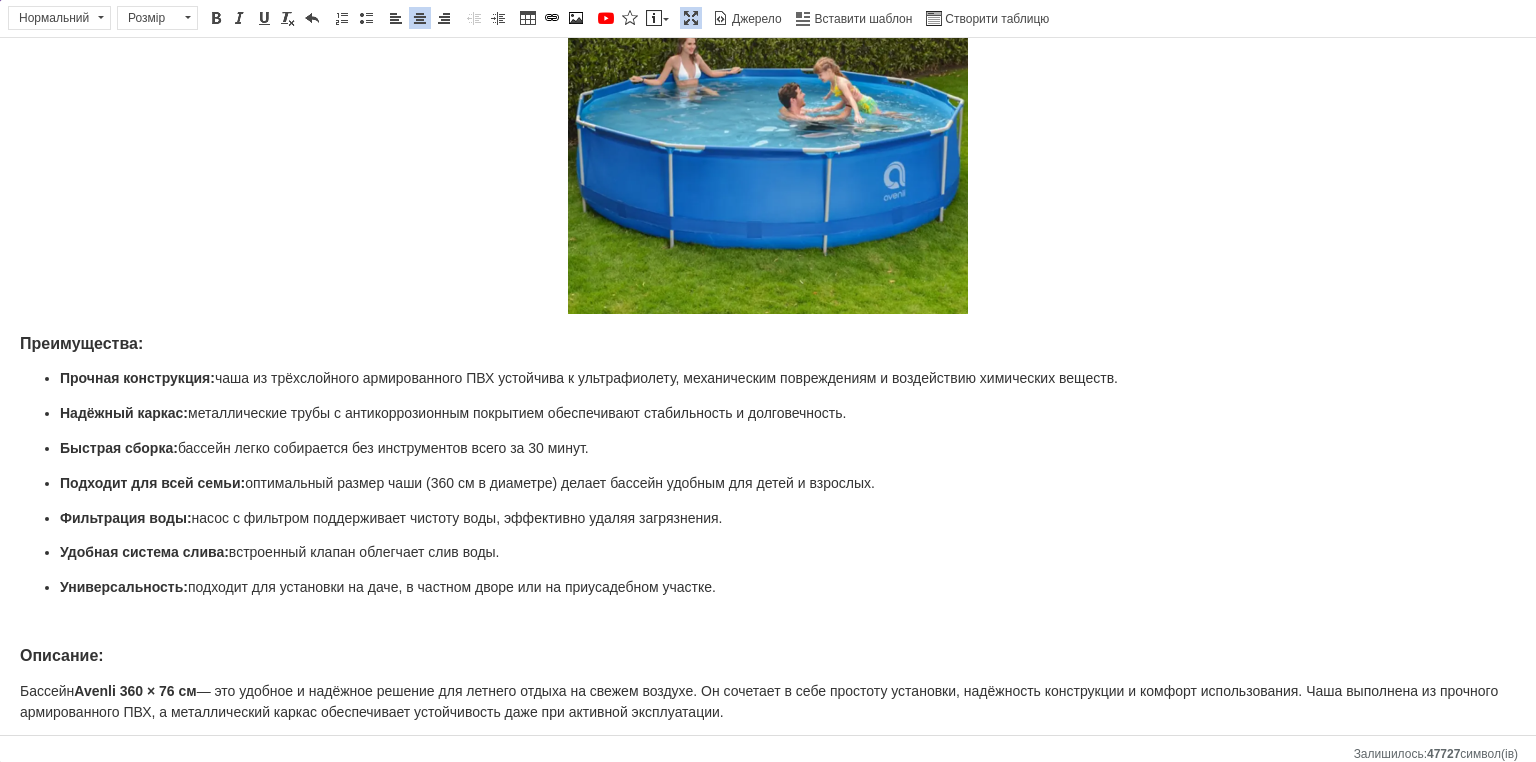 scroll, scrollTop: 1749, scrollLeft: 0, axis: vertical 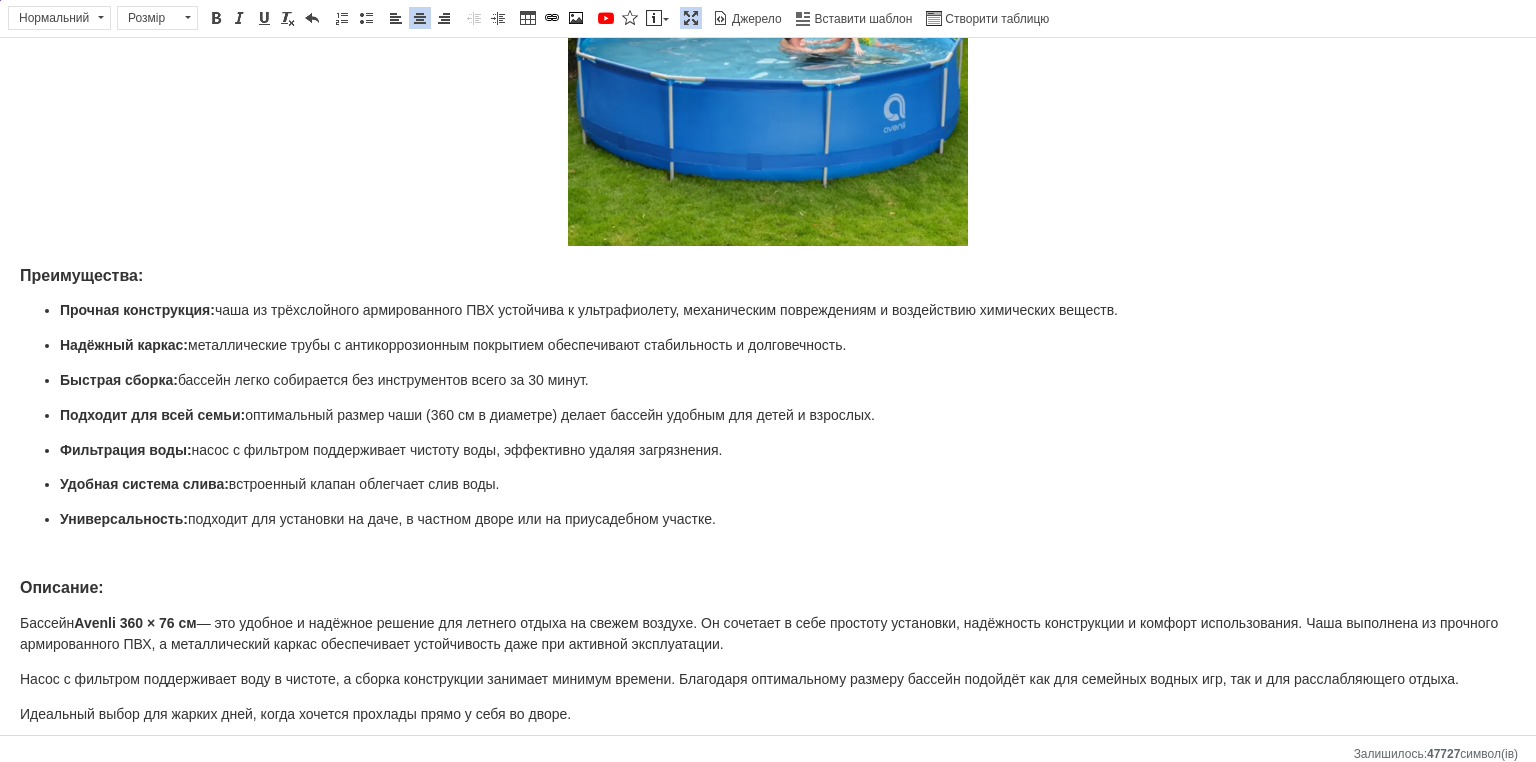 click at bounding box center [768, 554] 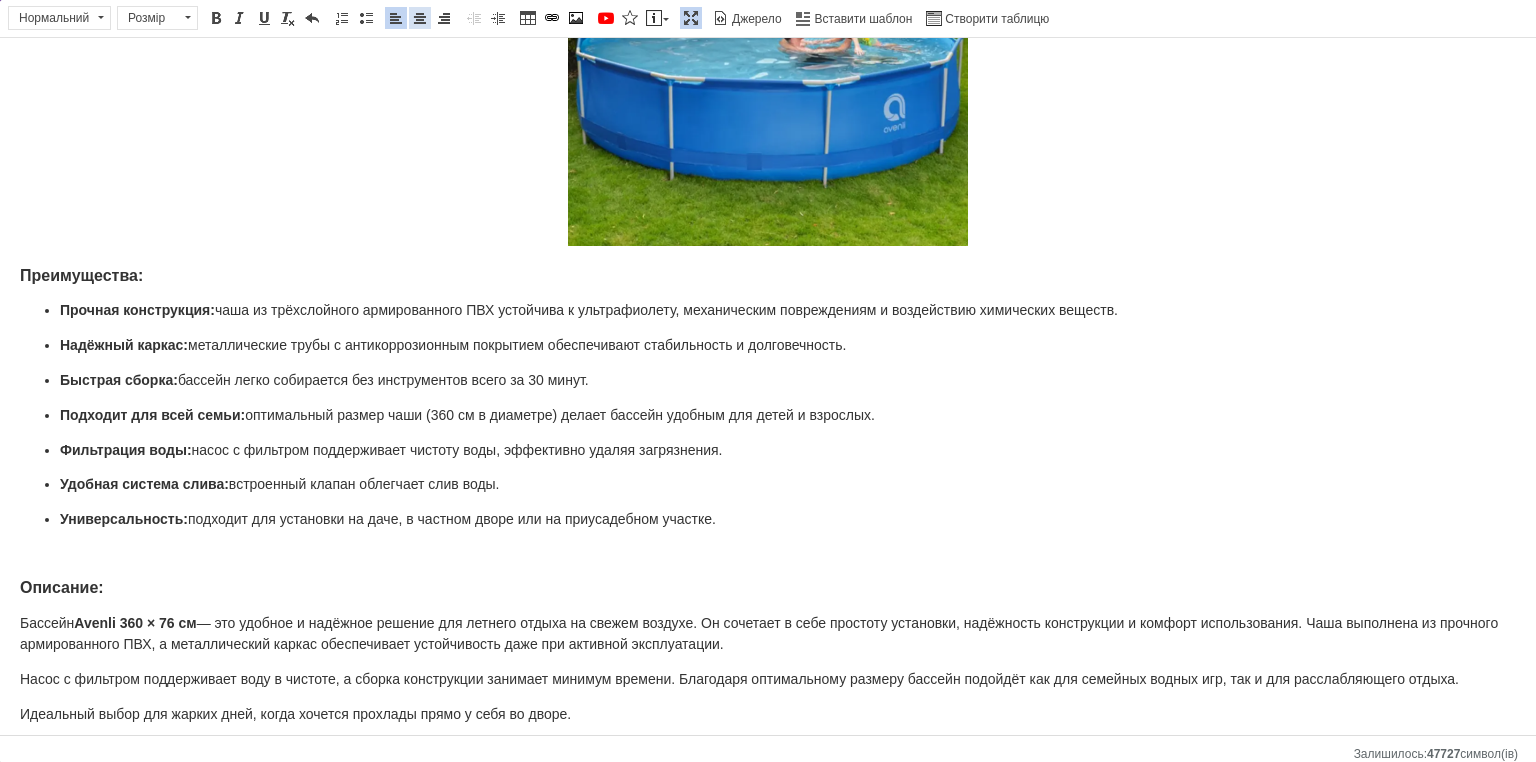 click on "По центру" at bounding box center [420, 18] 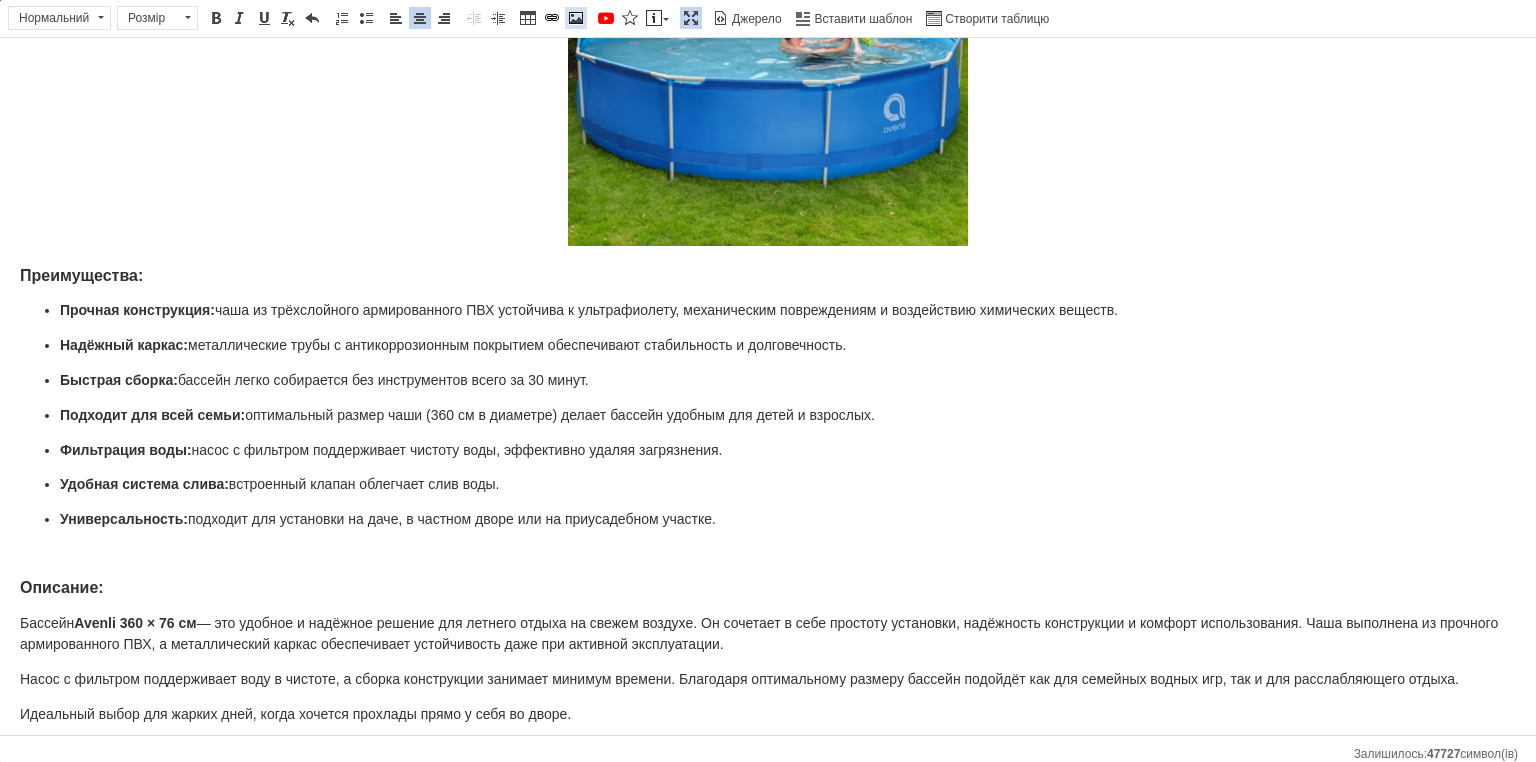 click at bounding box center [576, 18] 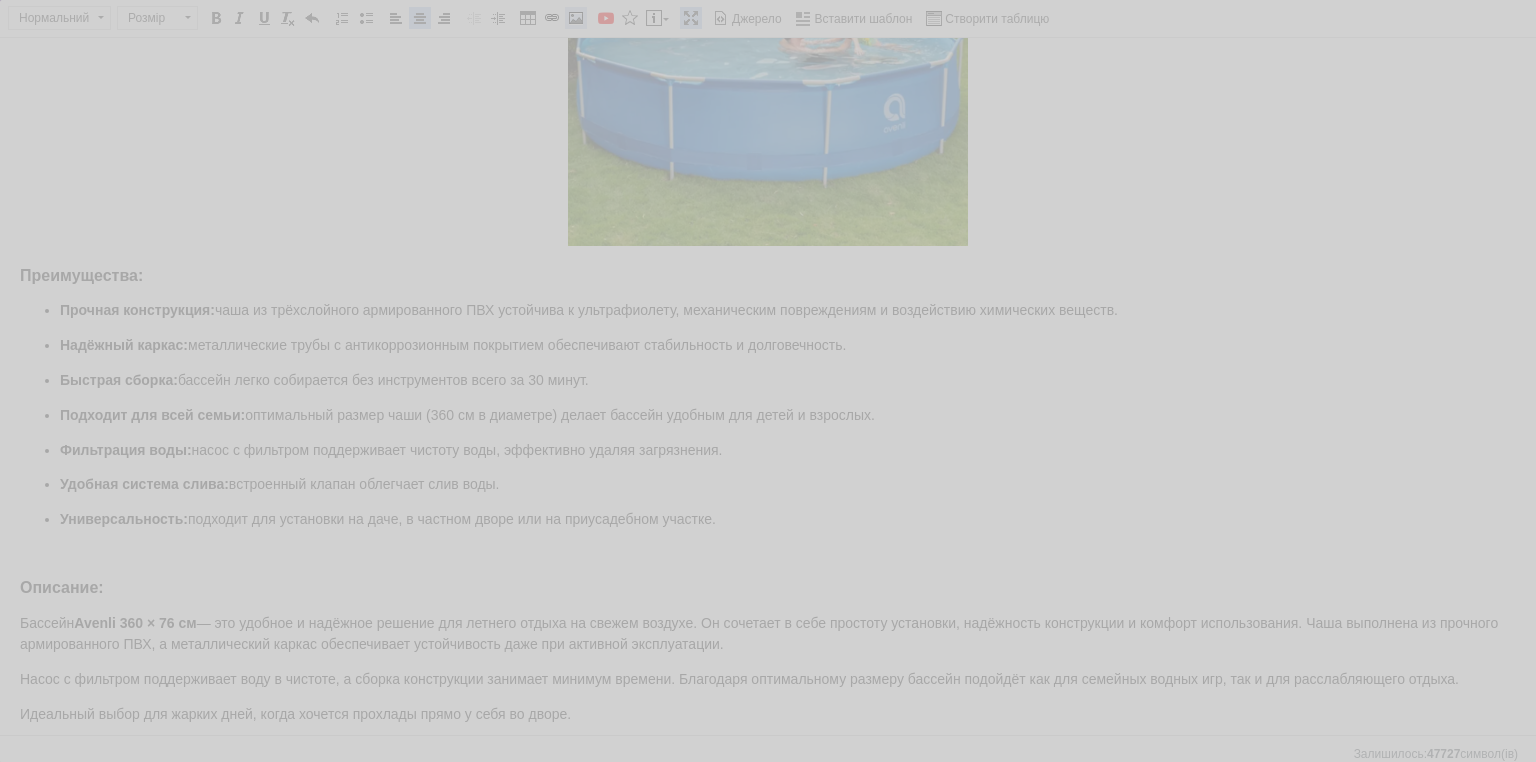 scroll, scrollTop: 0, scrollLeft: 0, axis: both 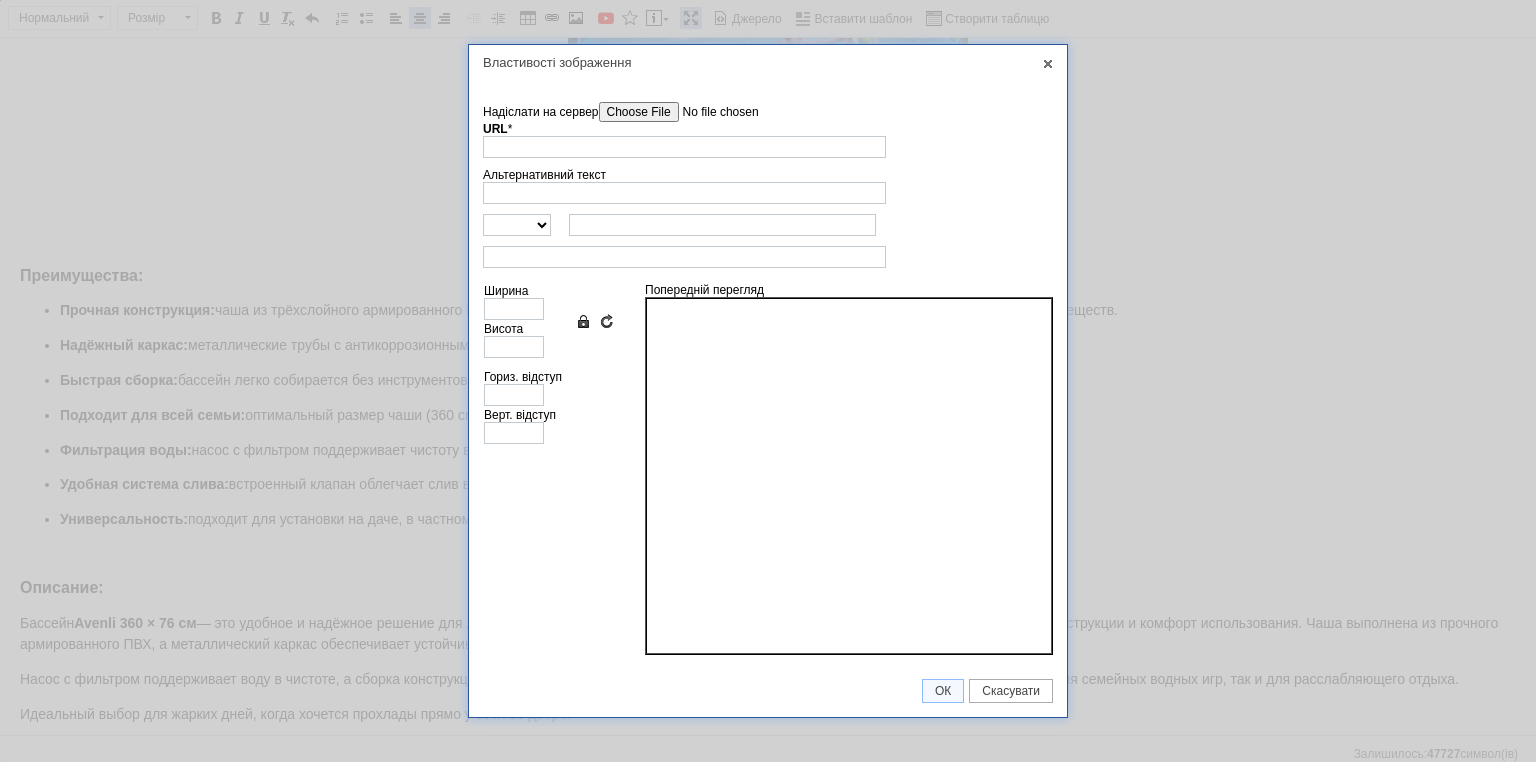 click on "Надіслати на сервер" at bounding box center (712, 112) 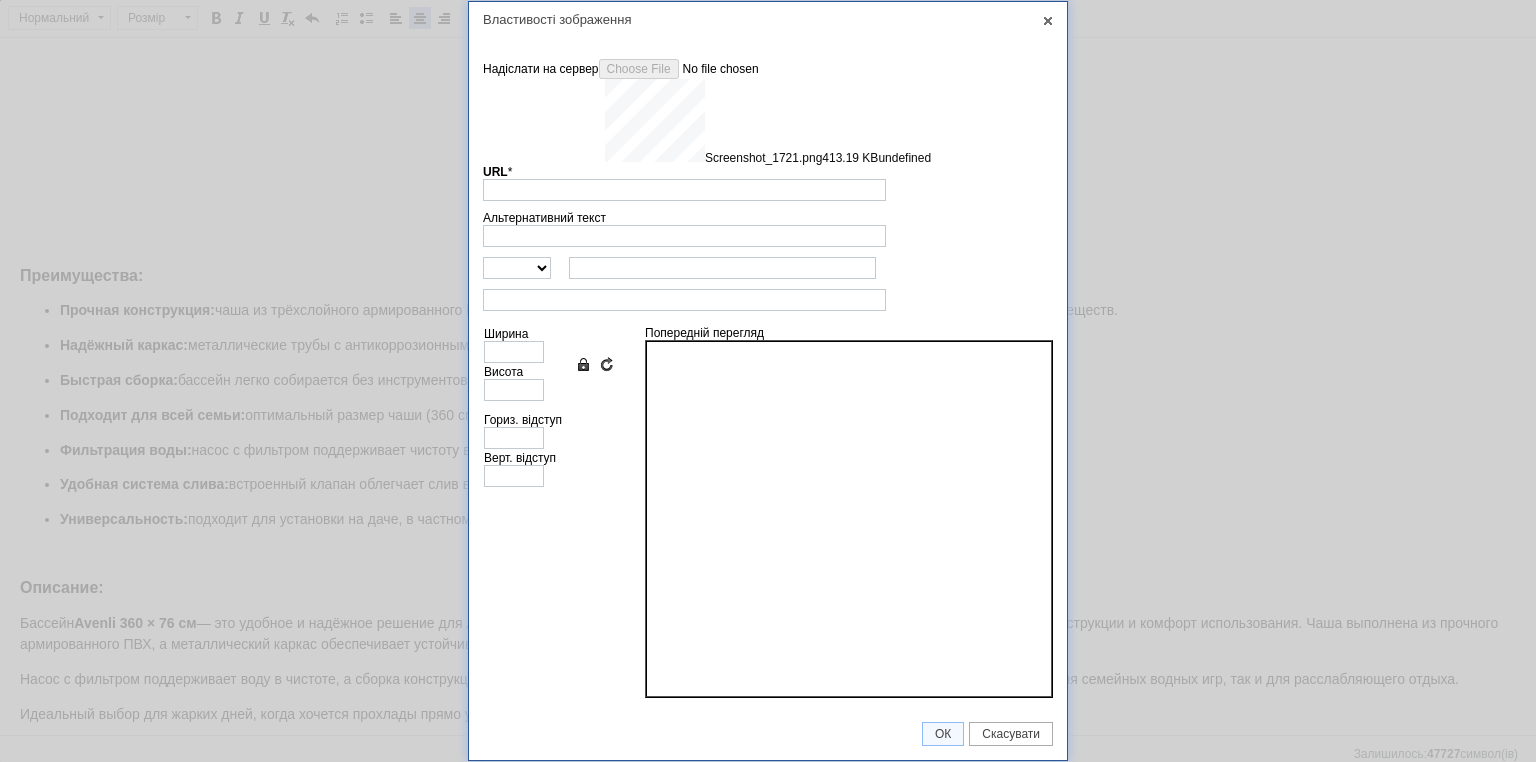 click on "Альтернативний текст" at bounding box center [768, 229] 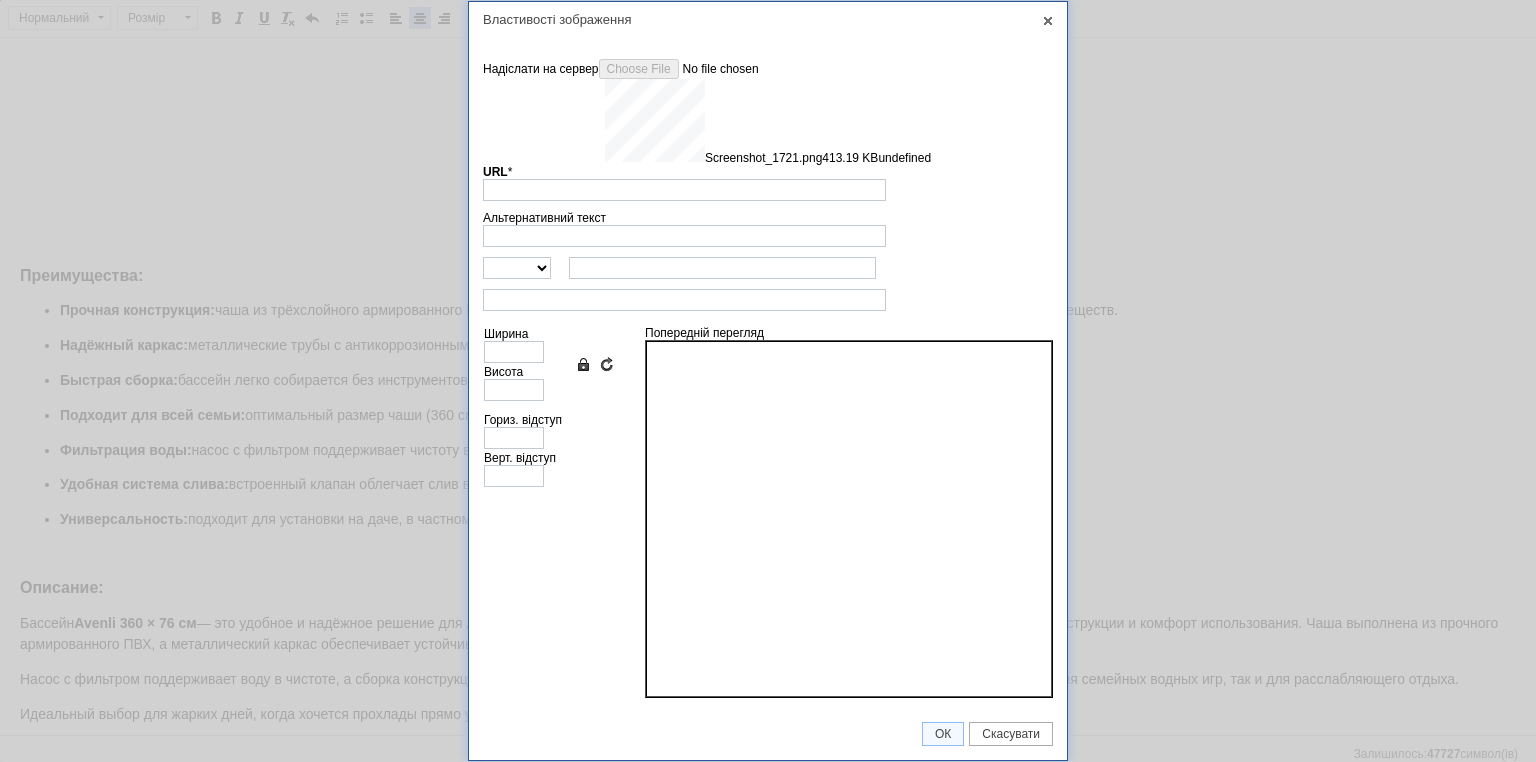type on "https://images.prom.ua/6743877309_w640_h2048_screenshot_1721.png?fresh=1&PIMAGE_ID=6743877309" 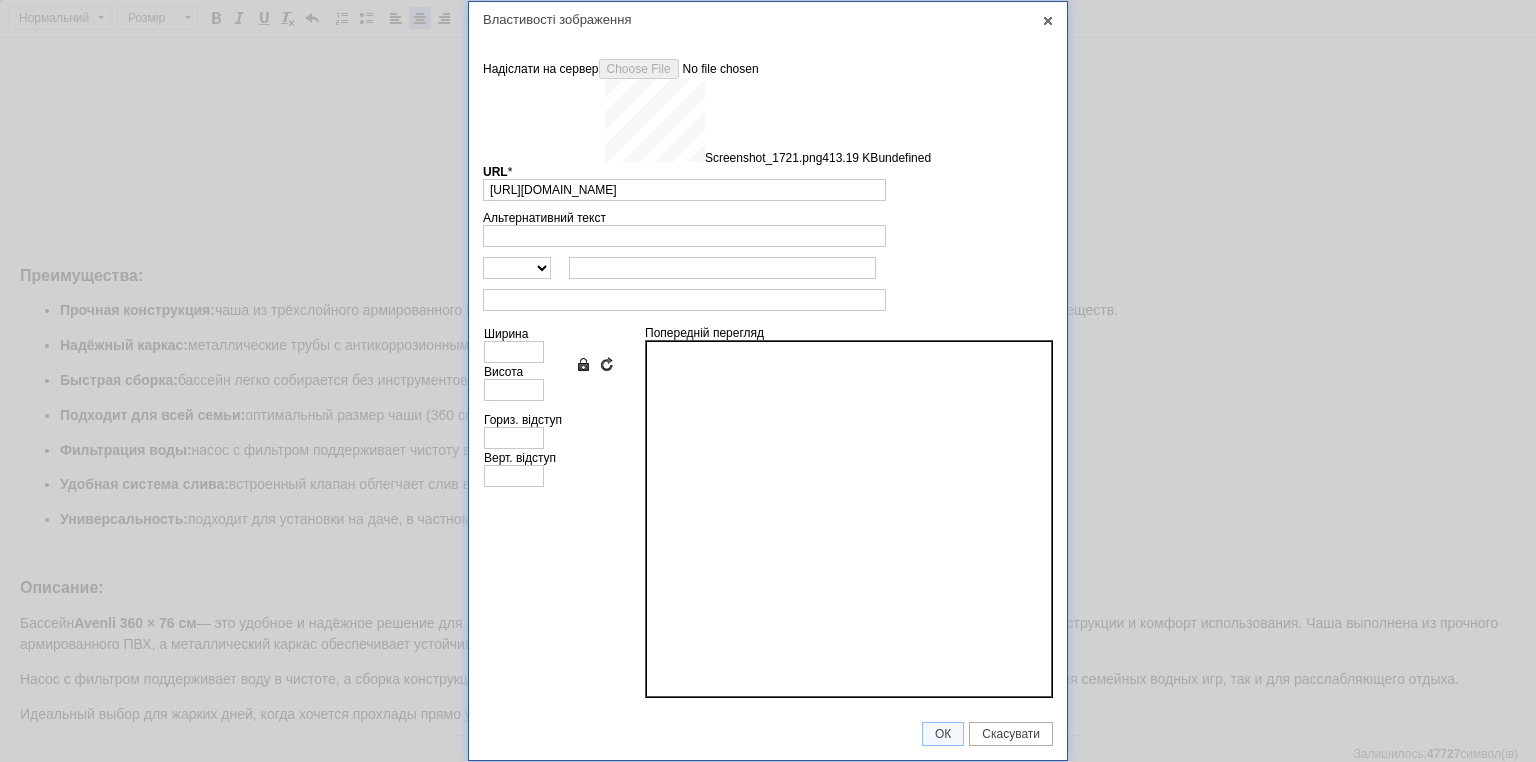 type on "640" 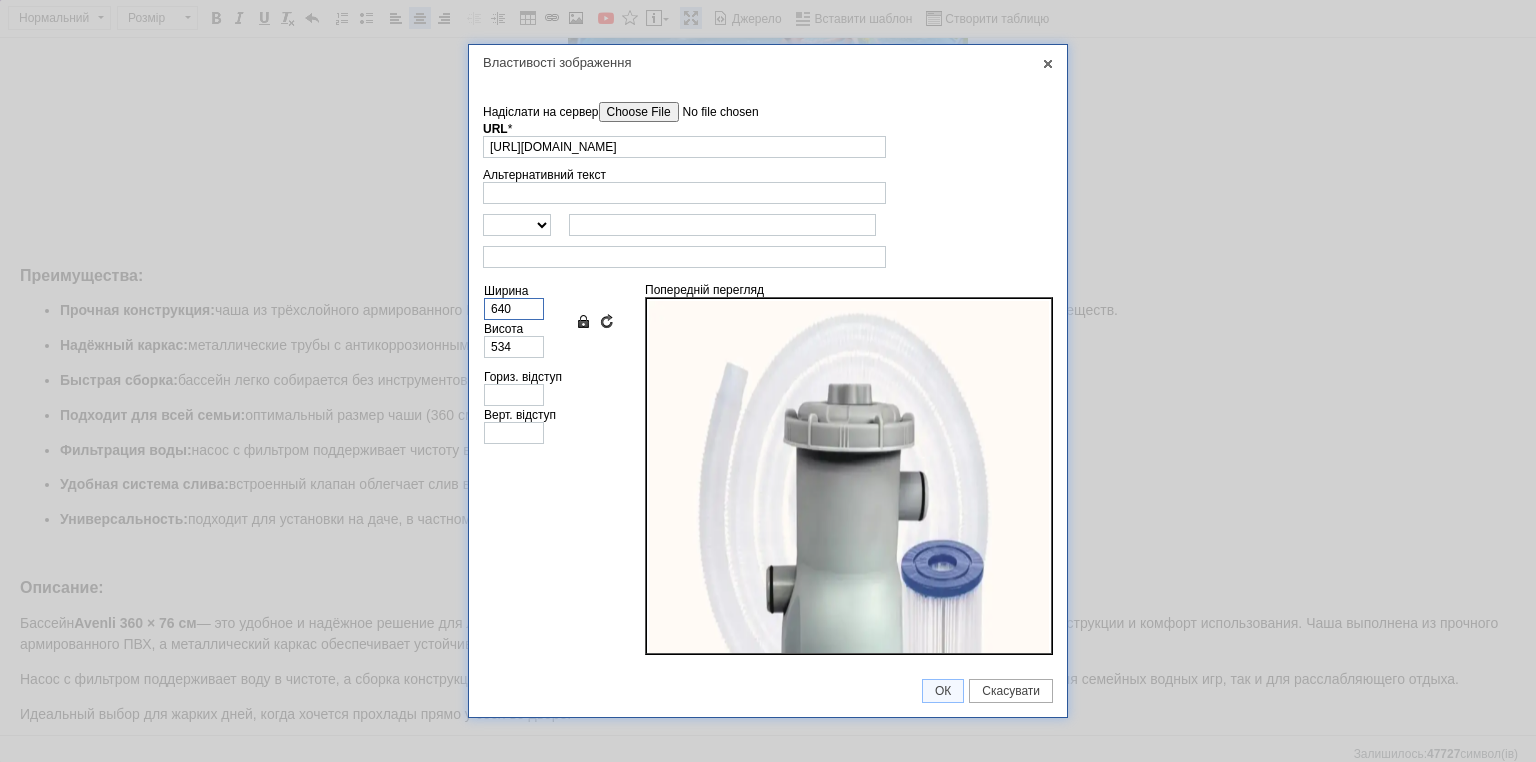 drag, startPoint x: 494, startPoint y: 312, endPoint x: 476, endPoint y: 310, distance: 18.110771 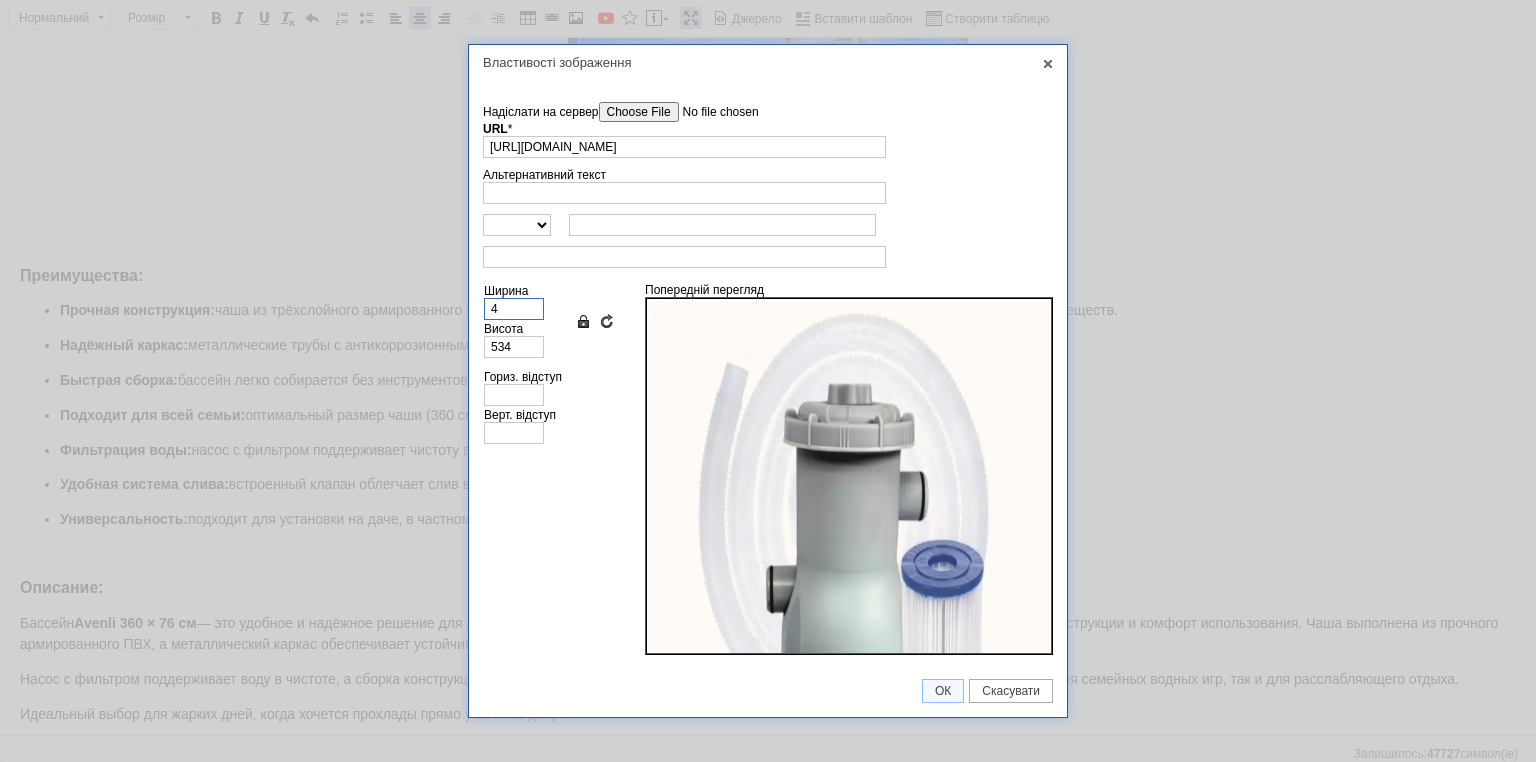 type on "3" 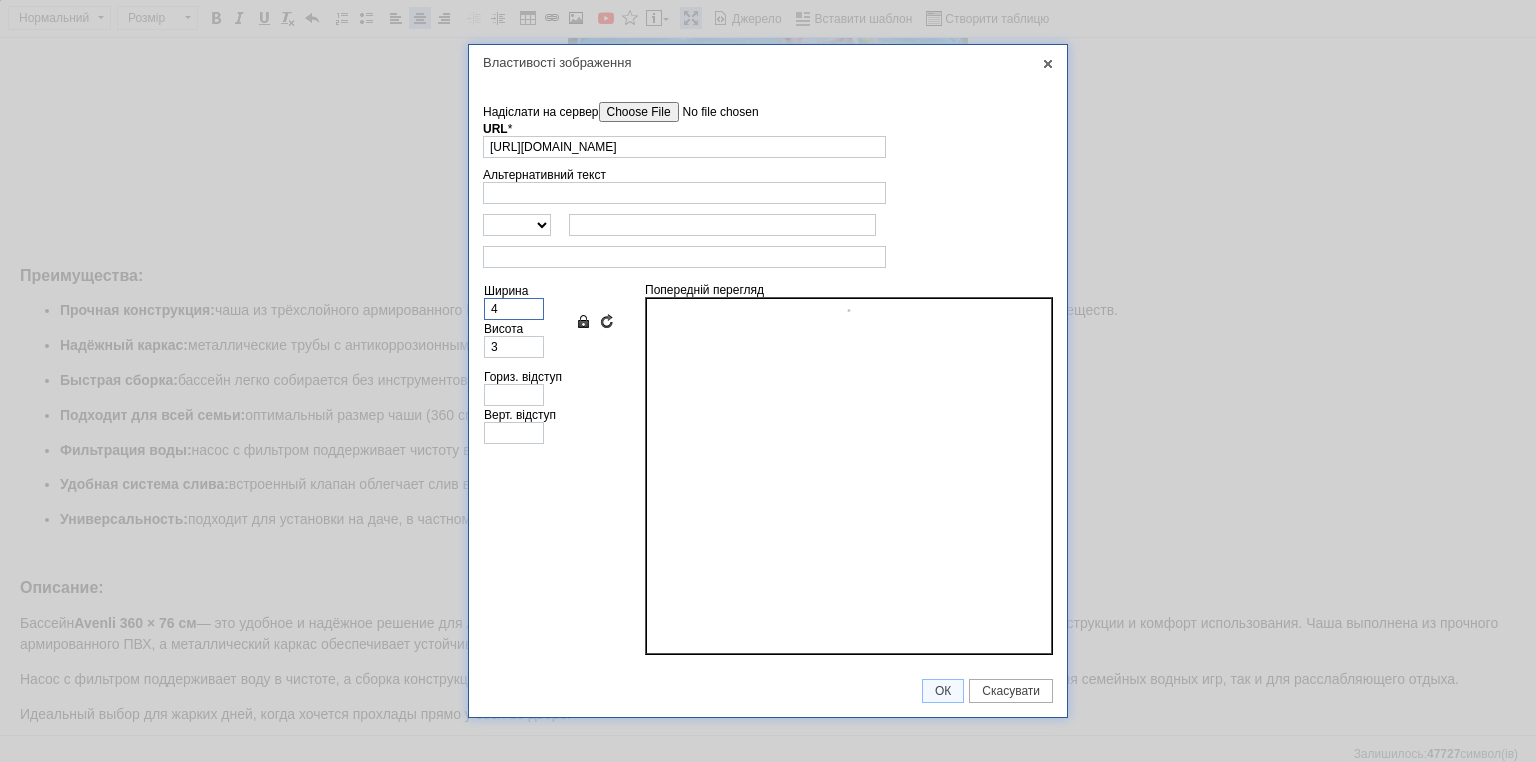 type on "40" 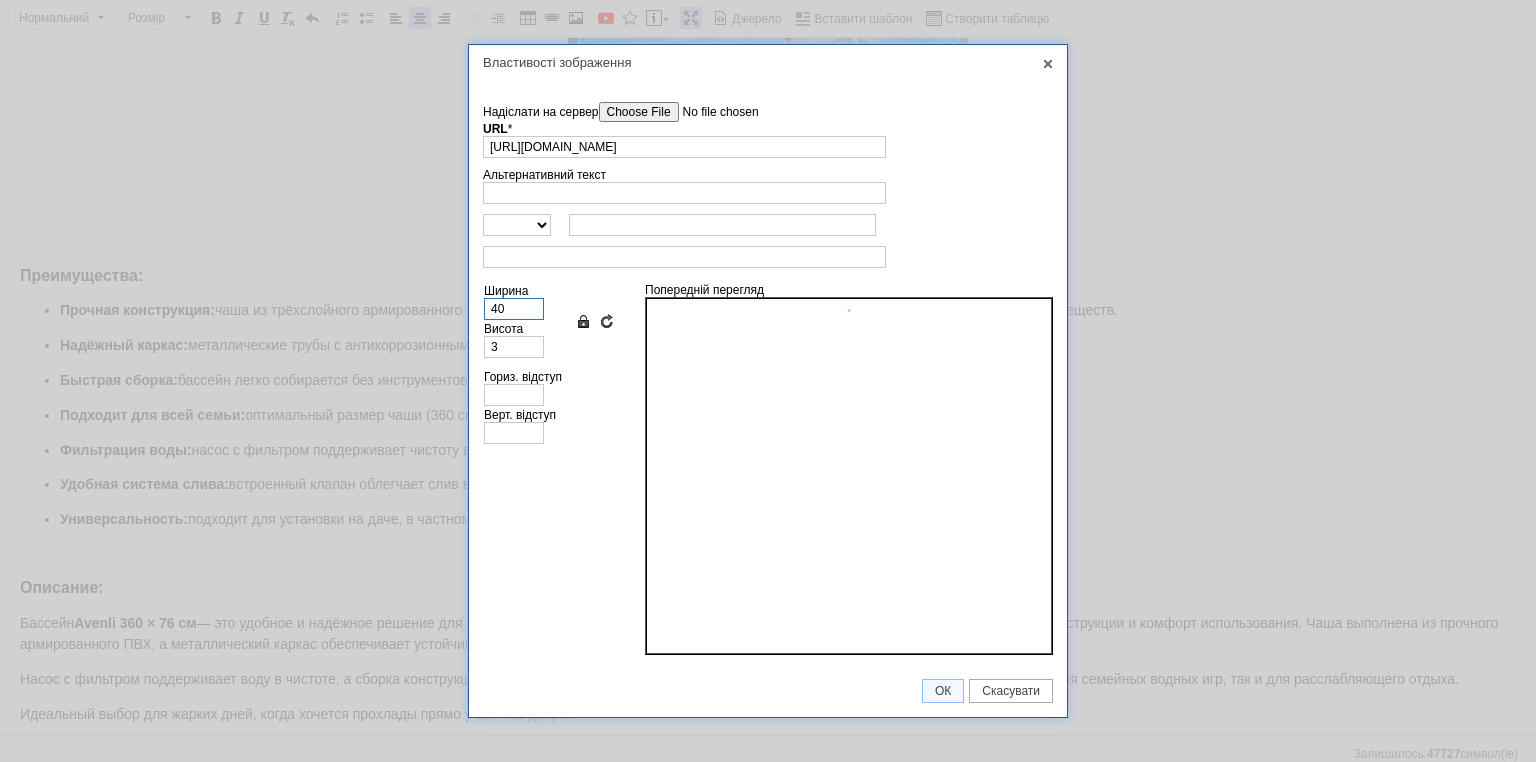 type on "33" 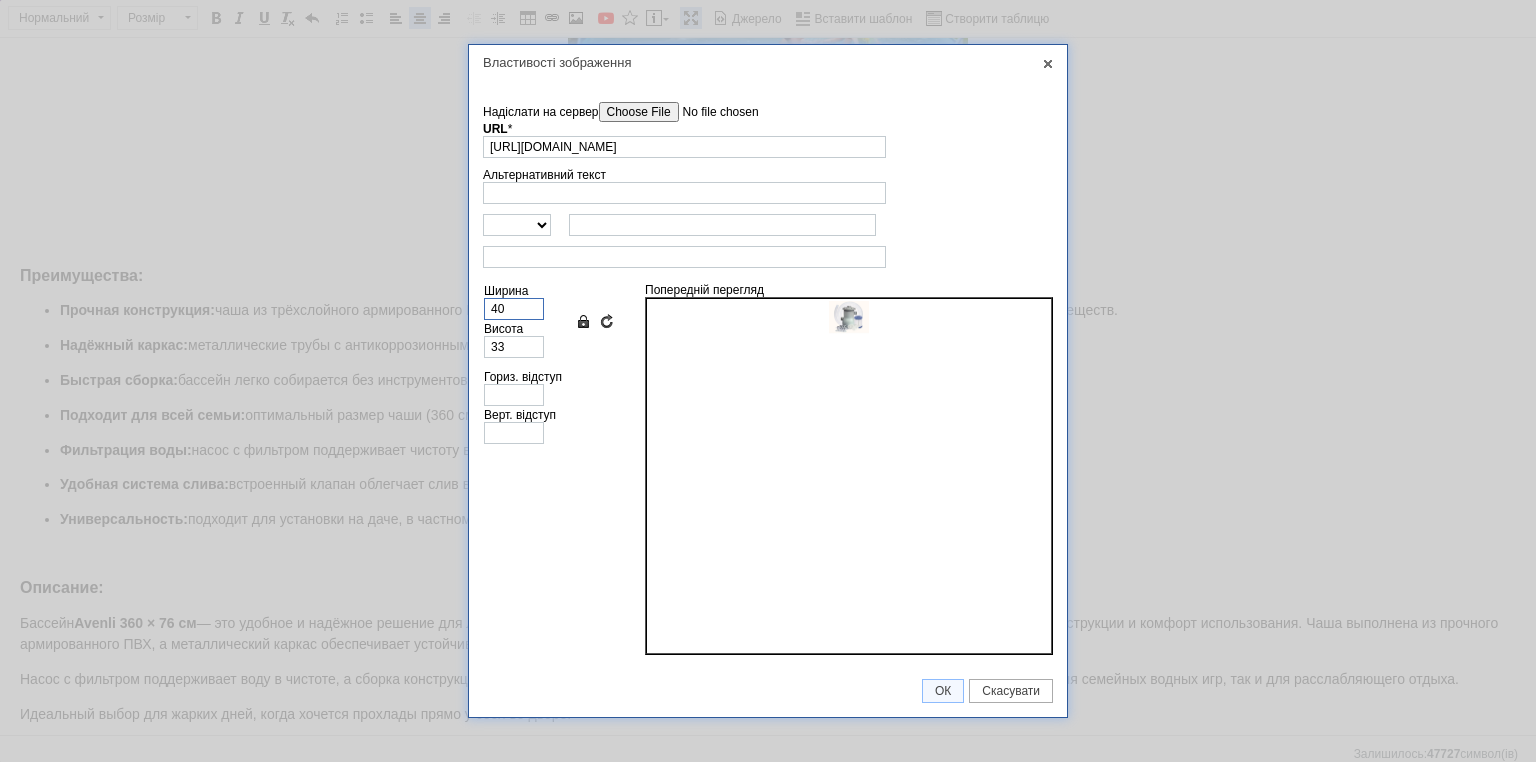 type on "400" 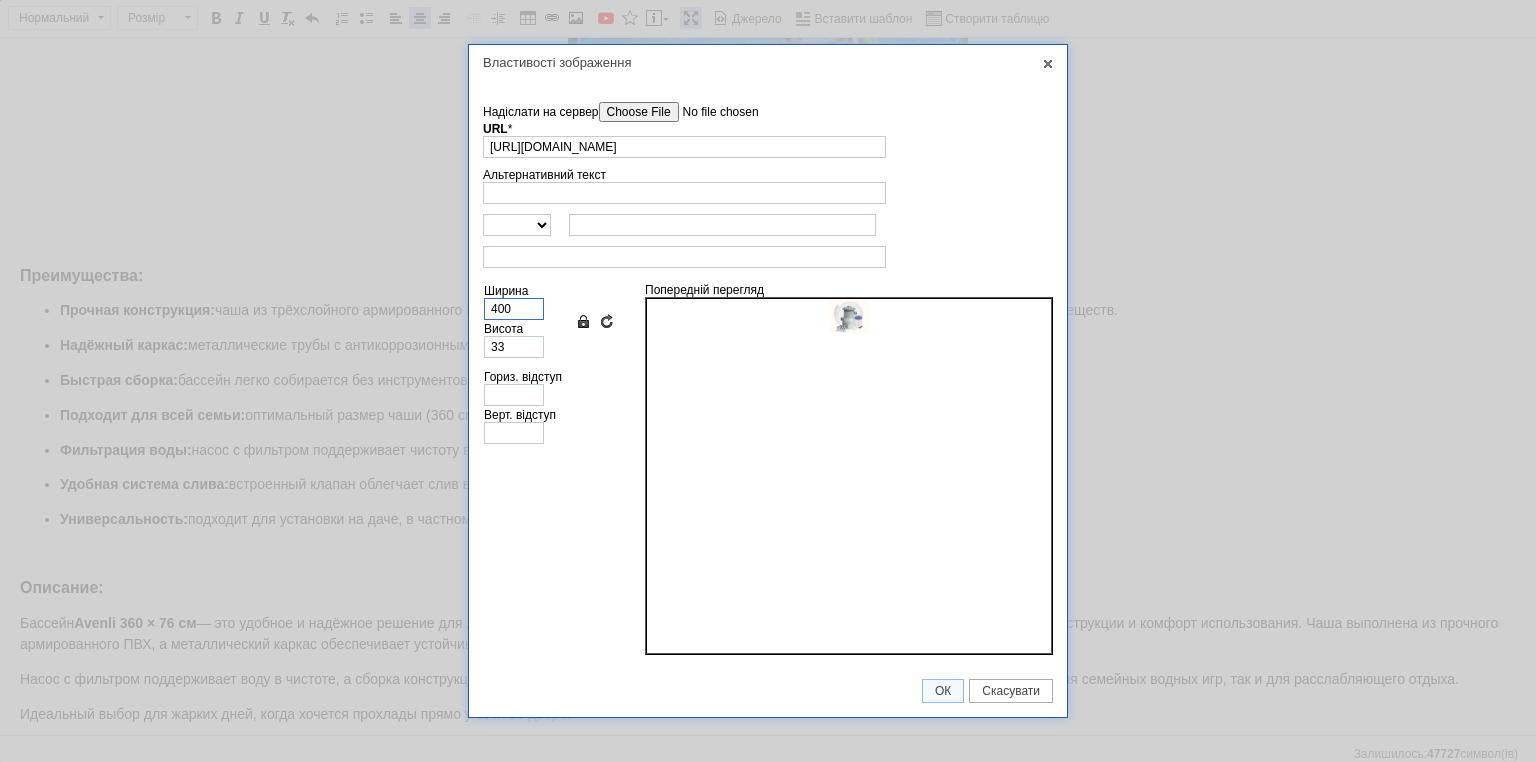type on "334" 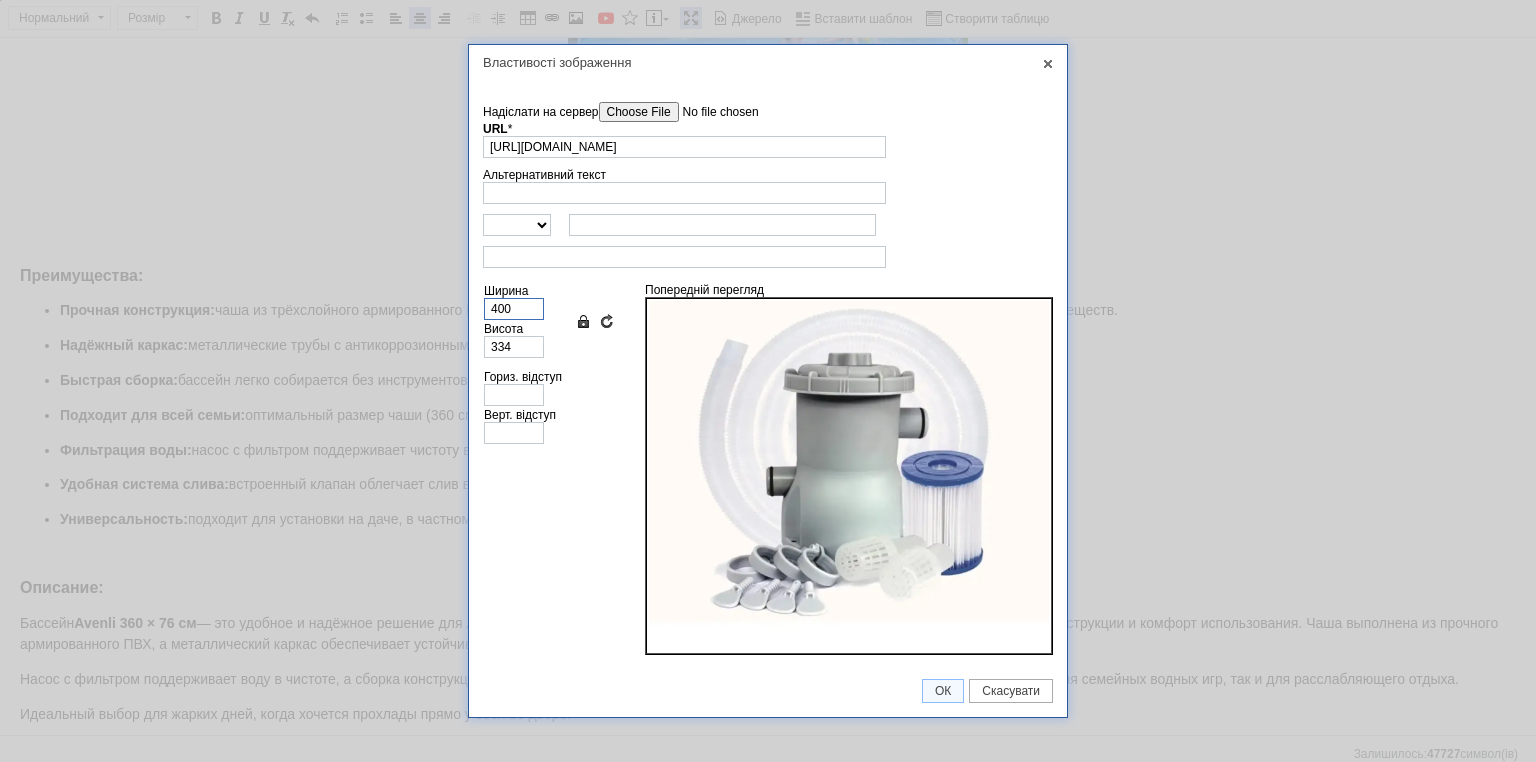 type on "400" 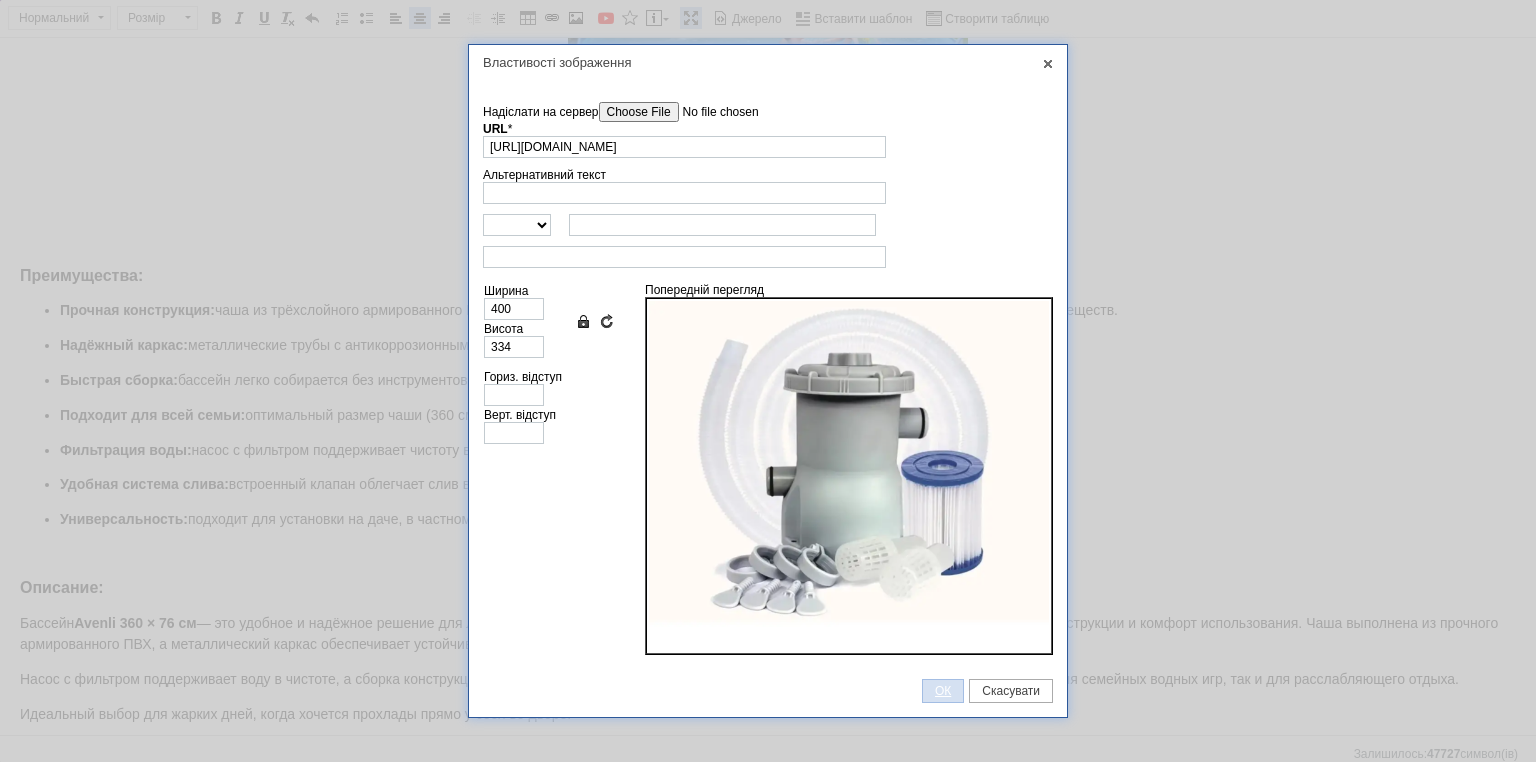 click on "ОК Скасувати" at bounding box center (768, 691) 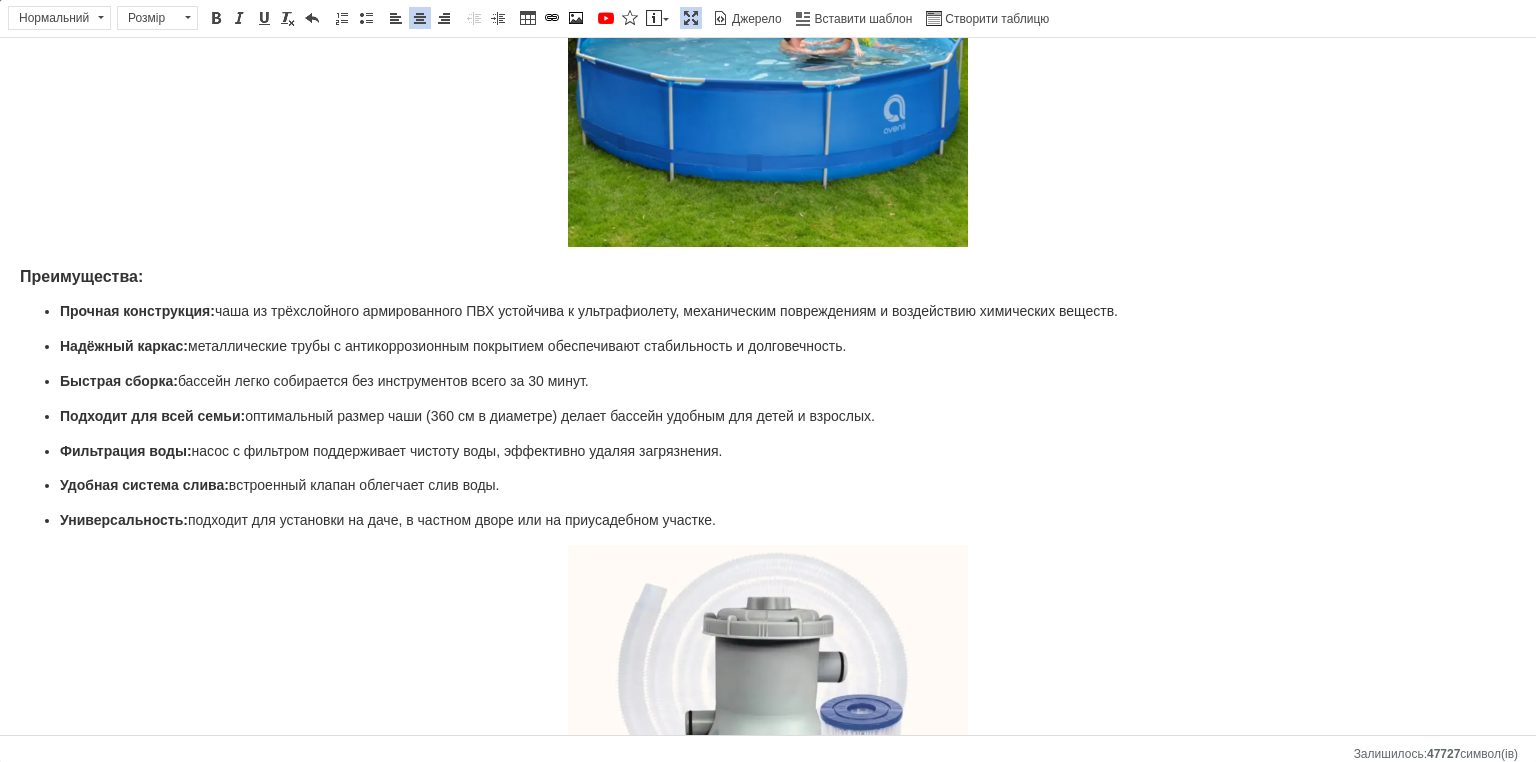 click at bounding box center [691, 18] 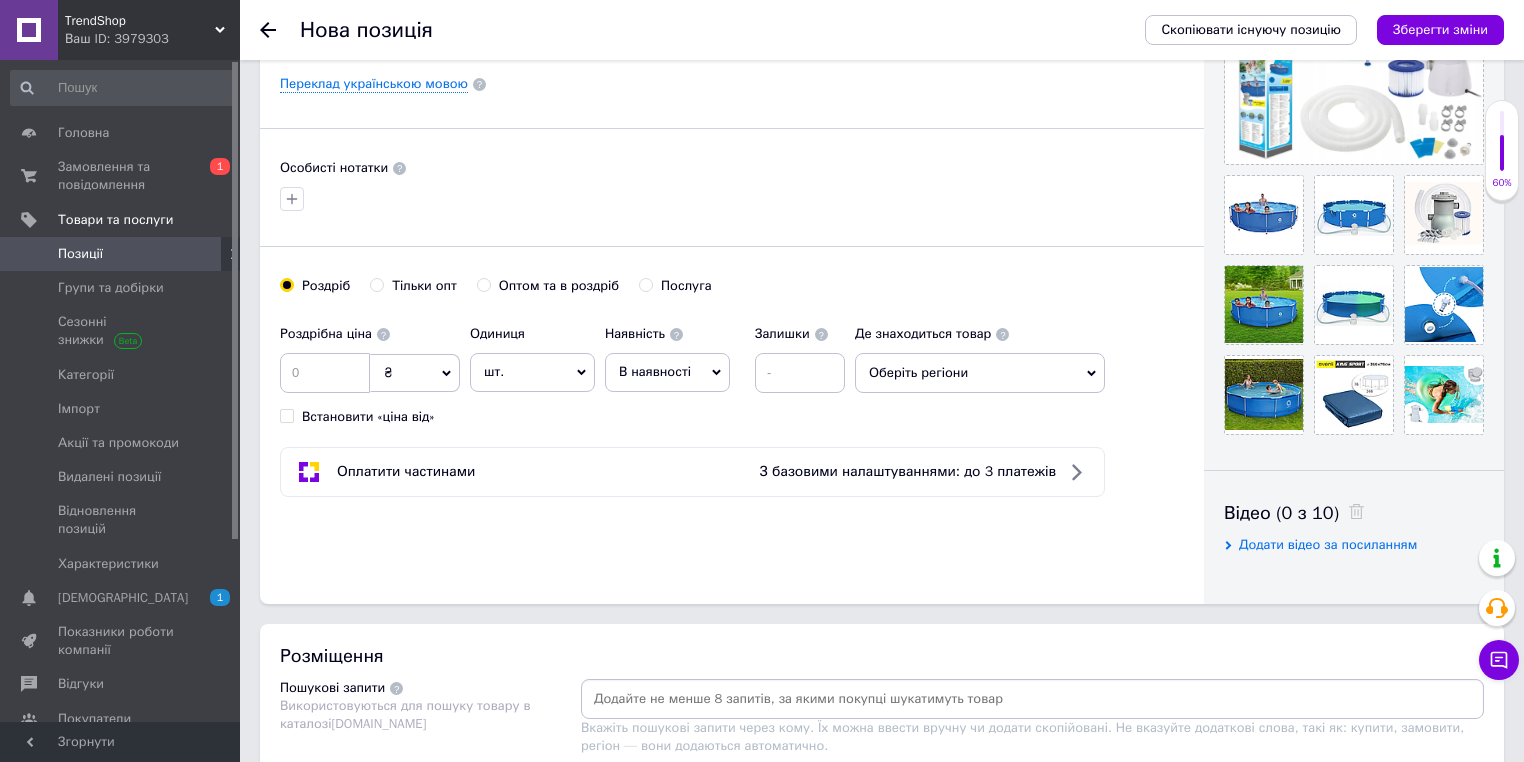 scroll, scrollTop: 560, scrollLeft: 0, axis: vertical 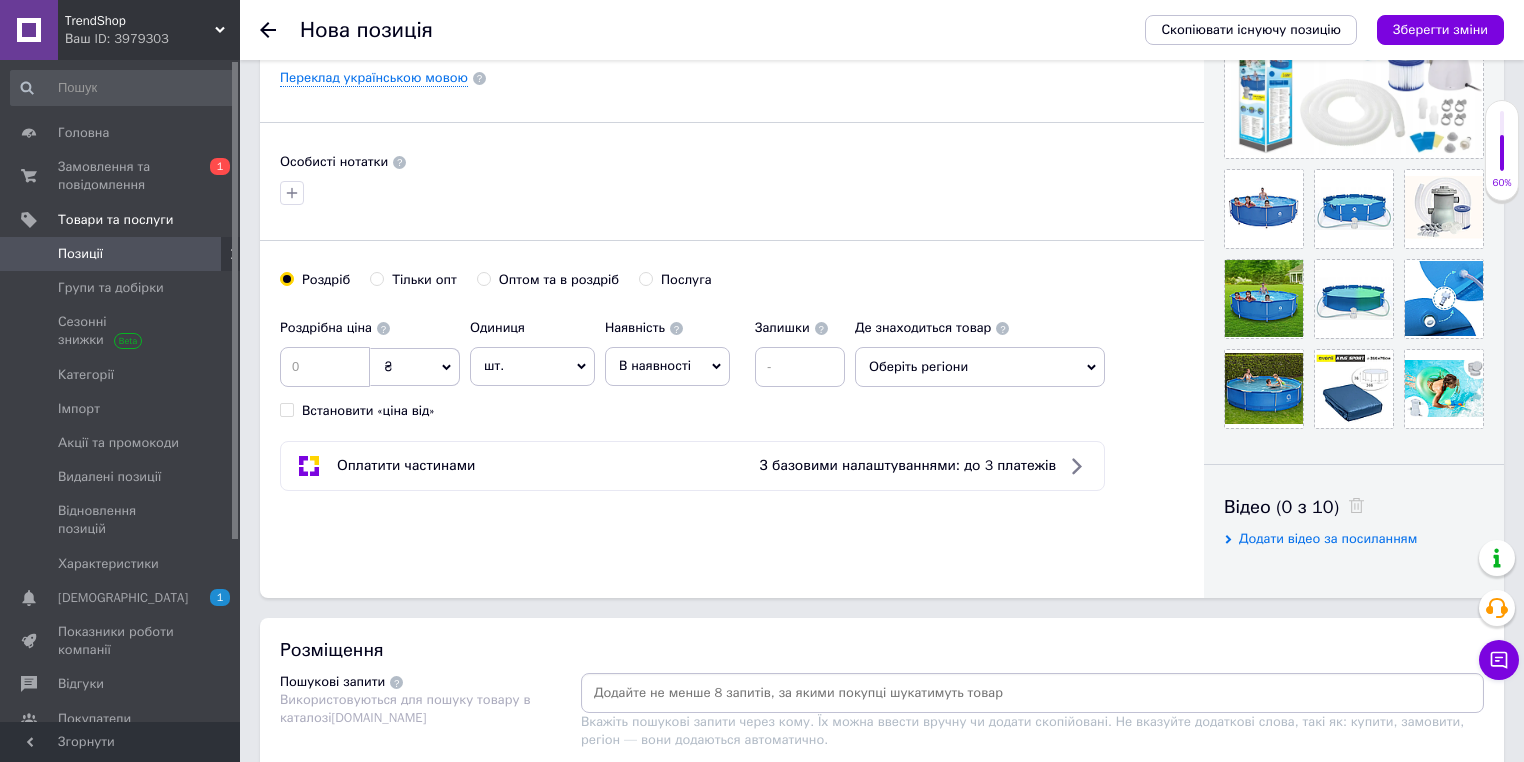 click on "Оптом та в роздріб" at bounding box center [559, 280] 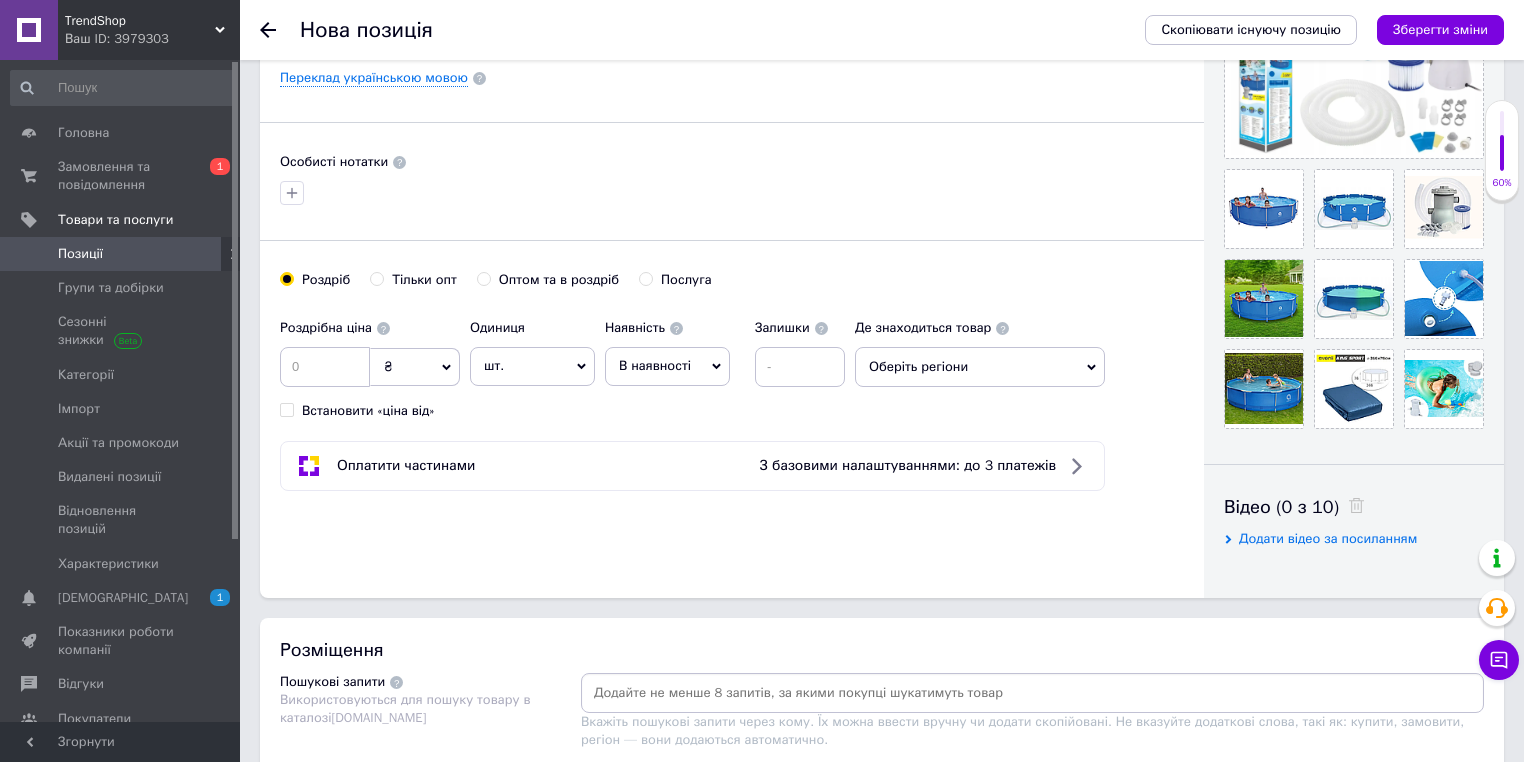 radio on "true" 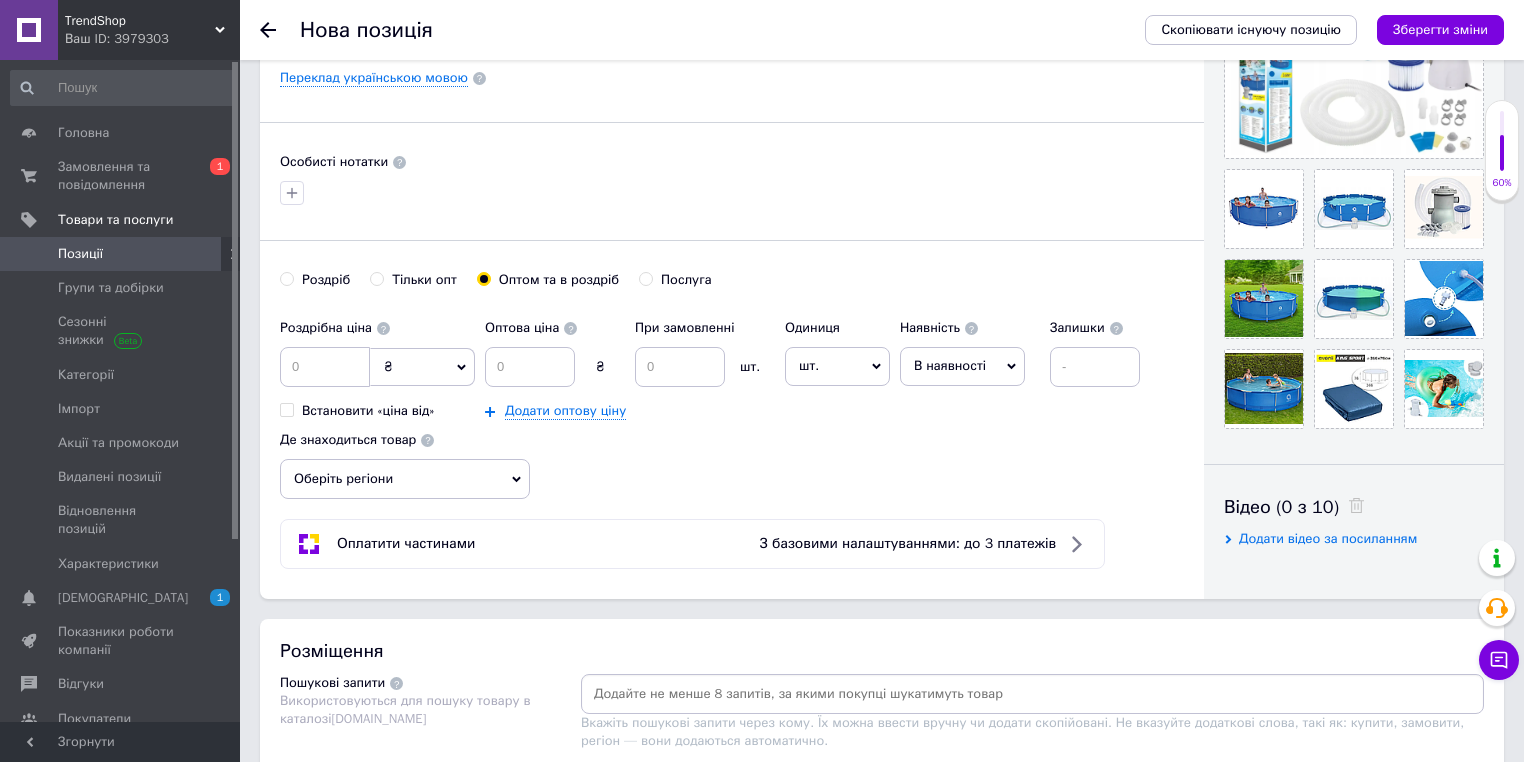 click on "Оптом та в роздріб" at bounding box center [559, 280] 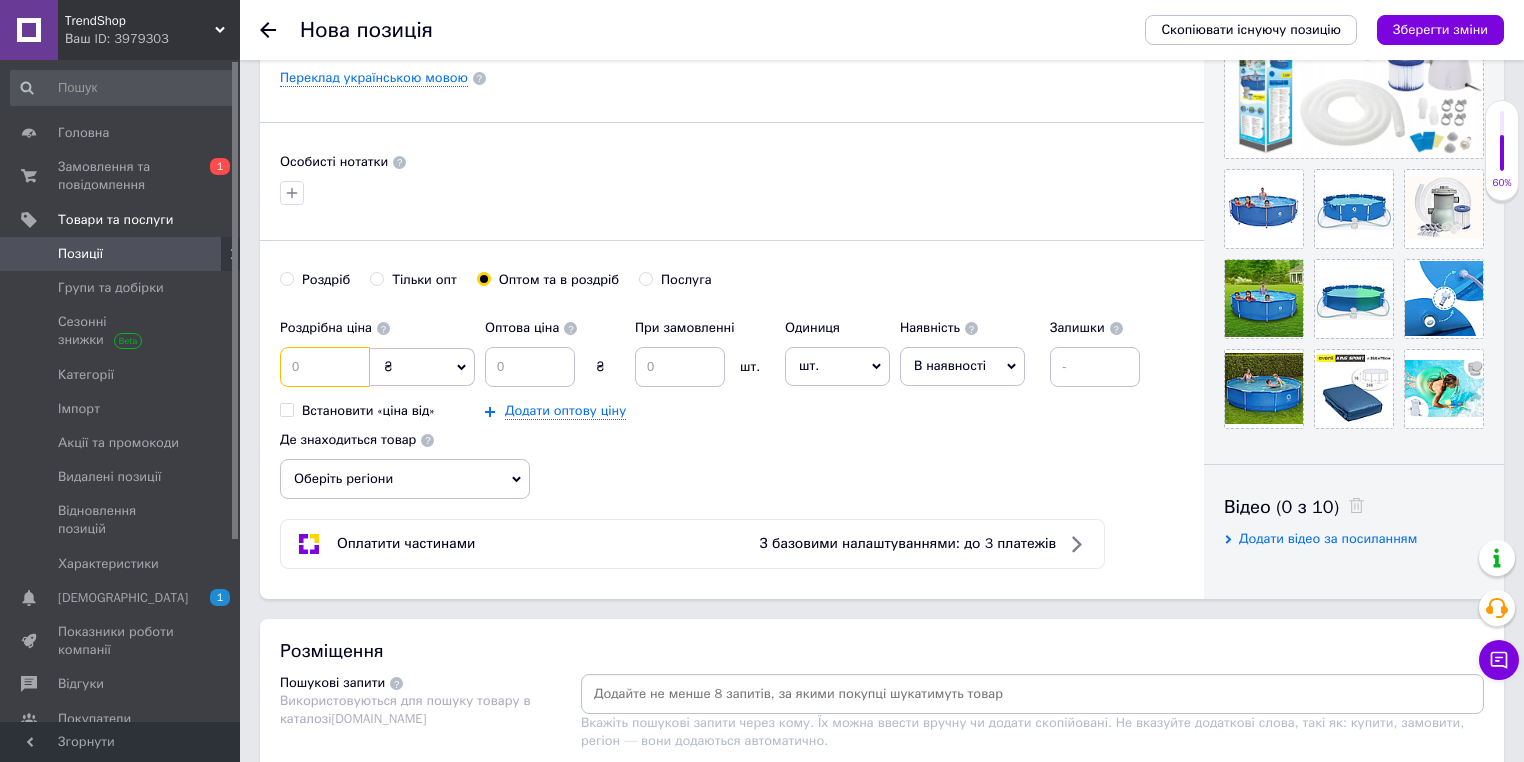 click at bounding box center (325, 367) 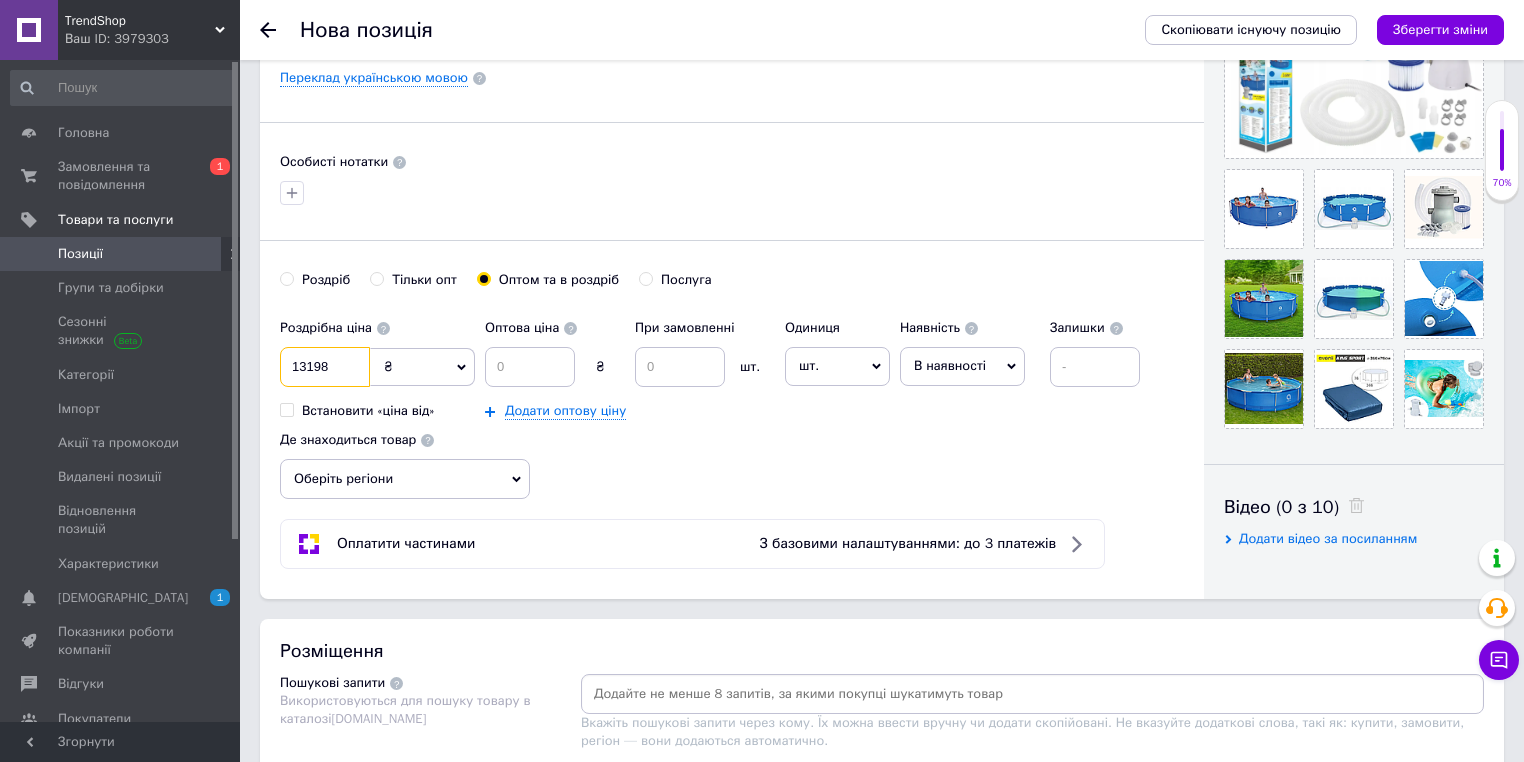 type on "13198" 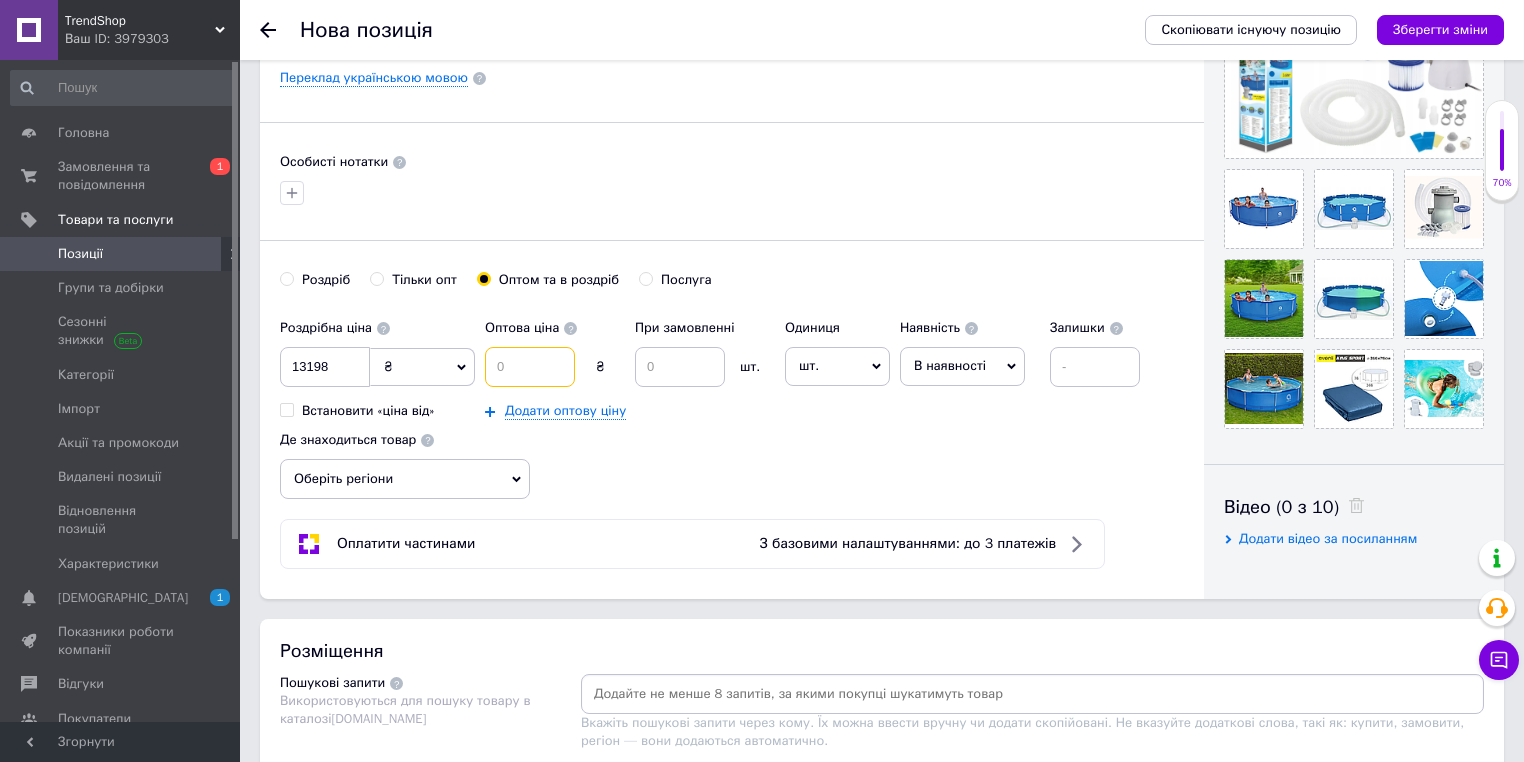 click at bounding box center [530, 367] 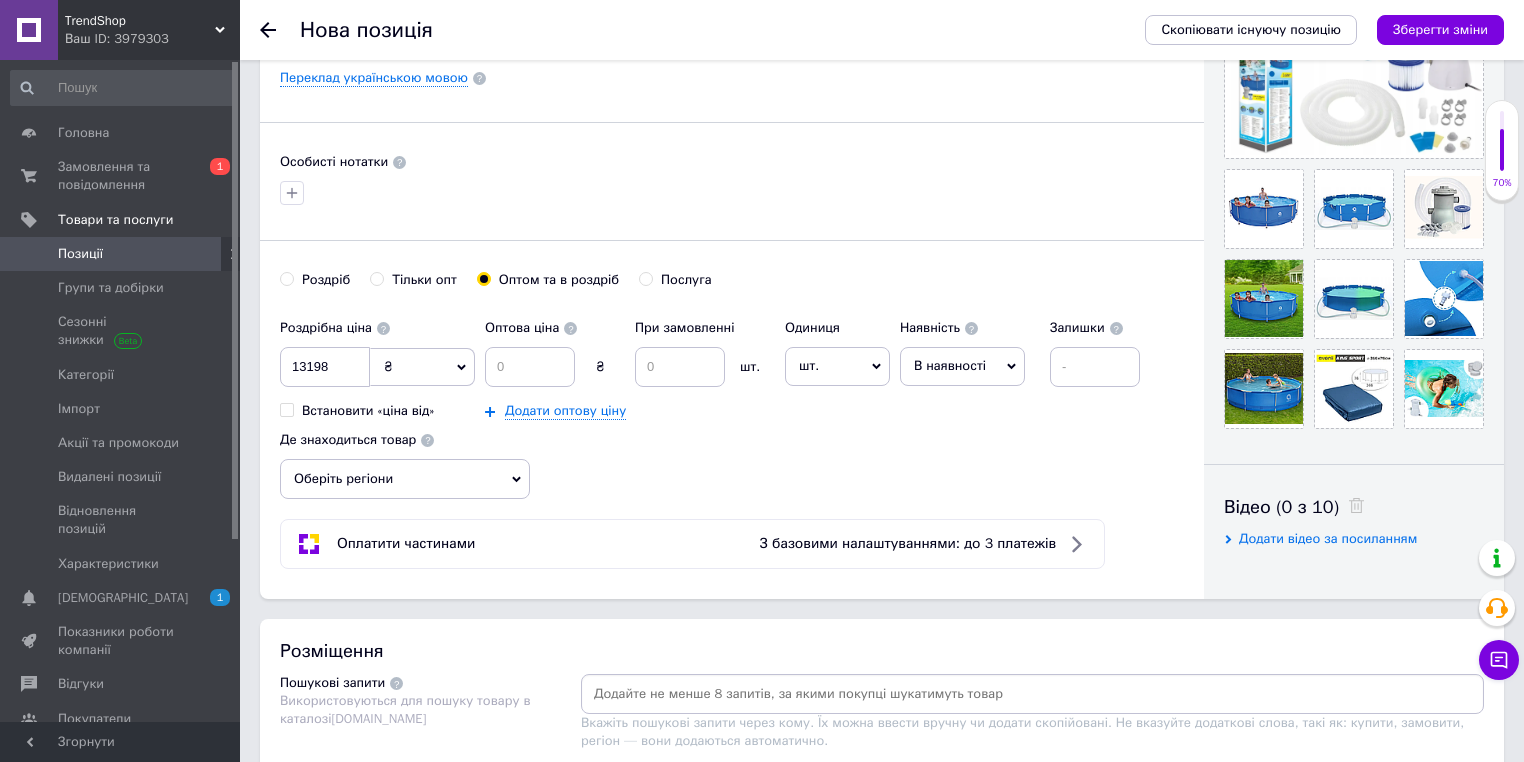 click on "шт." at bounding box center (837, 366) 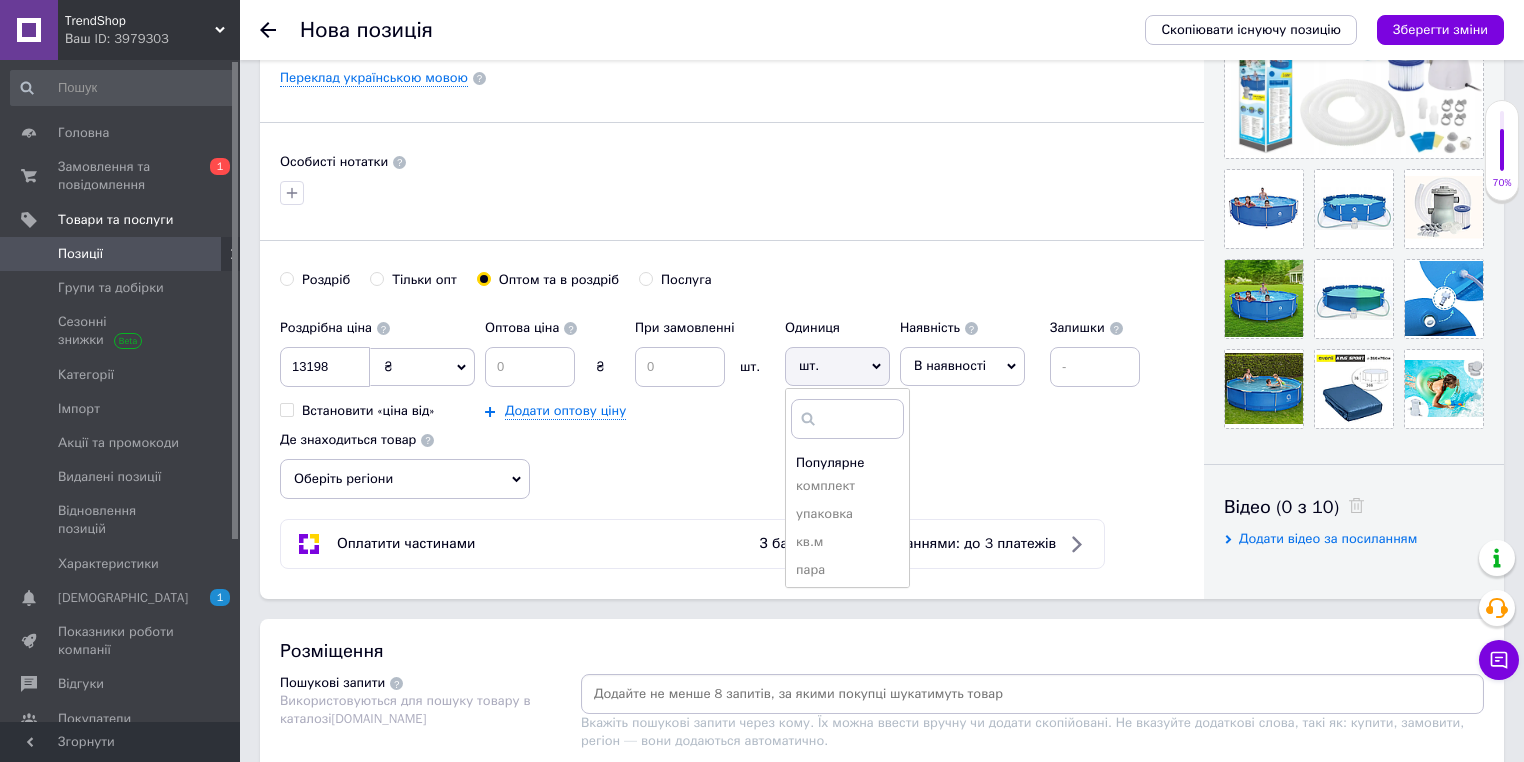 click on "комплект" at bounding box center [847, 486] 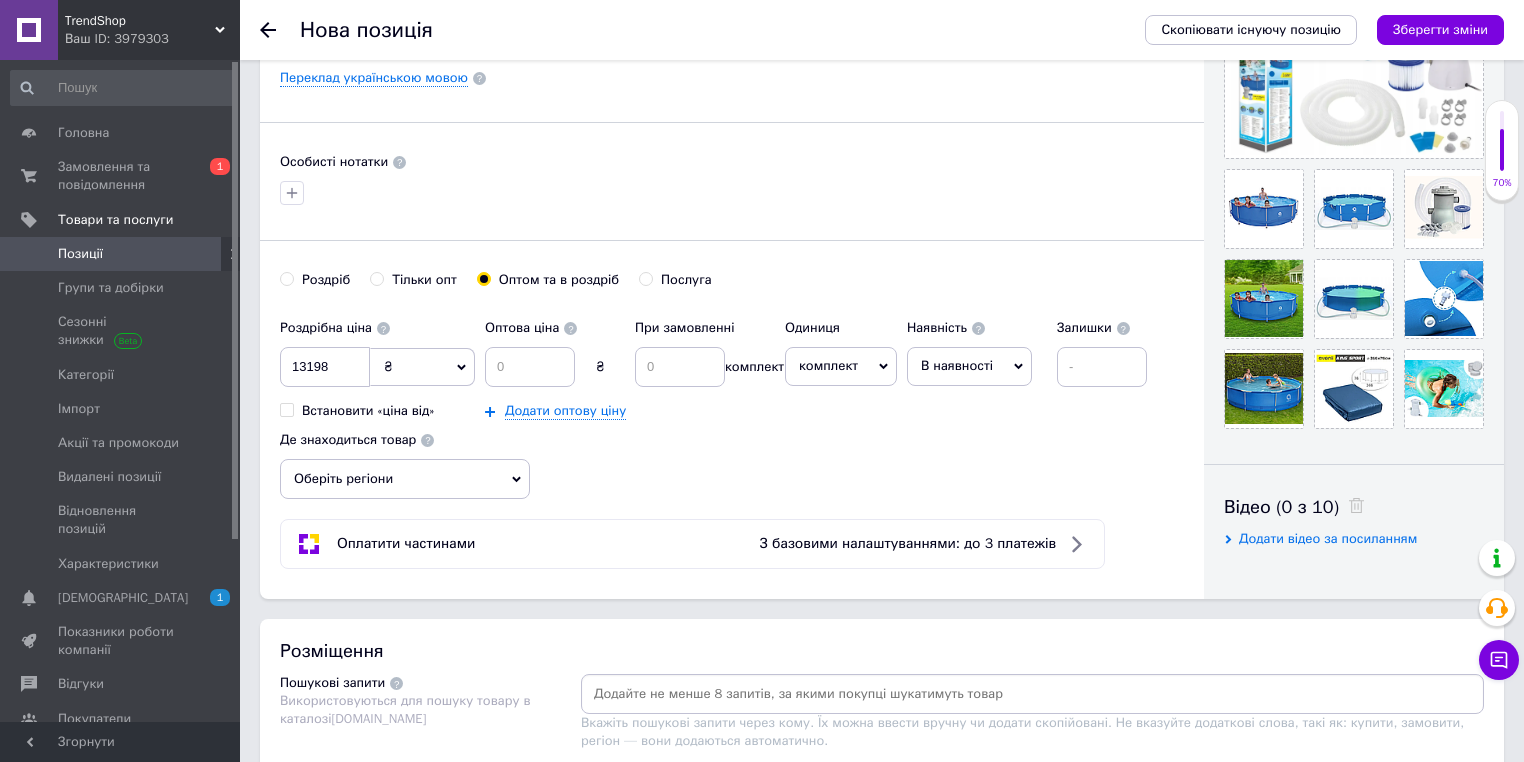click on "В наявності" at bounding box center [969, 366] 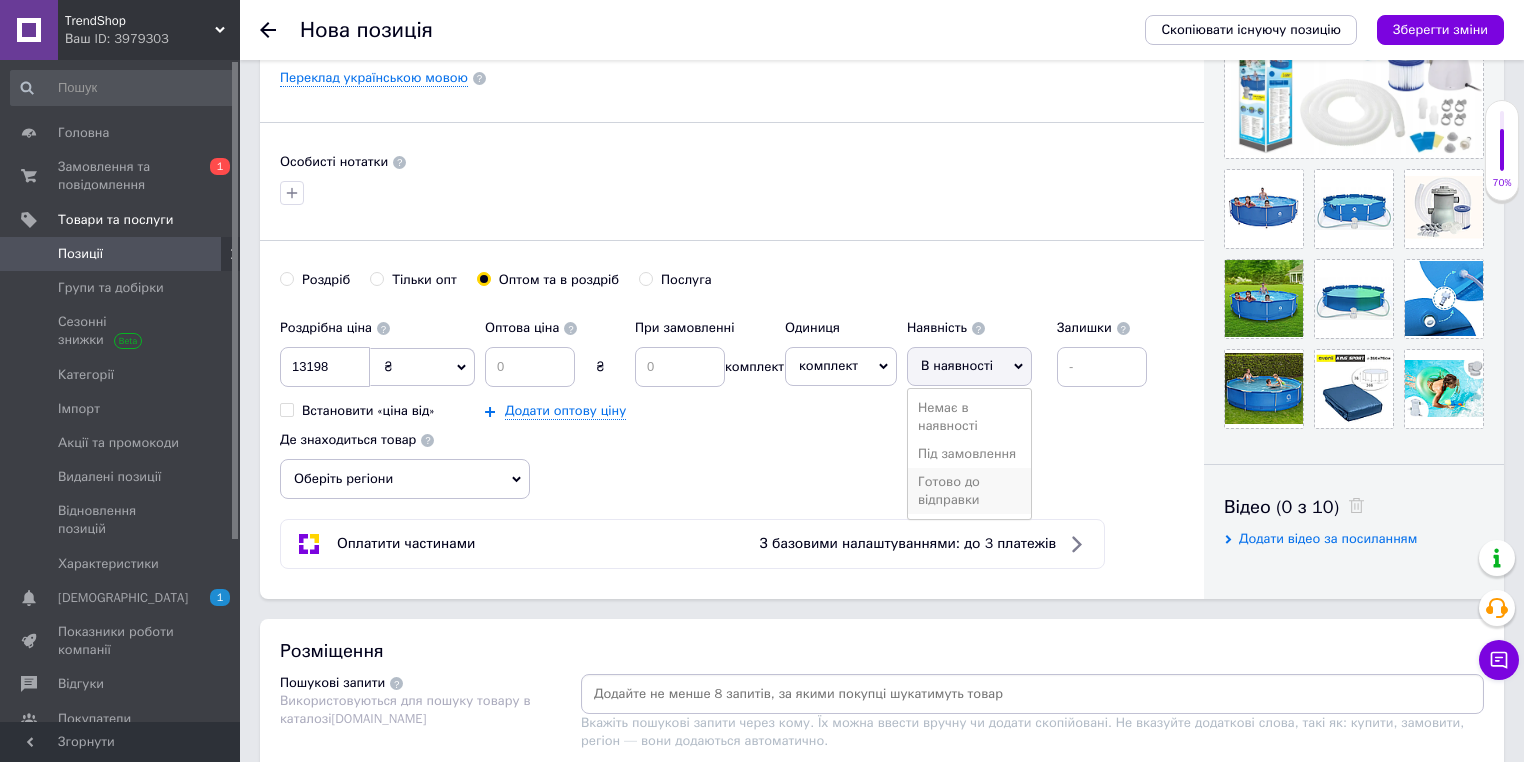 click on "Готово до відправки" at bounding box center (969, 491) 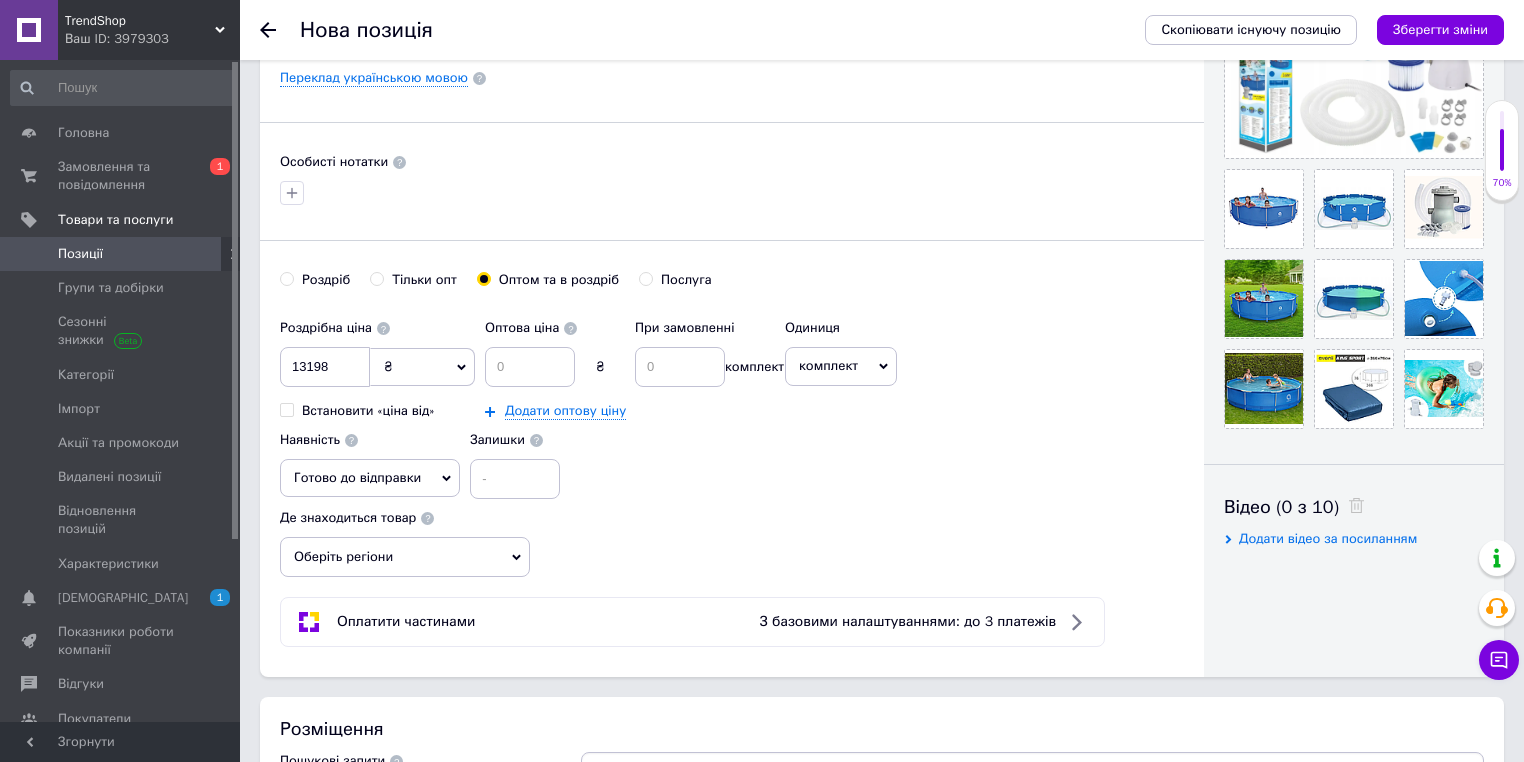 click on "Оберіть регіони" at bounding box center [405, 557] 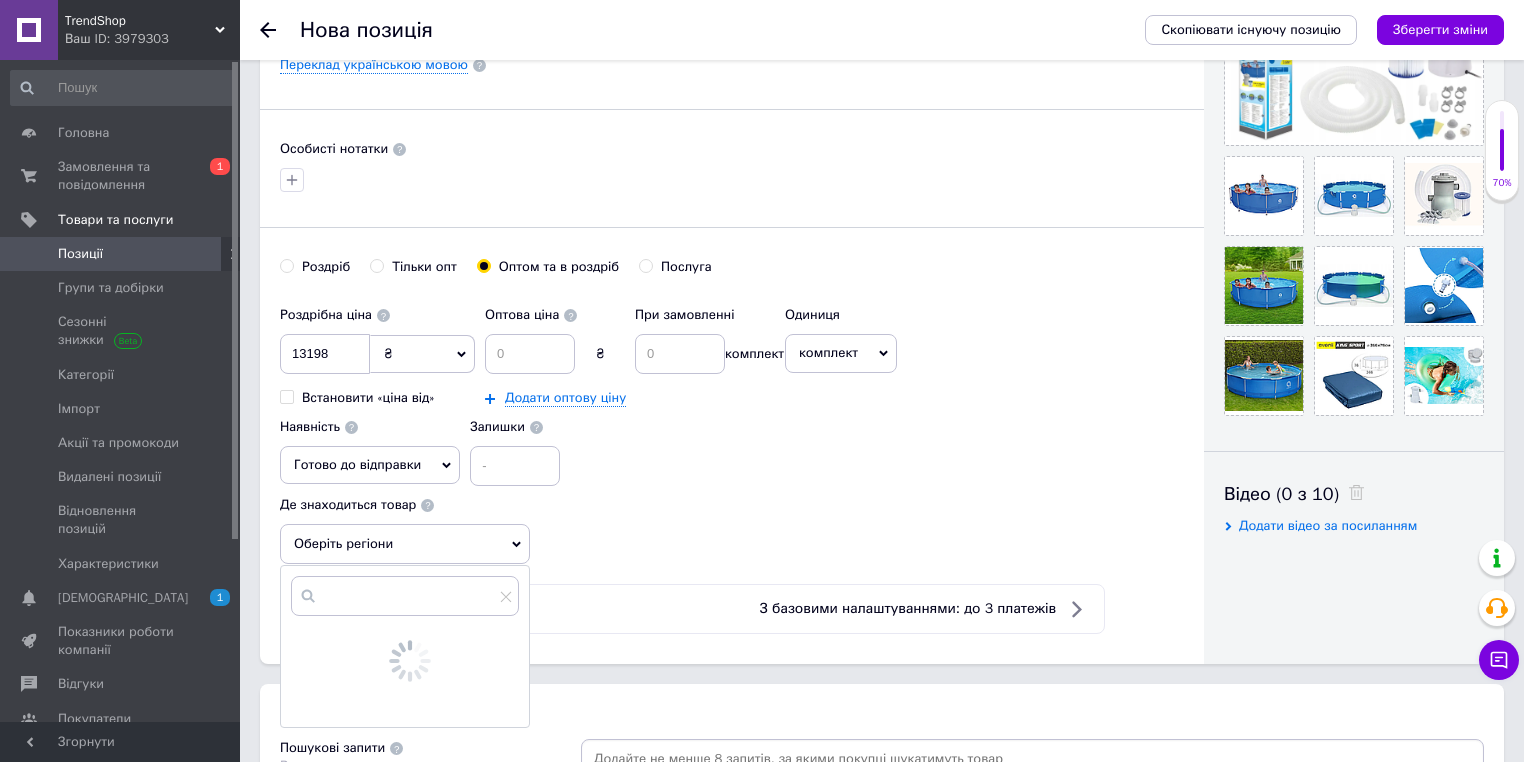 scroll, scrollTop: 880, scrollLeft: 0, axis: vertical 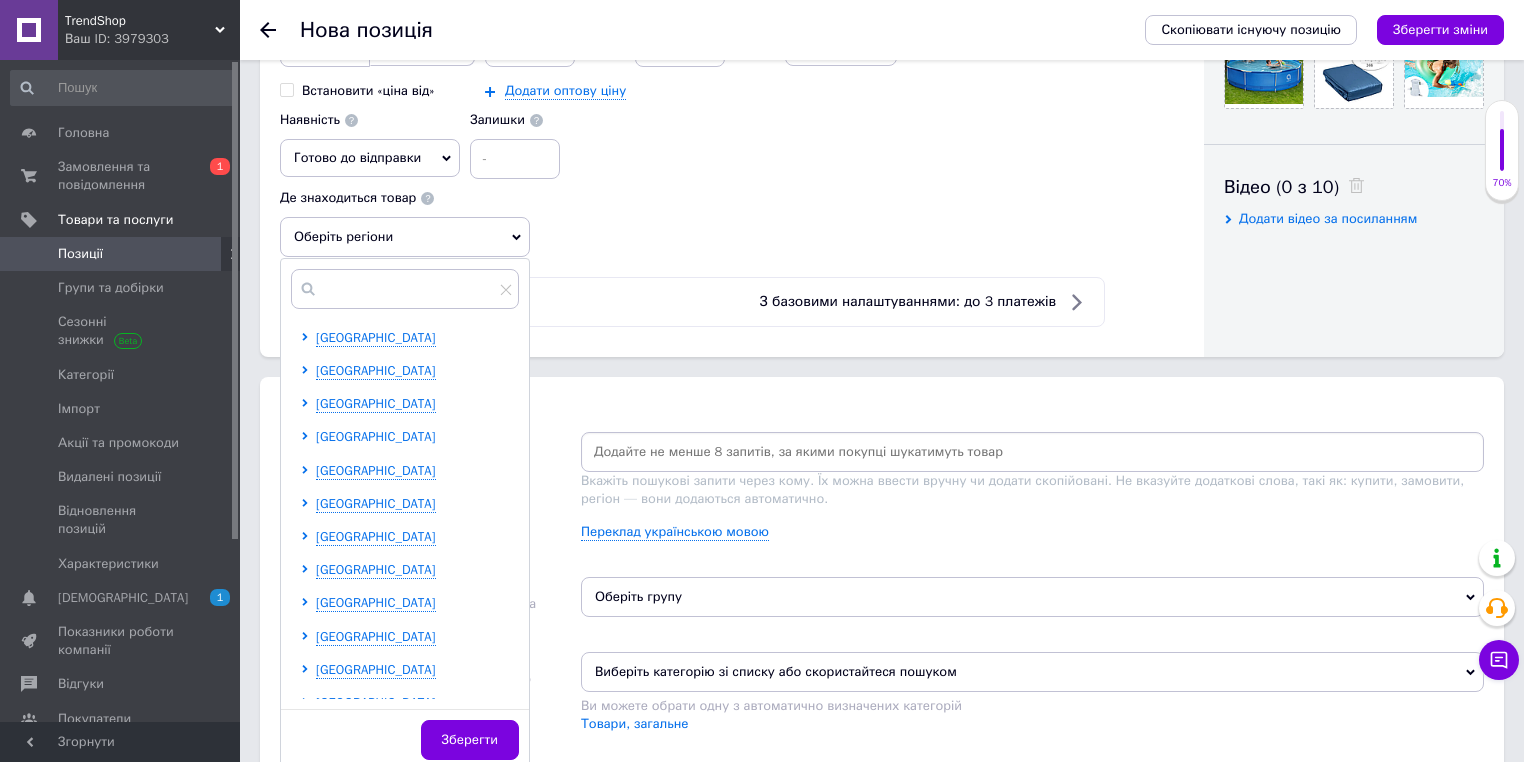 click on "Дніпропетровська область" at bounding box center [376, 436] 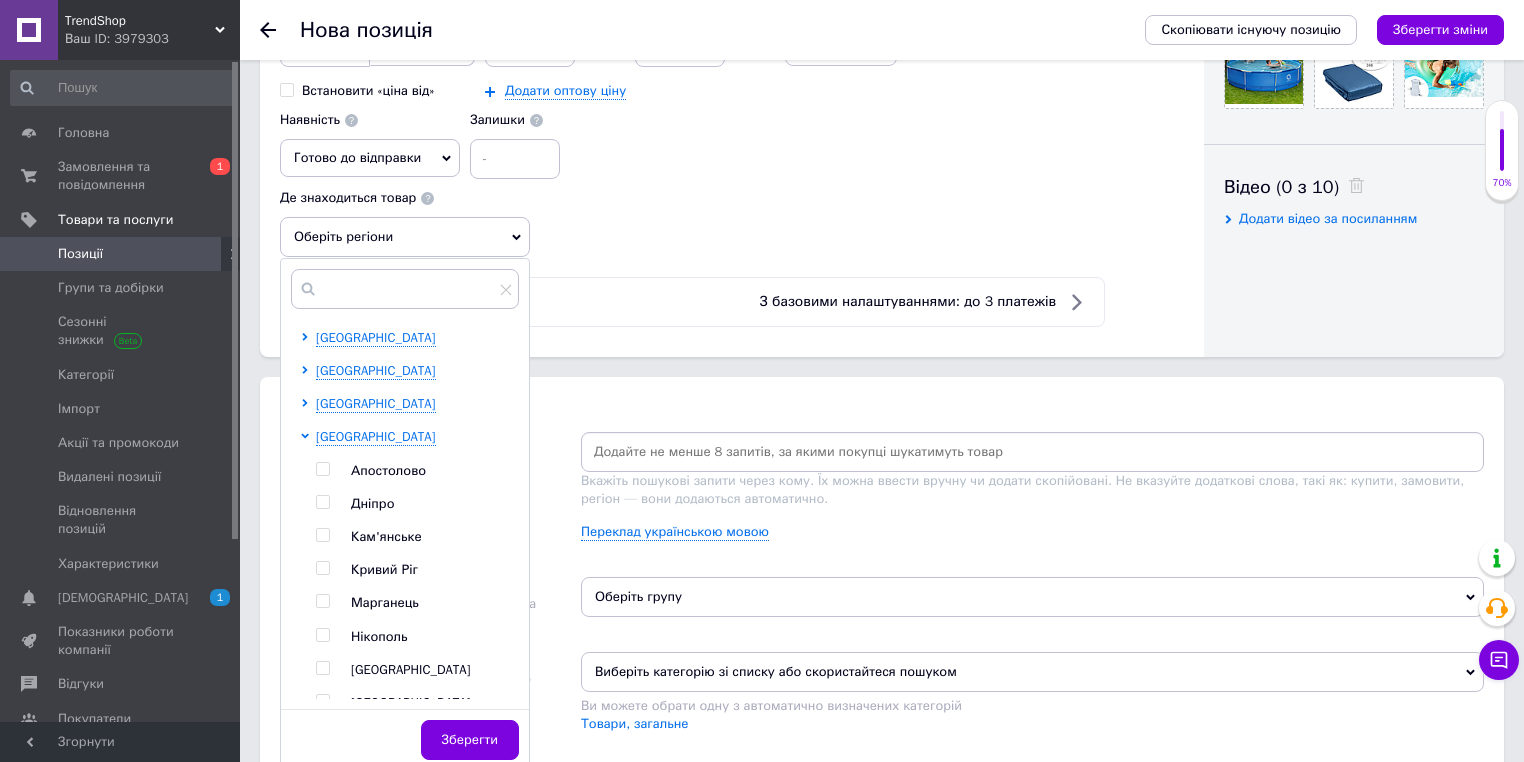 click at bounding box center (322, 502) 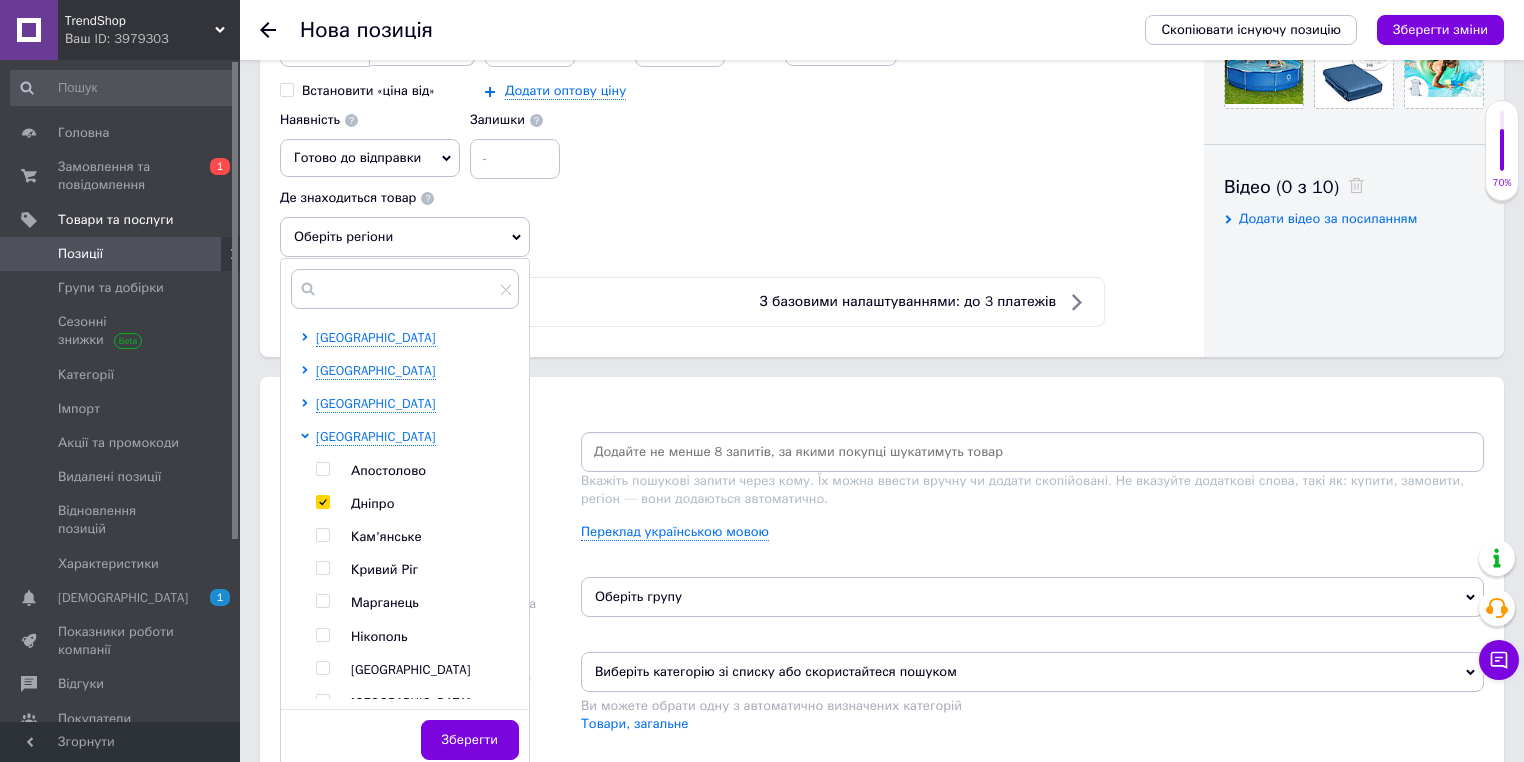 checkbox on "true" 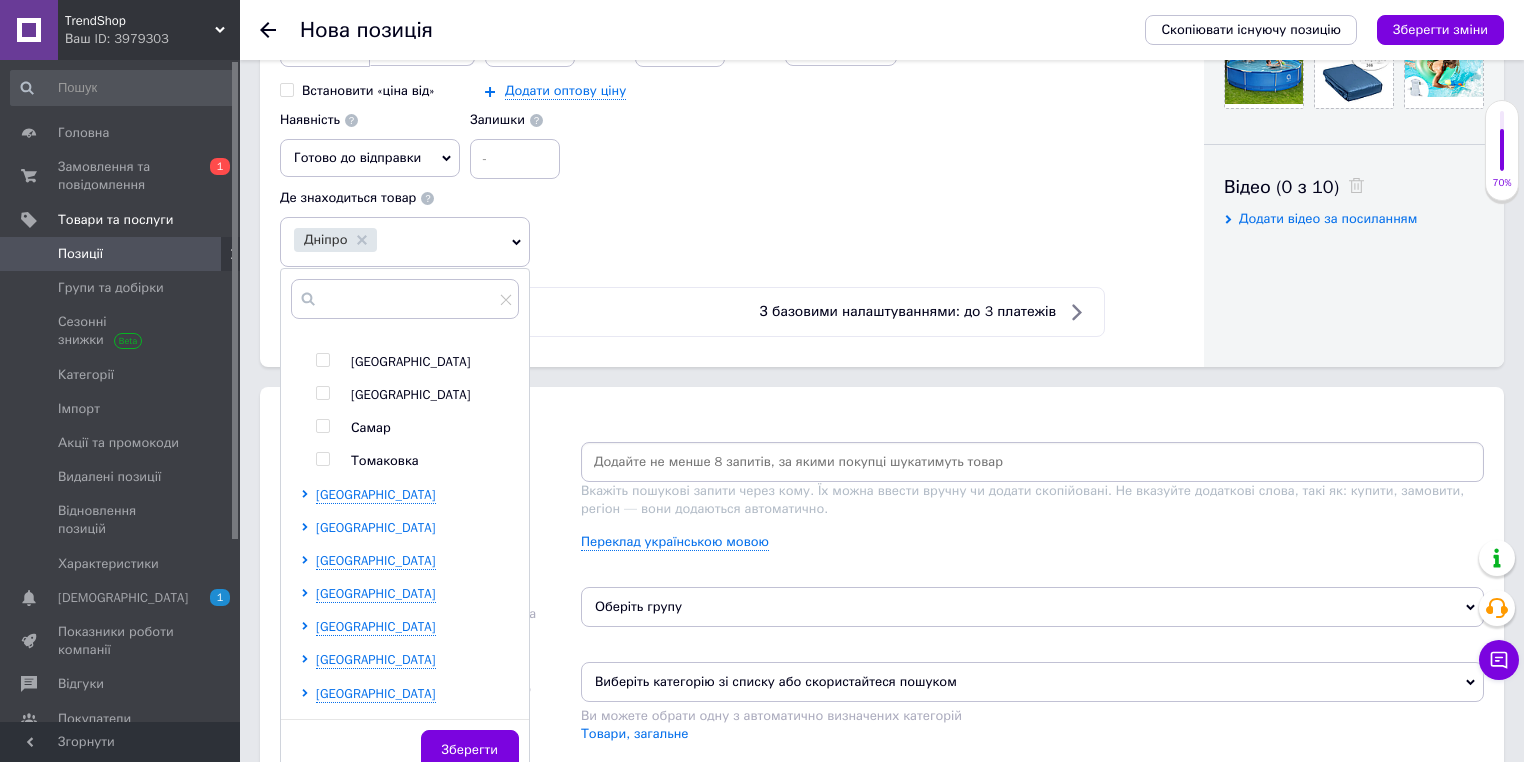 scroll, scrollTop: 400, scrollLeft: 0, axis: vertical 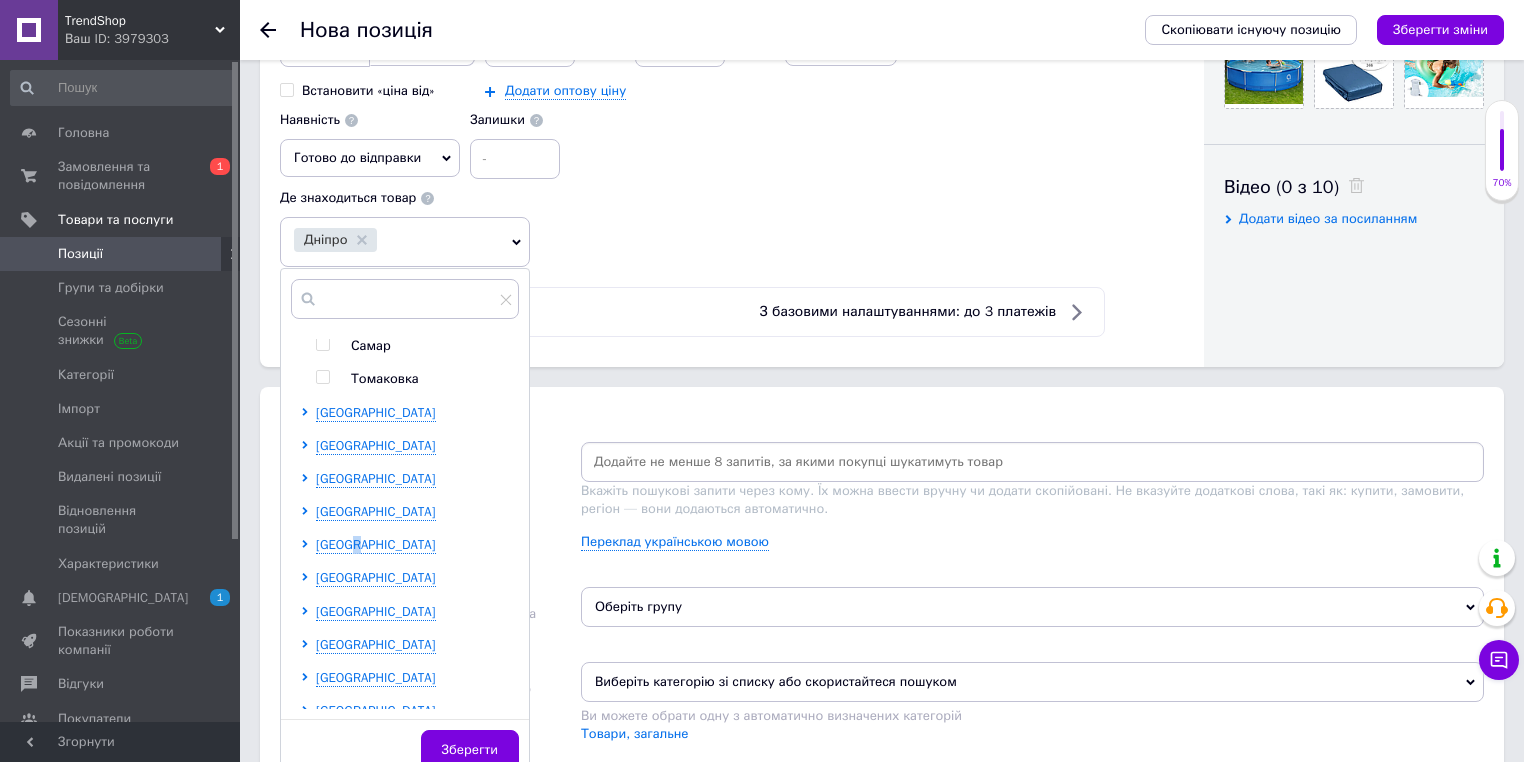 drag, startPoint x: 349, startPoint y: 536, endPoint x: 348, endPoint y: 550, distance: 14.035668 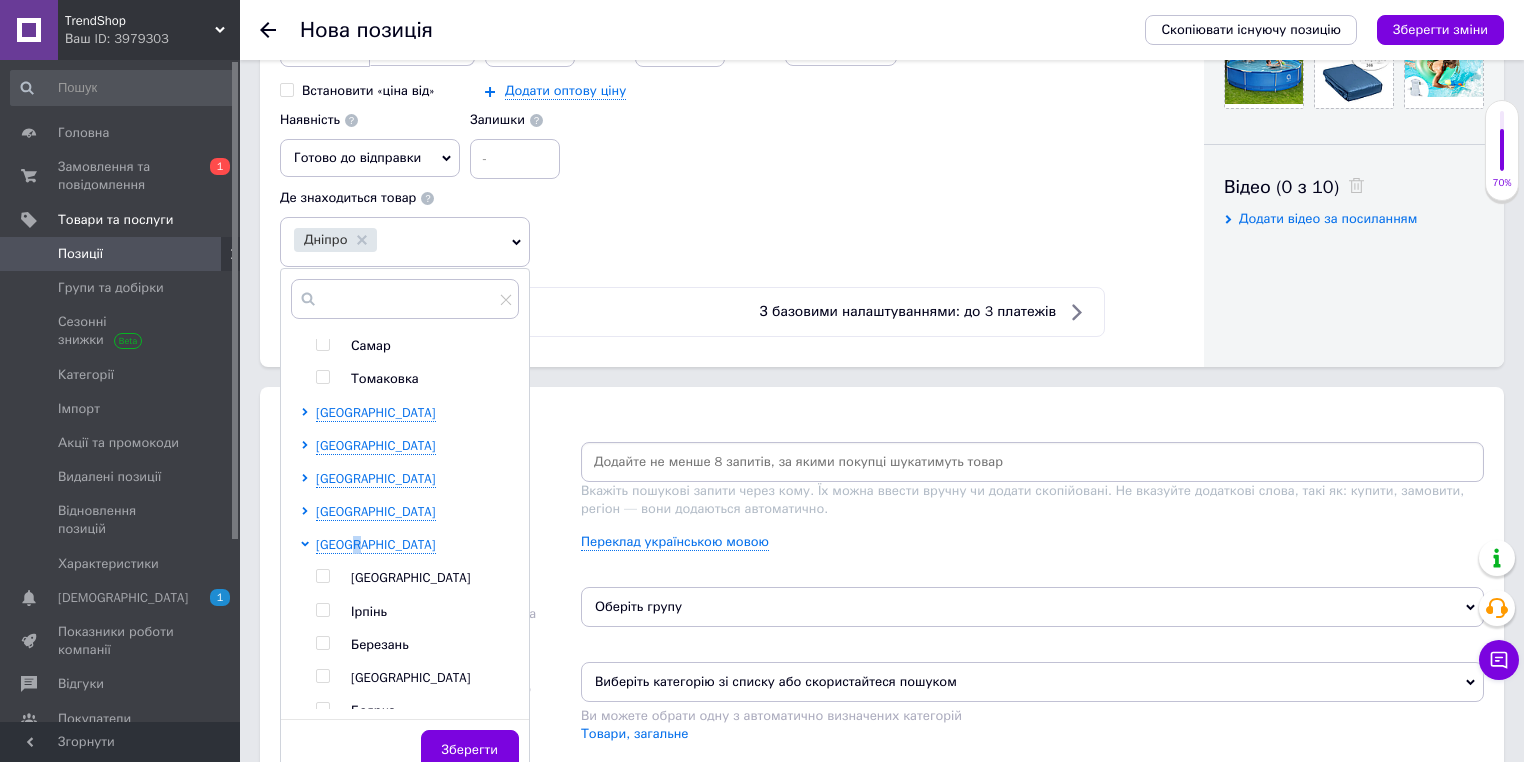 click at bounding box center [322, 576] 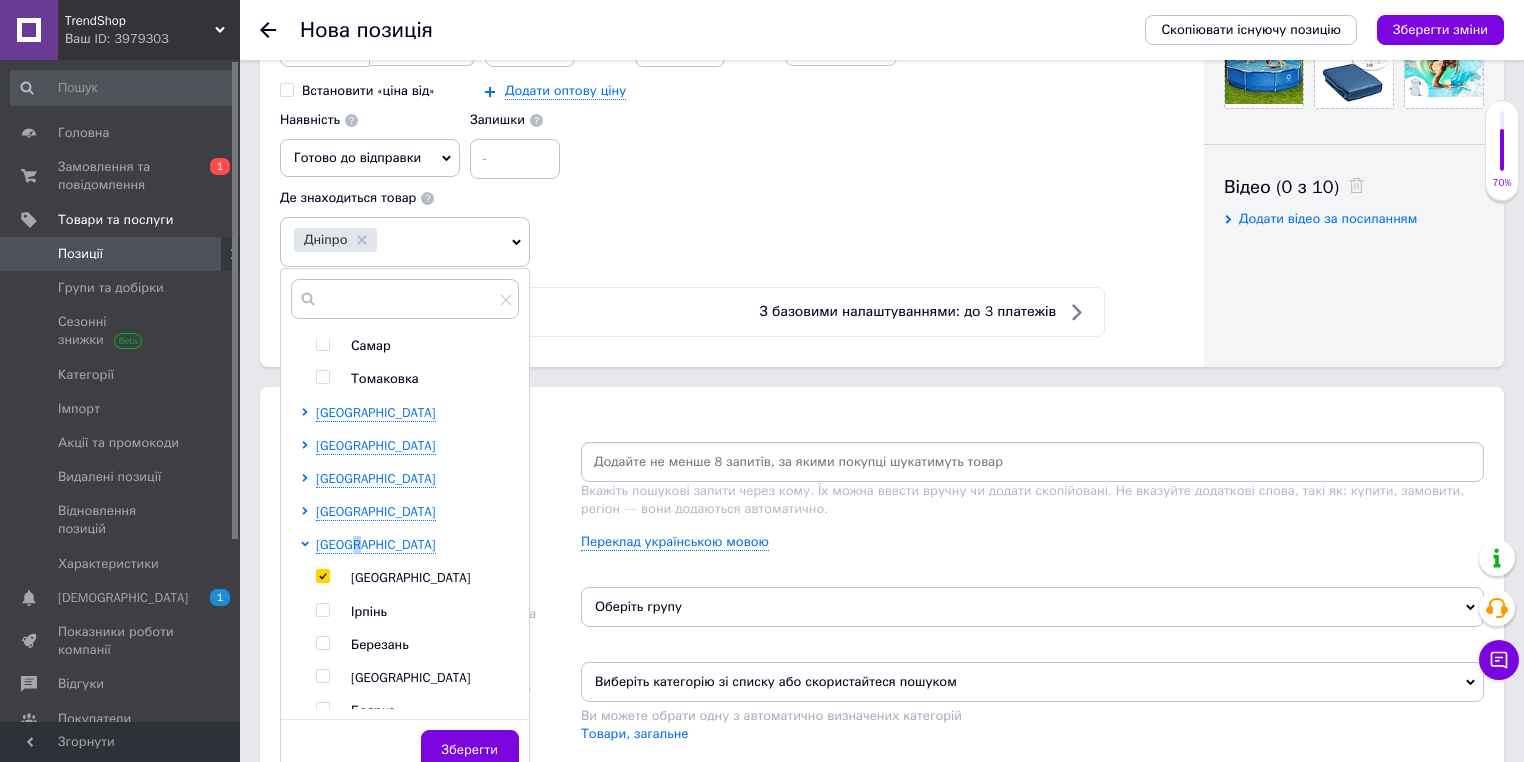checkbox on "true" 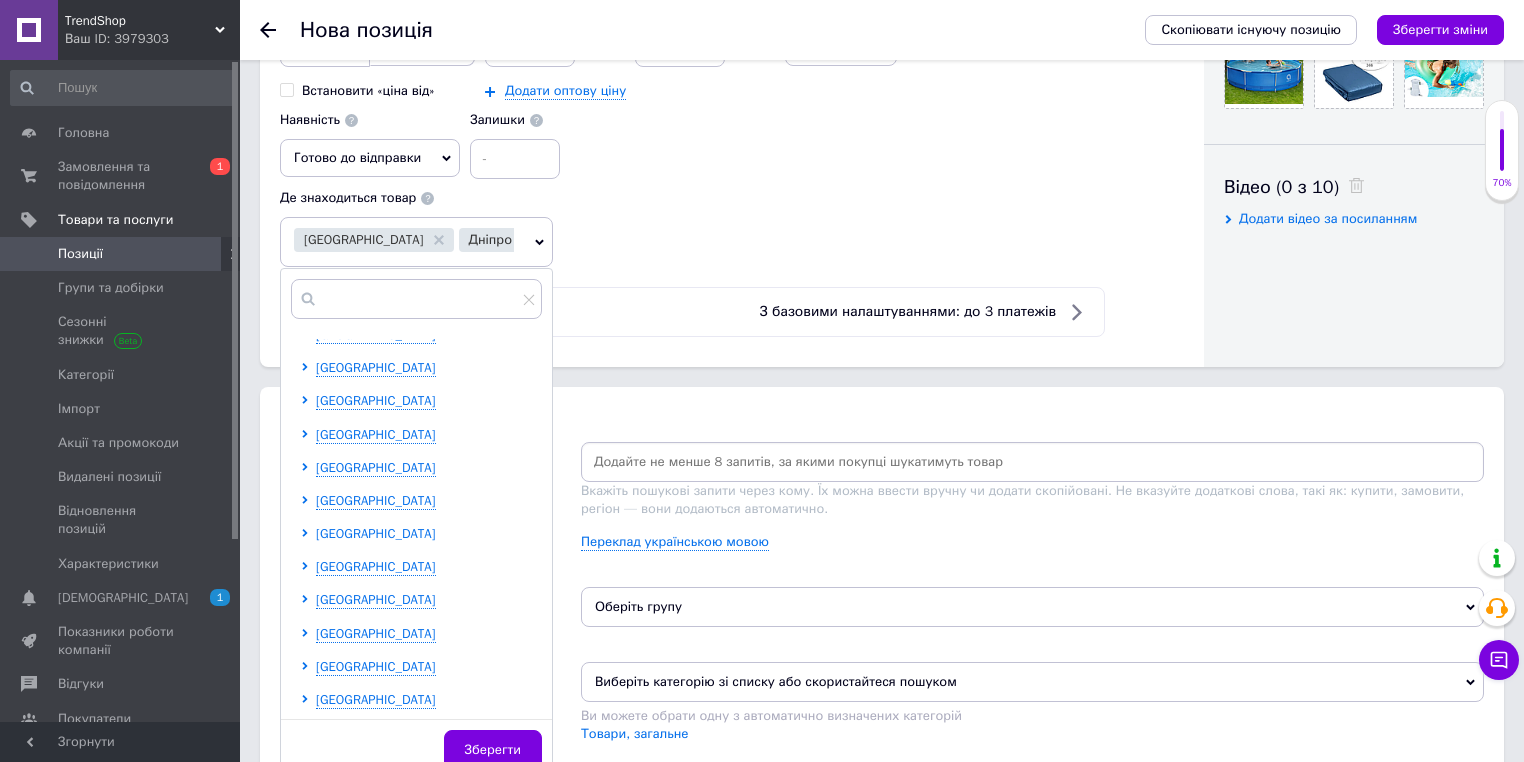 click on "Харківська область" at bounding box center (376, 533) 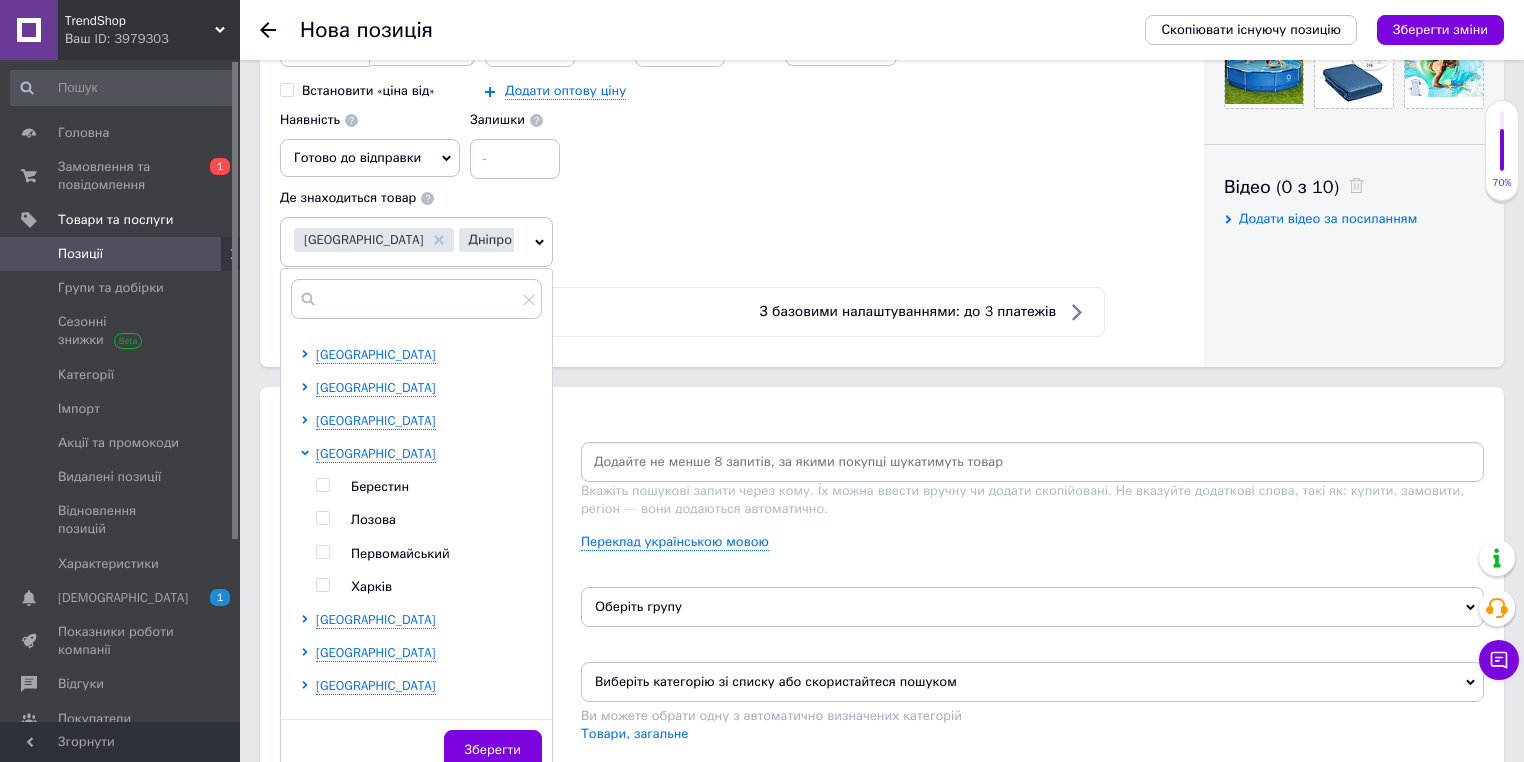click at bounding box center [322, 585] 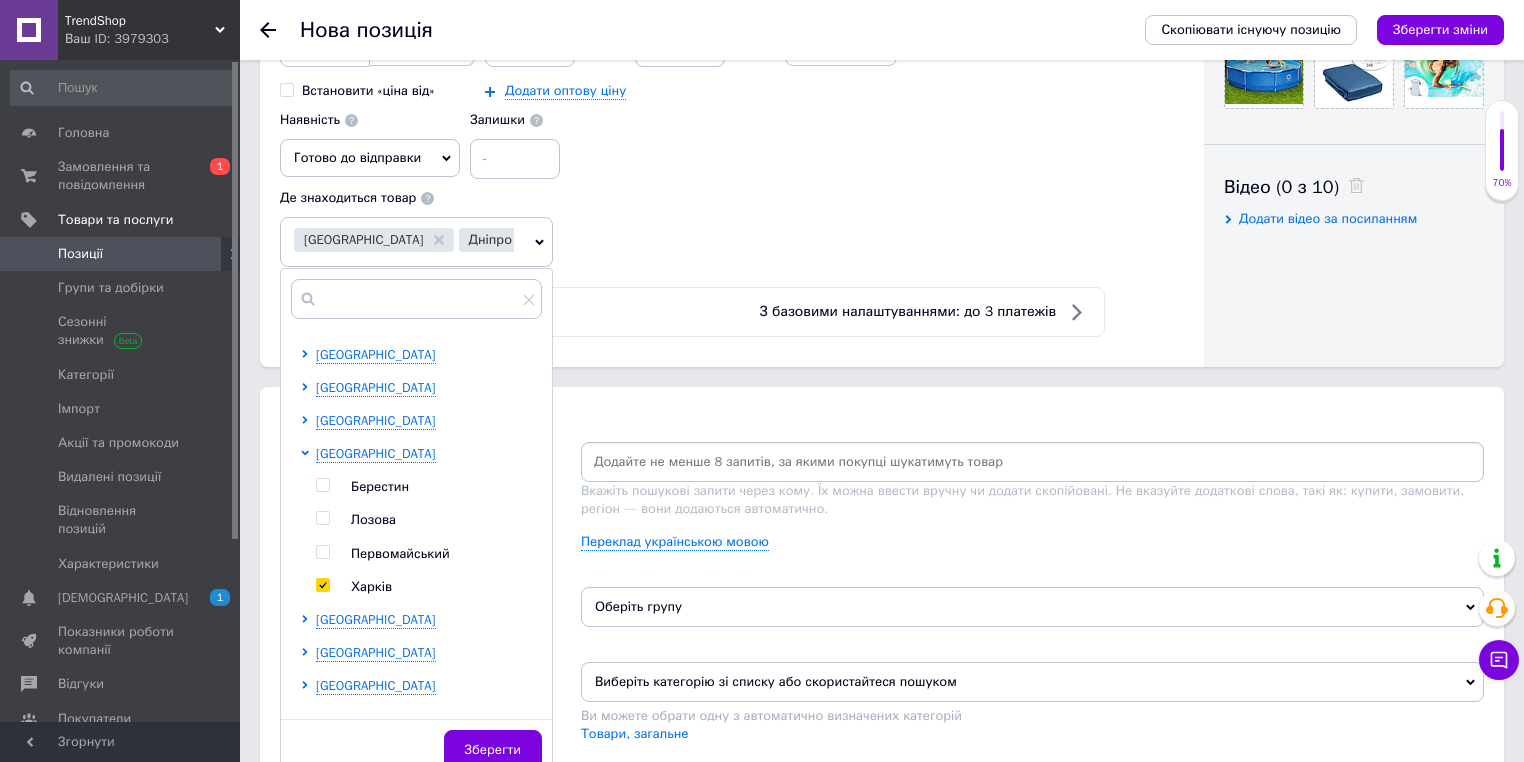 checkbox on "true" 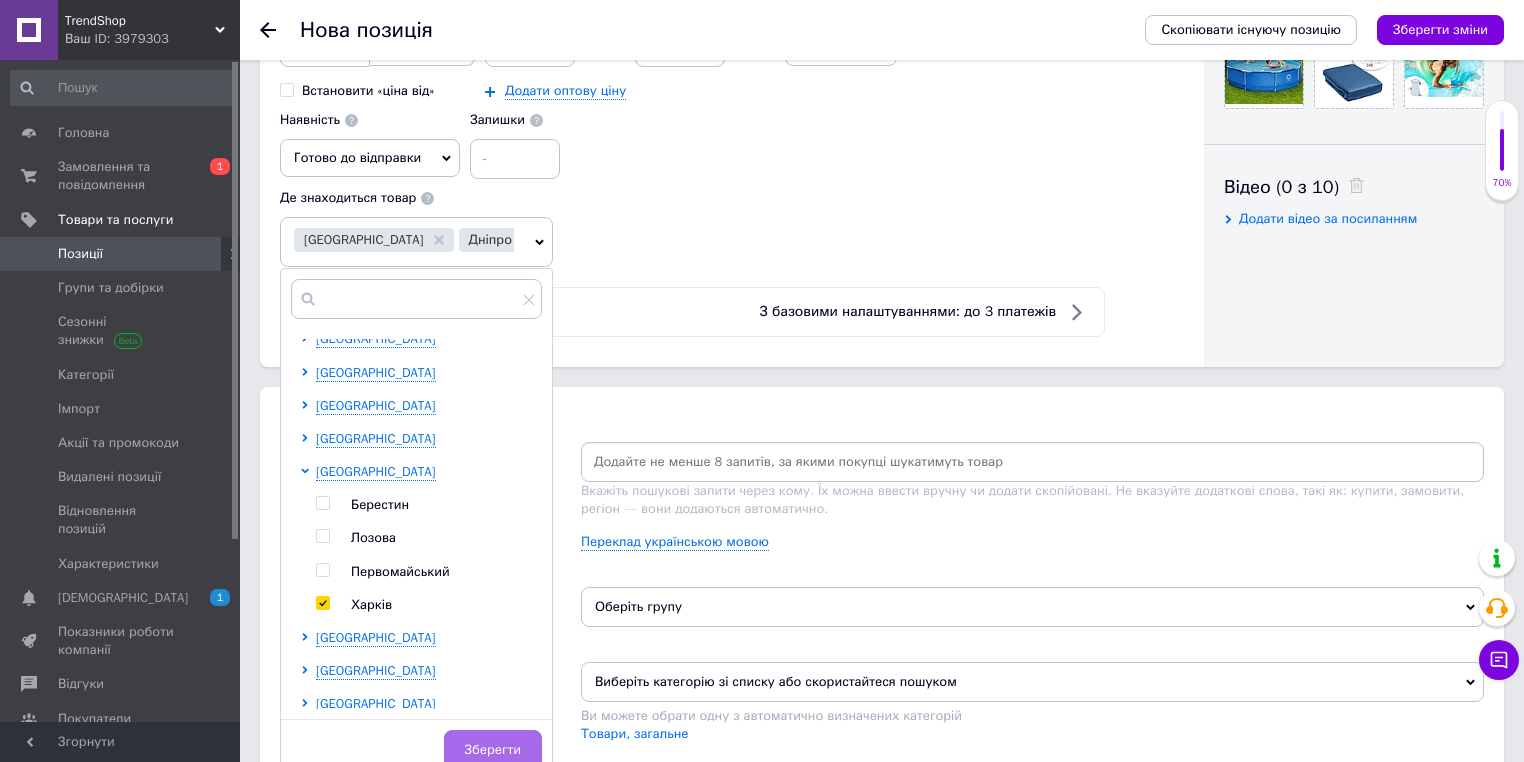 click on "Зберегти" at bounding box center (493, 750) 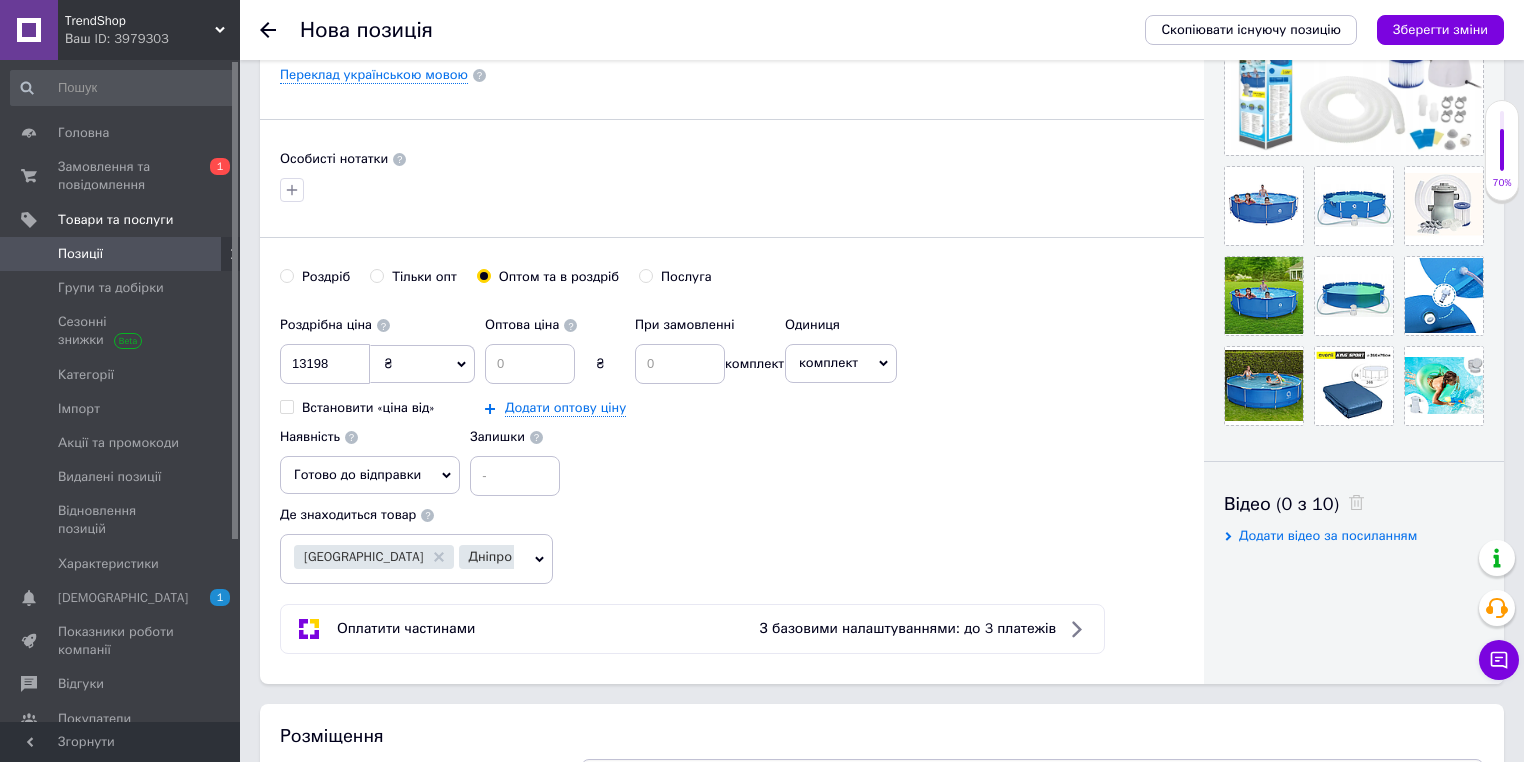 scroll, scrollTop: 560, scrollLeft: 0, axis: vertical 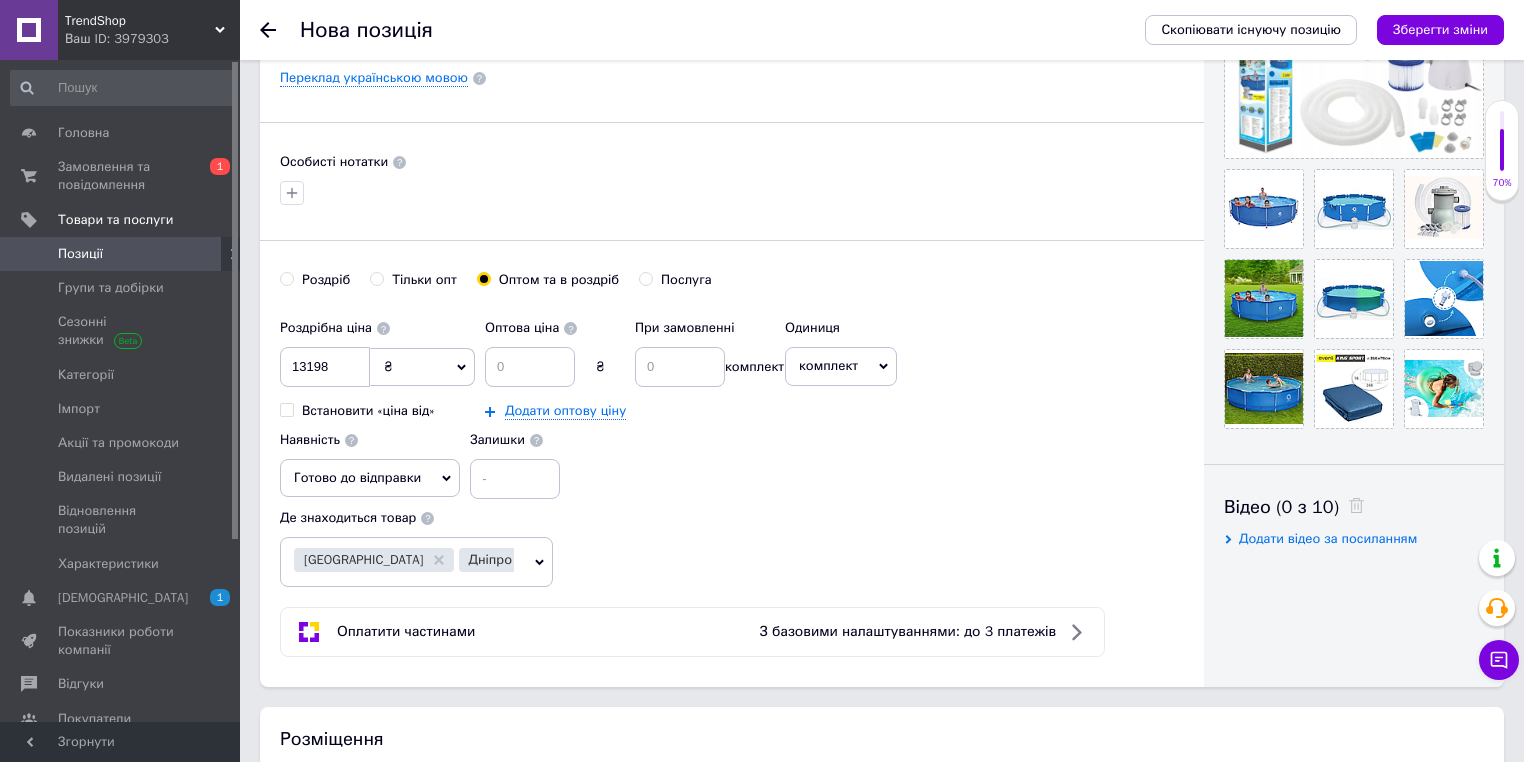 click on "Оптова ціна ₴" at bounding box center (555, 348) 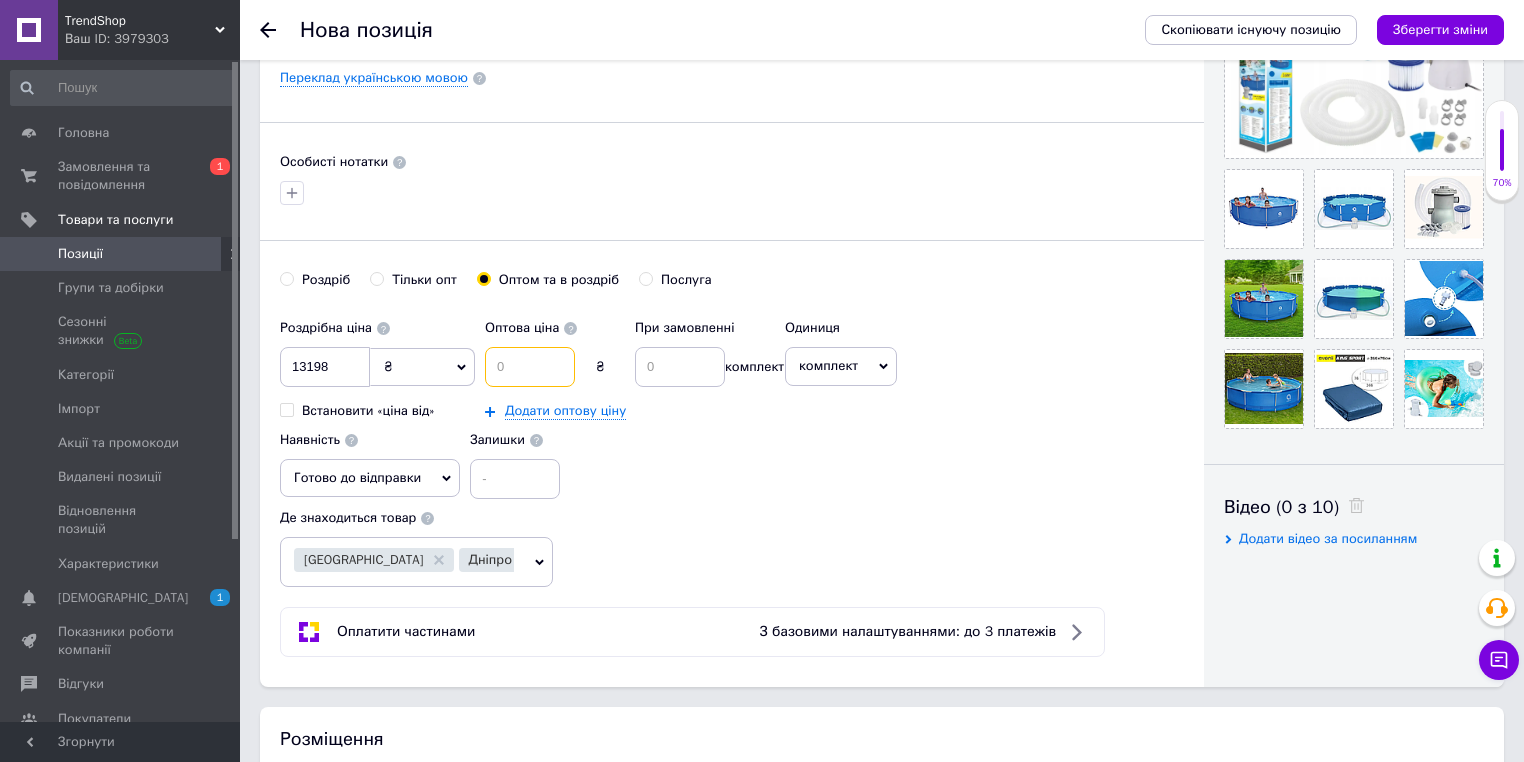 click at bounding box center [530, 367] 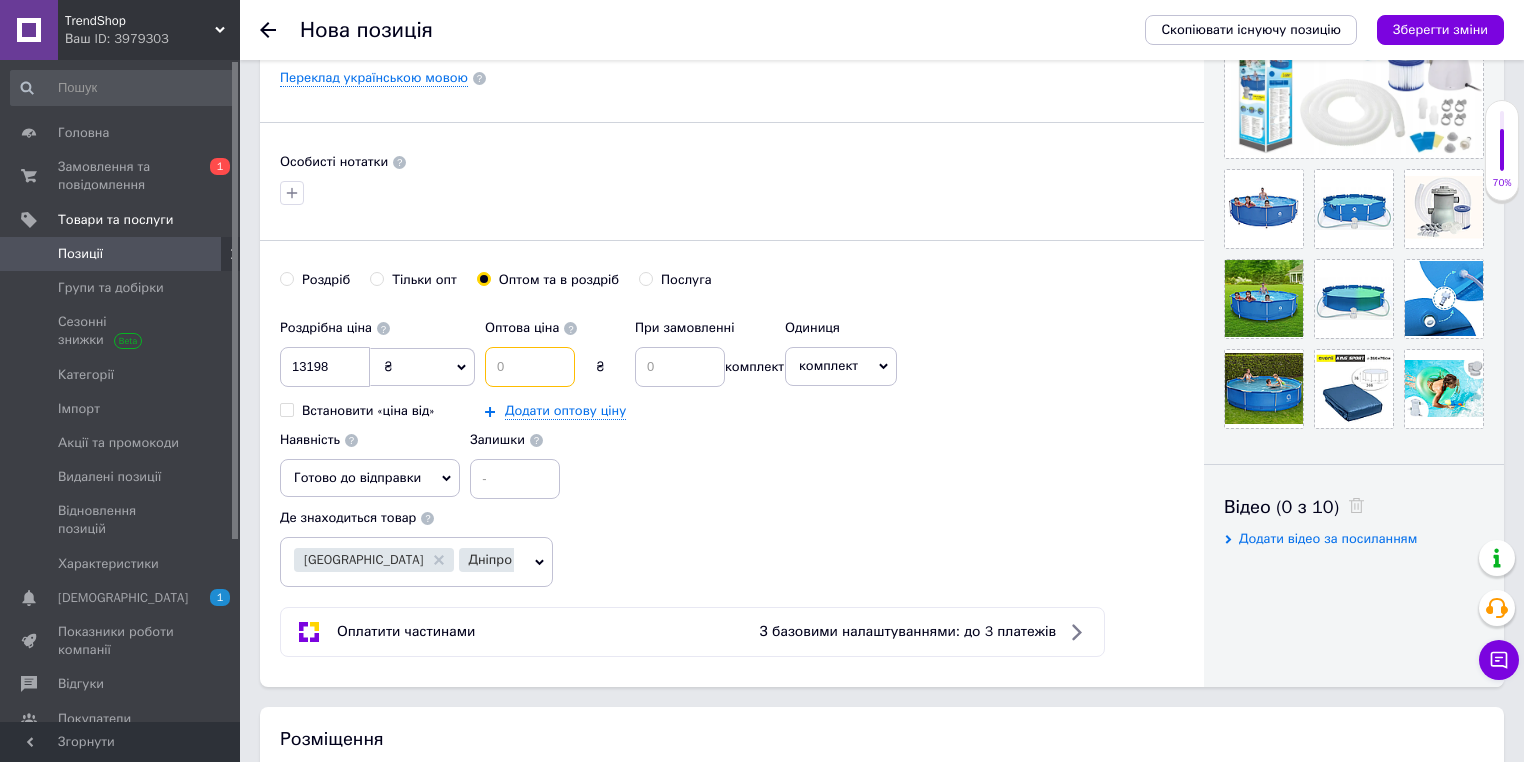 type on "5" 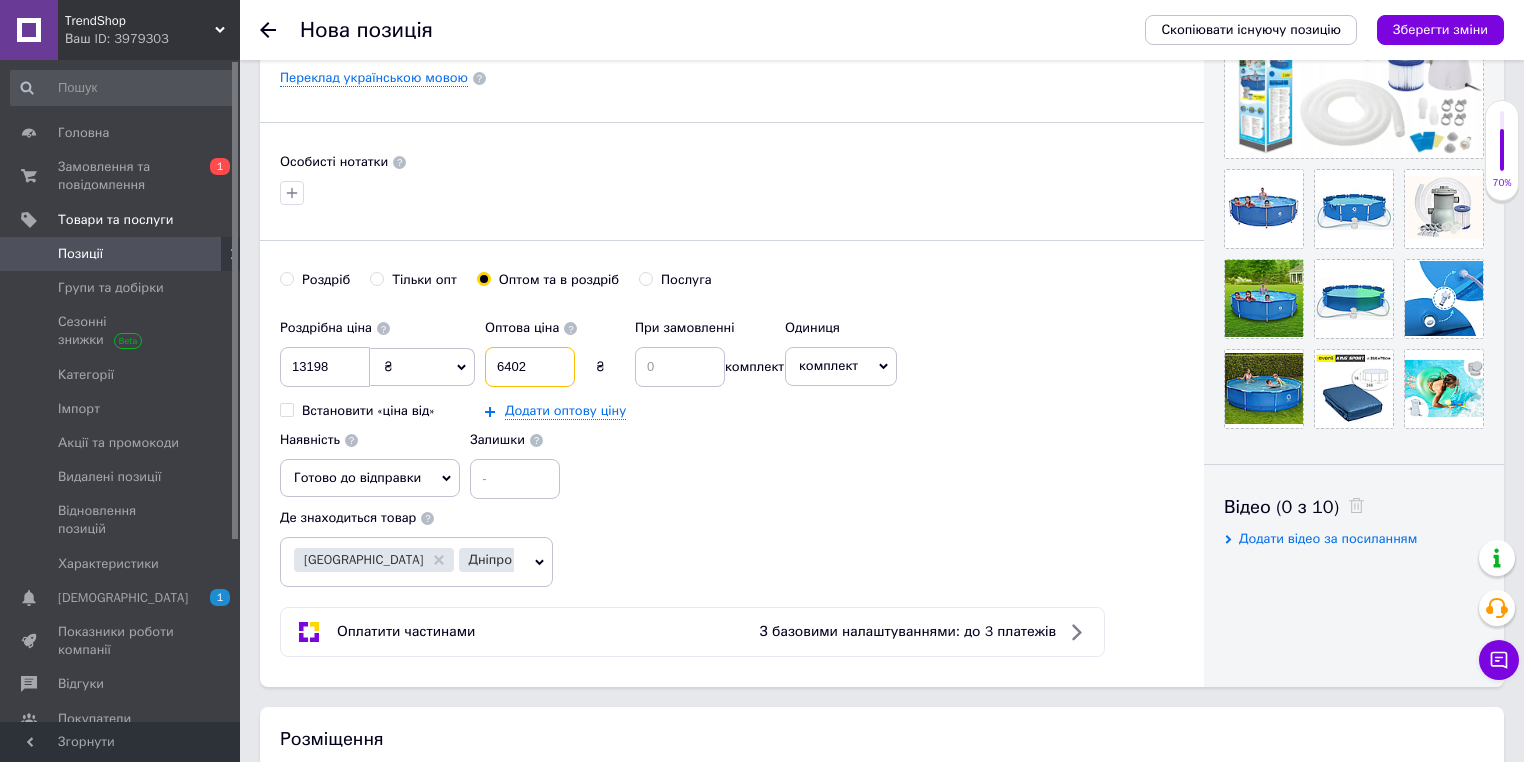 type on "6402" 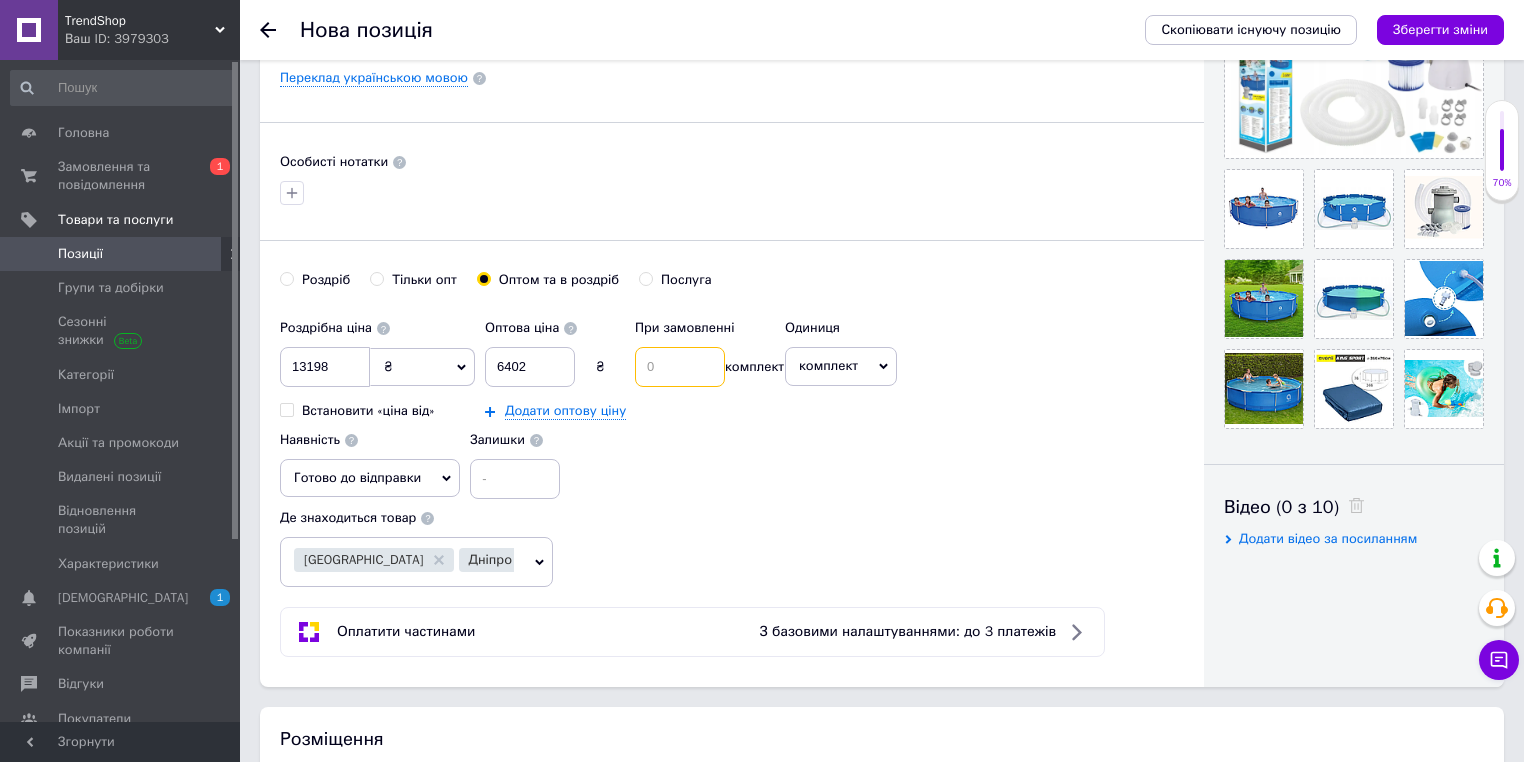click at bounding box center [680, 367] 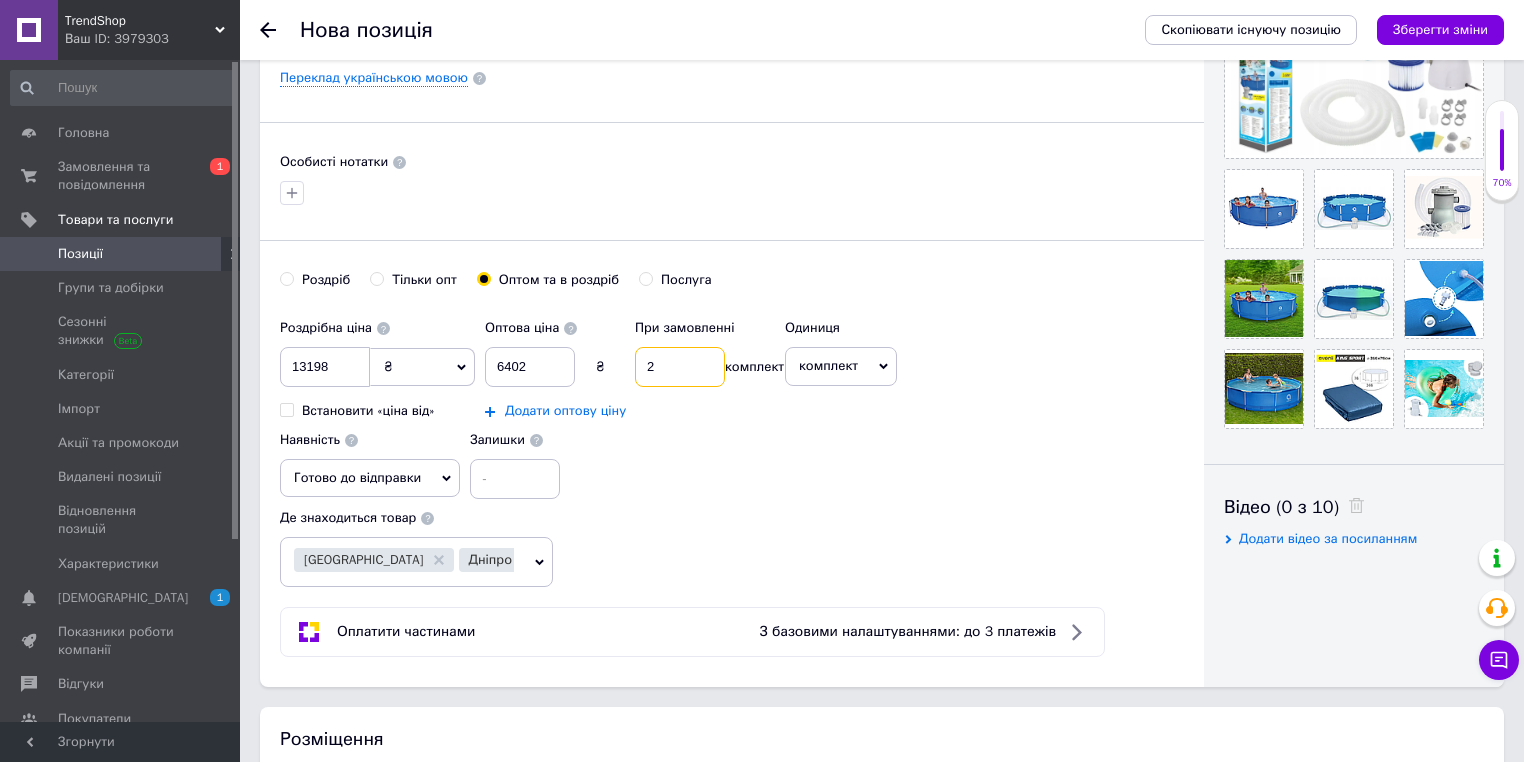 type on "2" 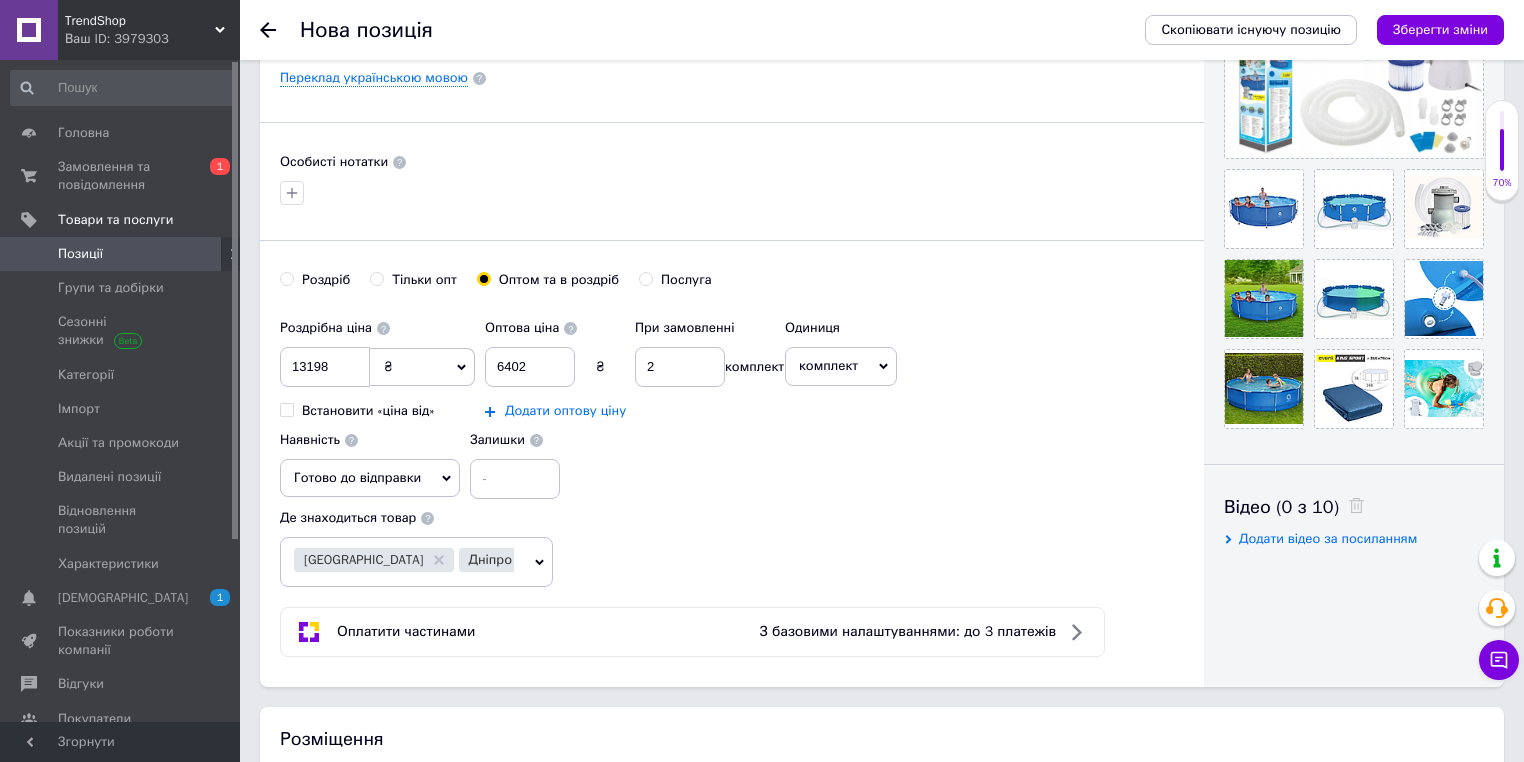 click on "Додати оптову ціну" at bounding box center (565, 411) 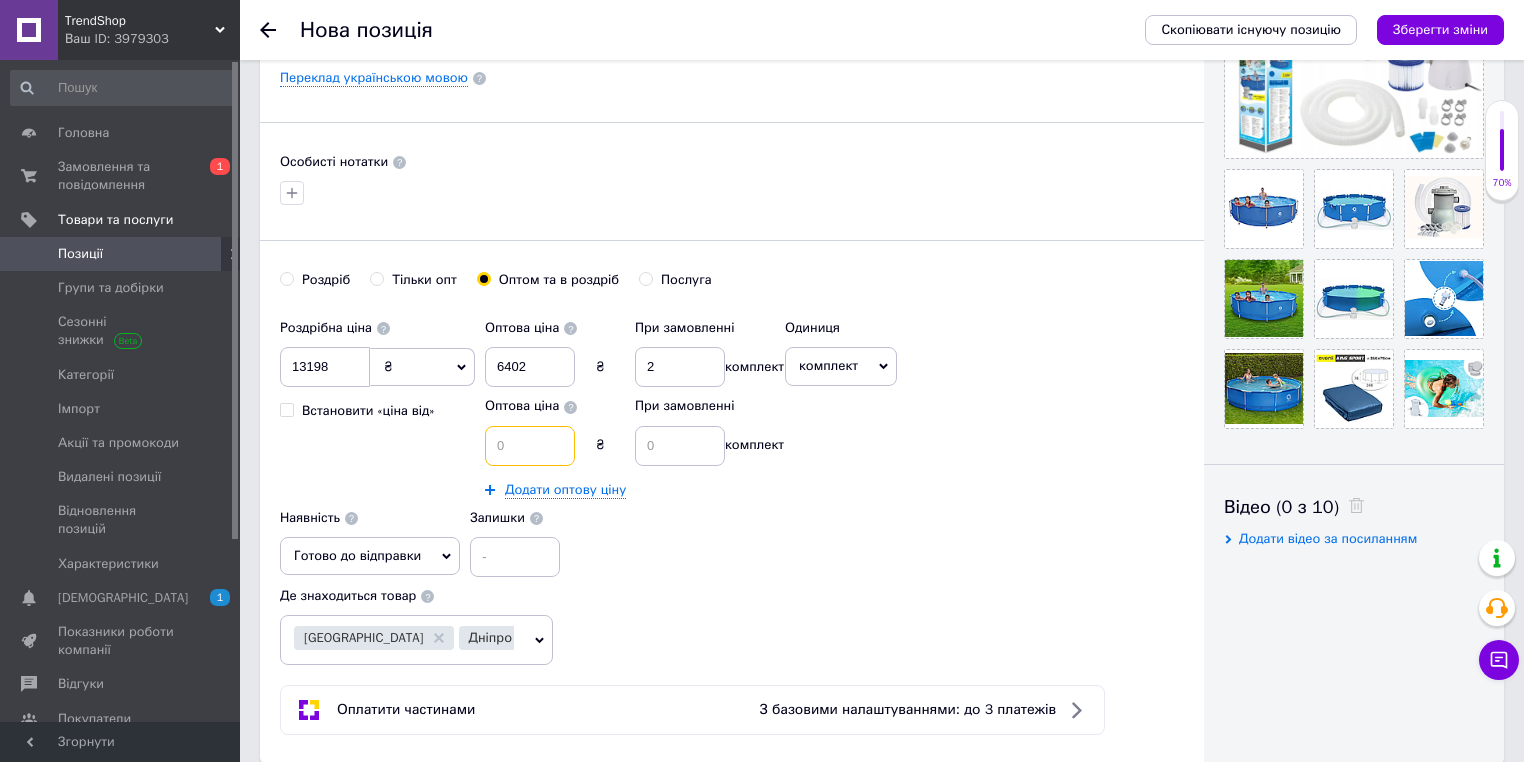 click at bounding box center [530, 446] 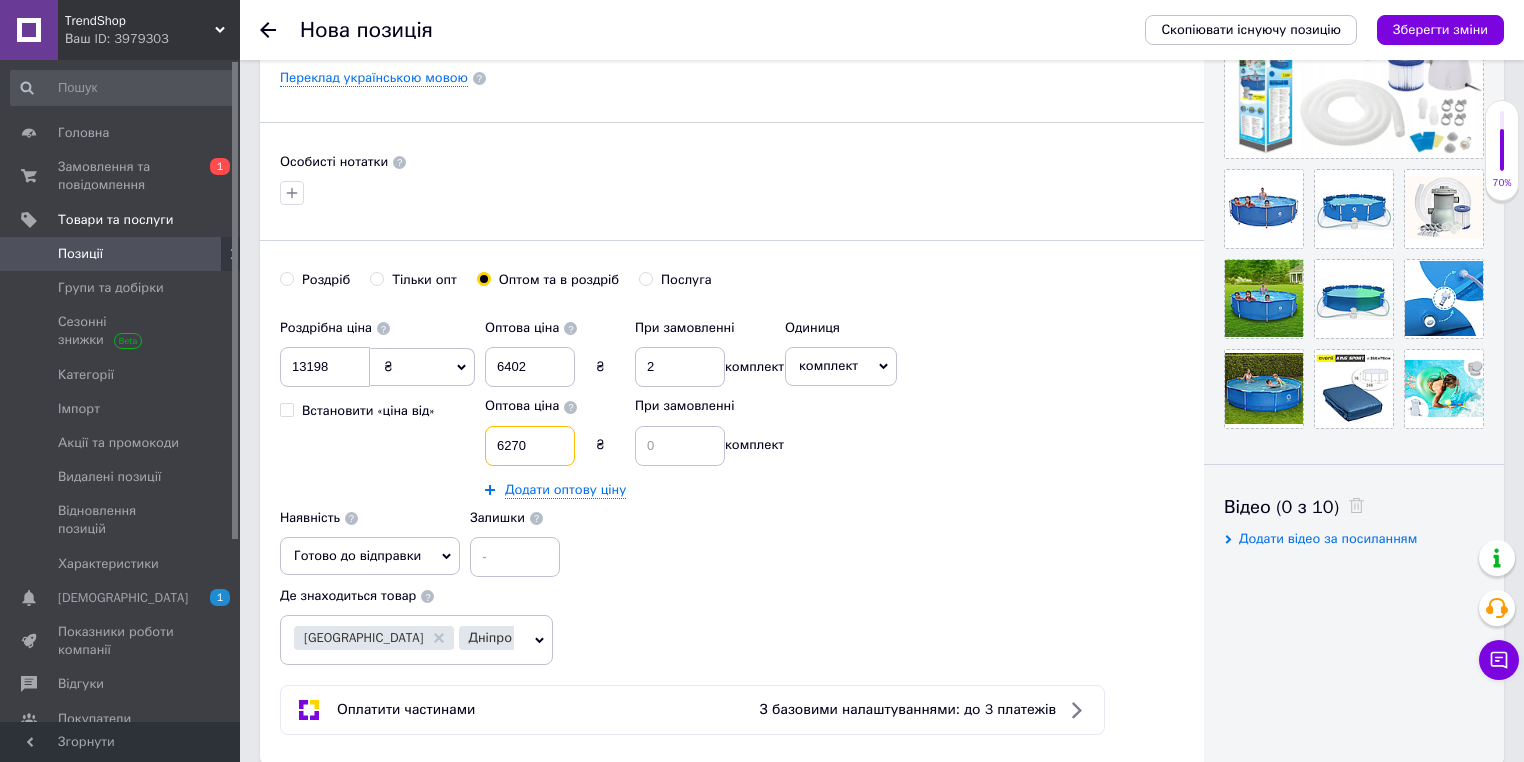 type on "6270" 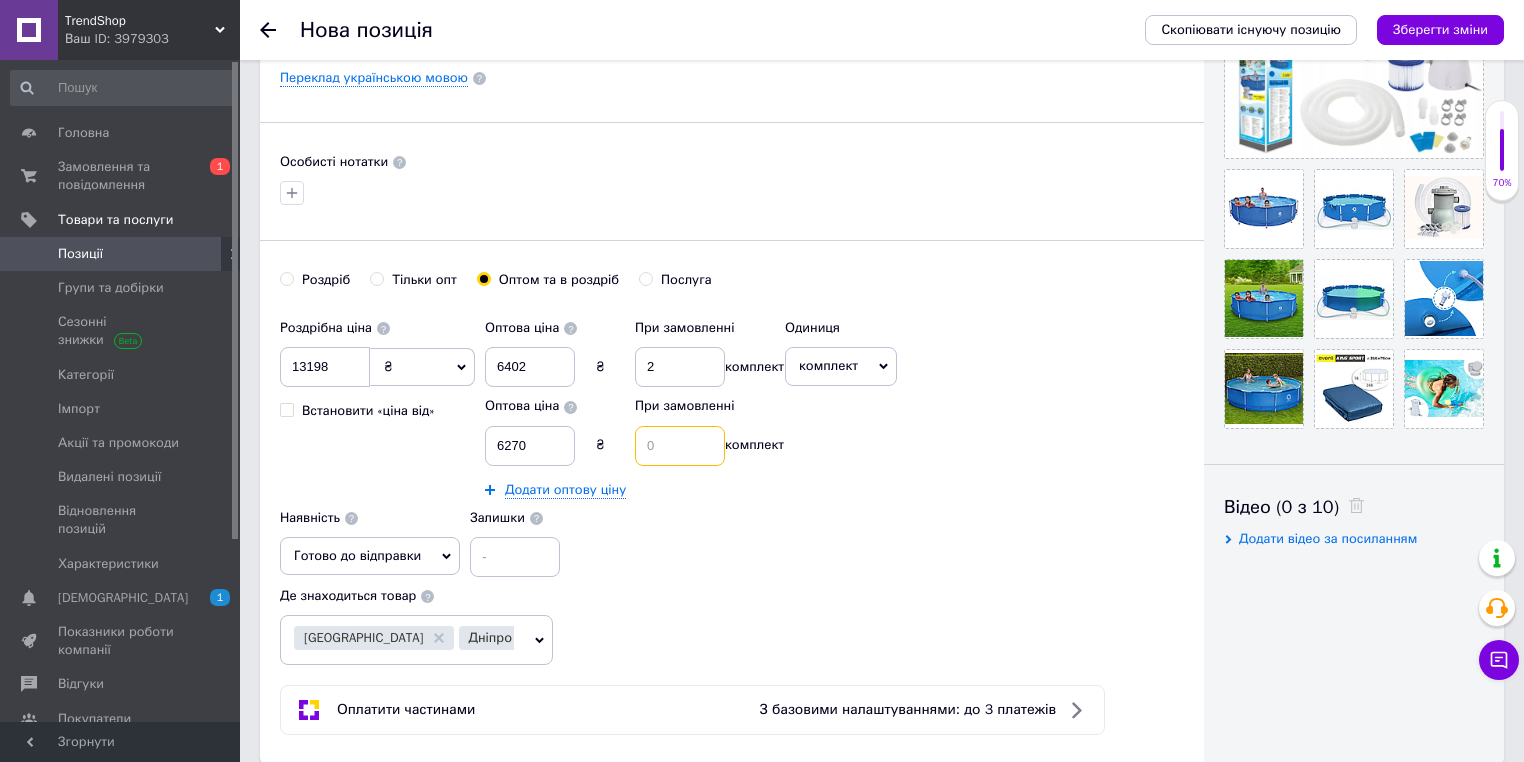 click at bounding box center (680, 446) 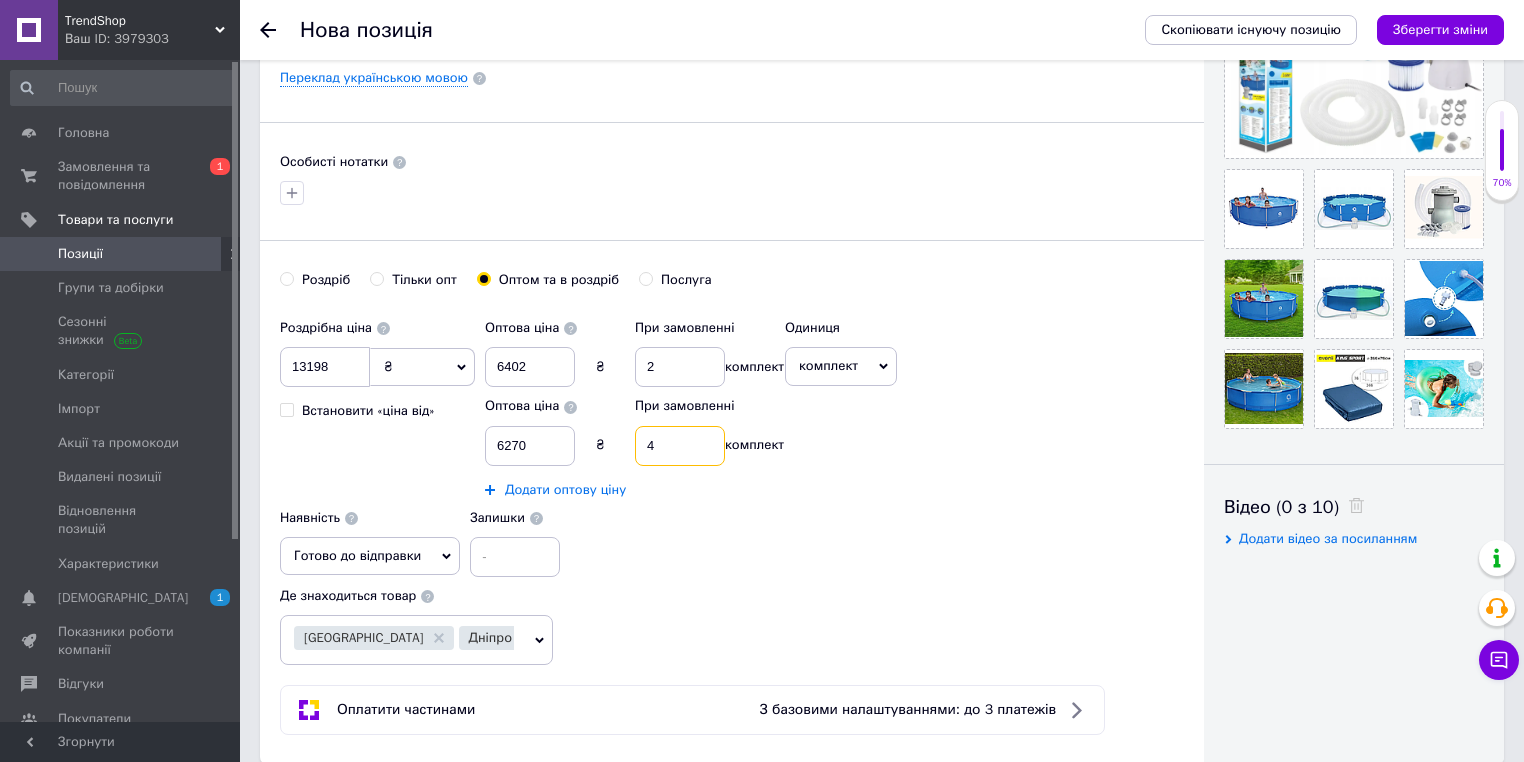 type on "4" 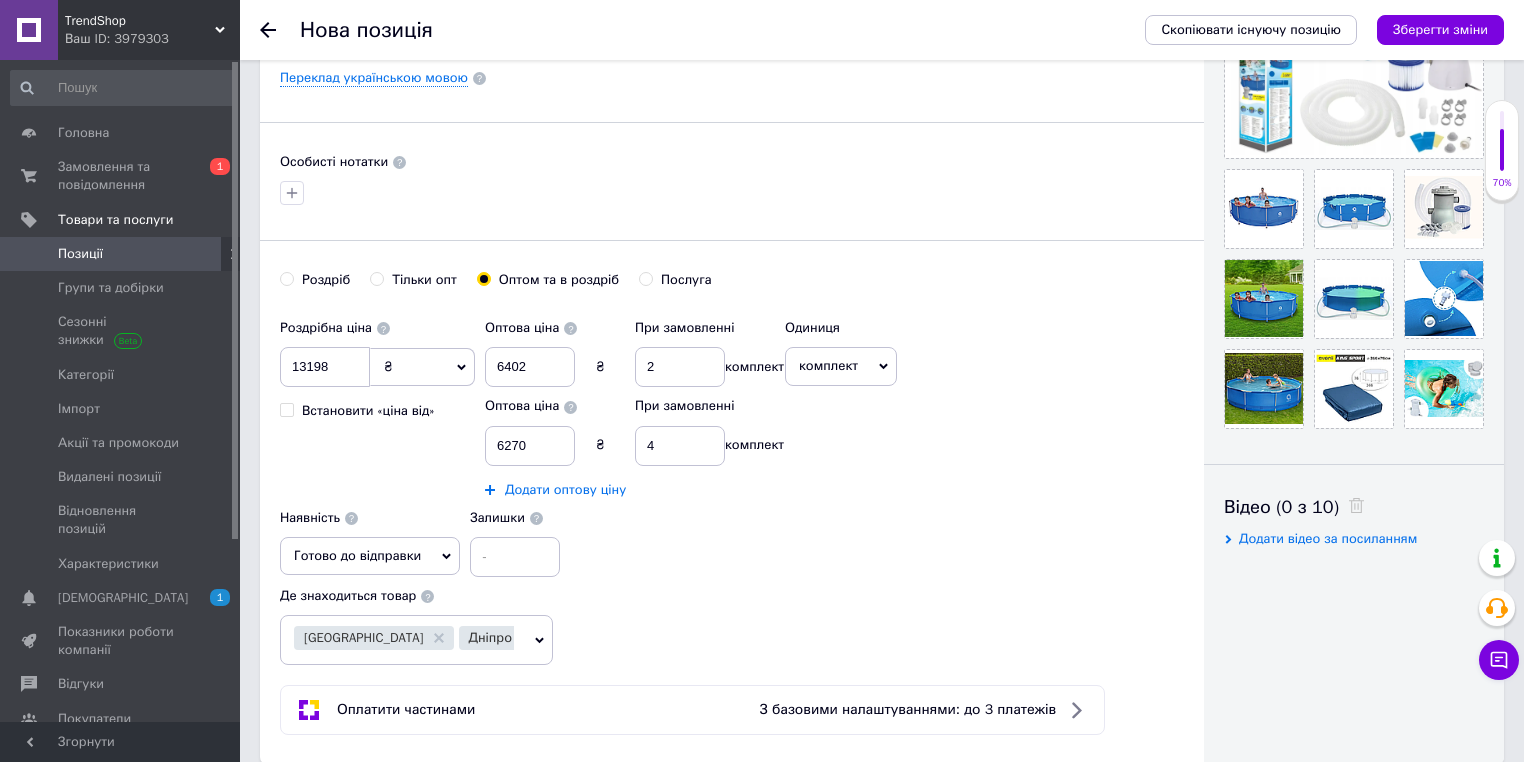 click on "Додати оптову ціну" at bounding box center [565, 490] 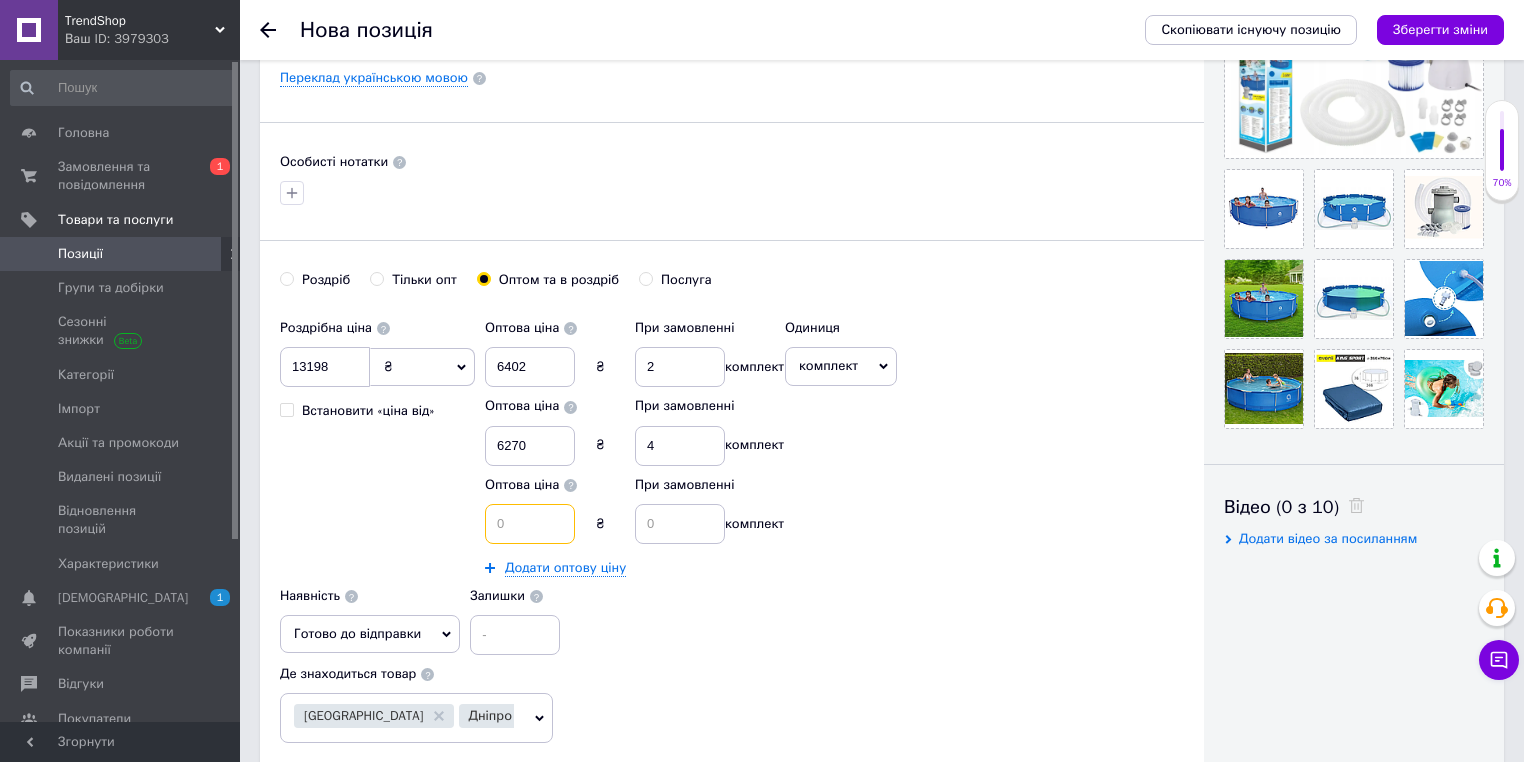 click at bounding box center [530, 524] 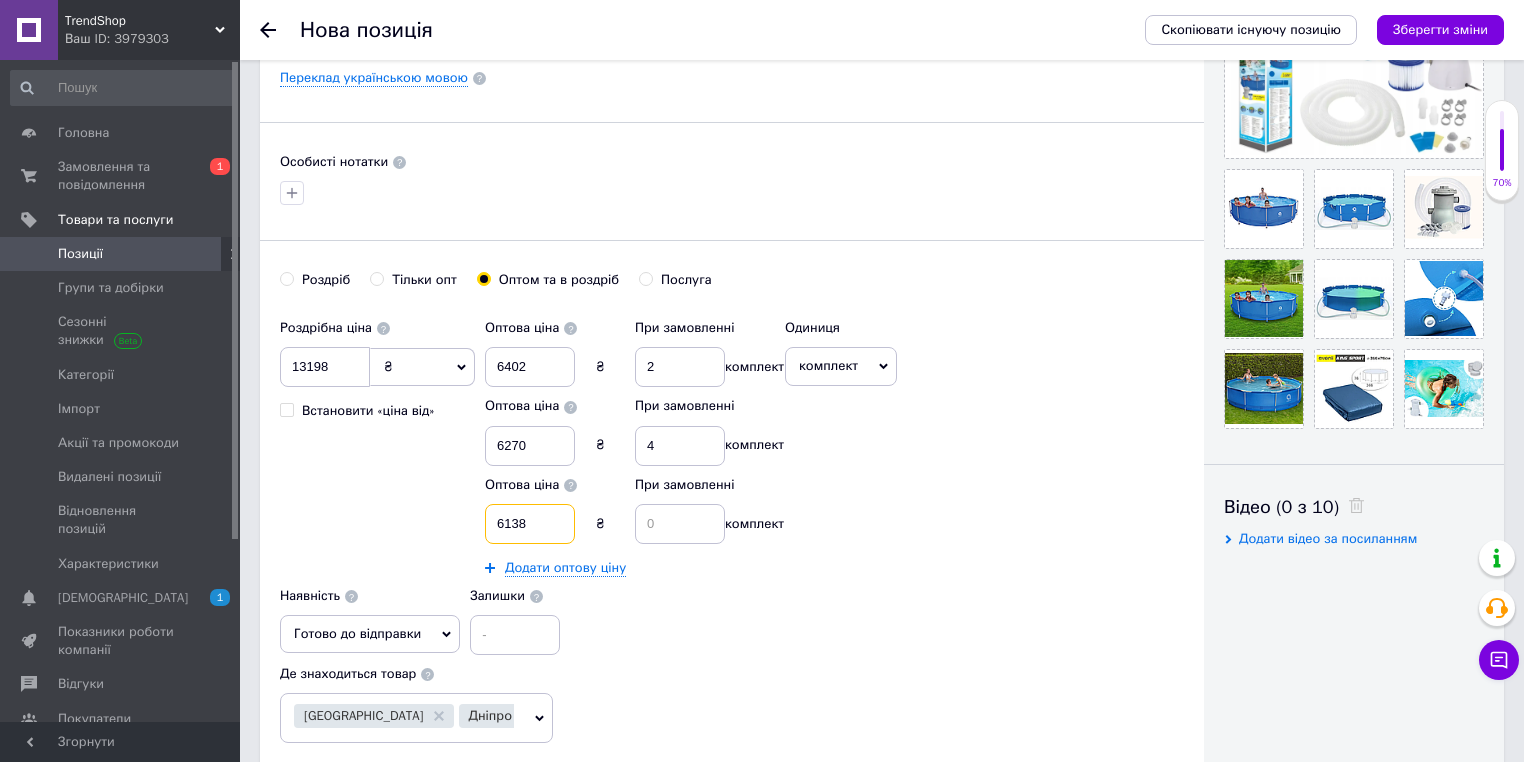 type on "6138" 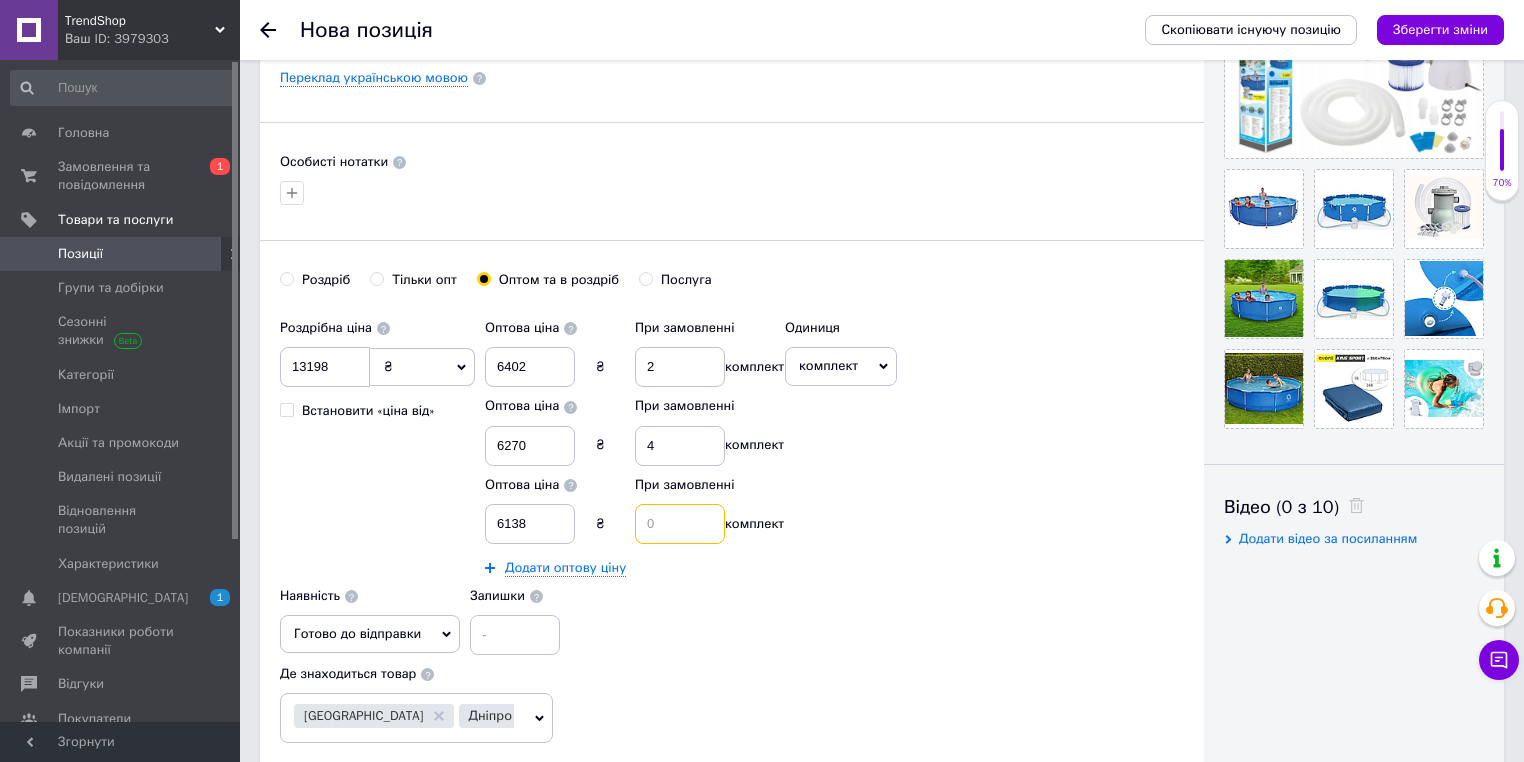 click at bounding box center [680, 524] 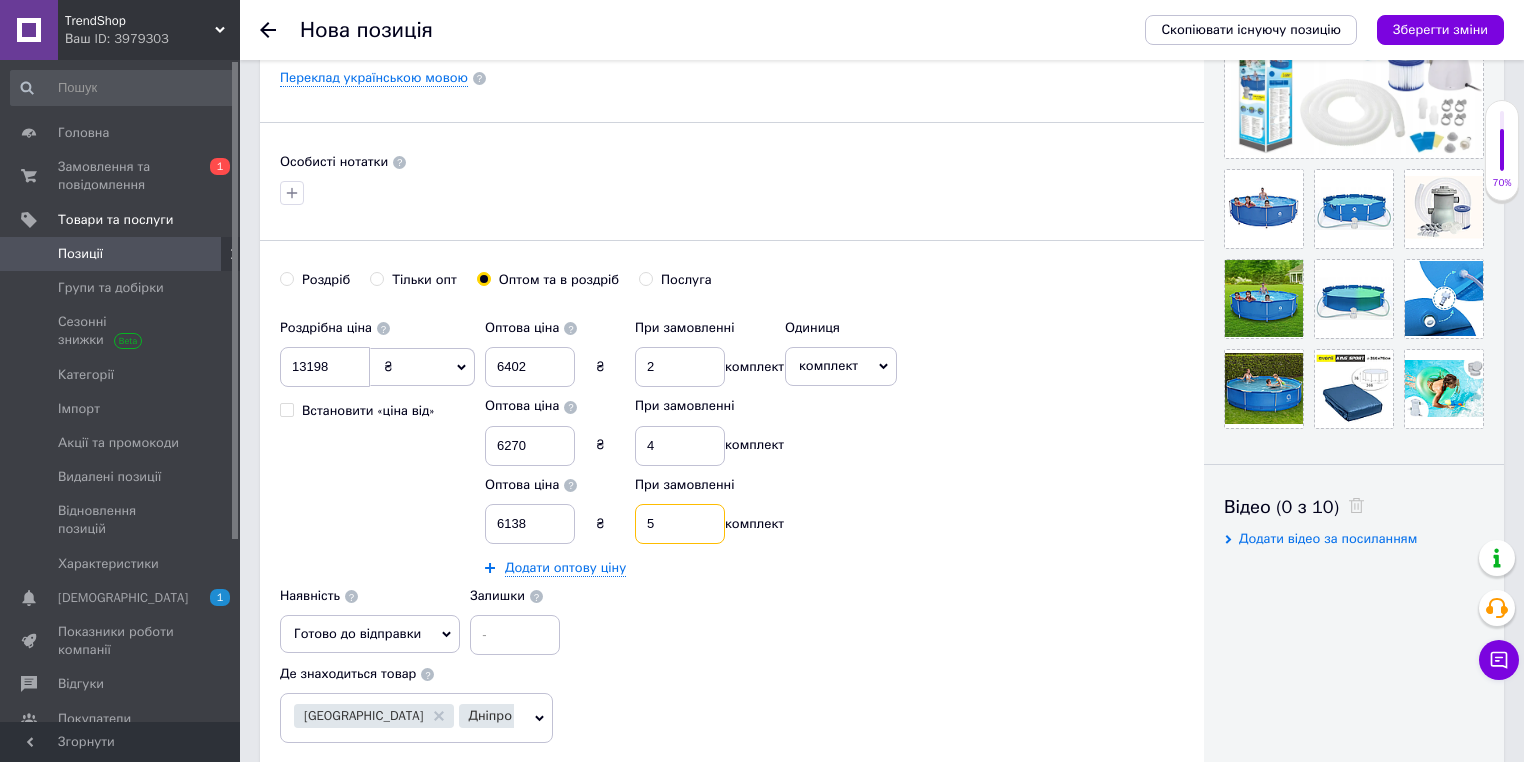 type on "5" 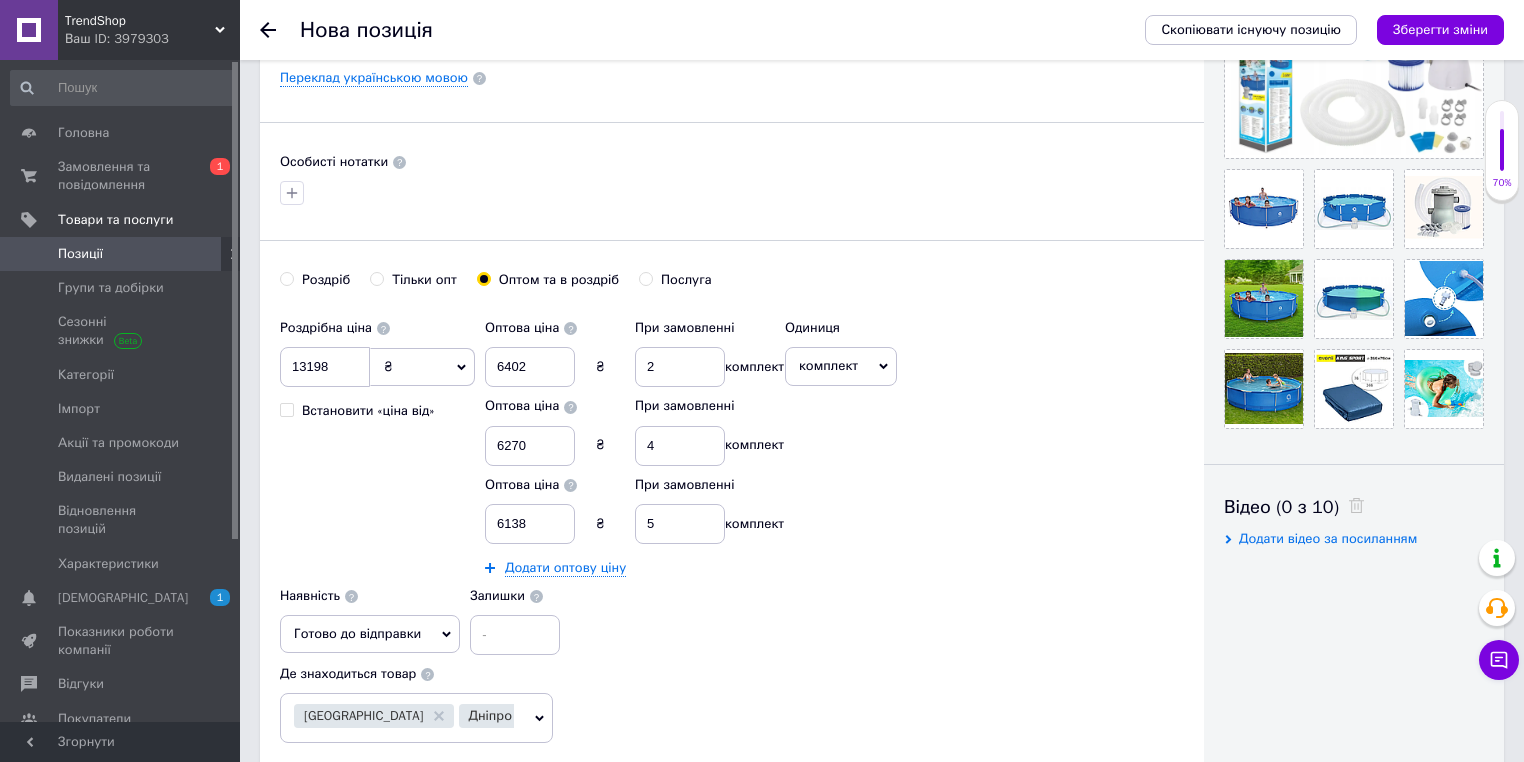 click on "Роздрібна ціна 13198 ₴ $ EUR CHF GBP ¥ PLN ₸ MDL HUF KGS CNY TRY KRW lei Встановити «ціна від» Оптова ціна 6402 ₴ При замовленні 2 комплект Оптова ціна 6270 ₴ При замовленні 4 комплект Оптова ціна 6138 ₴ При замовленні 5 комплект Додати оптову ціну Одиниця комплект Популярне шт. упаковка кв.м пара м кг пог.м послуга т а автоцистерна ампула б балон банка блістер бобіна бочка бут бухта в ват виїзд відро г г га година гр/кв.м гігакалорія д дав два місяці день доба доза є єврокуб з зміна к кВт каністра карат кв.дм кв.м кв.см кв.фут квартал кг кг/кв.м км колесо коробка куб.дм куб.м л л лист м м мл" at bounding box center [732, 482] 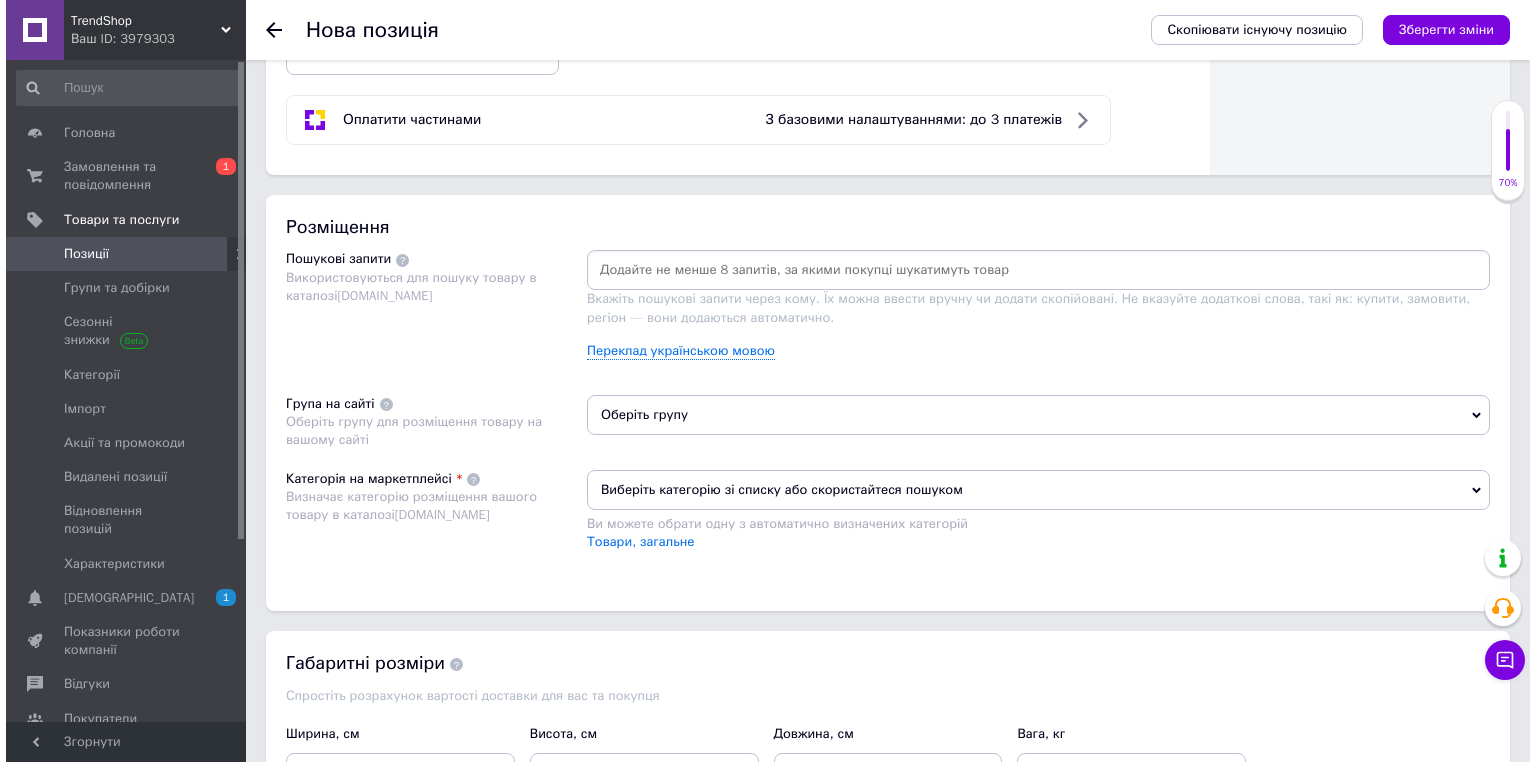 scroll, scrollTop: 1200, scrollLeft: 0, axis: vertical 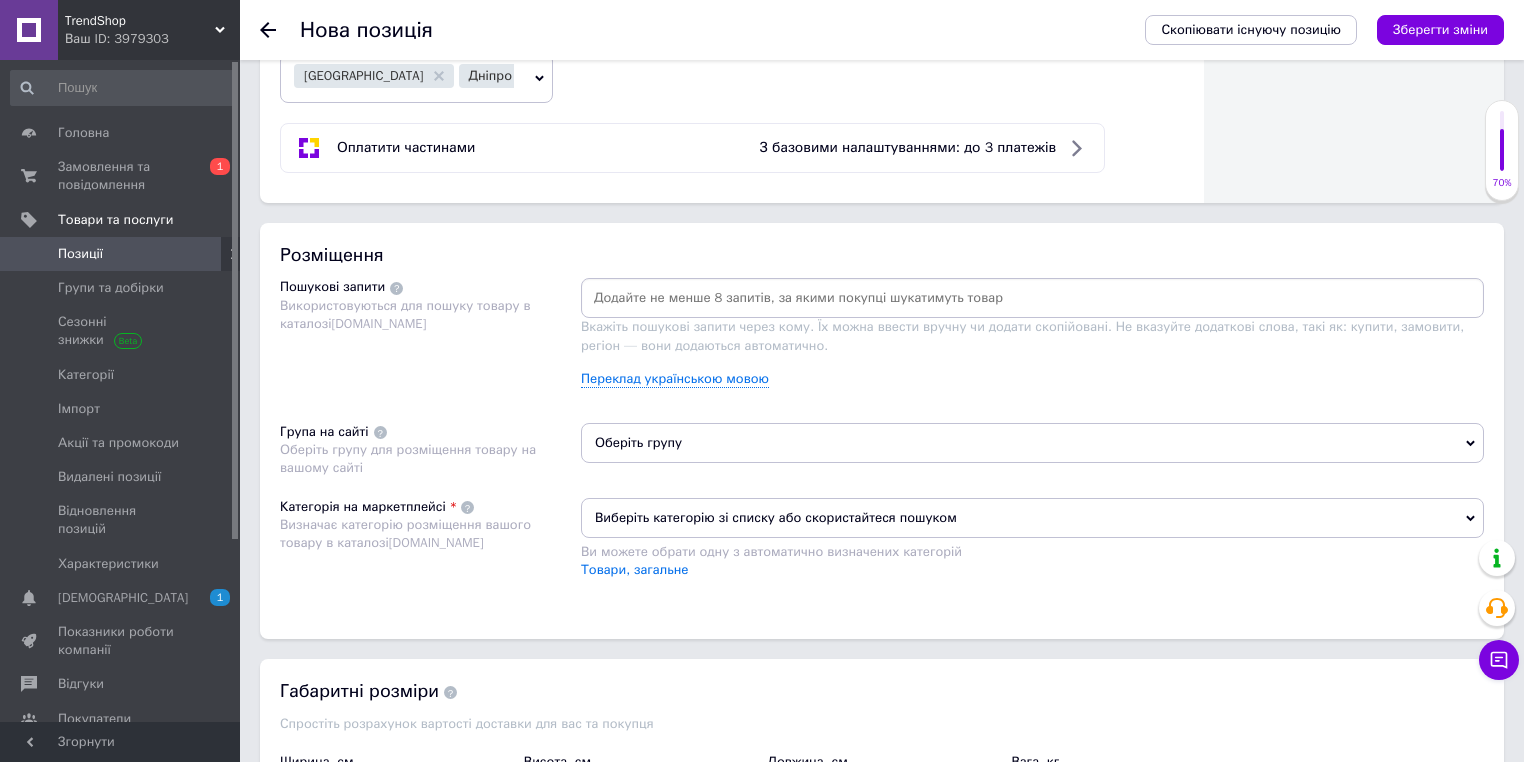 click at bounding box center (1032, 298) 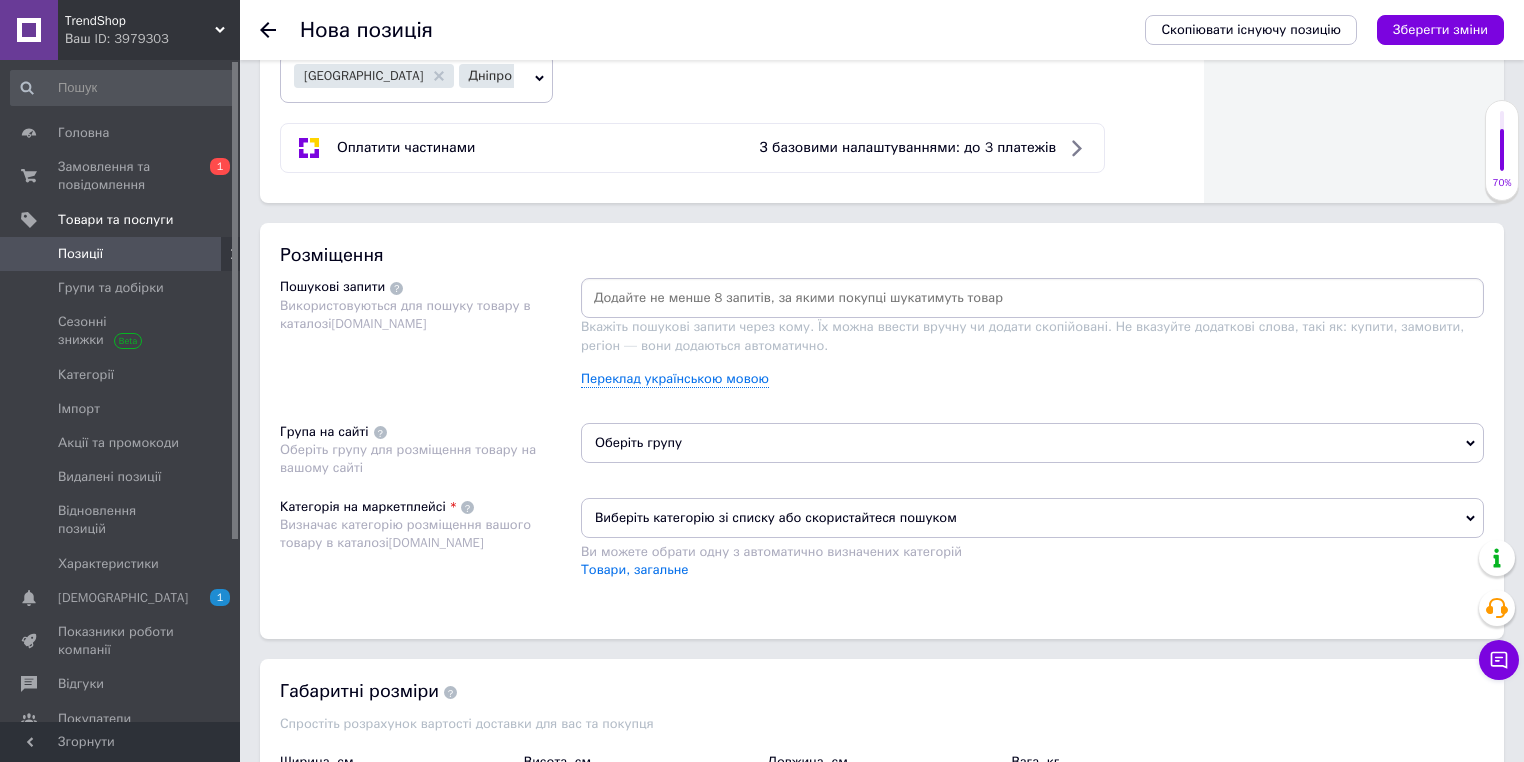click on "Розміщення Пошукові запити Використовуються для пошуку товару в каталозі  Prom.ua Вкажіть пошукові запити через кому. Їх можна ввести вручну чи додати скопійовані. Не вказуйте додаткові слова, такі як: купити, замовити, регіон — вони додаються автоматично. Переклад українською мовою Група на сайті Оберіть групу для розміщення товару на вашому сайті Оберіть групу Категорія на маркетплейсі Визначає категорію розміщення вашого товару в каталозі  Prom.ua Виберіть категорію зі списку або скористайтеся пошуком Товари, загальне" at bounding box center [882, 431] 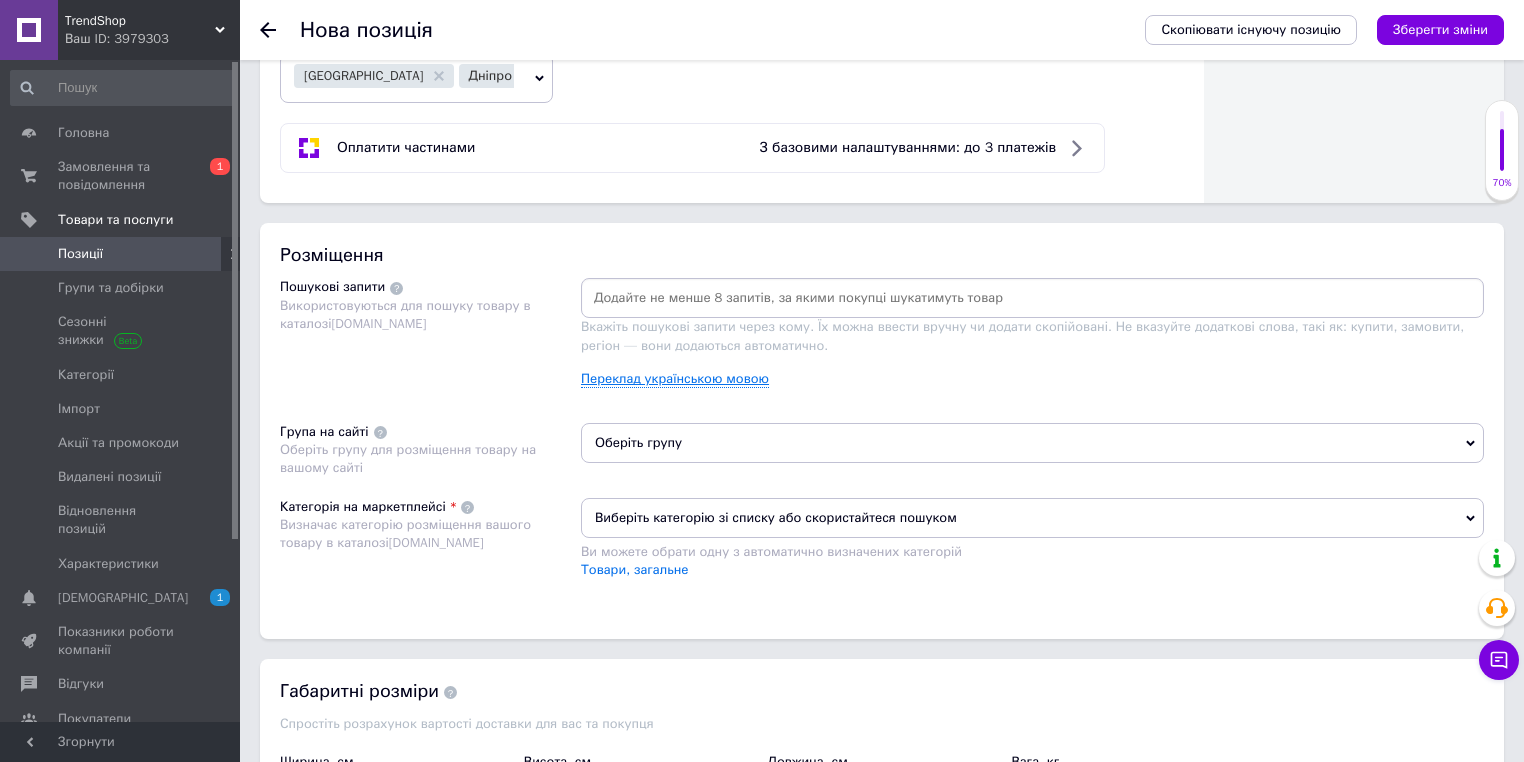 click on "Переклад українською мовою" at bounding box center (675, 379) 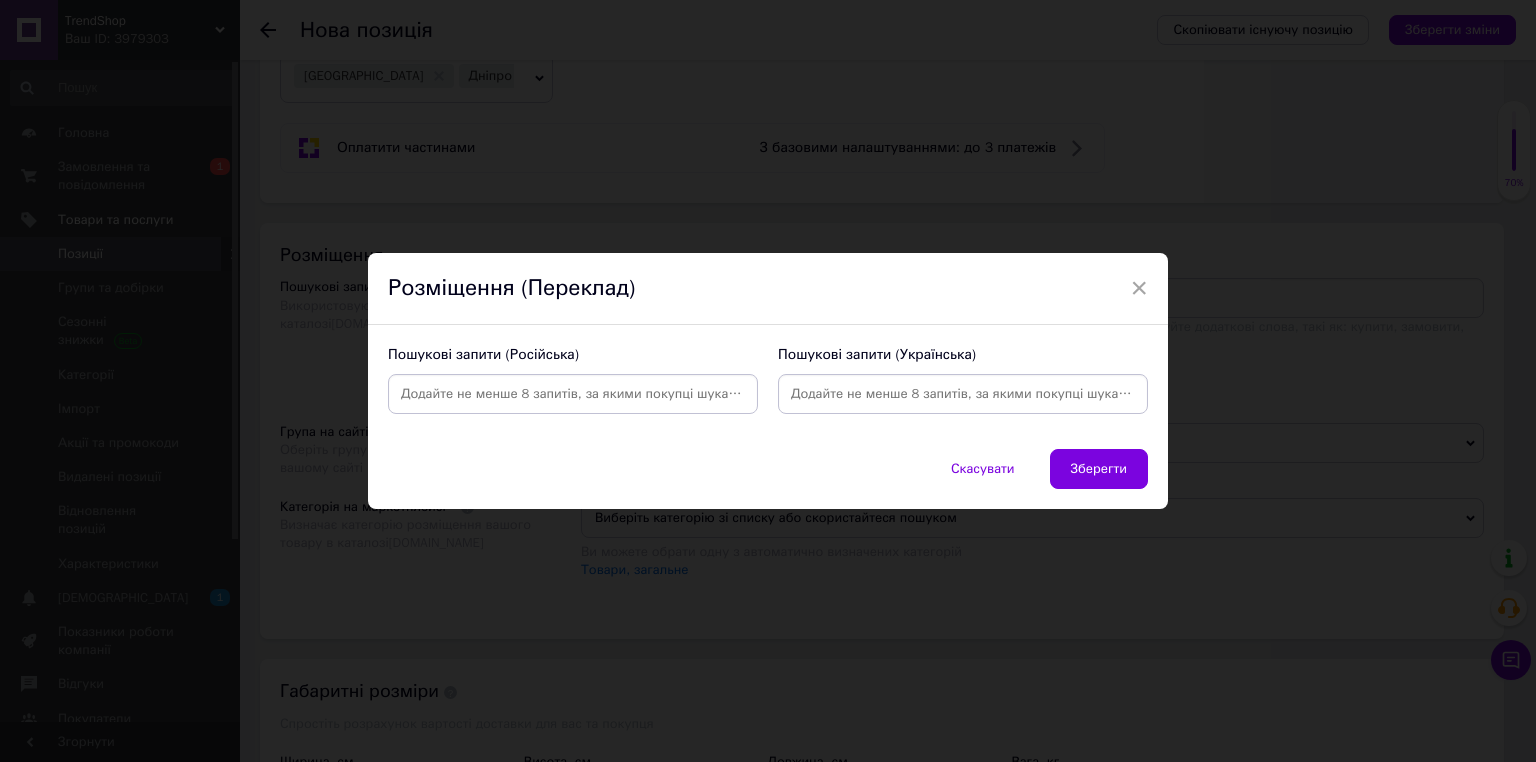 click at bounding box center (963, 394) 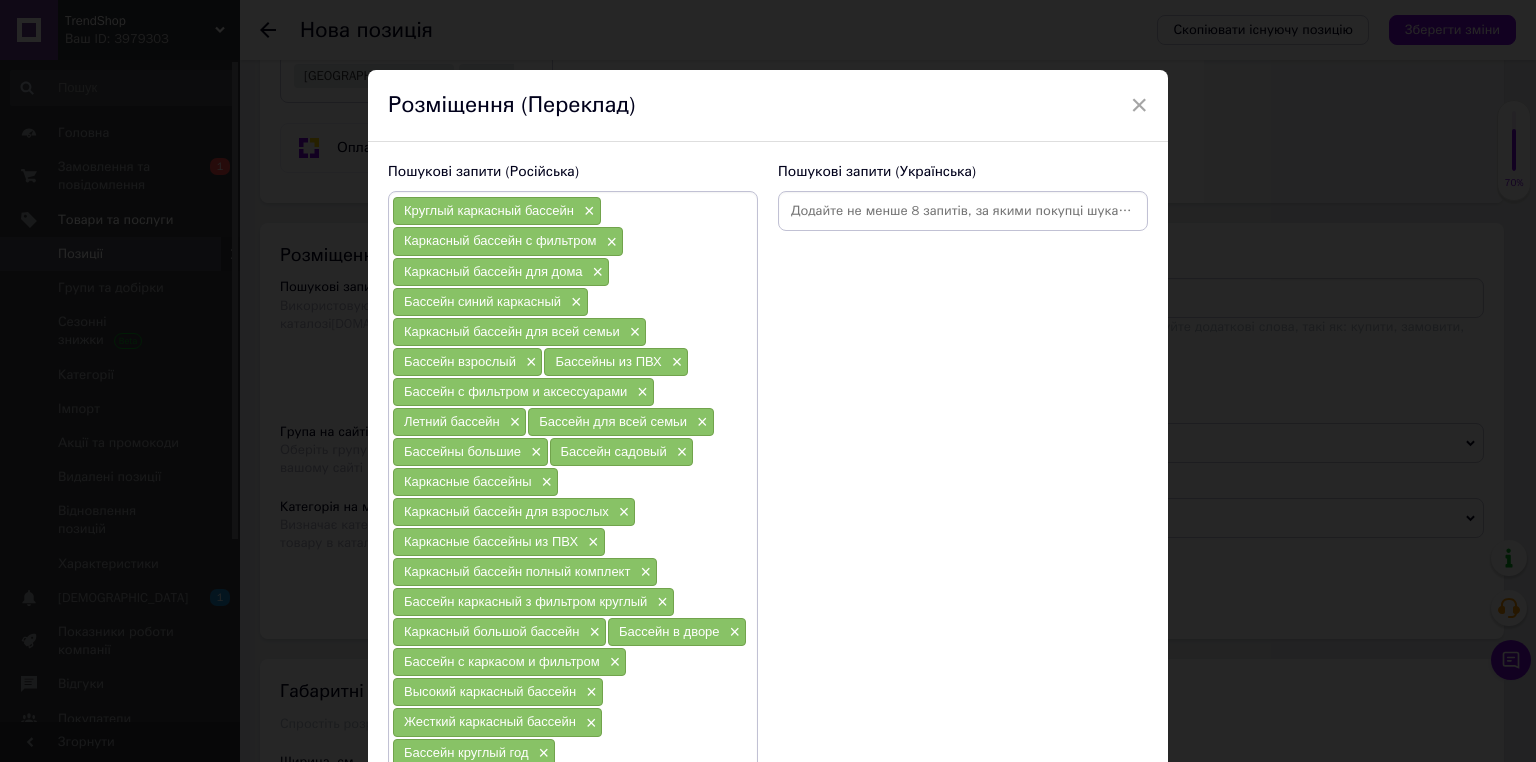 click at bounding box center (963, 211) 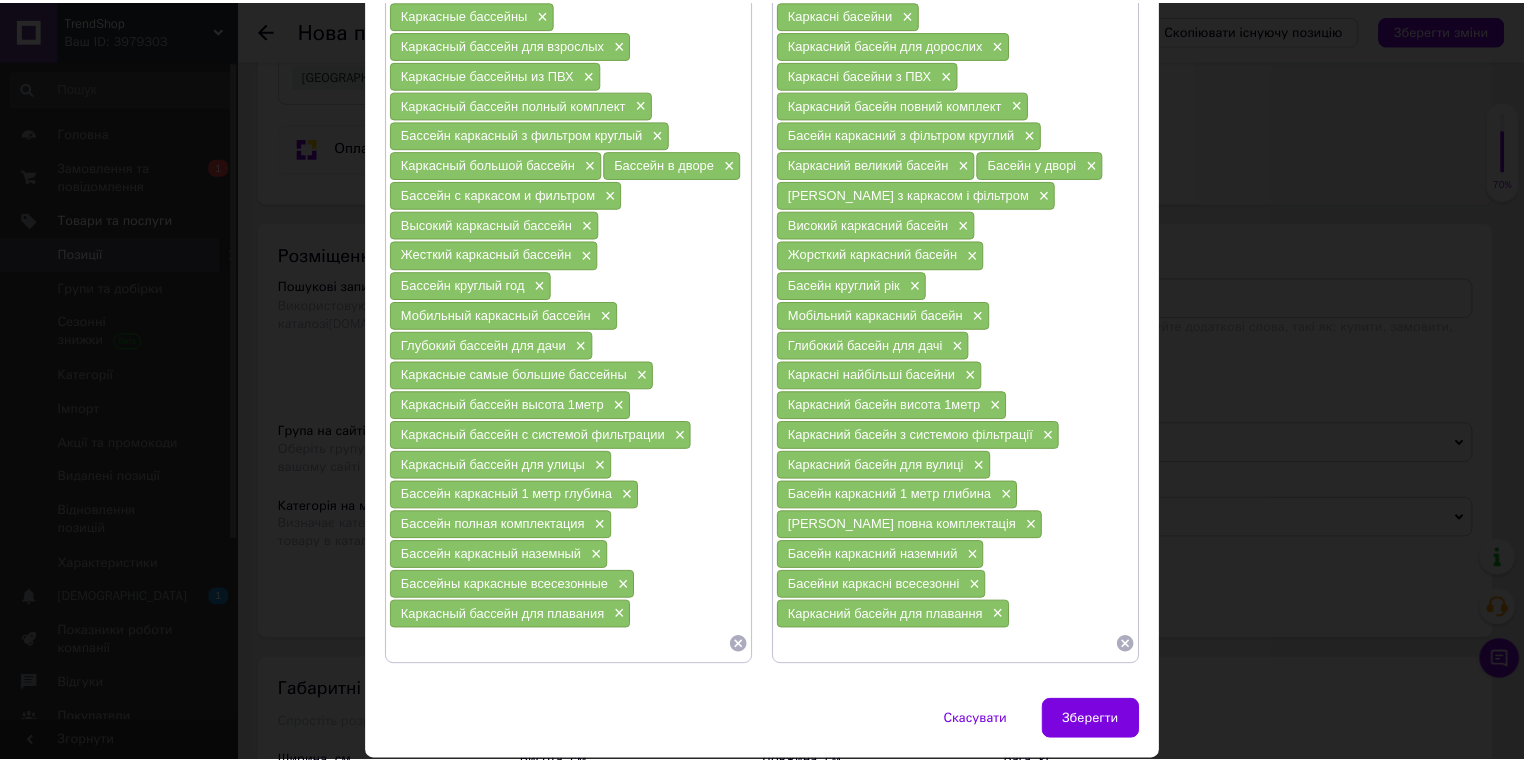 scroll, scrollTop: 519, scrollLeft: 0, axis: vertical 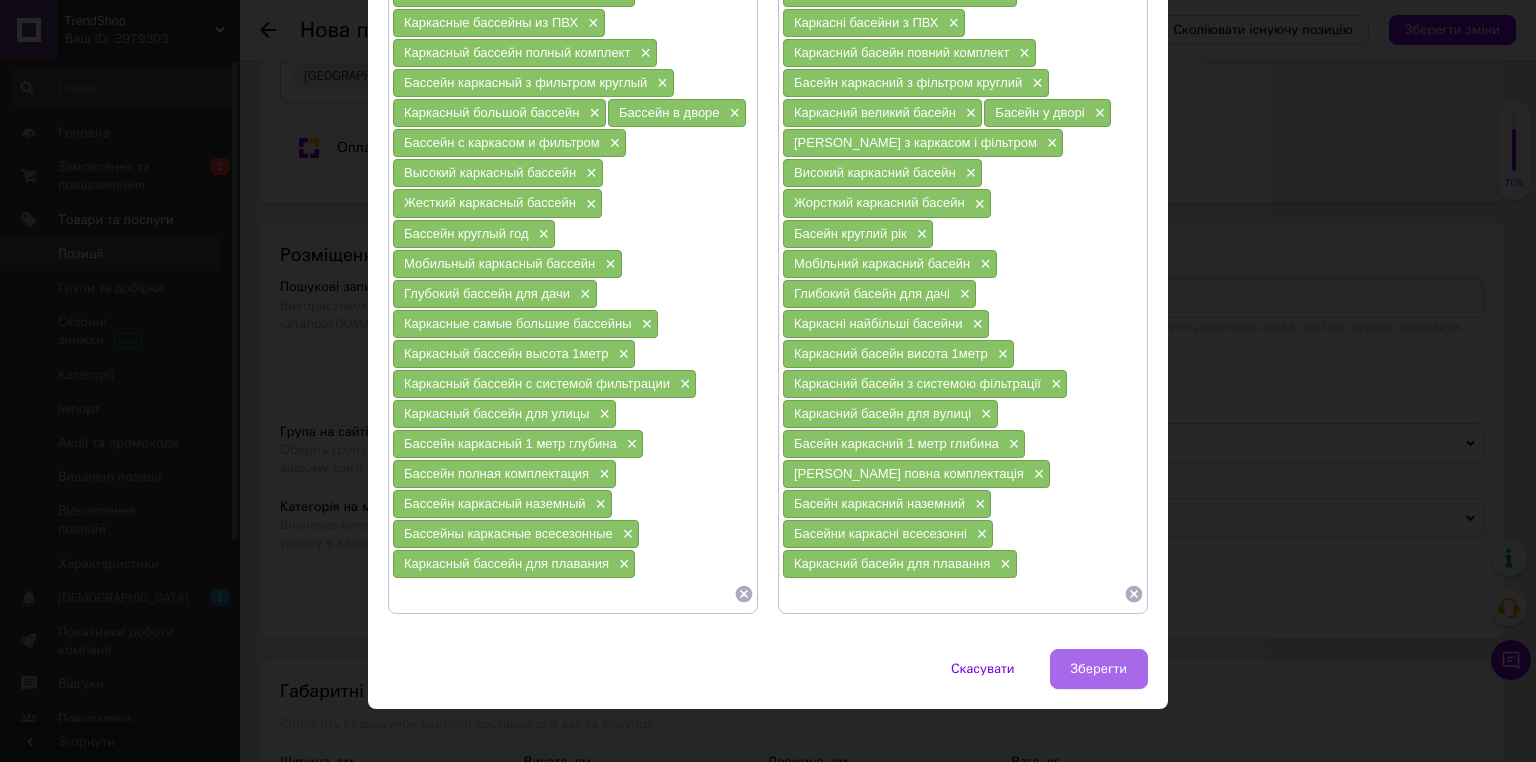 click on "Зберегти" at bounding box center [1099, 669] 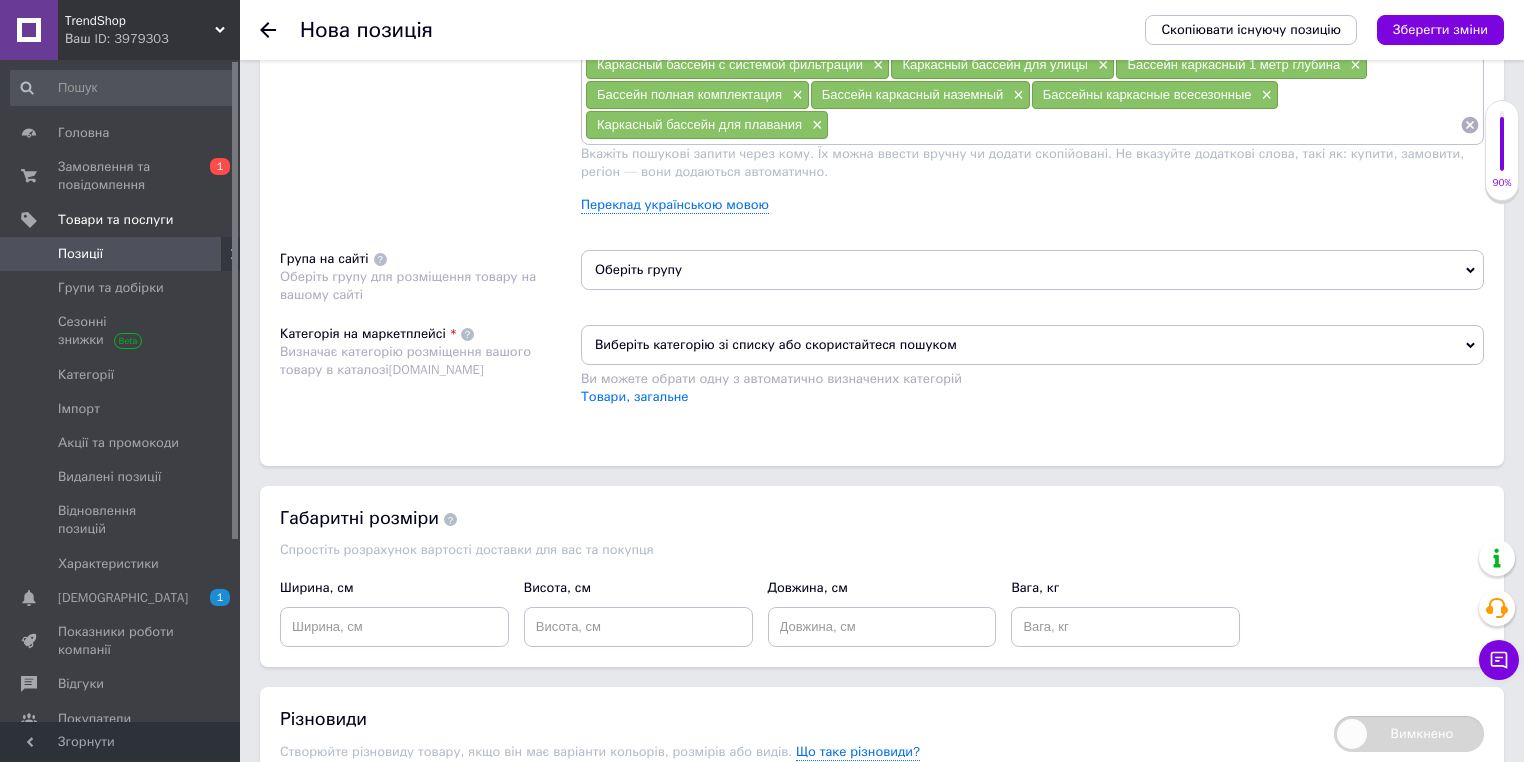 scroll, scrollTop: 1760, scrollLeft: 0, axis: vertical 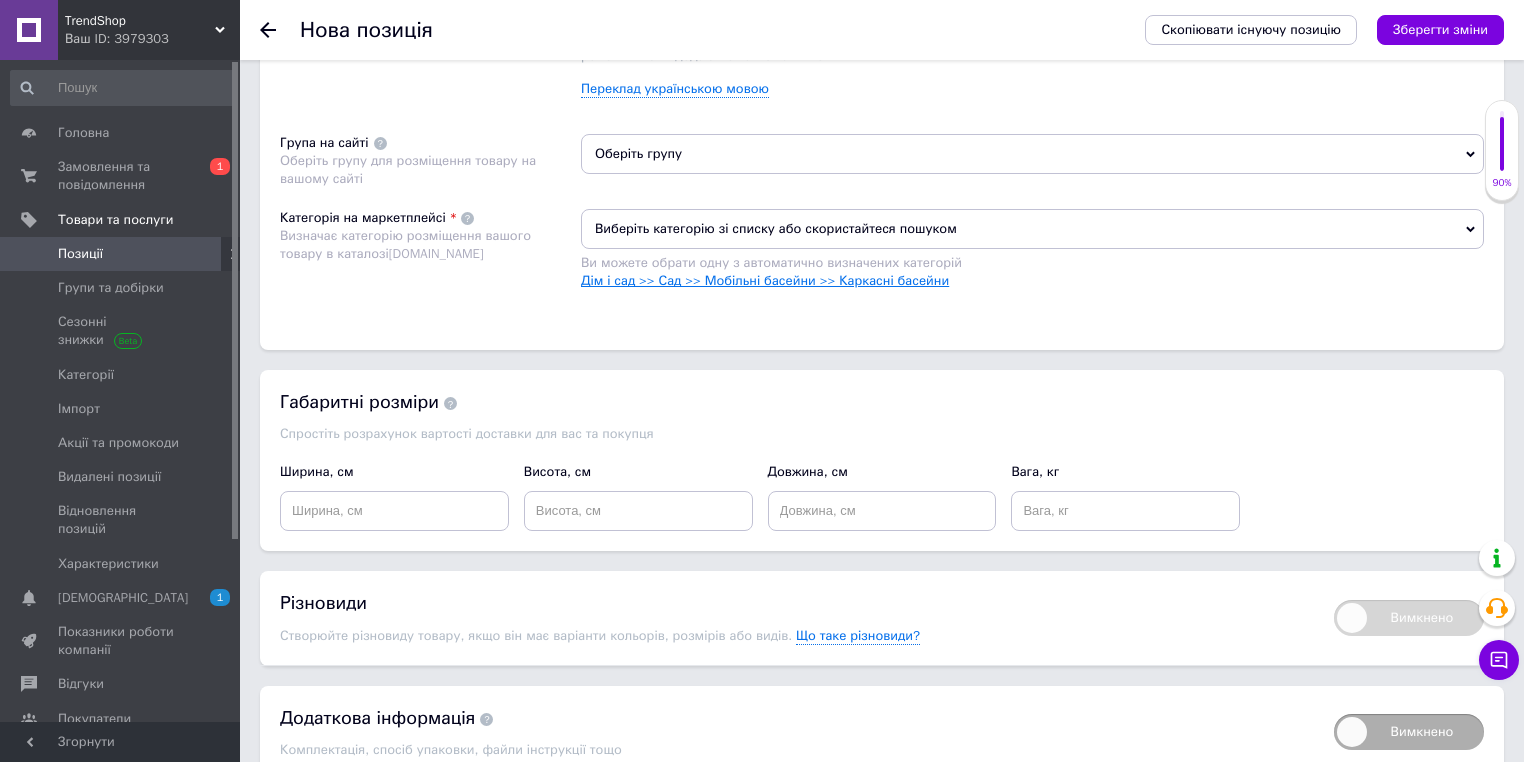 click on "Дім і сад >> Сад >> Мобільні басейни >> Каркасні басейни" at bounding box center (765, 280) 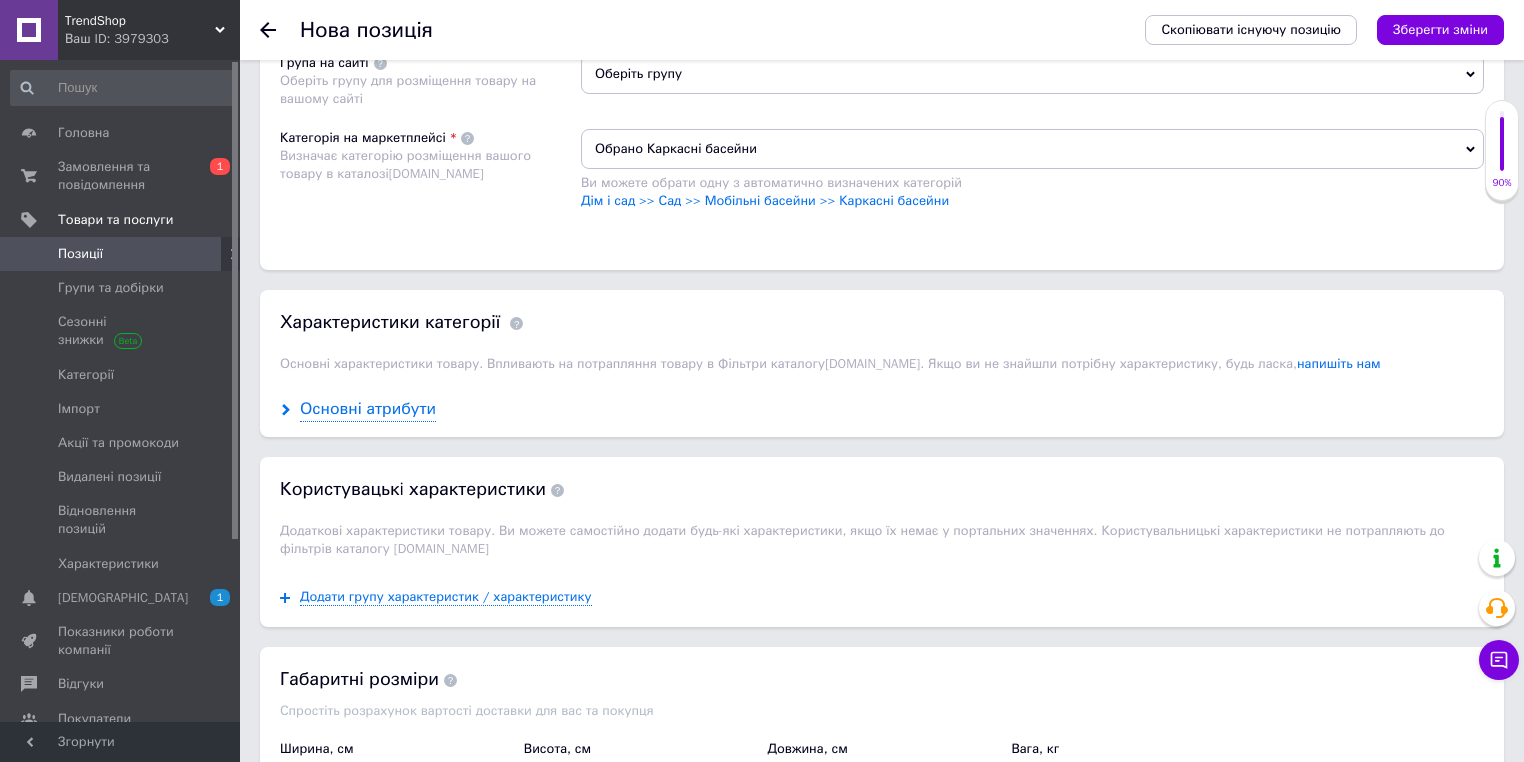 click on "Основні атрибути" at bounding box center (368, 409) 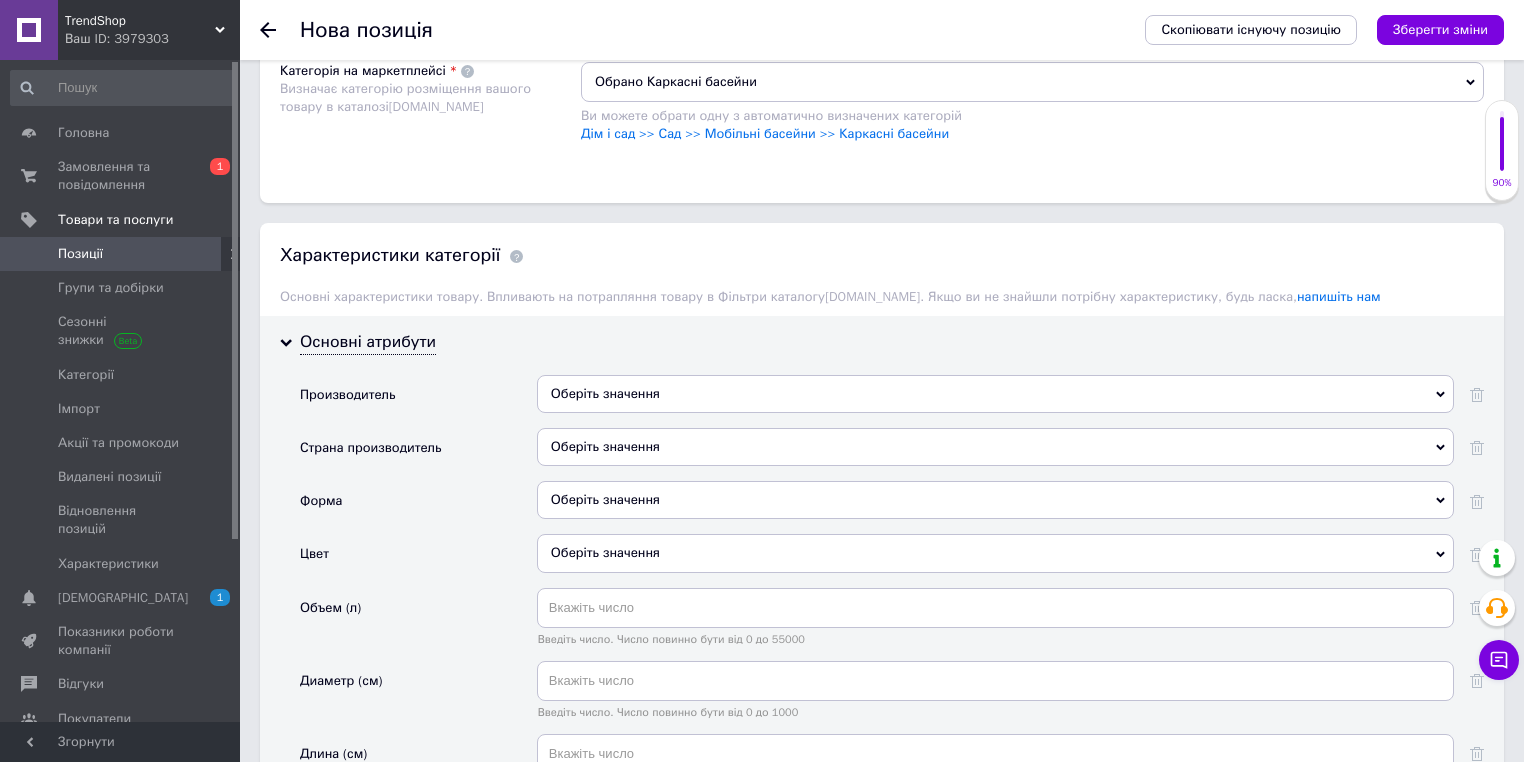 scroll, scrollTop: 2000, scrollLeft: 0, axis: vertical 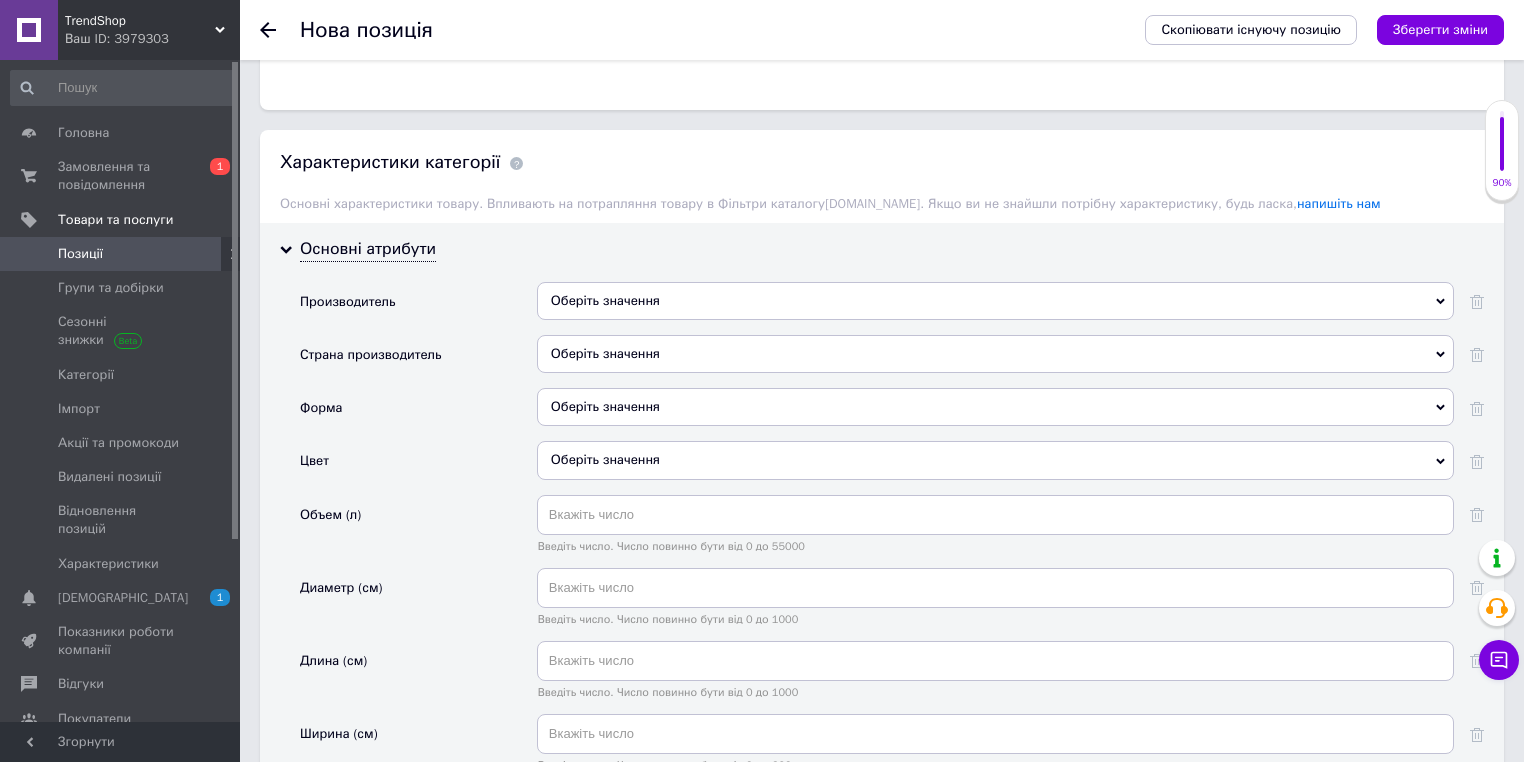 click on "Оберіть значення" at bounding box center [995, 301] 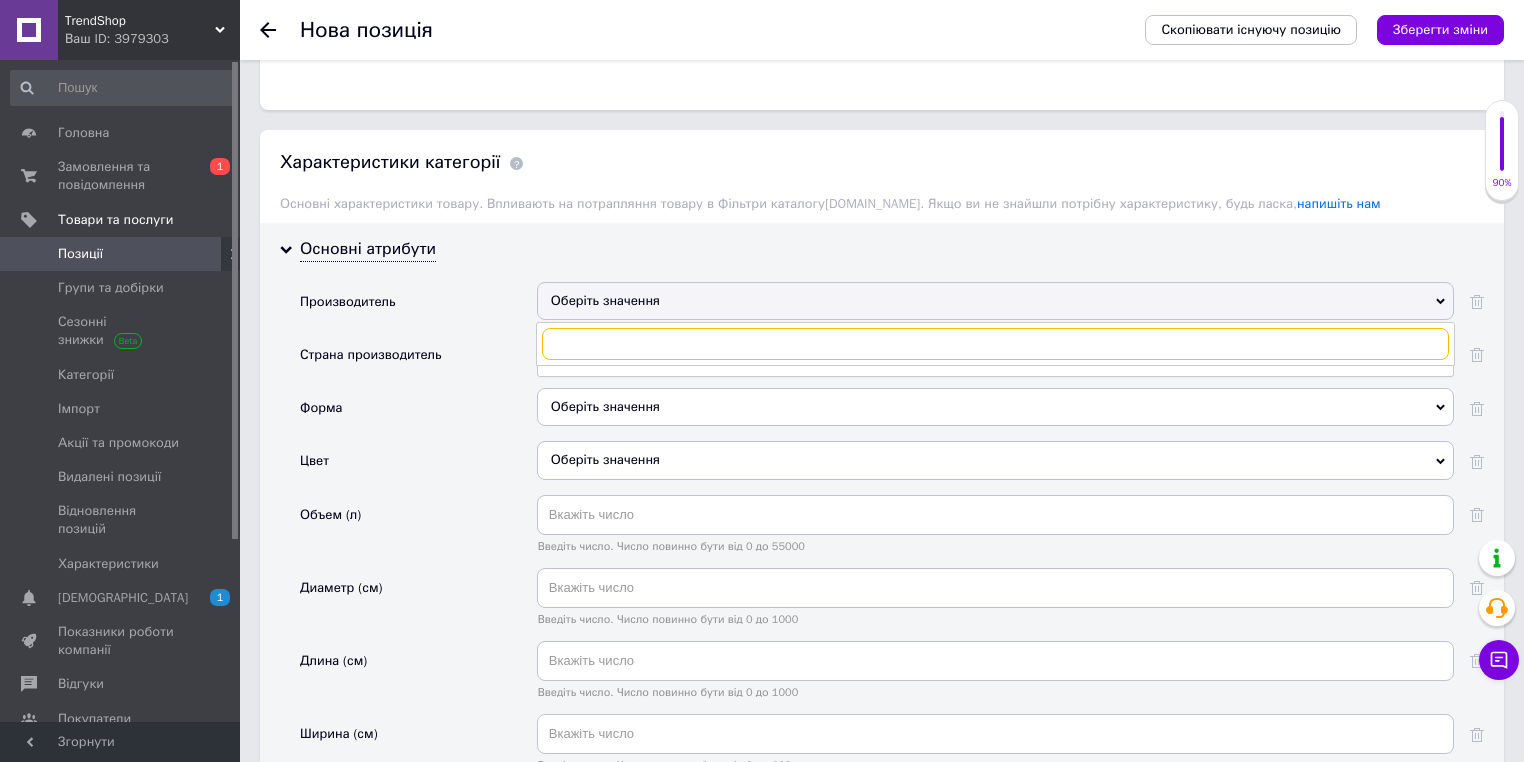 paste on "Avenli" 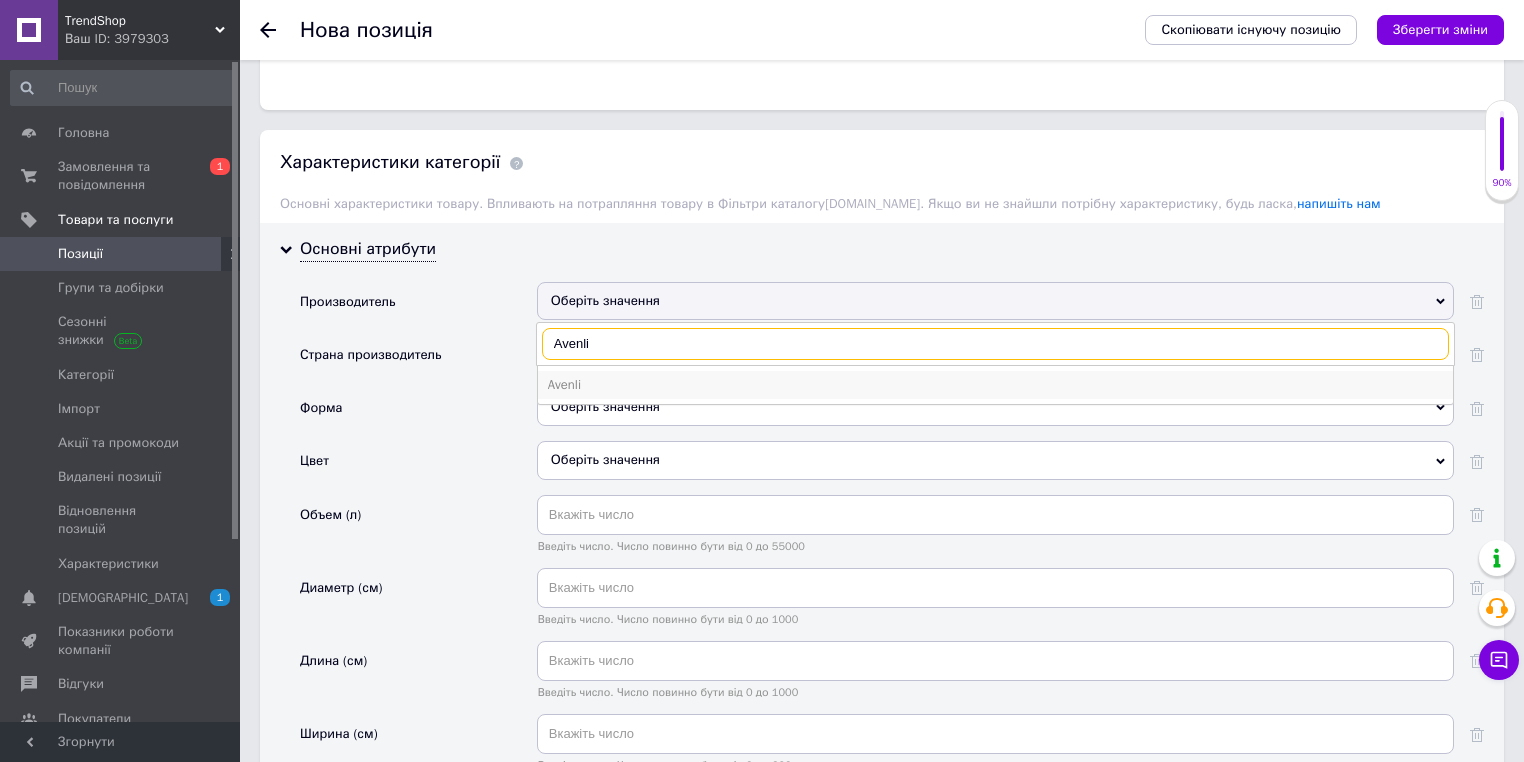 type on "Avenli" 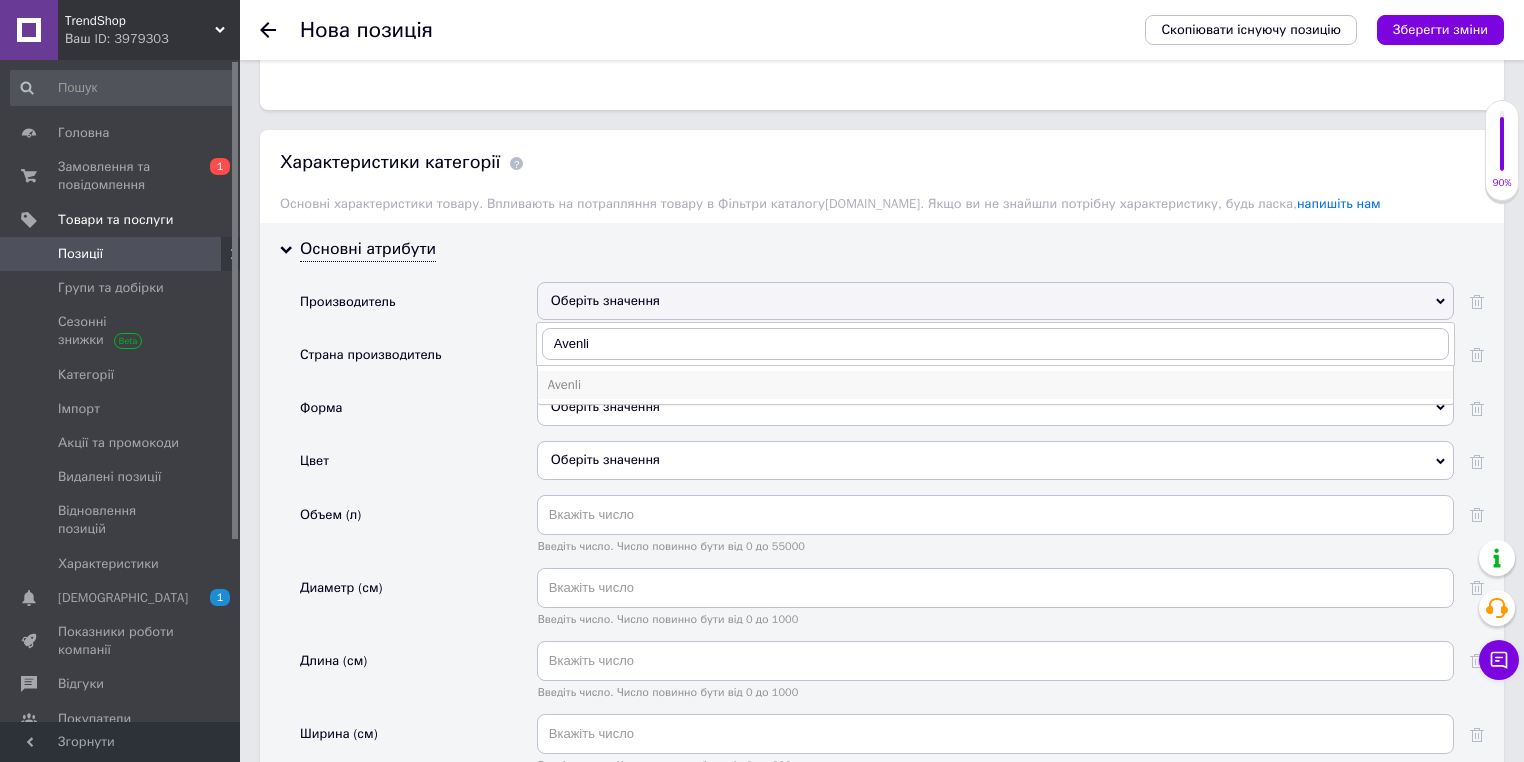 click on "Avenli" at bounding box center (995, 385) 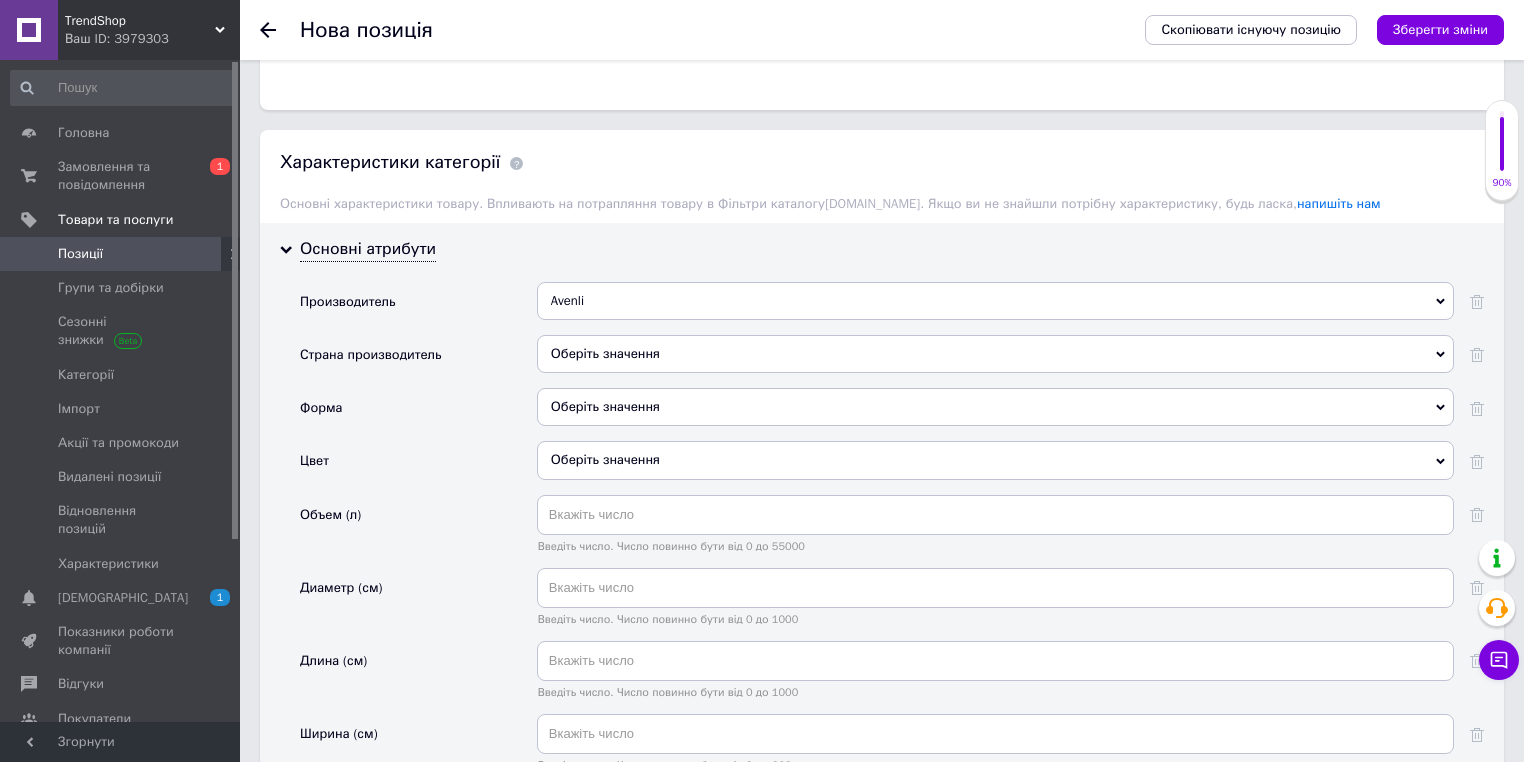 click on "Оберіть значення" at bounding box center [995, 354] 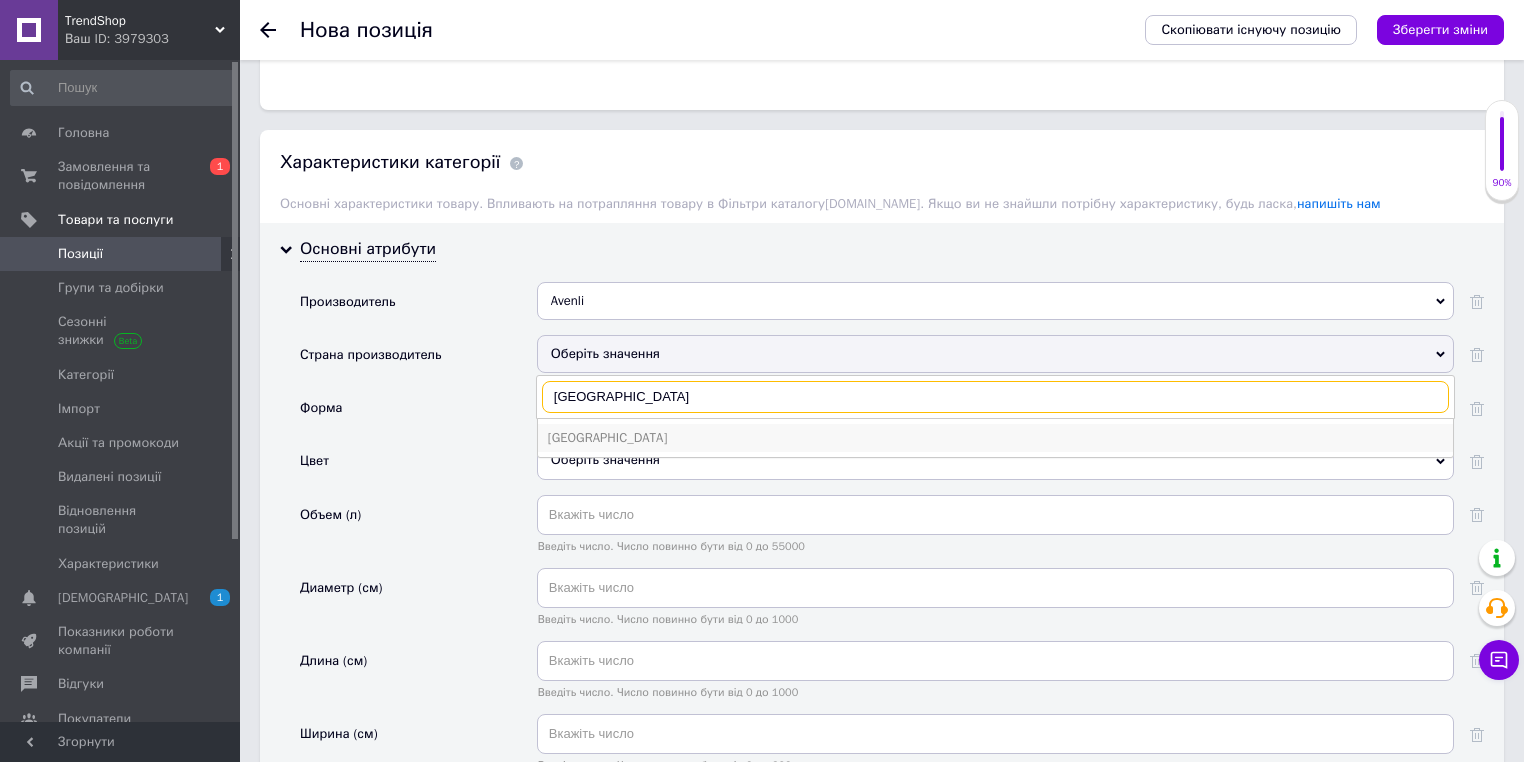 type on "китай" 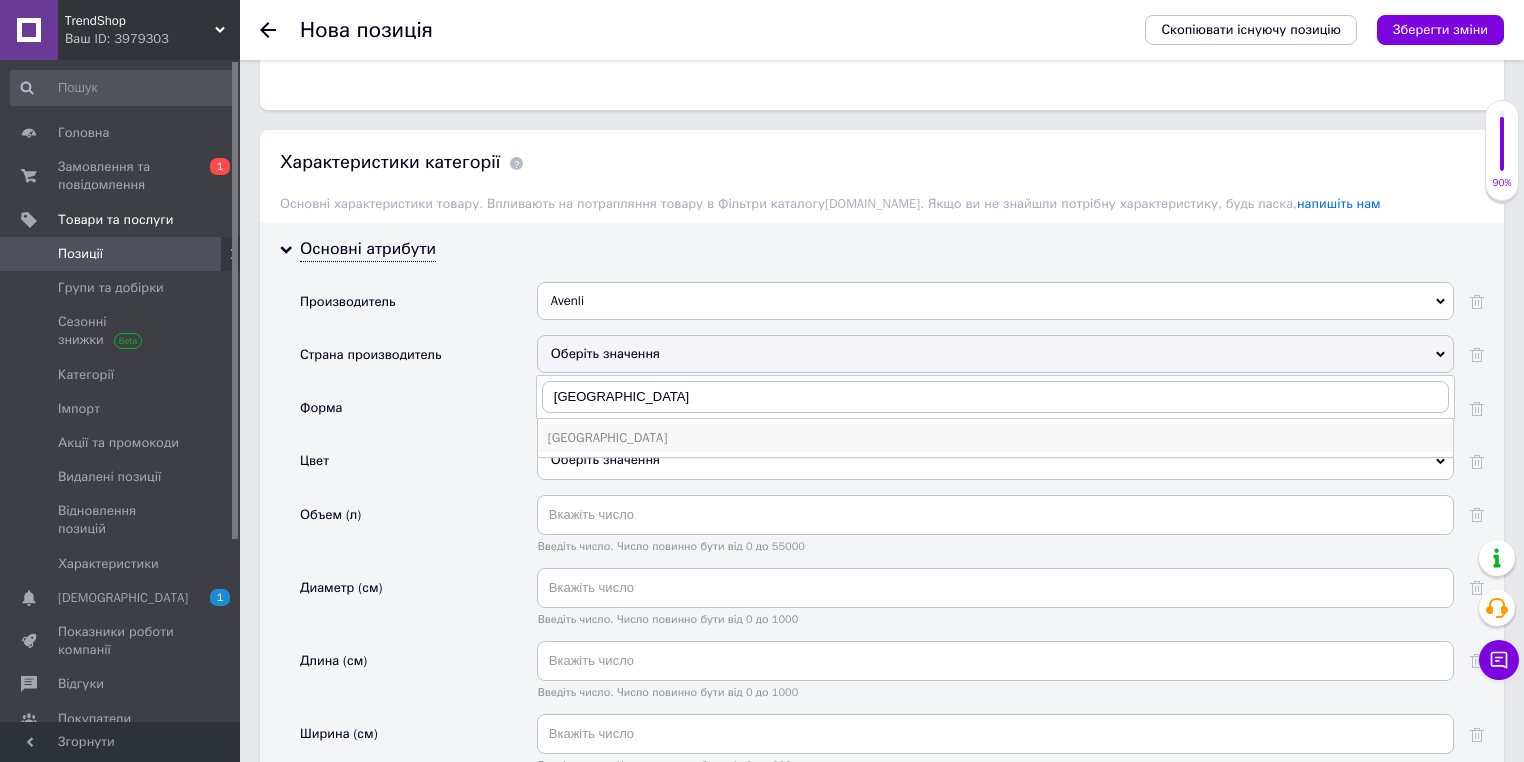 click on "Китай" at bounding box center (995, 438) 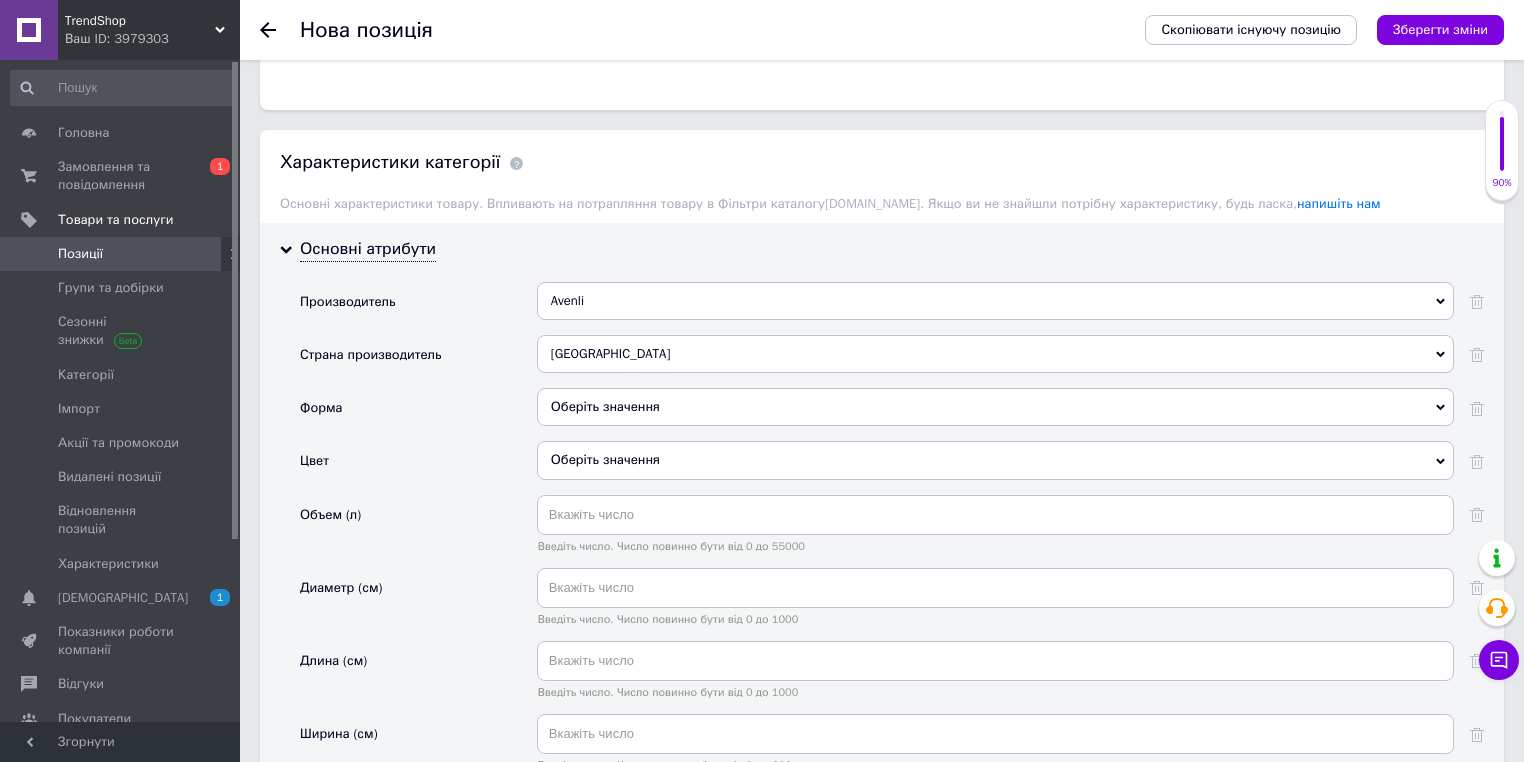 click on "Оберіть значення" at bounding box center [995, 407] 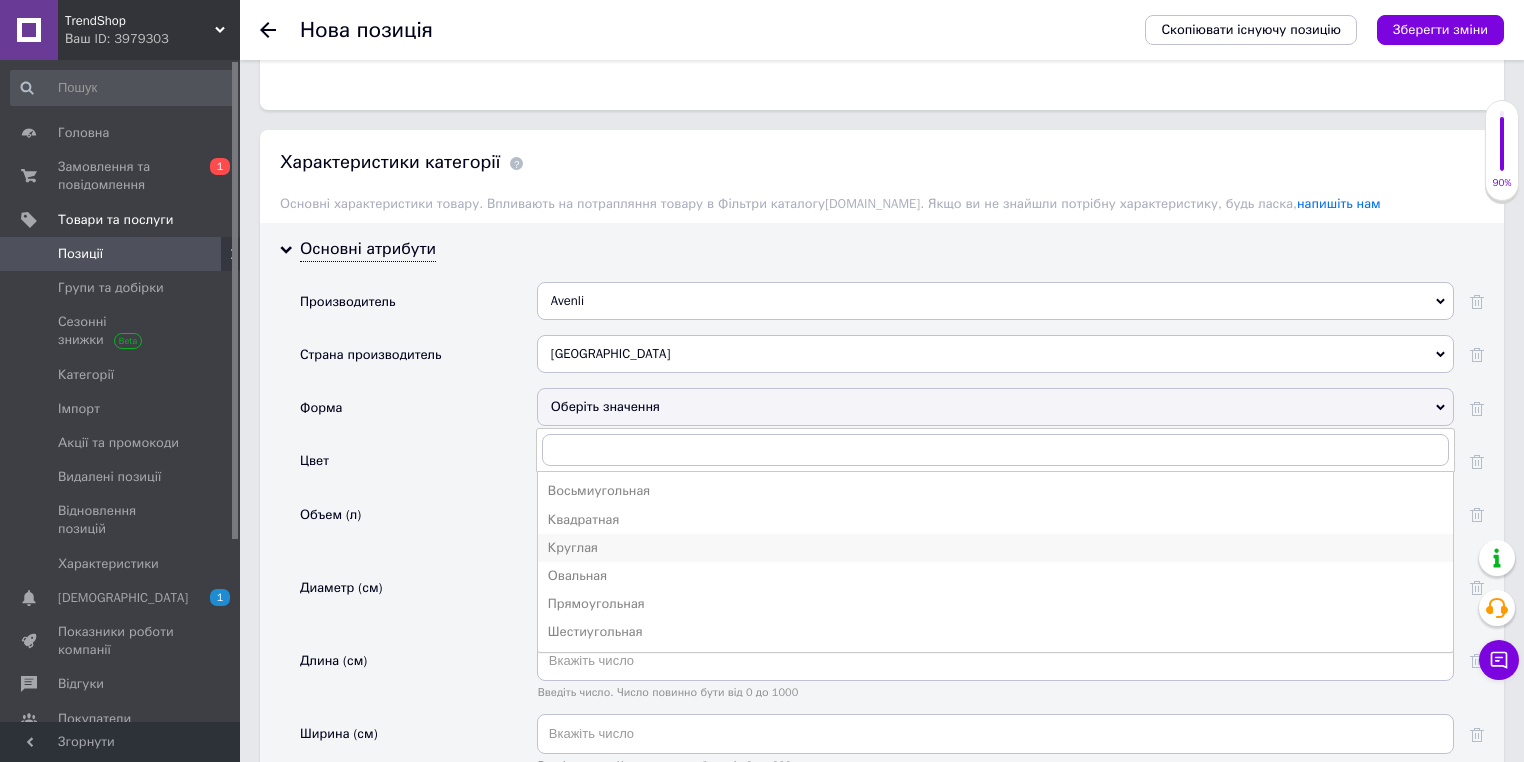 click on "Круглая" at bounding box center [995, 548] 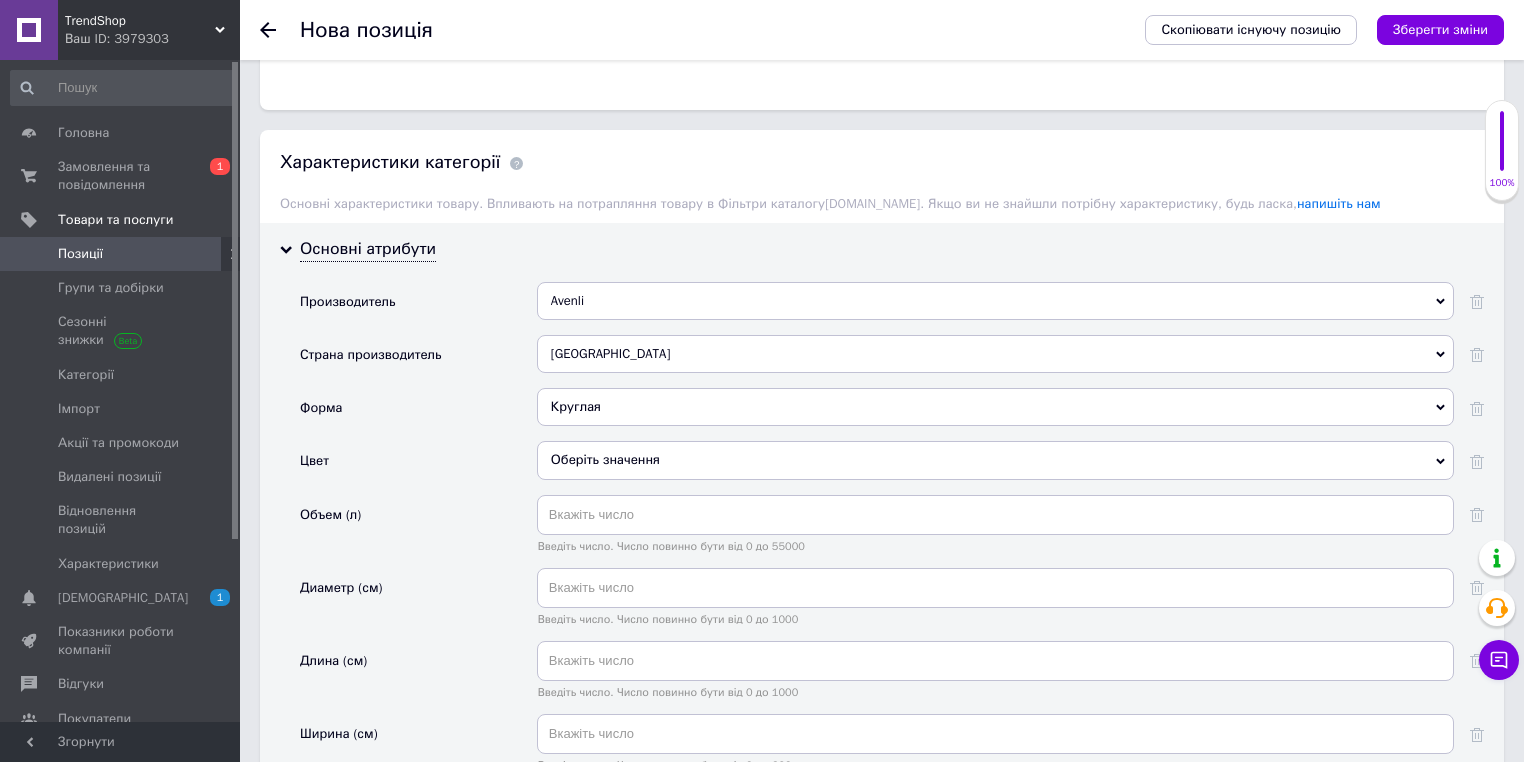 click on "Оберіть значення" at bounding box center [995, 460] 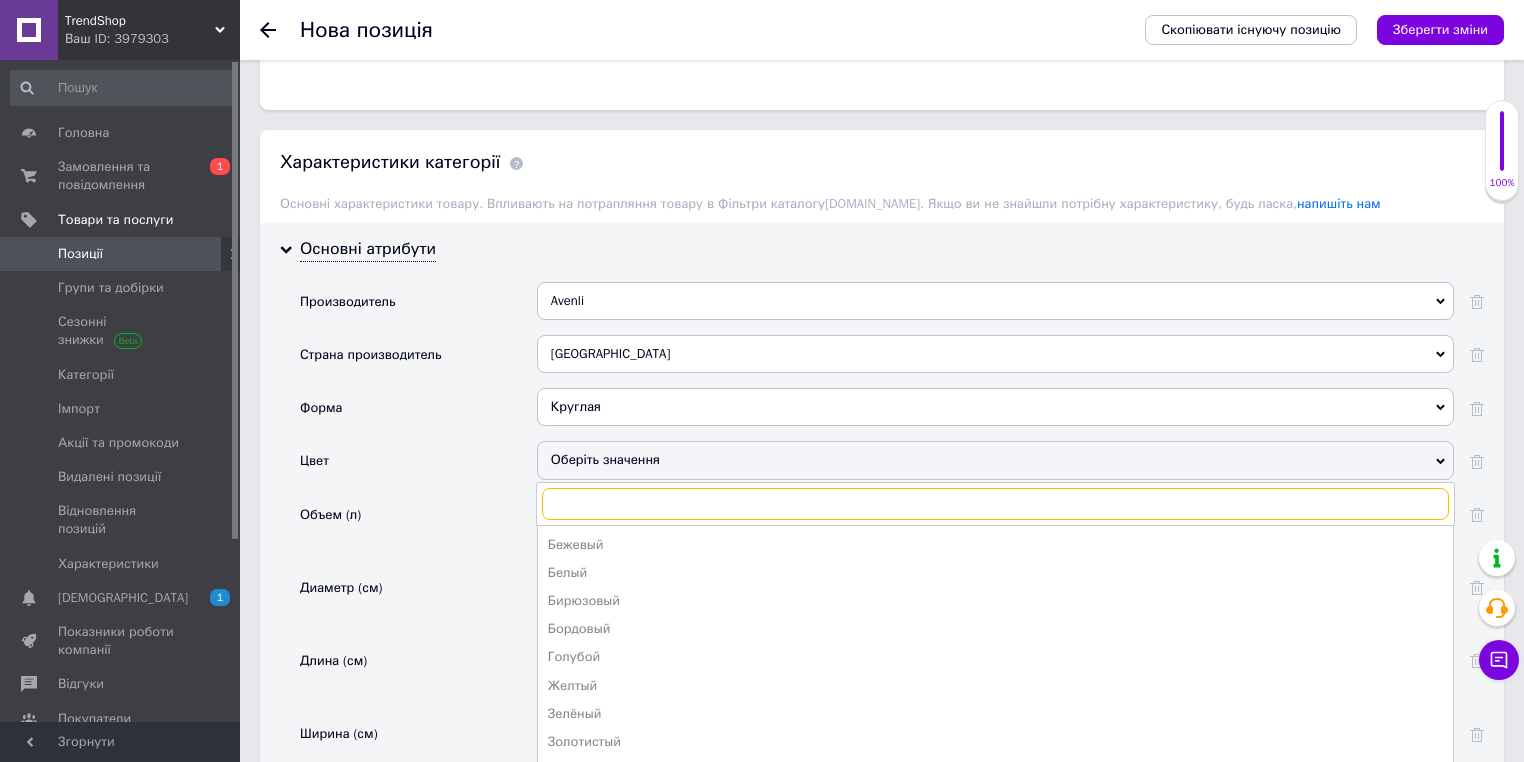 scroll, scrollTop: 2080, scrollLeft: 0, axis: vertical 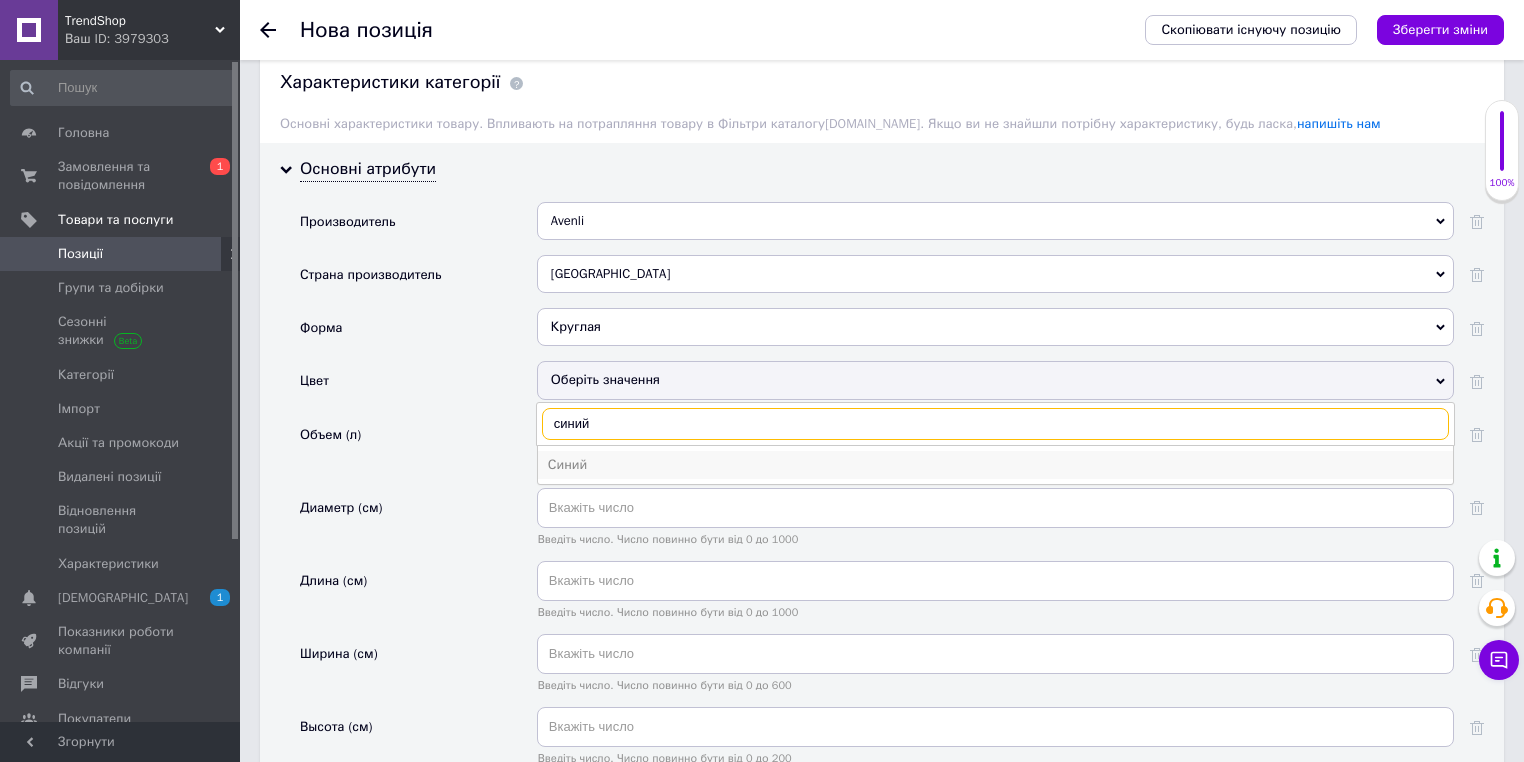 type on "синий" 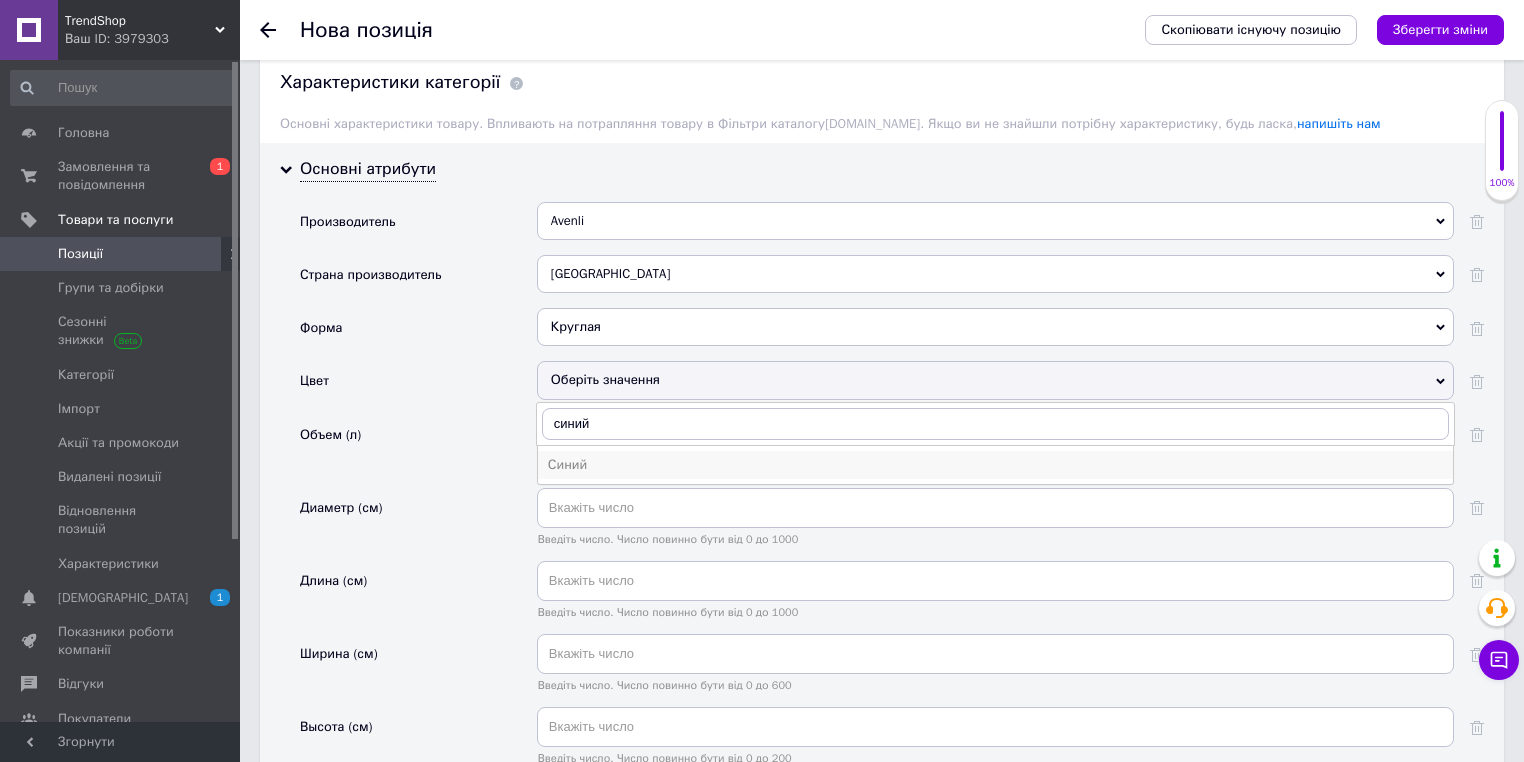 click on "Синий" at bounding box center [995, 465] 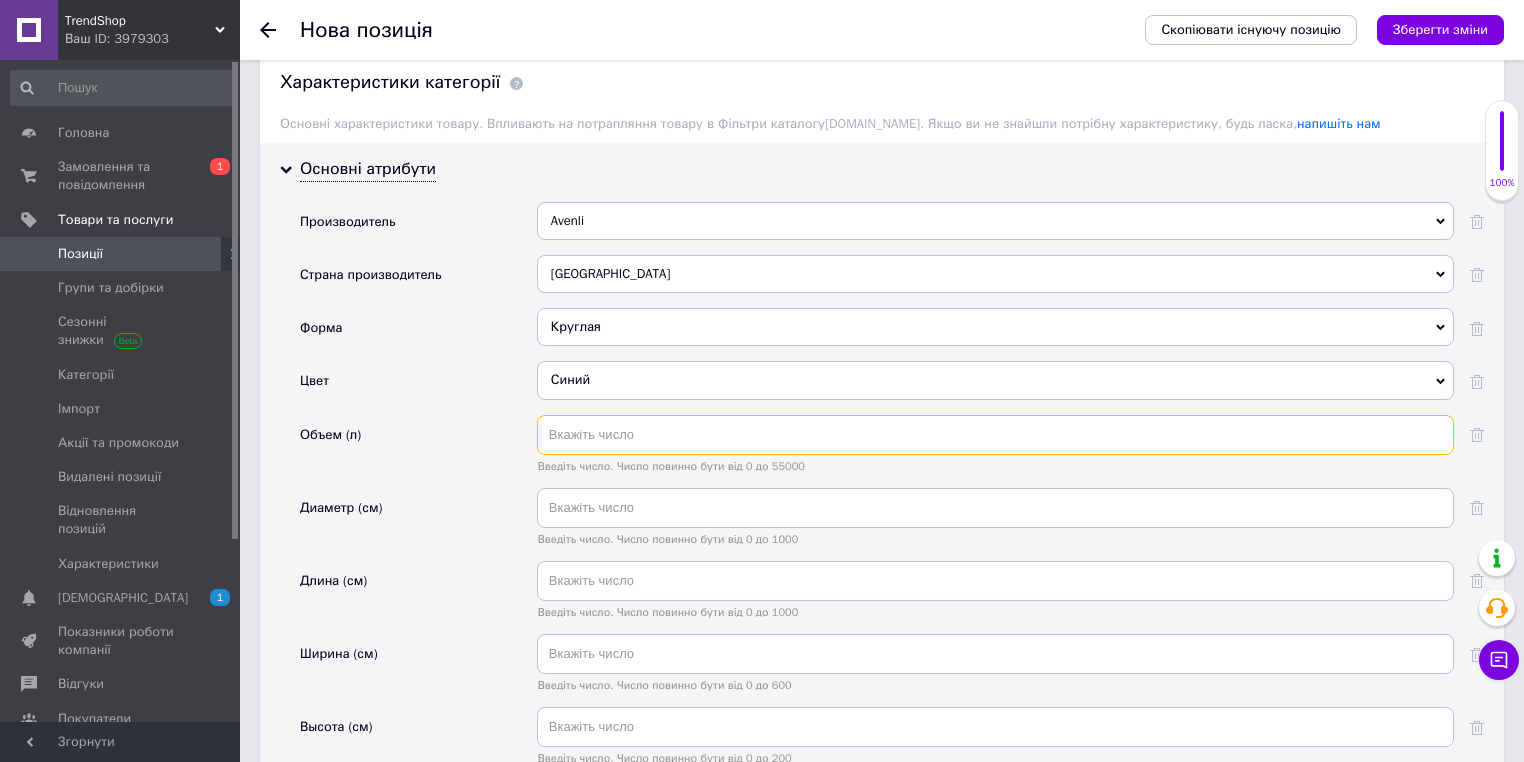 click at bounding box center (995, 435) 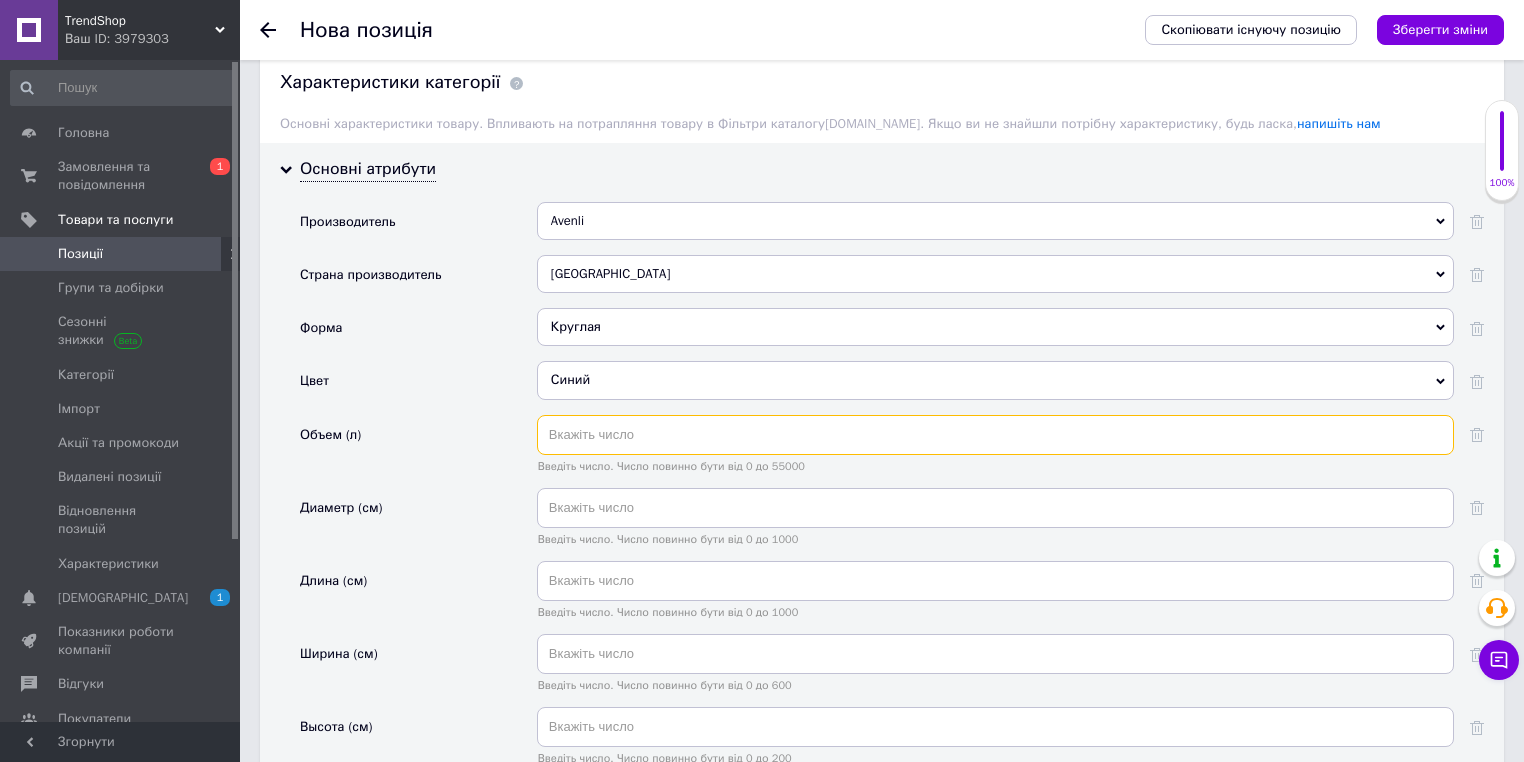 paste on "6125" 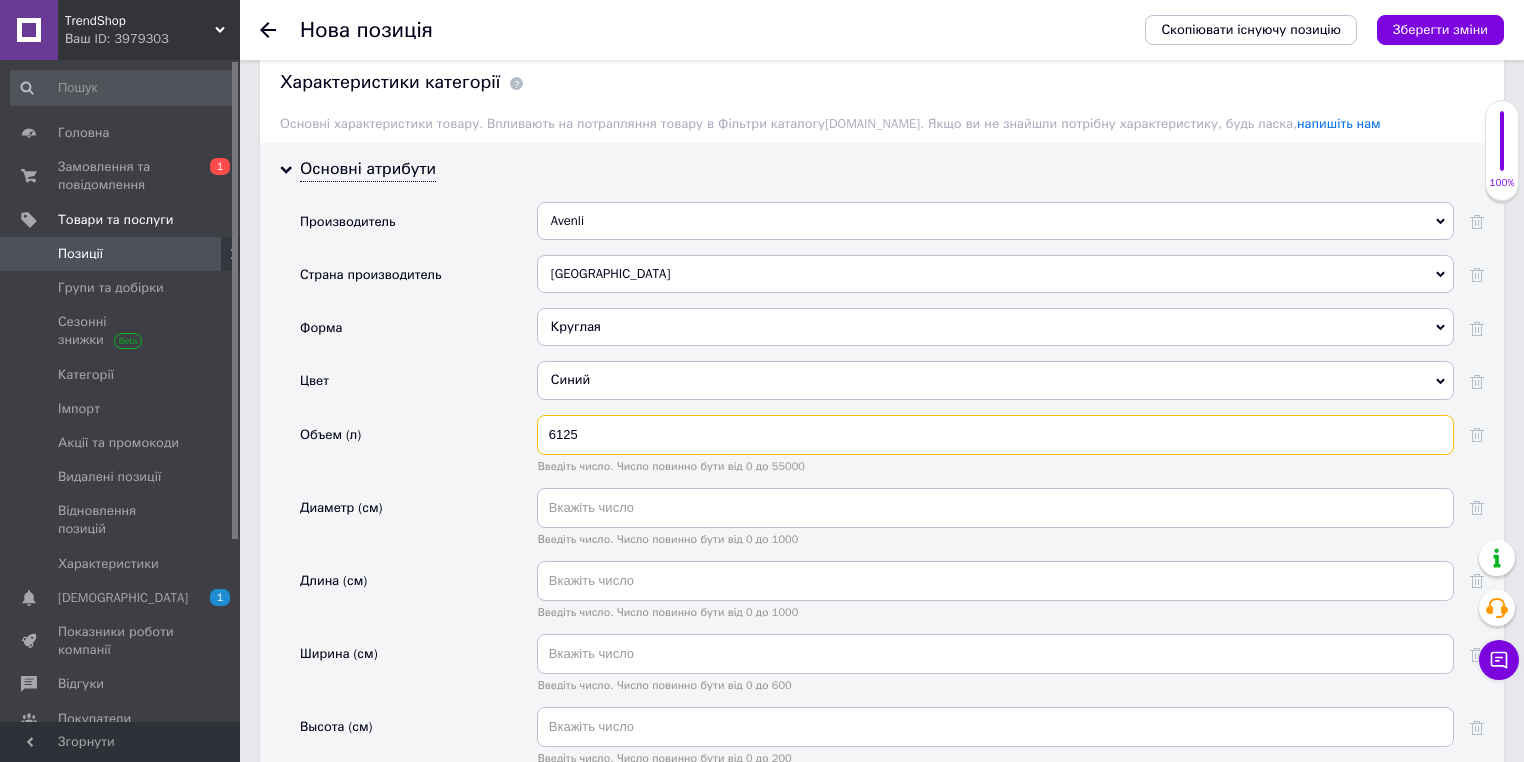 type on "6125" 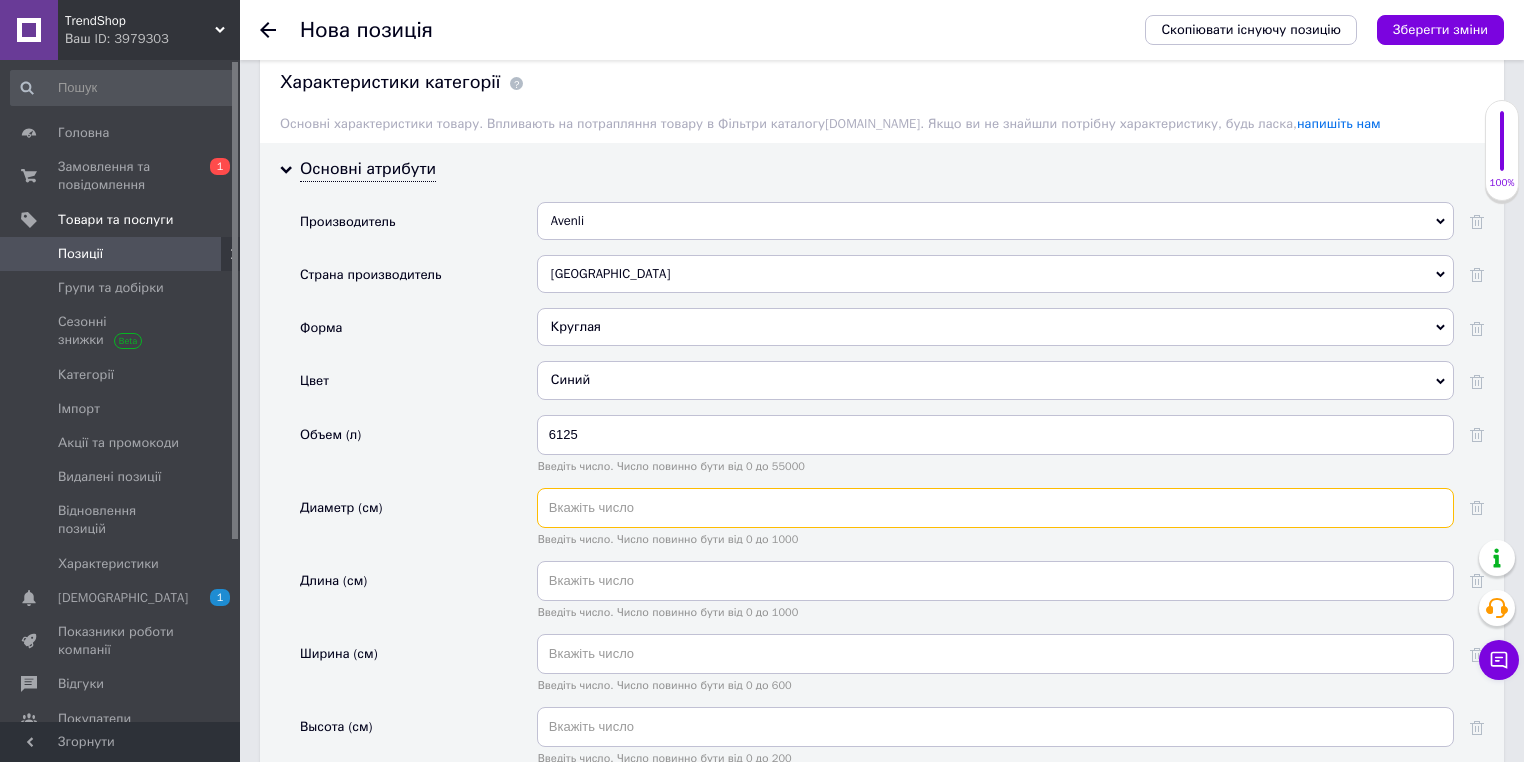 click at bounding box center [995, 508] 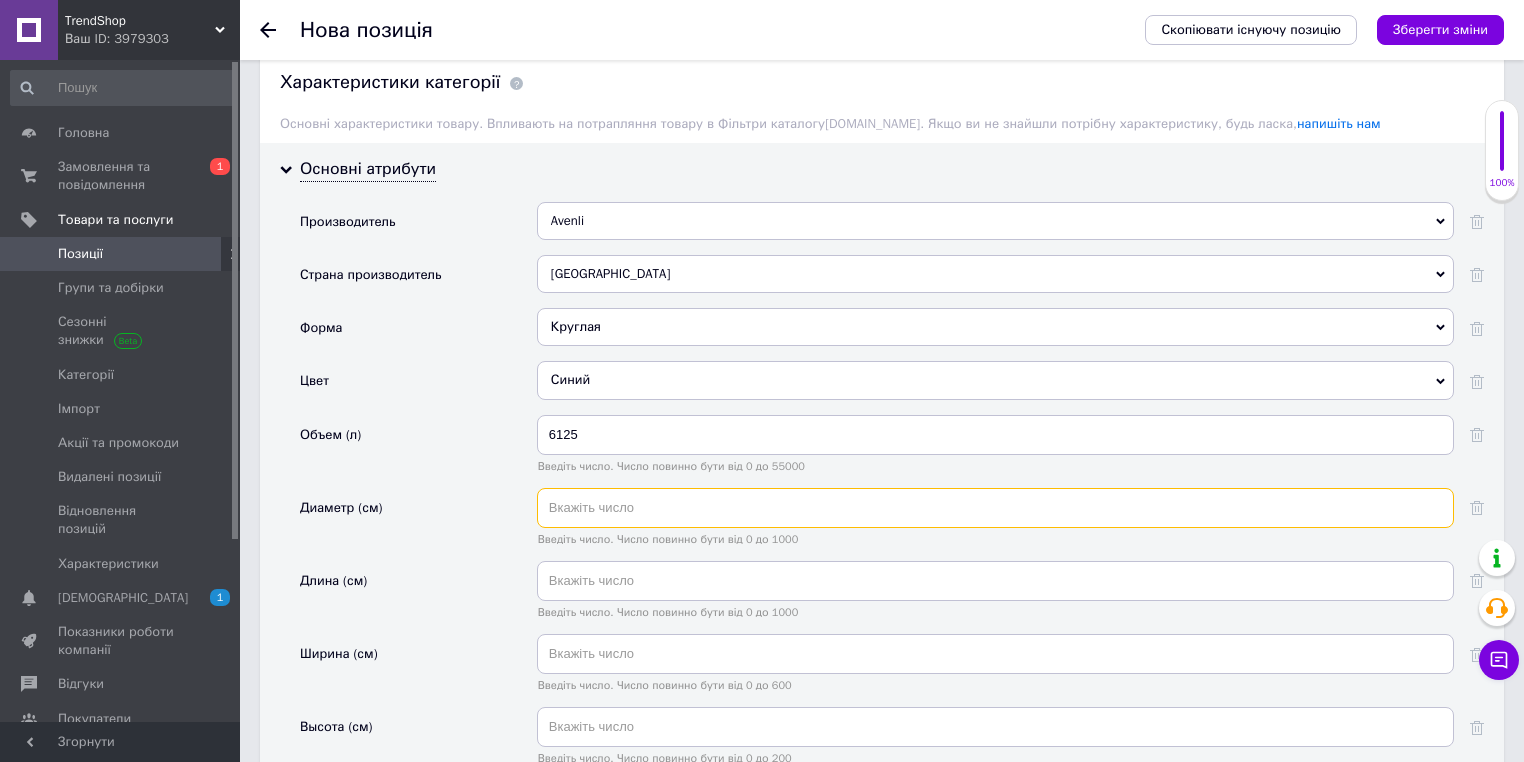 paste on "360" 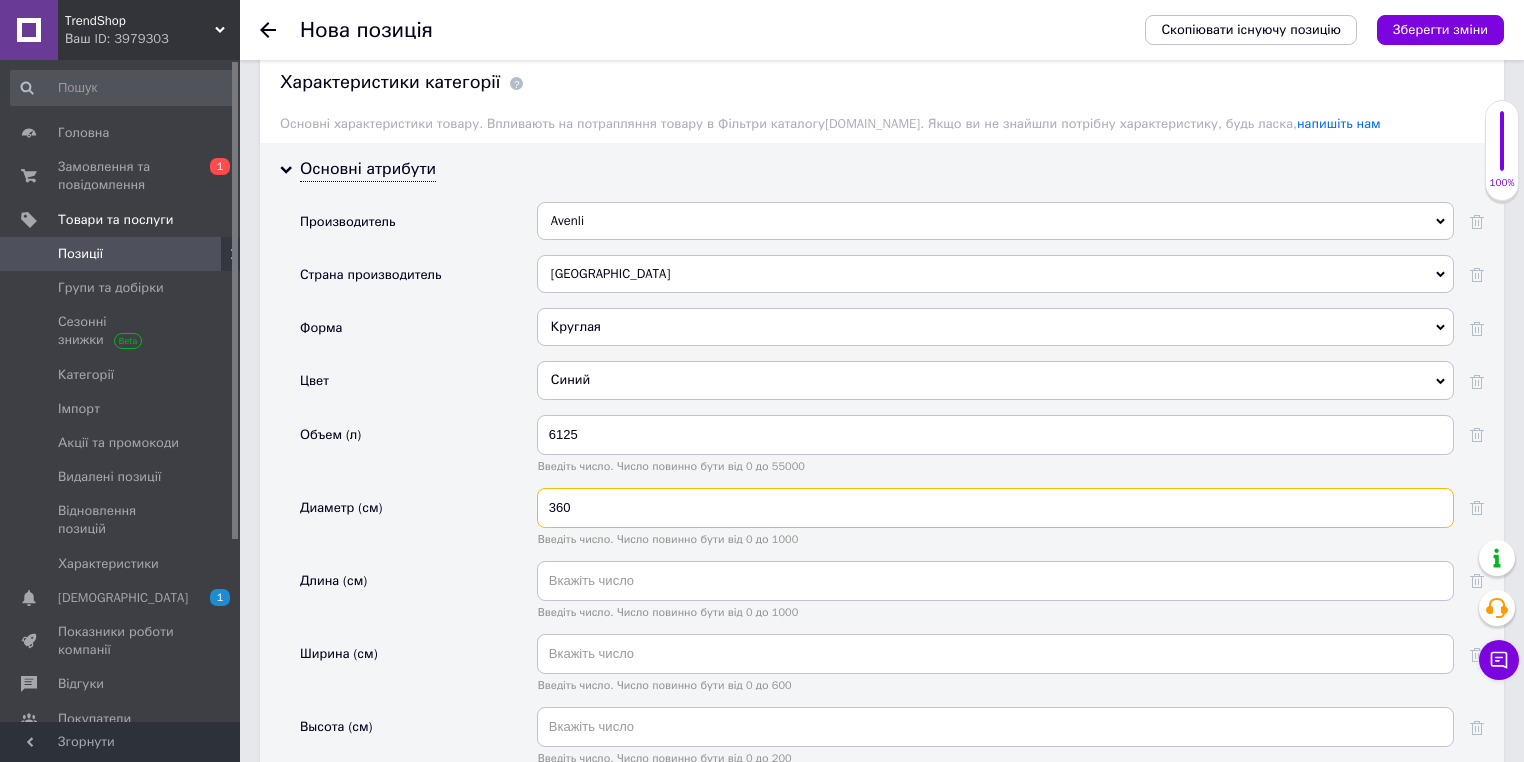 type on "360" 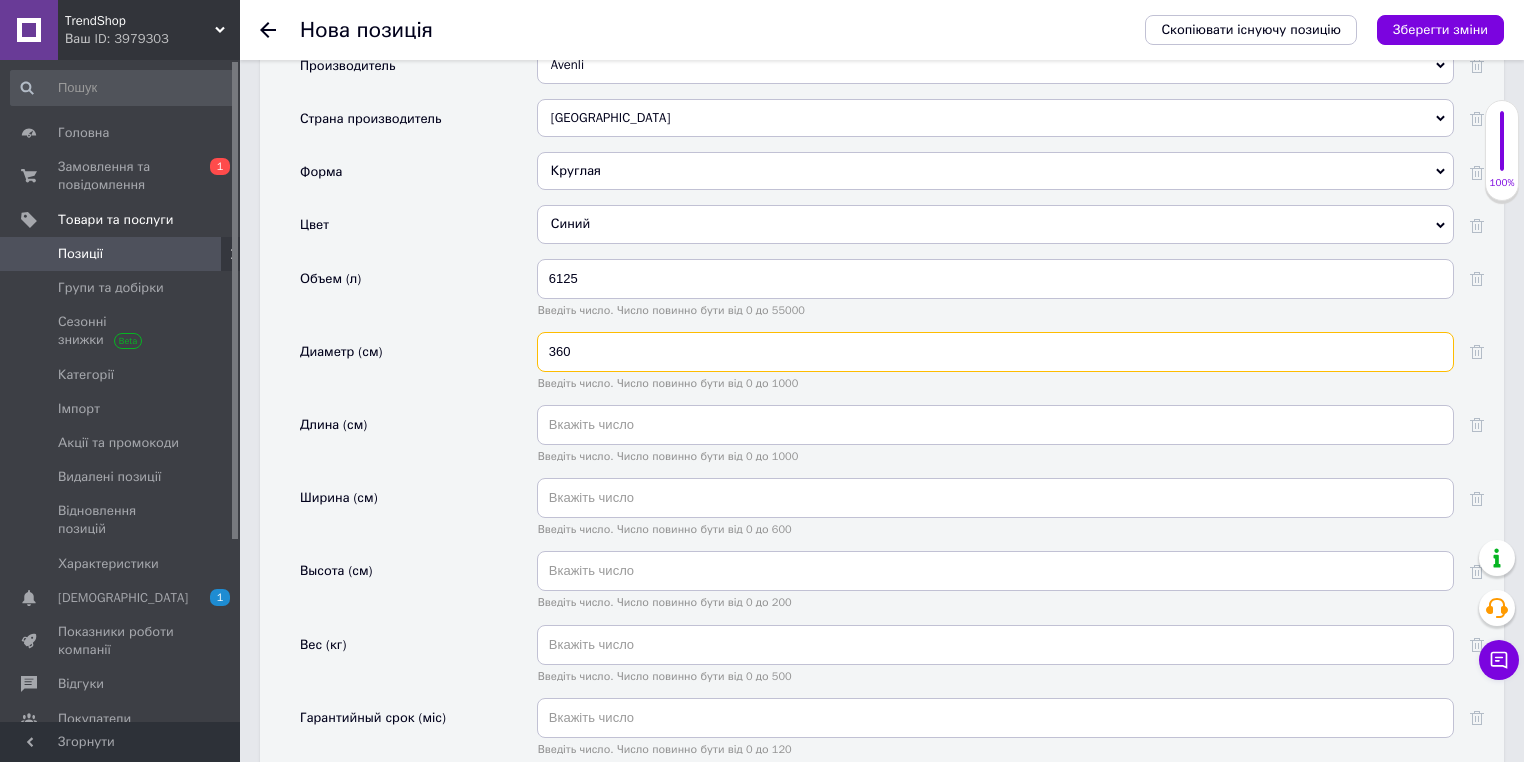 scroll, scrollTop: 2240, scrollLeft: 0, axis: vertical 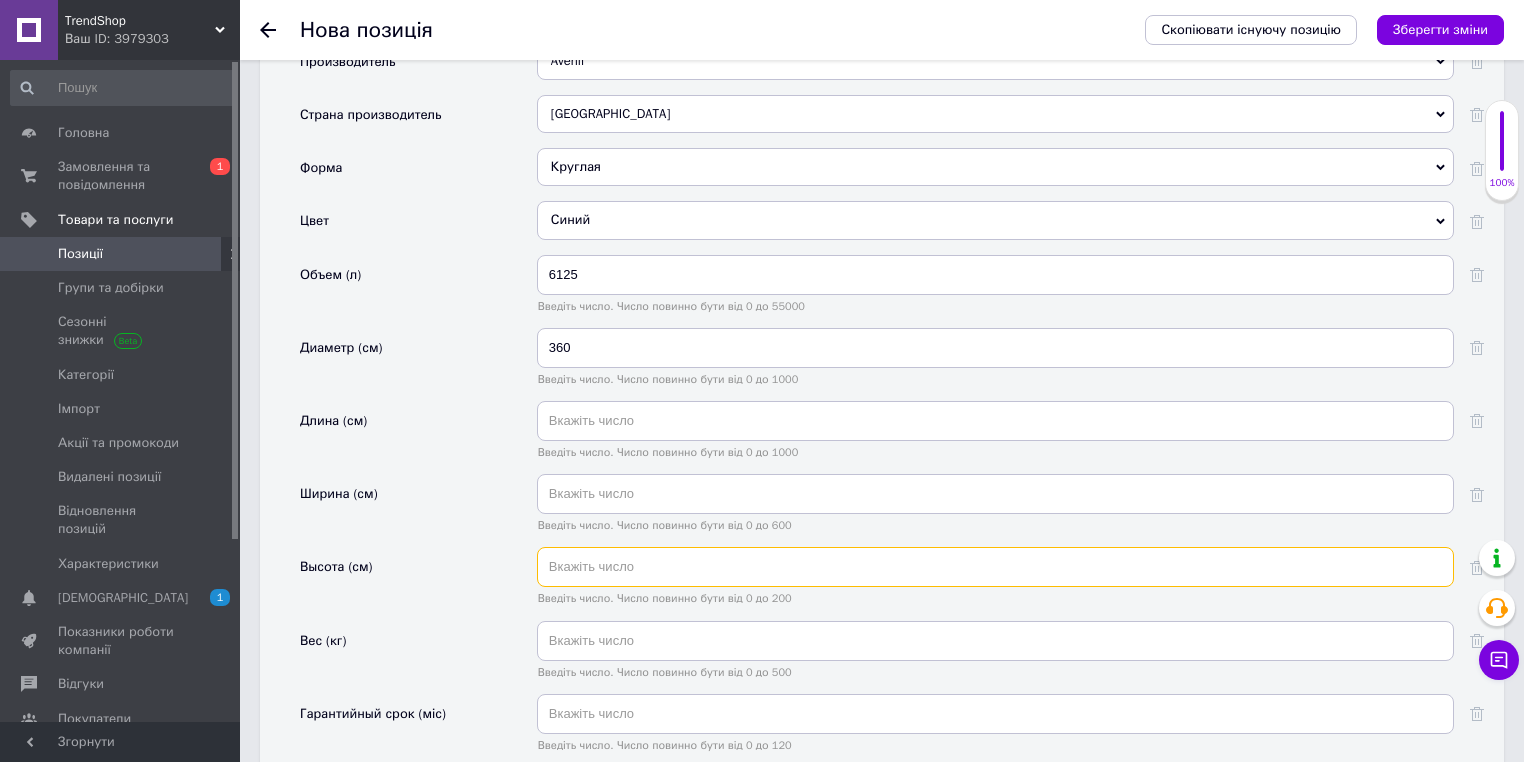 click at bounding box center [995, 567] 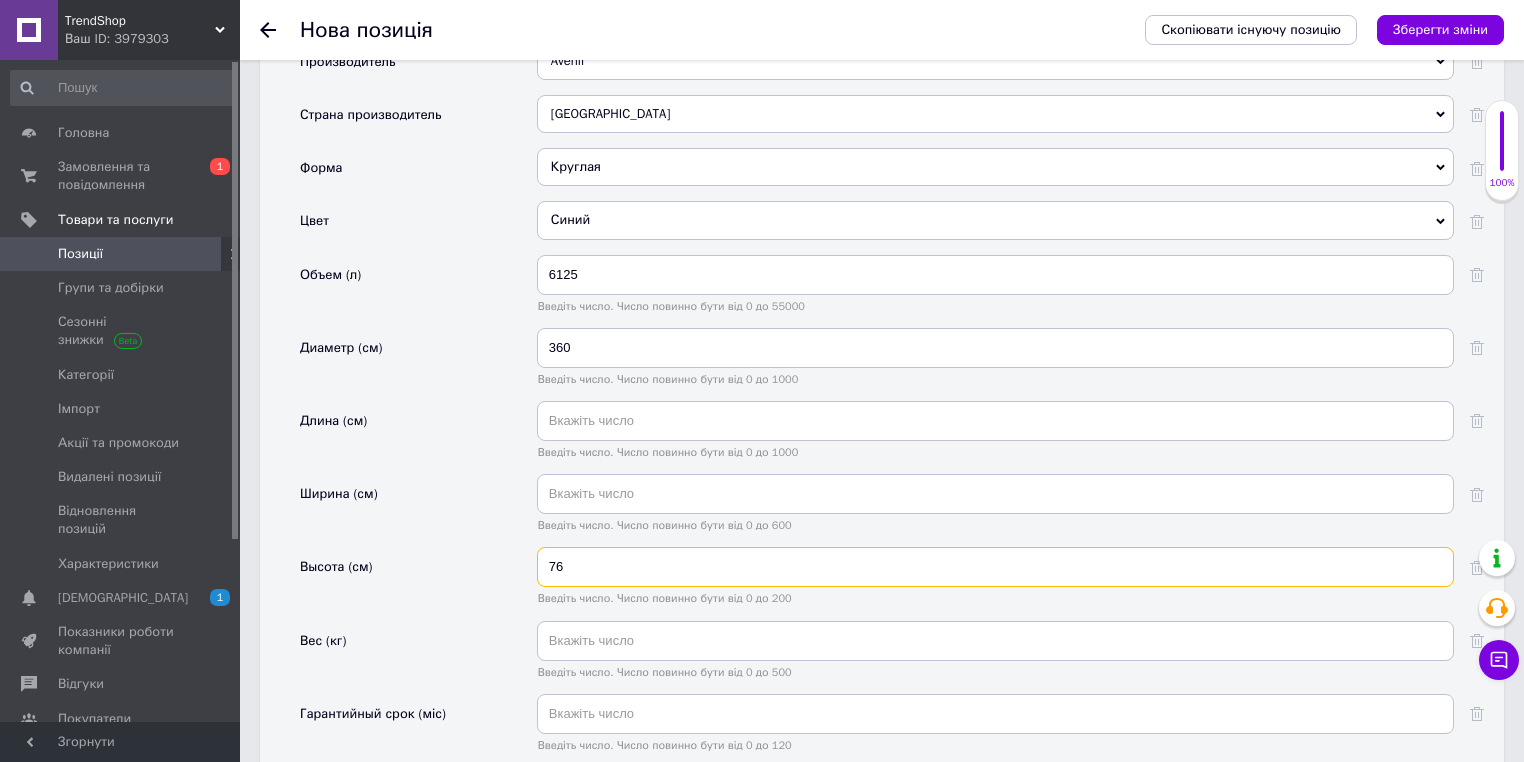 type on "76" 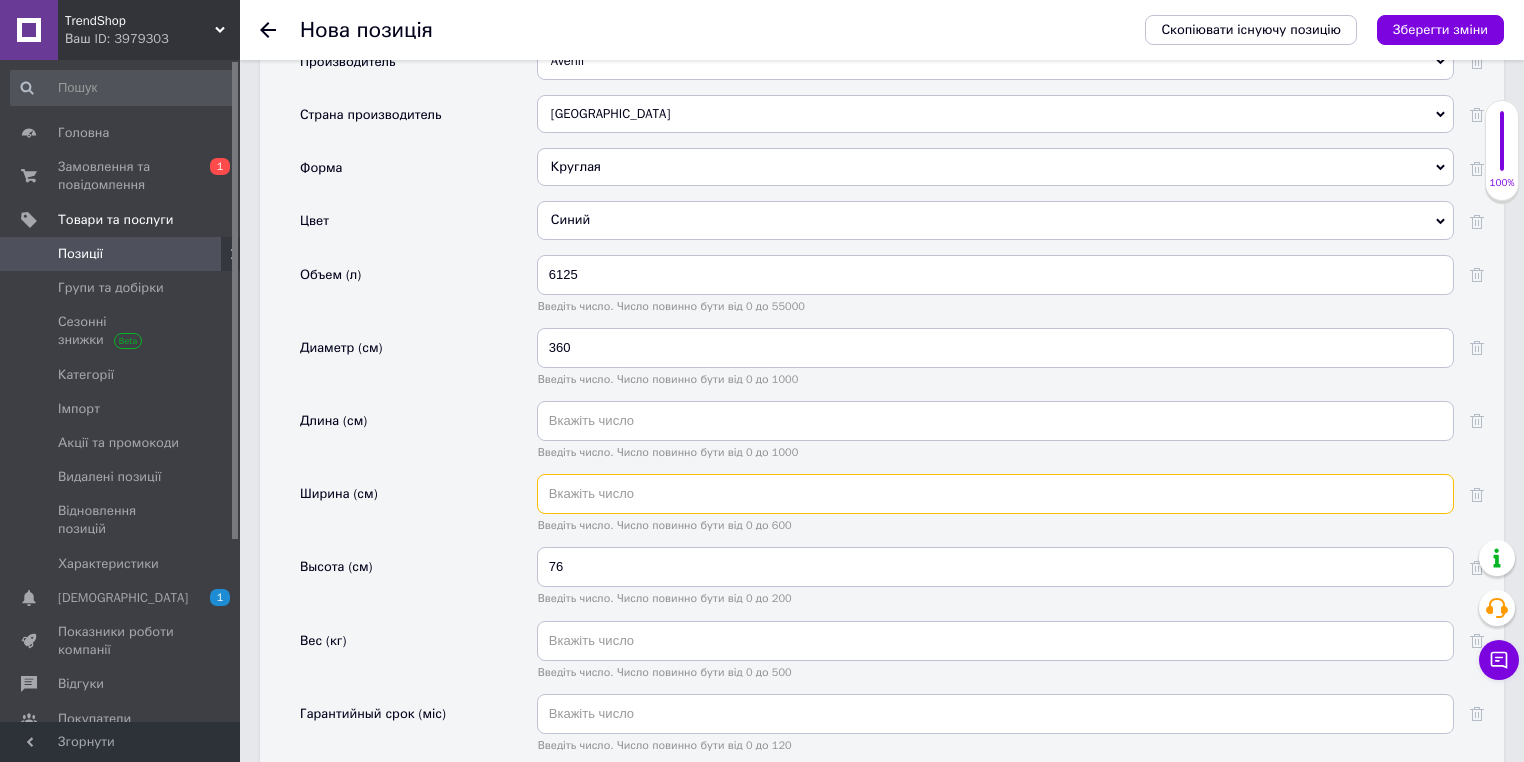 click at bounding box center [995, 494] 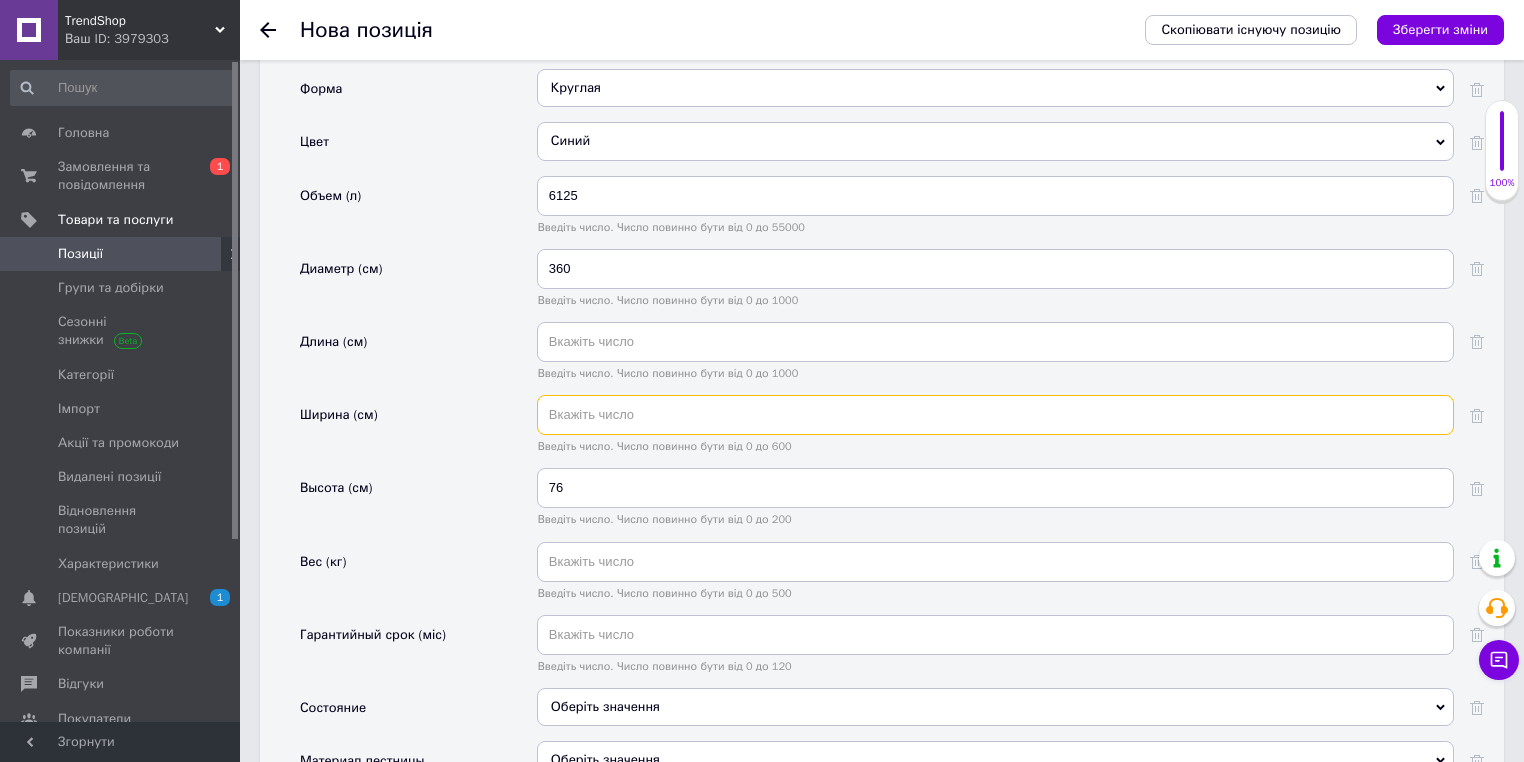 scroll, scrollTop: 2320, scrollLeft: 0, axis: vertical 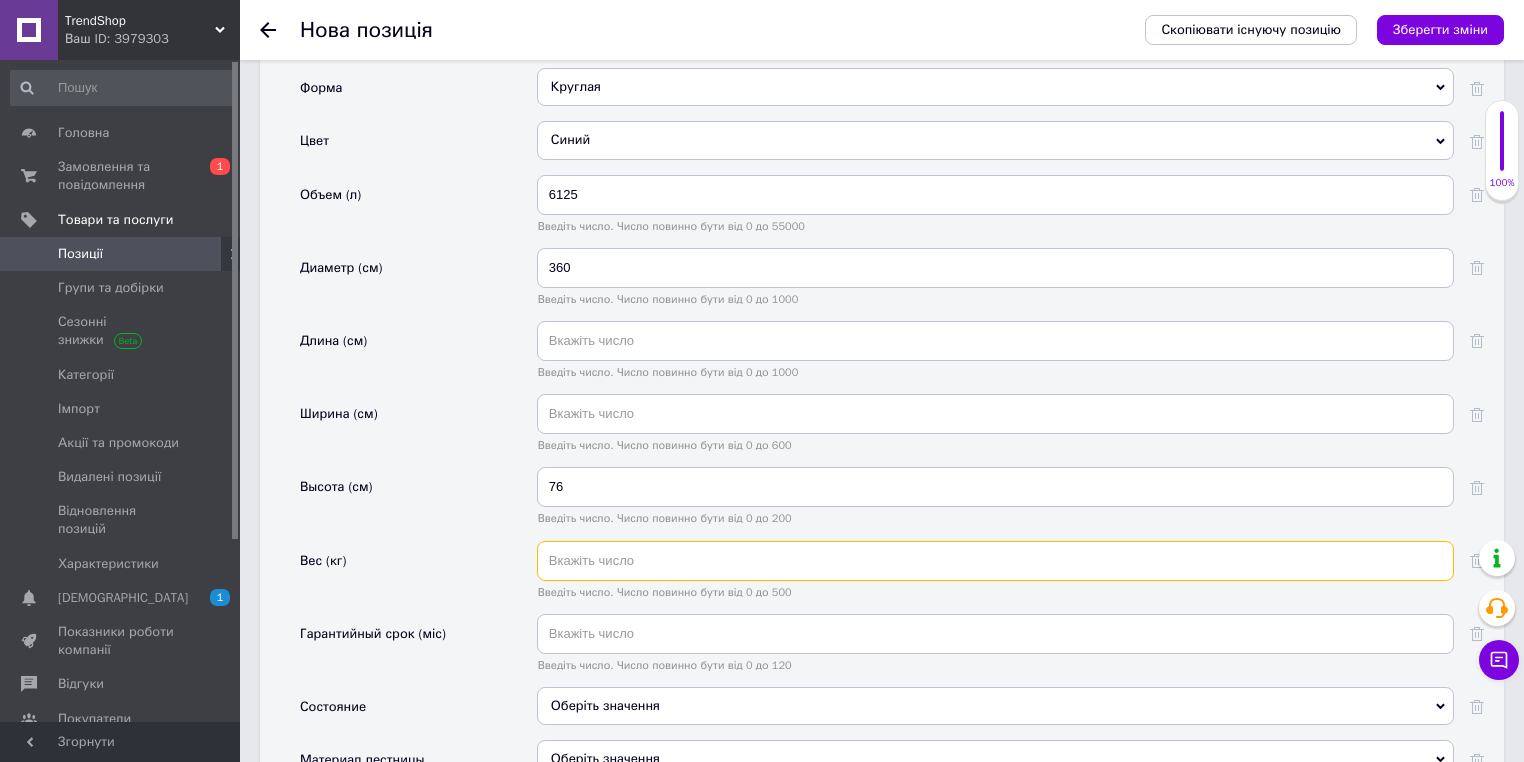 click at bounding box center [995, 561] 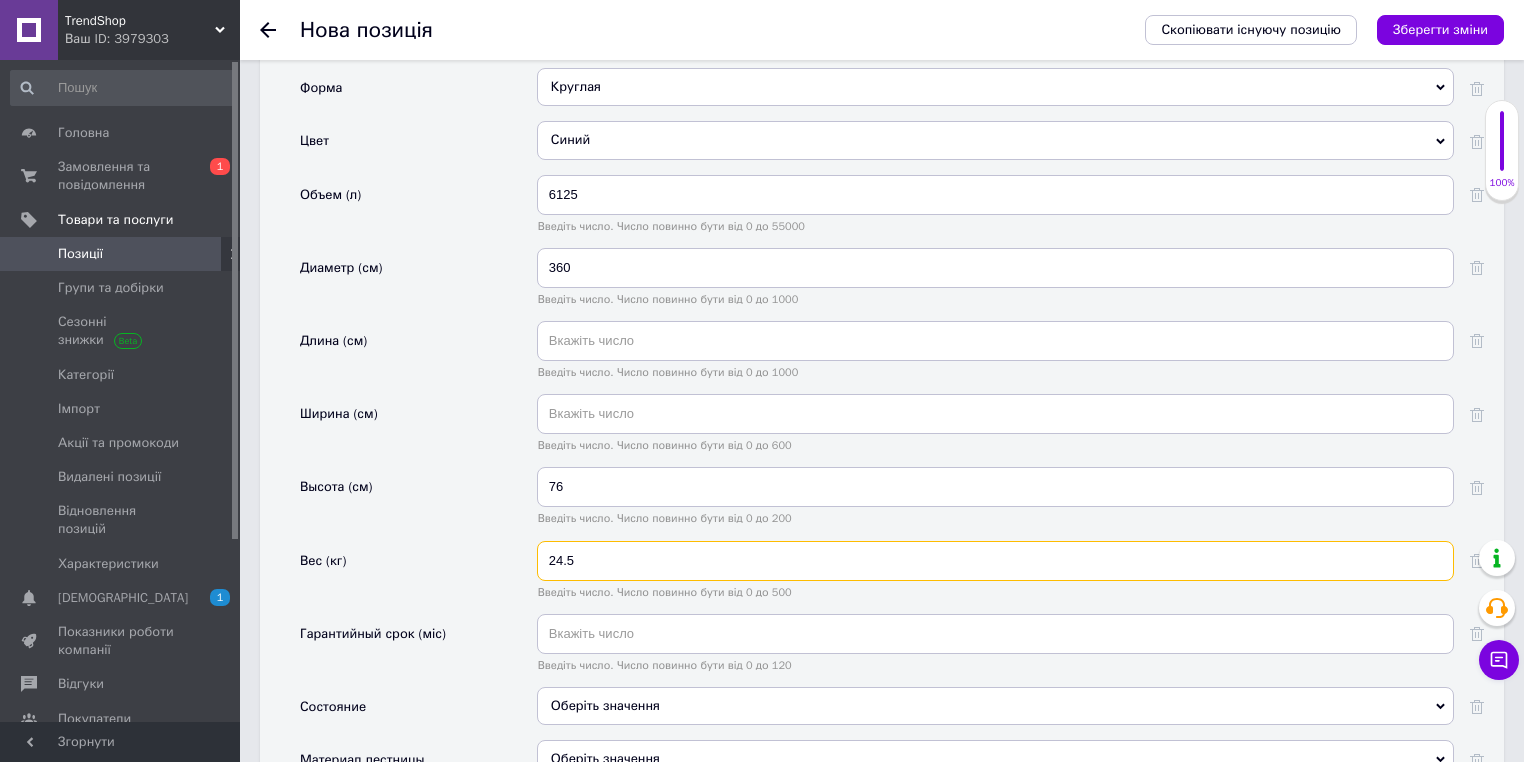 scroll, scrollTop: 2480, scrollLeft: 0, axis: vertical 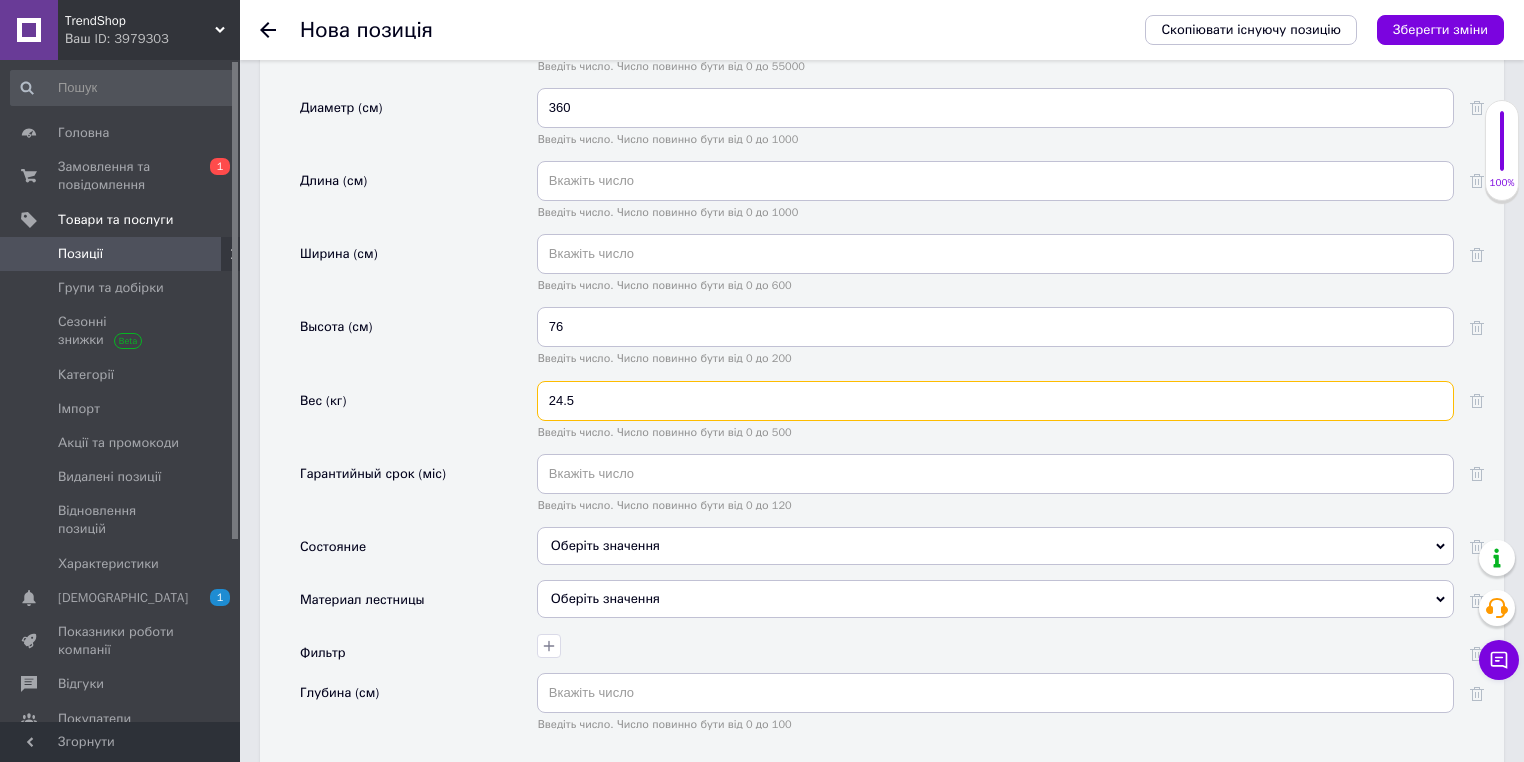 type on "24.5" 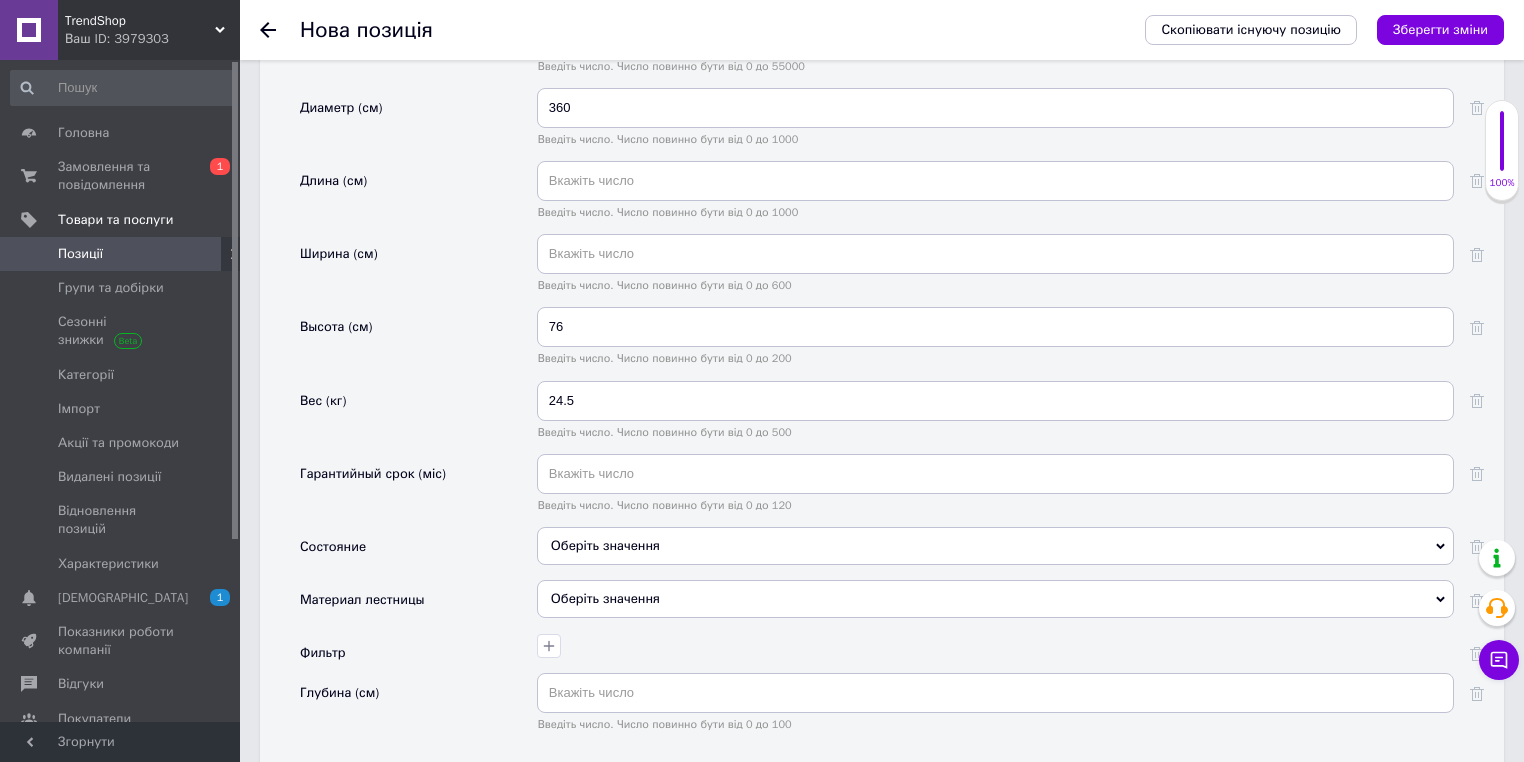 click on "Оберіть значення" at bounding box center [995, 546] 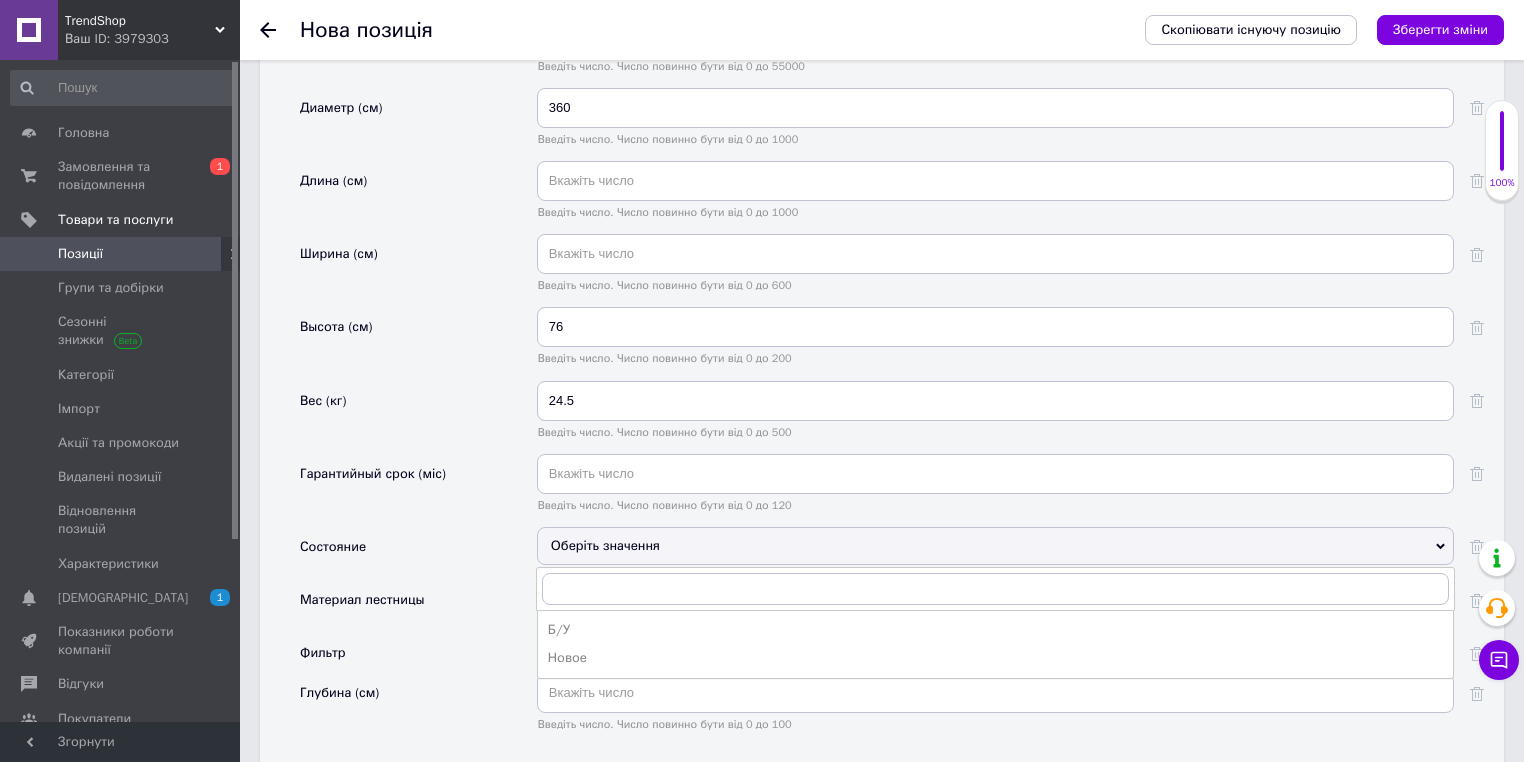 click on "Б/У Новое" at bounding box center (995, 644) 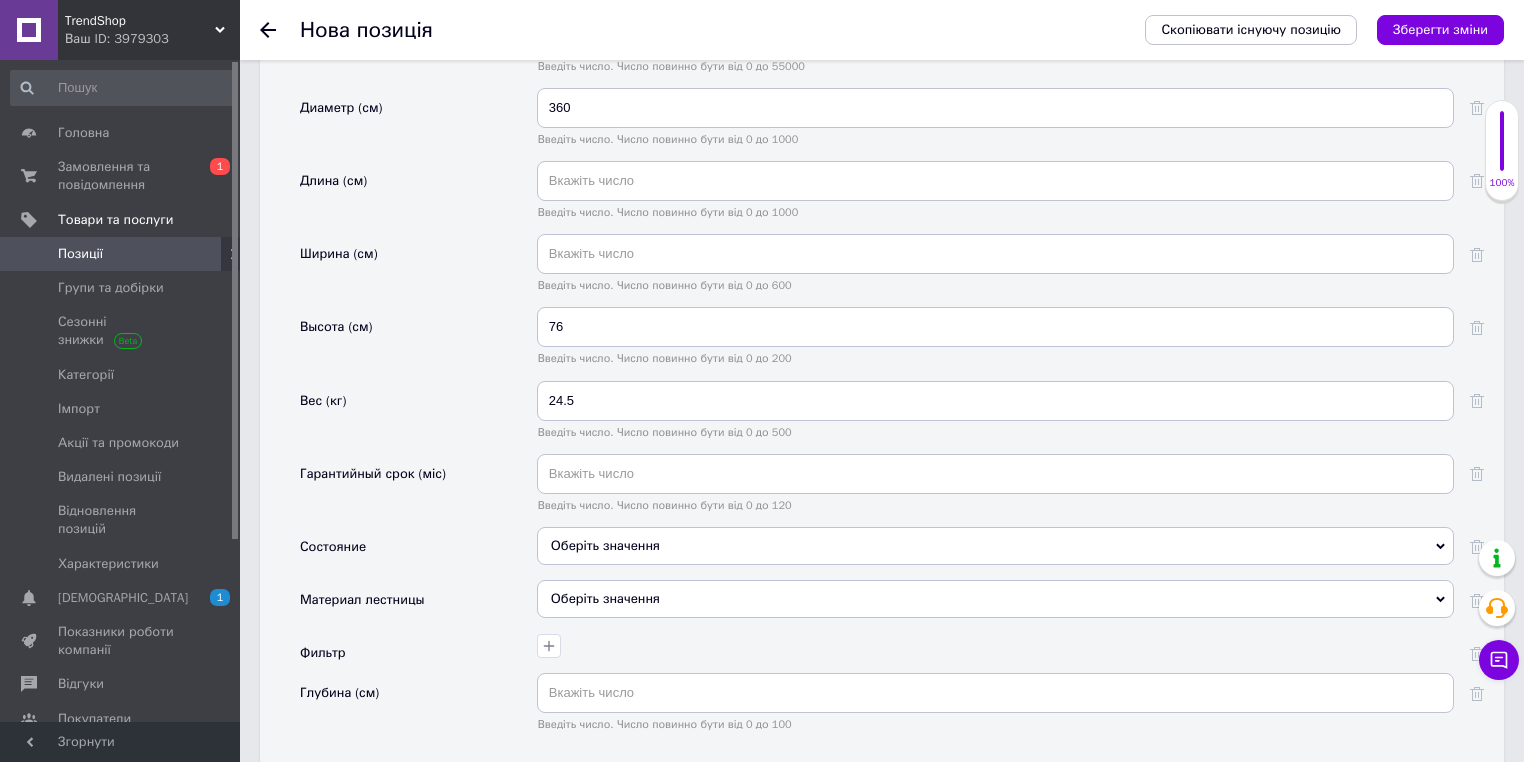 click on "Оберіть значення" at bounding box center (995, 546) 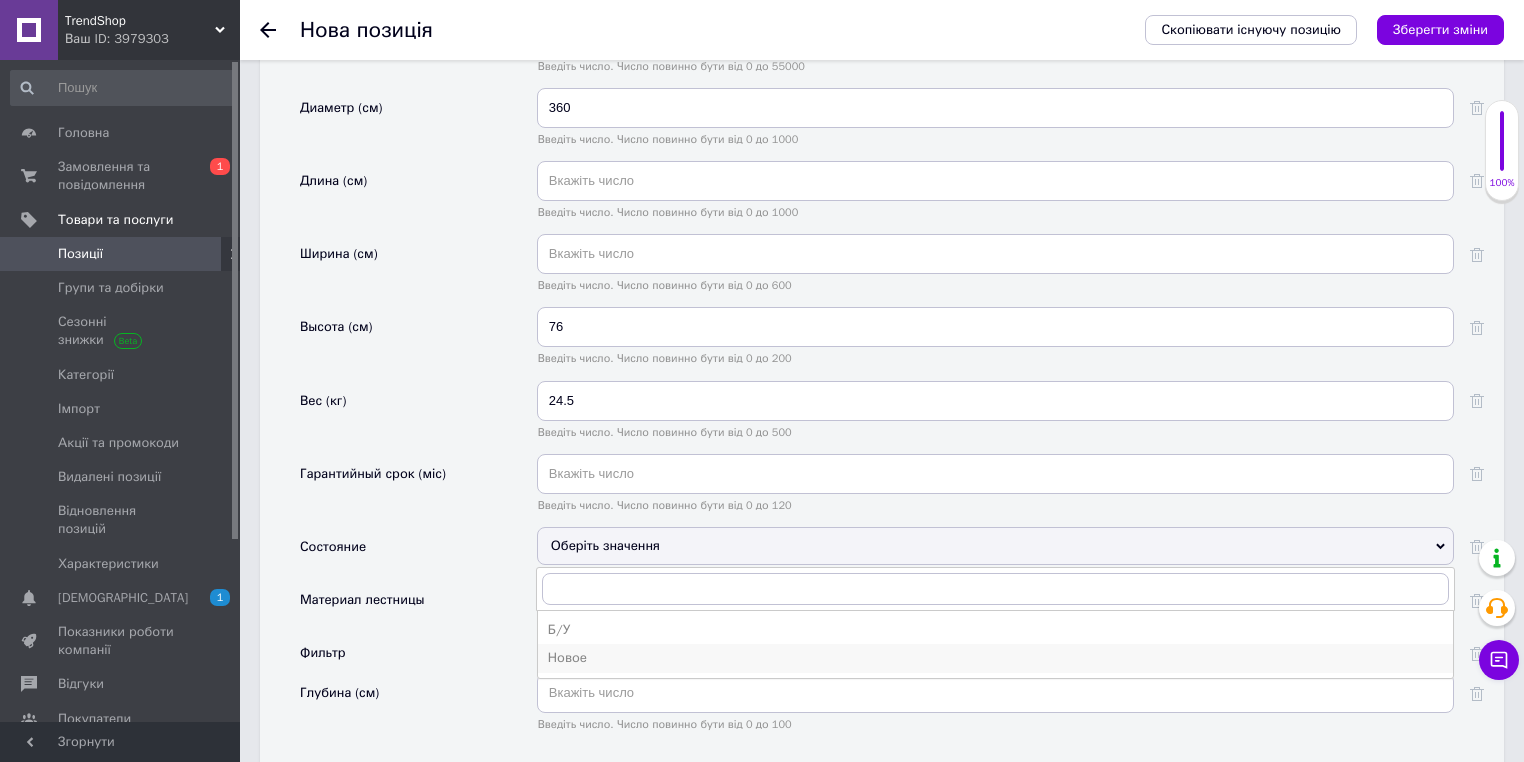 click on "Новое" 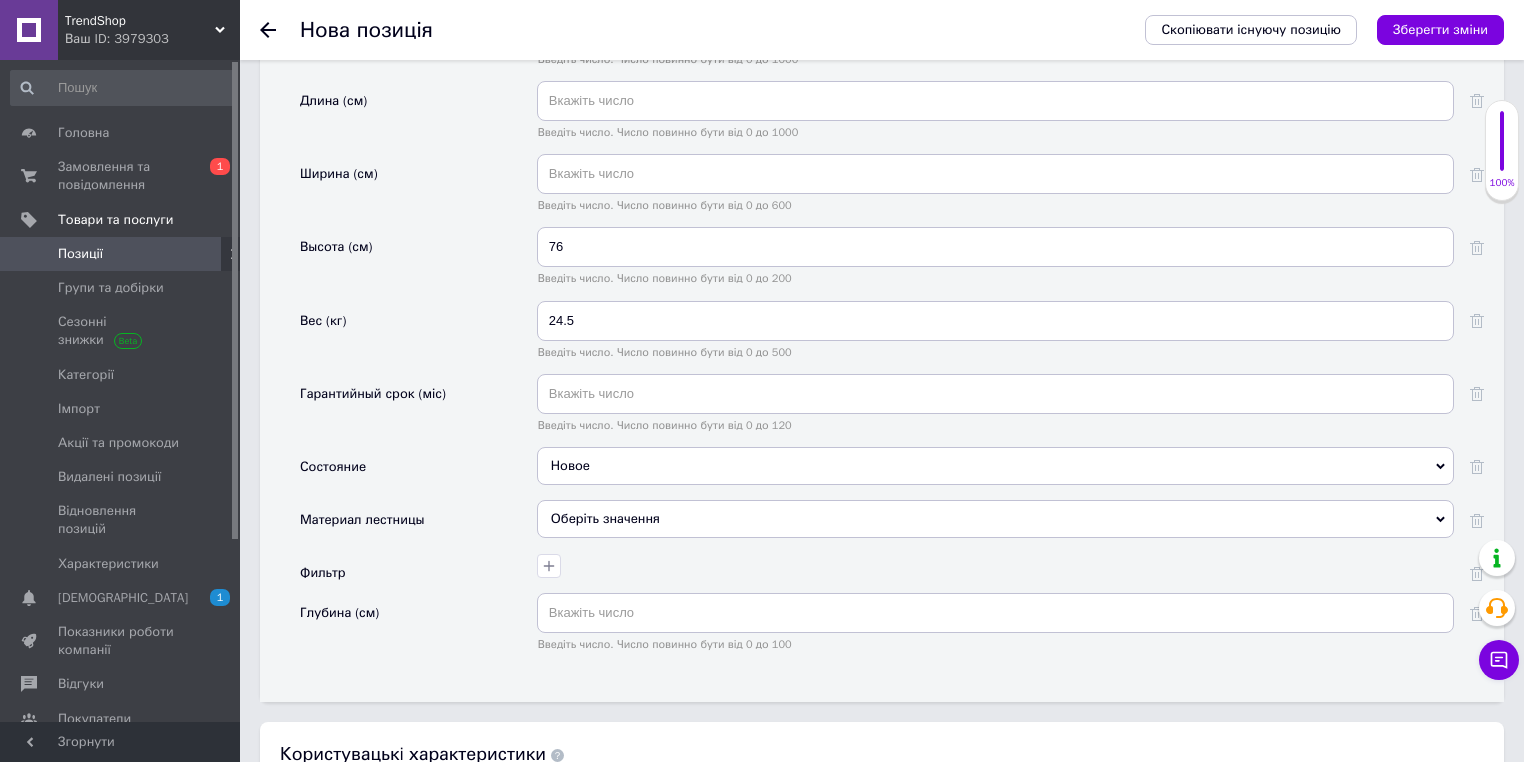 scroll, scrollTop: 2640, scrollLeft: 0, axis: vertical 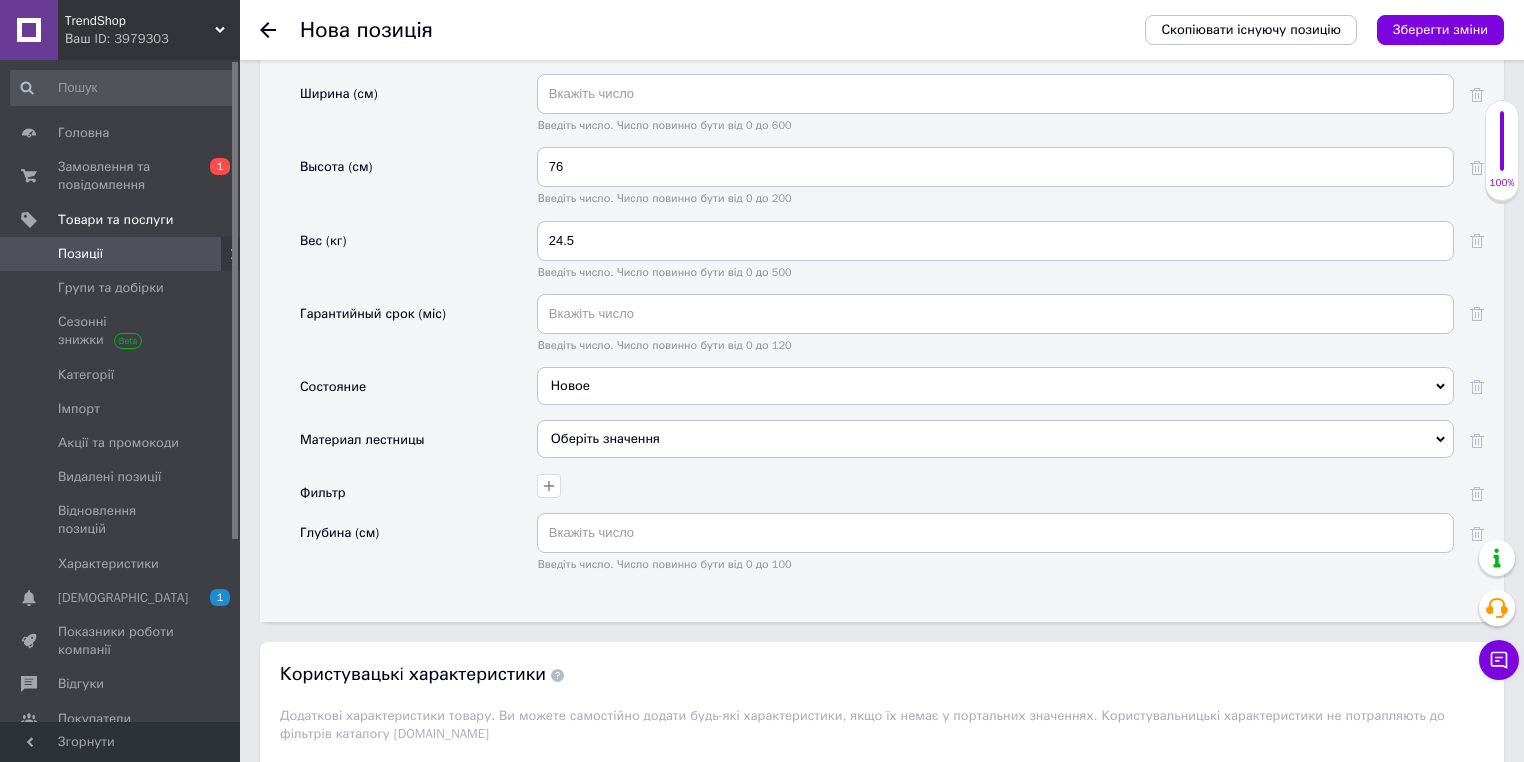 click 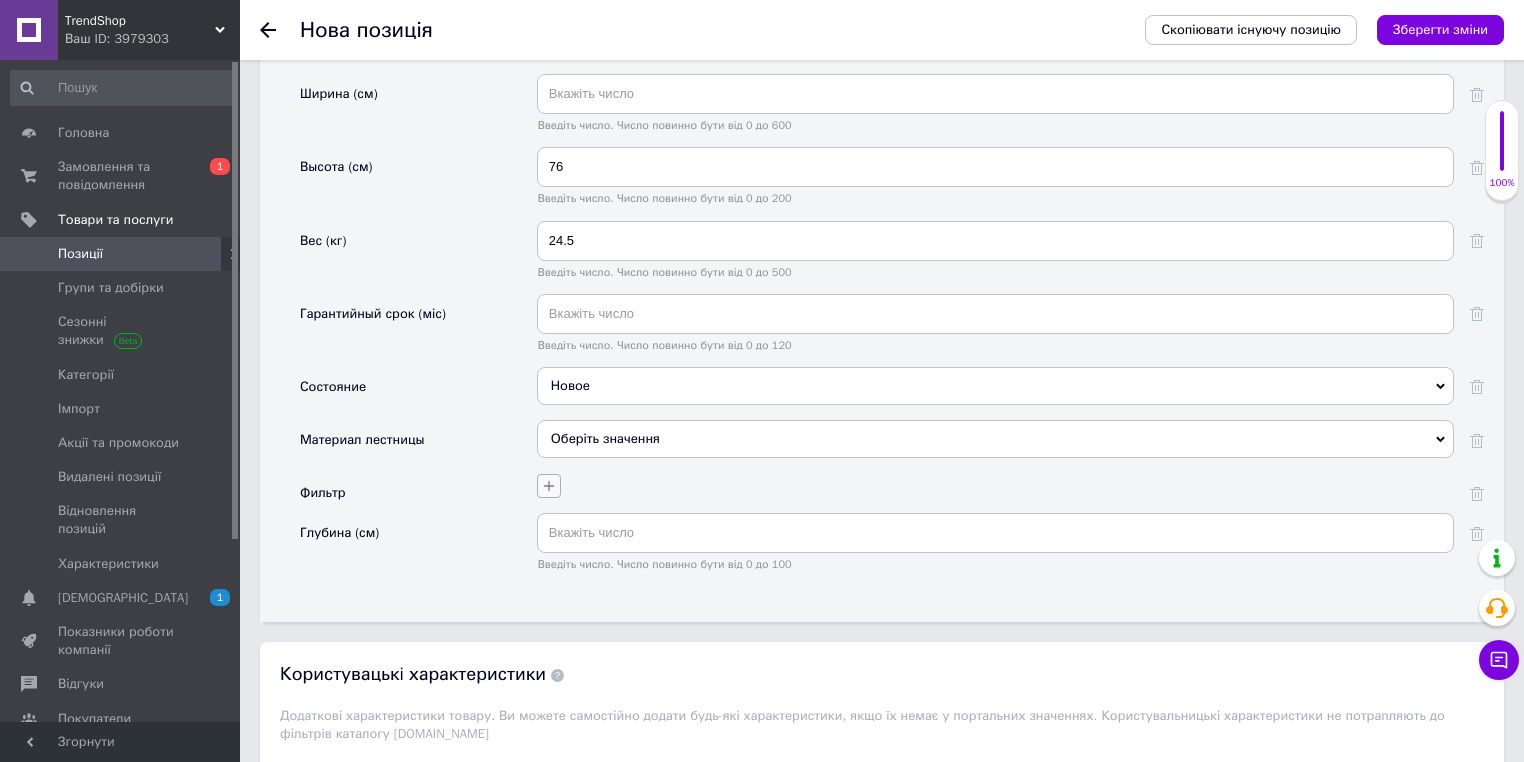 click 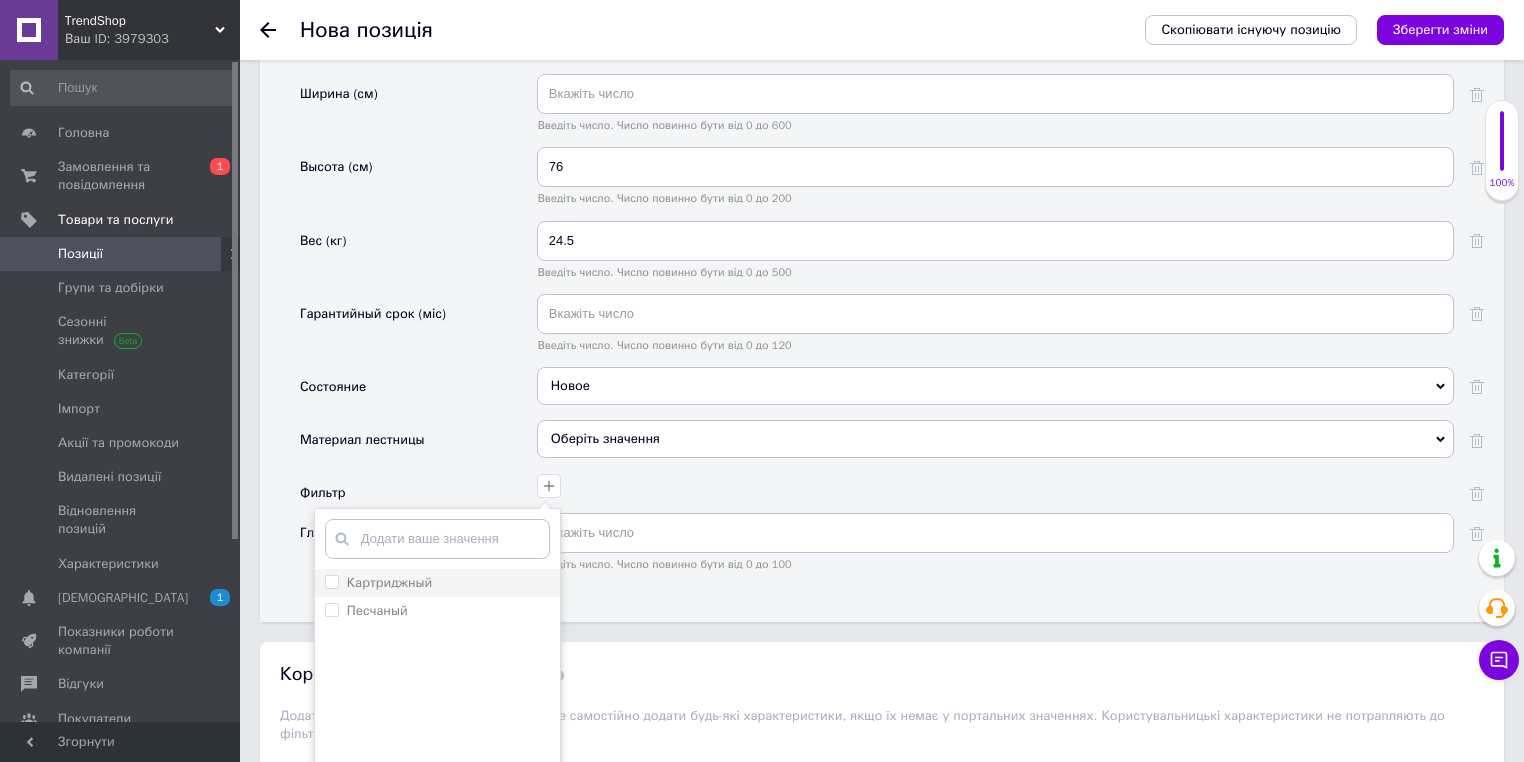 click on "Картриджный" 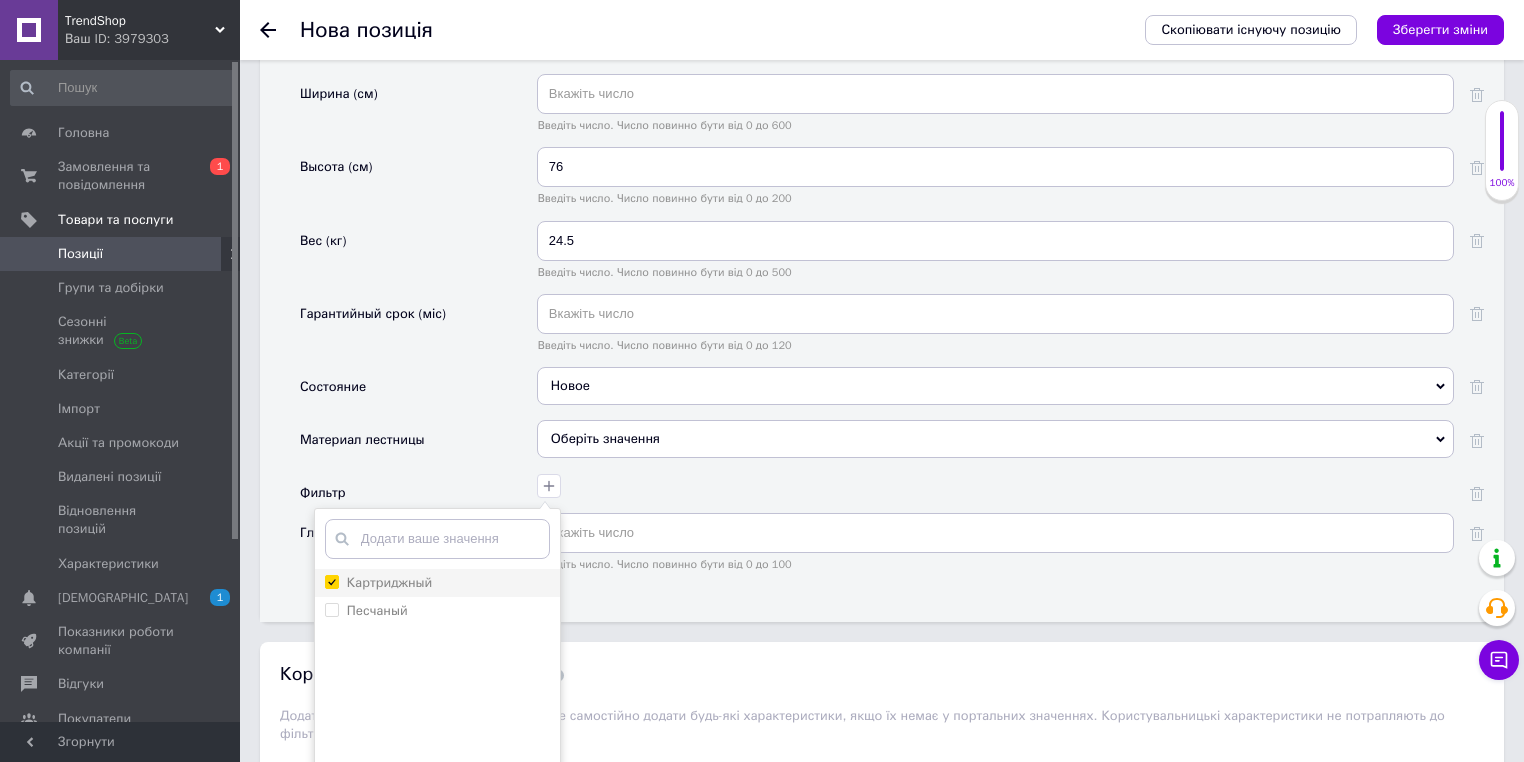 checkbox on "true" 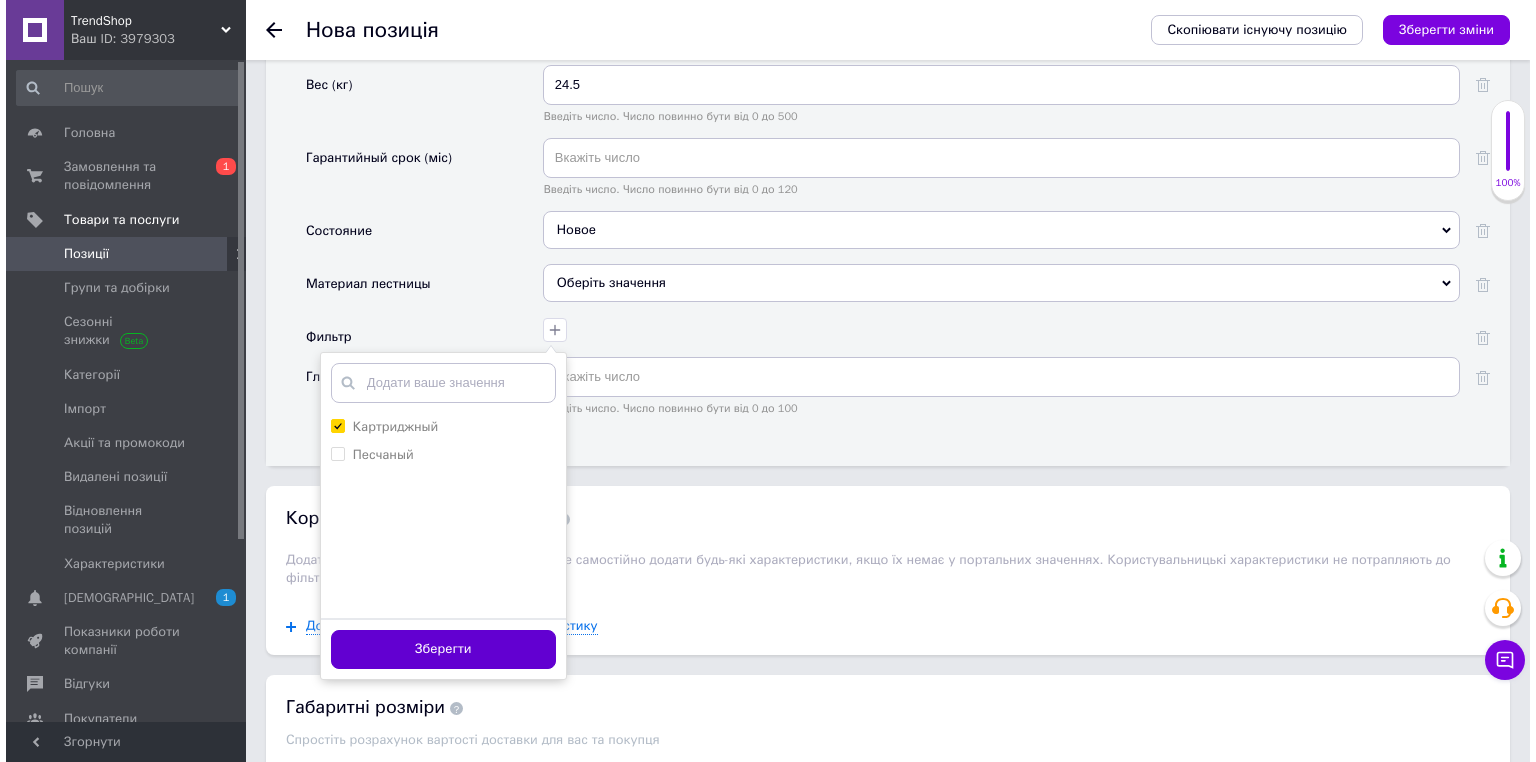 scroll, scrollTop: 2800, scrollLeft: 0, axis: vertical 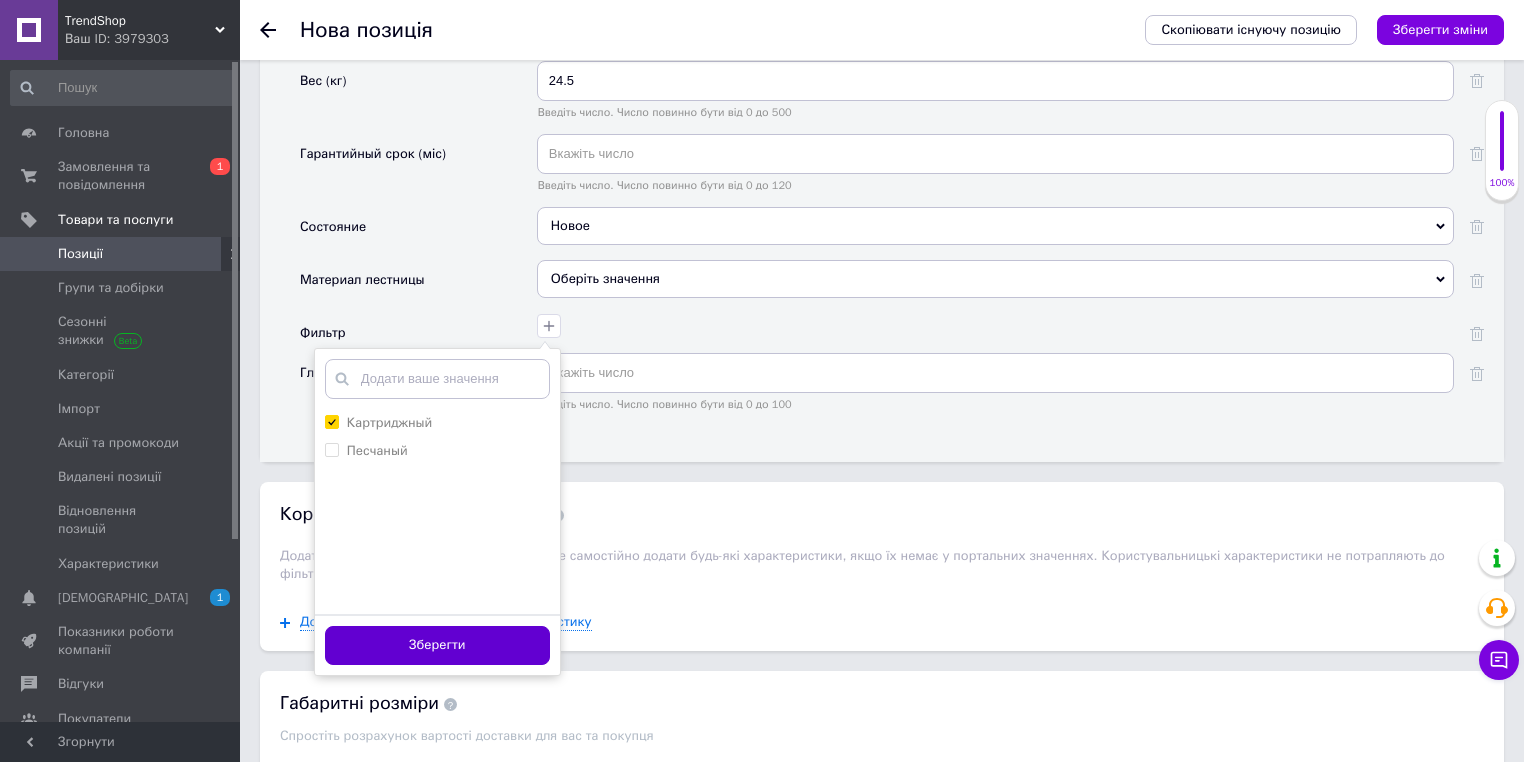 click on "Зберегти" 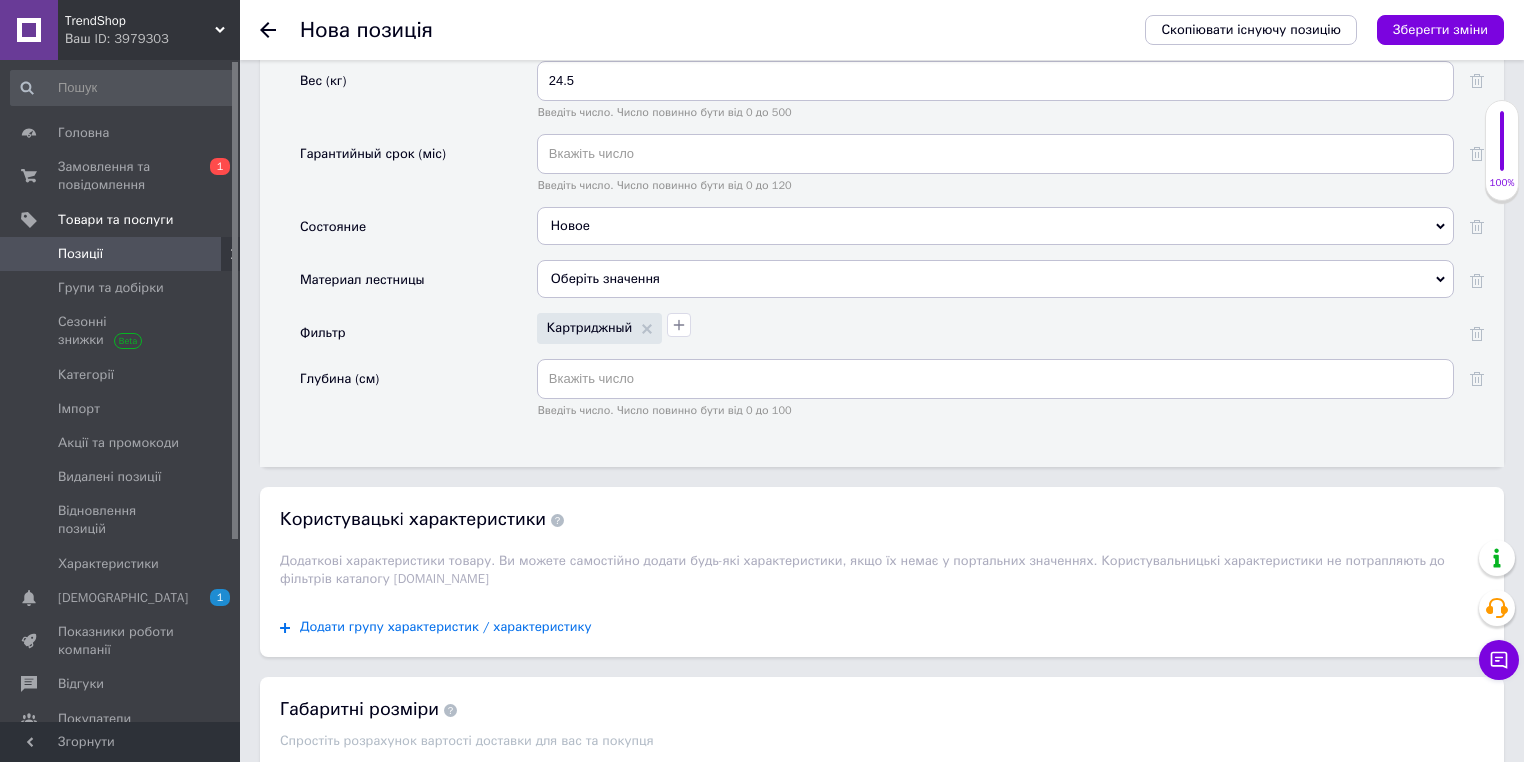 click on "Додати групу характеристик / характеристику" 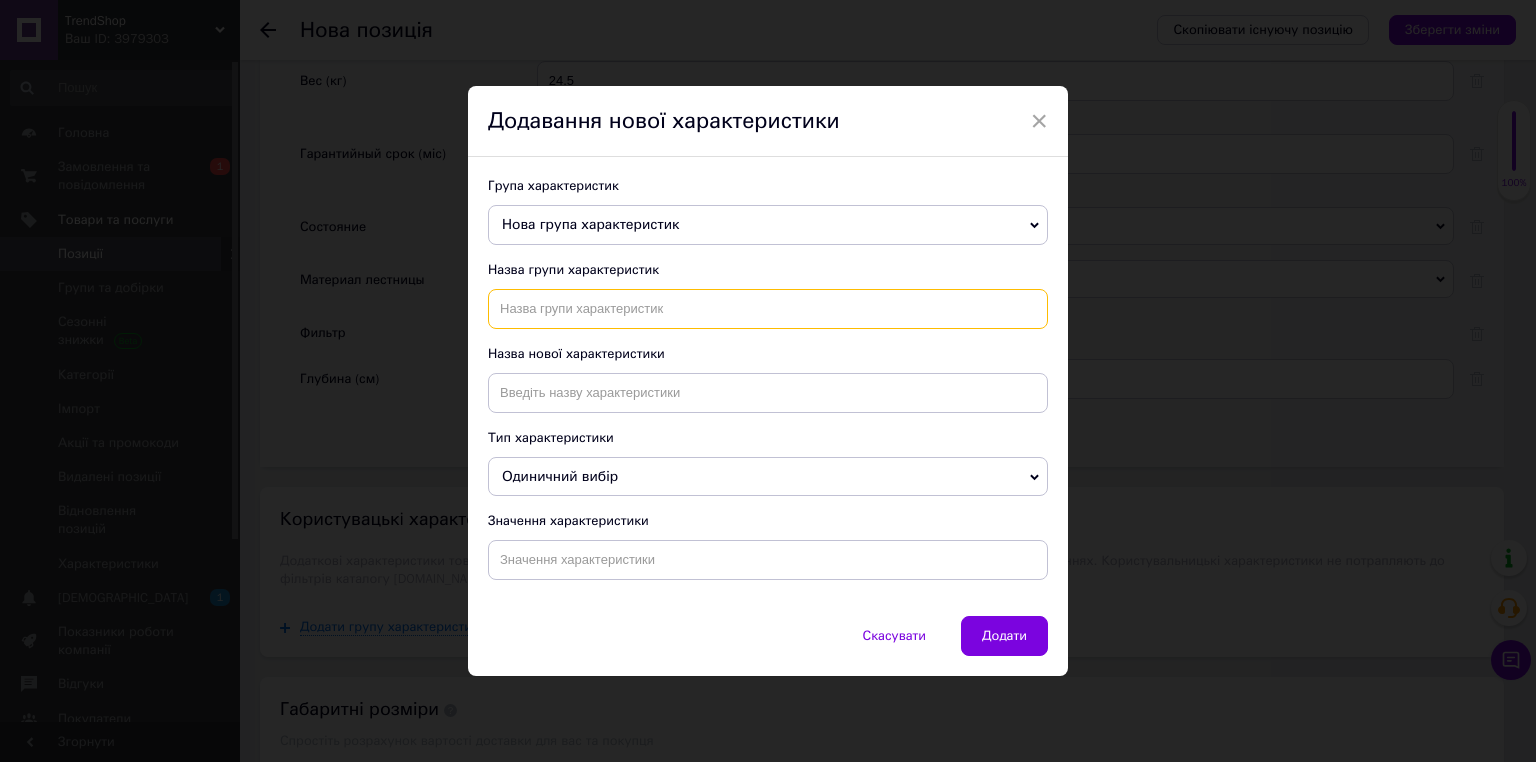 click 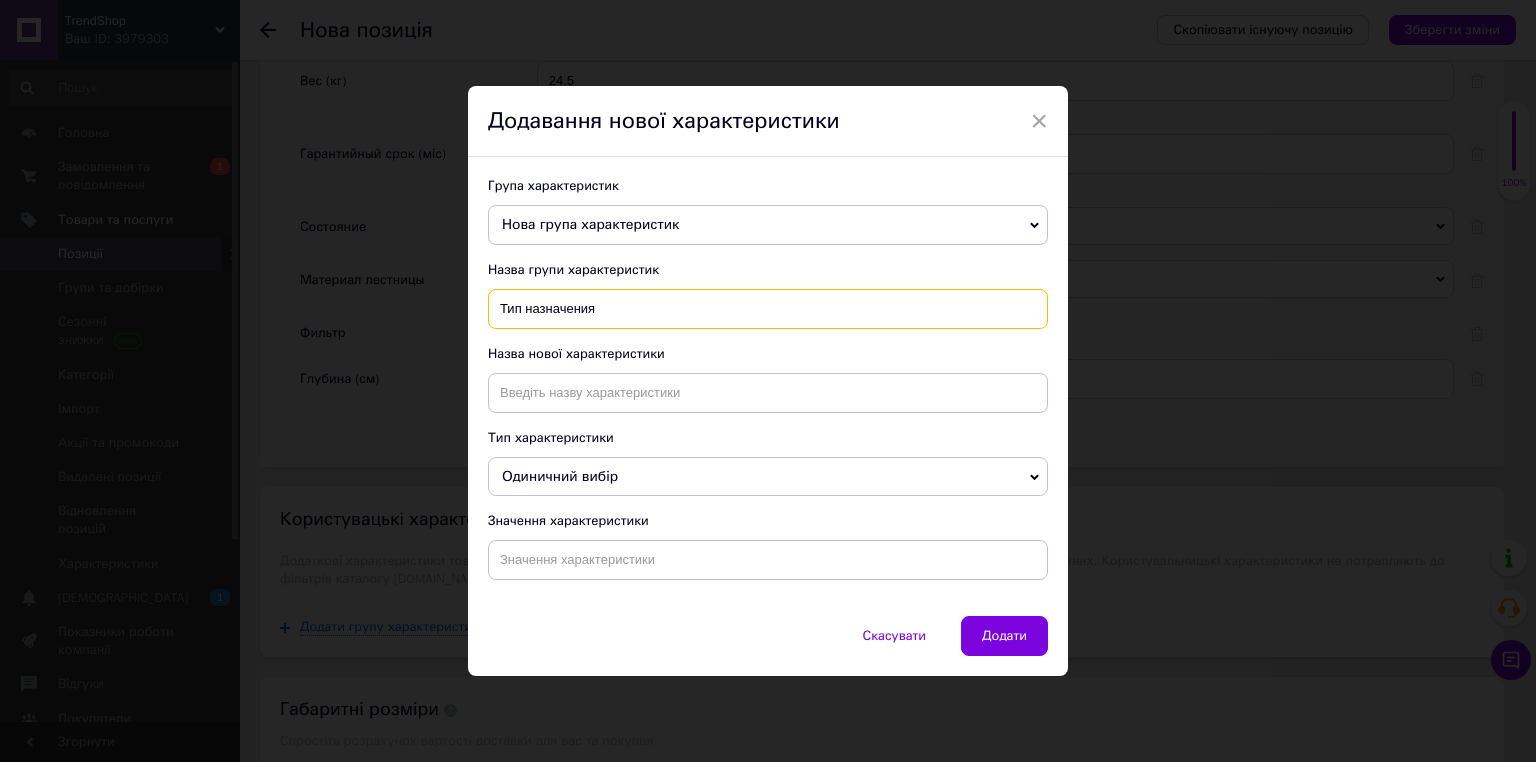 type on "Тип назначения" 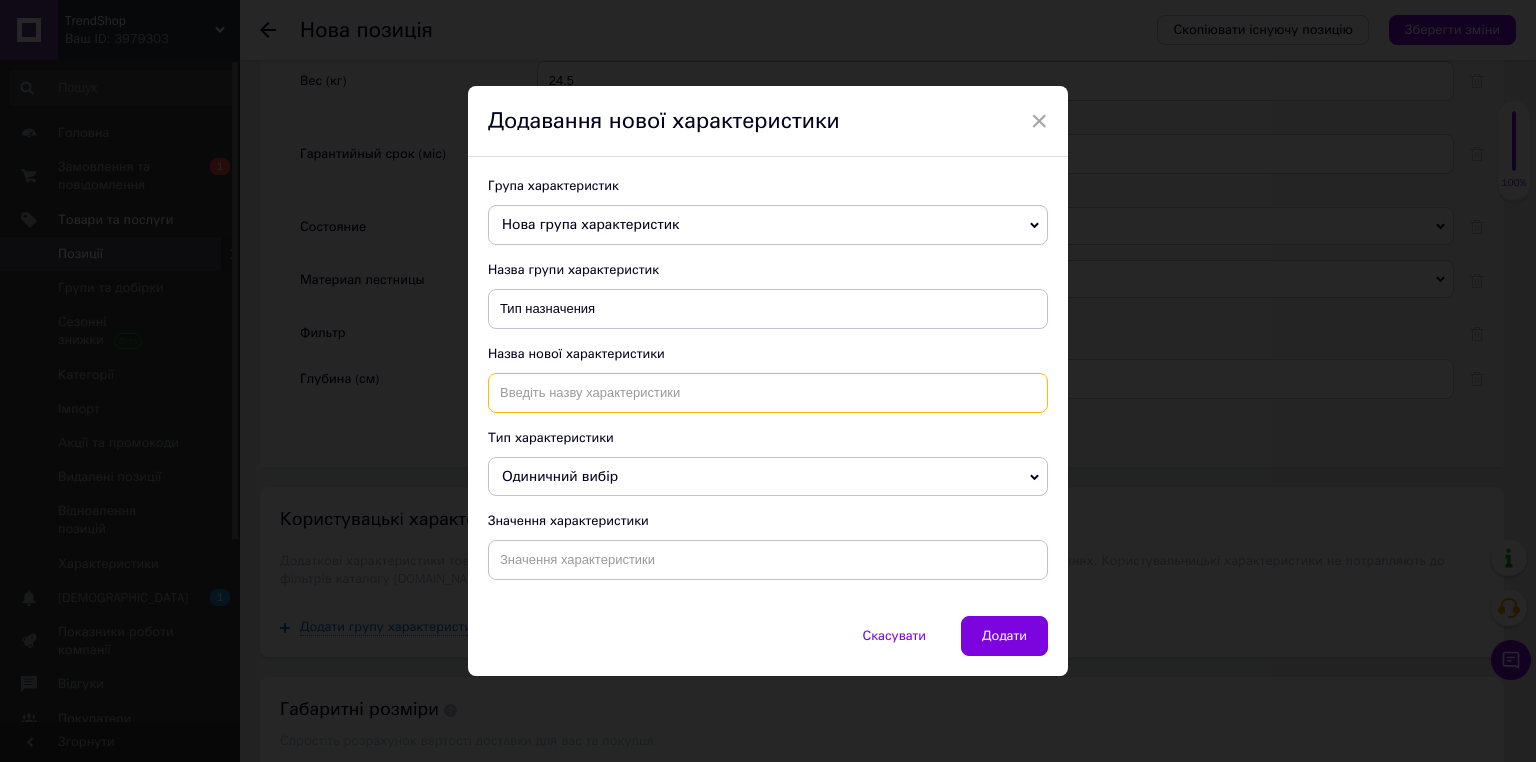 click 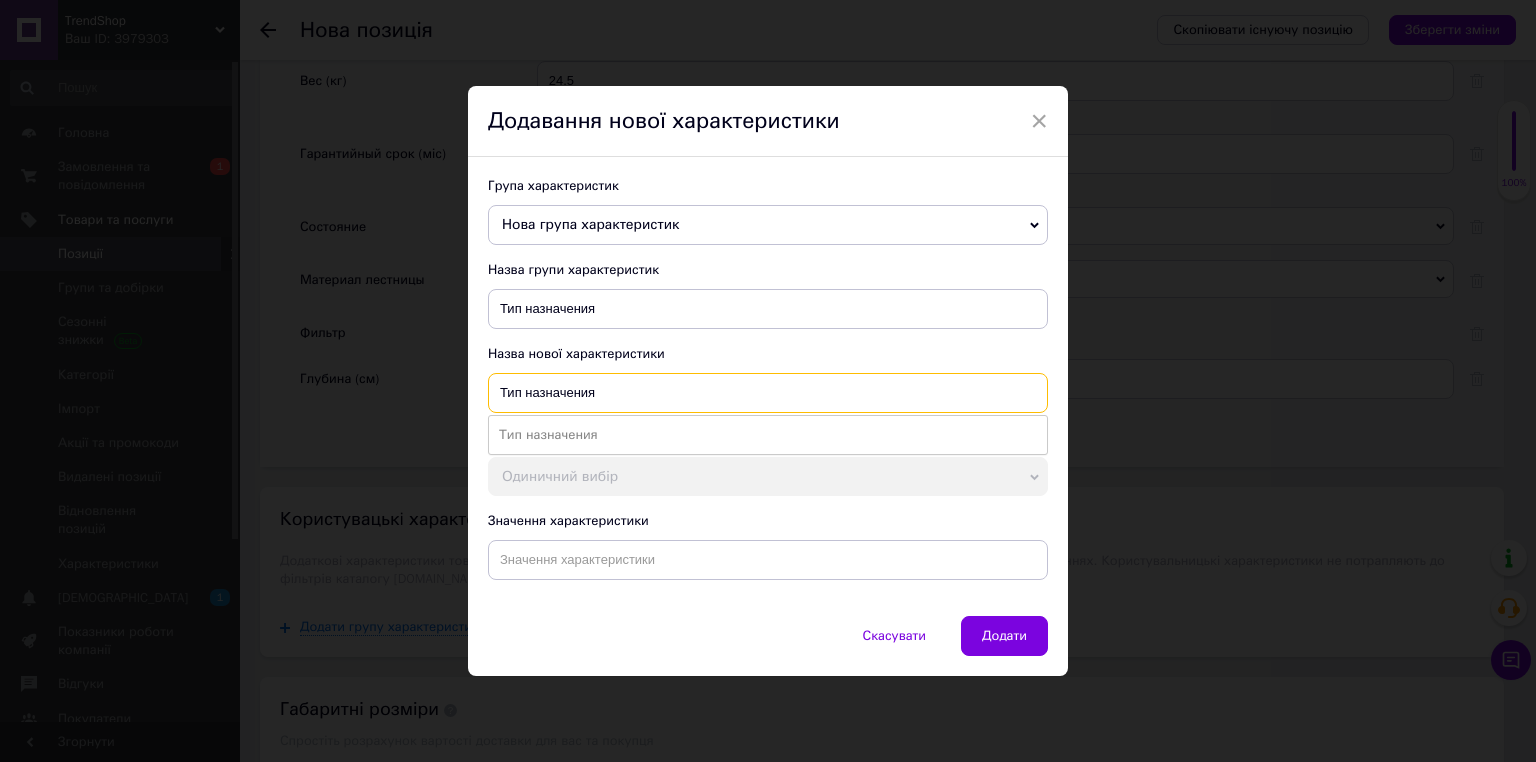 type on "Тип назначения" 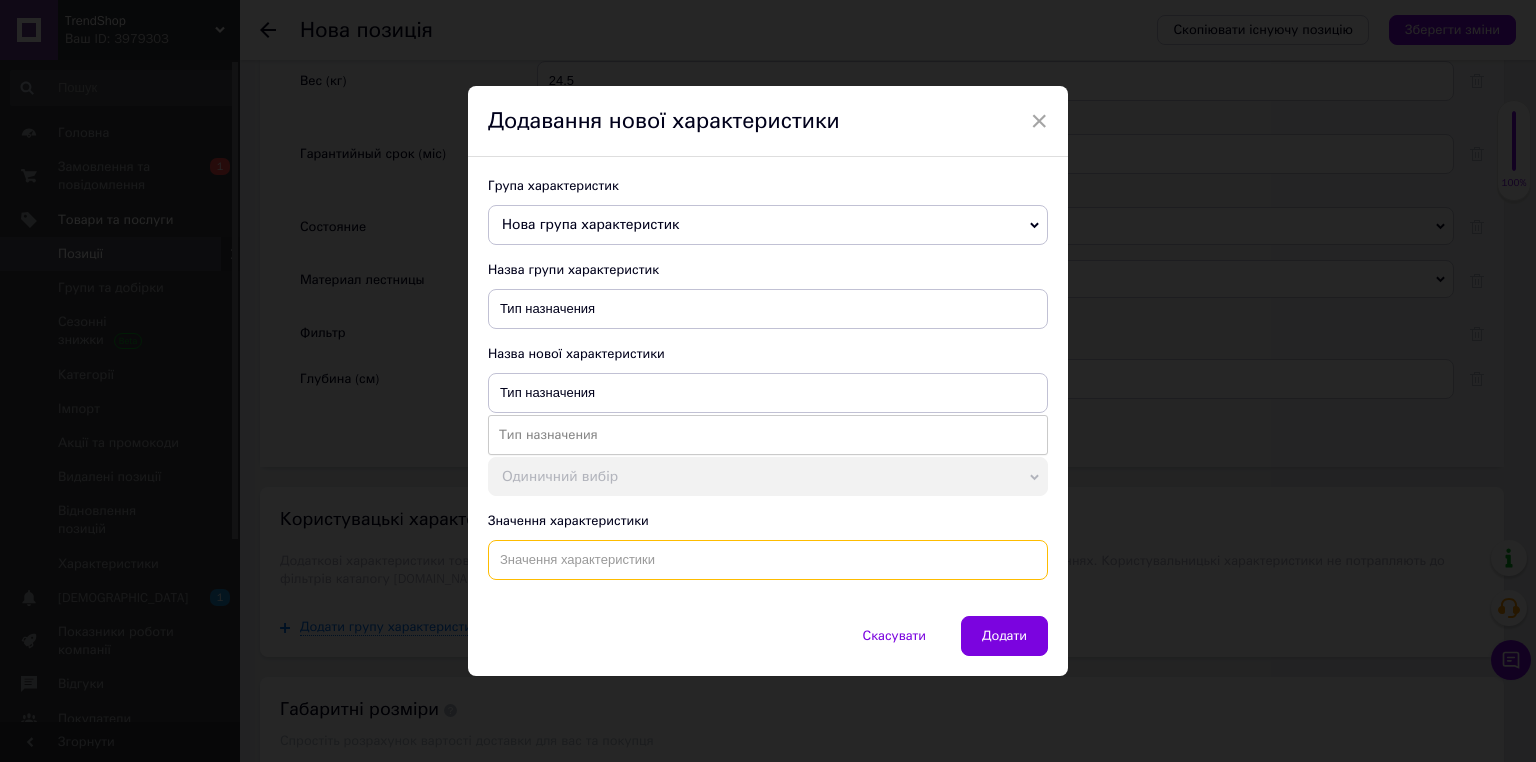 click 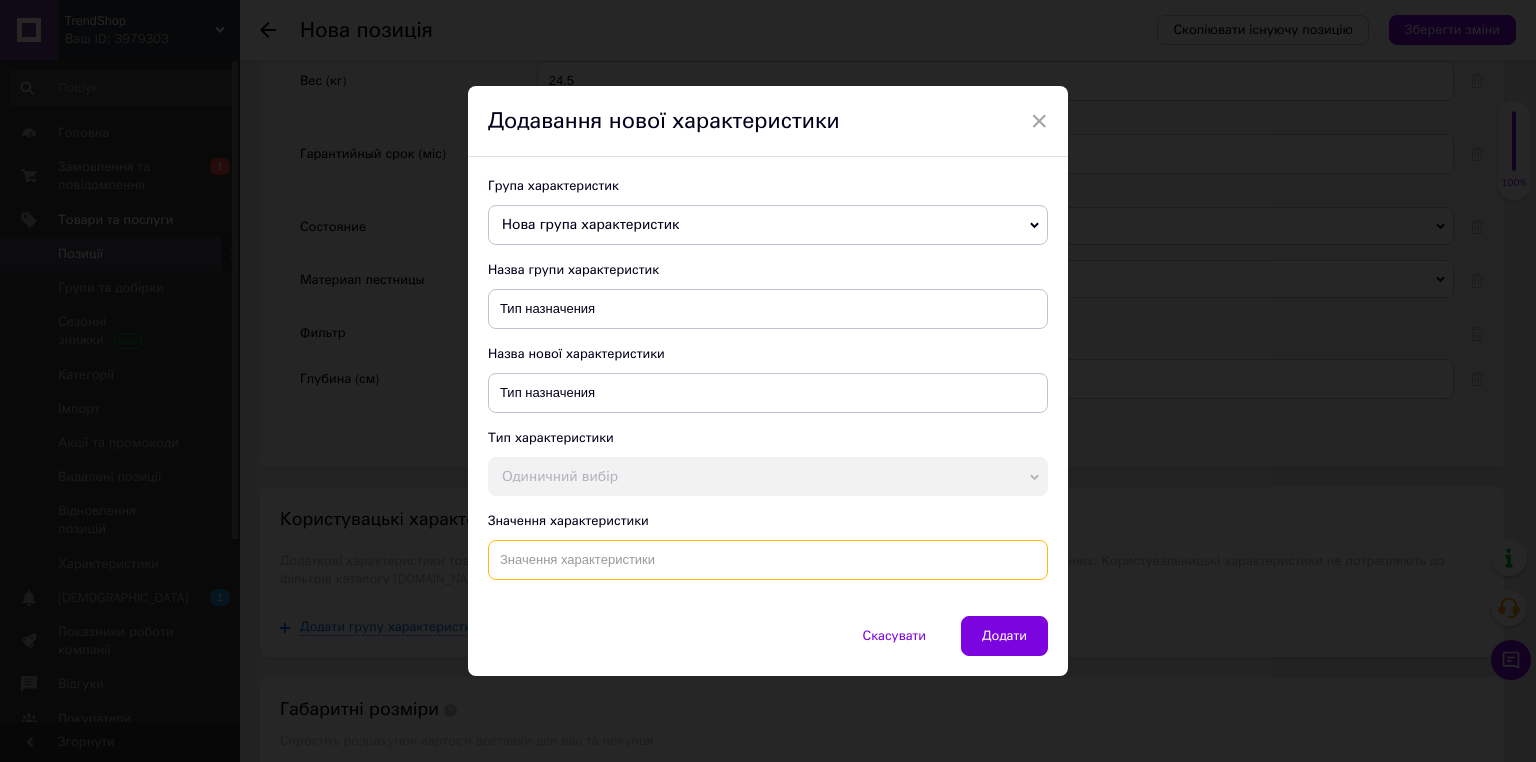 click 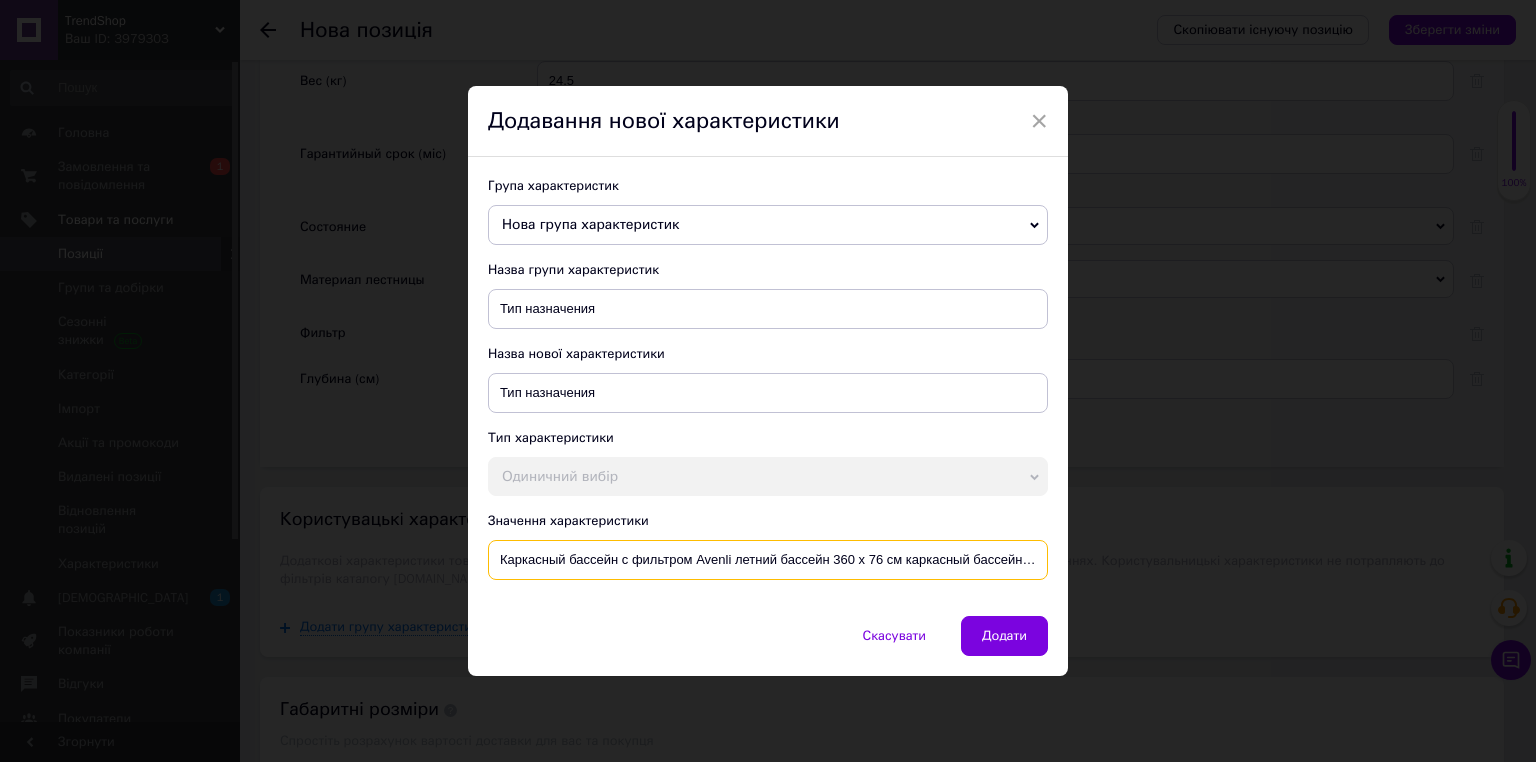 scroll, scrollTop: 0, scrollLeft: 83, axis: horizontal 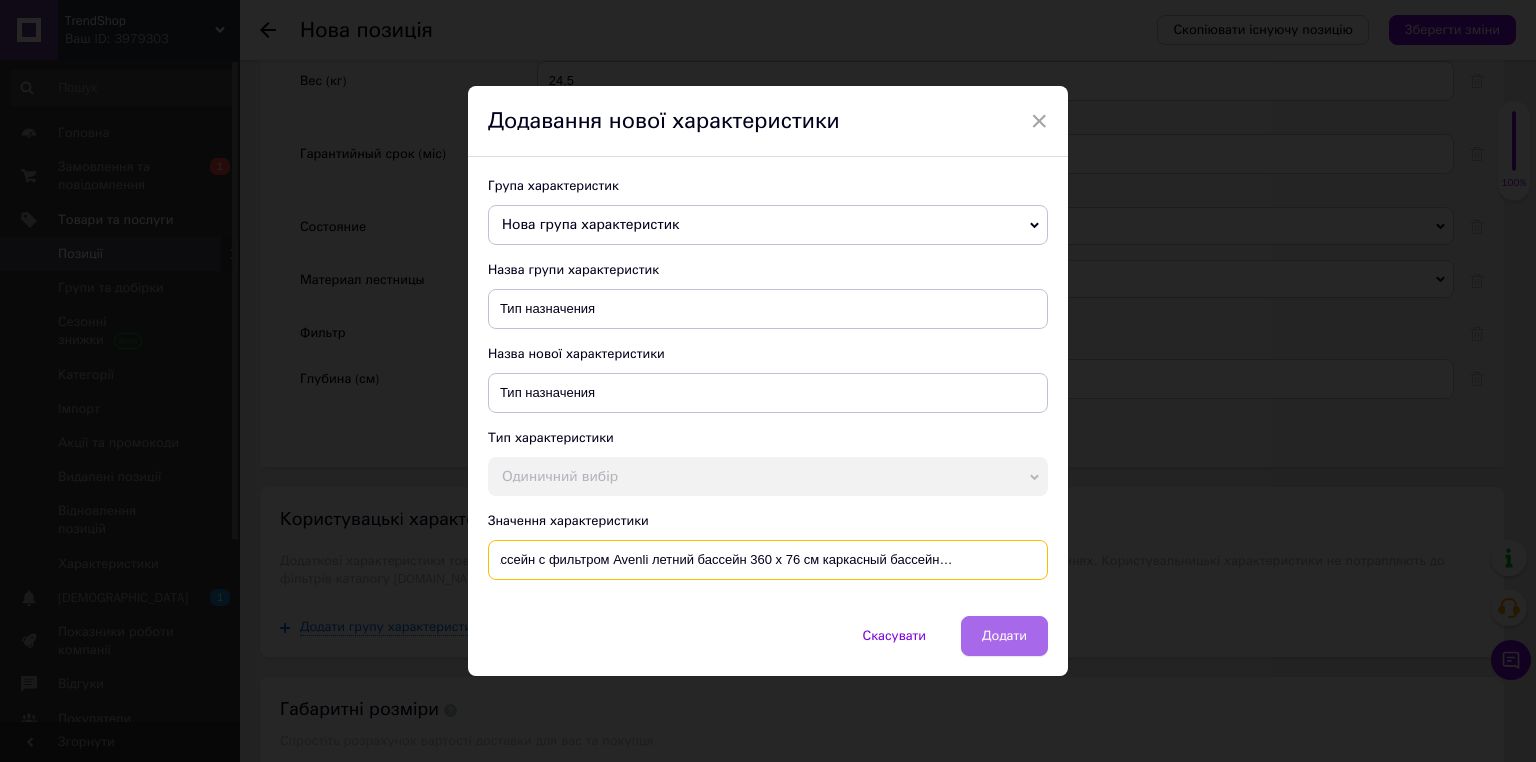 type on "Каркасный бассейн с фильтром Avenli летний бассейн 360 х 76 см каркасный бассейн для всей семьи" 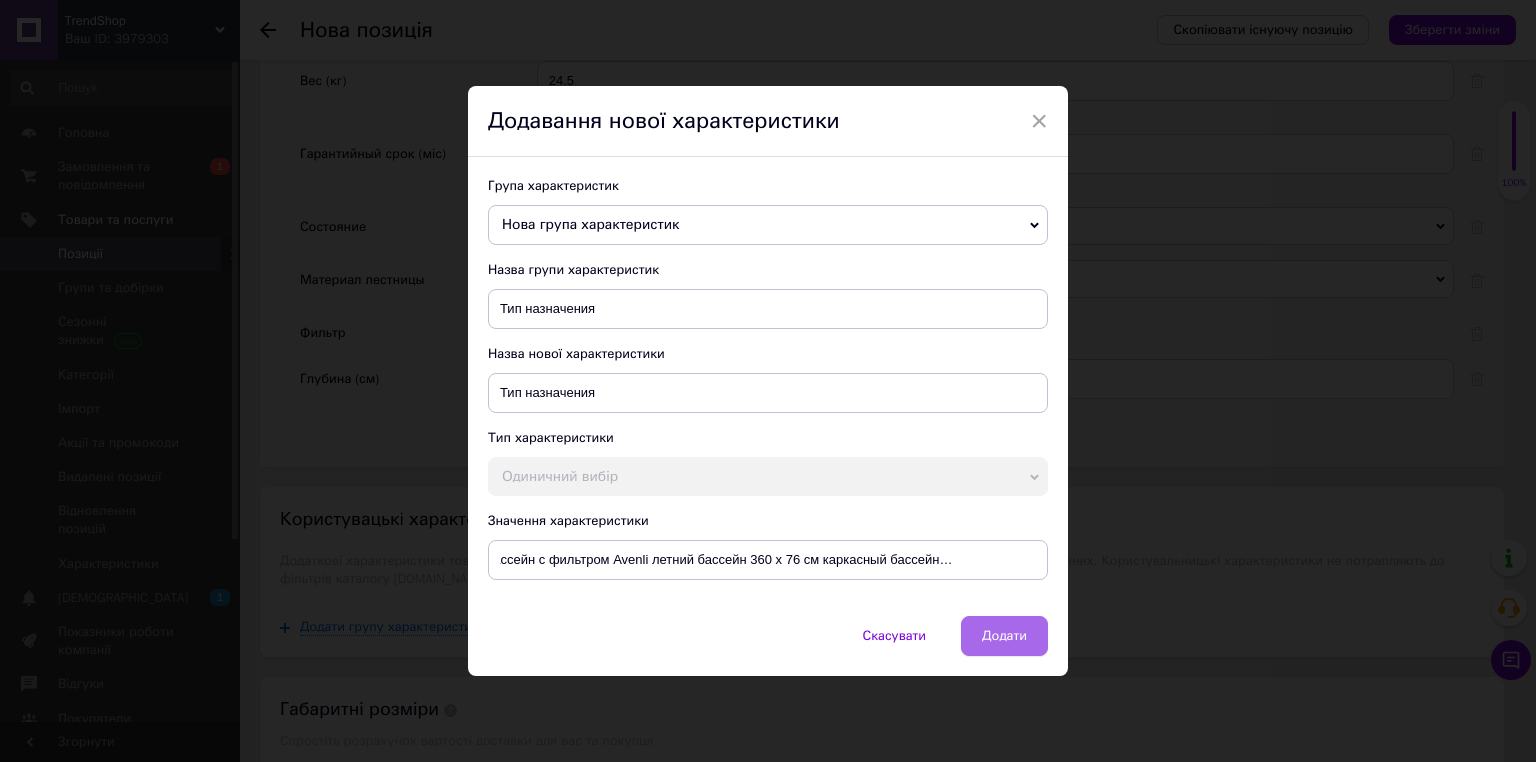click on "Додати" 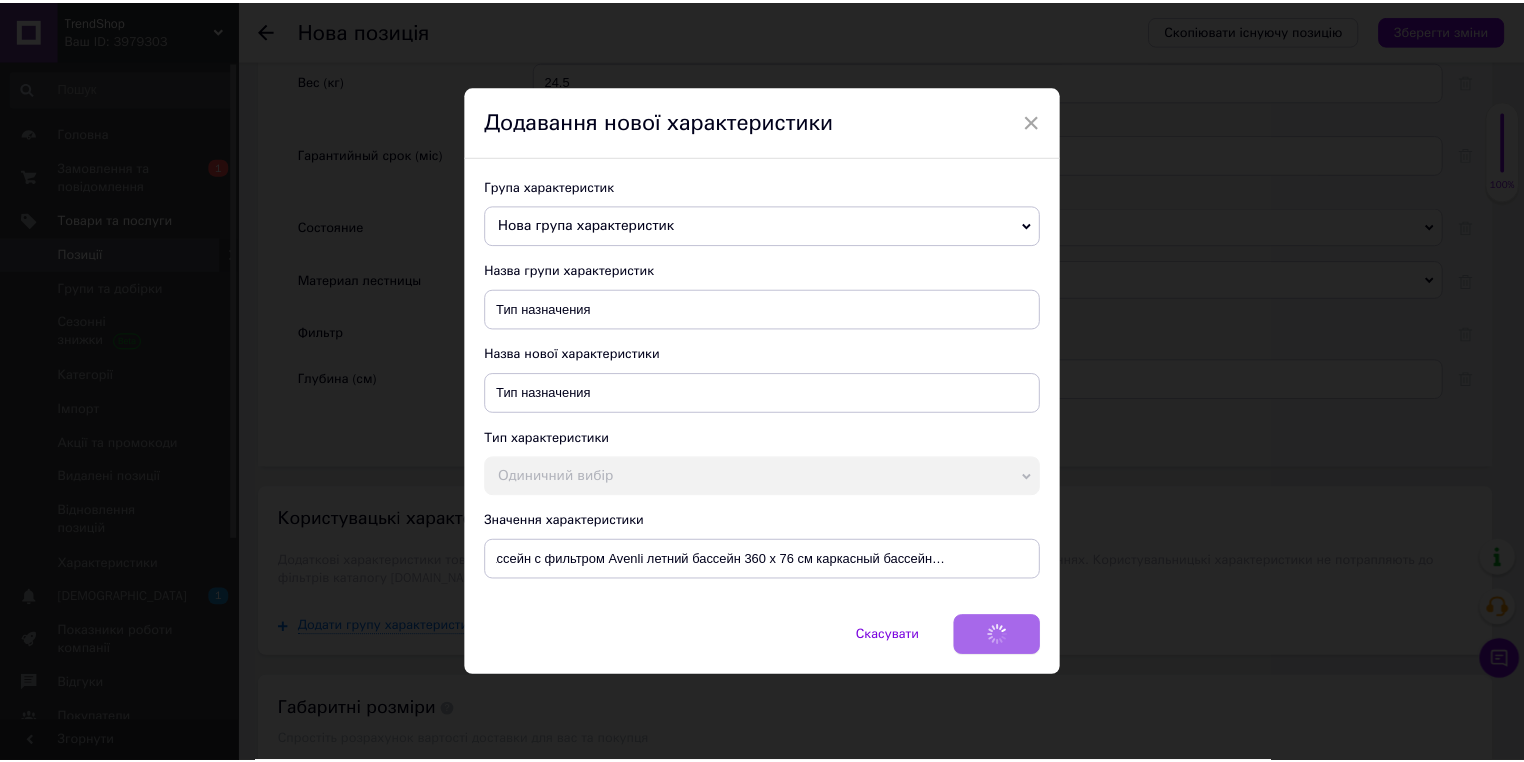 scroll, scrollTop: 0, scrollLeft: 0, axis: both 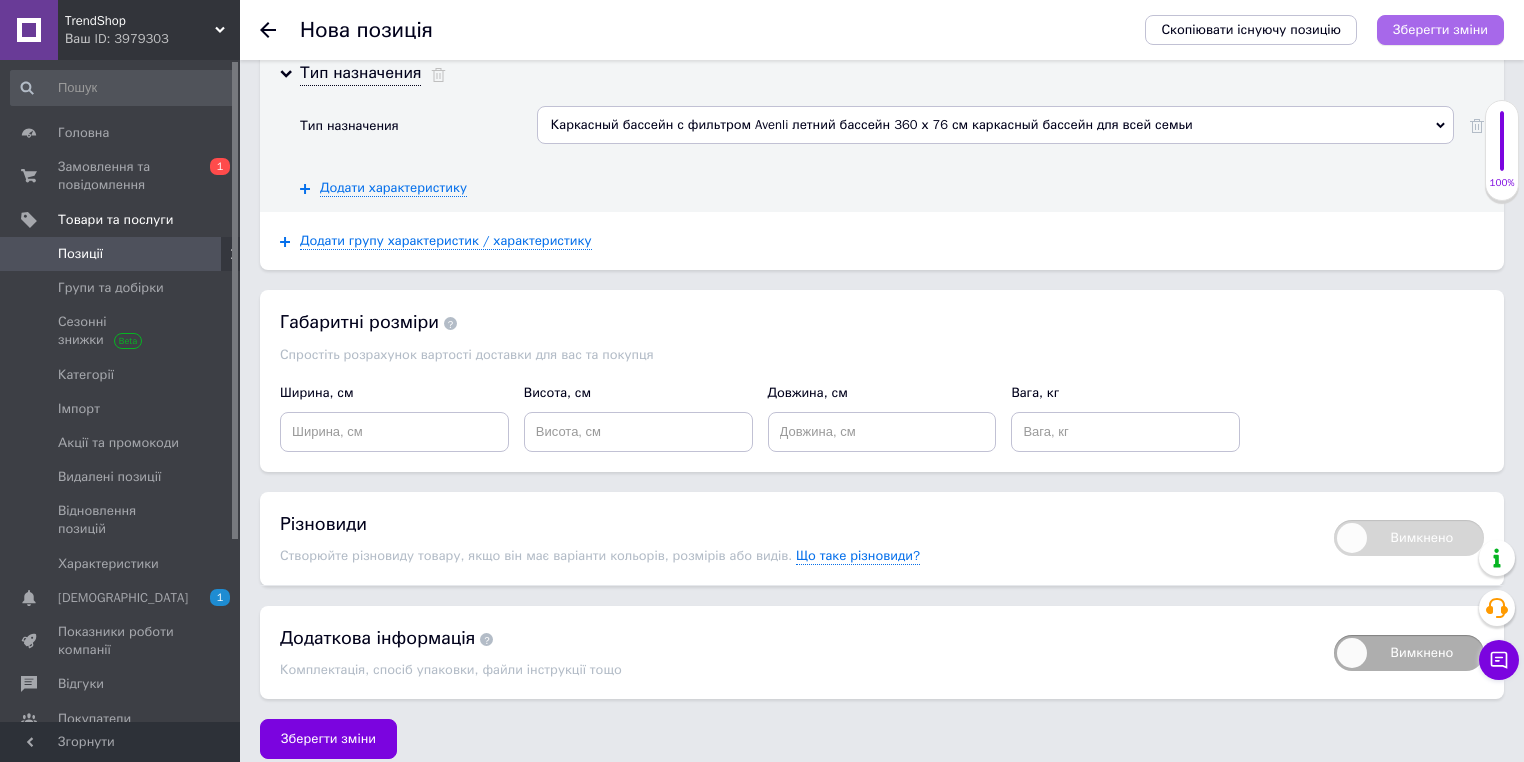 click on "Зберегти зміни" 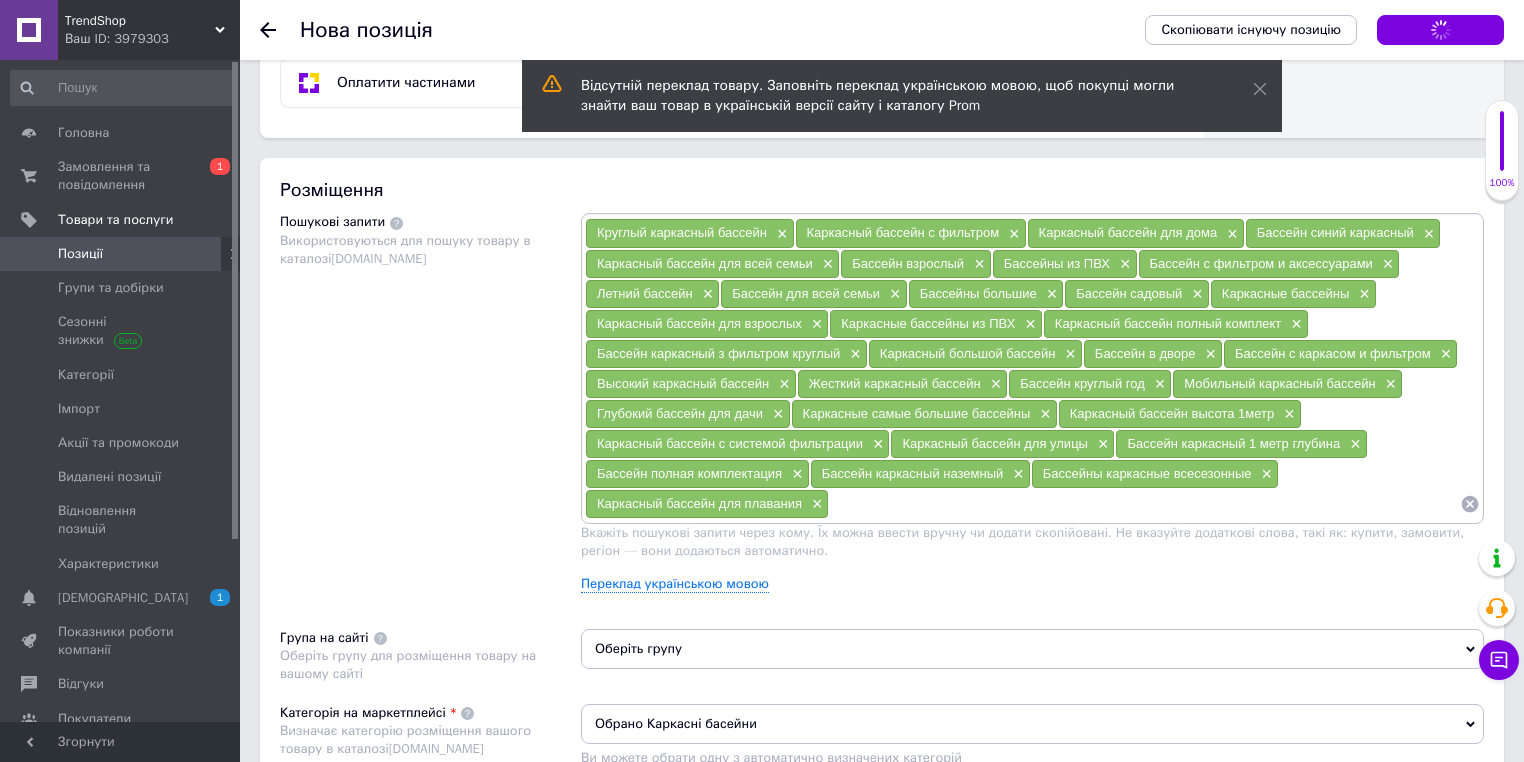 scroll, scrollTop: 871, scrollLeft: 0, axis: vertical 